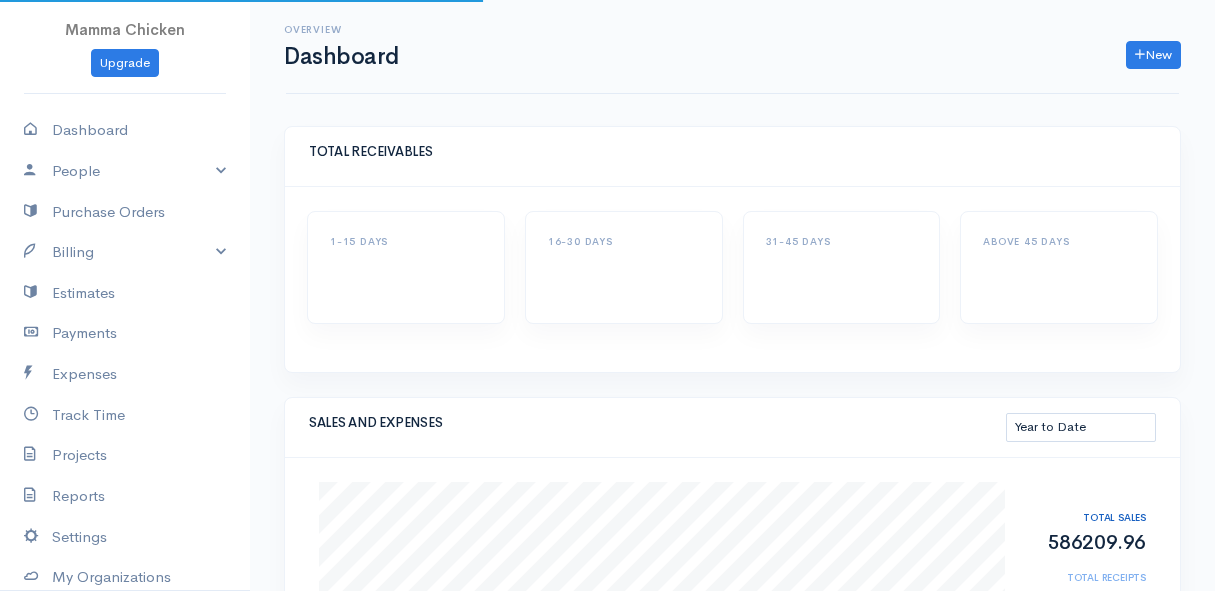 select on "thistoyear" 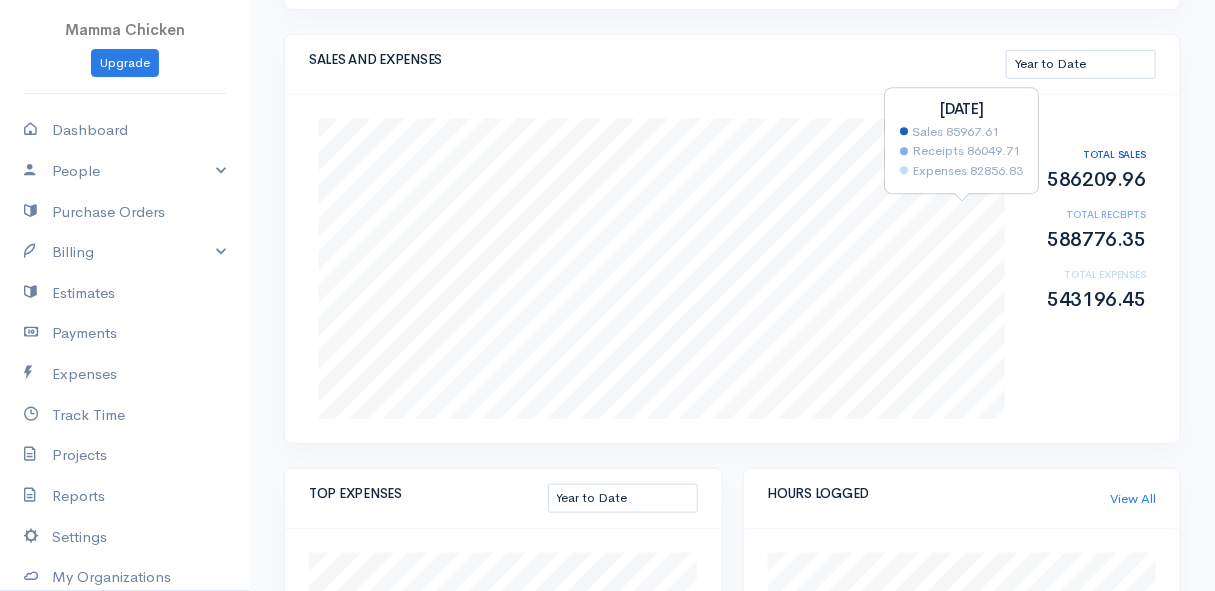 scroll, scrollTop: 0, scrollLeft: 0, axis: both 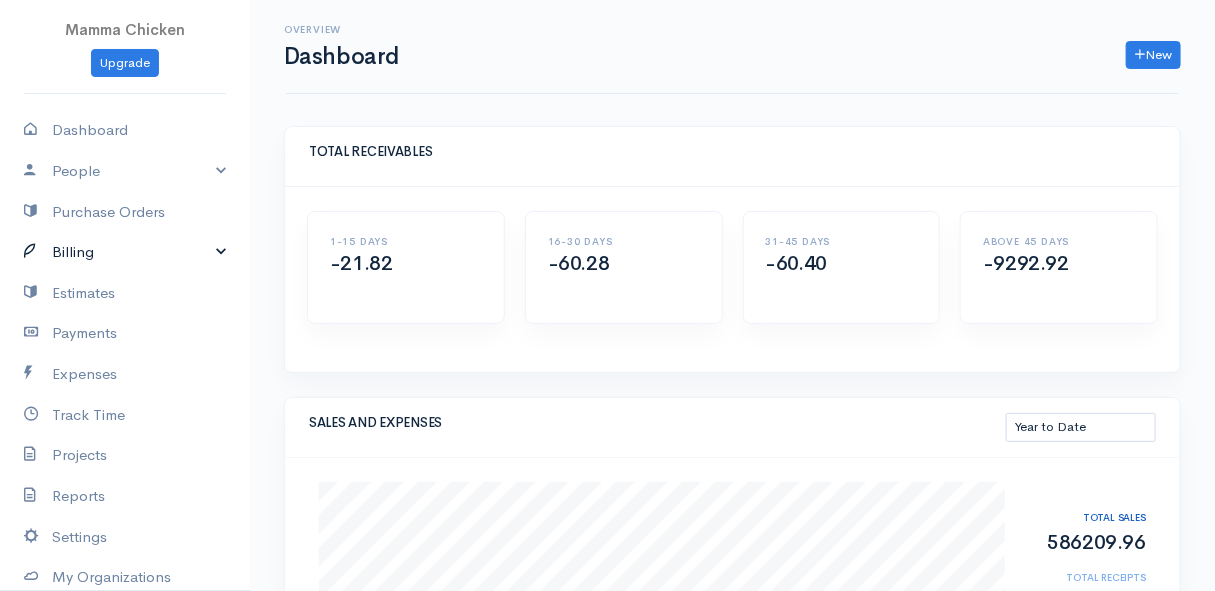 click on "Billing" at bounding box center [125, 252] 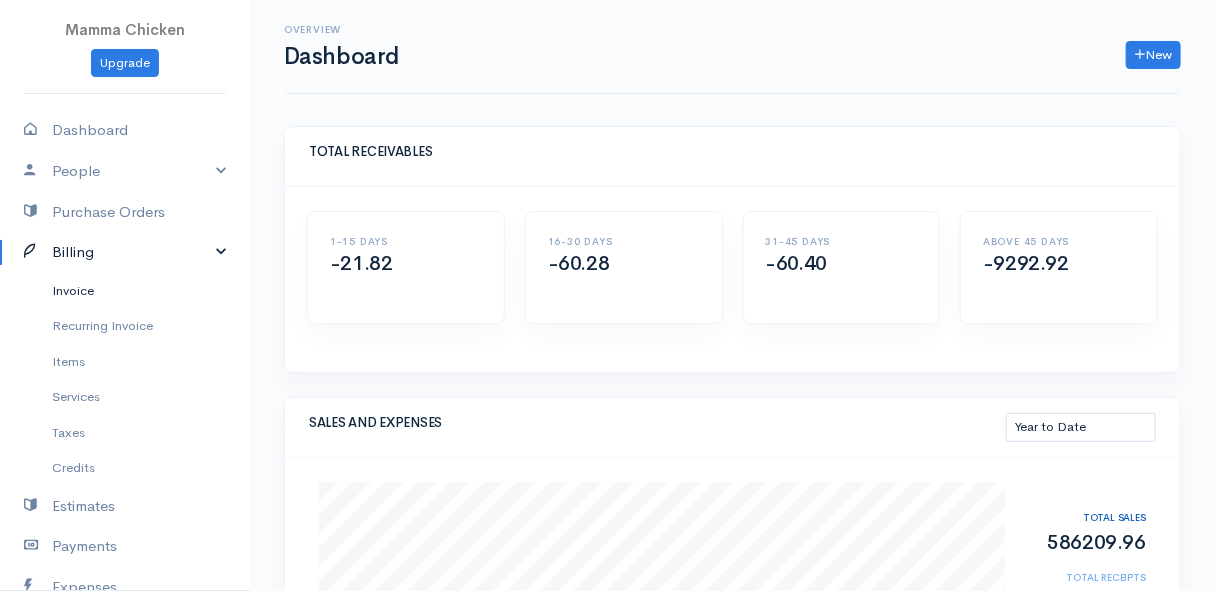 click on "Invoice" at bounding box center [125, 291] 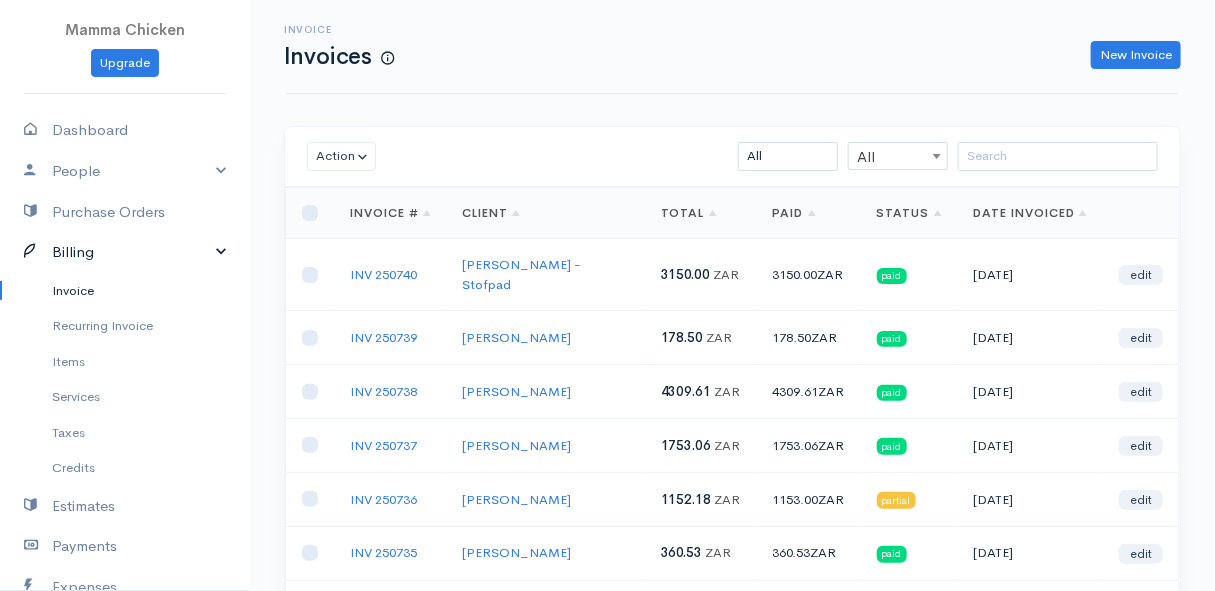 click on "Billing" at bounding box center (125, 252) 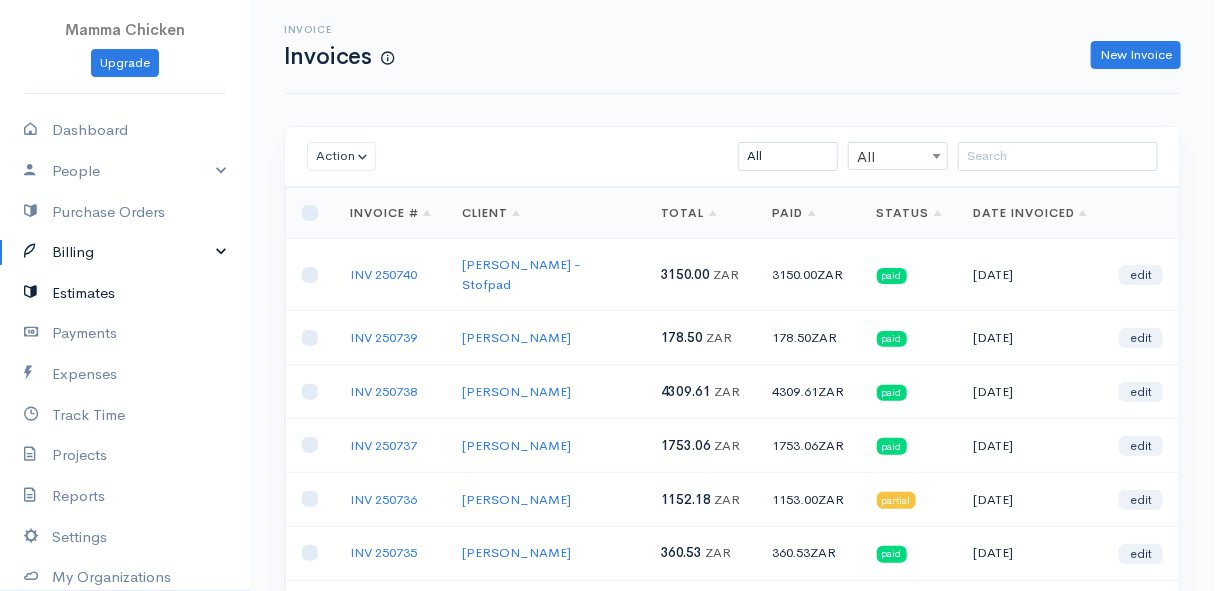 click on "Estimates" at bounding box center [125, 293] 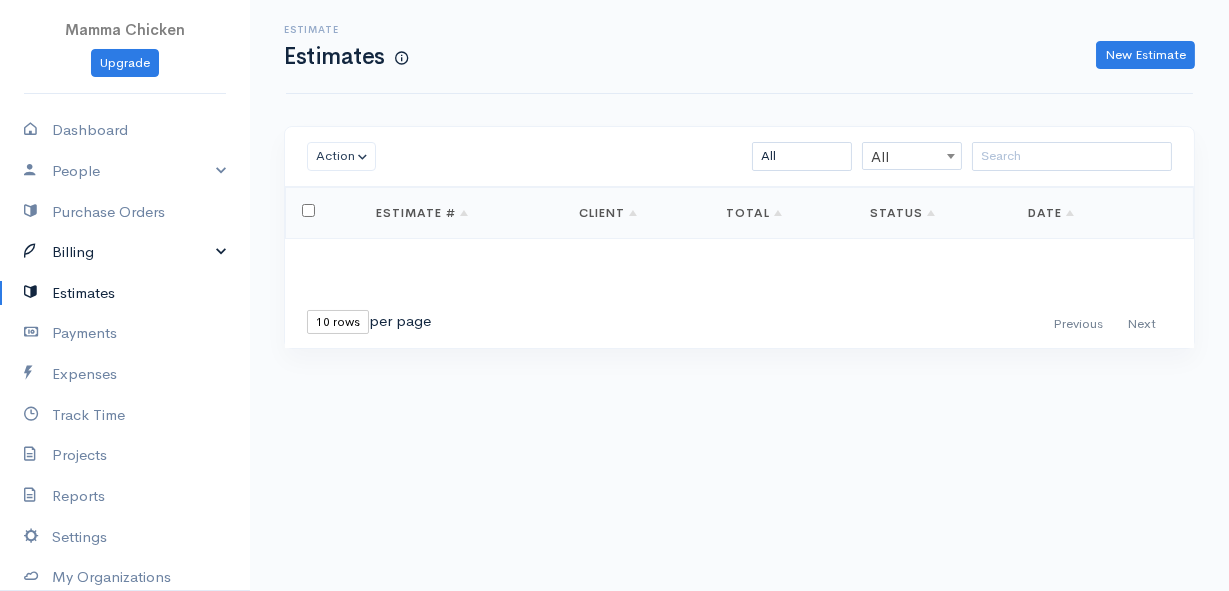 click on "Billing" at bounding box center [125, 252] 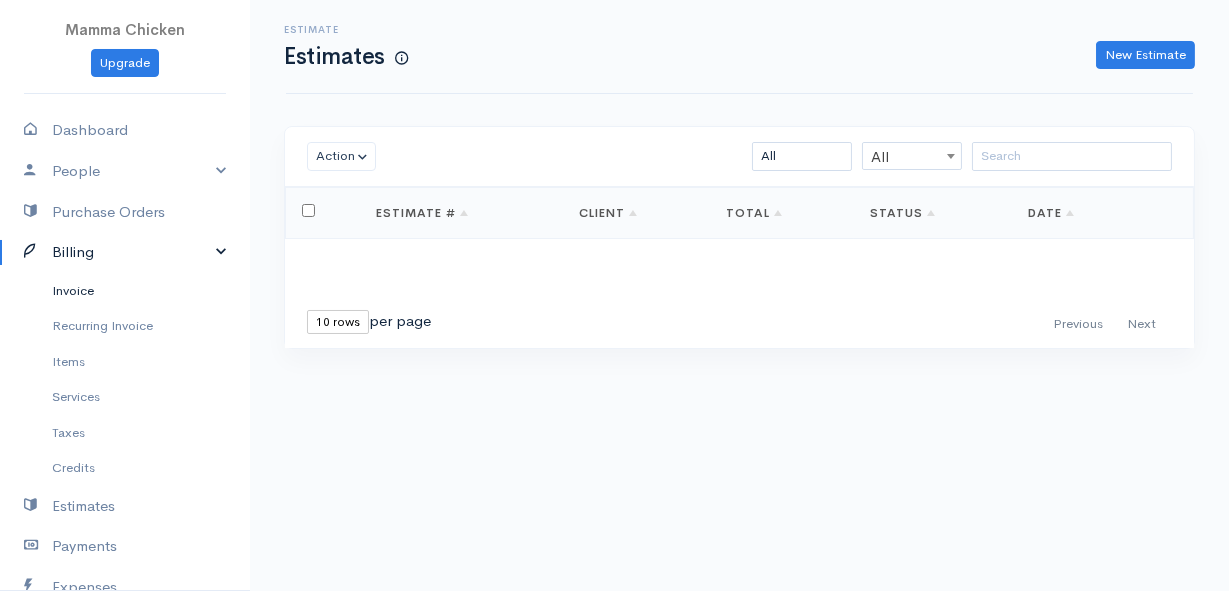 click on "Invoice" at bounding box center (125, 291) 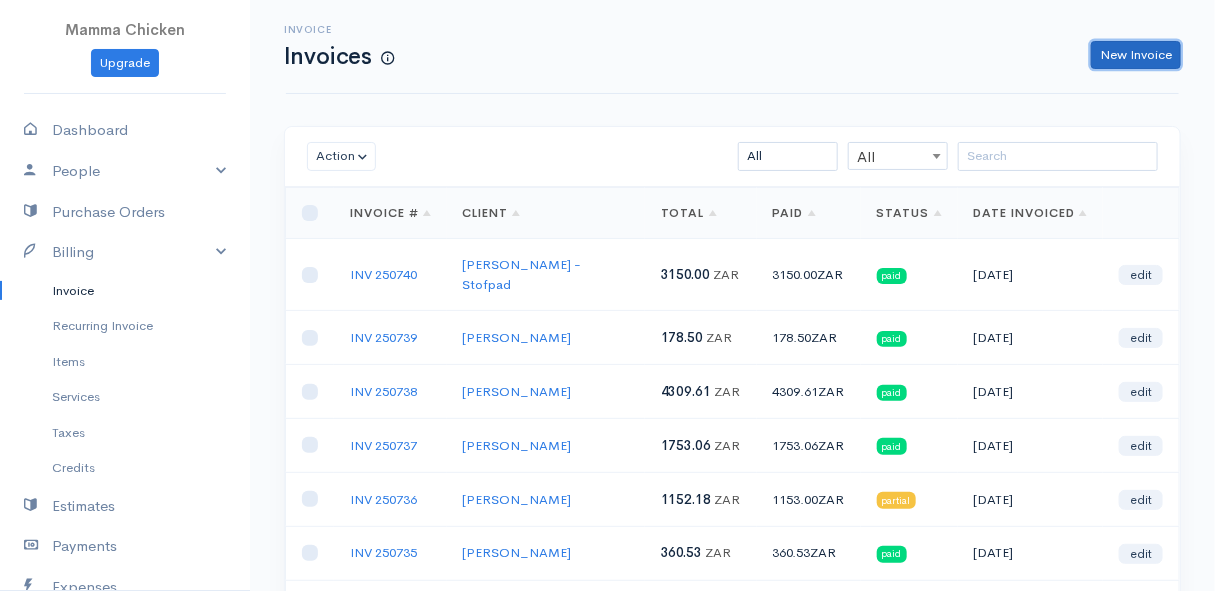 click on "New Invoice" at bounding box center [1136, 55] 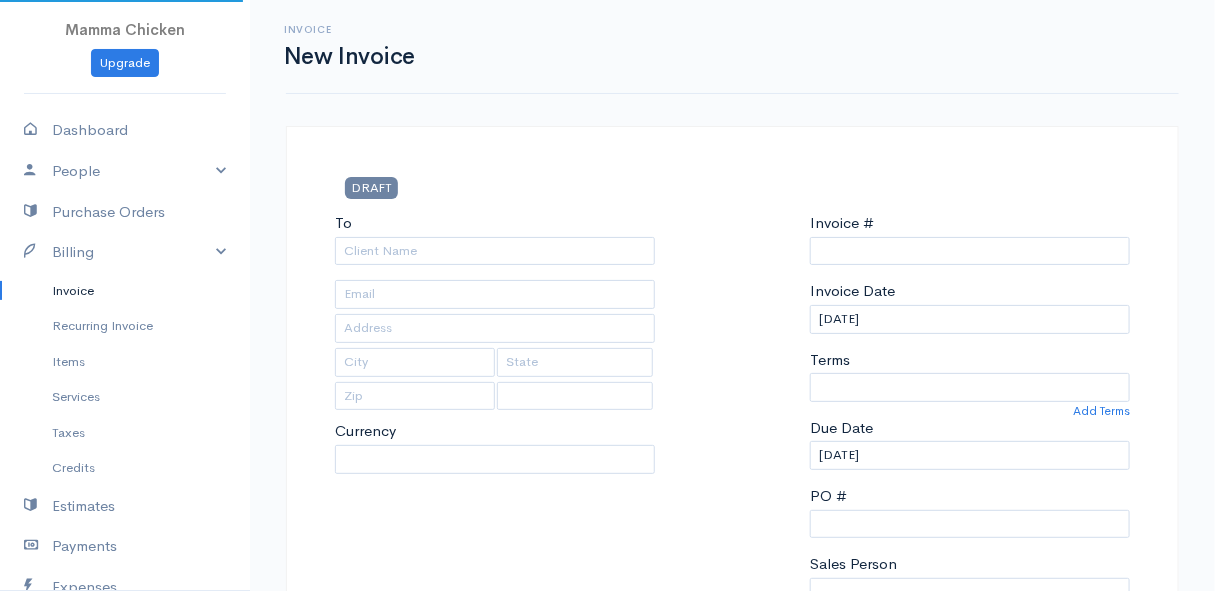 select on "[GEOGRAPHIC_DATA]" 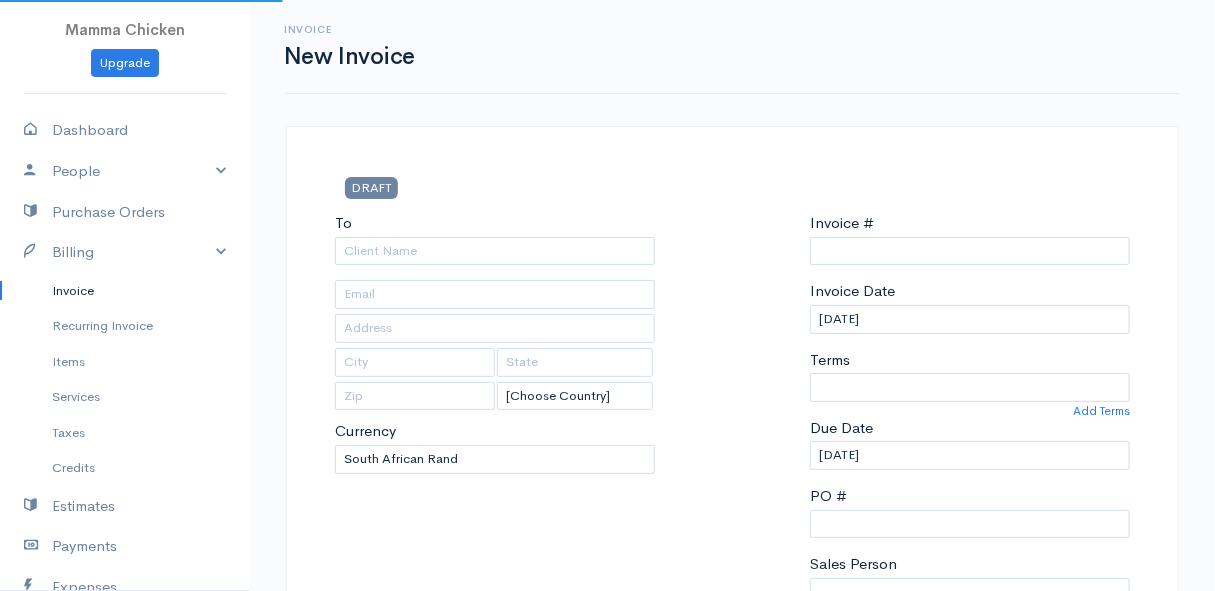 type on "INV 250741" 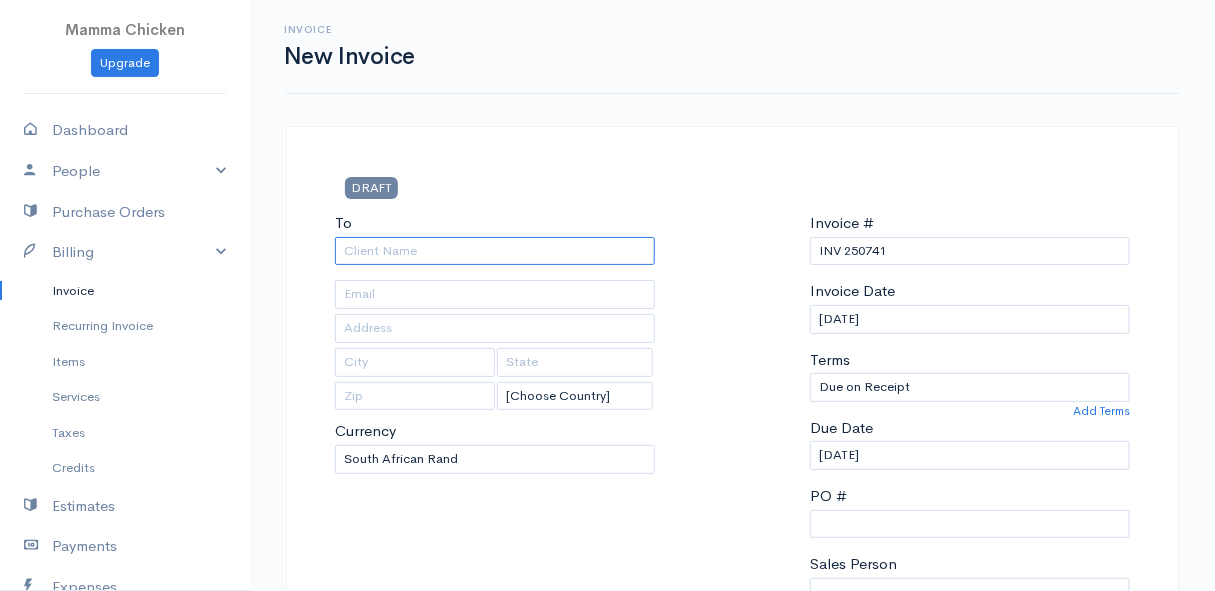 click on "To" at bounding box center (495, 251) 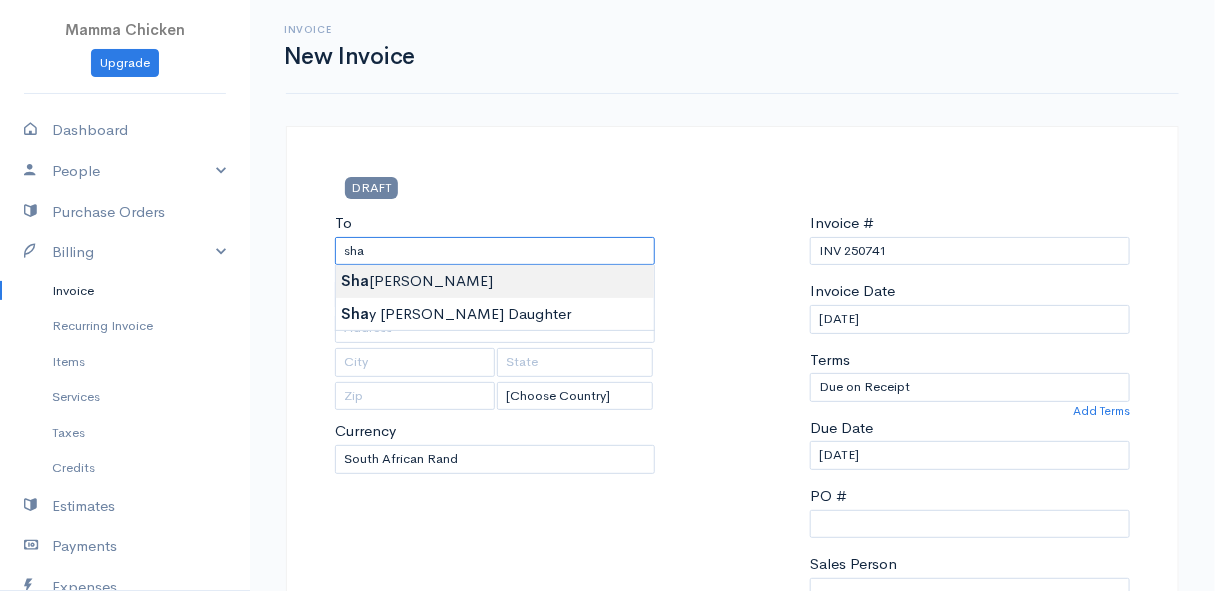 type on "[PERSON_NAME]" 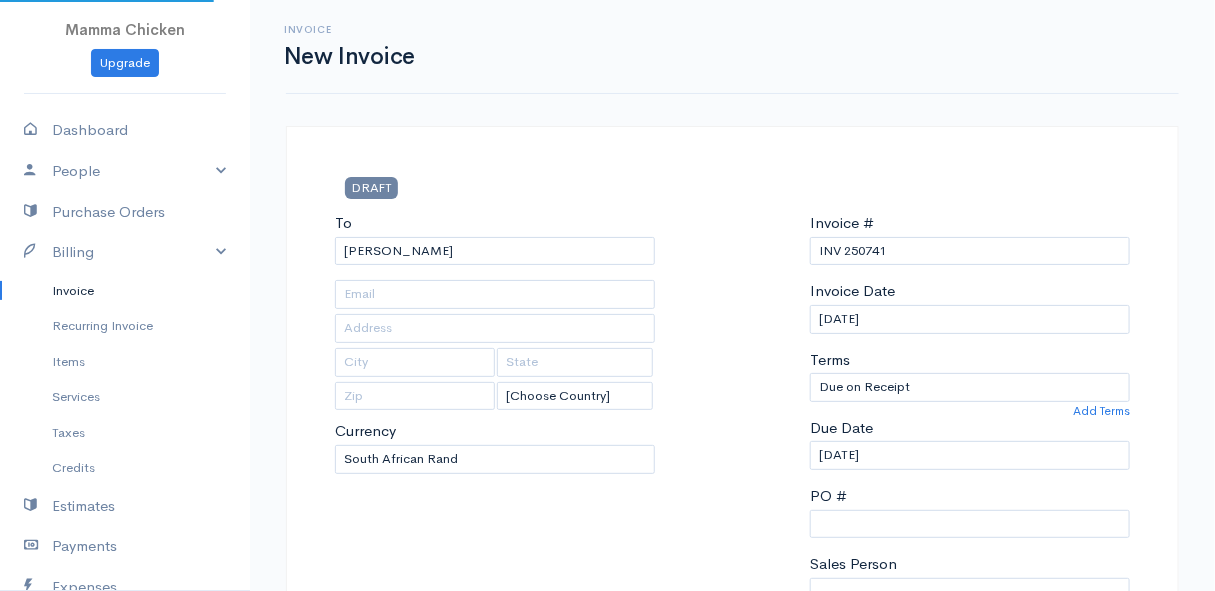 click on "Mamma Chicken
Upgrade
Dashboard
People
Clients
Vendors
Staff Users
Purchase Orders
Billing
Invoice
Recurring Invoice
Items
Services
Taxes
Credits
Estimates
Payments
Expenses
Track Time
Projects
Reports
Settings
My Organizations
Logout
Help
@CloudBooksApp 2022
Invoice
New Invoice
DRAFT To [PERSON_NAME] [Choose Country] [GEOGRAPHIC_DATA] [GEOGRAPHIC_DATA] [GEOGRAPHIC_DATA] [GEOGRAPHIC_DATA] [GEOGRAPHIC_DATA] [GEOGRAPHIC_DATA] [US_STATE] [GEOGRAPHIC_DATA] [GEOGRAPHIC_DATA] [GEOGRAPHIC_DATA] [GEOGRAPHIC_DATA] [GEOGRAPHIC_DATA] [GEOGRAPHIC_DATA] [GEOGRAPHIC_DATA] [PERSON_NAME]" at bounding box center (607, 864) 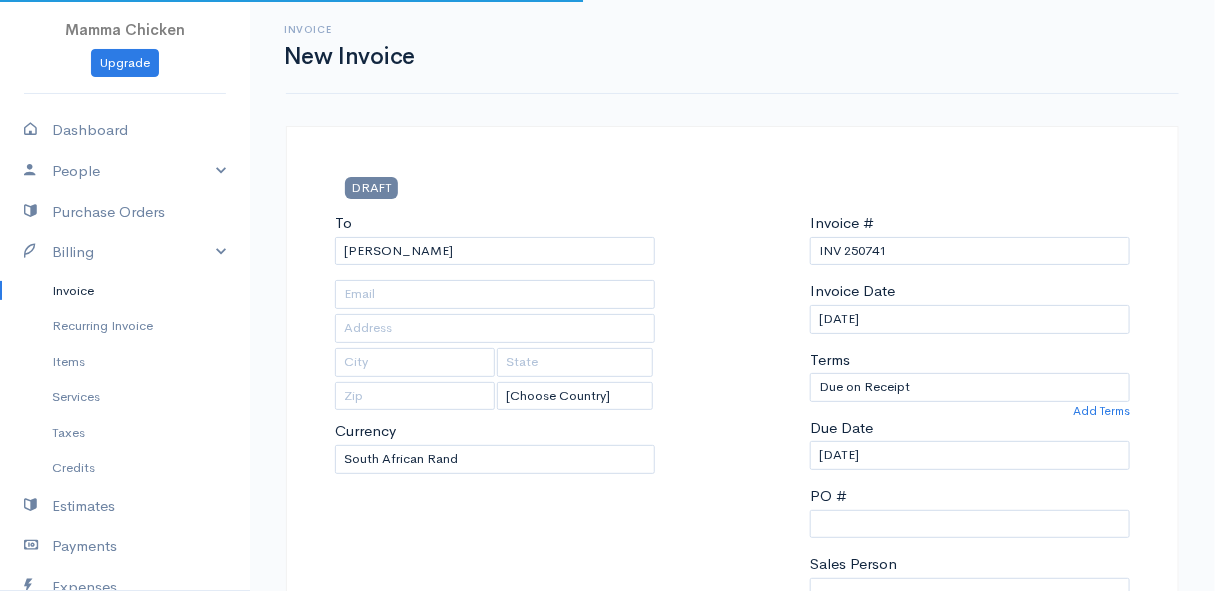 type on "[STREET_ADDRESS]" 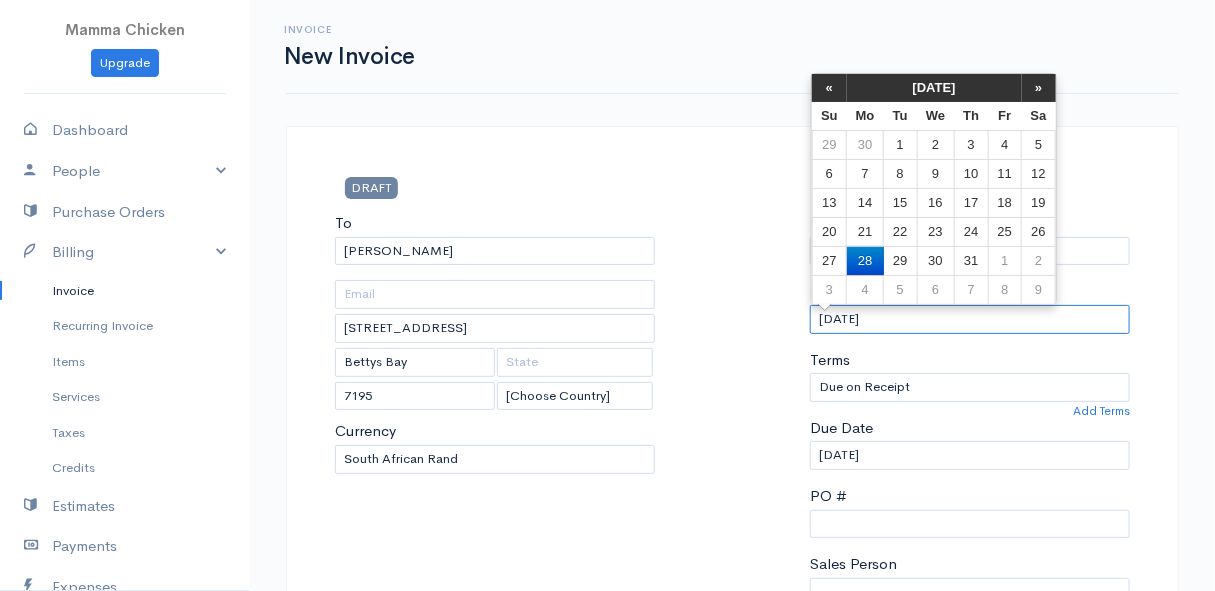 click on "[DATE]" at bounding box center [970, 319] 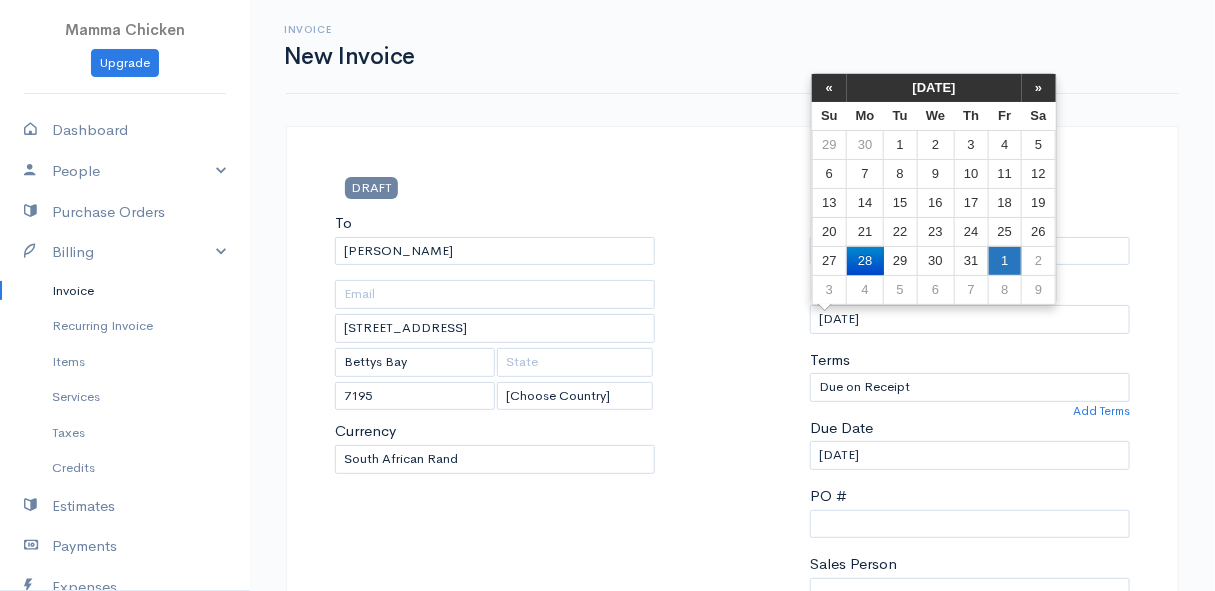 click on "1" at bounding box center (1004, 260) 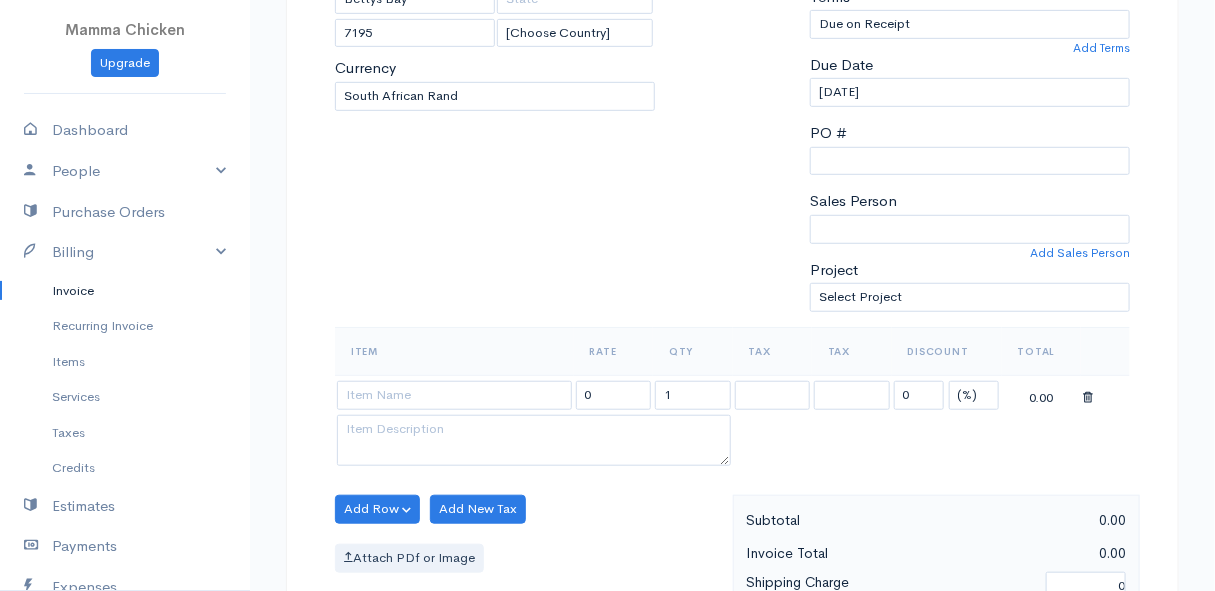 scroll, scrollTop: 454, scrollLeft: 0, axis: vertical 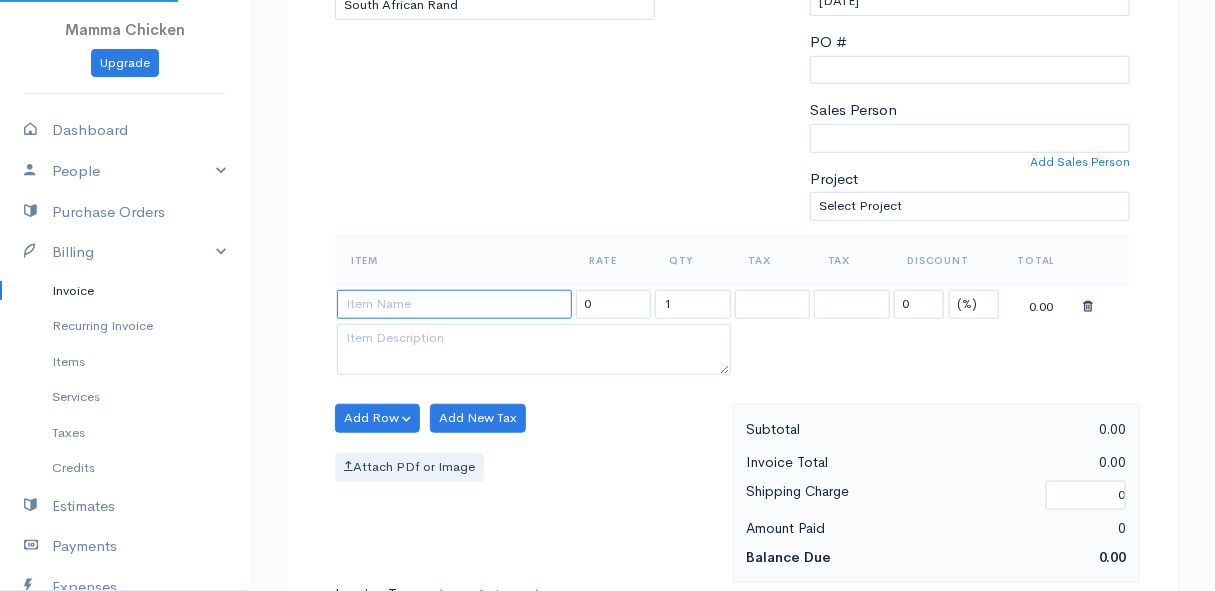 click at bounding box center (454, 304) 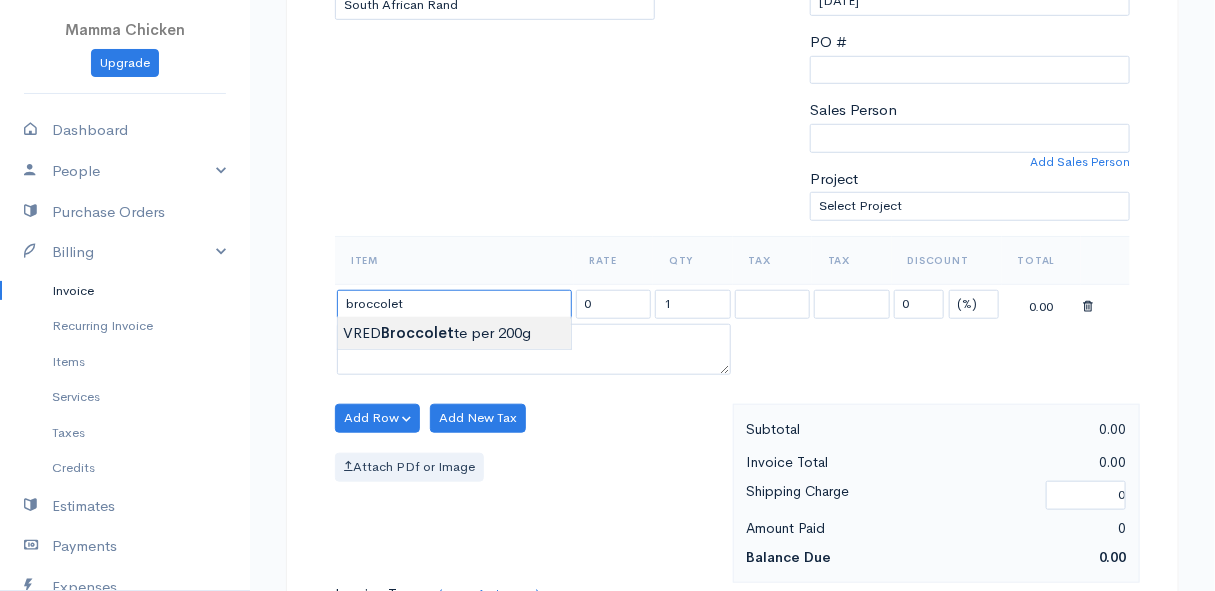 type on "VRED Broccolette per 200g" 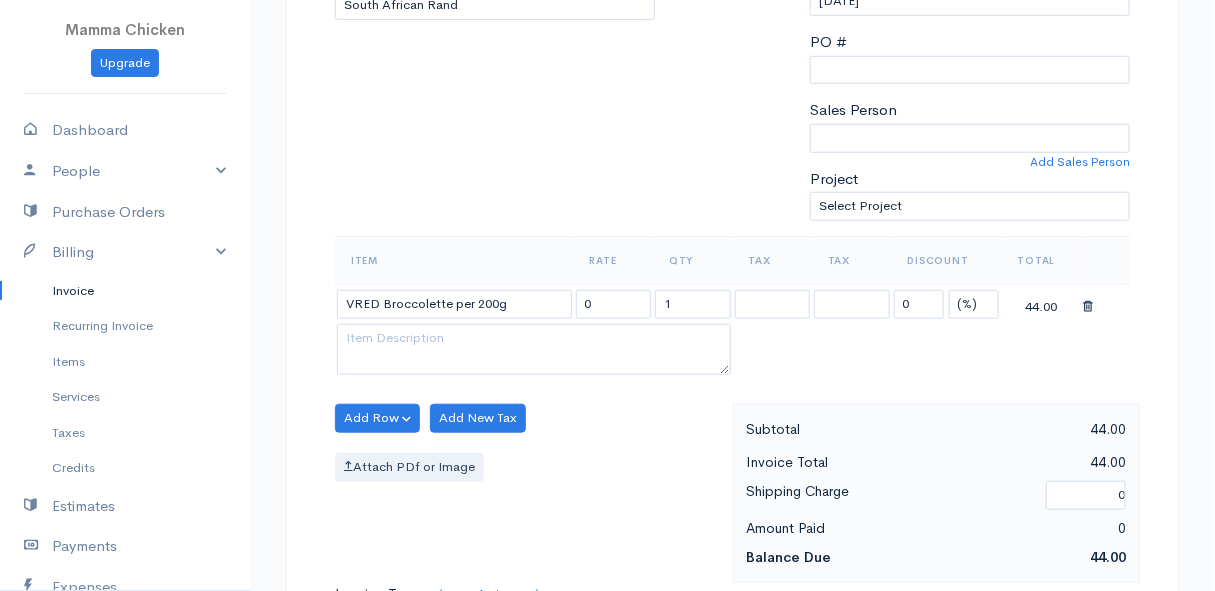 type on "44.00" 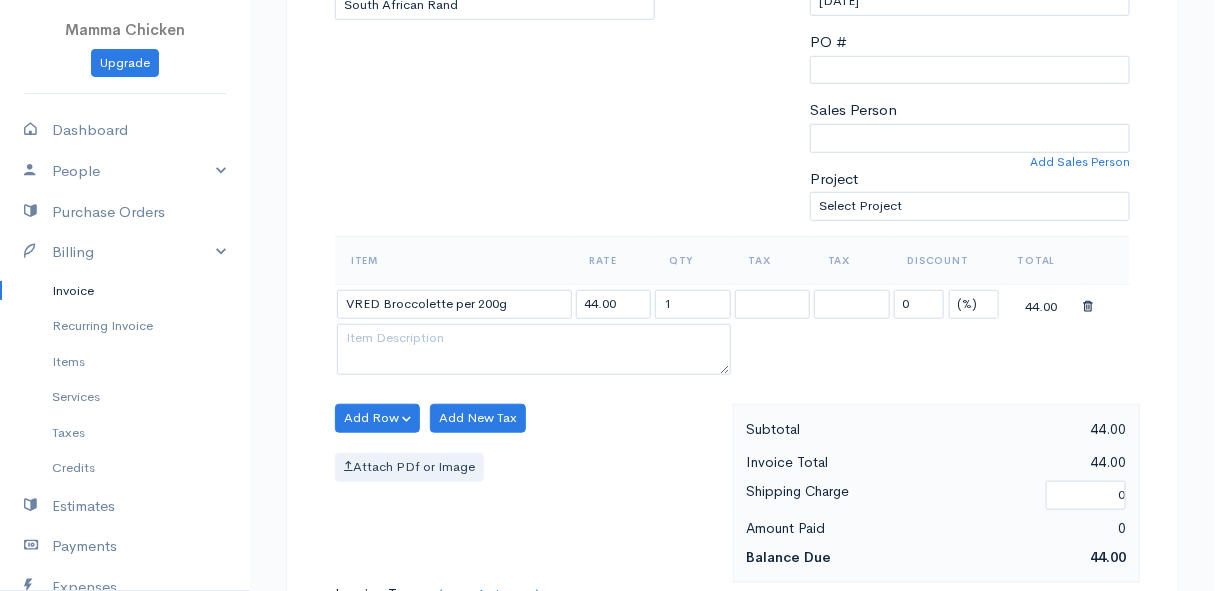 click on "Mamma Chicken
Upgrade
Dashboard
People
Clients
Vendors
Staff Users
Purchase Orders
Billing
Invoice
Recurring Invoice
Items
Services
Taxes
Credits
Estimates
Payments
Expenses
Track Time
Projects
Reports
Settings
My Organizations
Logout
Help
@CloudBooksApp 2022
Invoice
New Invoice
DRAFT To [PERSON_NAME] [STREET_ADDRESS] [Choose Country] [GEOGRAPHIC_DATA] [GEOGRAPHIC_DATA] [GEOGRAPHIC_DATA] [GEOGRAPHIC_DATA] [GEOGRAPHIC_DATA] [GEOGRAPHIC_DATA] [US_STATE] [GEOGRAPHIC_DATA] [GEOGRAPHIC_DATA] [GEOGRAPHIC_DATA] [GEOGRAPHIC_DATA] 1" at bounding box center (607, 410) 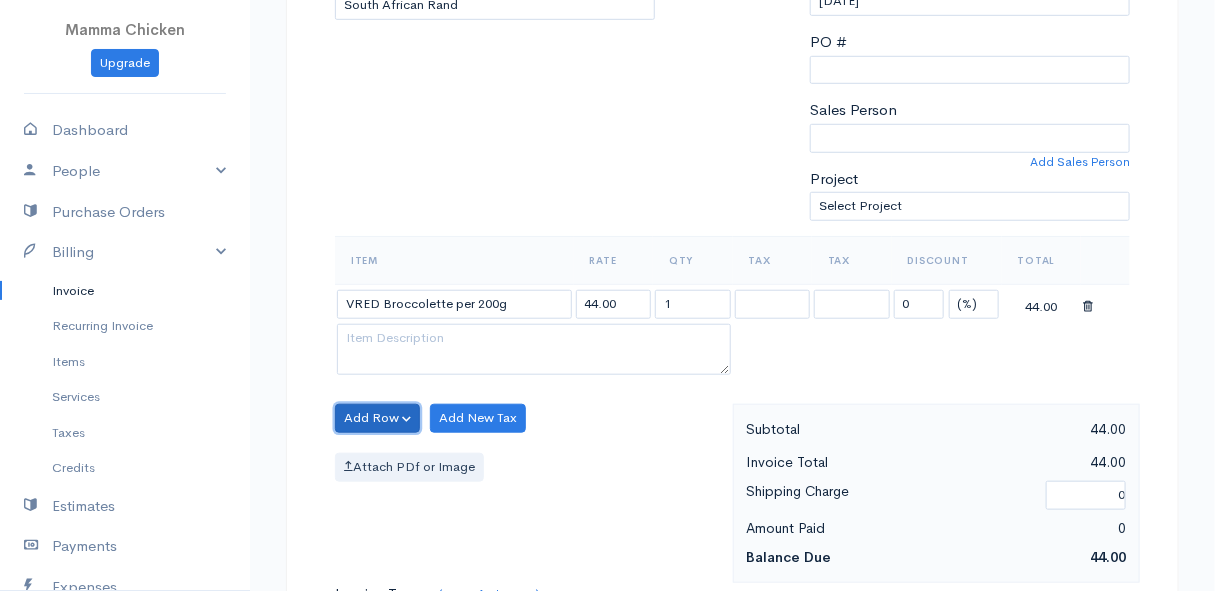 click on "Add Row" at bounding box center (377, 418) 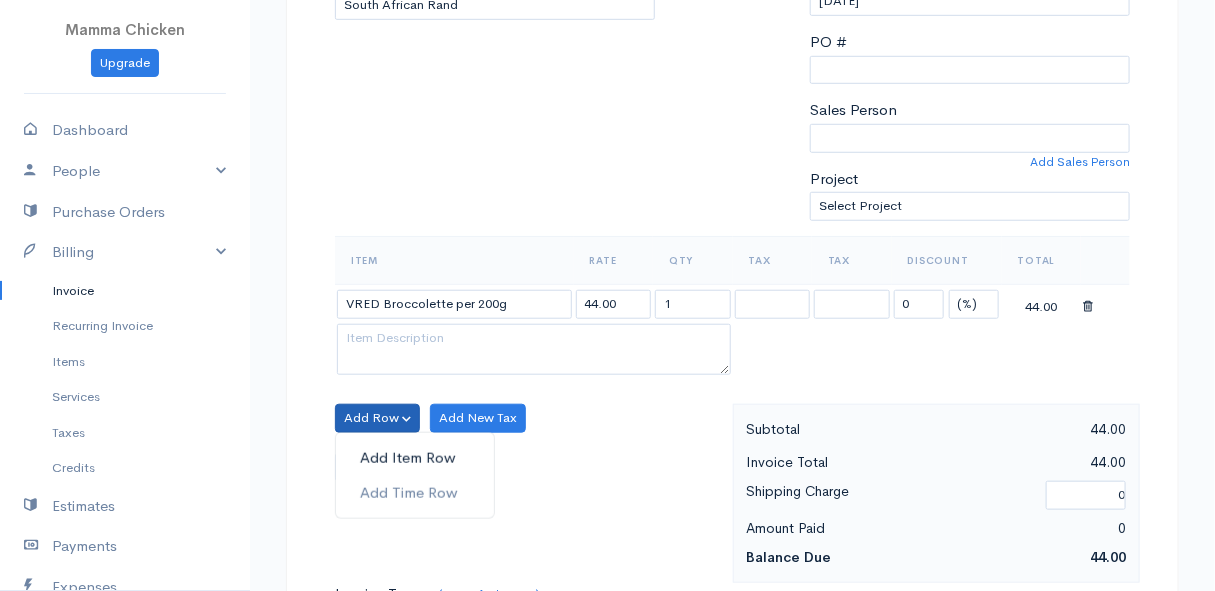 click on "Add Item Row" at bounding box center [415, 458] 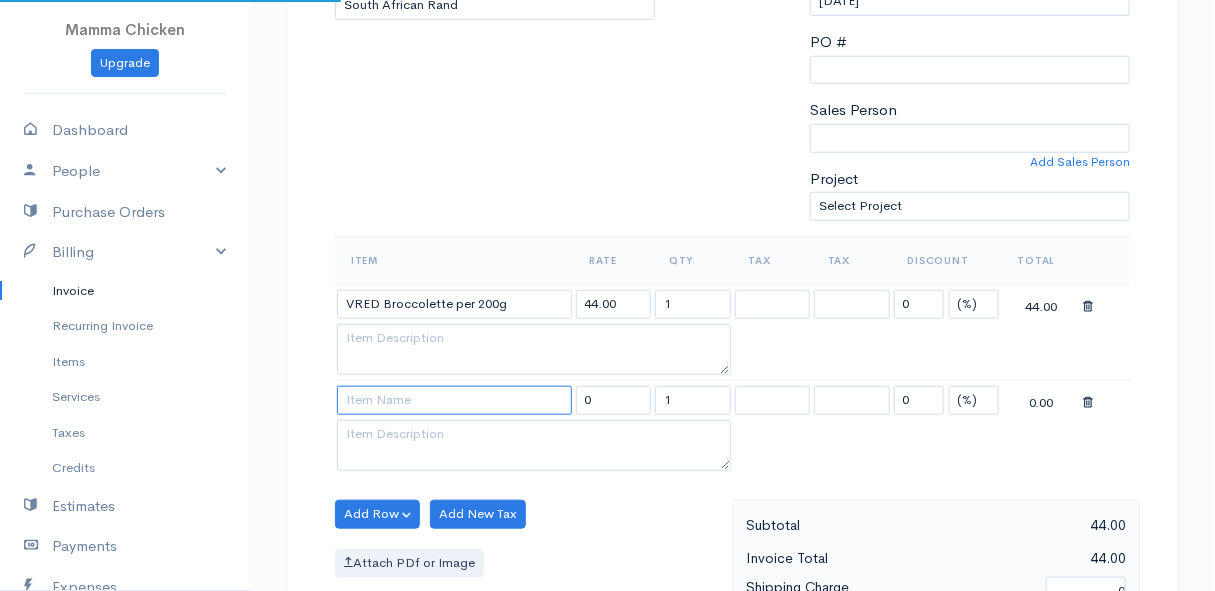 click at bounding box center (454, 400) 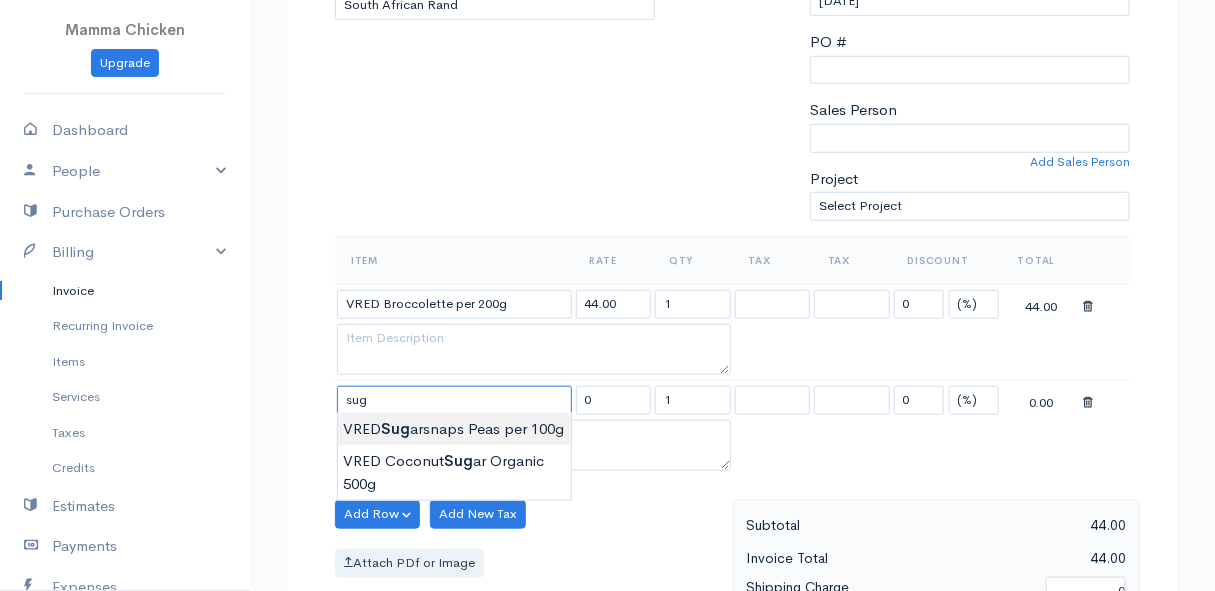 type on "VRED Sugarsnaps Peas per 100g" 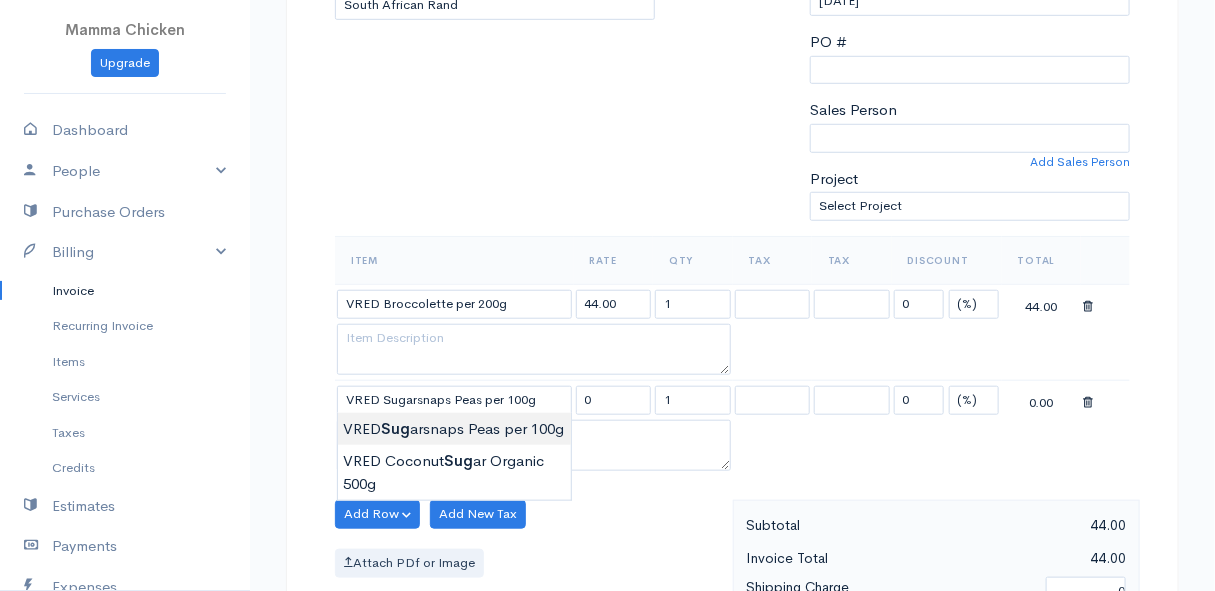 type on "30.00" 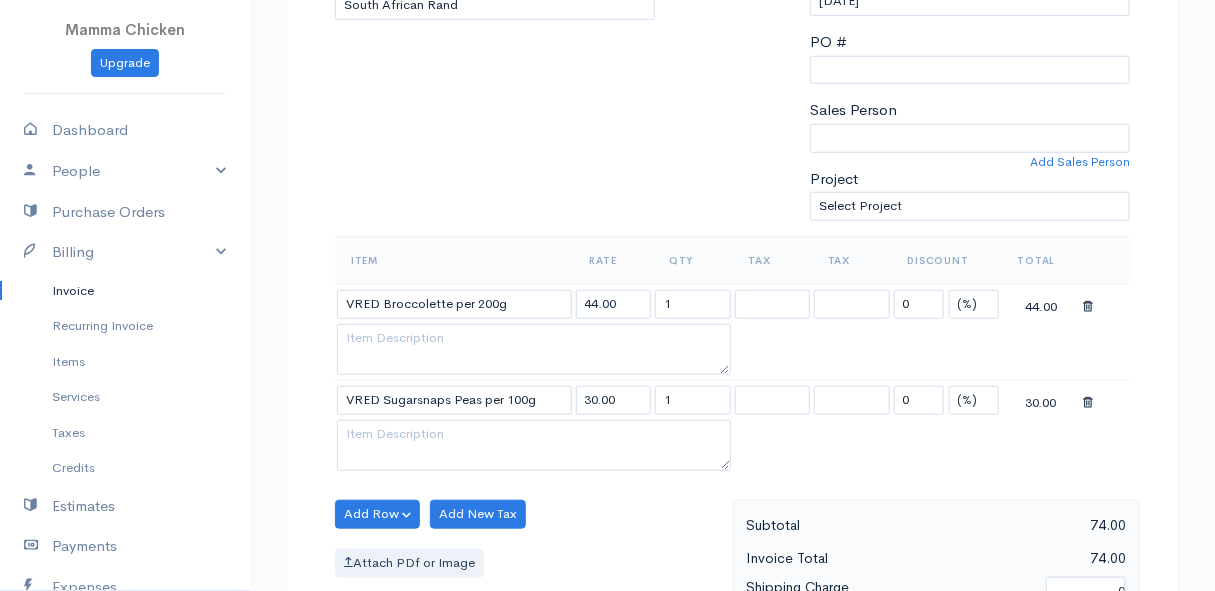 click on "Mamma Chicken
Upgrade
Dashboard
People
Clients
Vendors
Staff Users
Purchase Orders
Billing
Invoice
Recurring Invoice
Items
Services
Taxes
Credits
Estimates
Payments
Expenses
Track Time
Projects
Reports
Settings
My Organizations
Logout
Help
@CloudBooksApp 2022
Invoice
New Invoice
DRAFT To [PERSON_NAME] [STREET_ADDRESS] [Choose Country] [GEOGRAPHIC_DATA] [GEOGRAPHIC_DATA] [GEOGRAPHIC_DATA] [GEOGRAPHIC_DATA] [GEOGRAPHIC_DATA] [GEOGRAPHIC_DATA] [US_STATE] [GEOGRAPHIC_DATA] [GEOGRAPHIC_DATA] [GEOGRAPHIC_DATA] [GEOGRAPHIC_DATA] 1" at bounding box center (607, 458) 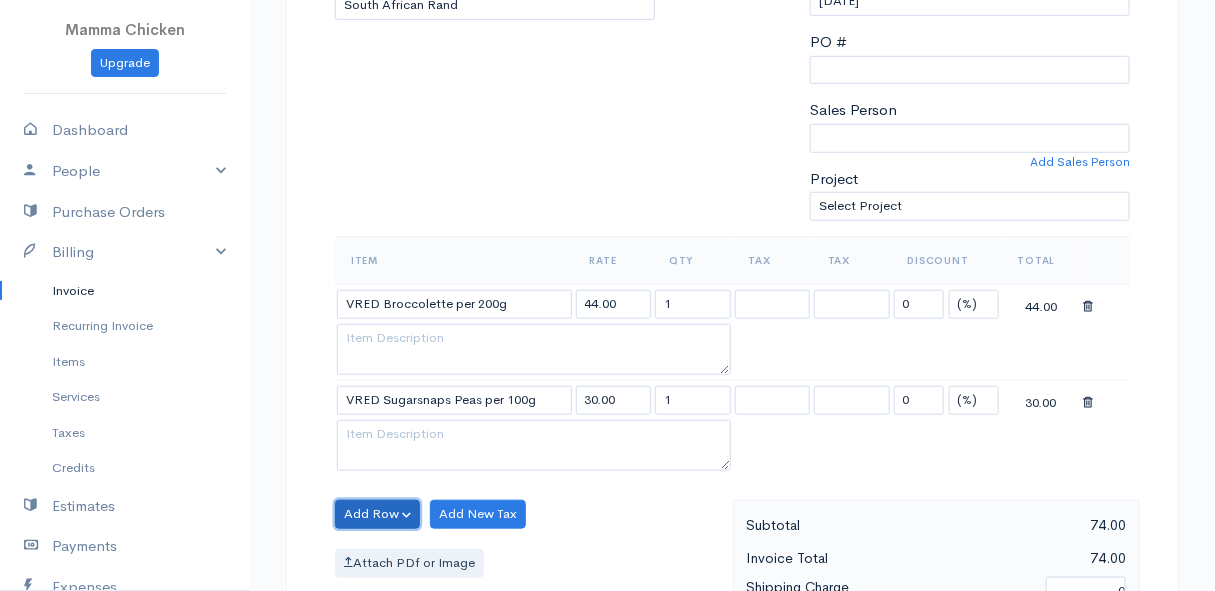 click on "Add Row" at bounding box center [377, 514] 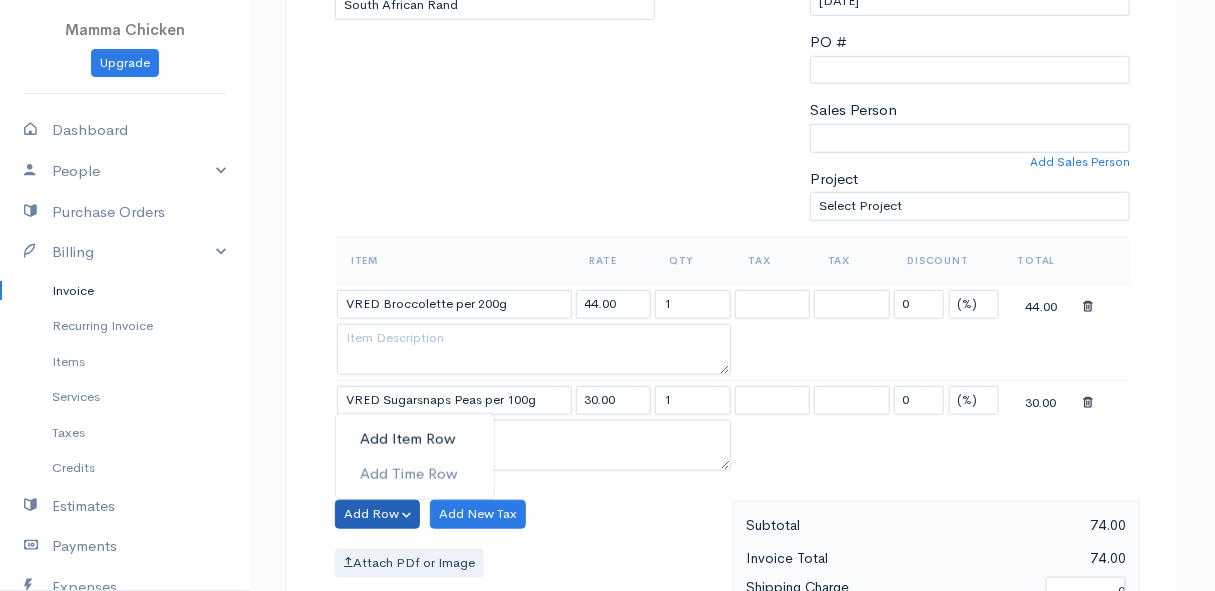 click on "Add Item Row" at bounding box center (415, 439) 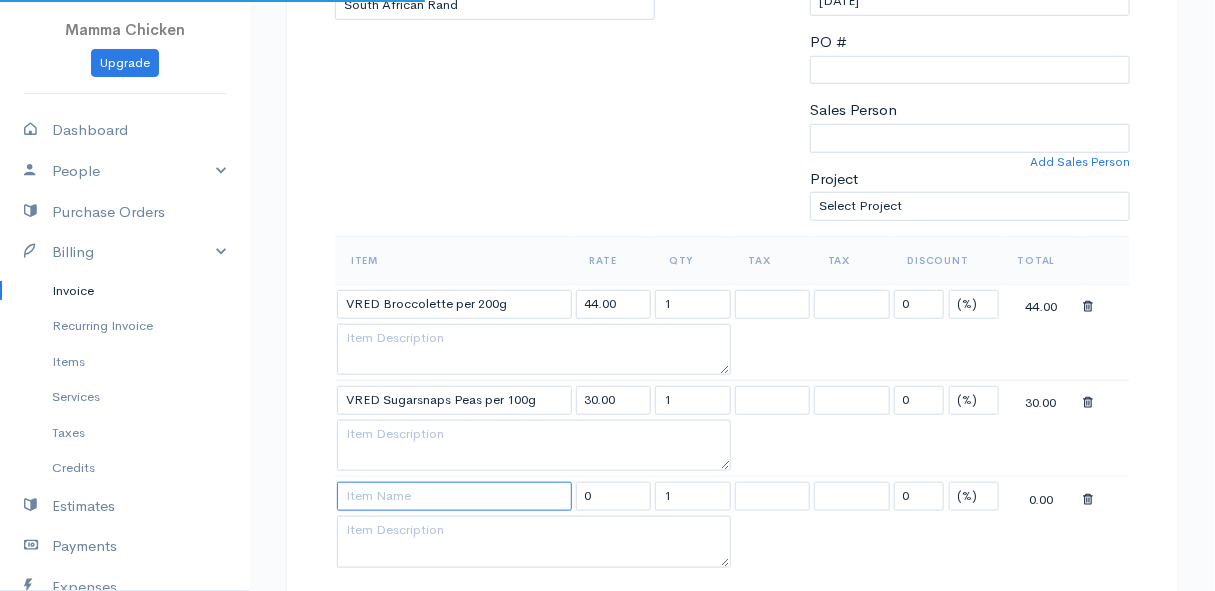 click at bounding box center [454, 496] 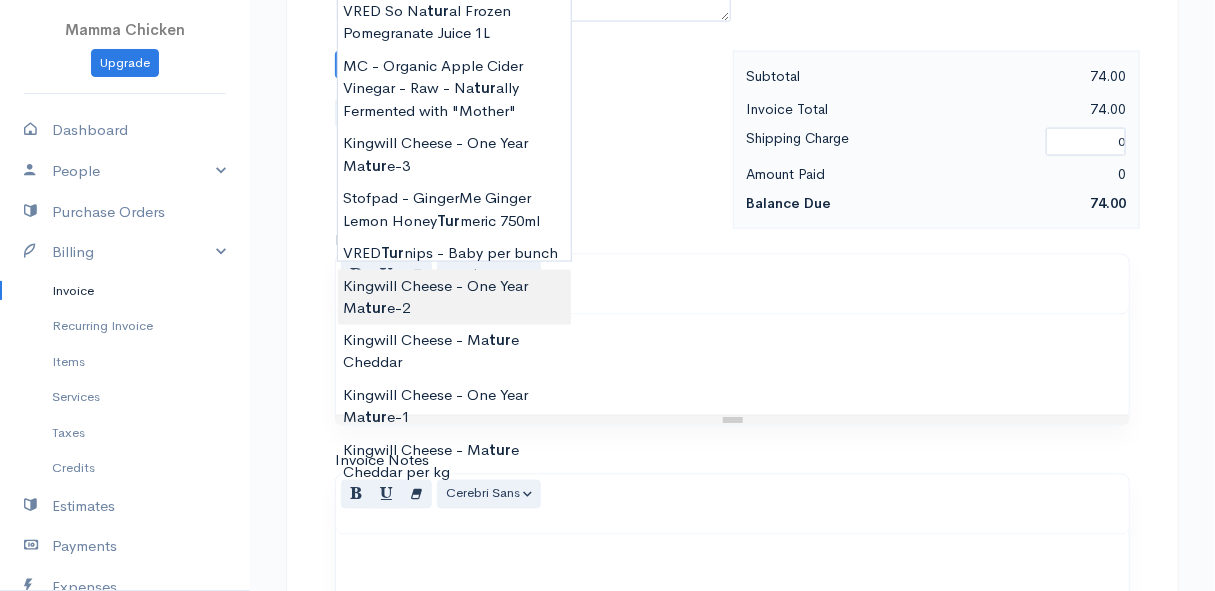 scroll, scrollTop: 818, scrollLeft: 0, axis: vertical 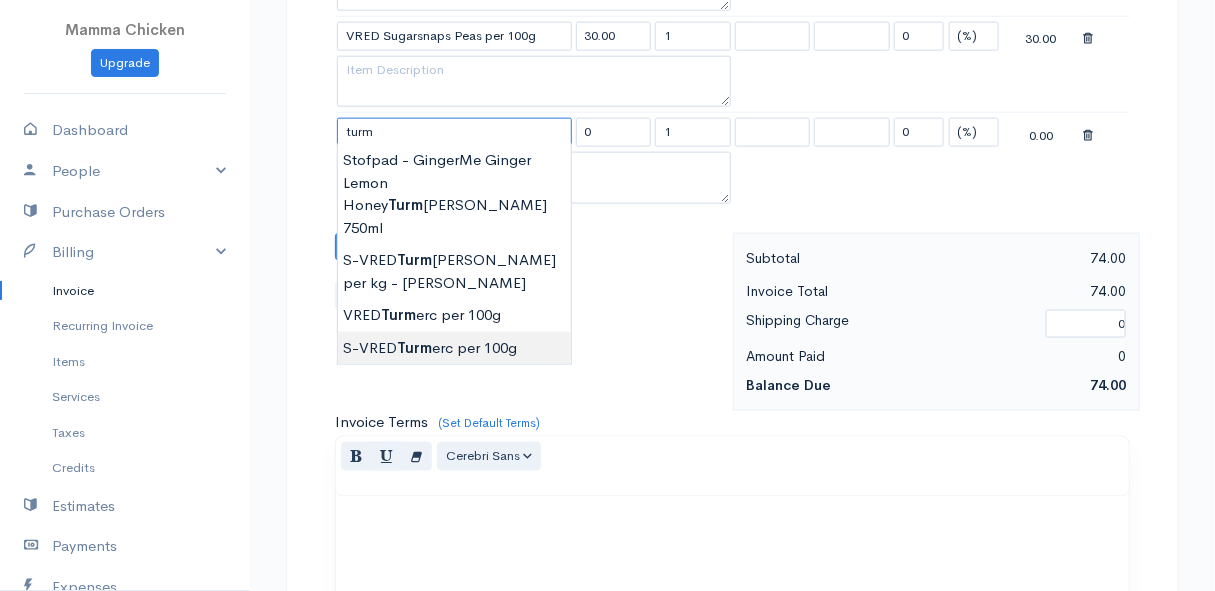 type on "S-VRED Turmerc per 100g" 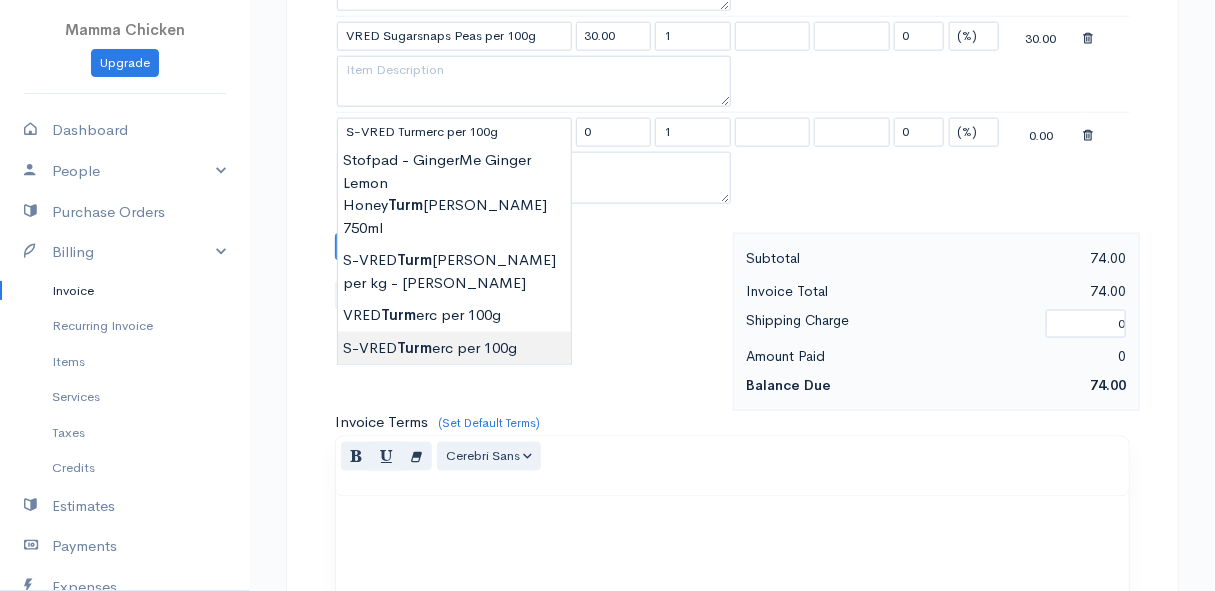 type on "35.00" 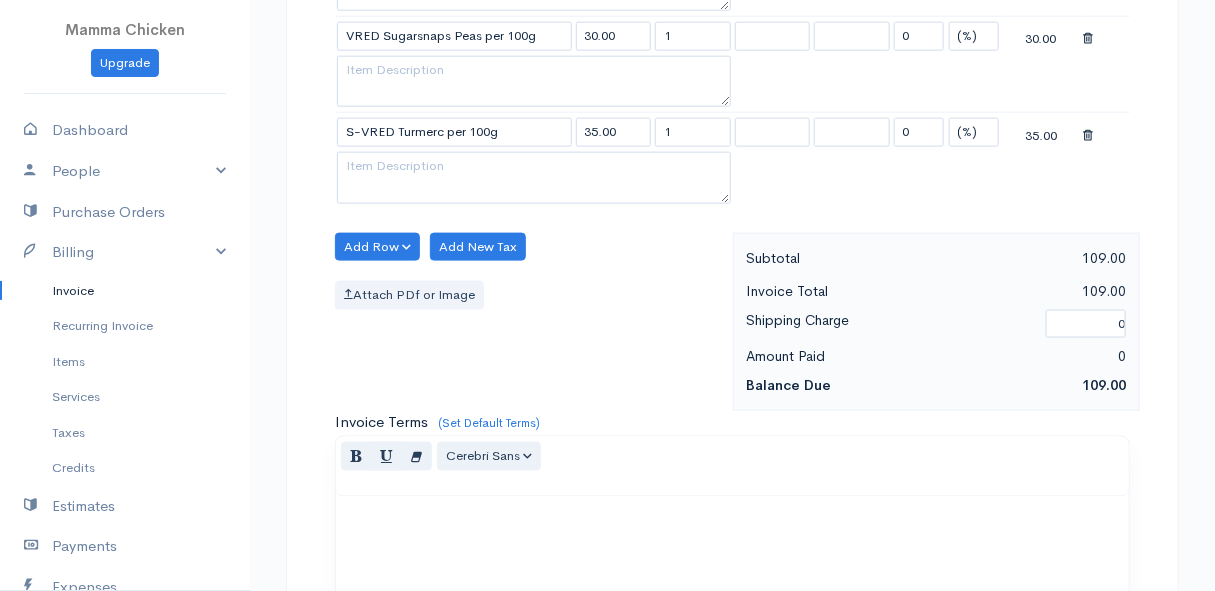 click on "Mamma Chicken
Upgrade
Dashboard
People
Clients
Vendors
Staff Users
Purchase Orders
Billing
Invoice
Recurring Invoice
Items
Services
Taxes
Credits
Estimates
Payments
Expenses
Track Time
Projects
Reports
Settings
My Organizations
Logout
Help
@CloudBooksApp 2022
Invoice
New Invoice
DRAFT To [PERSON_NAME] [STREET_ADDRESS] [Choose Country] [GEOGRAPHIC_DATA] [GEOGRAPHIC_DATA] [GEOGRAPHIC_DATA] [GEOGRAPHIC_DATA] [GEOGRAPHIC_DATA] [GEOGRAPHIC_DATA] [US_STATE] [GEOGRAPHIC_DATA] [GEOGRAPHIC_DATA] [GEOGRAPHIC_DATA] [GEOGRAPHIC_DATA] 1" at bounding box center [607, 142] 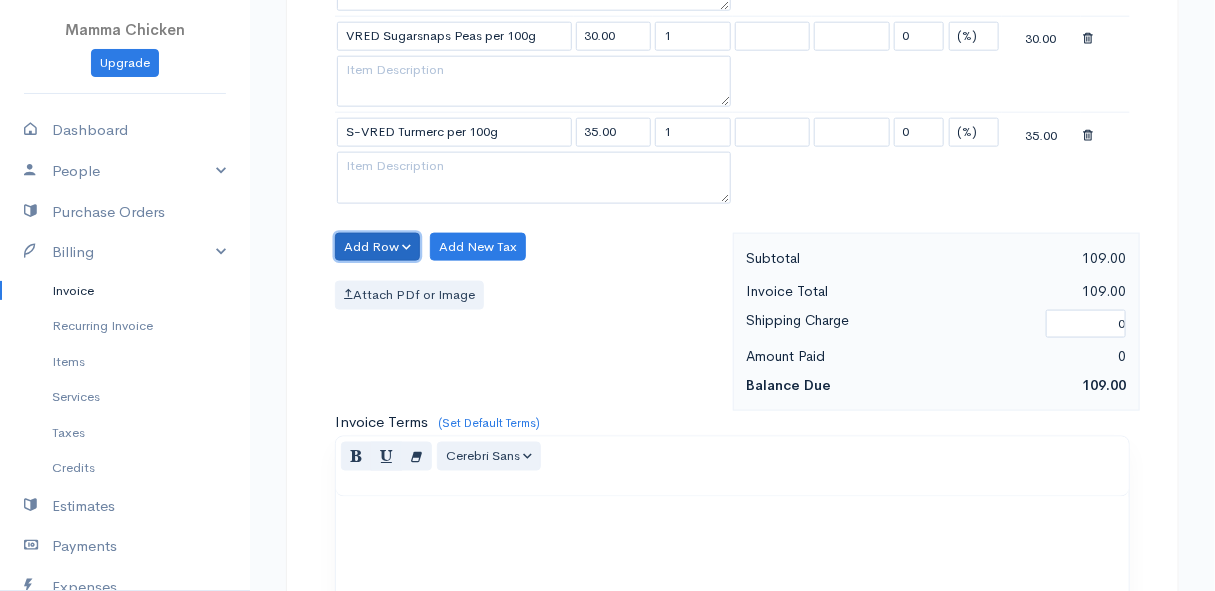 click on "Add Row" at bounding box center [377, 247] 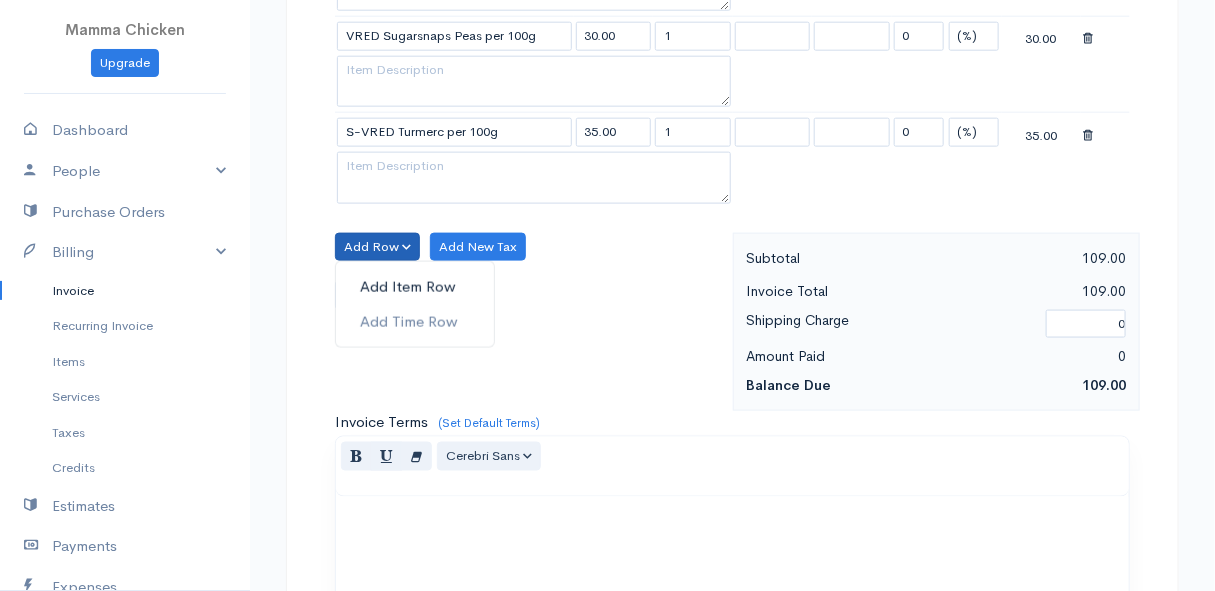 click on "Add Item Row" at bounding box center (415, 287) 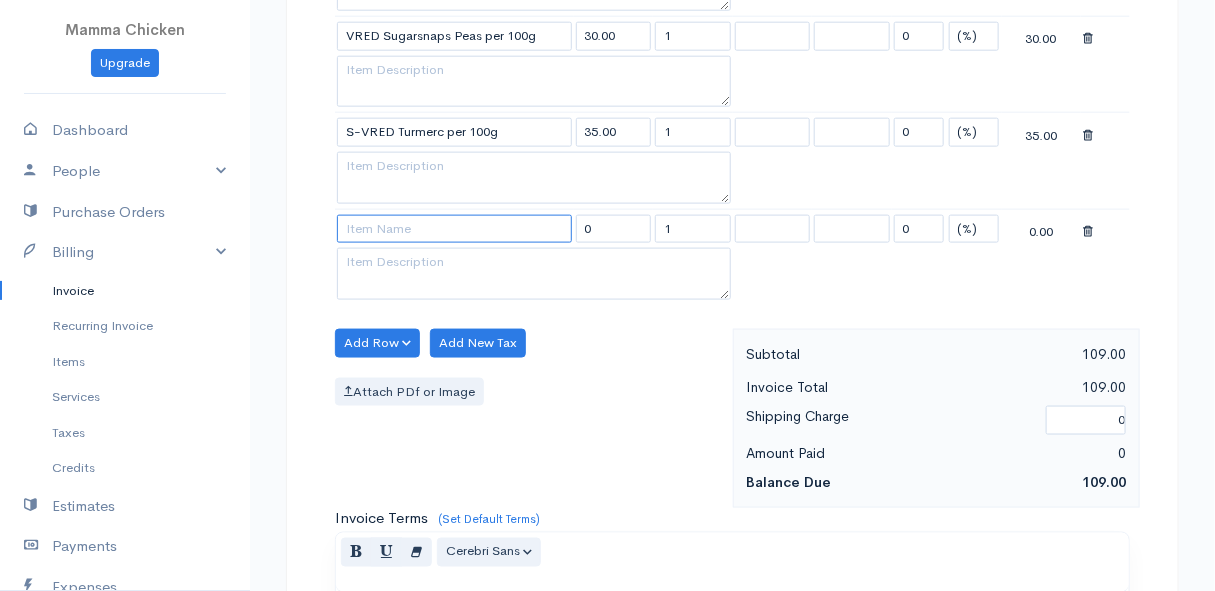 click at bounding box center (454, 229) 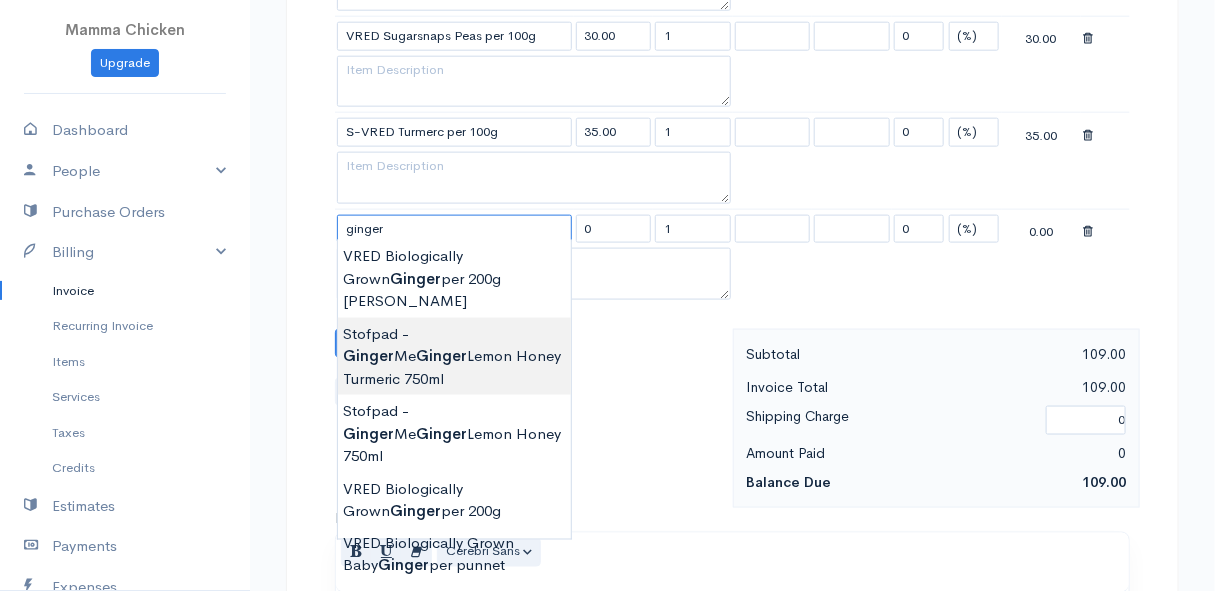 scroll, scrollTop: 909, scrollLeft: 0, axis: vertical 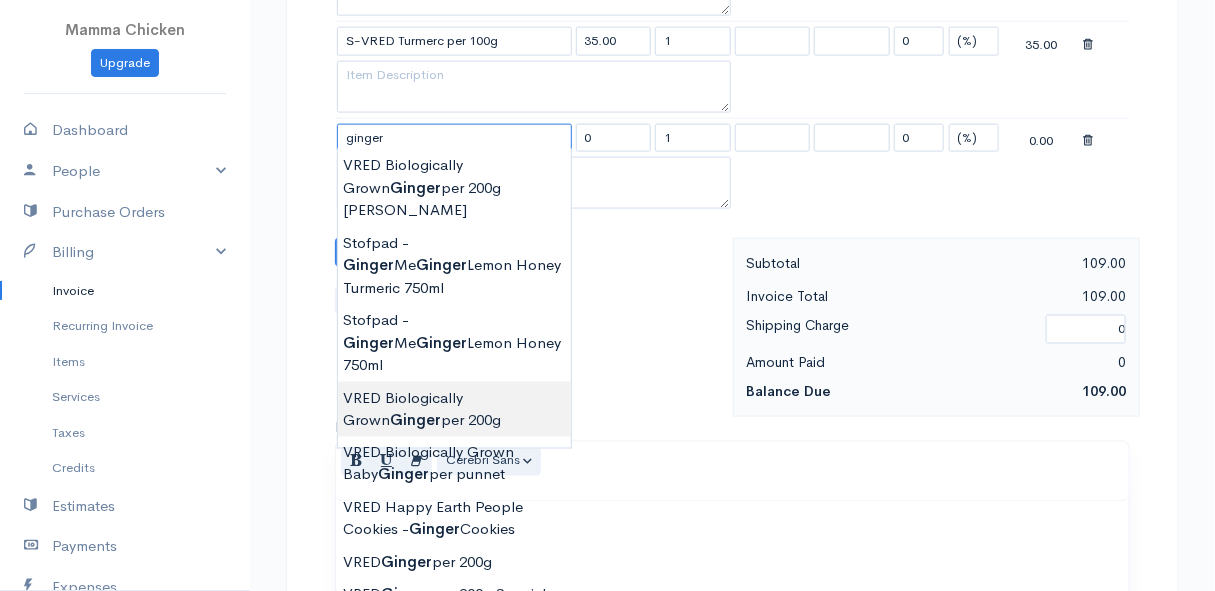 type on "VRED Biologically Grown Ginger per 200g" 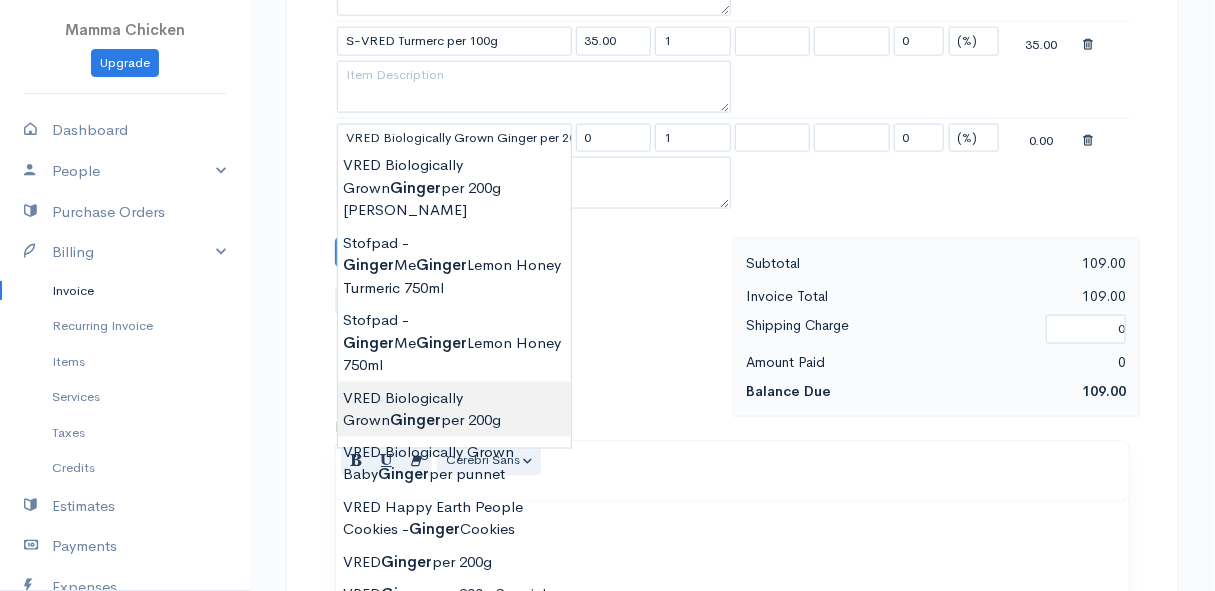 type on "58.00" 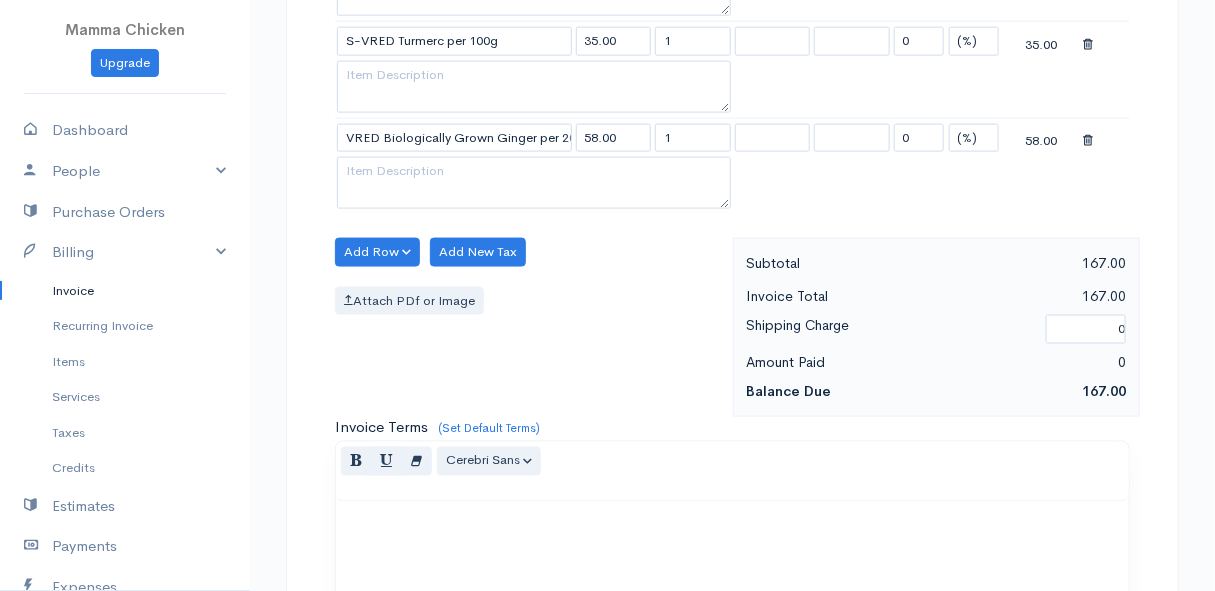 click on "Mamma Chicken
Upgrade
Dashboard
People
Clients
Vendors
Staff Users
Purchase Orders
Billing
Invoice
Recurring Invoice
Items
Services
Taxes
Credits
Estimates
Payments
Expenses
Track Time
Projects
Reports
Settings
My Organizations
Logout
Help
@CloudBooksApp 2022
Invoice
New Invoice
DRAFT To [PERSON_NAME] [STREET_ADDRESS] [Choose Country] [GEOGRAPHIC_DATA] [GEOGRAPHIC_DATA] [GEOGRAPHIC_DATA] [GEOGRAPHIC_DATA] [GEOGRAPHIC_DATA] [GEOGRAPHIC_DATA] [US_STATE] [GEOGRAPHIC_DATA] [GEOGRAPHIC_DATA] [GEOGRAPHIC_DATA] [GEOGRAPHIC_DATA] 1" at bounding box center [607, 99] 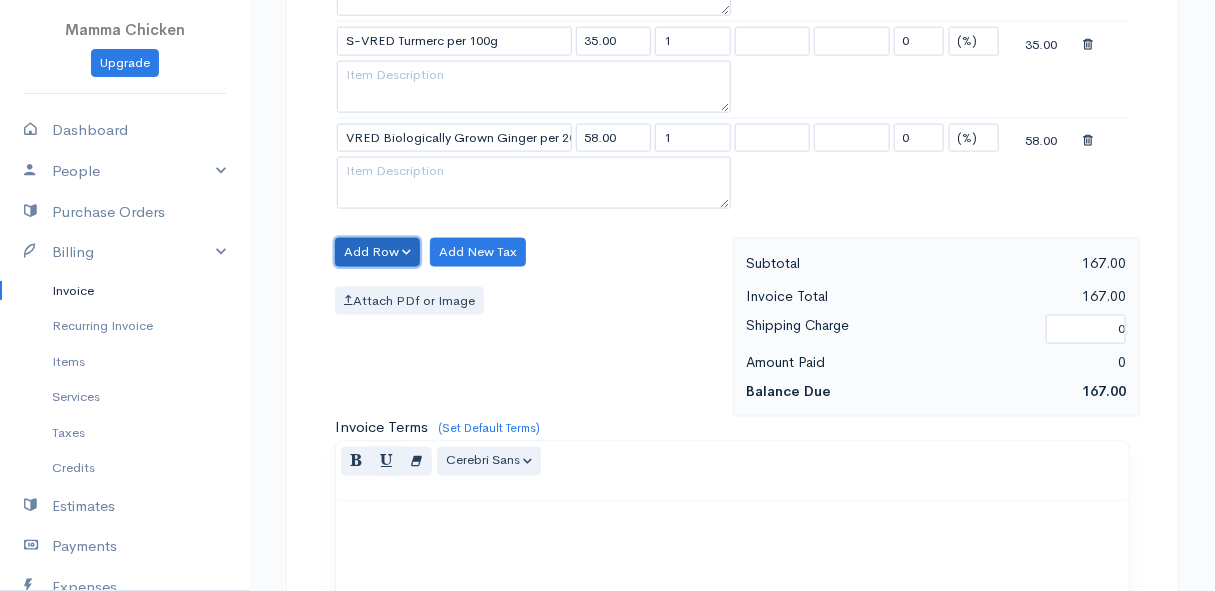 click on "Add Row" at bounding box center [377, 252] 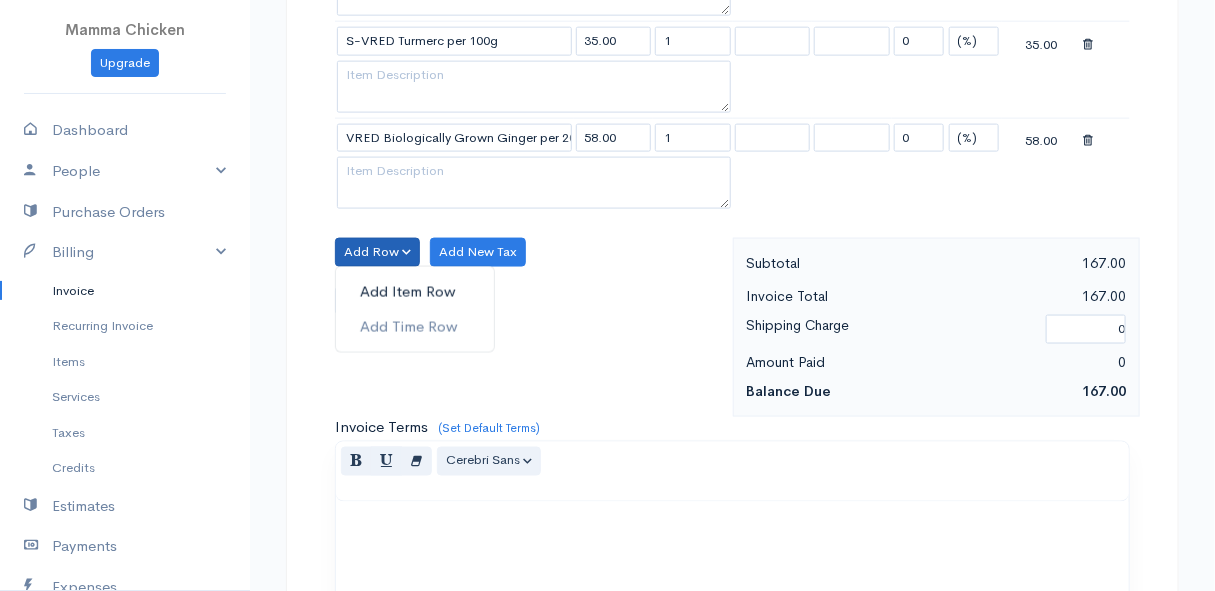 click on "Add Item Row" at bounding box center (415, 292) 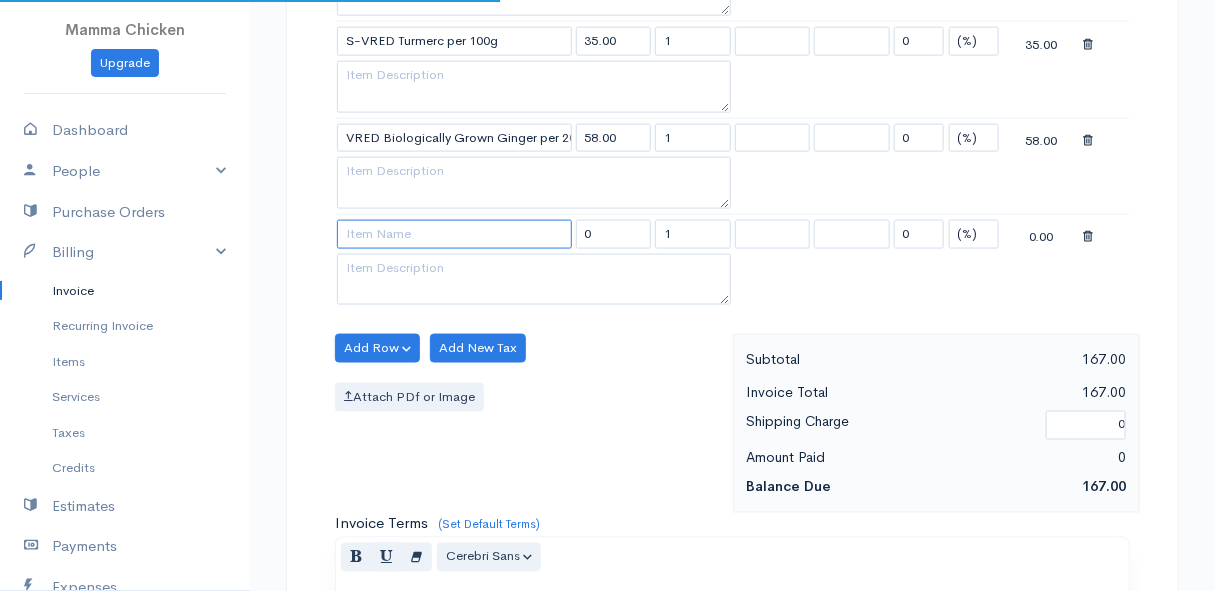 click at bounding box center (454, 234) 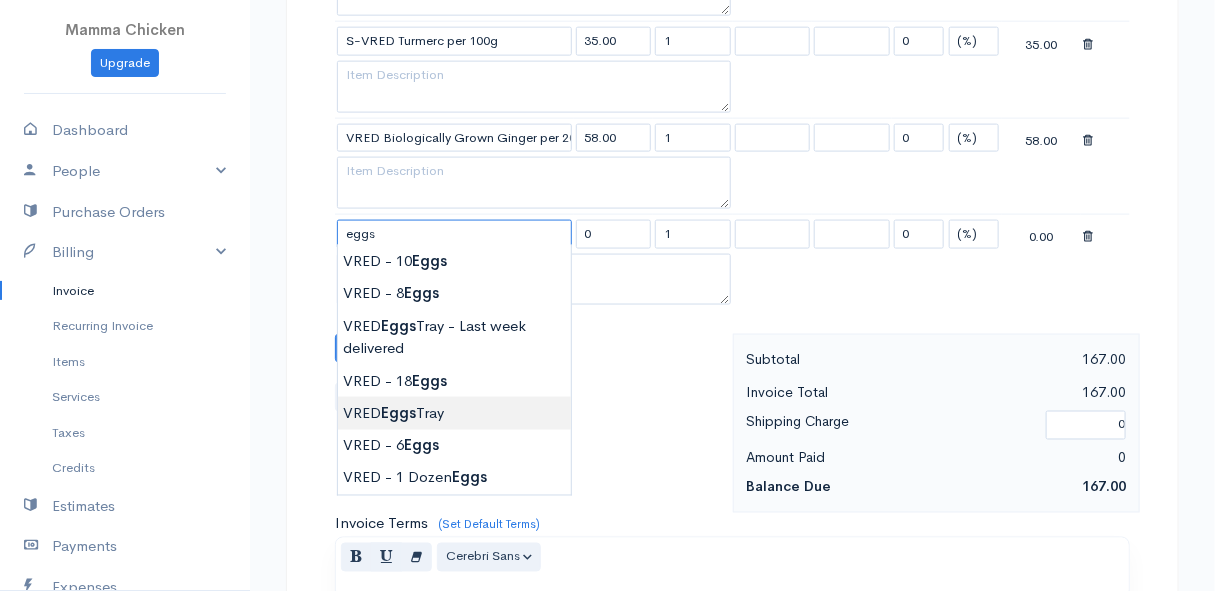 type on "VRED Eggs Tray" 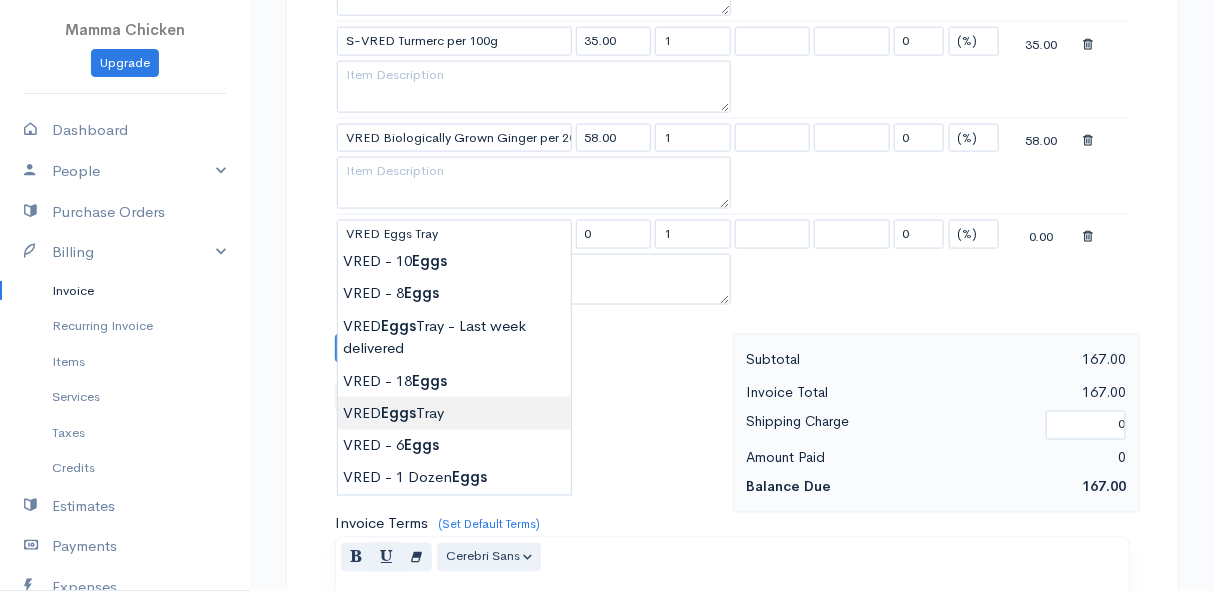 type on "135.00" 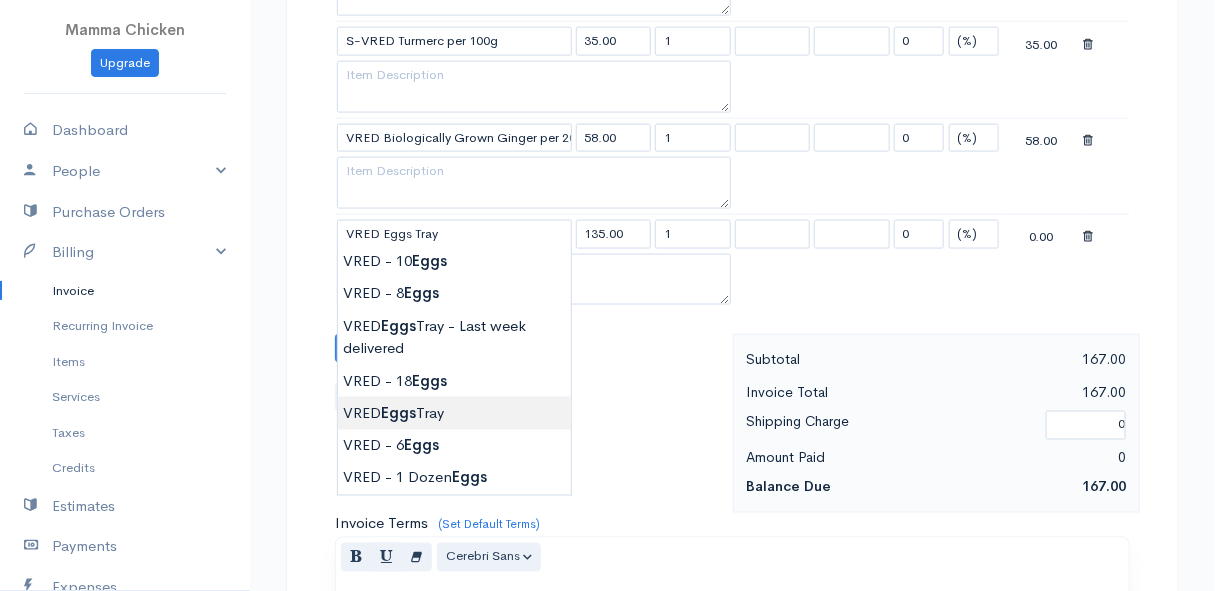 click on "Mamma Chicken
Upgrade
Dashboard
People
Clients
Vendors
Staff Users
Purchase Orders
Billing
Invoice
Recurring Invoice
Items
Services
Taxes
Credits
Estimates
Payments
Expenses
Track Time
Projects
Reports
Settings
My Organizations
Logout
Help
@CloudBooksApp 2022
Invoice
New Invoice
DRAFT To [PERSON_NAME] [STREET_ADDRESS] [Choose Country] [GEOGRAPHIC_DATA] [GEOGRAPHIC_DATA] [GEOGRAPHIC_DATA] [GEOGRAPHIC_DATA] [GEOGRAPHIC_DATA] [GEOGRAPHIC_DATA] [US_STATE] [GEOGRAPHIC_DATA] [GEOGRAPHIC_DATA] [GEOGRAPHIC_DATA] [GEOGRAPHIC_DATA] 1" at bounding box center (607, 148) 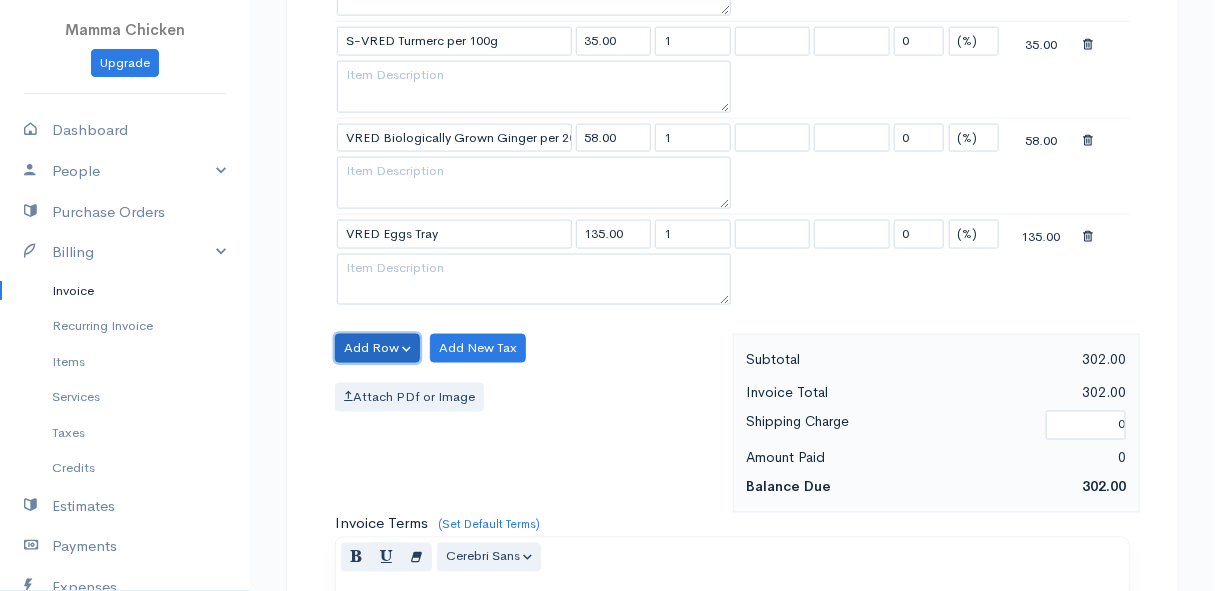 click on "Add Row" at bounding box center (377, 348) 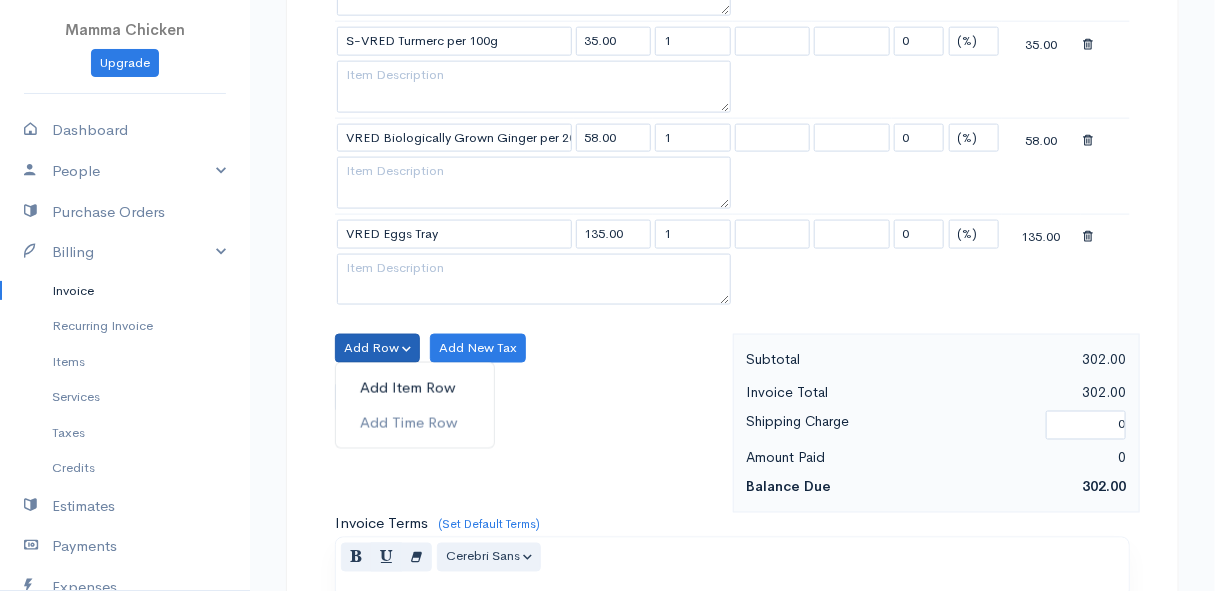 click on "Add Item Row" at bounding box center [415, 388] 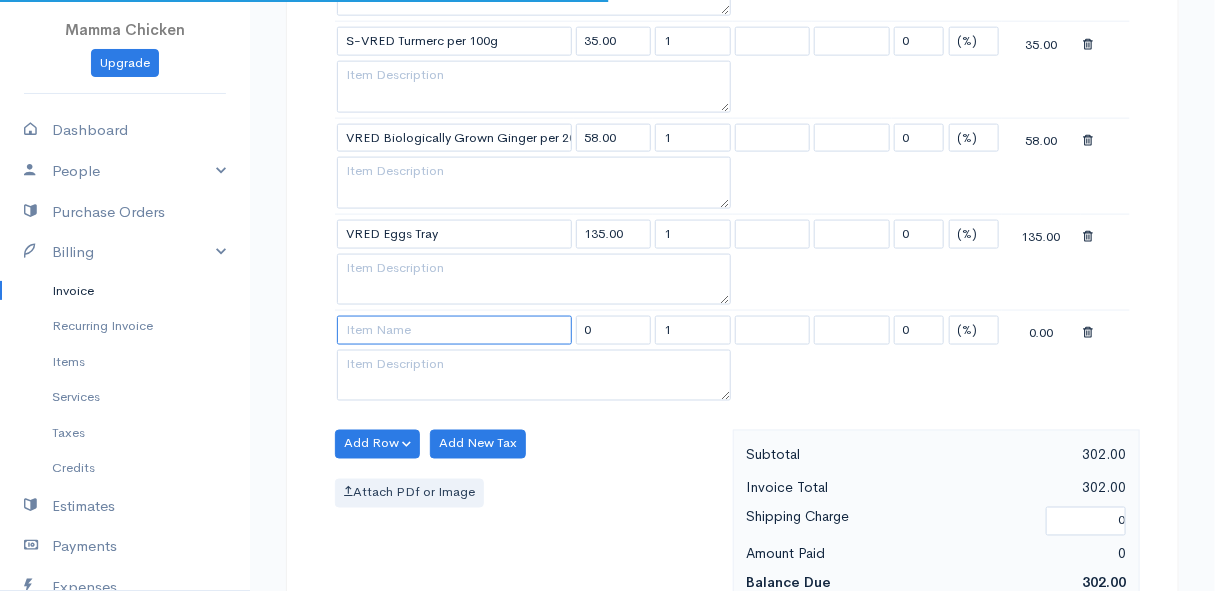 click at bounding box center [454, 330] 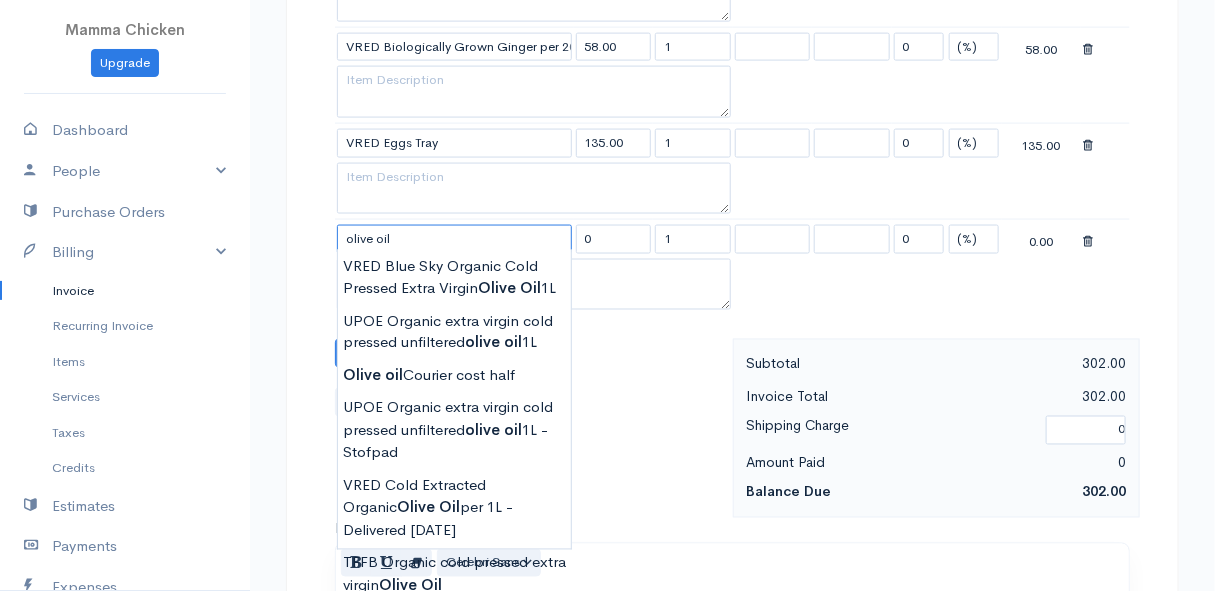 scroll, scrollTop: 1090, scrollLeft: 0, axis: vertical 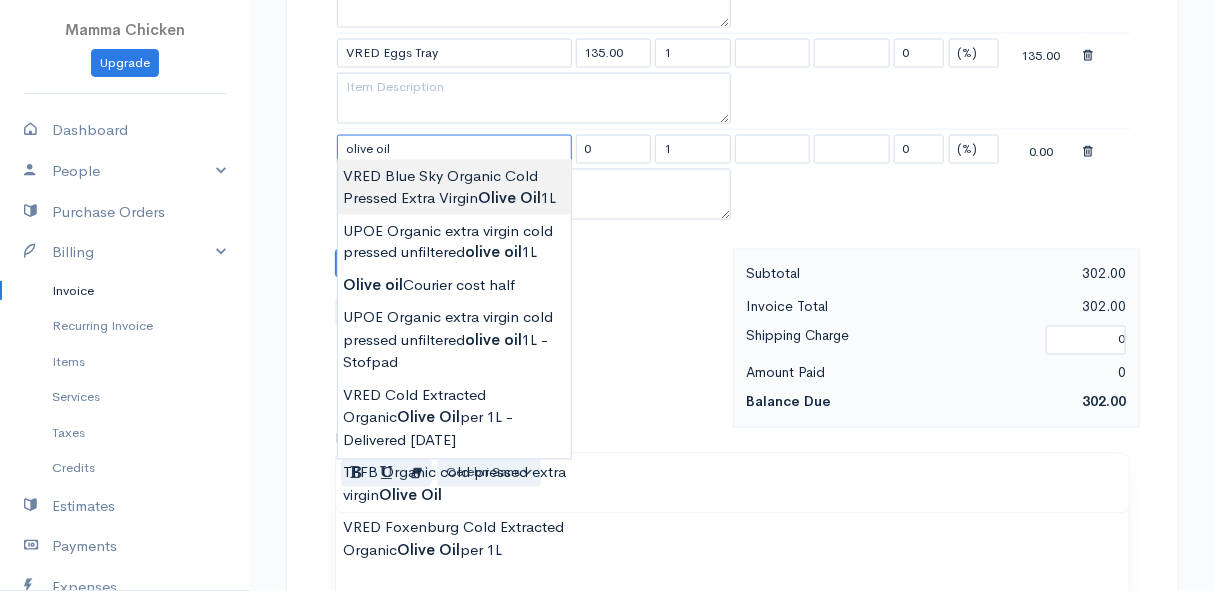 type on "VRED Blue Sky Organic Cold Pressed Extra Virgin Olive Oil 1L" 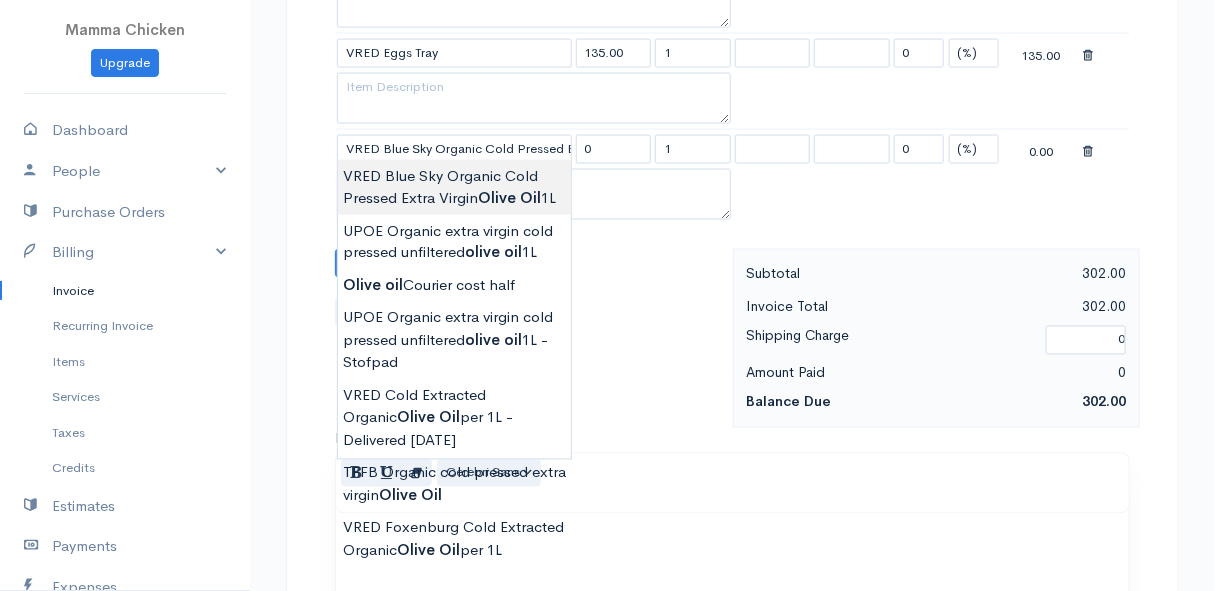 type on "330.00" 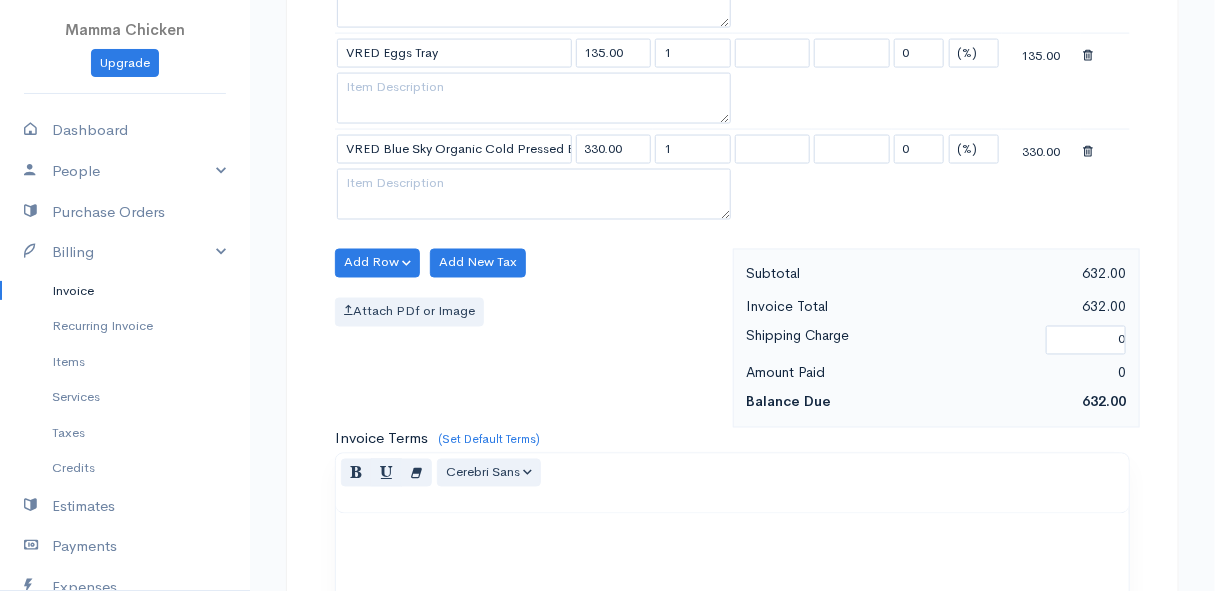 click on "Mamma Chicken
Upgrade
Dashboard
People
Clients
Vendors
Staff Users
Purchase Orders
Billing
Invoice
Recurring Invoice
Items
Services
Taxes
Credits
Estimates
Payments
Expenses
Track Time
Projects
Reports
Settings
My Organizations
Logout
Help
@CloudBooksApp 2022
Invoice
New Invoice
DRAFT To [PERSON_NAME] [STREET_ADDRESS] [Choose Country] [GEOGRAPHIC_DATA] [GEOGRAPHIC_DATA] [GEOGRAPHIC_DATA] [GEOGRAPHIC_DATA] [GEOGRAPHIC_DATA] [GEOGRAPHIC_DATA] [US_STATE] [GEOGRAPHIC_DATA] [GEOGRAPHIC_DATA] [GEOGRAPHIC_DATA] [GEOGRAPHIC_DATA] 1" at bounding box center (607, 15) 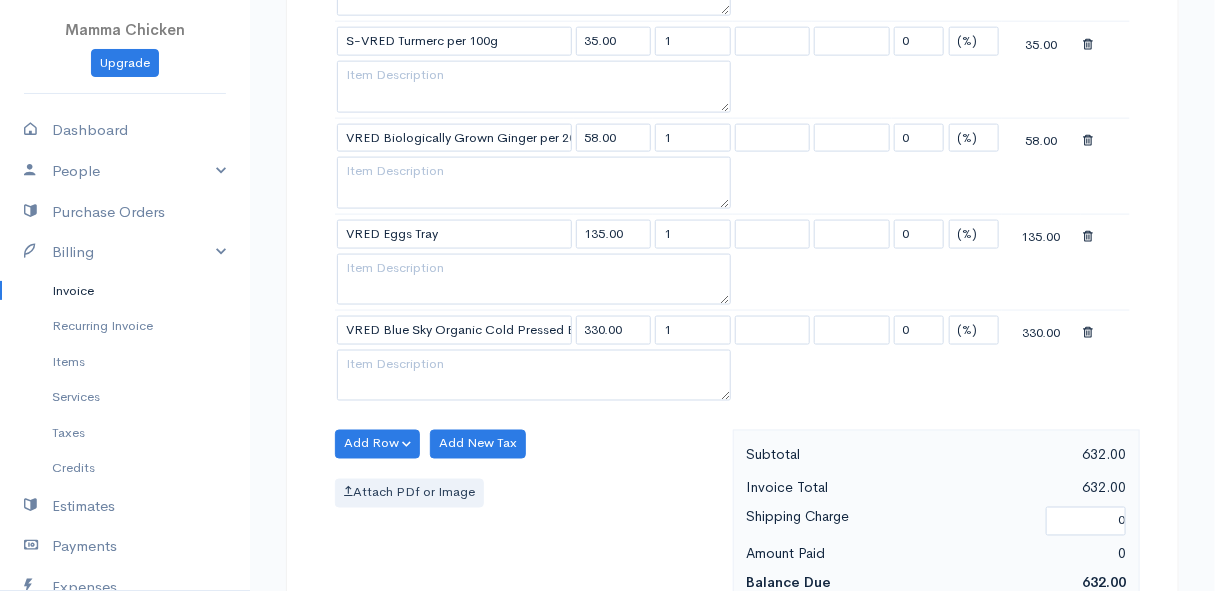 scroll, scrollTop: 1000, scrollLeft: 0, axis: vertical 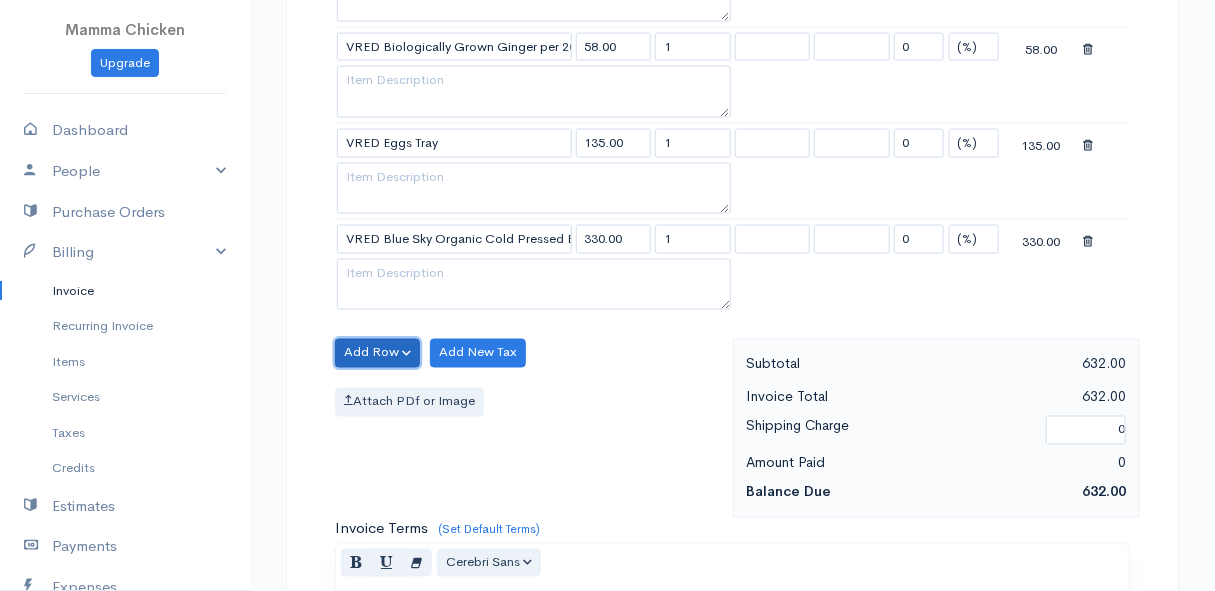 click on "Add Row" at bounding box center [377, 353] 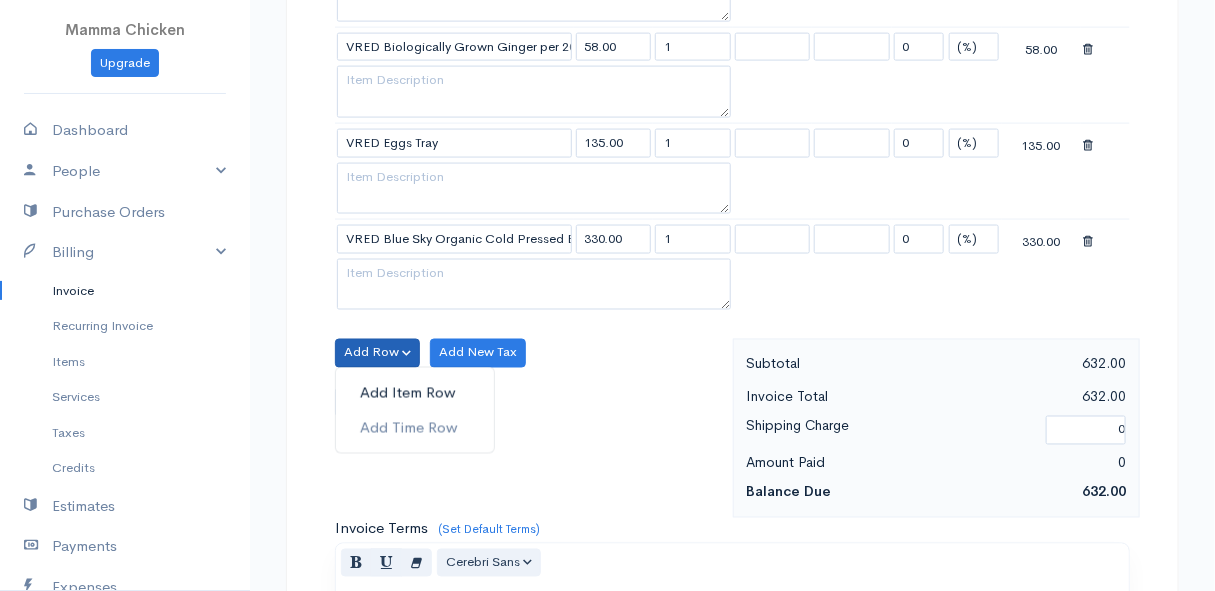 click on "Add Item Row" at bounding box center [415, 393] 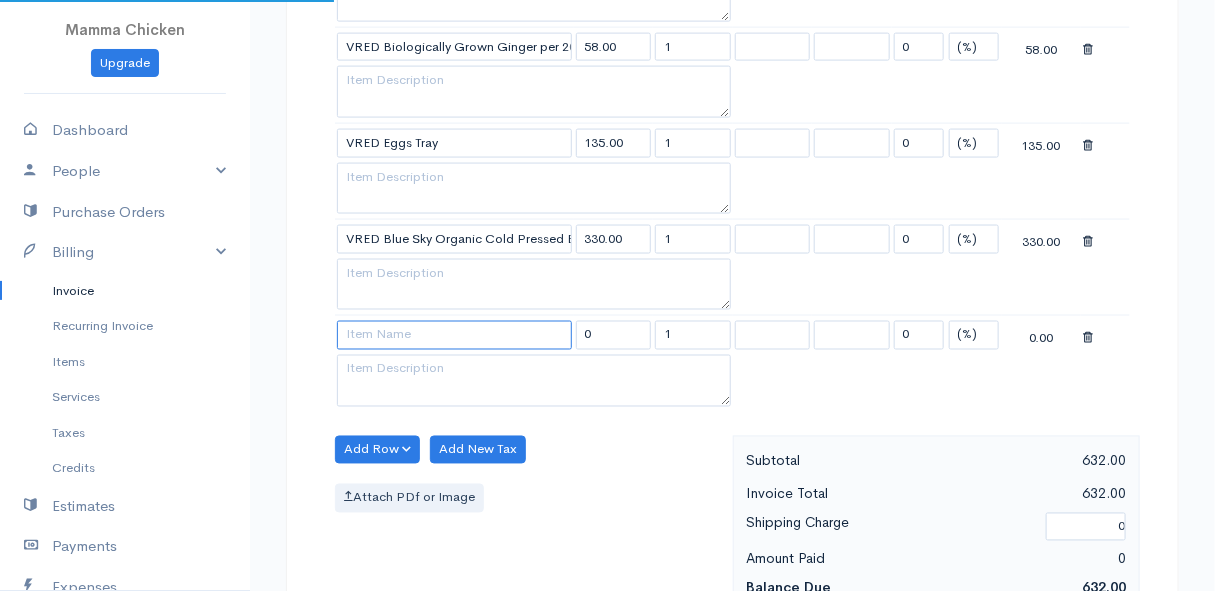 click at bounding box center (454, 335) 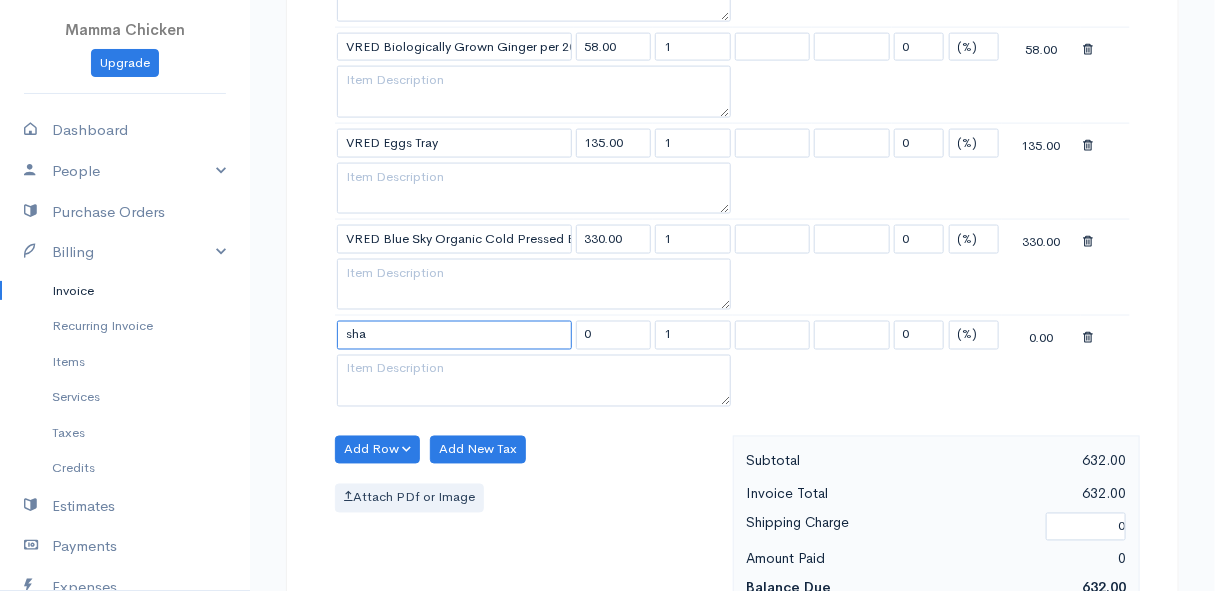 click on "sha" at bounding box center (454, 335) 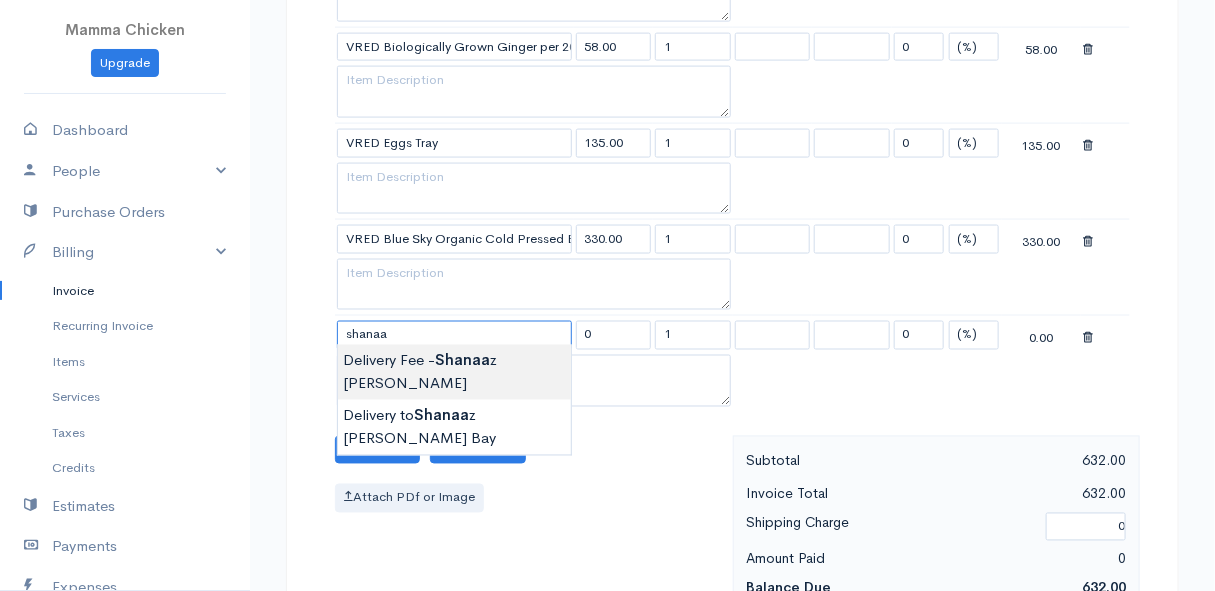 type on "Delivery Fee - [PERSON_NAME]" 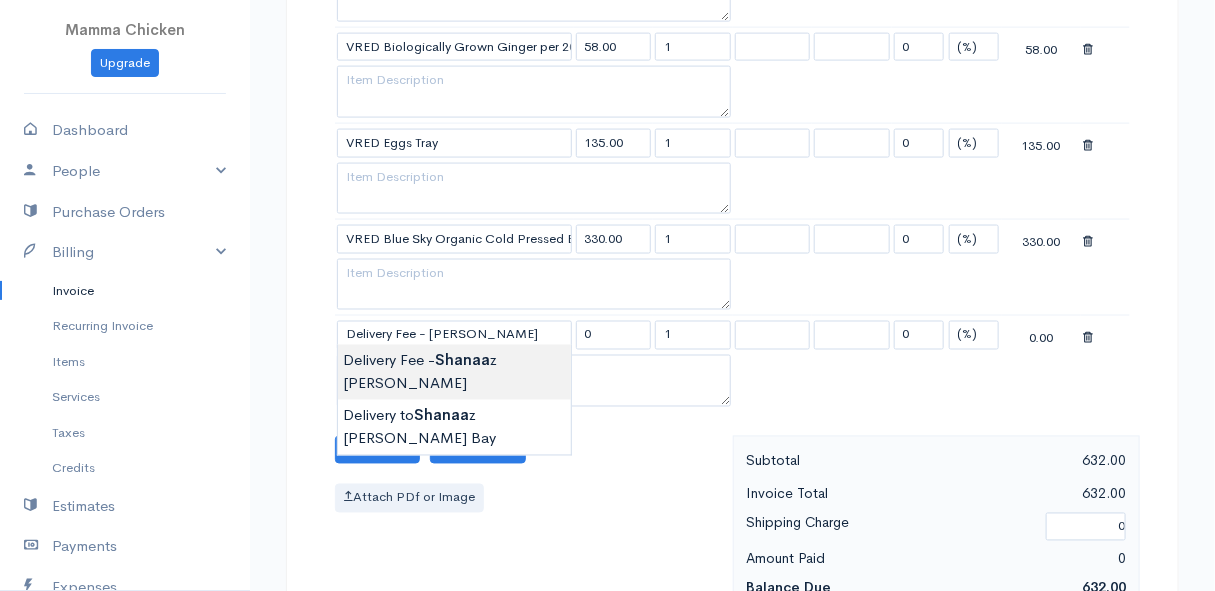 type on "25.00" 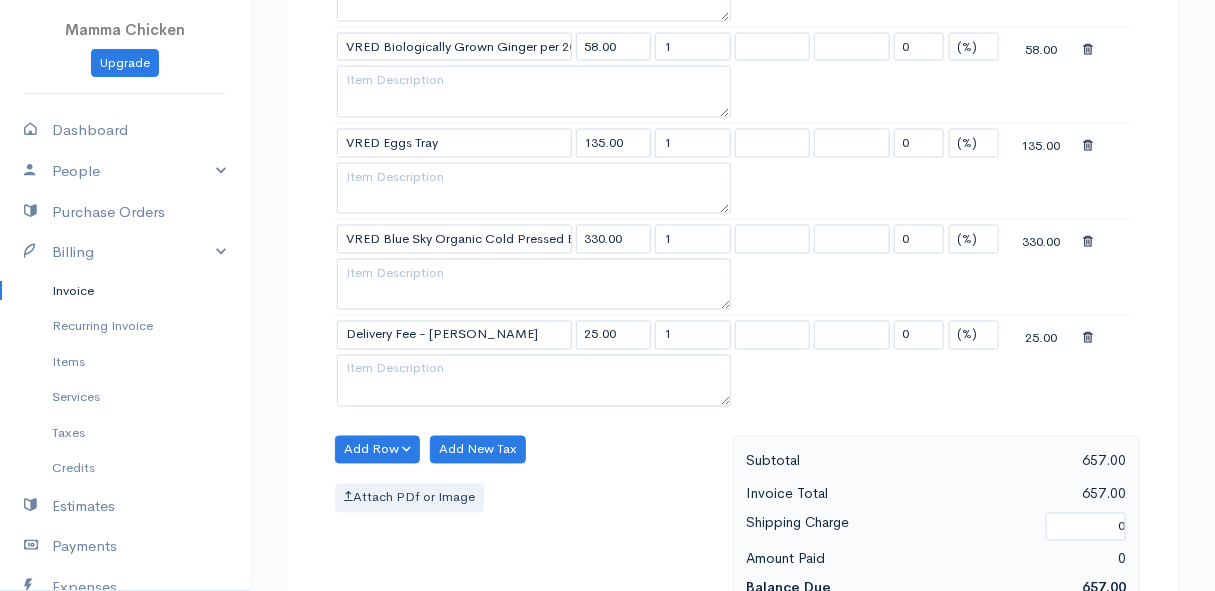 click on "Mamma Chicken
Upgrade
Dashboard
People
Clients
Vendors
Staff Users
Purchase Orders
Billing
Invoice
Recurring Invoice
Items
Services
Taxes
Credits
Estimates
Payments
Expenses
Track Time
Projects
Reports
Settings
My Organizations
Logout
Help
@CloudBooksApp 2022
Invoice
New Invoice
DRAFT To [PERSON_NAME] [STREET_ADDRESS] [Choose Country] [GEOGRAPHIC_DATA] [GEOGRAPHIC_DATA] [GEOGRAPHIC_DATA] [GEOGRAPHIC_DATA] [GEOGRAPHIC_DATA] [GEOGRAPHIC_DATA] [US_STATE] [GEOGRAPHIC_DATA] [GEOGRAPHIC_DATA] [GEOGRAPHIC_DATA] [GEOGRAPHIC_DATA] 1" at bounding box center (607, 153) 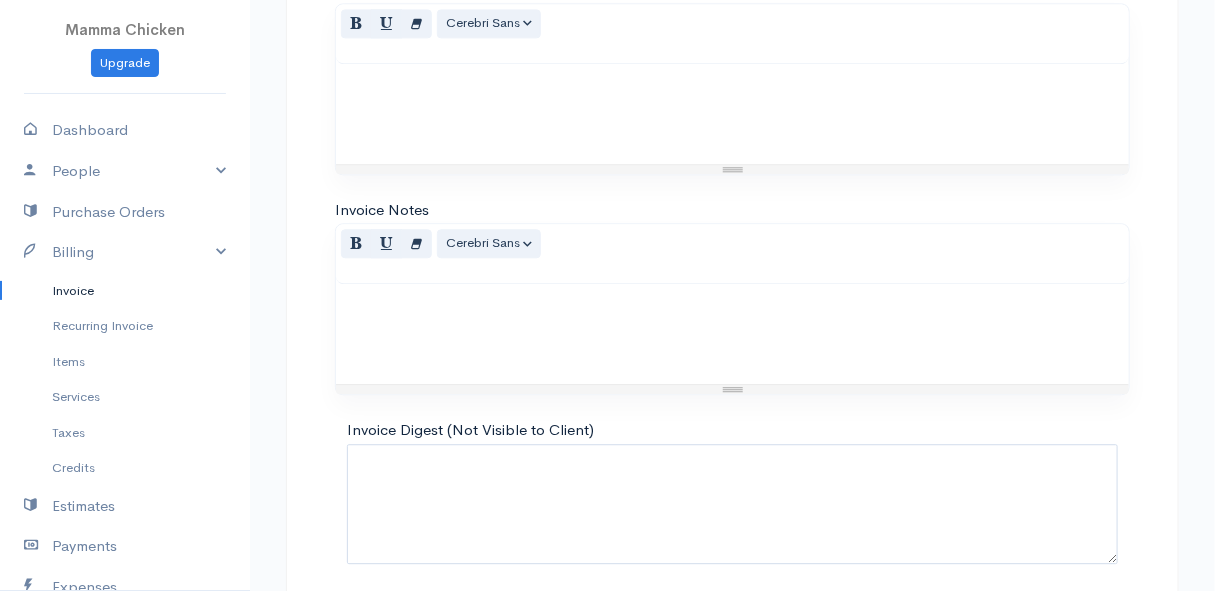 scroll, scrollTop: 1708, scrollLeft: 0, axis: vertical 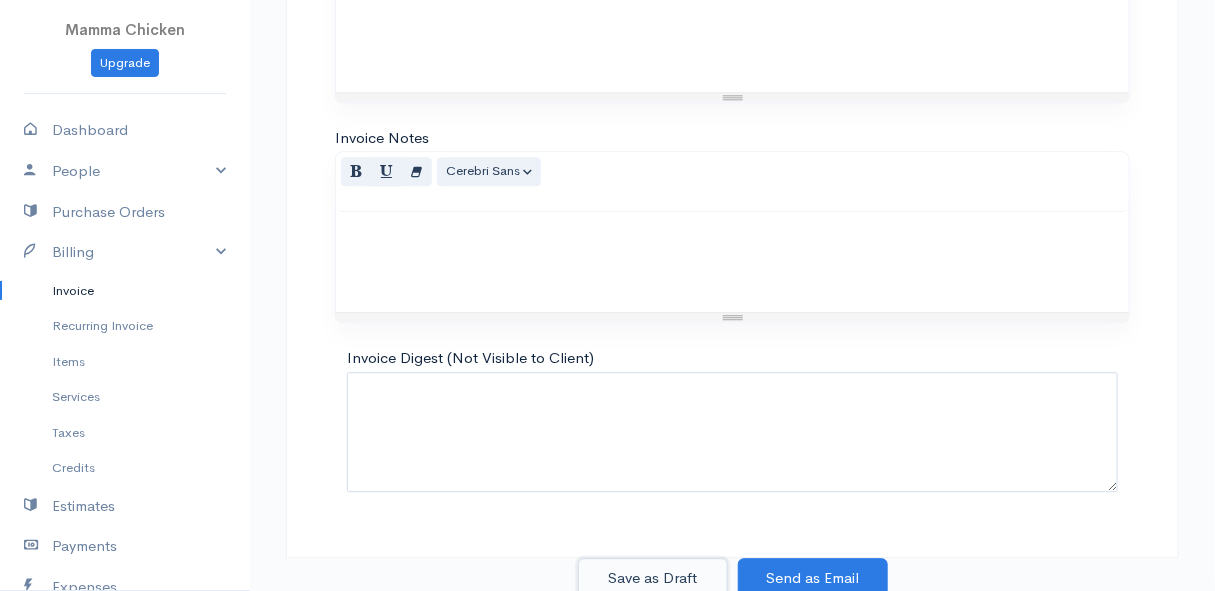 click on "Save as Draft" at bounding box center (653, 578) 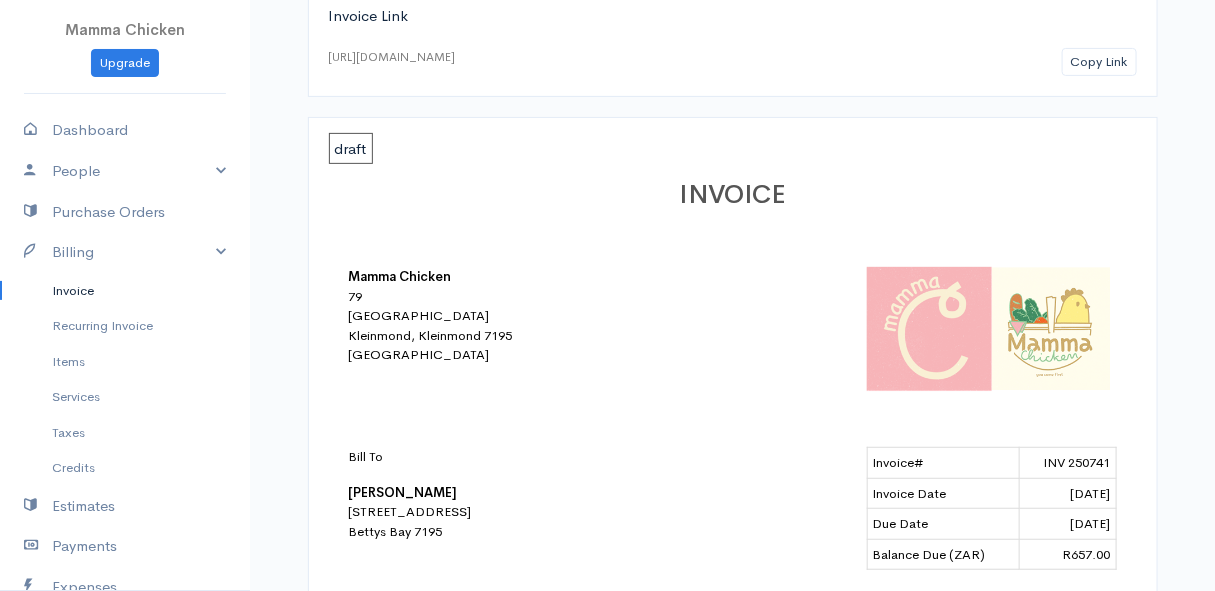 scroll, scrollTop: 0, scrollLeft: 0, axis: both 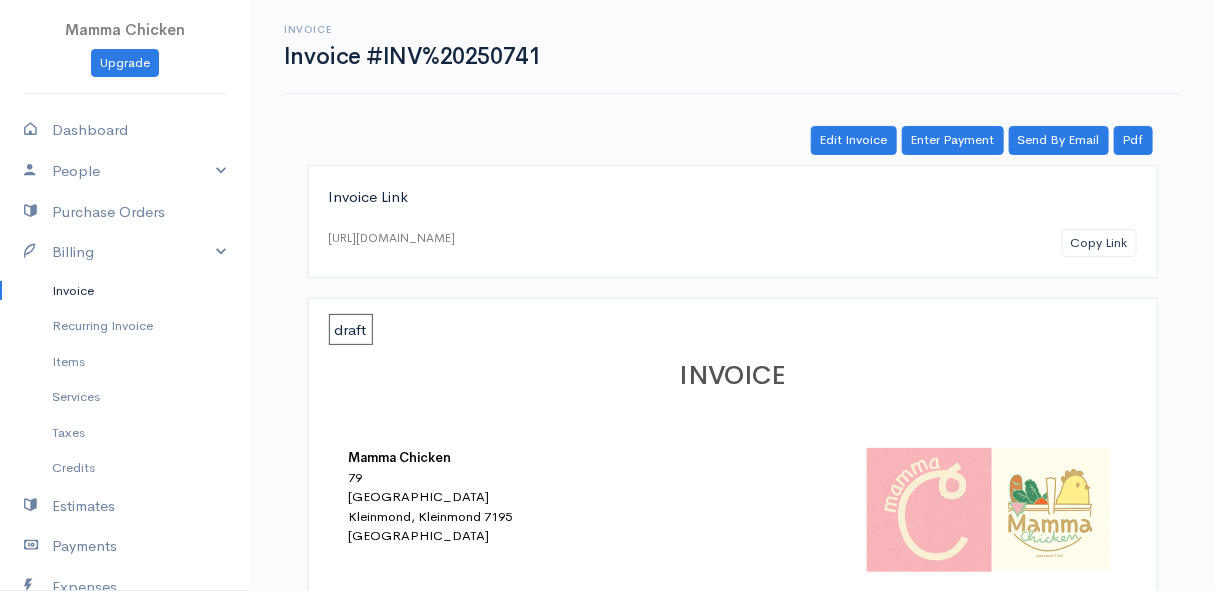 click on "Invoice" at bounding box center (125, 291) 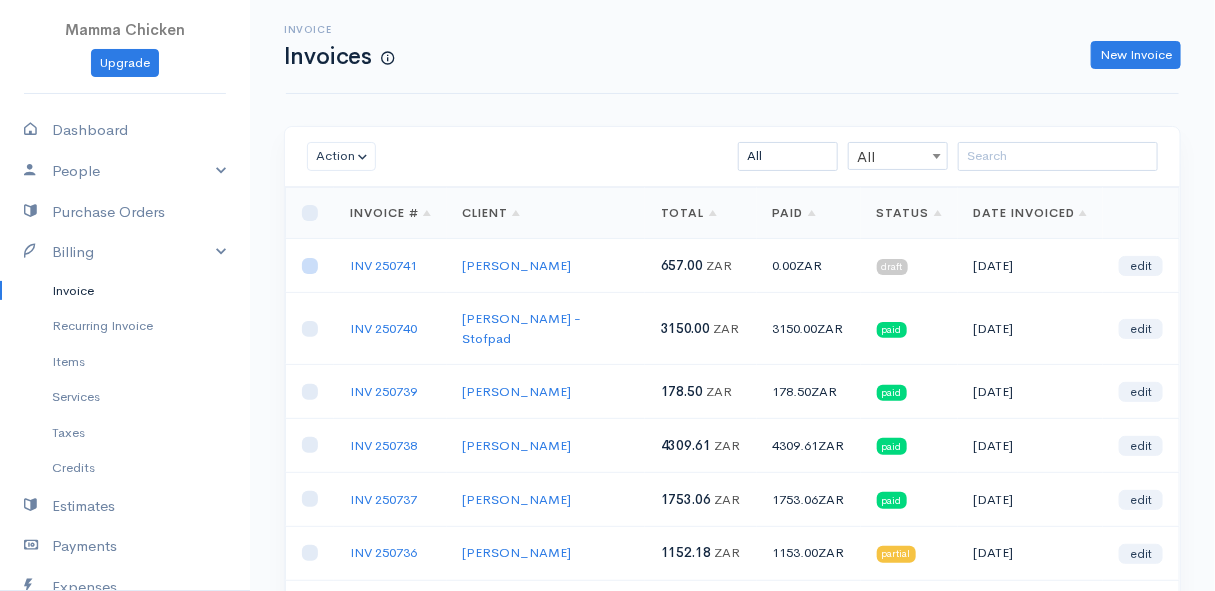 click at bounding box center (310, 266) 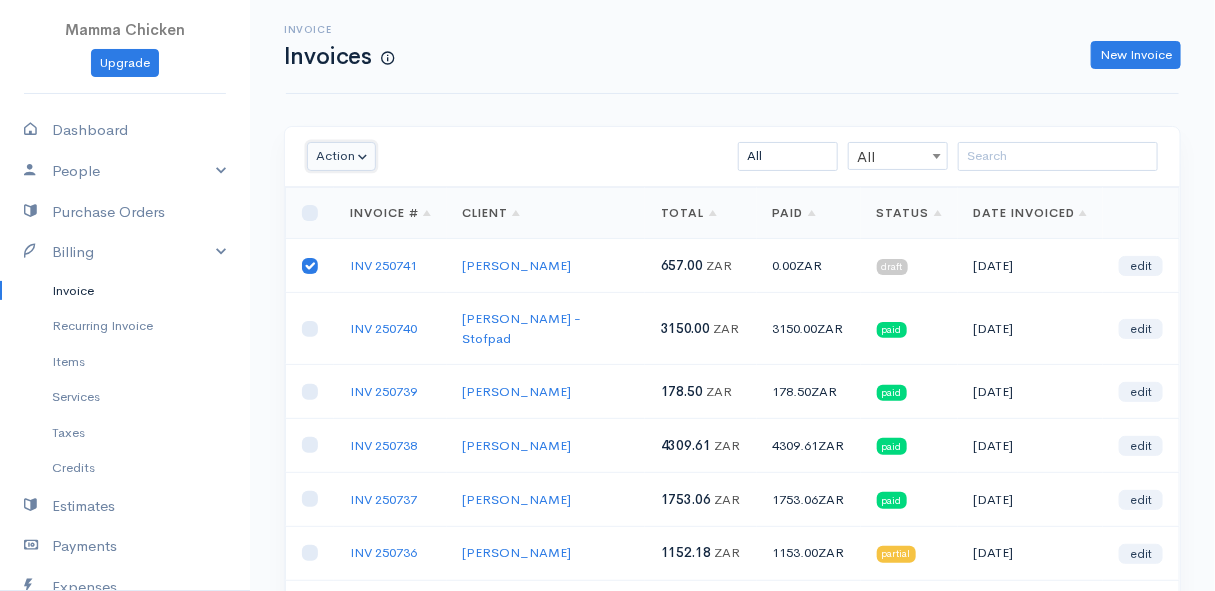 click on "Action" at bounding box center [341, 156] 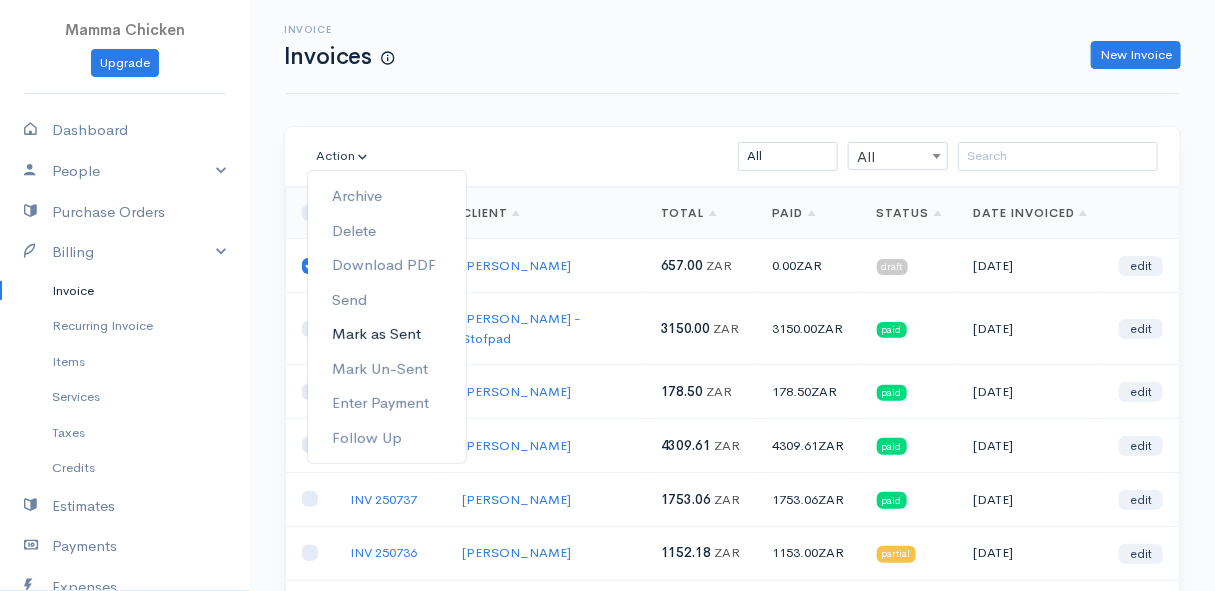 click on "Mark as Sent" at bounding box center (387, 334) 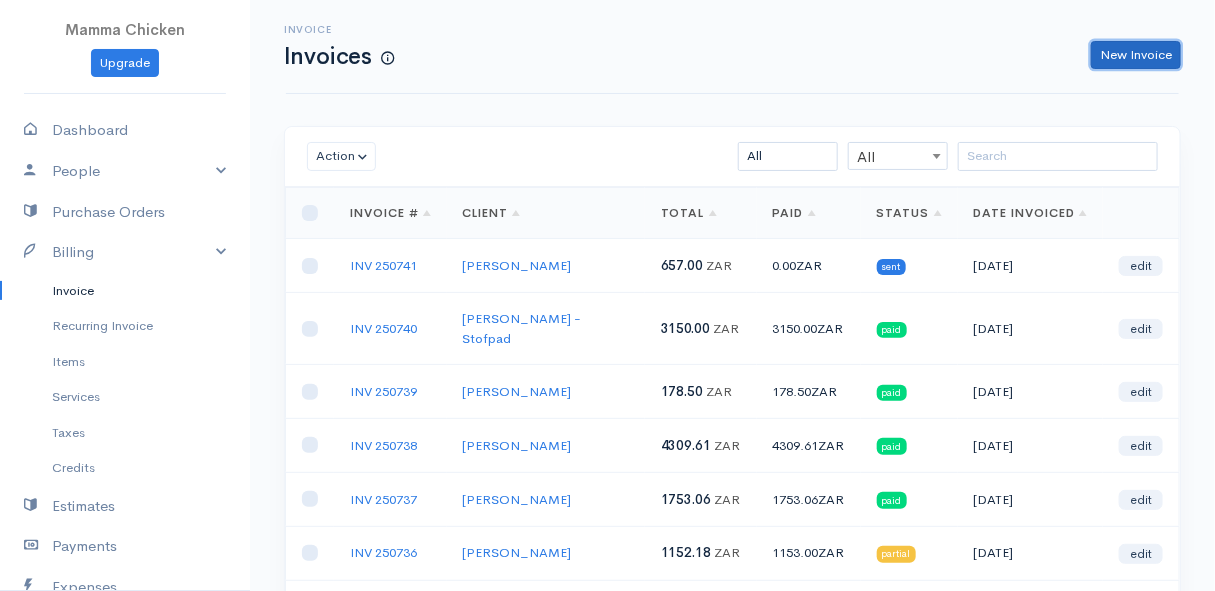 click on "New Invoice" at bounding box center [1136, 55] 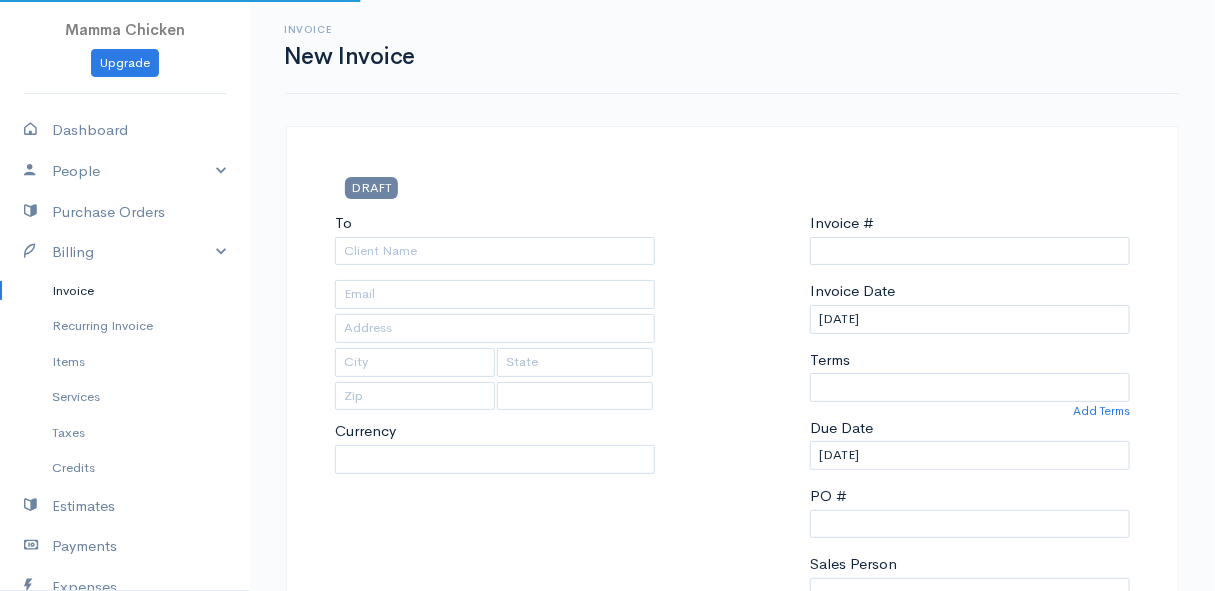 type on "INV 250742" 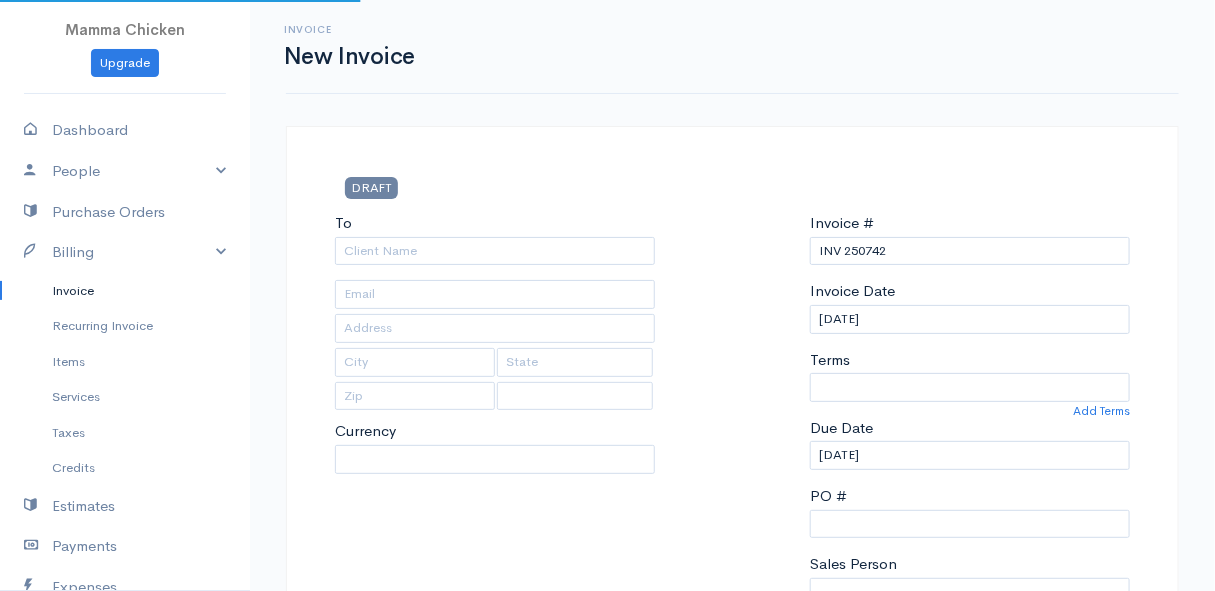 select on "[GEOGRAPHIC_DATA]" 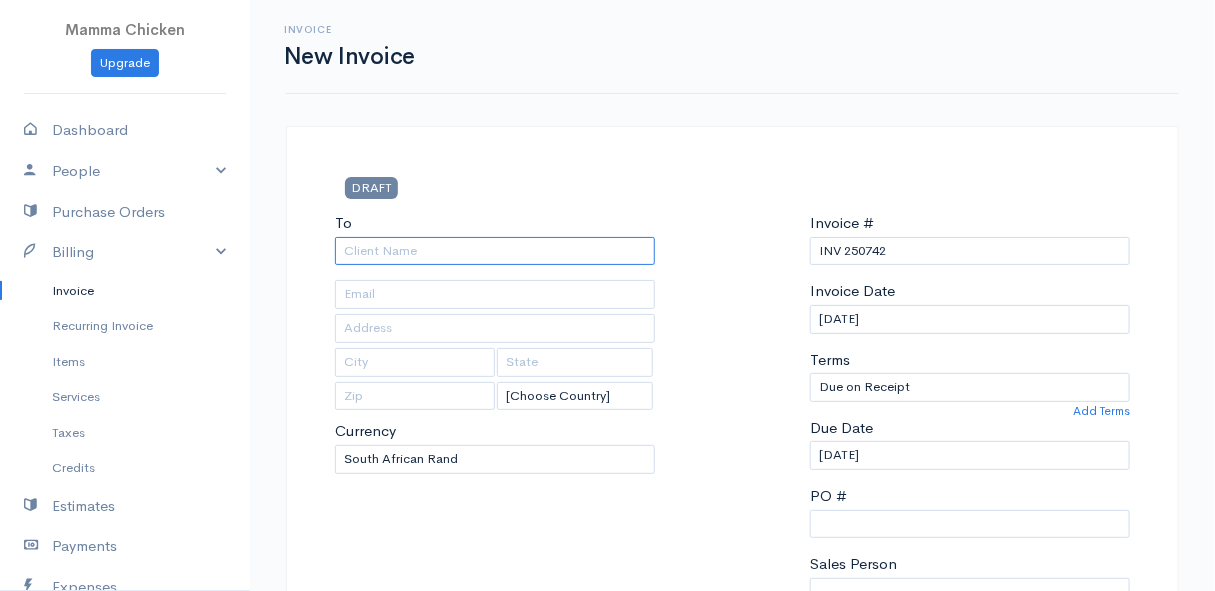 click on "To" at bounding box center [495, 251] 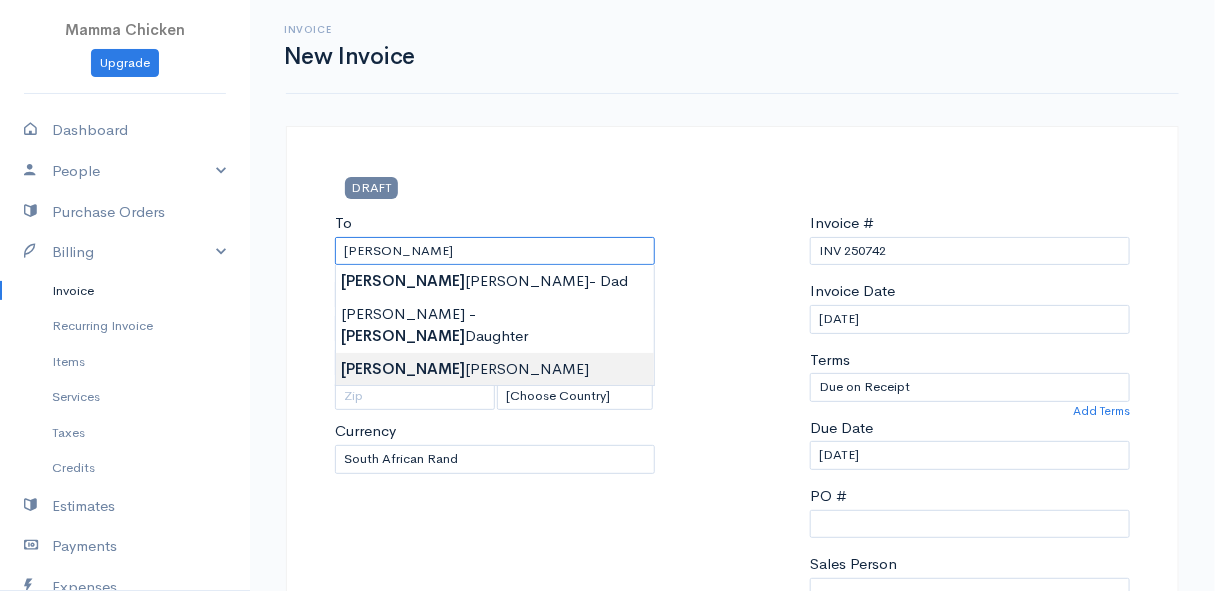 type on "[PERSON_NAME]" 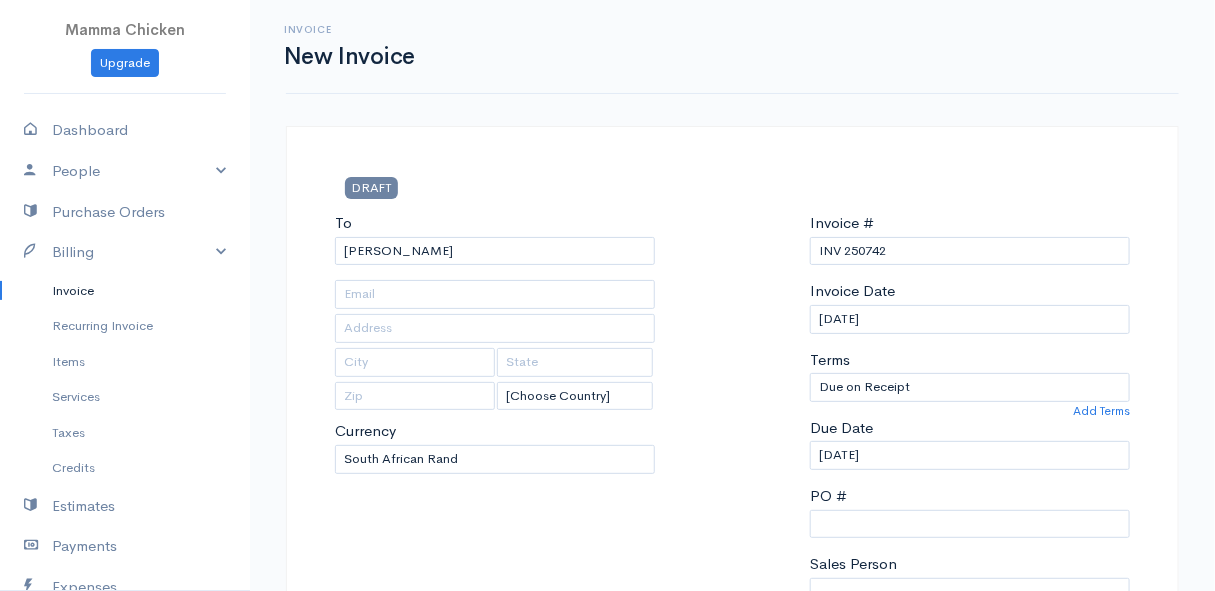 click on "Mamma Chicken
Upgrade
Dashboard
People
Clients
Vendors
Staff Users
Purchase Orders
Billing
Invoice
Recurring Invoice
Items
Services
Taxes
Credits
Estimates
Payments
Expenses
Track Time
Projects
Reports
Settings
My Organizations
Logout
Help
@CloudBooksApp 2022
Invoice
New Invoice
DRAFT To [PERSON_NAME] [Choose Country] [GEOGRAPHIC_DATA] [GEOGRAPHIC_DATA] [GEOGRAPHIC_DATA] [GEOGRAPHIC_DATA] [GEOGRAPHIC_DATA] [GEOGRAPHIC_DATA] [US_STATE] [GEOGRAPHIC_DATA] [GEOGRAPHIC_DATA] [GEOGRAPHIC_DATA] [GEOGRAPHIC_DATA] [GEOGRAPHIC_DATA] [GEOGRAPHIC_DATA] [GEOGRAPHIC_DATA] [GEOGRAPHIC_DATA]" at bounding box center (607, 864) 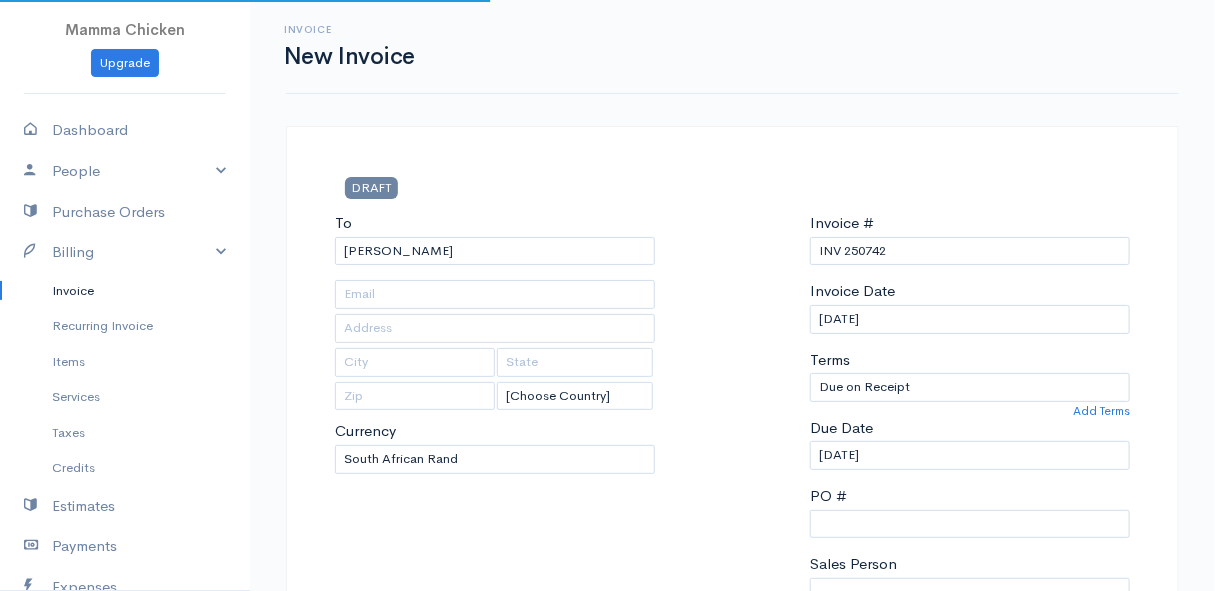 type on "[STREET_ADDRESS][PERSON_NAME], (Corner of [PERSON_NAME] and [PERSON_NAME] ~ stand 1062), [PERSON_NAME] Bay" 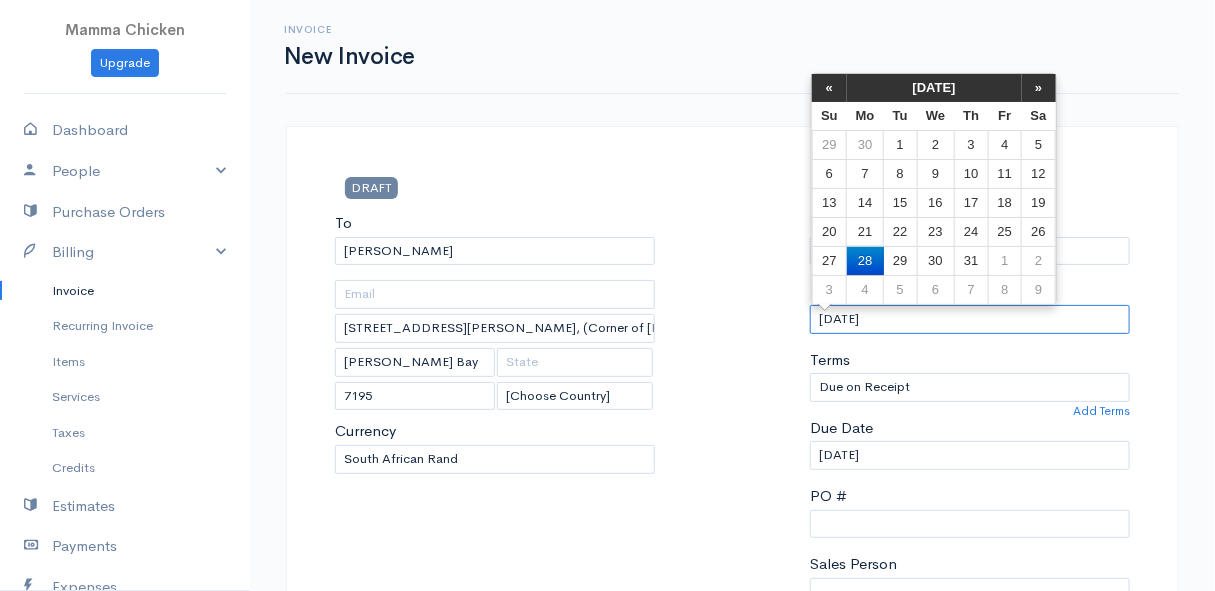 click on "[DATE]" at bounding box center (970, 319) 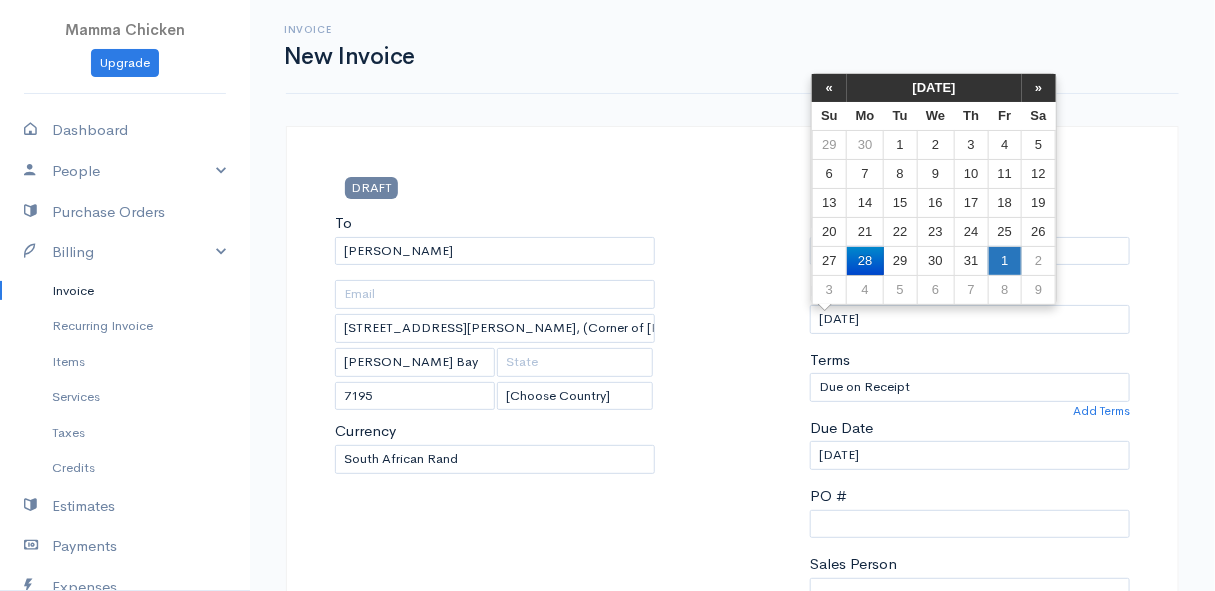 click on "1" at bounding box center (1004, 260) 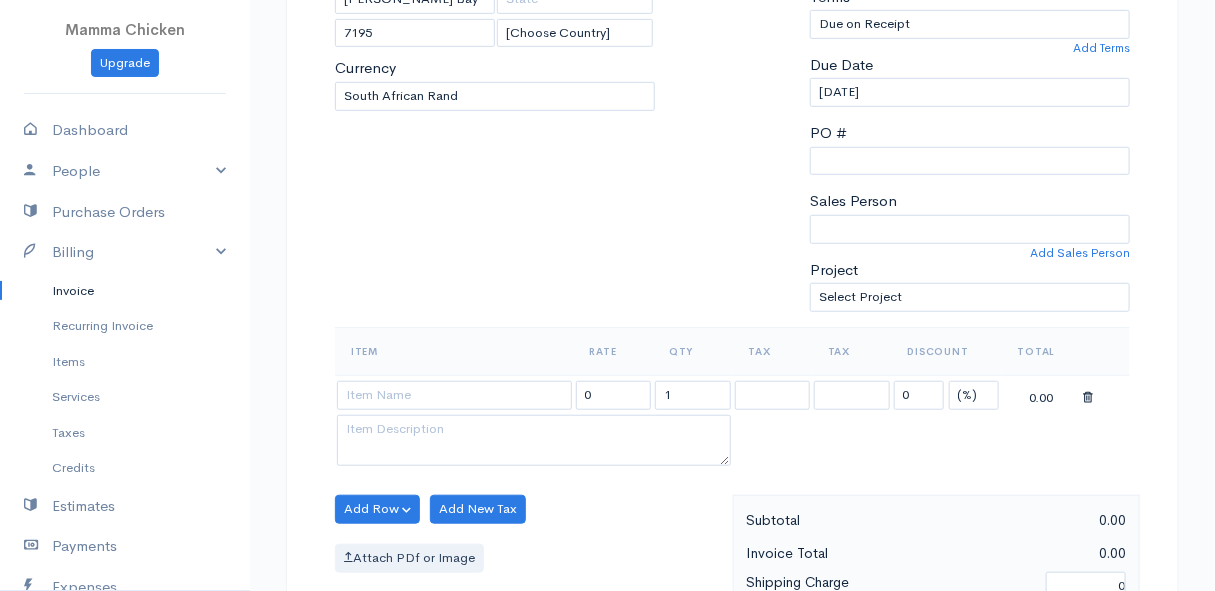 scroll, scrollTop: 454, scrollLeft: 0, axis: vertical 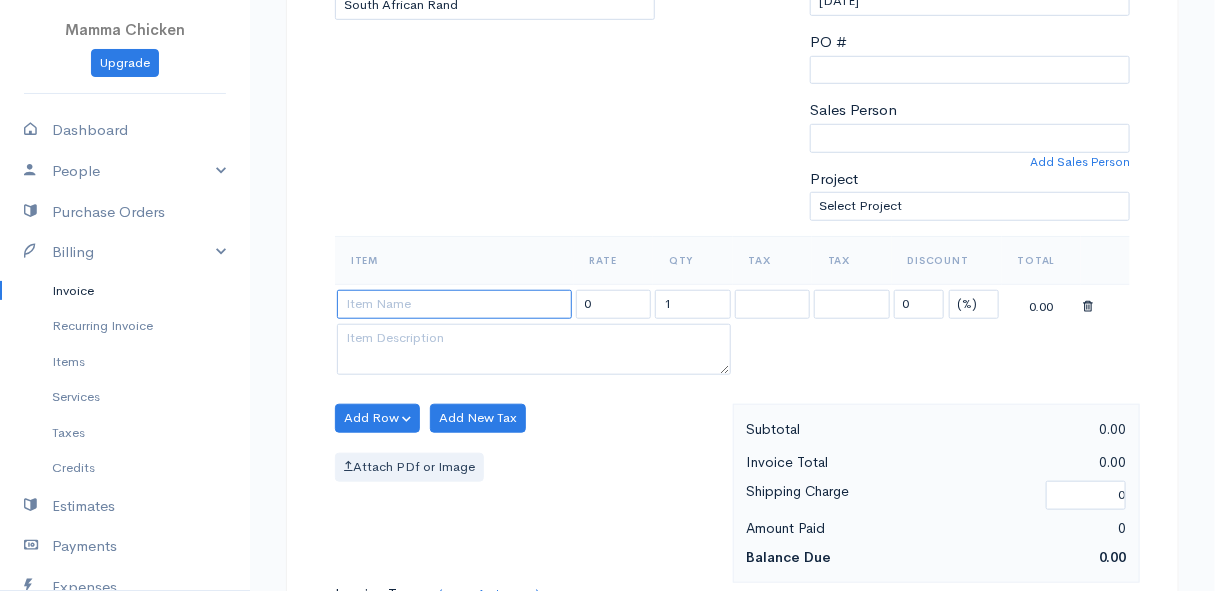 click at bounding box center (454, 304) 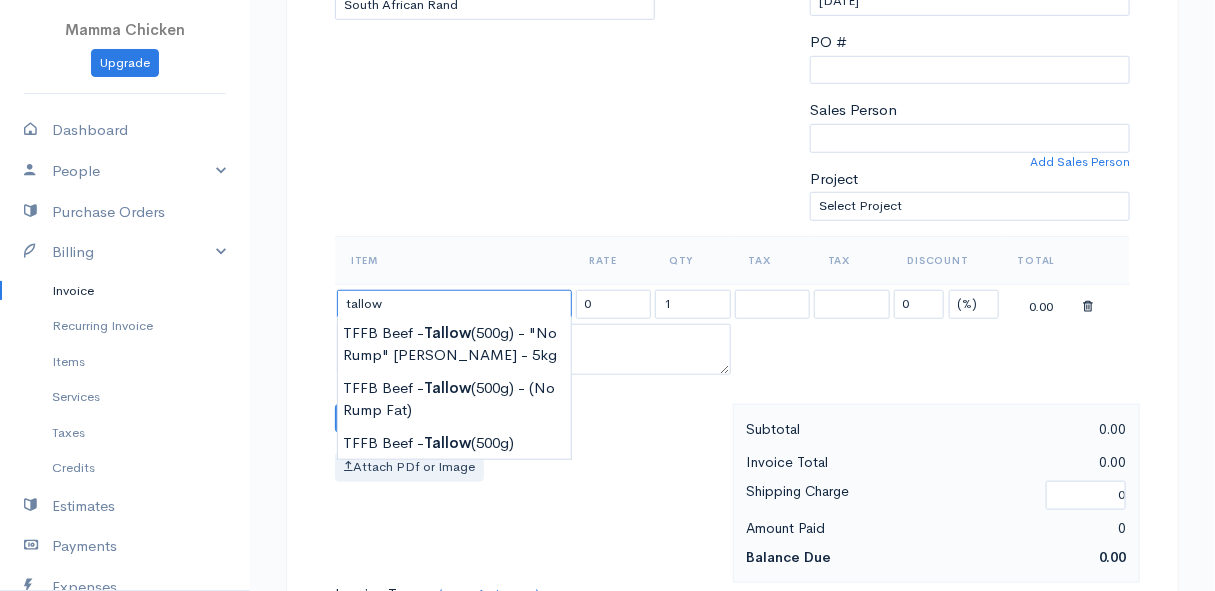 type on "TFFB Beef - Tallow (500g) - "No Rump" [PERSON_NAME] - 5kg" 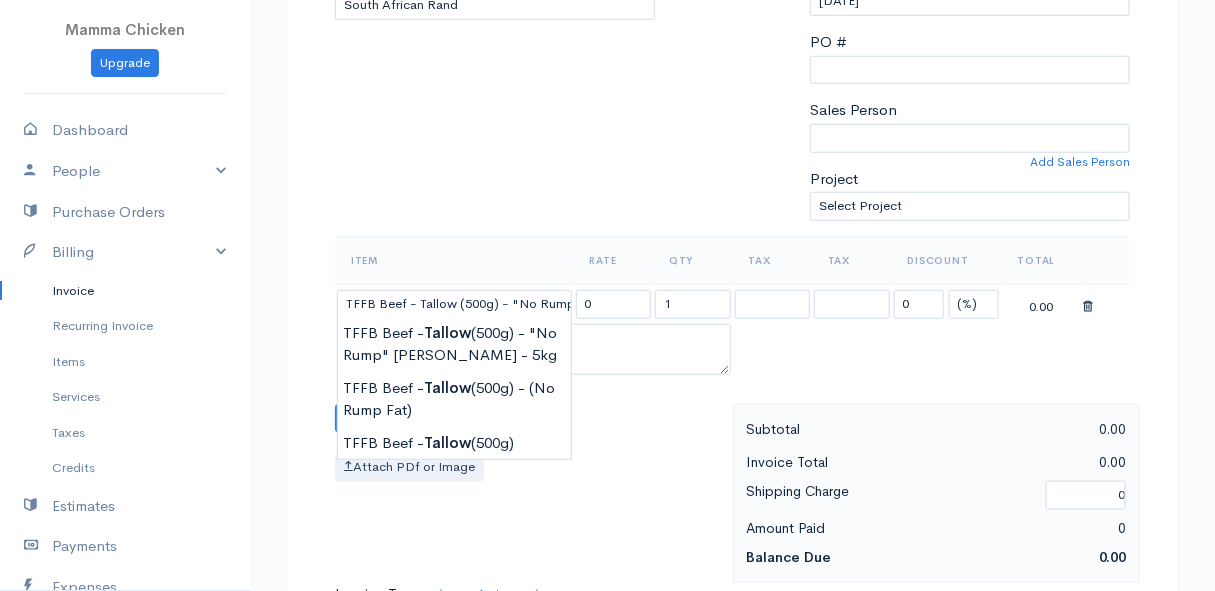 type on "83.00" 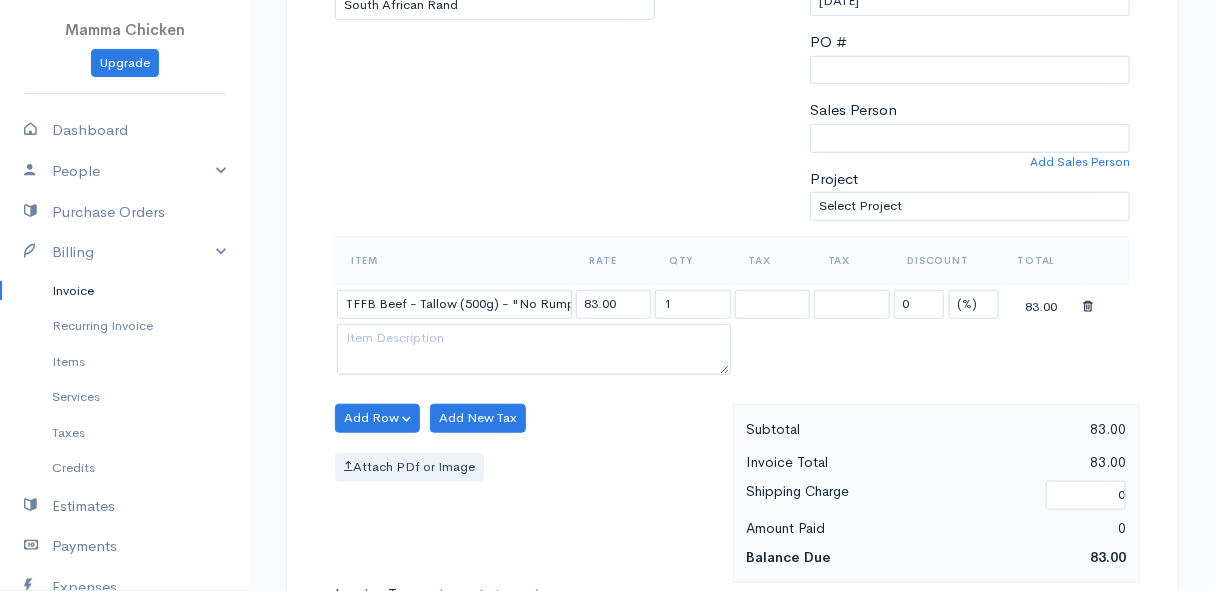 click on "Mamma Chicken
Upgrade
Dashboard
People
Clients
Vendors
Staff Users
Purchase Orders
Billing
Invoice
Recurring Invoice
Items
Services
Taxes
Credits
Estimates
Payments
Expenses
Track Time
Projects
Reports
Settings
My Organizations
Logout
Help
@CloudBooksApp 2022
Invoice
New Invoice
DRAFT To [PERSON_NAME] [STREET_ADDRESS][PERSON_NAME], (Corner of [PERSON_NAME] and [PERSON_NAME] ~ stand 1062), [PERSON_NAME] Bay [PERSON_NAME][GEOGRAPHIC_DATA] 7195 [Choose Country] [GEOGRAPHIC_DATA] [GEOGRAPHIC_DATA] [GEOGRAPHIC_DATA] [GEOGRAPHIC_DATA] [GEOGRAPHIC_DATA] [GEOGRAPHIC_DATA]" at bounding box center (607, 410) 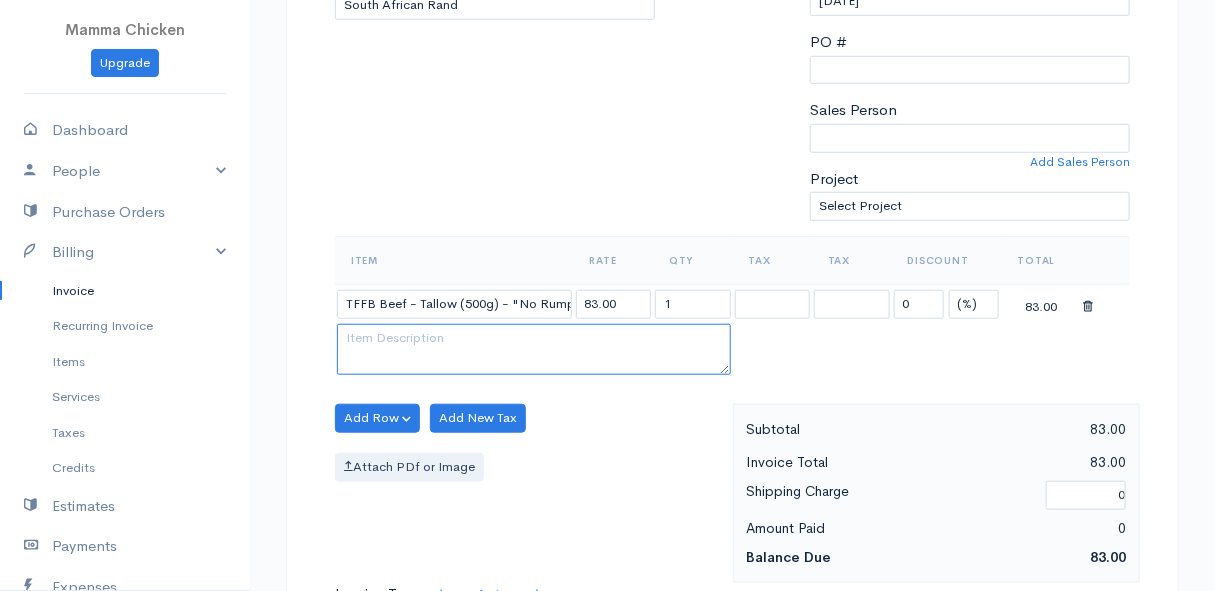 click at bounding box center (534, 350) 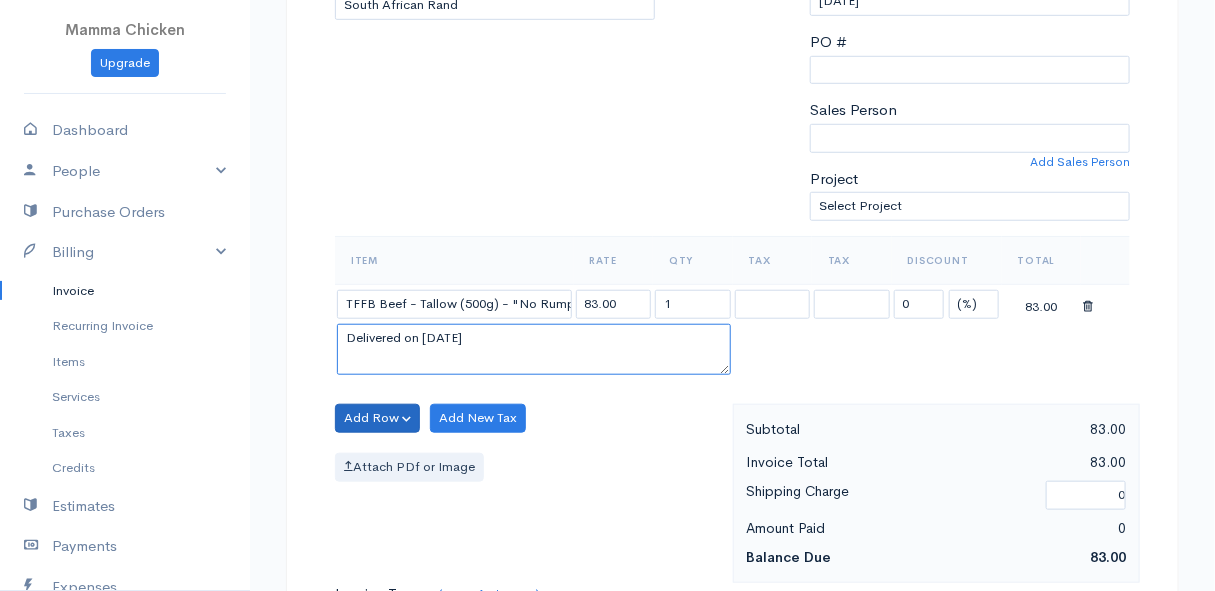 type on "Delivered on [DATE]" 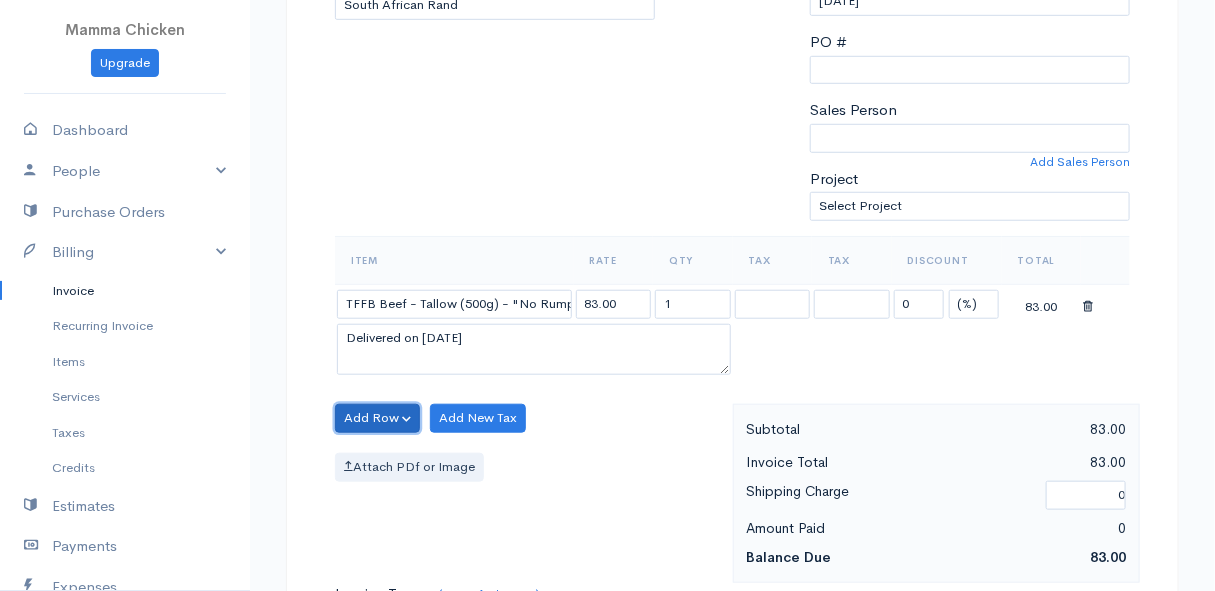 click on "Add Row" at bounding box center (377, 418) 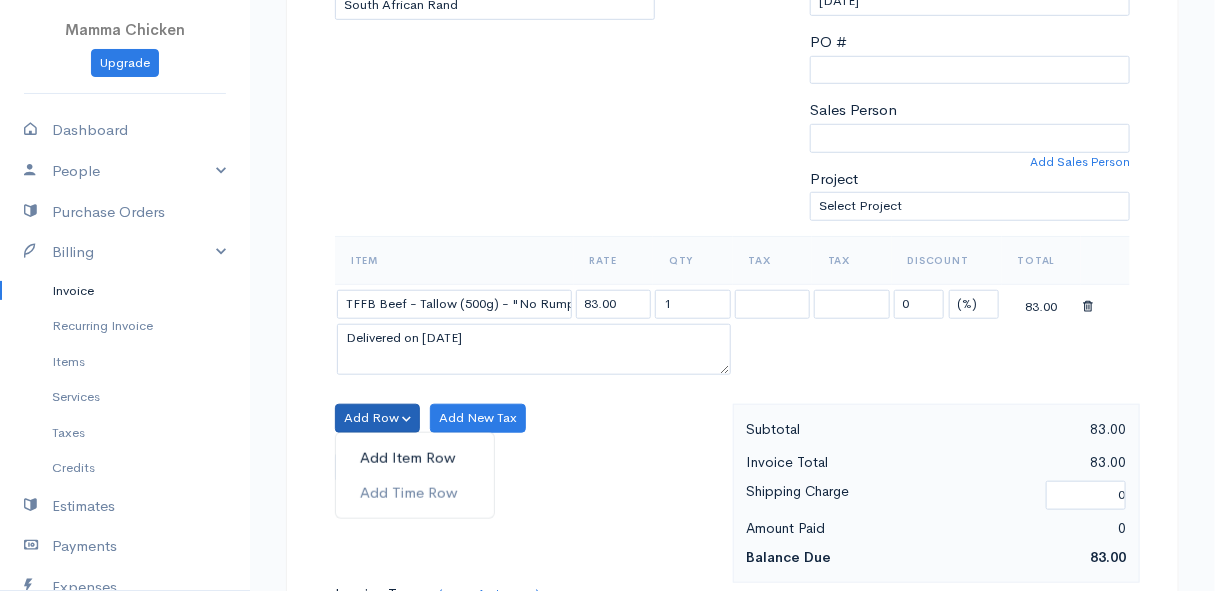 click on "Add Item Row" at bounding box center (415, 458) 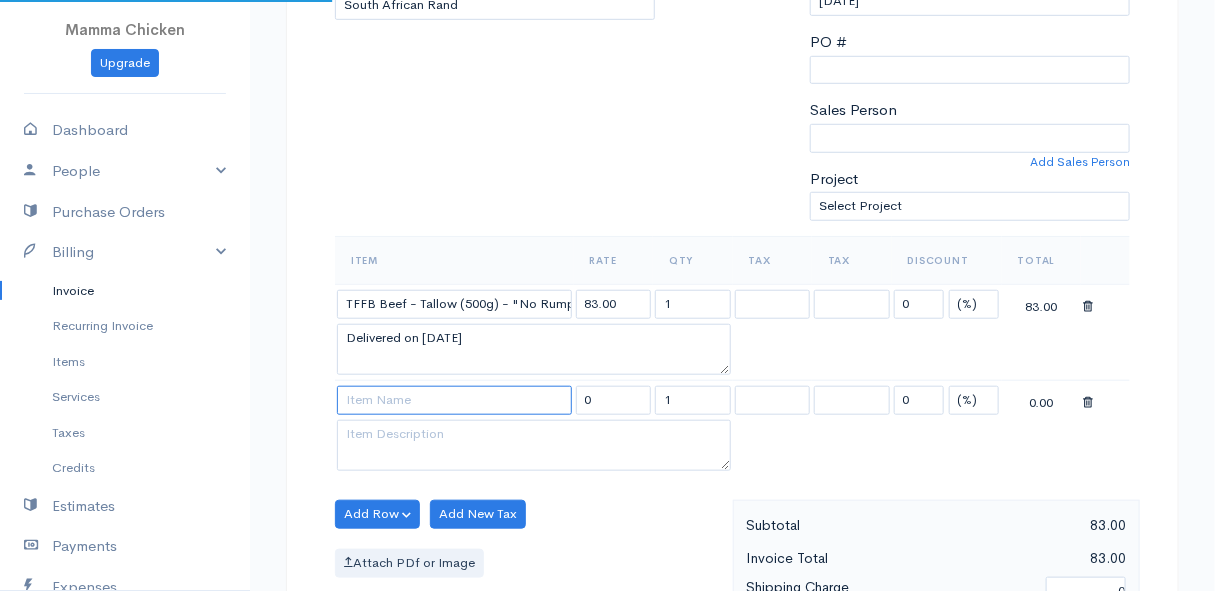 click at bounding box center (454, 400) 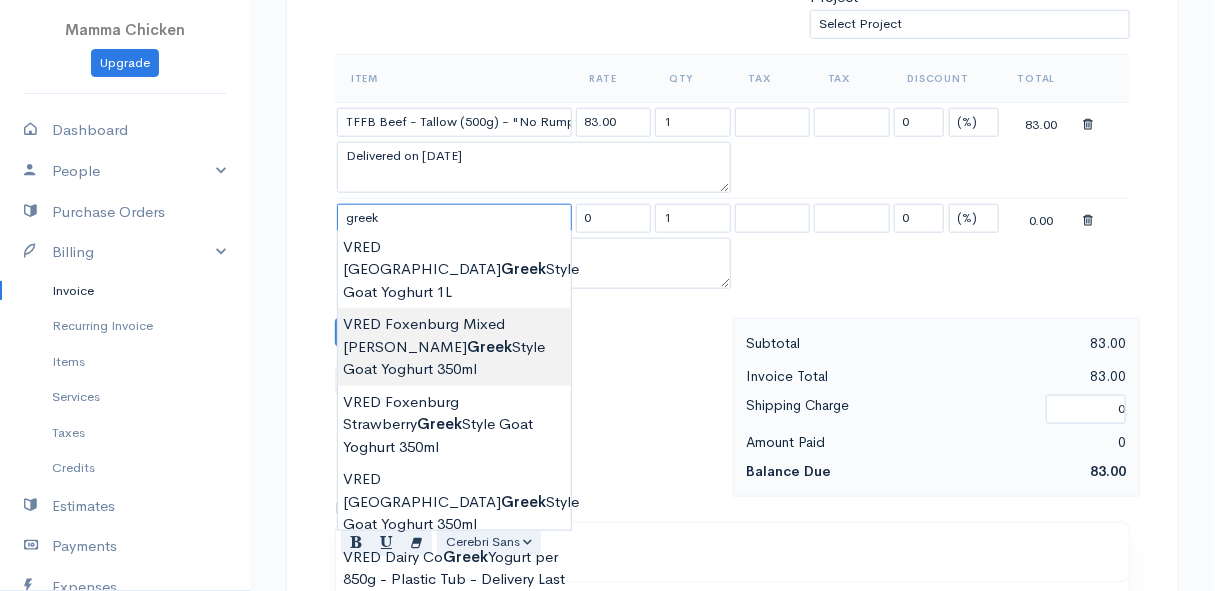 scroll, scrollTop: 727, scrollLeft: 0, axis: vertical 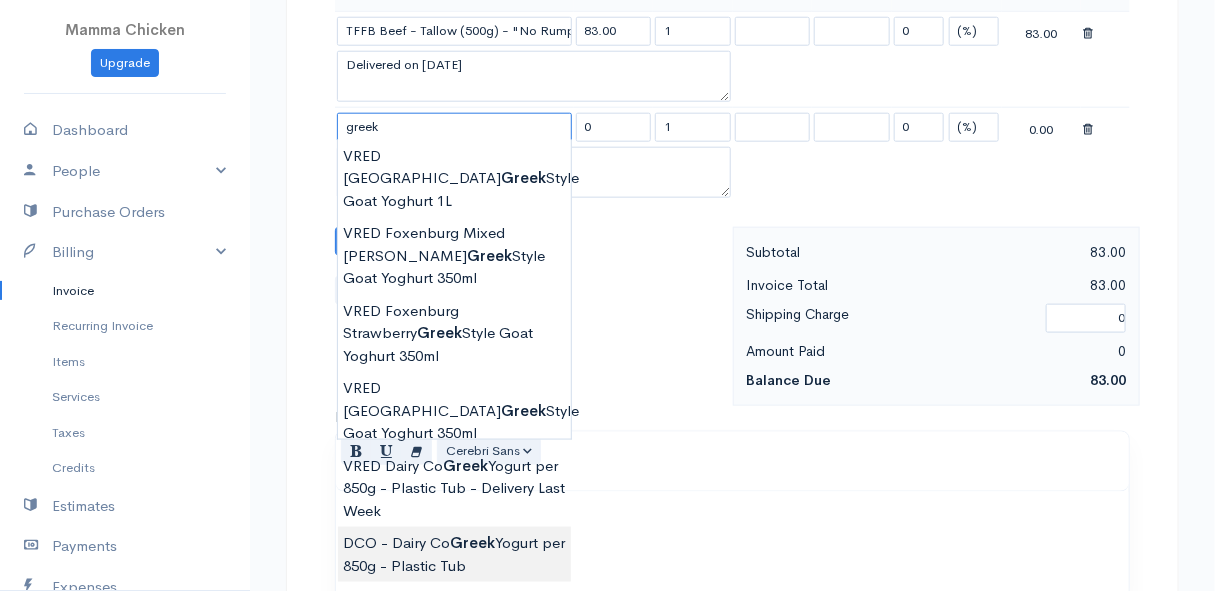 type on "DCO - Dairy Co Greek Yogurt per 850g - Plastic Tub" 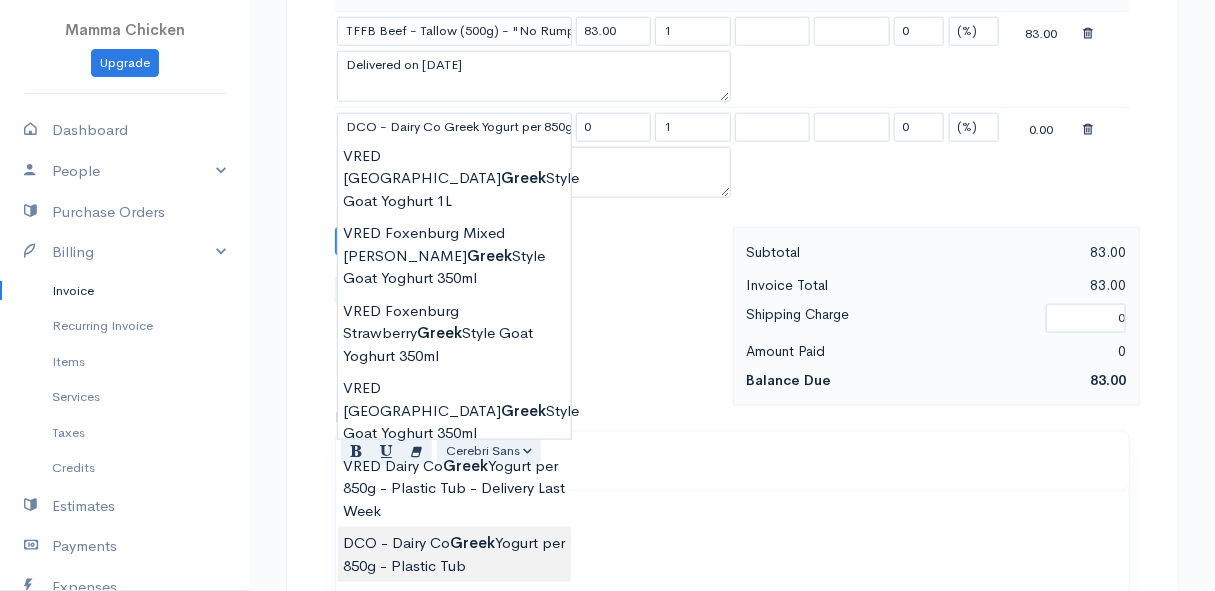 type on "82.00" 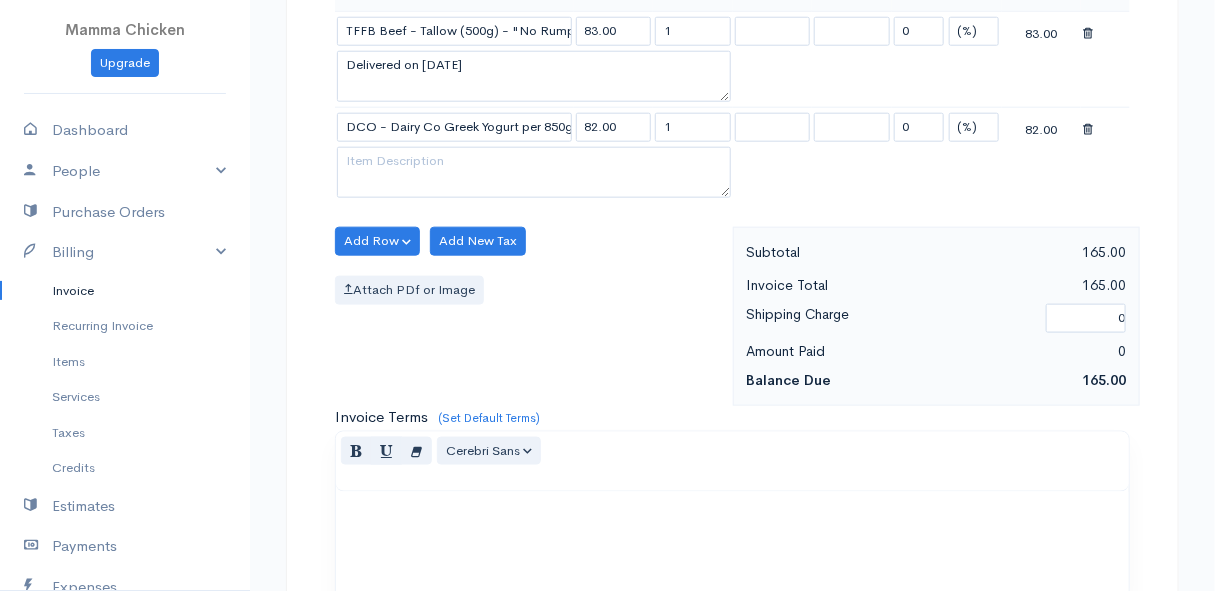 click on "Mamma Chicken
Upgrade
Dashboard
People
Clients
Vendors
Staff Users
Purchase Orders
Billing
Invoice
Recurring Invoice
Items
Services
Taxes
Credits
Estimates
Payments
Expenses
Track Time
Projects
Reports
Settings
My Organizations
Logout
Help
@CloudBooksApp 2022
Invoice
New Invoice
DRAFT To [PERSON_NAME] [STREET_ADDRESS][PERSON_NAME], (Corner of [PERSON_NAME] and [PERSON_NAME] ~ stand 1062), [PERSON_NAME] Bay [PERSON_NAME][GEOGRAPHIC_DATA] 7195 [Choose Country] [GEOGRAPHIC_DATA] [GEOGRAPHIC_DATA] [GEOGRAPHIC_DATA] [GEOGRAPHIC_DATA] [GEOGRAPHIC_DATA] [GEOGRAPHIC_DATA]" at bounding box center [607, 185] 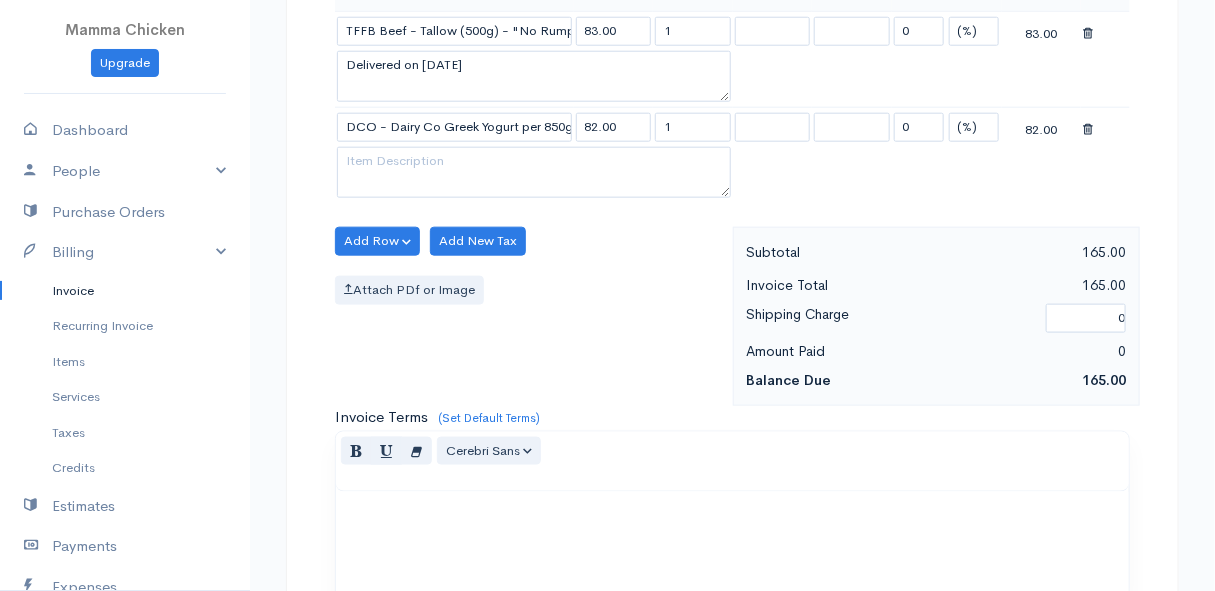 scroll, scrollTop: 636, scrollLeft: 0, axis: vertical 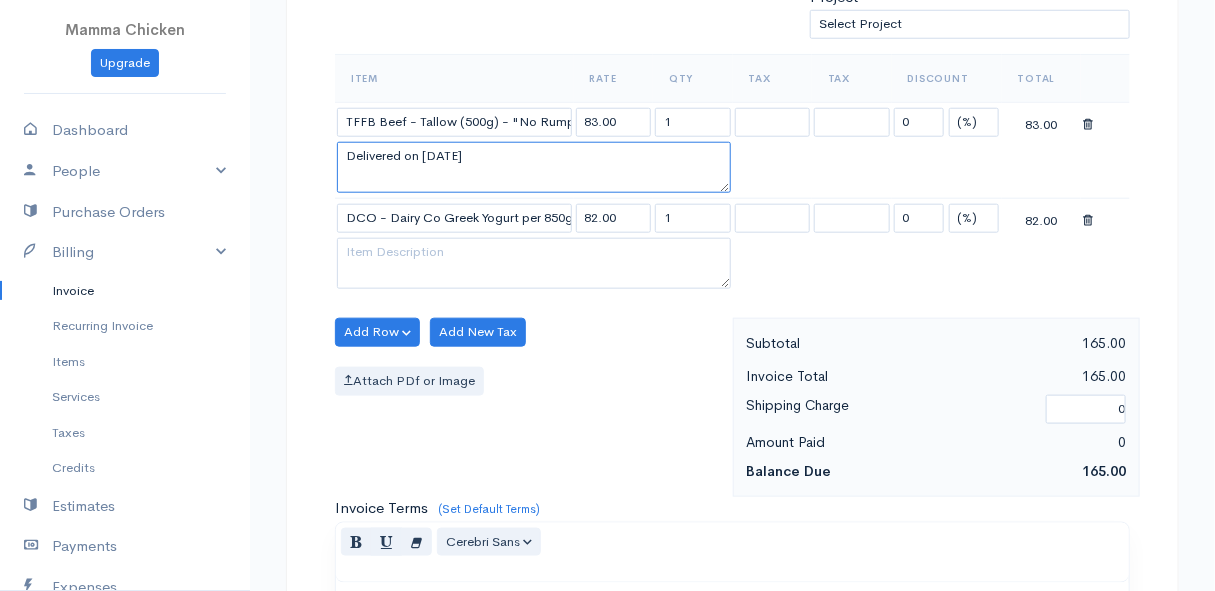 drag, startPoint x: 509, startPoint y: 151, endPoint x: 345, endPoint y: 151, distance: 164 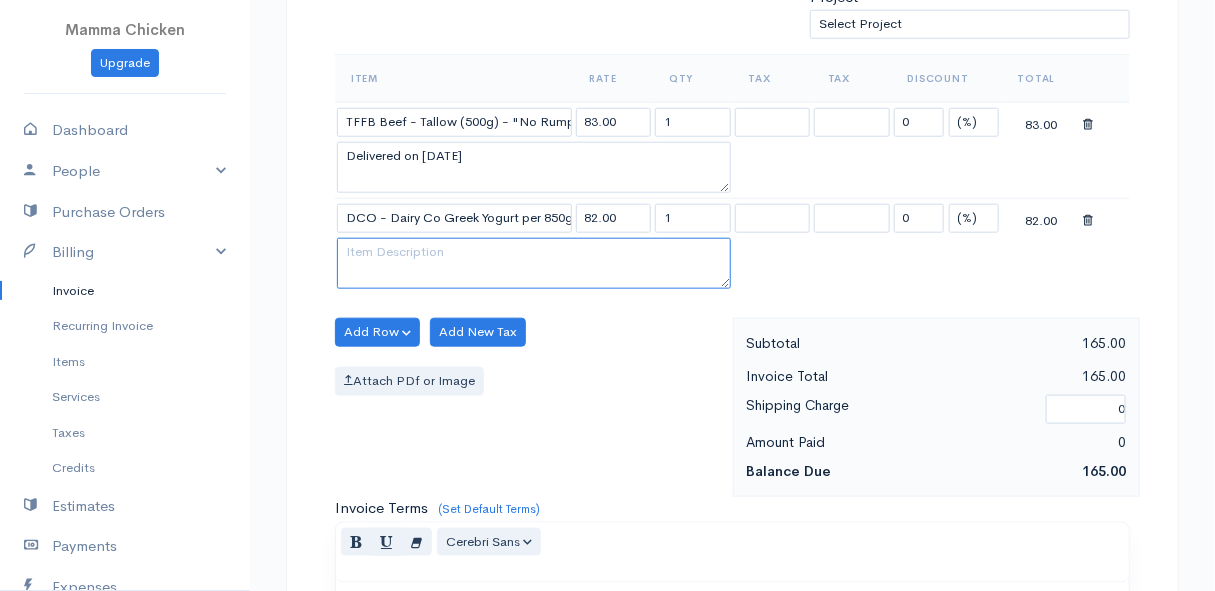 click at bounding box center (534, 264) 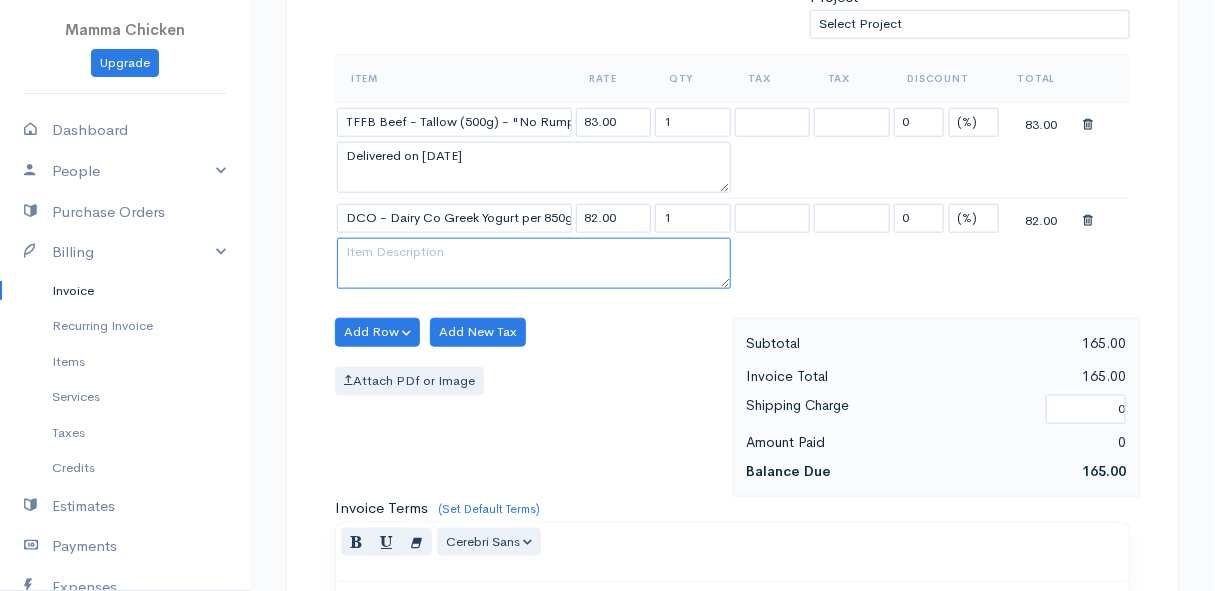paste on "Delivered on [DATE]" 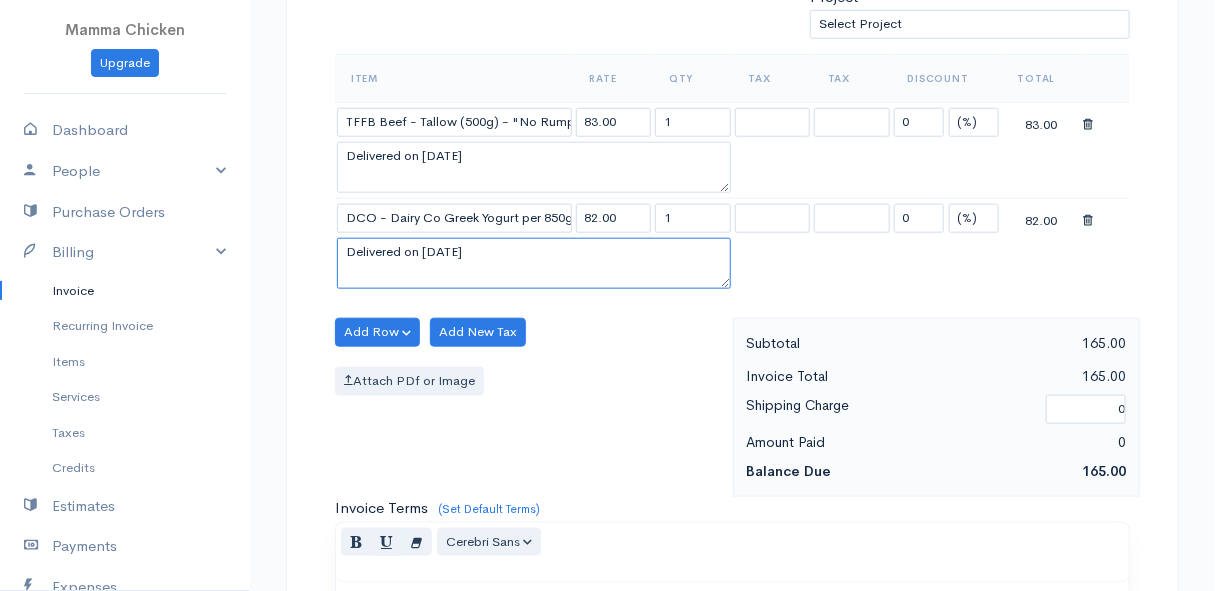 type on "Delivered on [DATE]" 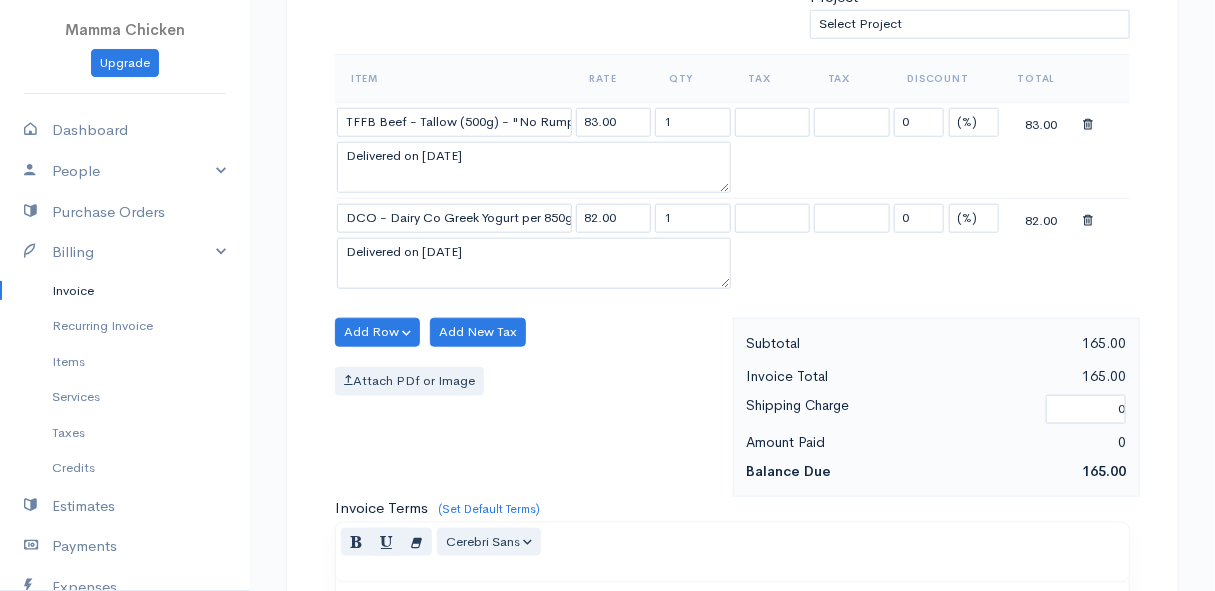 click on "Add Row Add Item Row Add Time Row Add New Tax                          Attach PDf or Image" at bounding box center [529, 407] 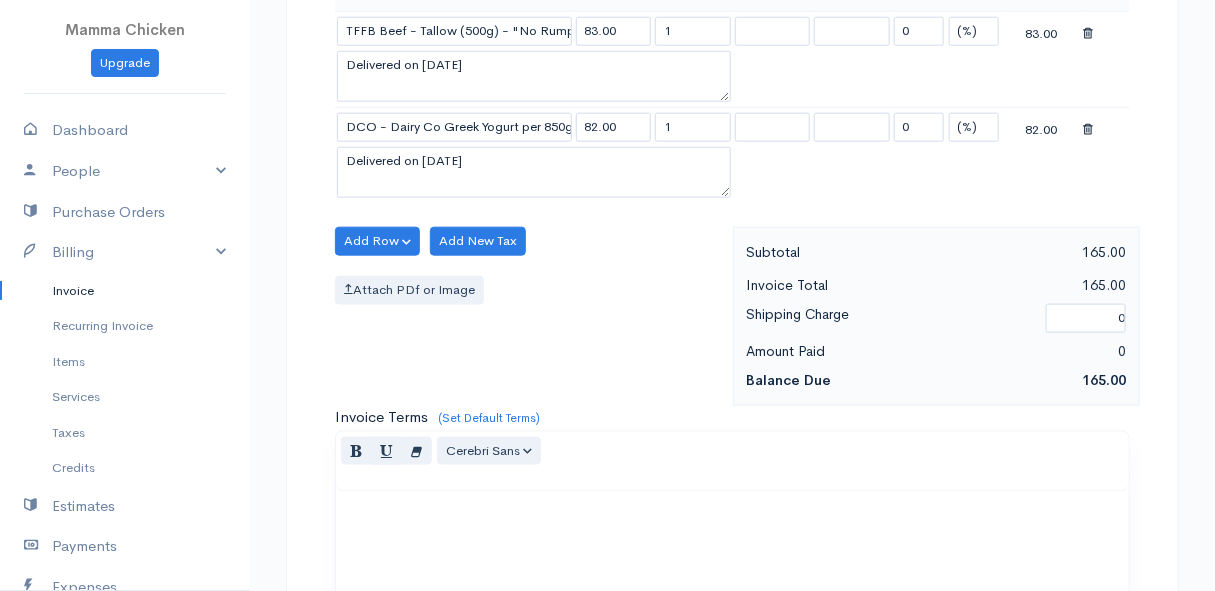 scroll, scrollTop: 818, scrollLeft: 0, axis: vertical 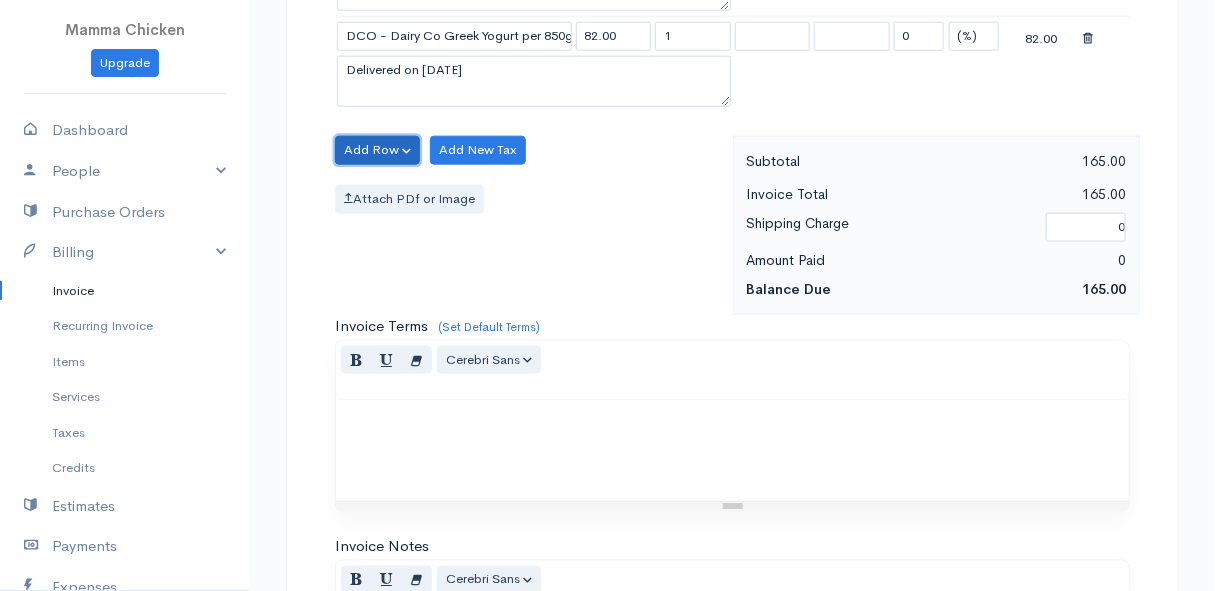 click on "Add Row" at bounding box center (377, 150) 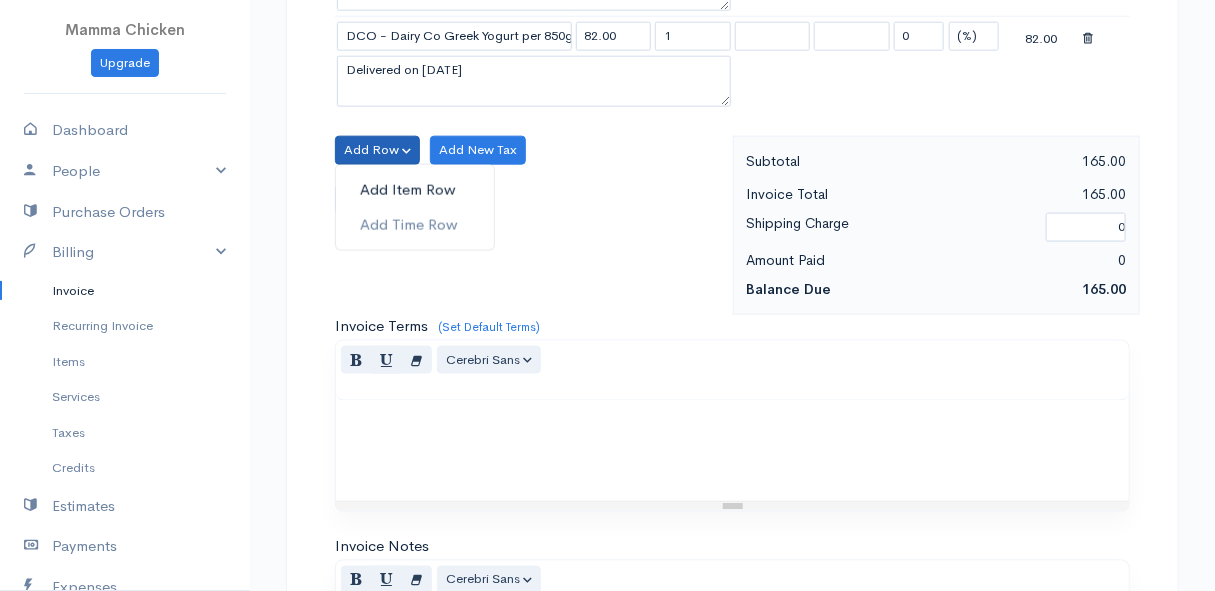 click on "Add Item Row" at bounding box center [415, 190] 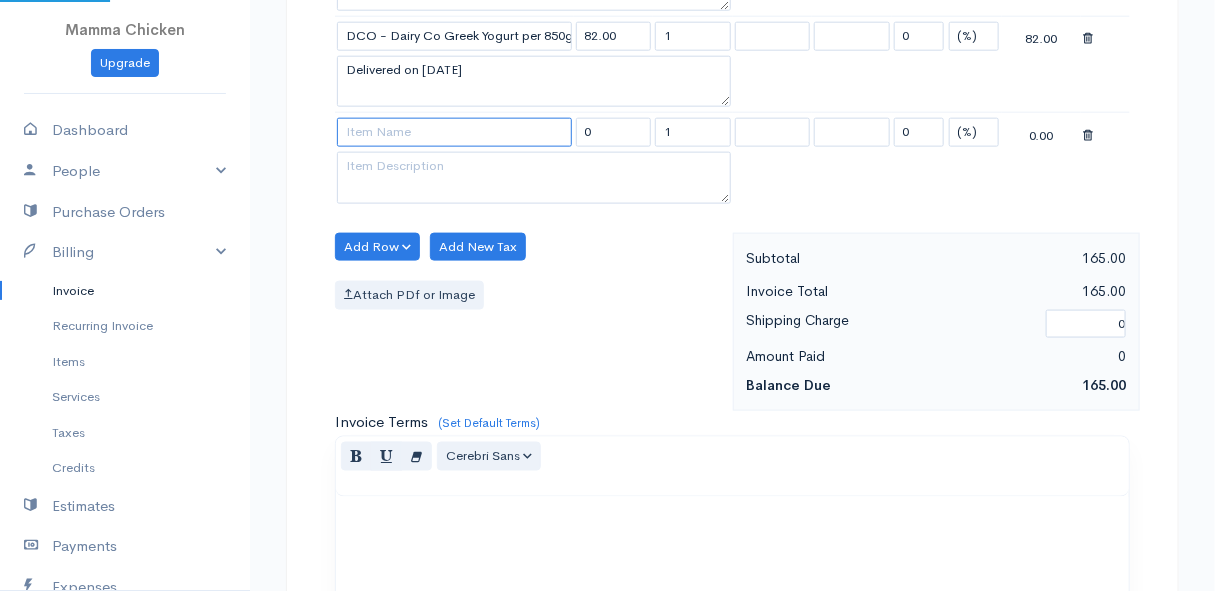 click at bounding box center (454, 132) 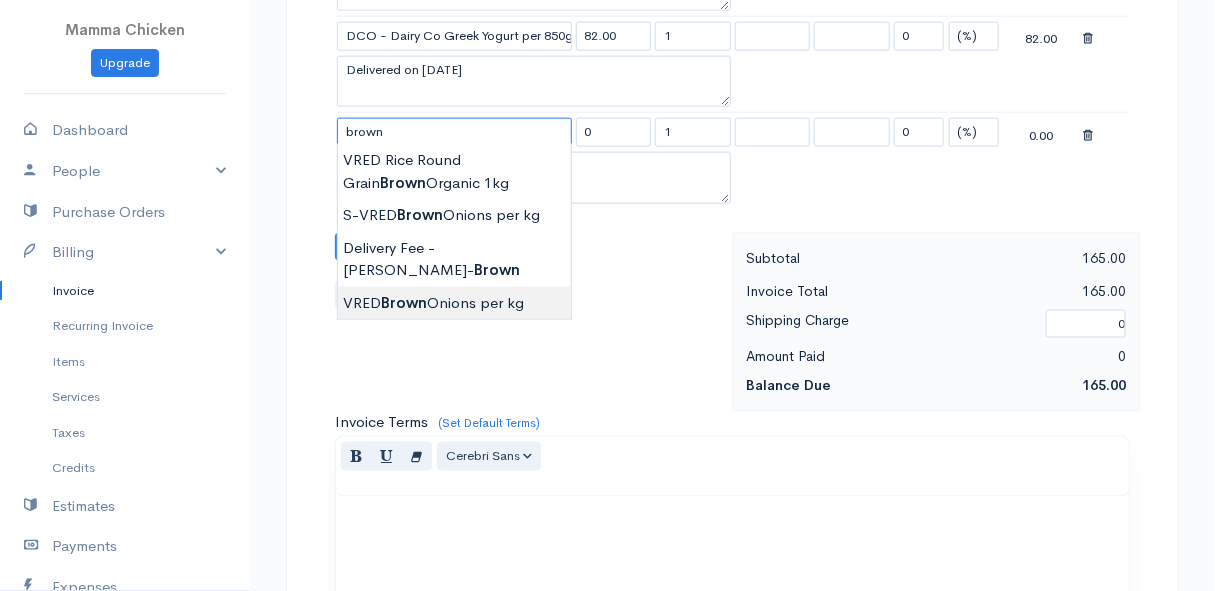 type on "VRED Brown Onions per kg" 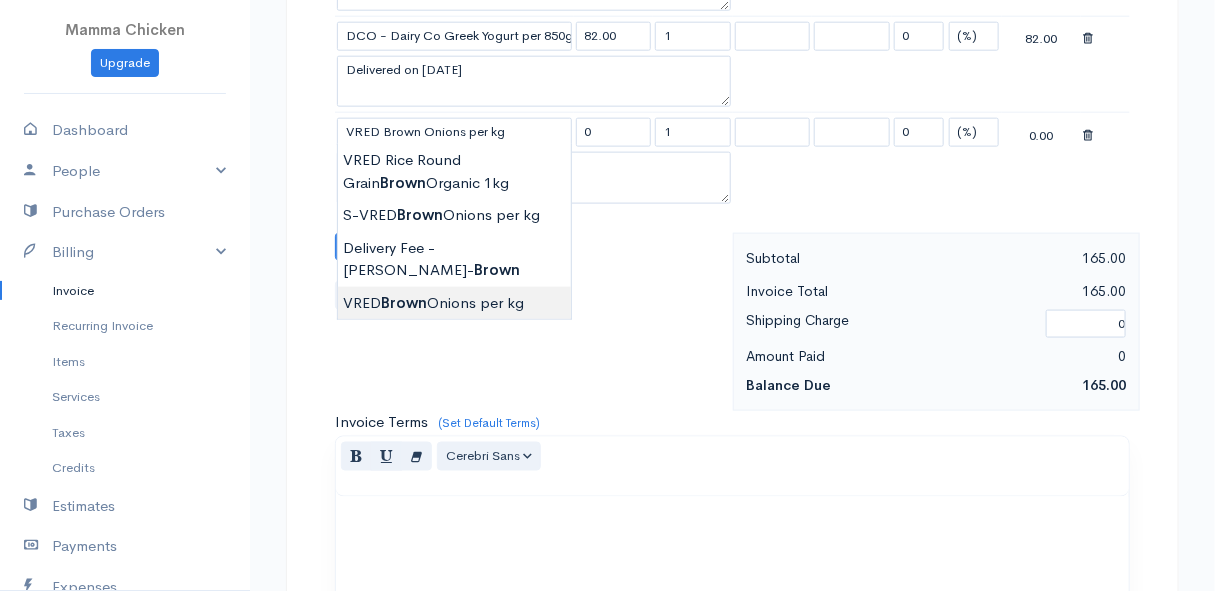 type on "29.00" 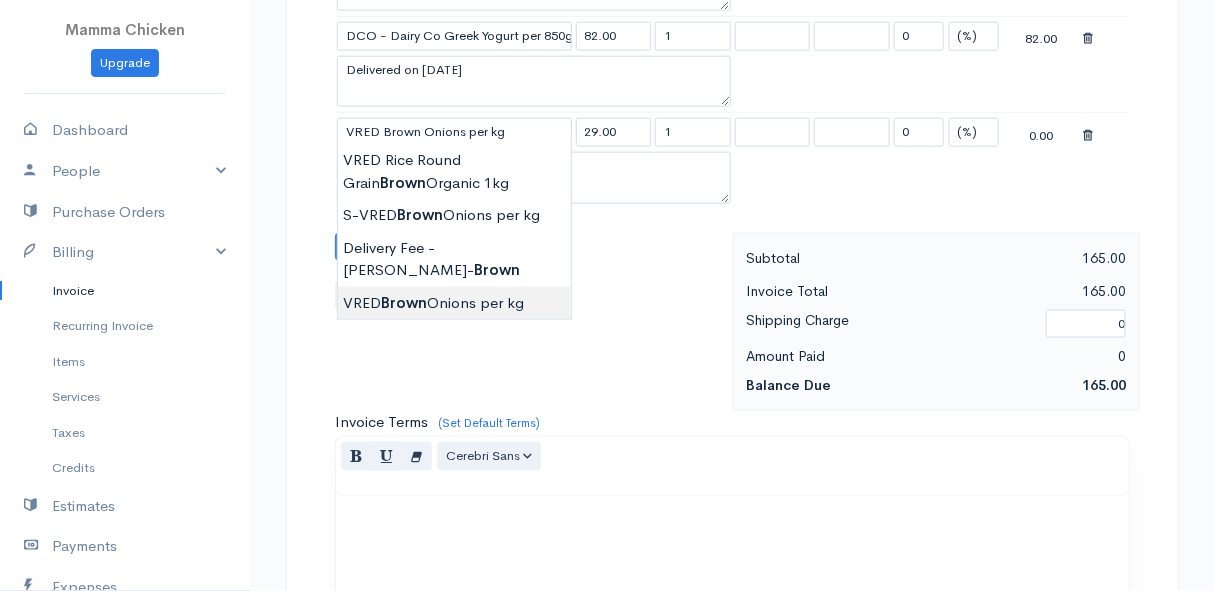 click on "Mamma Chicken
Upgrade
Dashboard
People
Clients
Vendors
Staff Users
Purchase Orders
Billing
Invoice
Recurring Invoice
Items
Services
Taxes
Credits
Estimates
Payments
Expenses
Track Time
Projects
Reports
Settings
My Organizations
Logout
Help
@CloudBooksApp 2022
Invoice
New Invoice
DRAFT To [PERSON_NAME] [STREET_ADDRESS][PERSON_NAME], (Corner of [PERSON_NAME] and [PERSON_NAME] ~ stand 1062), [PERSON_NAME] Bay [PERSON_NAME][GEOGRAPHIC_DATA] 7195 [Choose Country] [GEOGRAPHIC_DATA] [GEOGRAPHIC_DATA] [GEOGRAPHIC_DATA] [GEOGRAPHIC_DATA] [GEOGRAPHIC_DATA] [GEOGRAPHIC_DATA]" at bounding box center [607, 142] 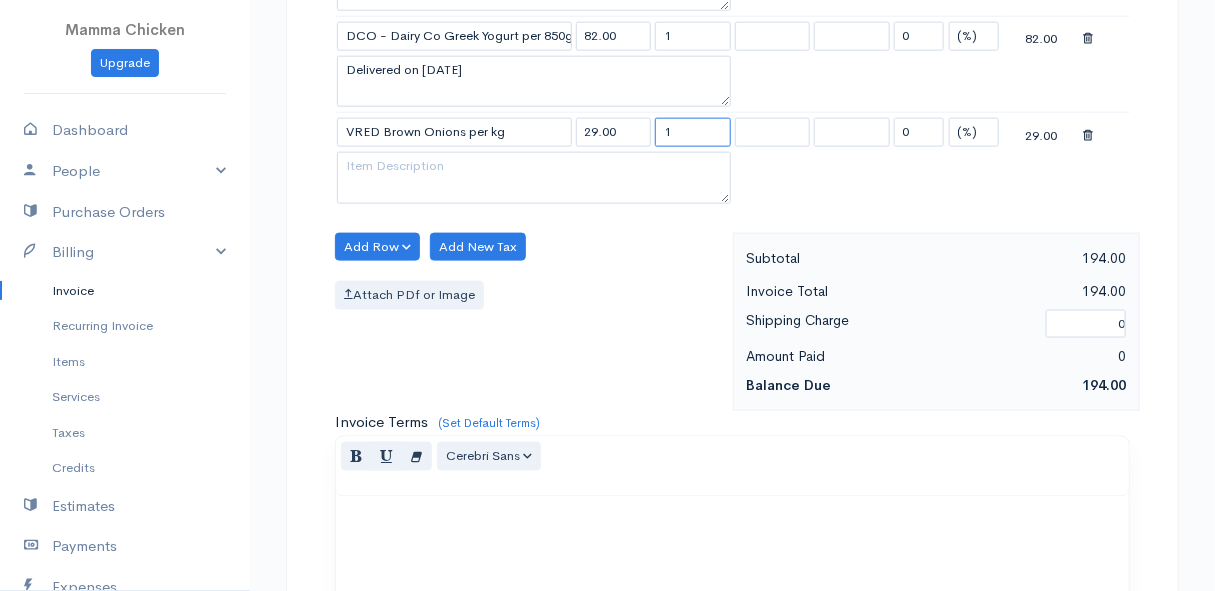 drag, startPoint x: 692, startPoint y: 121, endPoint x: 641, endPoint y: 133, distance: 52.392746 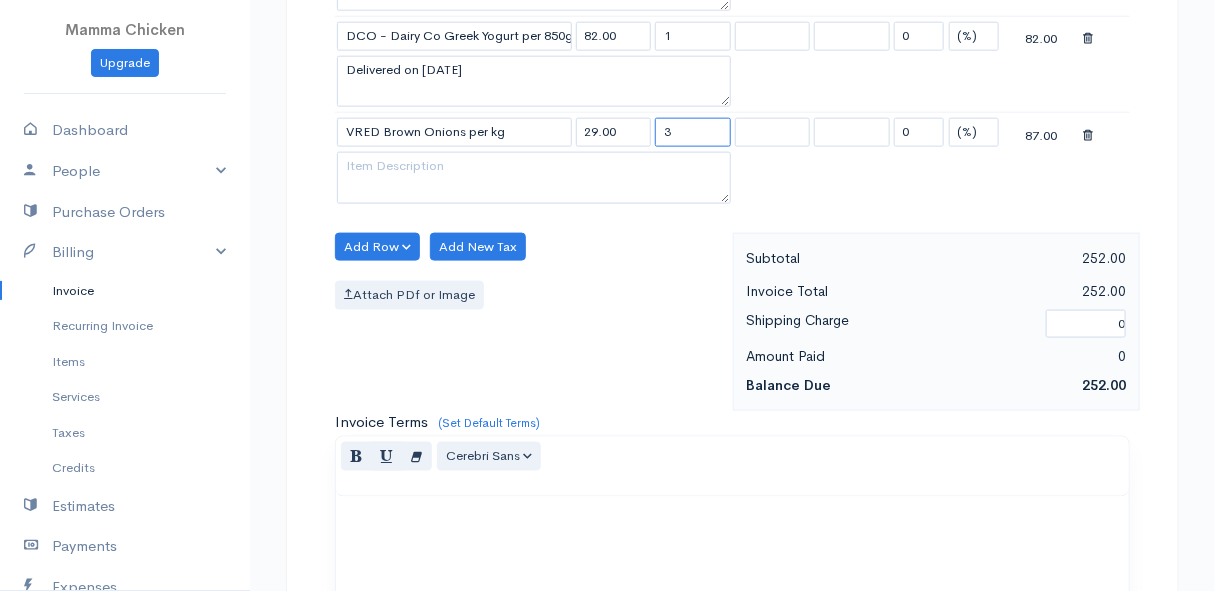 type on "3" 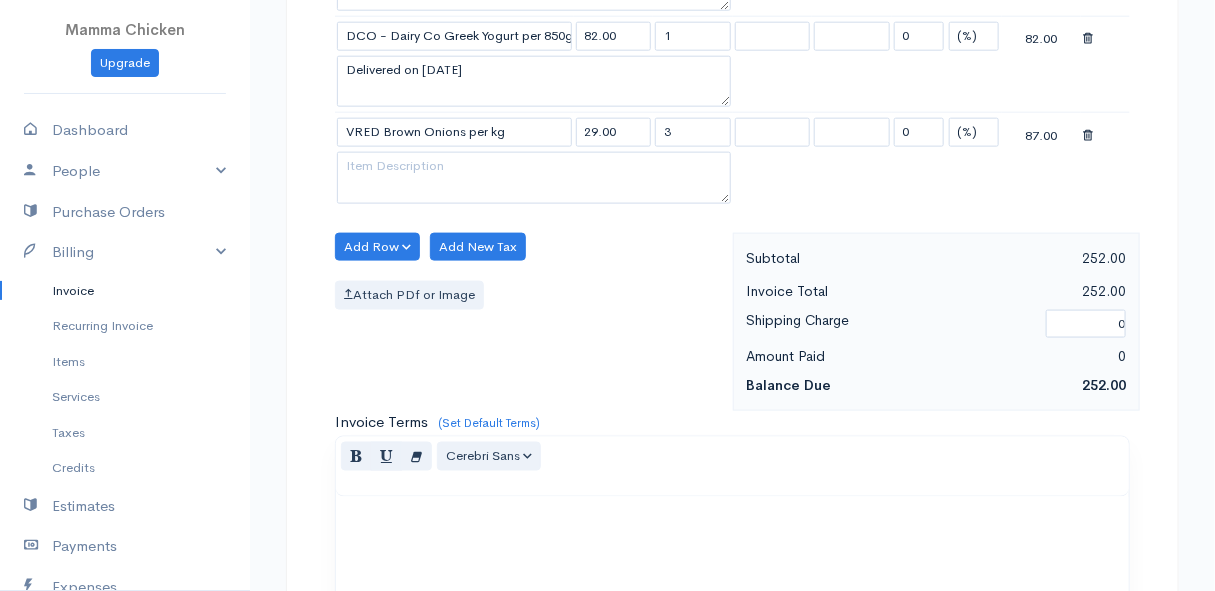 click on "Add Row Add Item Row Add Time Row Add New Tax                          Attach PDf or Image" at bounding box center [529, 322] 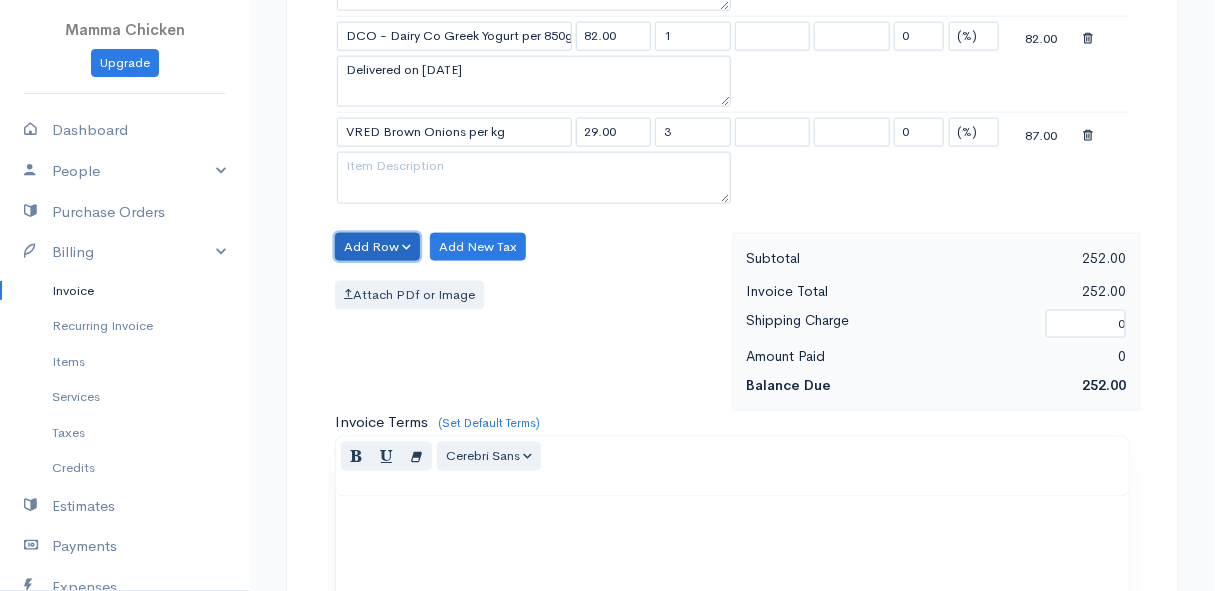 click on "Add Row" at bounding box center [377, 247] 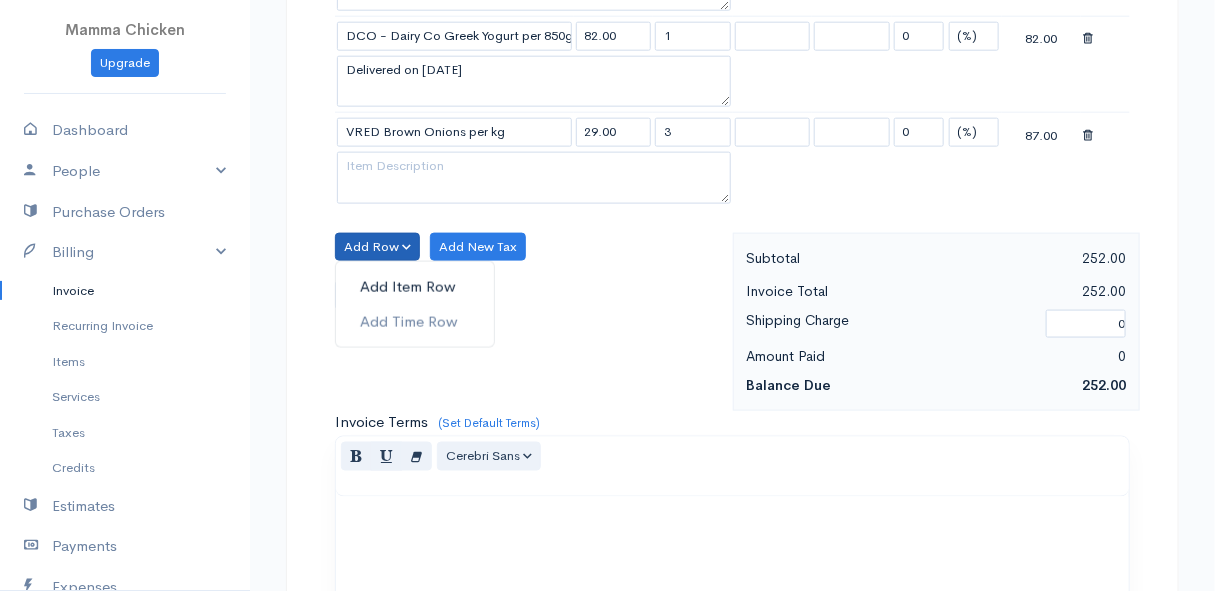 click on "Add Item Row" at bounding box center [415, 287] 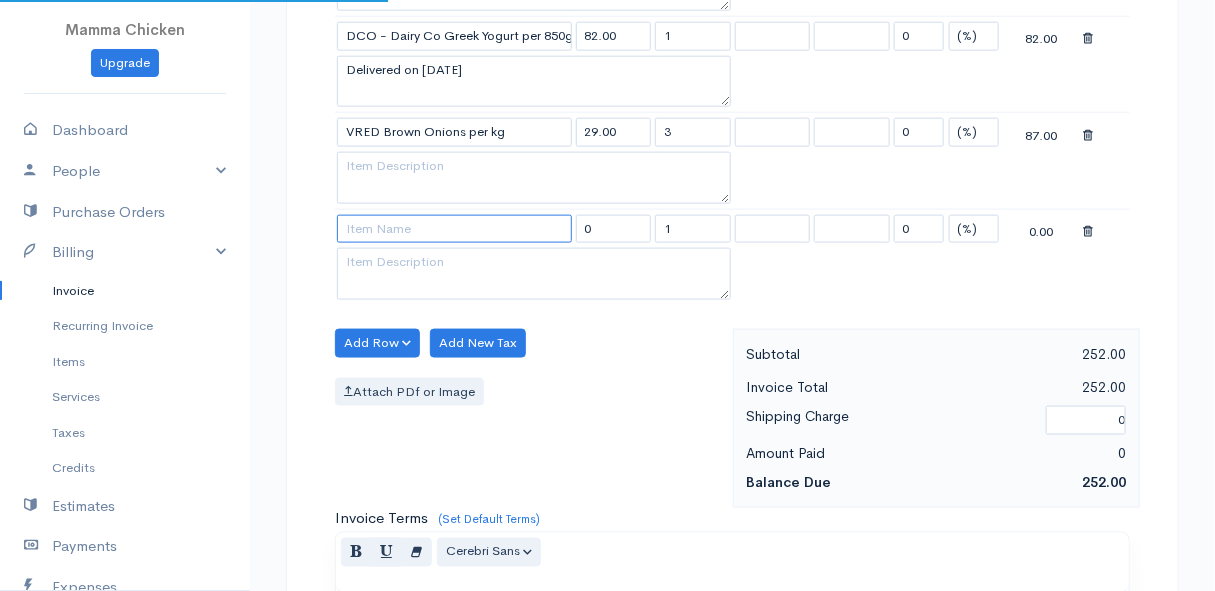 click at bounding box center [454, 229] 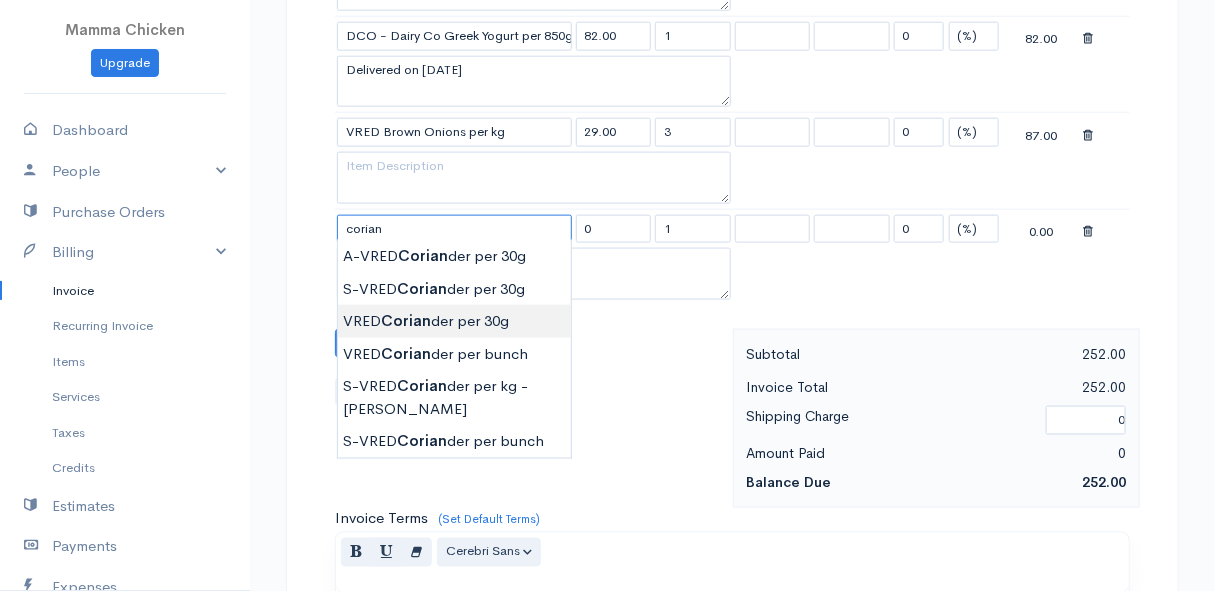 type on "VRED Coriander per 30g" 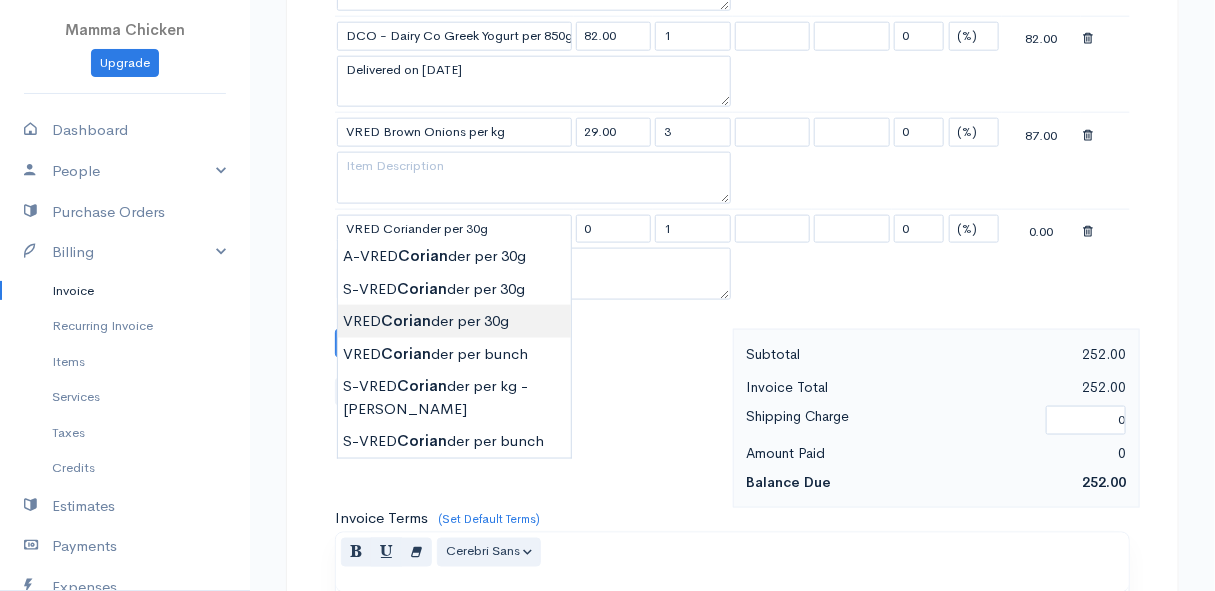 type on "22.00" 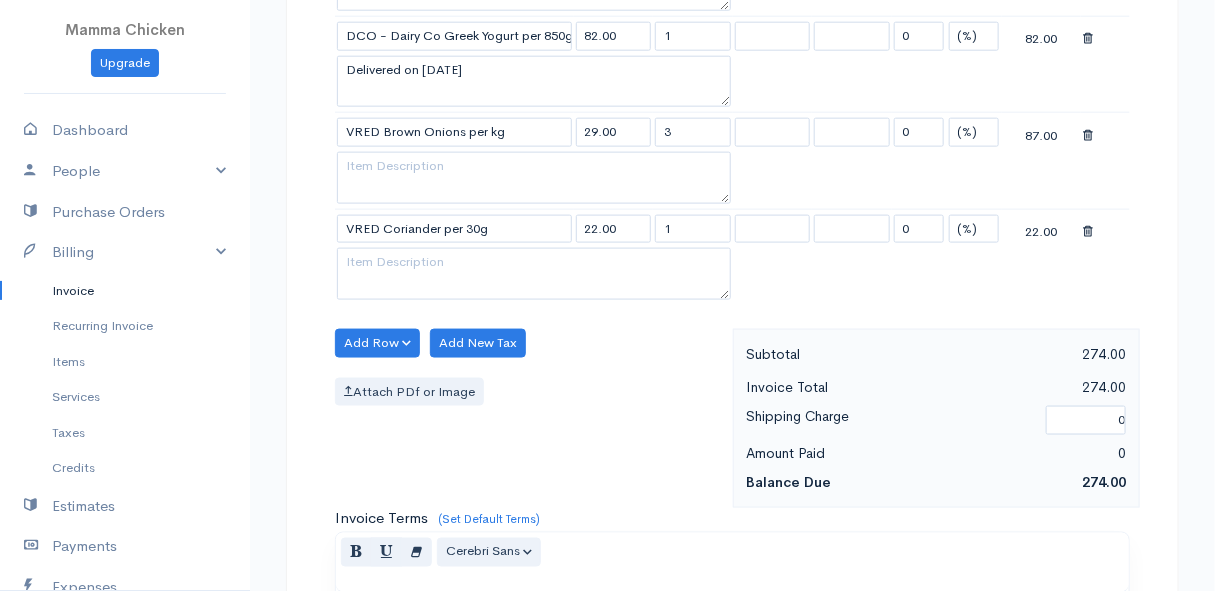 click on "Mamma Chicken
Upgrade
Dashboard
People
Clients
Vendors
Staff Users
Purchase Orders
Billing
Invoice
Recurring Invoice
Items
Services
Taxes
Credits
Estimates
Payments
Expenses
Track Time
Projects
Reports
Settings
My Organizations
Logout
Help
@CloudBooksApp 2022
Invoice
New Invoice
DRAFT To [PERSON_NAME] [STREET_ADDRESS][PERSON_NAME], (Corner of [PERSON_NAME] and [PERSON_NAME] ~ stand 1062), [PERSON_NAME] Bay [PERSON_NAME][GEOGRAPHIC_DATA] 7195 [Choose Country] [GEOGRAPHIC_DATA] [GEOGRAPHIC_DATA] [GEOGRAPHIC_DATA] [GEOGRAPHIC_DATA] [GEOGRAPHIC_DATA] [GEOGRAPHIC_DATA]" at bounding box center [607, 190] 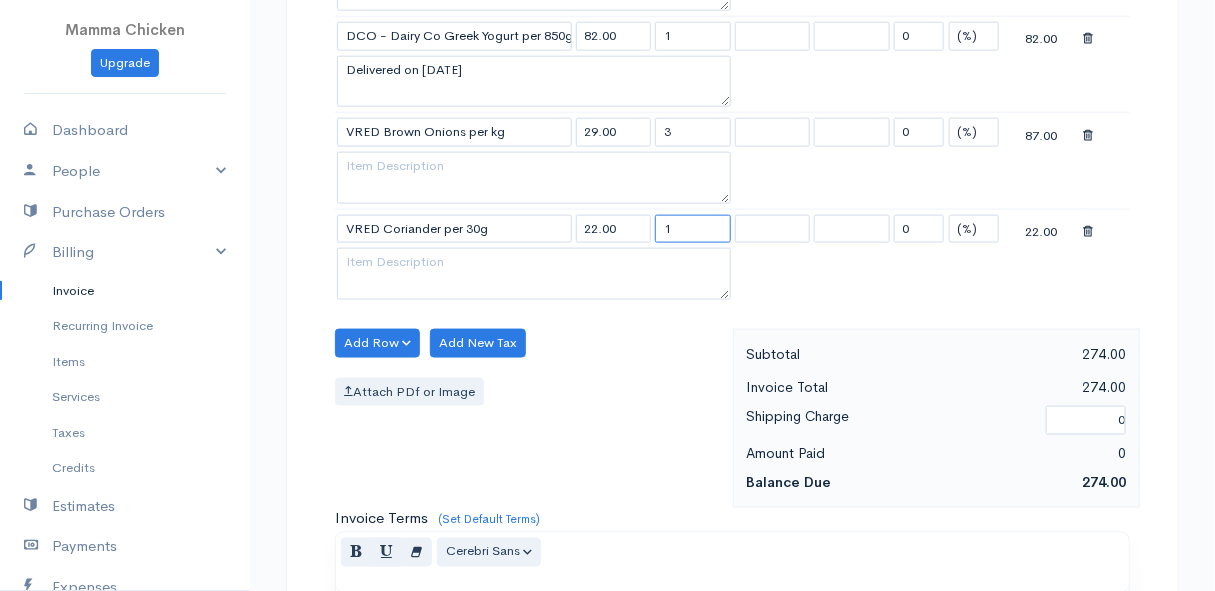 drag, startPoint x: 697, startPoint y: 225, endPoint x: 638, endPoint y: 227, distance: 59.03389 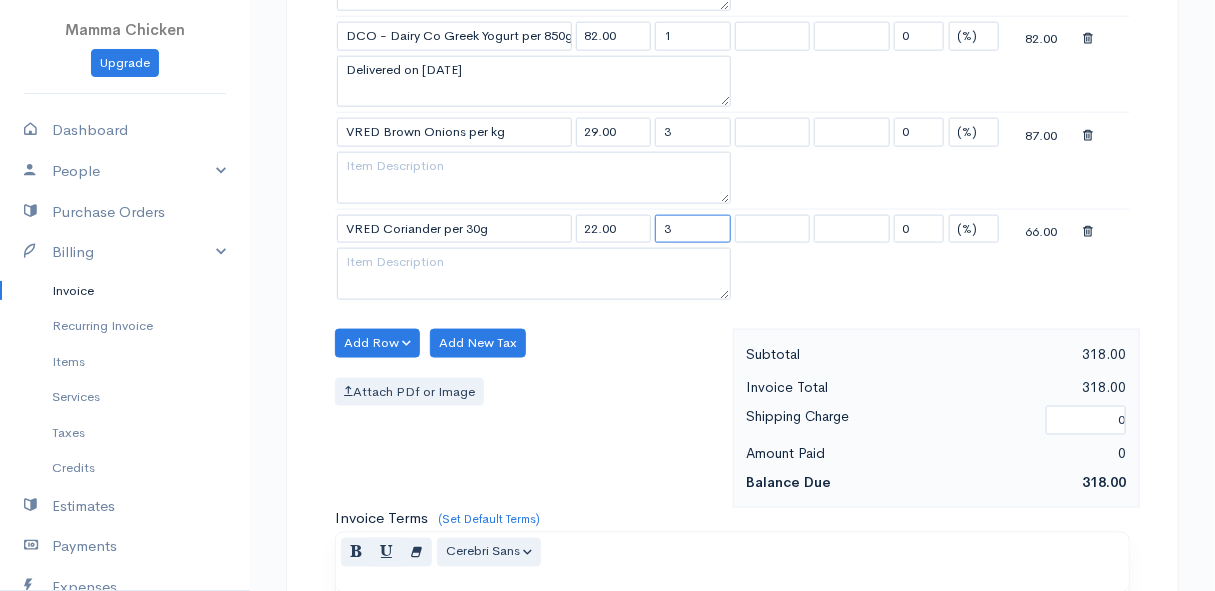 type on "3" 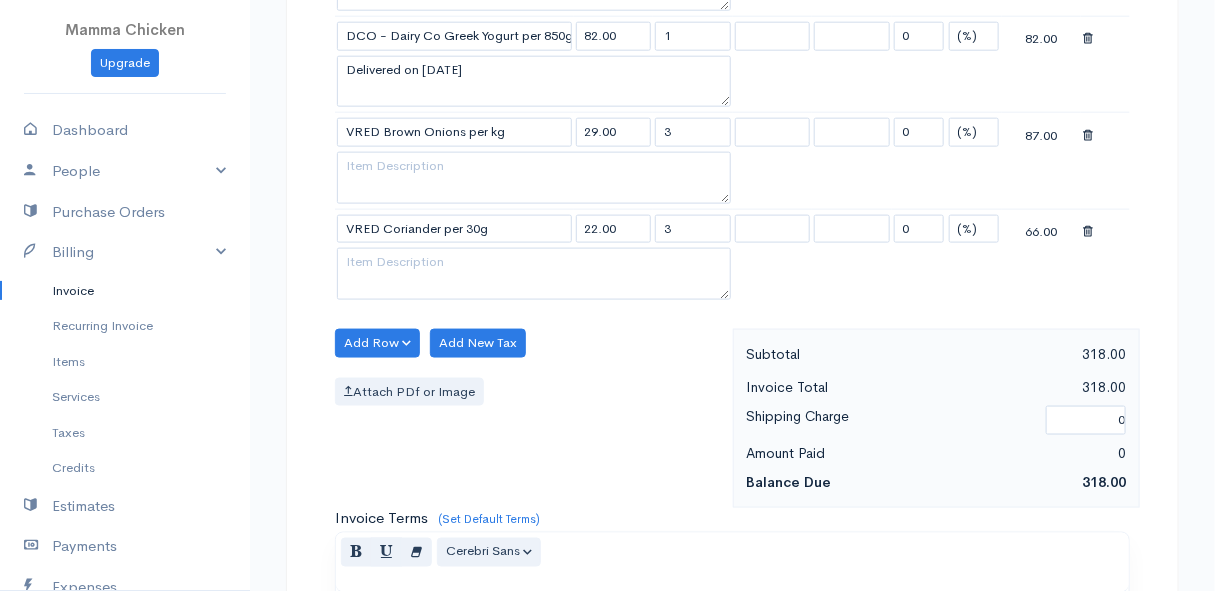 click on "Add Row Add Item Row Add Time Row Add New Tax                          Attach PDf or Image" at bounding box center (529, 418) 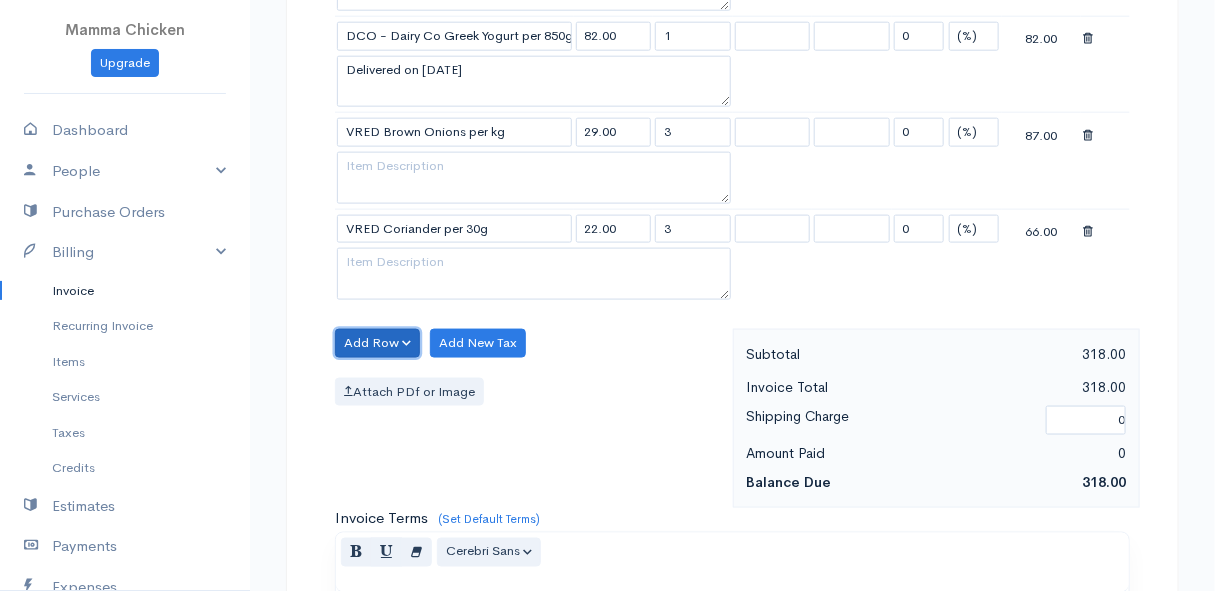 click on "Add Row" at bounding box center (377, 343) 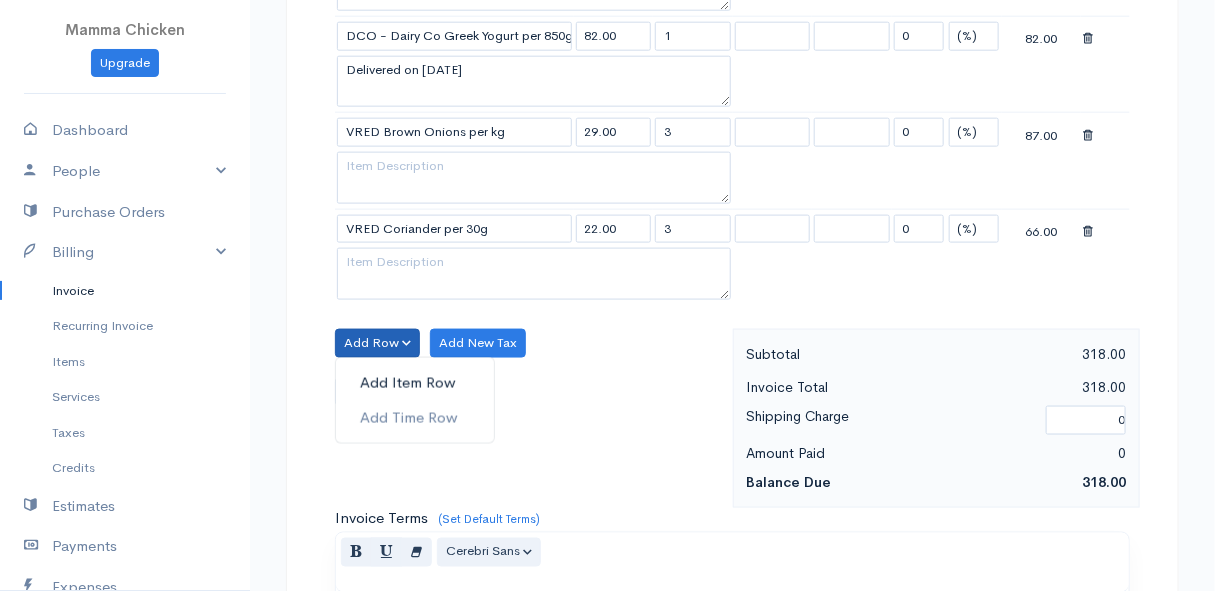 click on "Add Item Row" at bounding box center (415, 383) 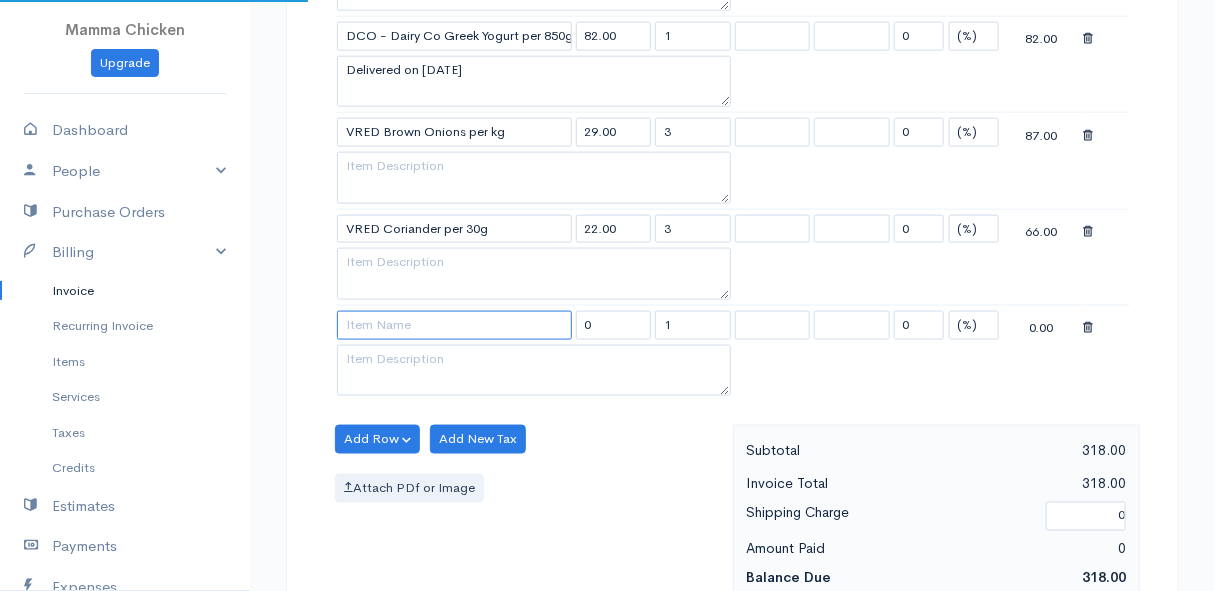 click at bounding box center (454, 325) 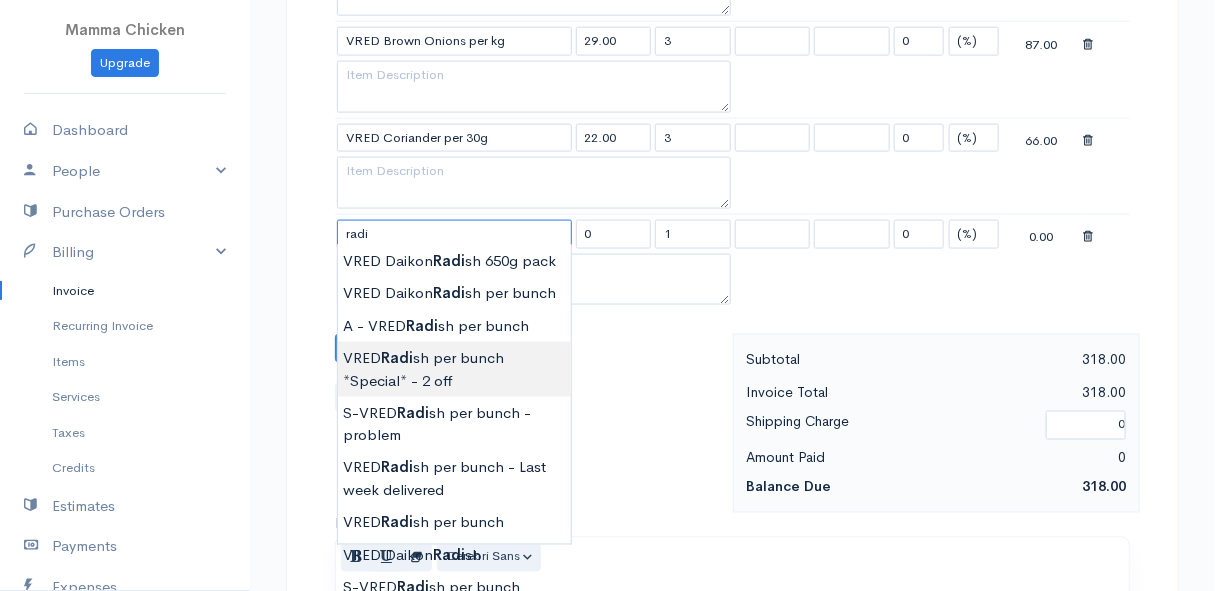 scroll, scrollTop: 1000, scrollLeft: 0, axis: vertical 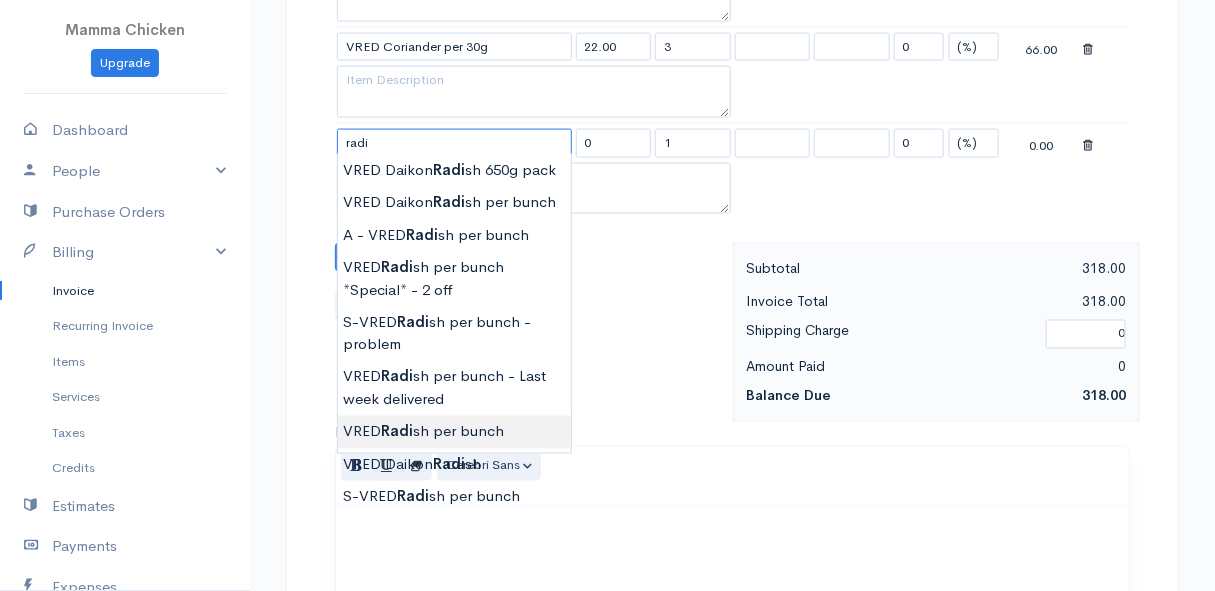 type on "VRED Radish per bunch" 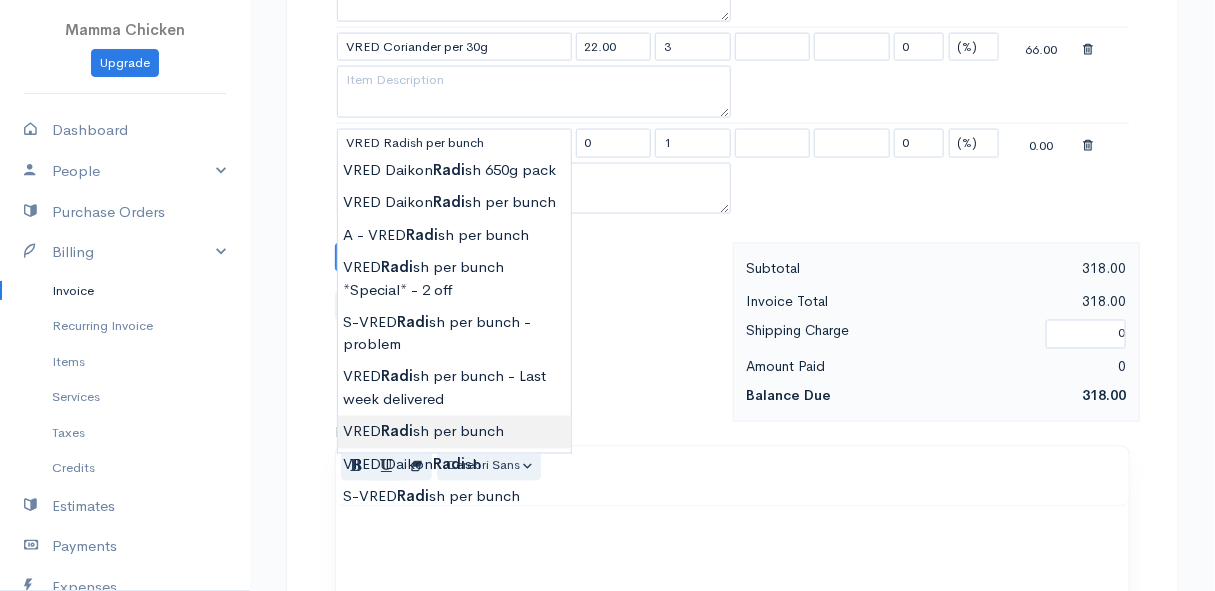 type on "27.00" 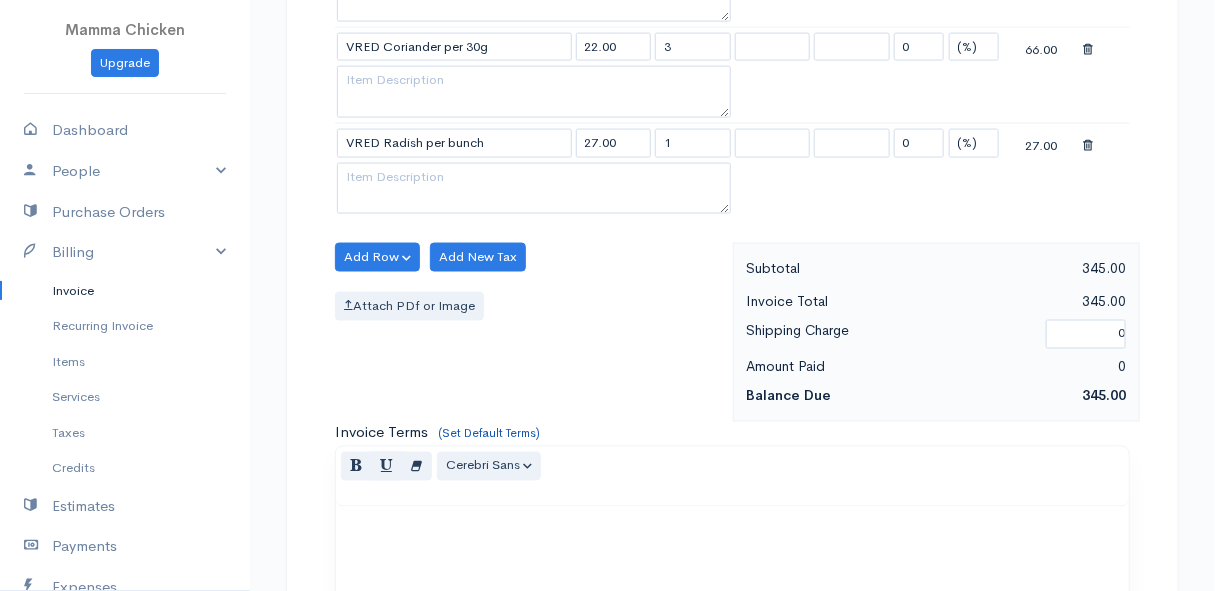 click on "Mamma Chicken
Upgrade
Dashboard
People
Clients
Vendors
Staff Users
Purchase Orders
Billing
Invoice
Recurring Invoice
Items
Services
Taxes
Credits
Estimates
Payments
Expenses
Track Time
Projects
Reports
Settings
My Organizations
Logout
Help
@CloudBooksApp 2022
Invoice
New Invoice
DRAFT To [PERSON_NAME] [STREET_ADDRESS][PERSON_NAME], (Corner of [PERSON_NAME] and [PERSON_NAME] ~ stand 1062), [PERSON_NAME] Bay [PERSON_NAME][GEOGRAPHIC_DATA] 7195 [Choose Country] [GEOGRAPHIC_DATA] [GEOGRAPHIC_DATA] [GEOGRAPHIC_DATA] [GEOGRAPHIC_DATA] [GEOGRAPHIC_DATA] [GEOGRAPHIC_DATA]" at bounding box center [607, 57] 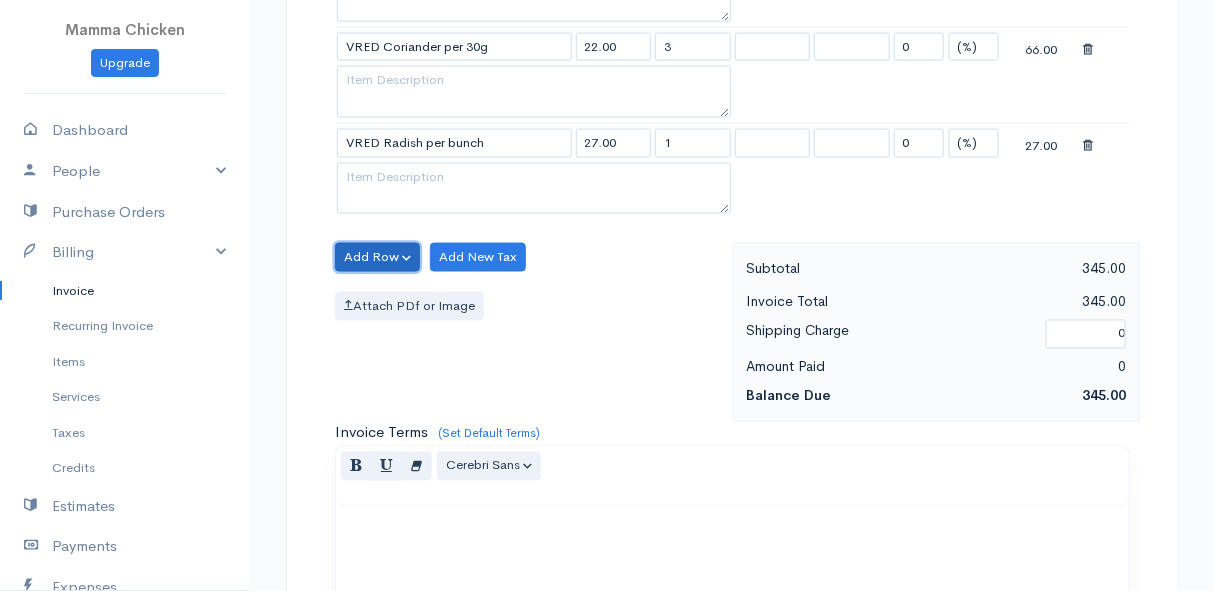 click on "Add Row" at bounding box center [377, 257] 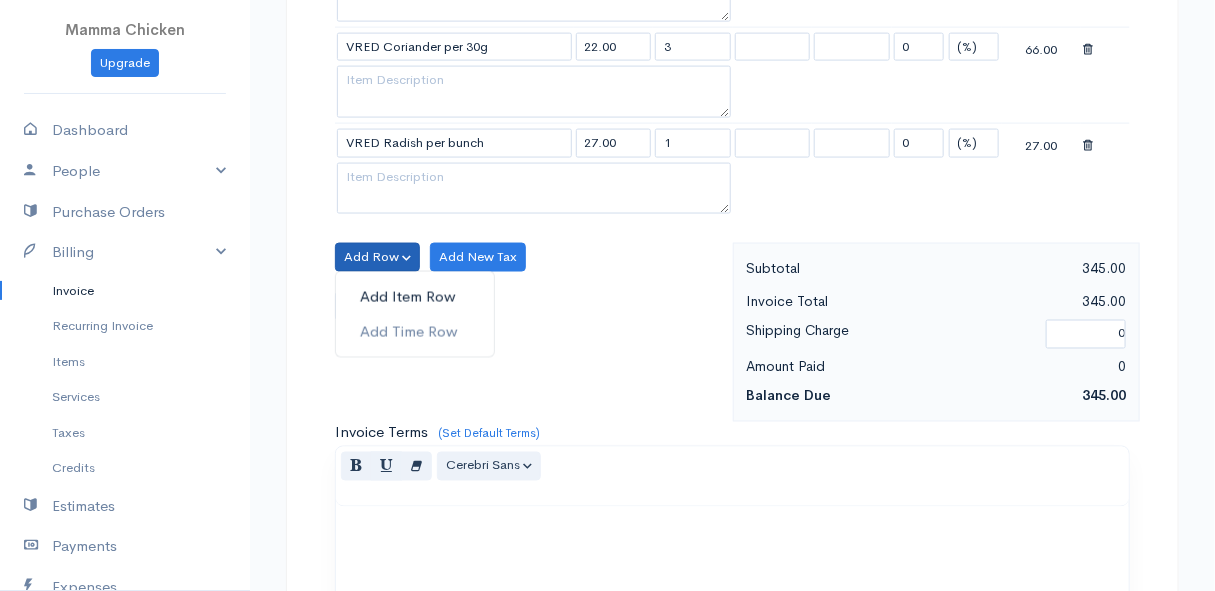 click on "Add Item Row" at bounding box center (415, 297) 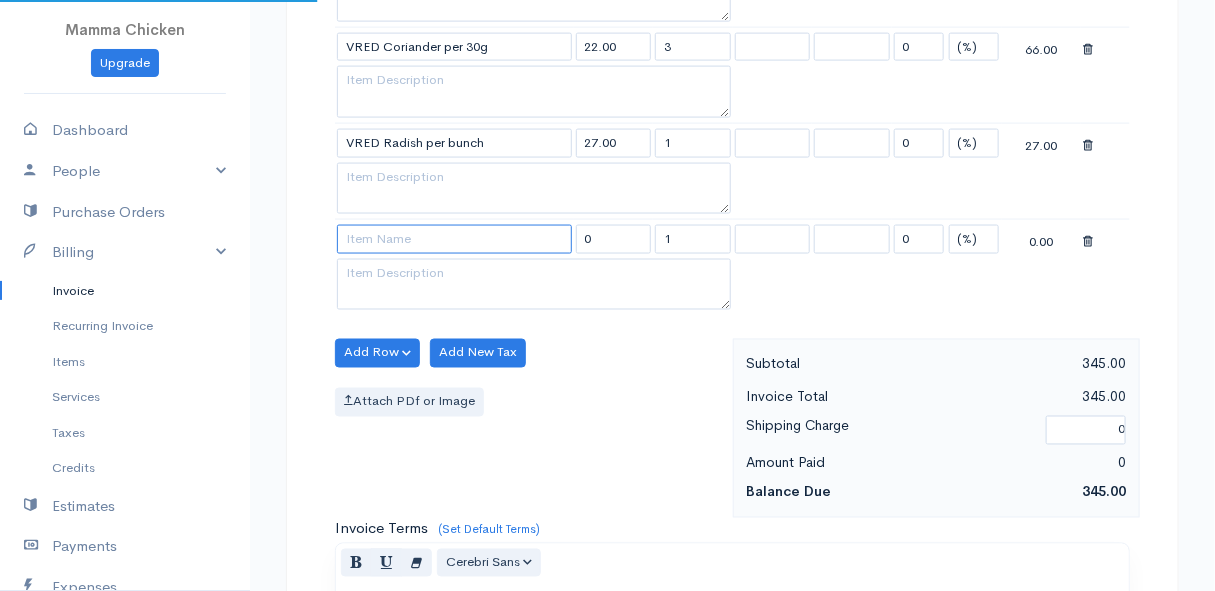 click at bounding box center (454, 239) 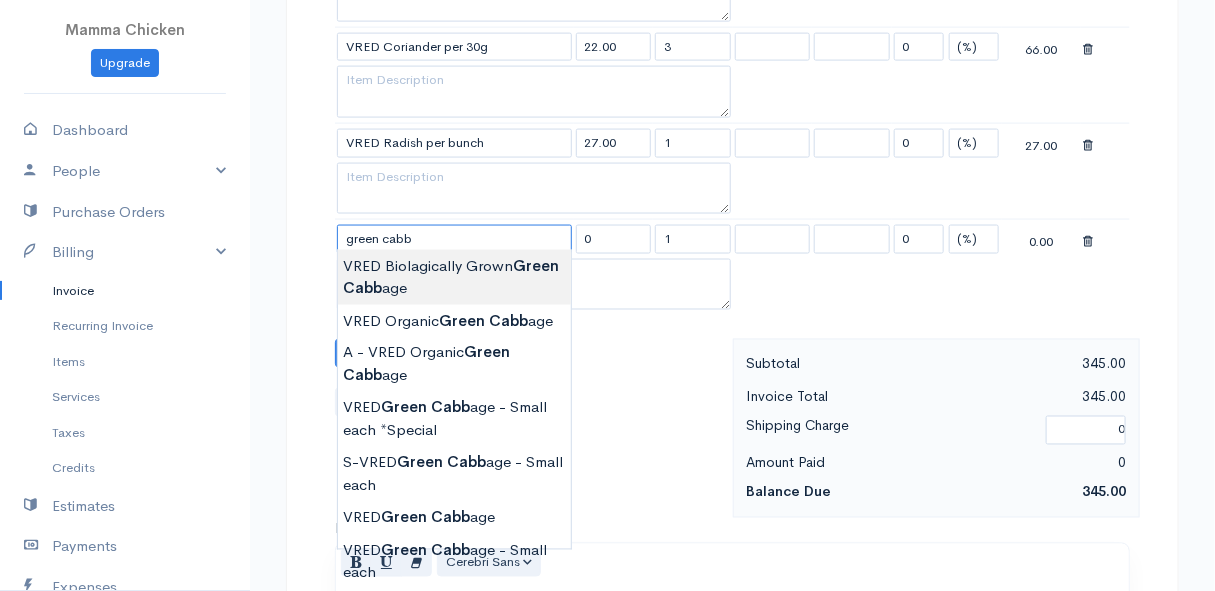 scroll, scrollTop: 1090, scrollLeft: 0, axis: vertical 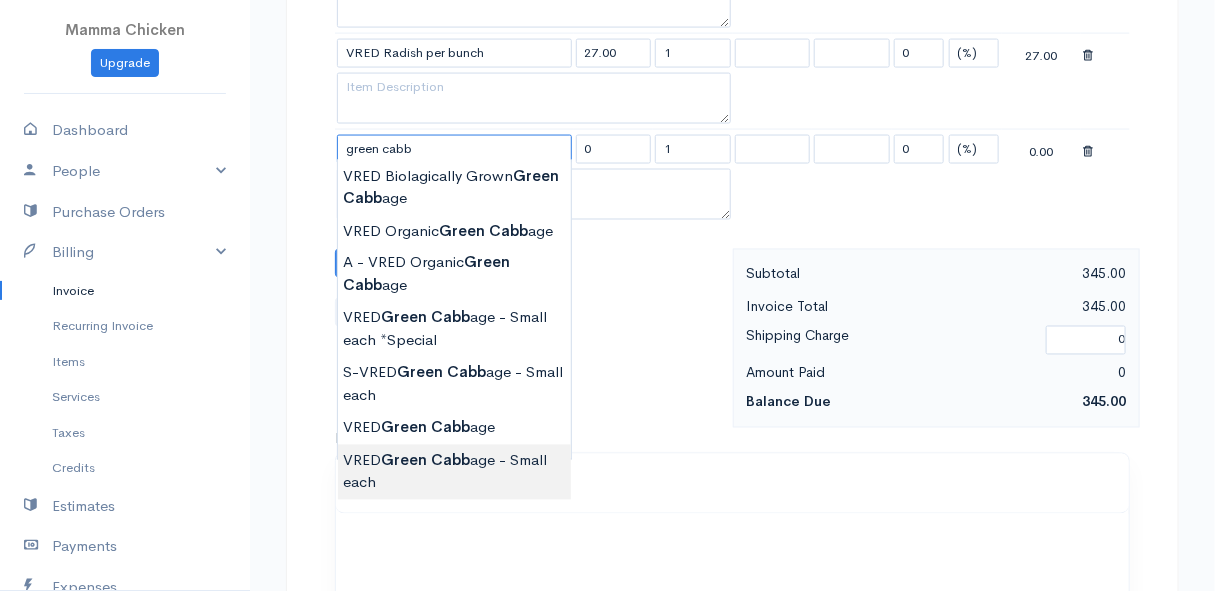 type on "VRED Green Cabbage - Small each" 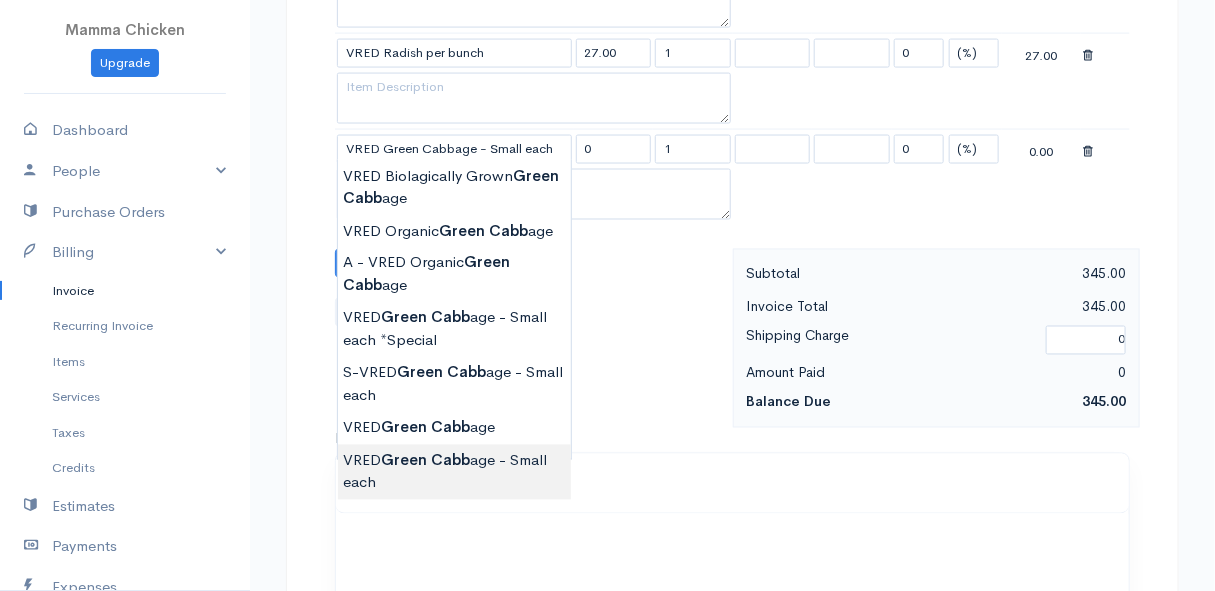 type on "30.00" 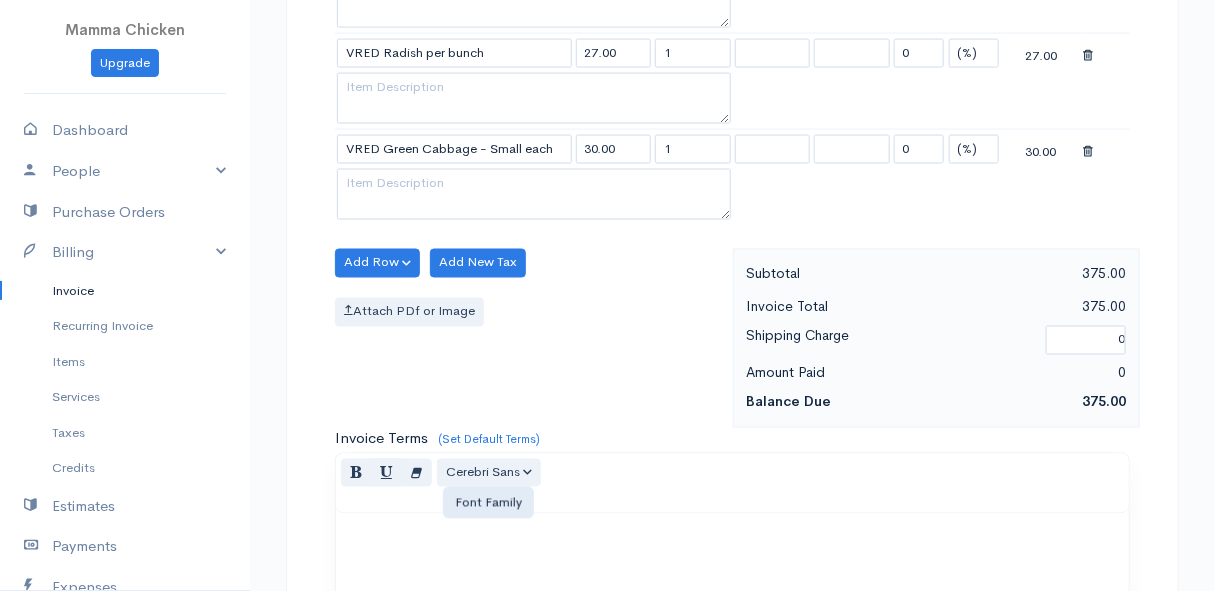 click on "Mamma Chicken
Upgrade
Dashboard
People
Clients
Vendors
Staff Users
Purchase Orders
Billing
Invoice
Recurring Invoice
Items
Services
Taxes
Credits
Estimates
Payments
Expenses
Track Time
Projects
Reports
Settings
My Organizations
Logout
Help
@CloudBooksApp 2022
Invoice
New Invoice
DRAFT To [PERSON_NAME] [STREET_ADDRESS][PERSON_NAME], (Corner of [PERSON_NAME] and [PERSON_NAME] ~ stand 1062), [PERSON_NAME] Bay [PERSON_NAME][GEOGRAPHIC_DATA] 7195 [Choose Country] [GEOGRAPHIC_DATA] [GEOGRAPHIC_DATA] [GEOGRAPHIC_DATA] [GEOGRAPHIC_DATA] [GEOGRAPHIC_DATA] [GEOGRAPHIC_DATA]" at bounding box center (607, 15) 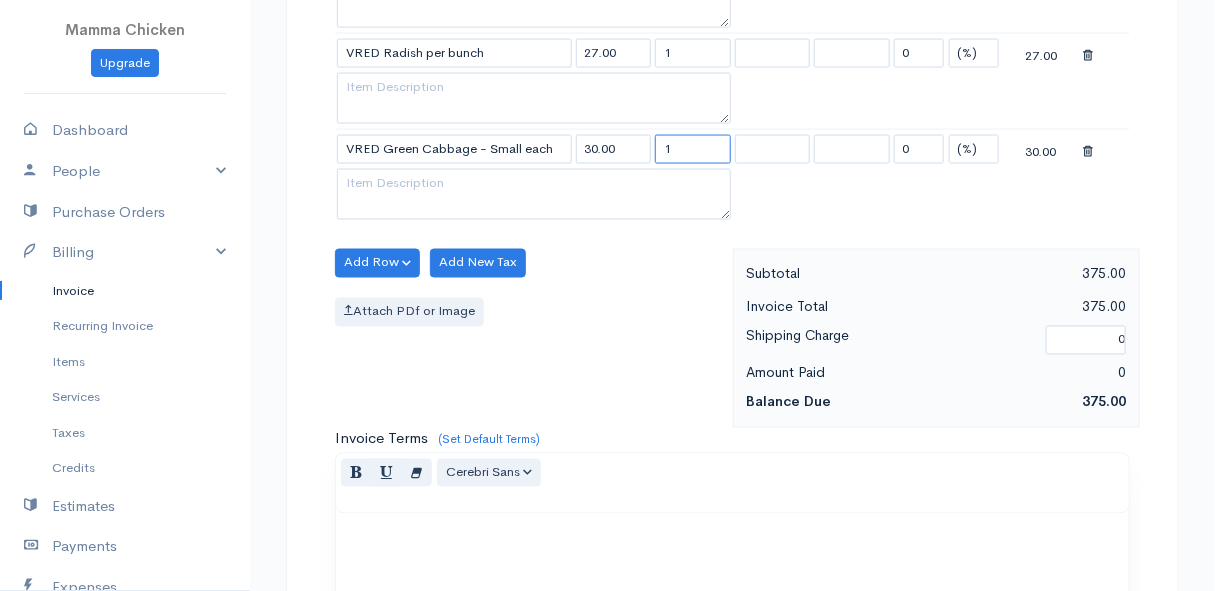 drag, startPoint x: 679, startPoint y: 146, endPoint x: 663, endPoint y: 146, distance: 16 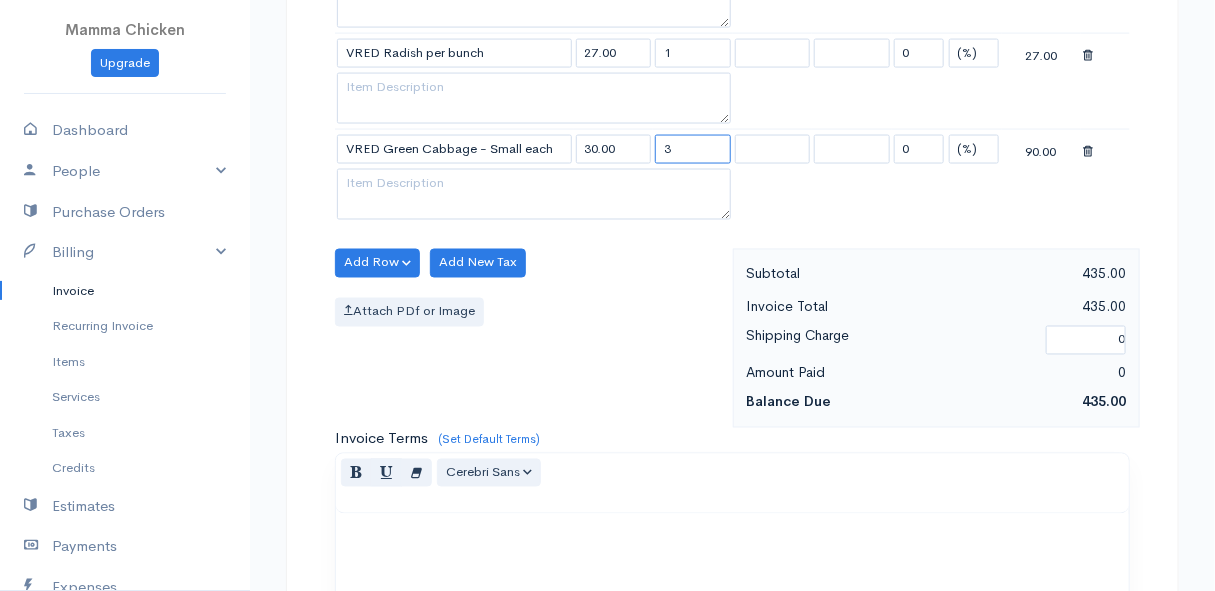 type on "3" 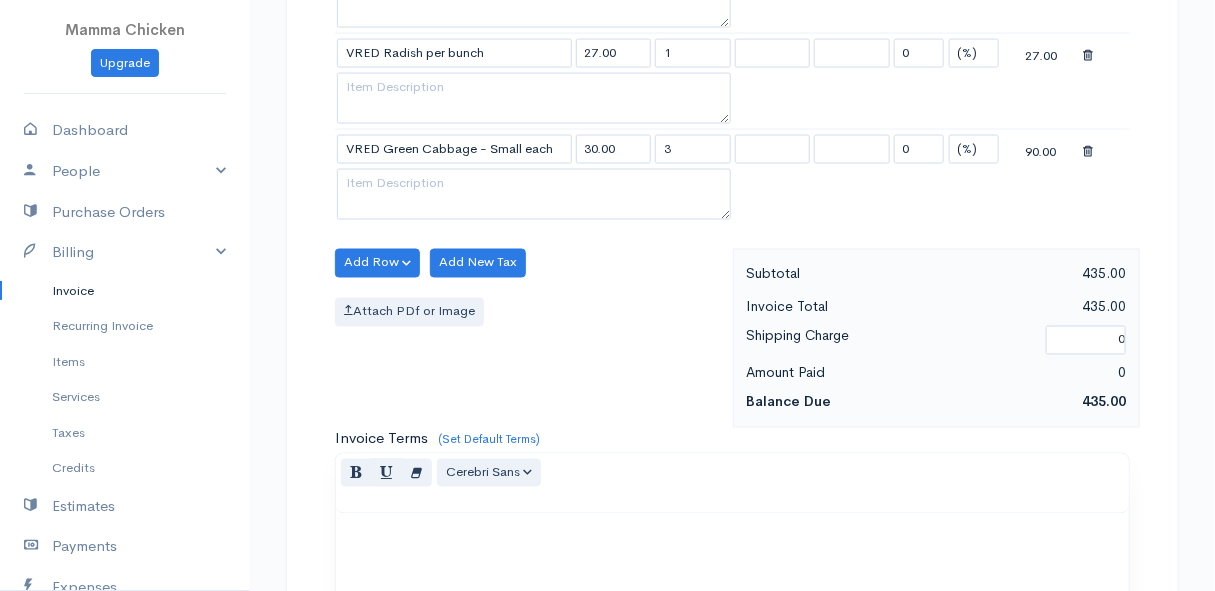 click on "Add Row Add Item Row Add Time Row Add New Tax                          Attach PDf or Image" at bounding box center (529, 338) 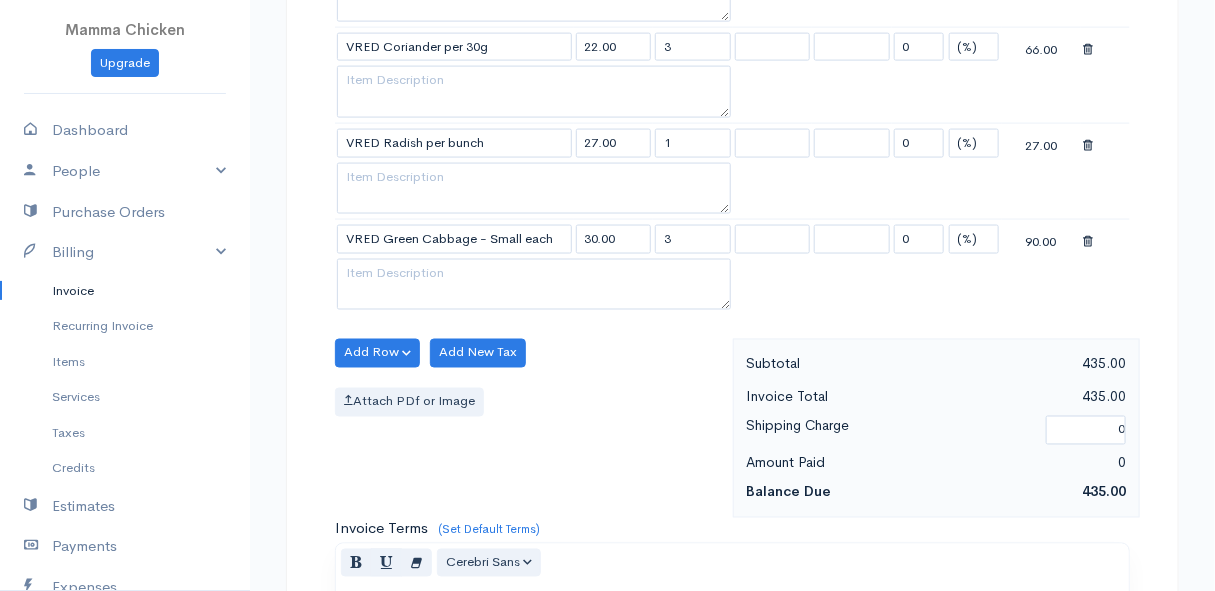 scroll, scrollTop: 1090, scrollLeft: 0, axis: vertical 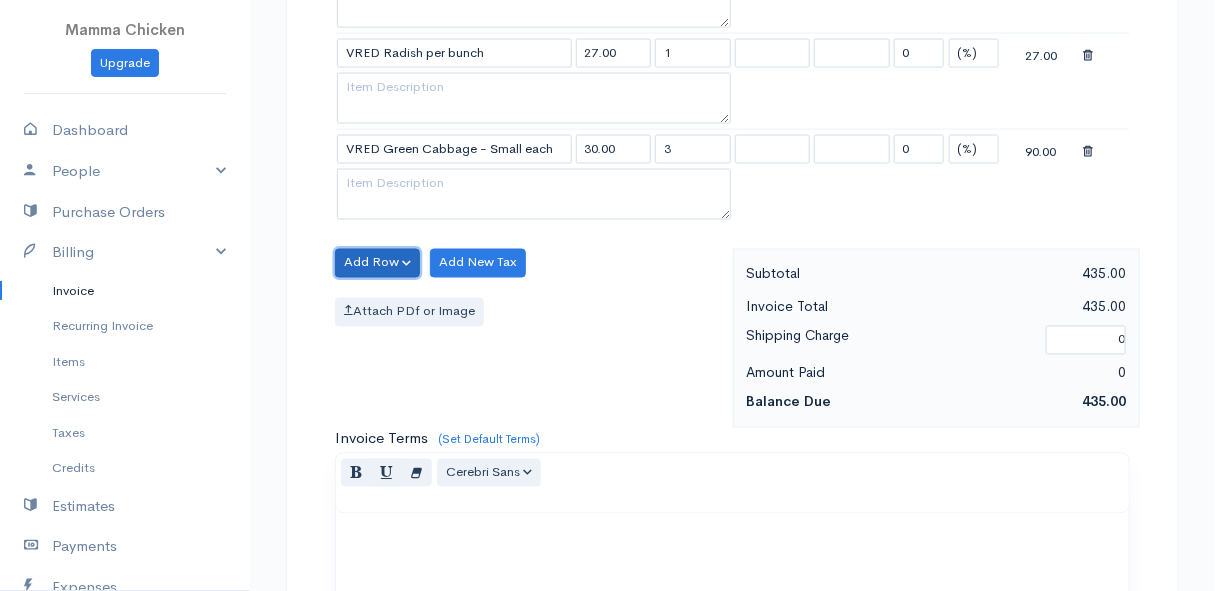 click on "Add Row" at bounding box center (377, 263) 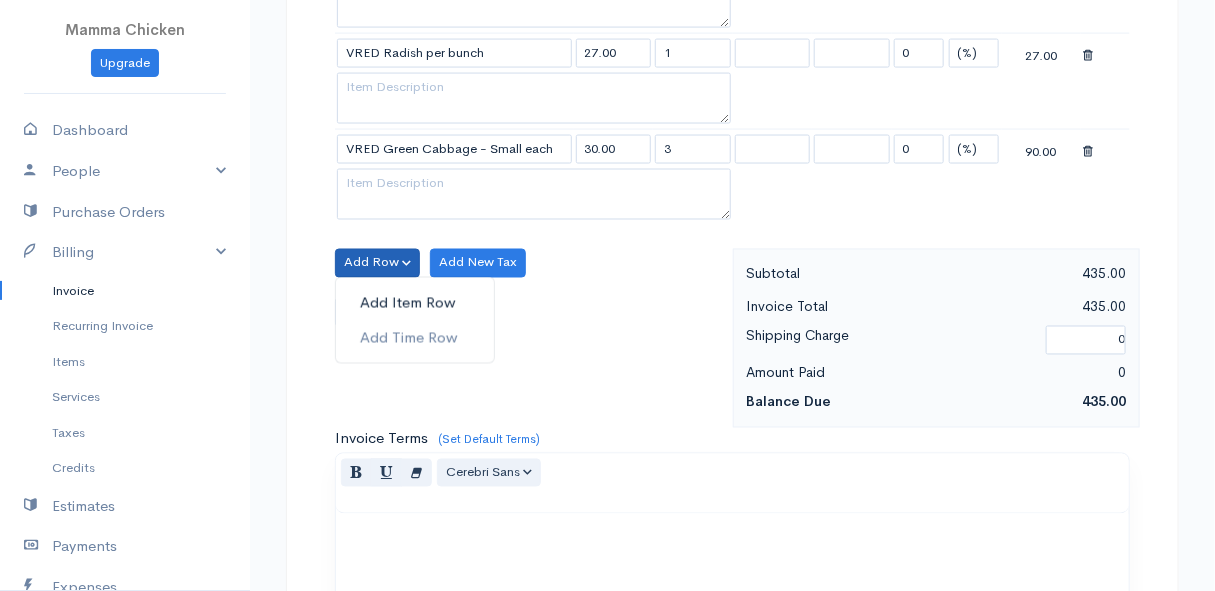 click on "Add Item Row" at bounding box center (415, 303) 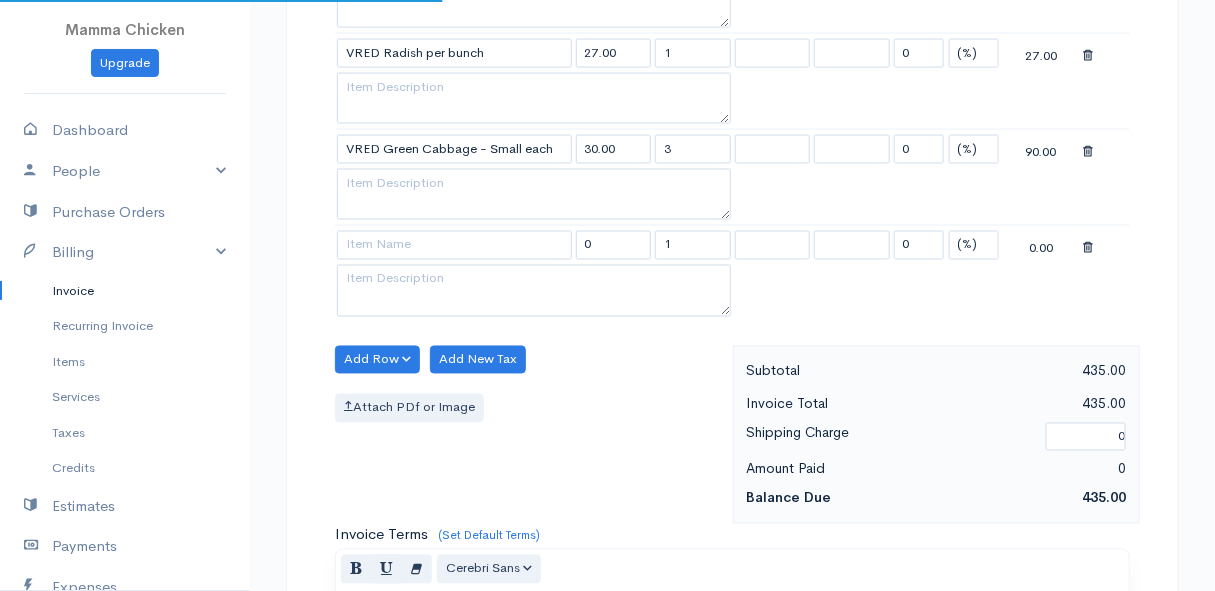 click at bounding box center [454, 245] 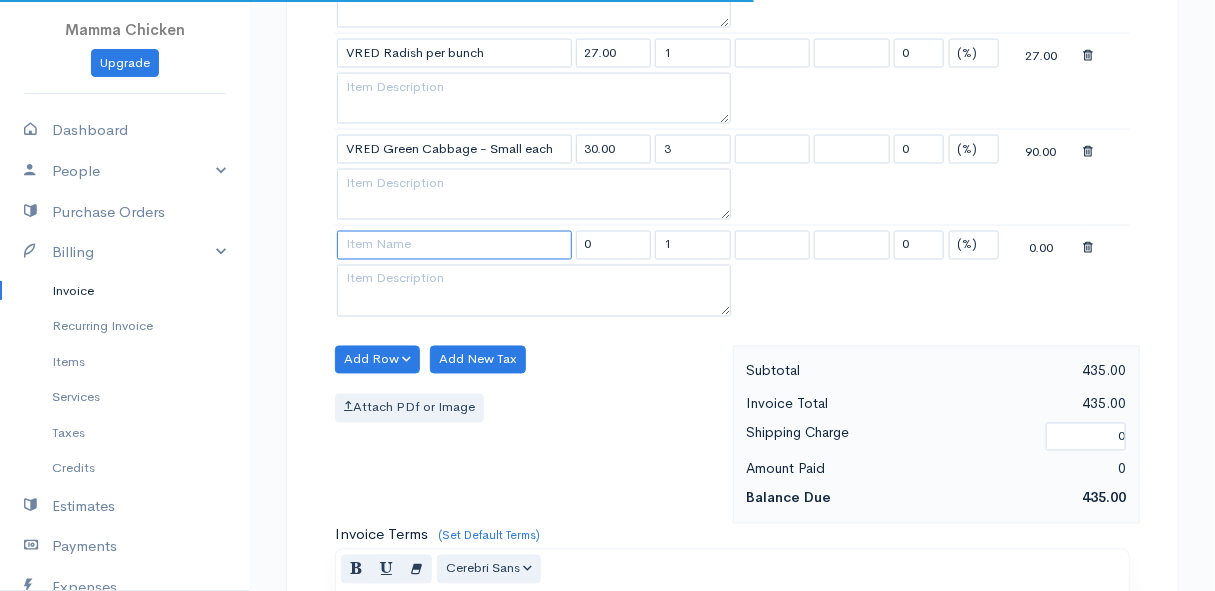 click at bounding box center [454, 245] 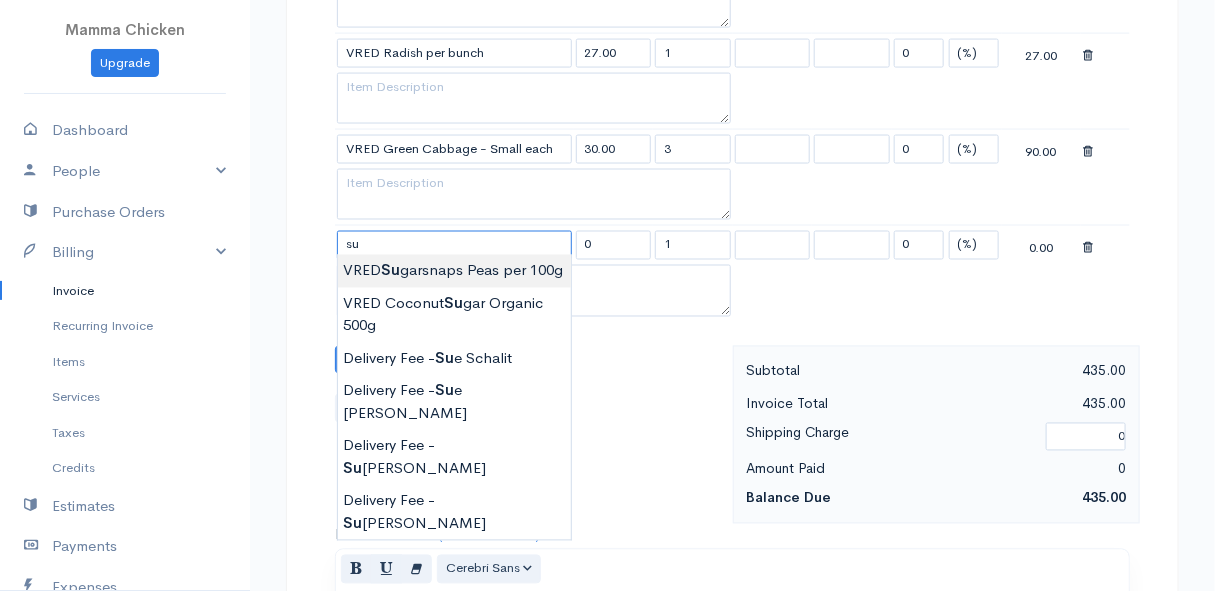 type on "VRED Sugarsnaps Peas per 100g" 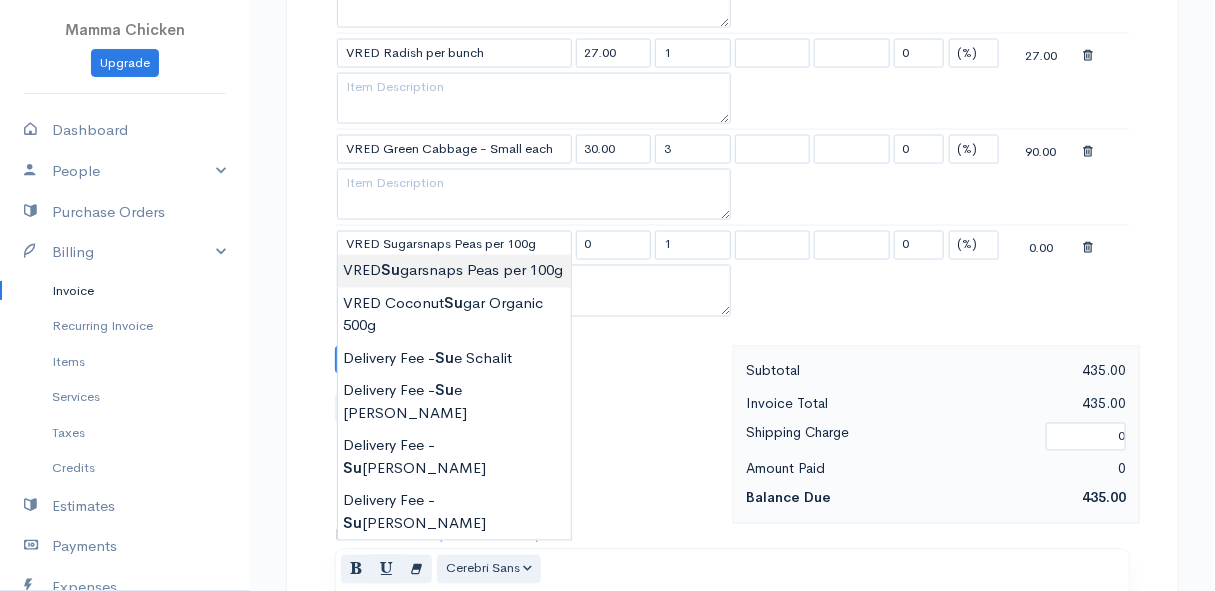 type on "30.00" 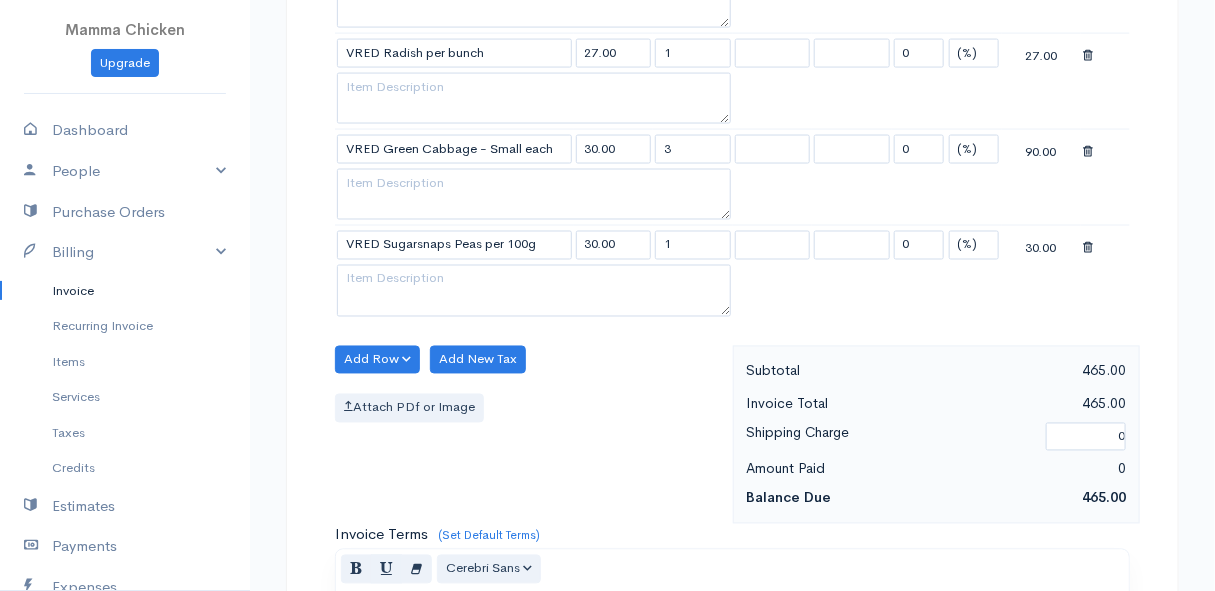 click on "Mamma Chicken
Upgrade
Dashboard
People
Clients
Vendors
Staff Users
Purchase Orders
Billing
Invoice
Recurring Invoice
Items
Services
Taxes
Credits
Estimates
Payments
Expenses
Track Time
Projects
Reports
Settings
My Organizations
Logout
Help
@CloudBooksApp 2022
Invoice
New Invoice
DRAFT To [PERSON_NAME] [STREET_ADDRESS][PERSON_NAME], (Corner of [PERSON_NAME] and [PERSON_NAME] ~ stand 1062), [PERSON_NAME] Bay [PERSON_NAME][GEOGRAPHIC_DATA] 7195 [Choose Country] [GEOGRAPHIC_DATA] [GEOGRAPHIC_DATA] [GEOGRAPHIC_DATA] [GEOGRAPHIC_DATA] [GEOGRAPHIC_DATA] [GEOGRAPHIC_DATA]" at bounding box center [607, 63] 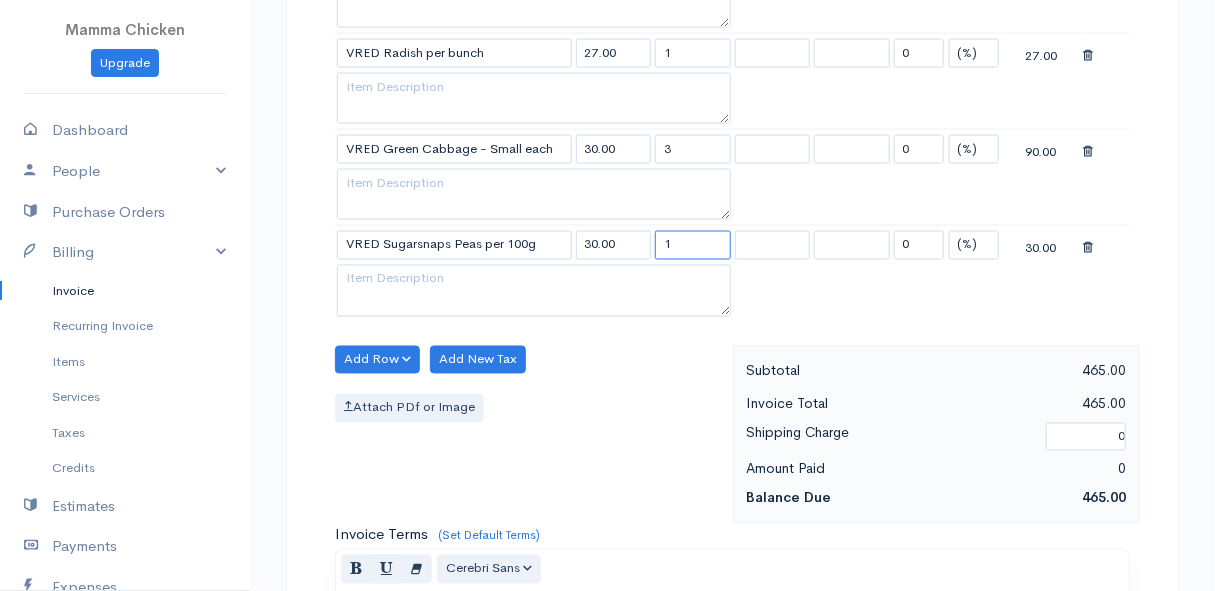 drag, startPoint x: 650, startPoint y: 239, endPoint x: 639, endPoint y: 239, distance: 11 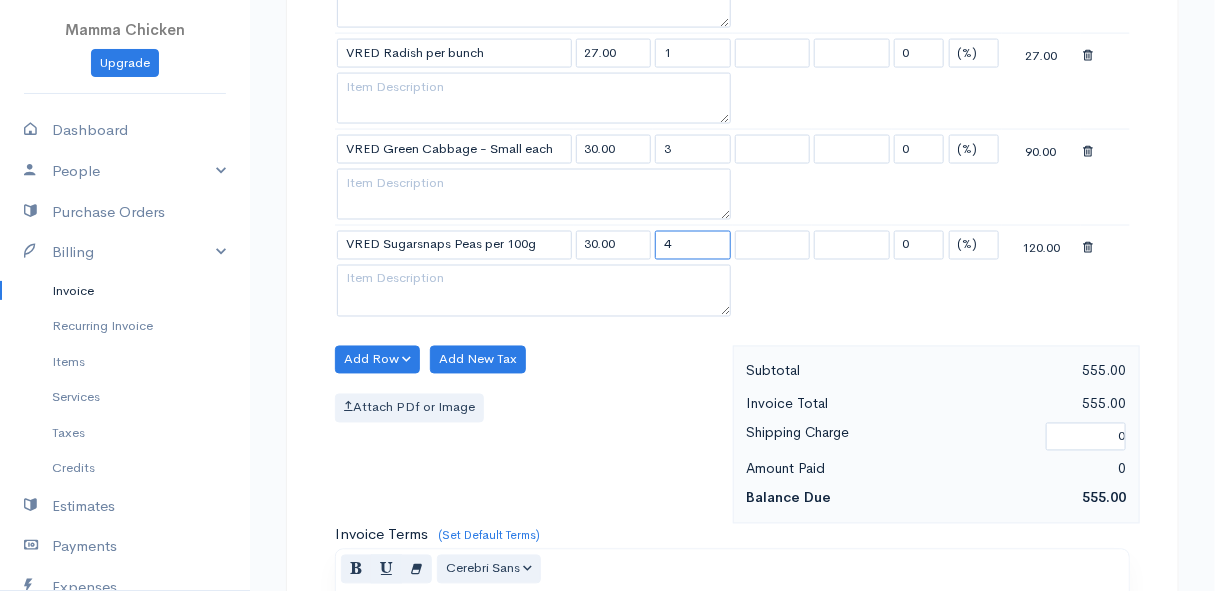 type on "4" 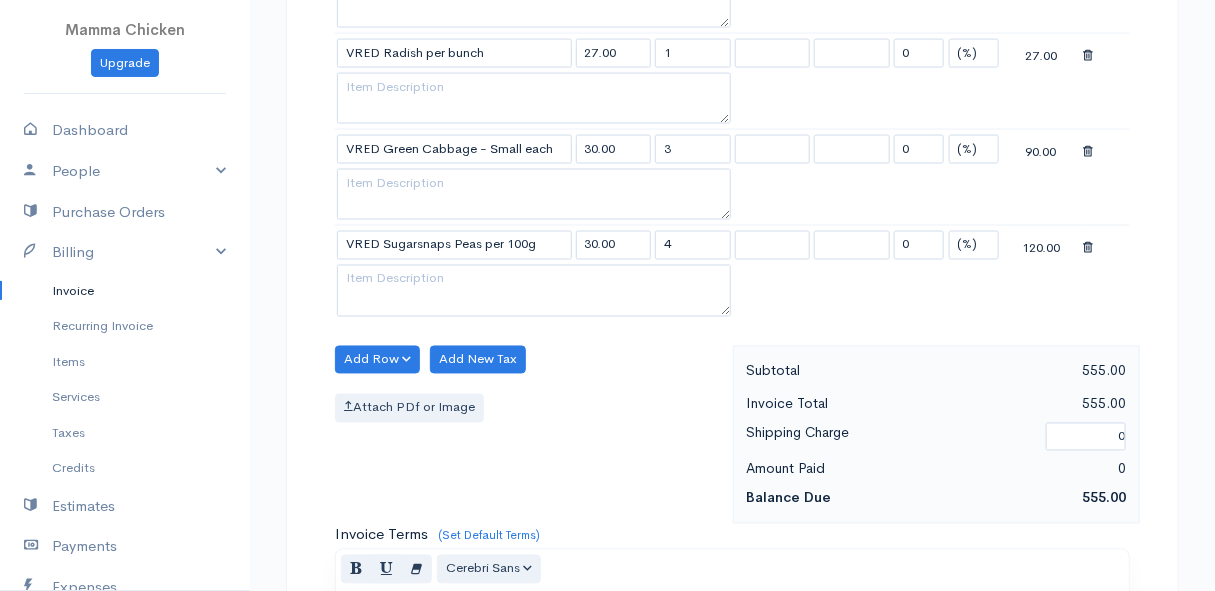 click on "Add Row Add Item Row Add Time Row Add New Tax                          Attach PDf or Image" at bounding box center [529, 435] 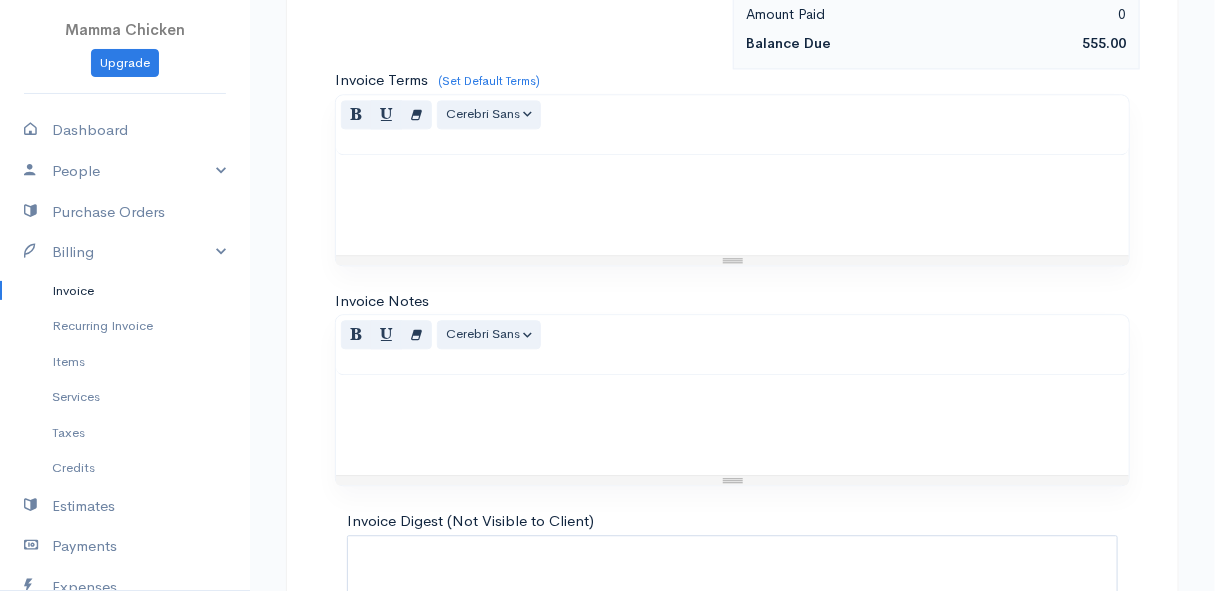 scroll, scrollTop: 1708, scrollLeft: 0, axis: vertical 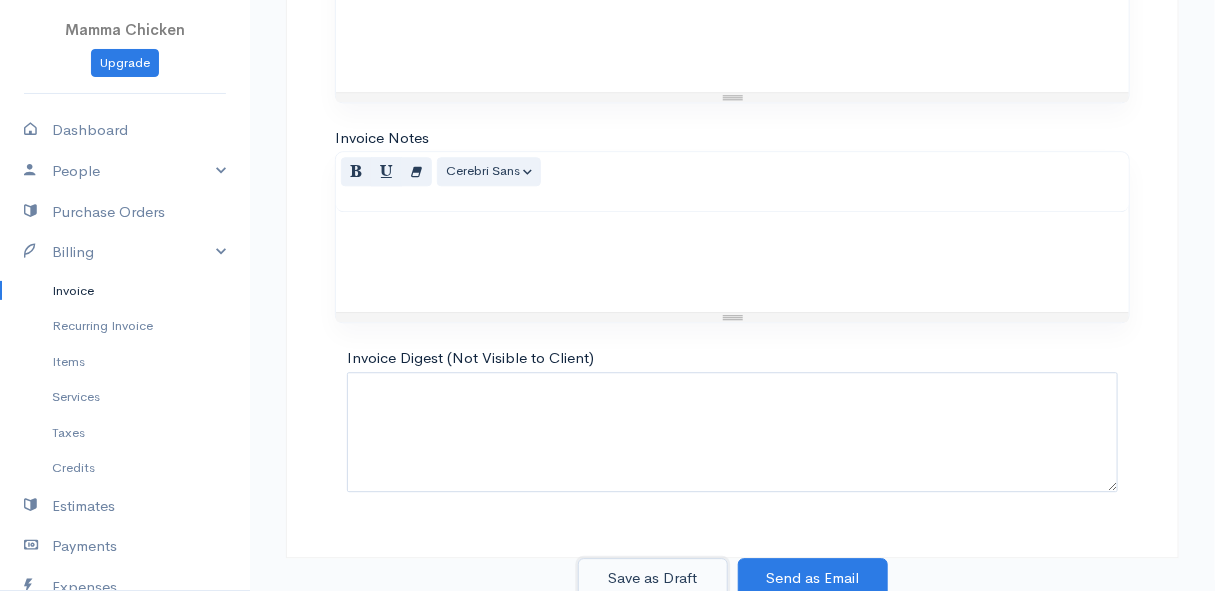 click on "Save as Draft" at bounding box center [653, 578] 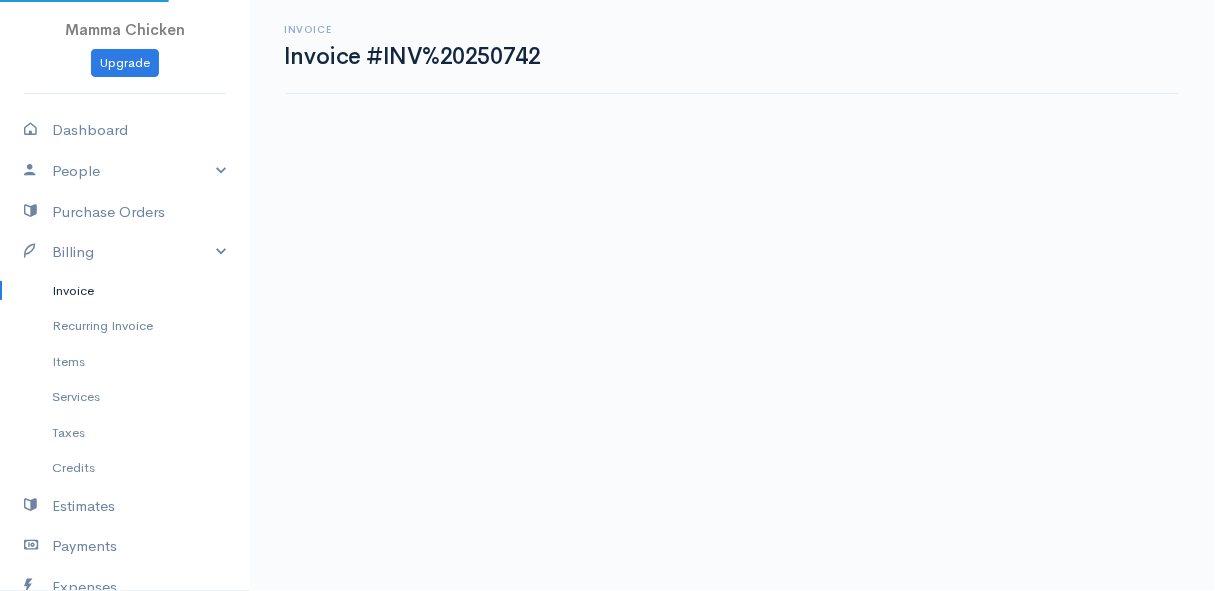 scroll, scrollTop: 0, scrollLeft: 0, axis: both 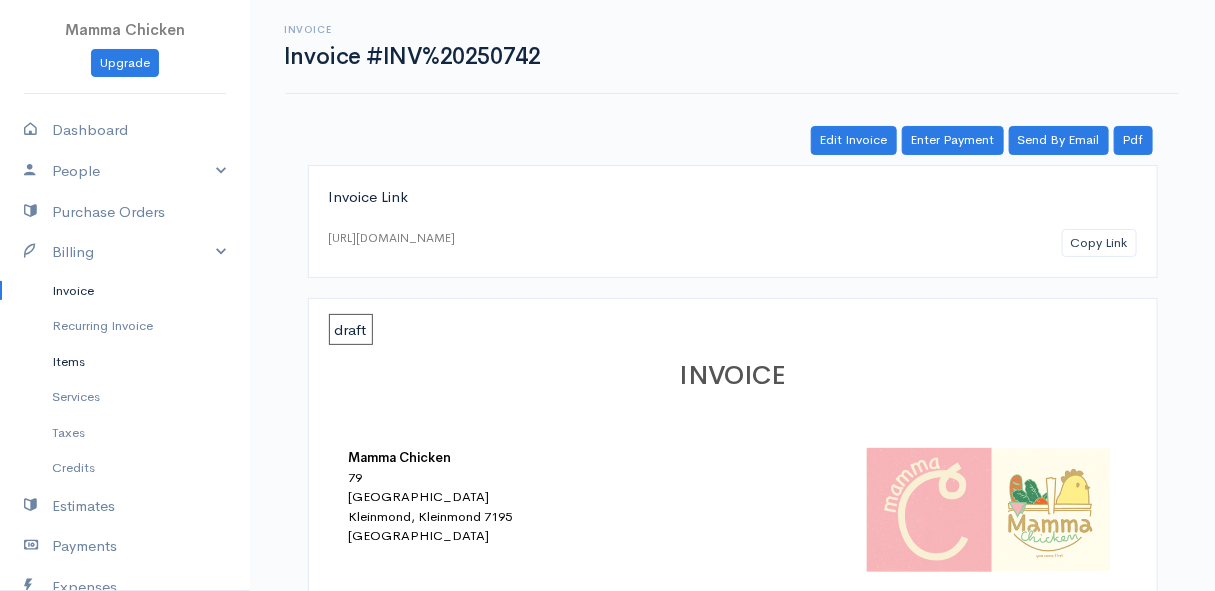 click on "Items" at bounding box center [125, 362] 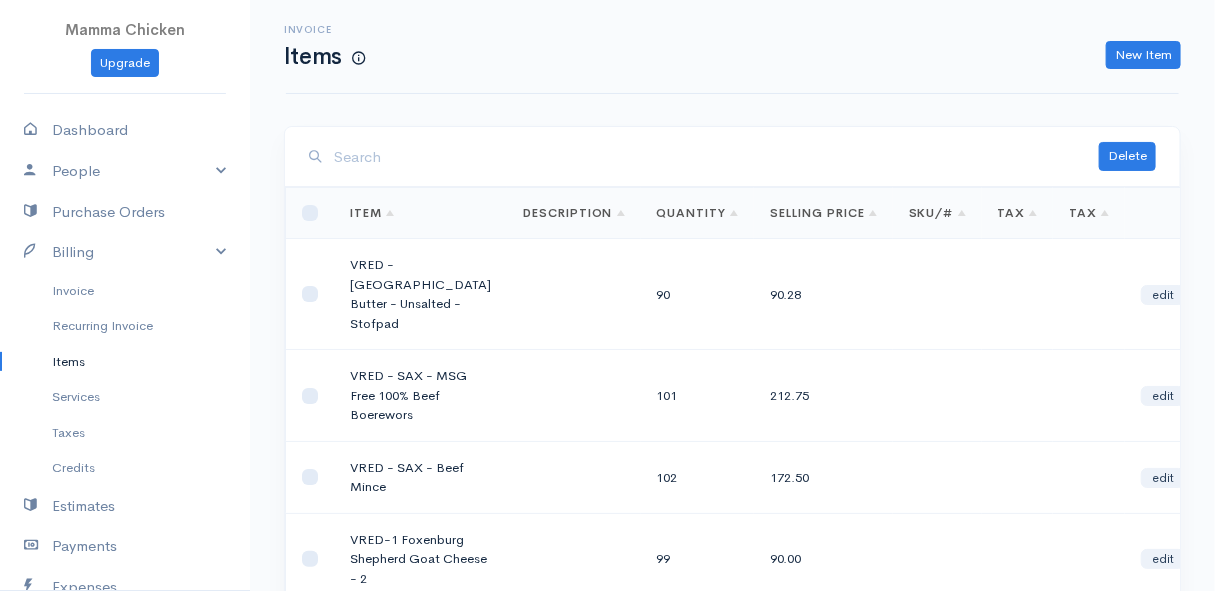 click at bounding box center (716, 157) 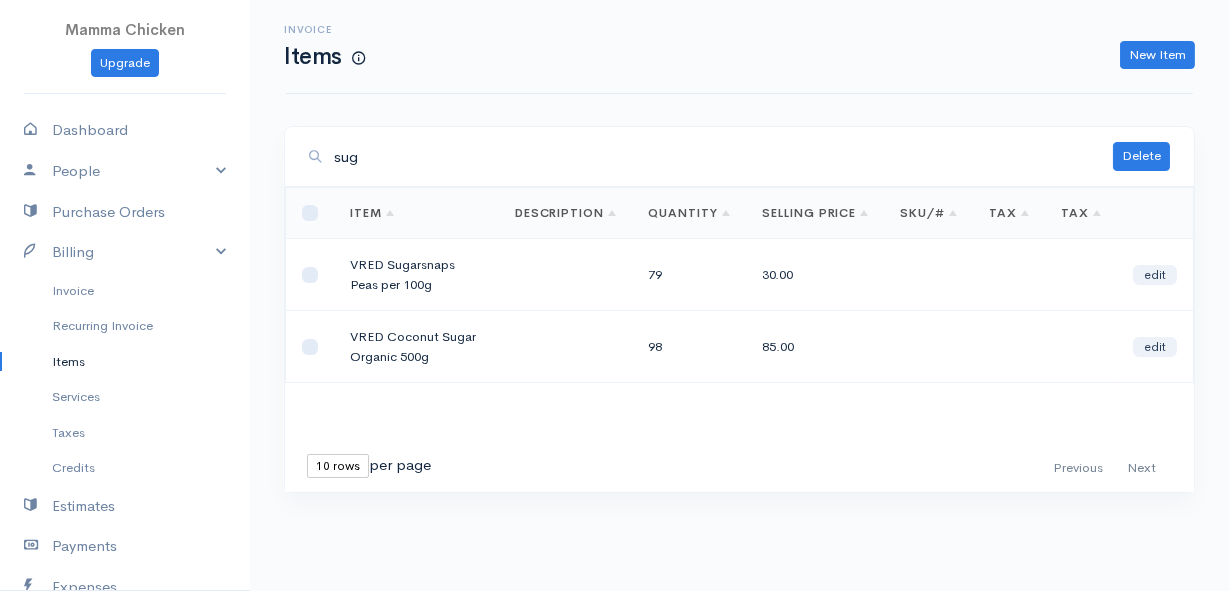 type on "sug" 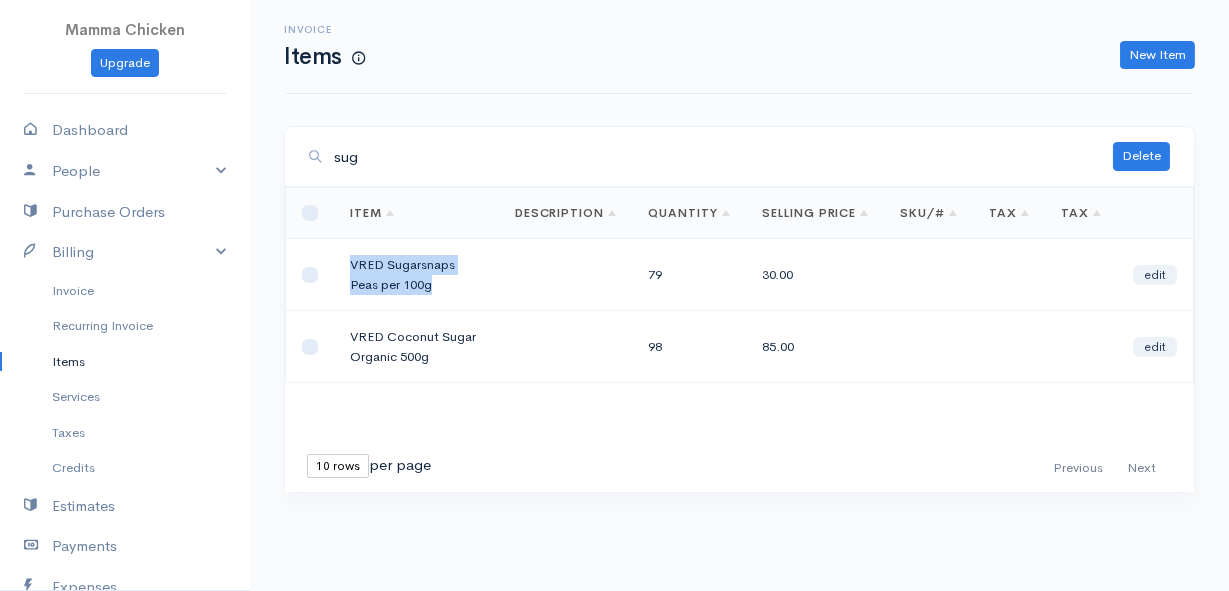 drag, startPoint x: 430, startPoint y: 286, endPoint x: 351, endPoint y: 265, distance: 81.7435 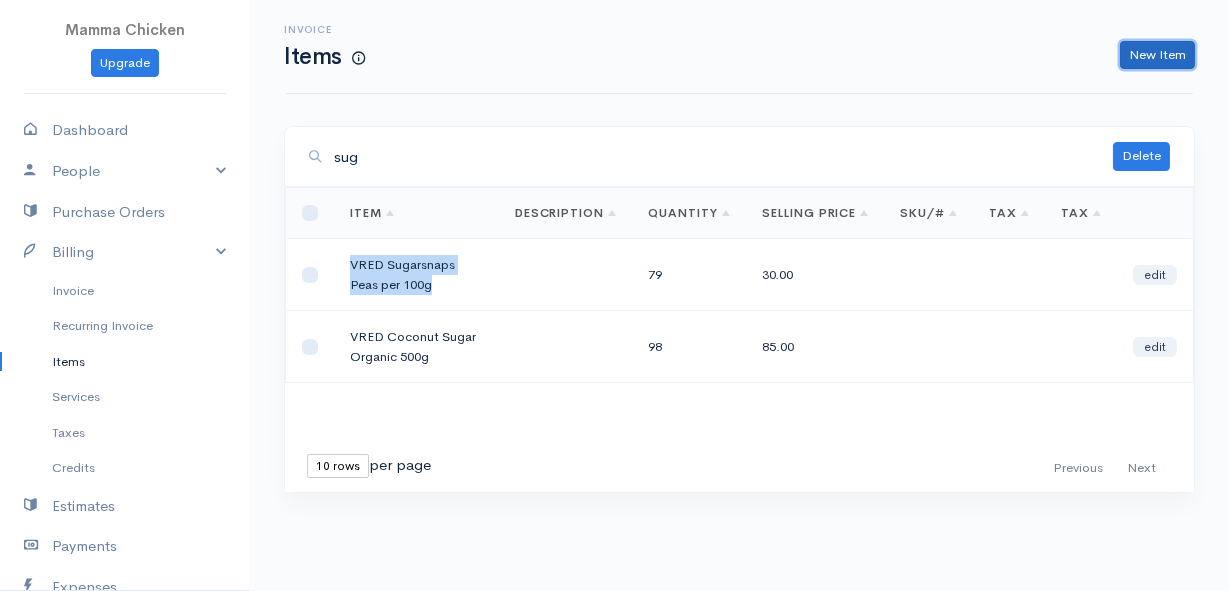 click on "New Item" at bounding box center [1157, 55] 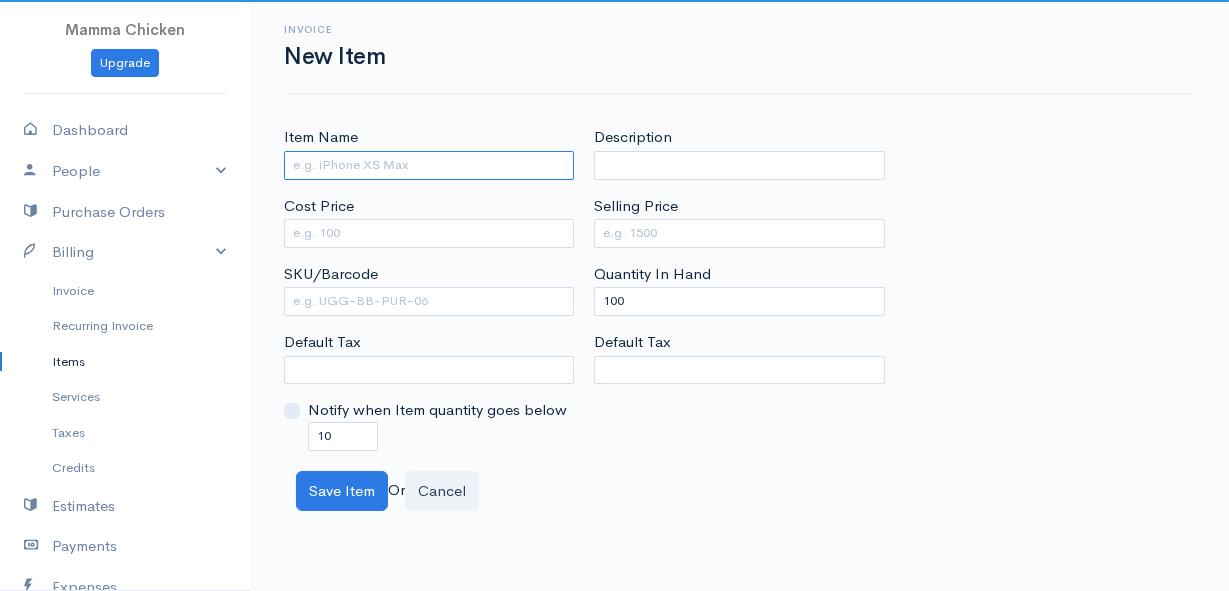click on "Item Name" at bounding box center [429, 165] 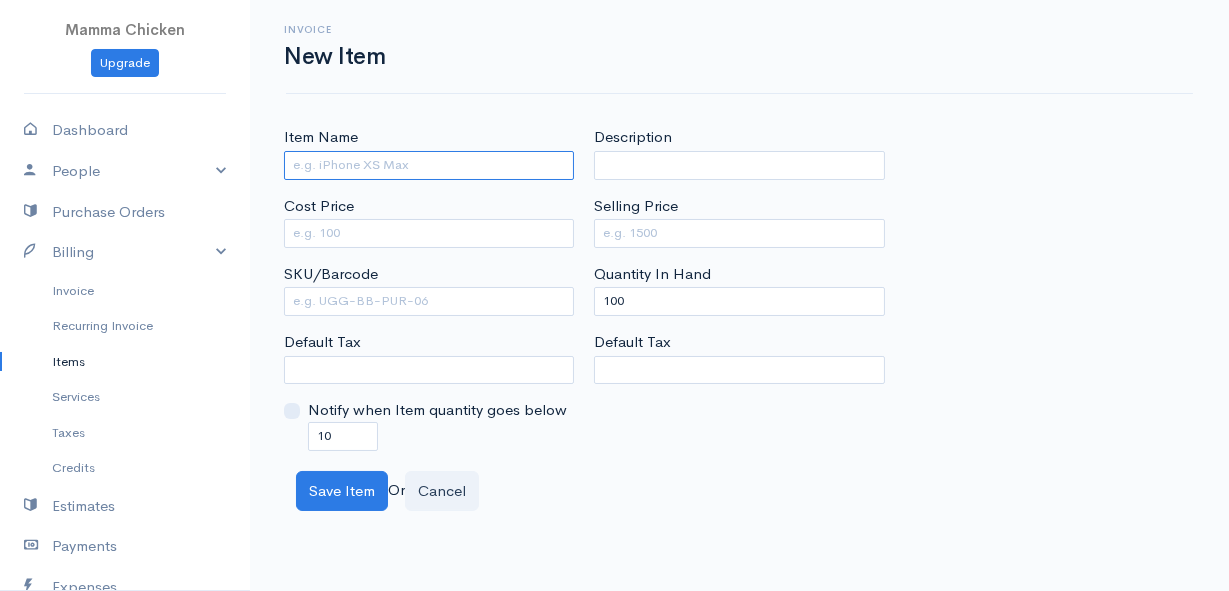 paste on "VRED Sugarsnaps Peas per 100g" 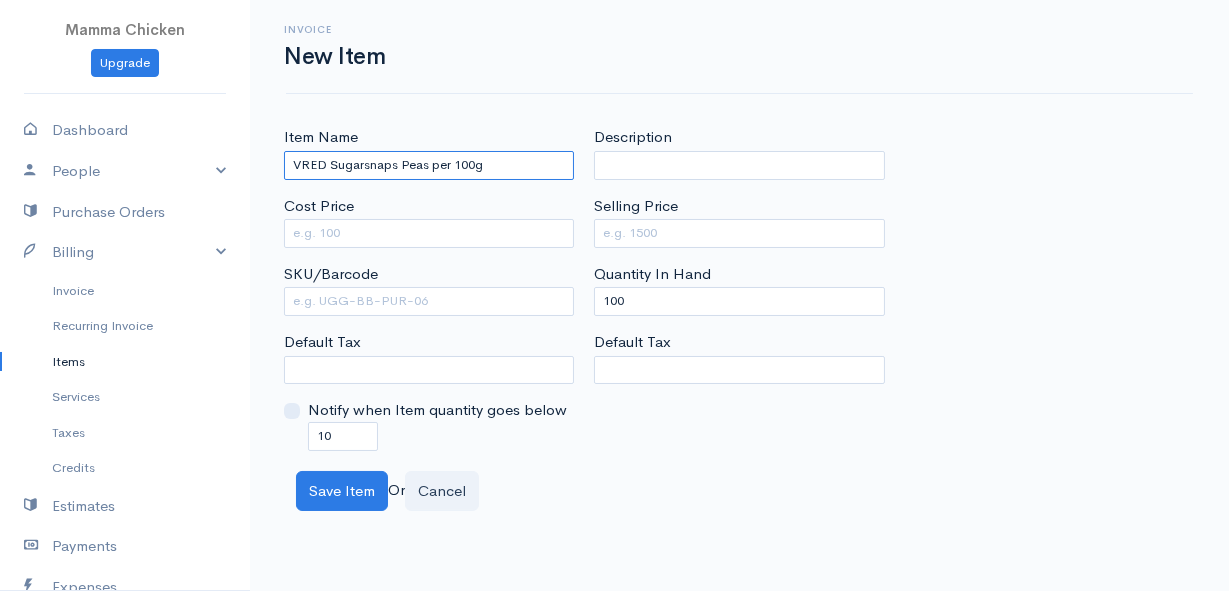 drag, startPoint x: 425, startPoint y: 164, endPoint x: 331, endPoint y: 168, distance: 94.08507 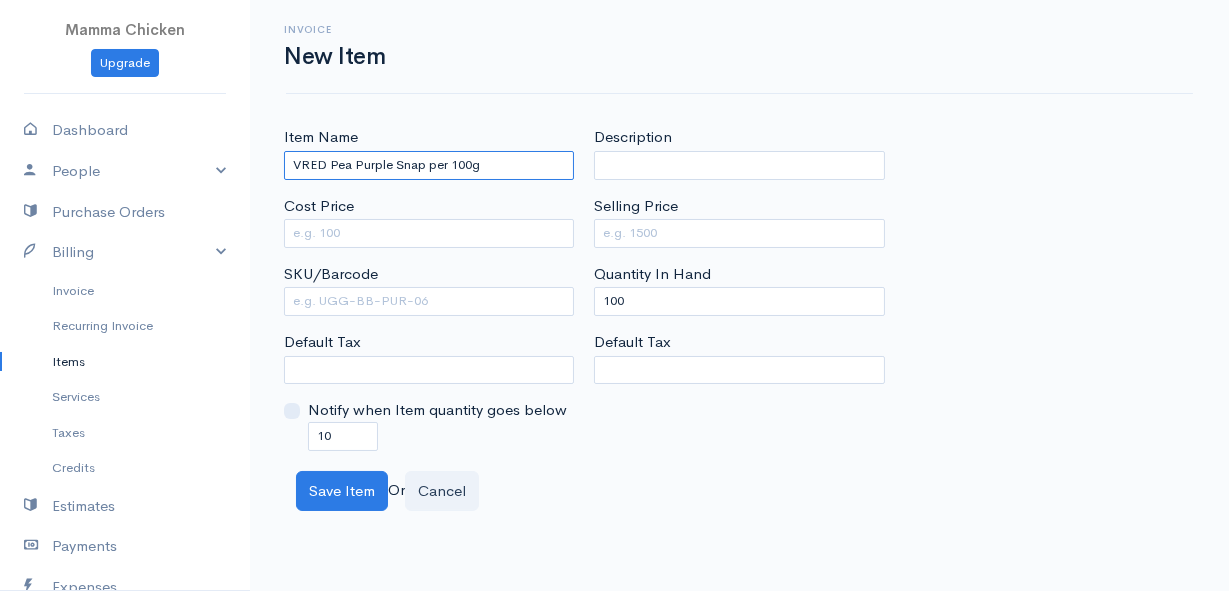 type on "VRED Pea Purple Snap per 100g" 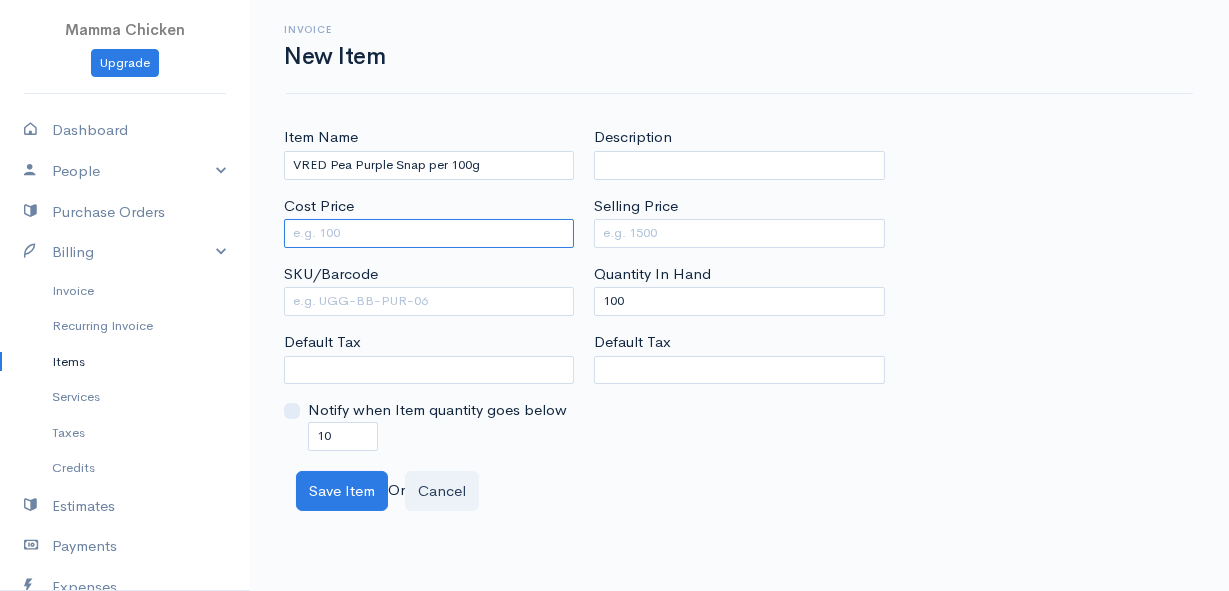 click on "Cost Price" at bounding box center [429, 233] 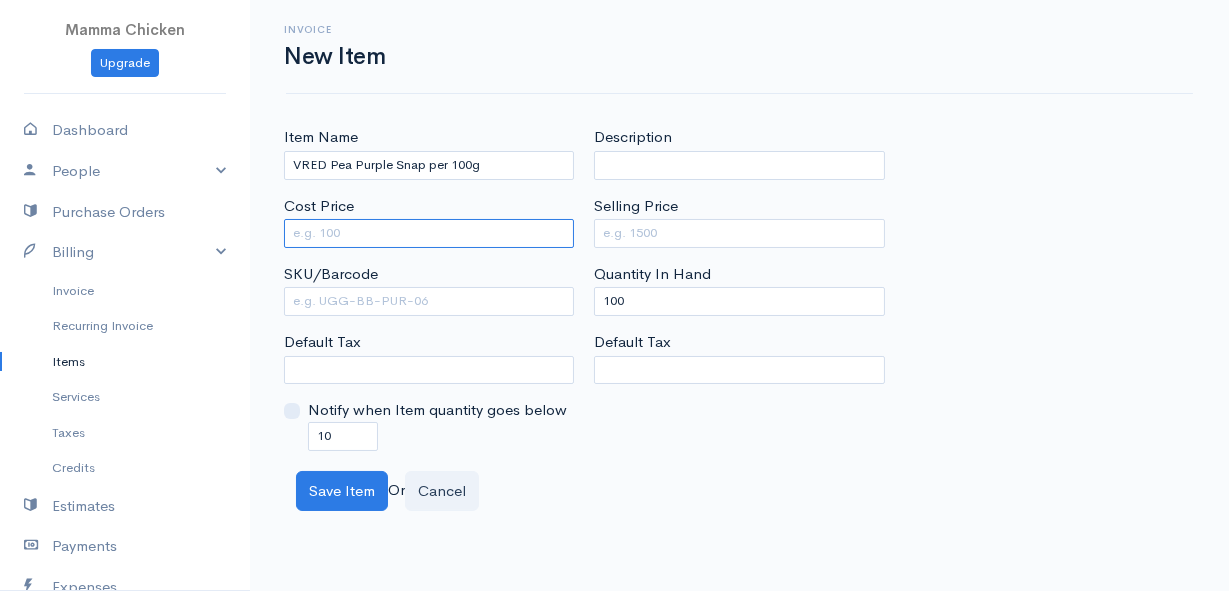 click on "Cost Price" at bounding box center (429, 233) 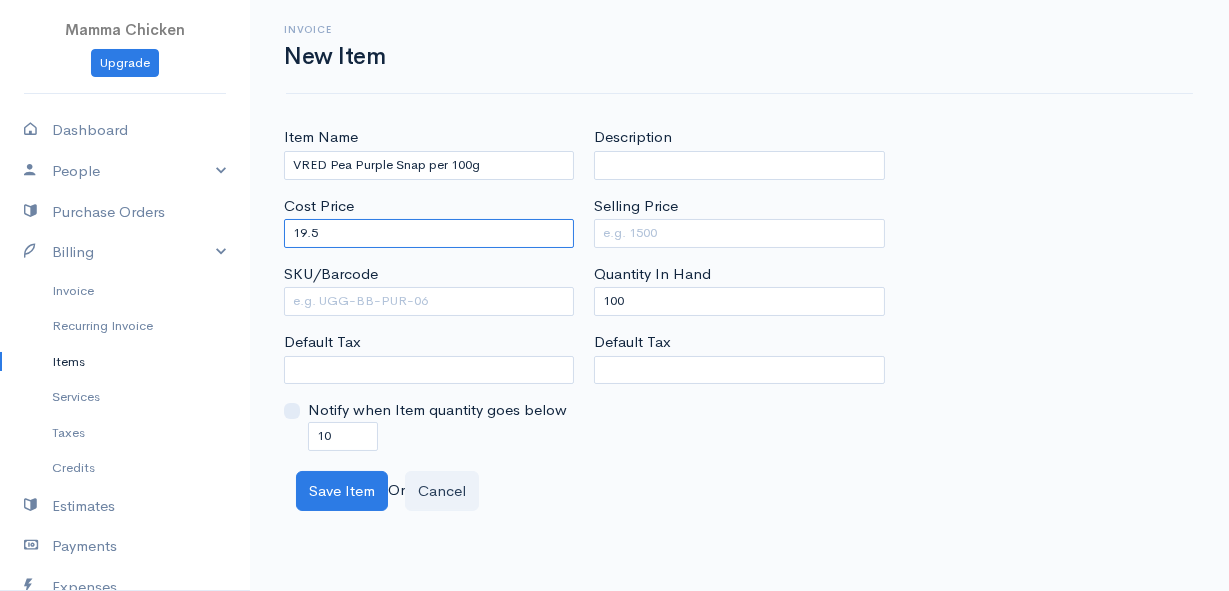type on "19.5" 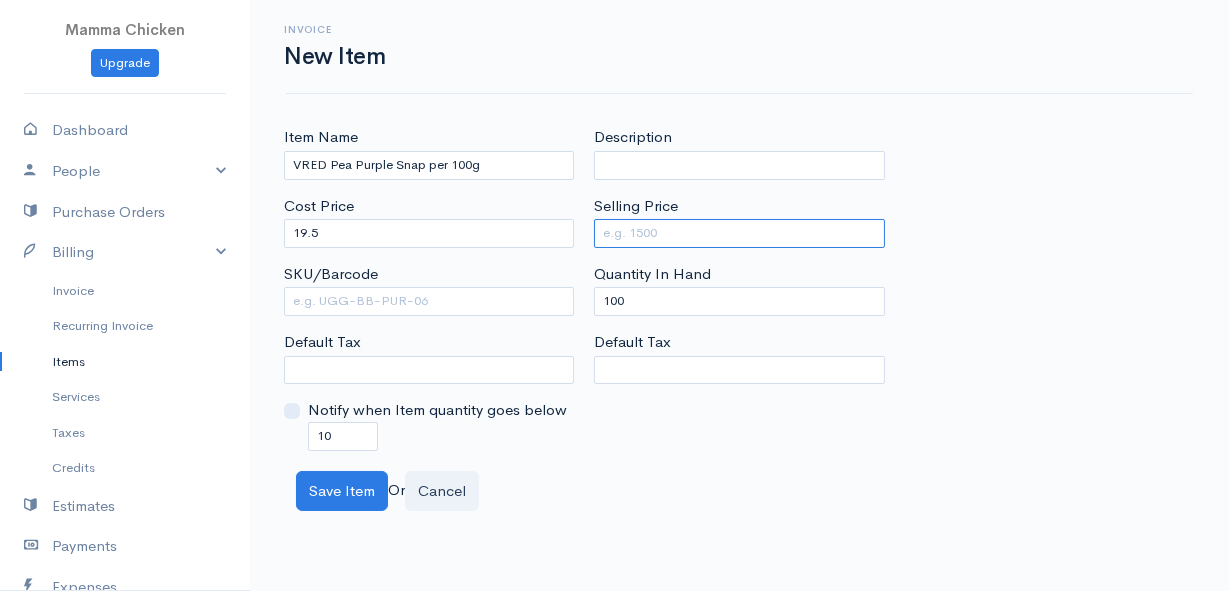 click on "Selling Price" at bounding box center (739, 233) 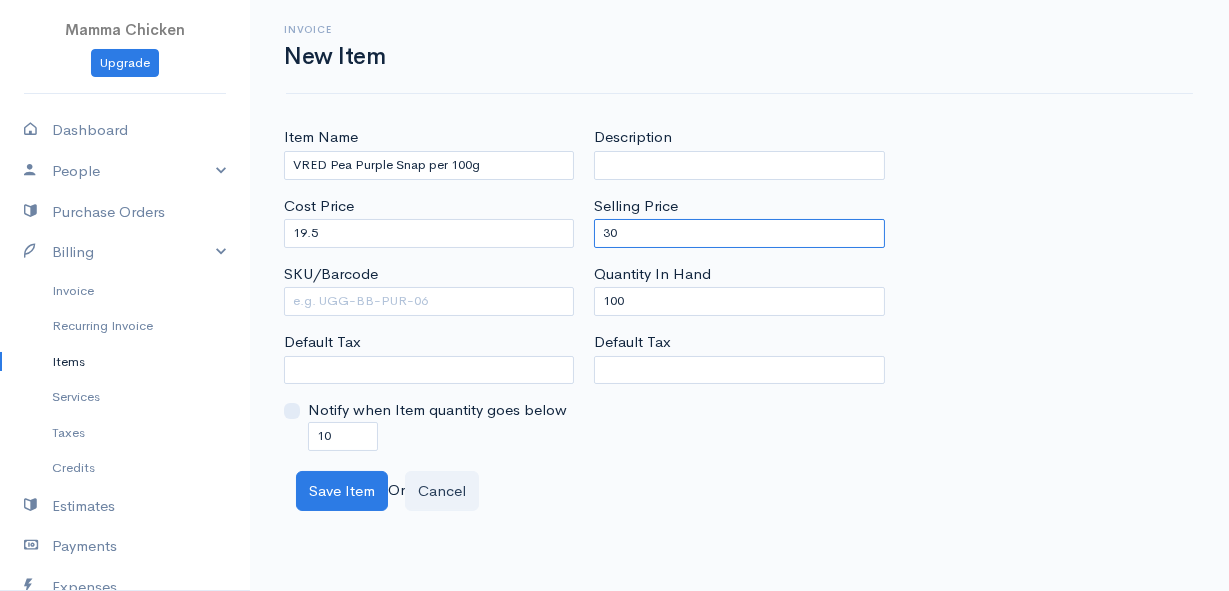 type on "30" 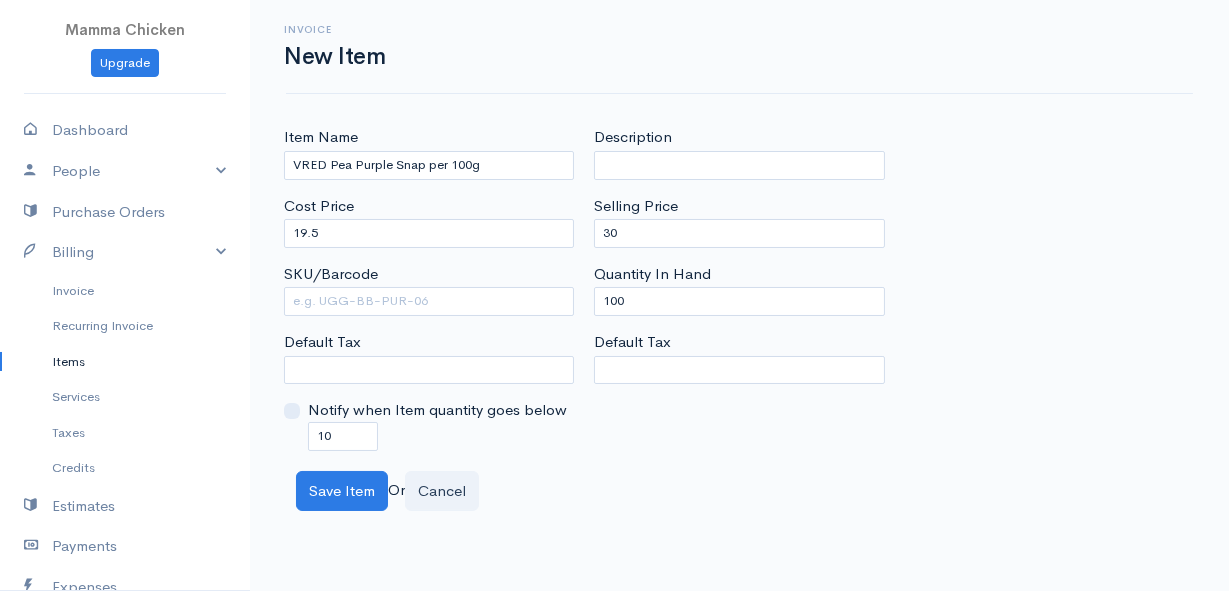 click on "Save Item   Or   Cancel" at bounding box center (739, 491) 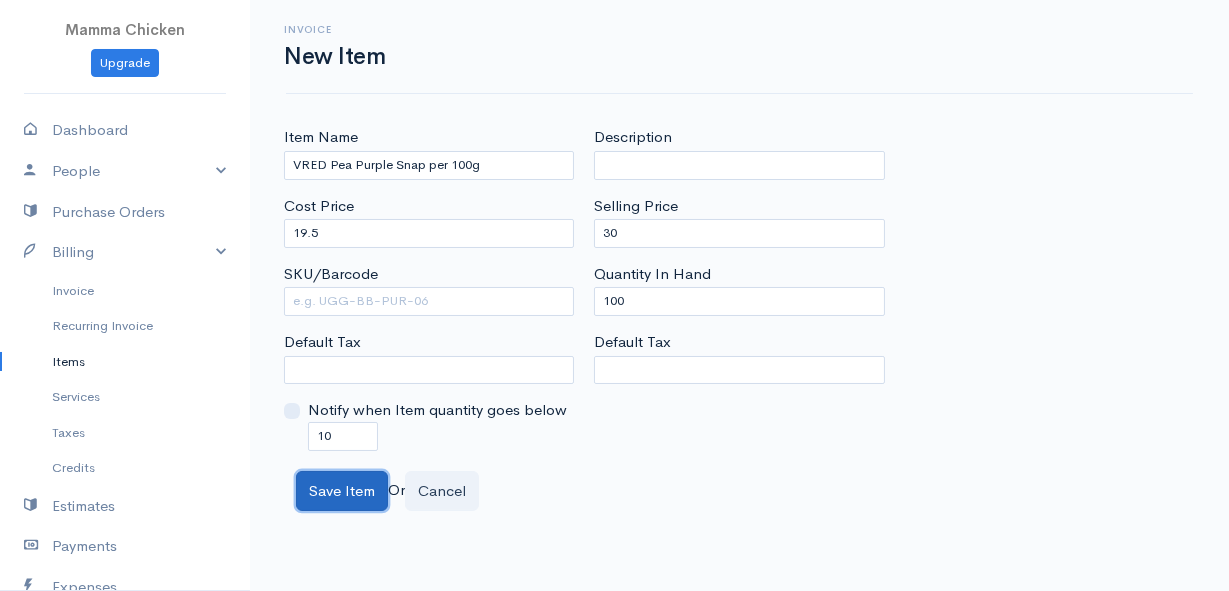 click on "Save Item" at bounding box center (342, 491) 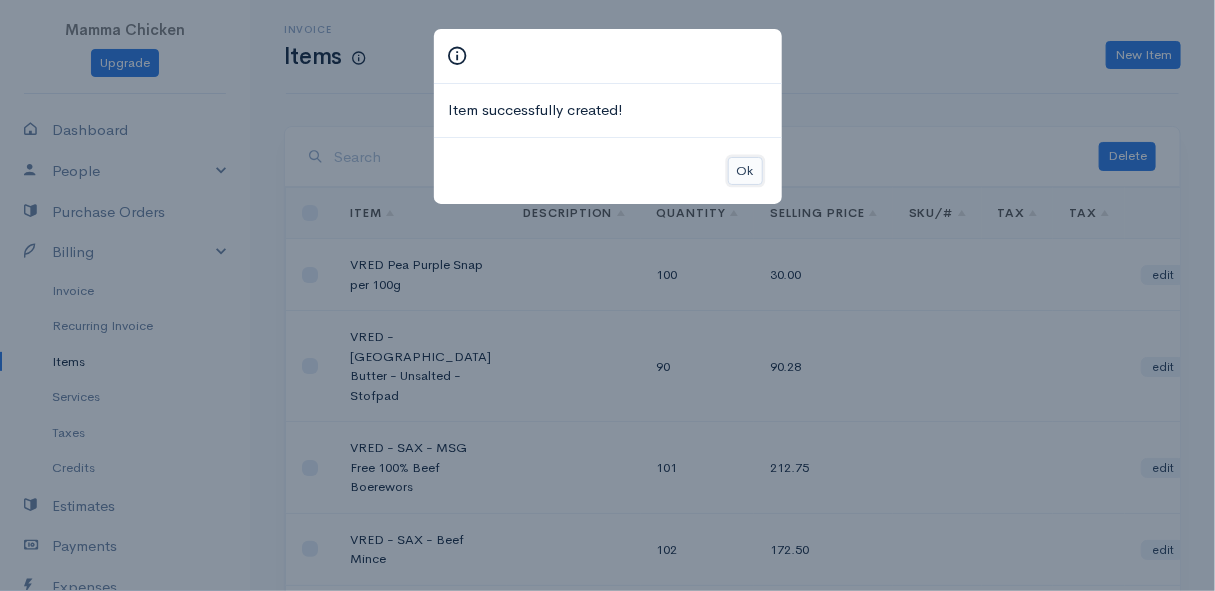 click on "Ok" at bounding box center [745, 171] 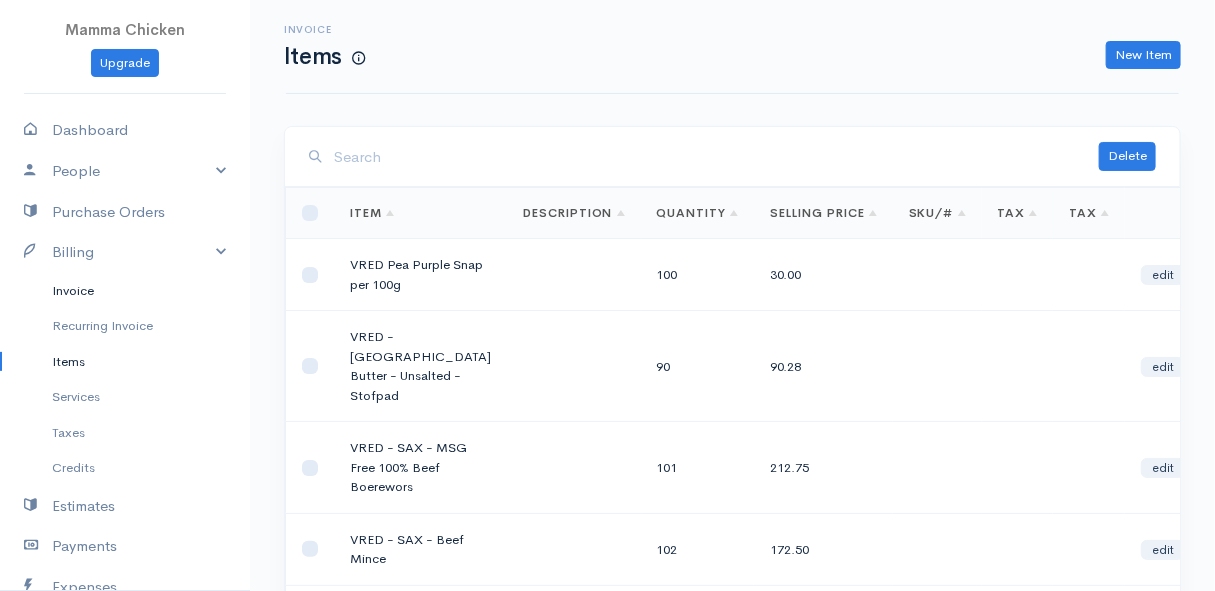click on "Invoice" at bounding box center [125, 291] 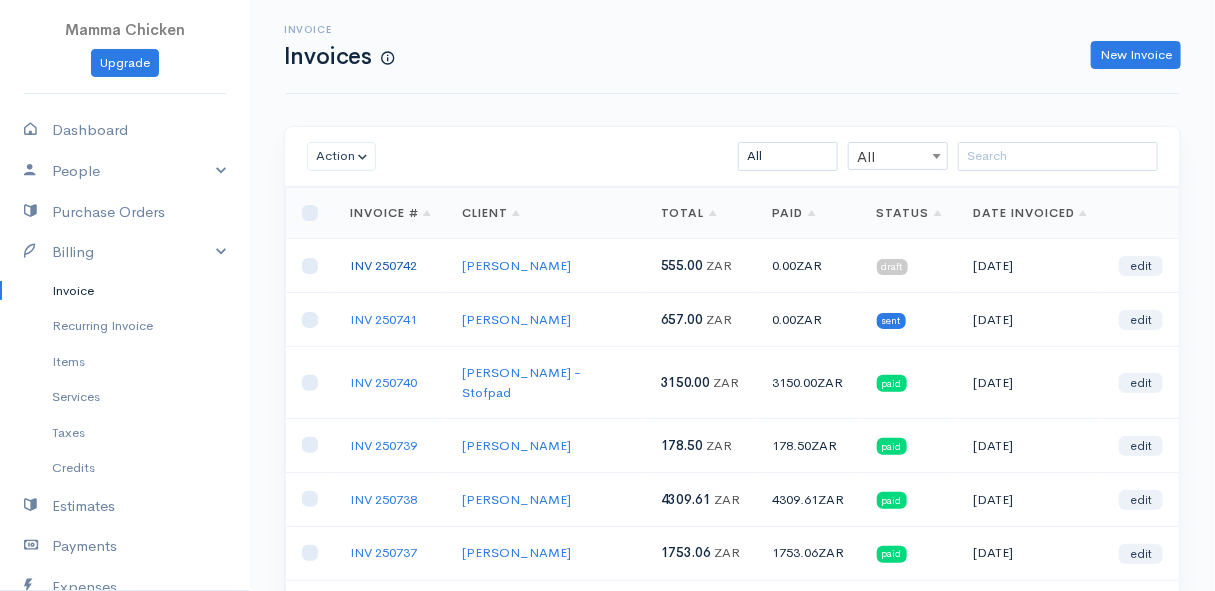click on "INV 250742" at bounding box center [383, 265] 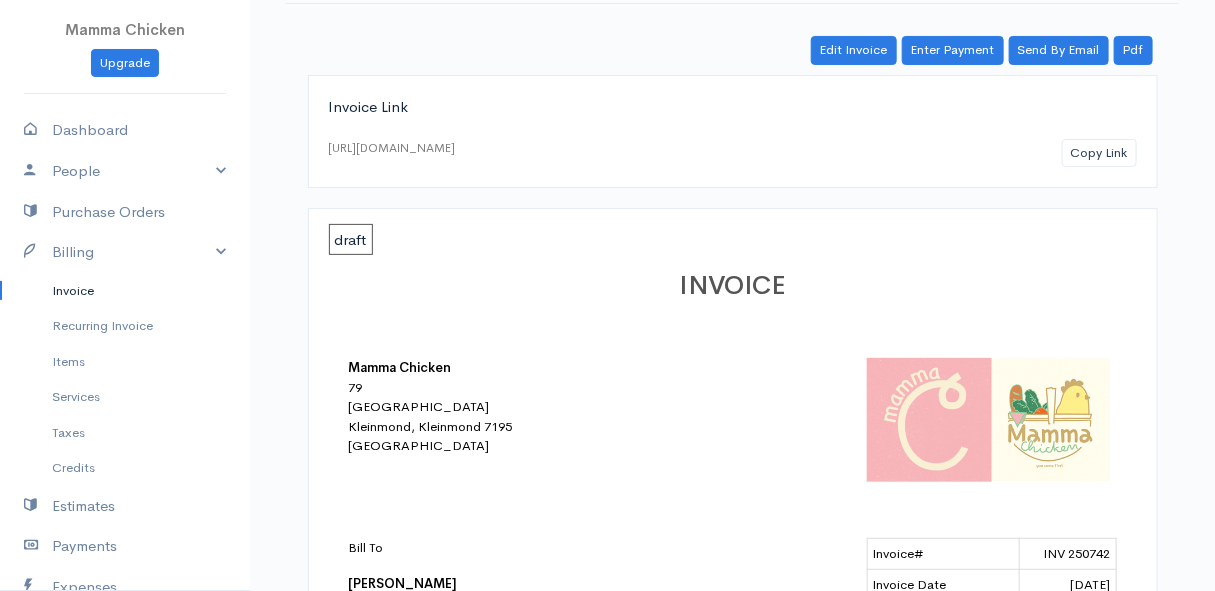 scroll, scrollTop: 0, scrollLeft: 0, axis: both 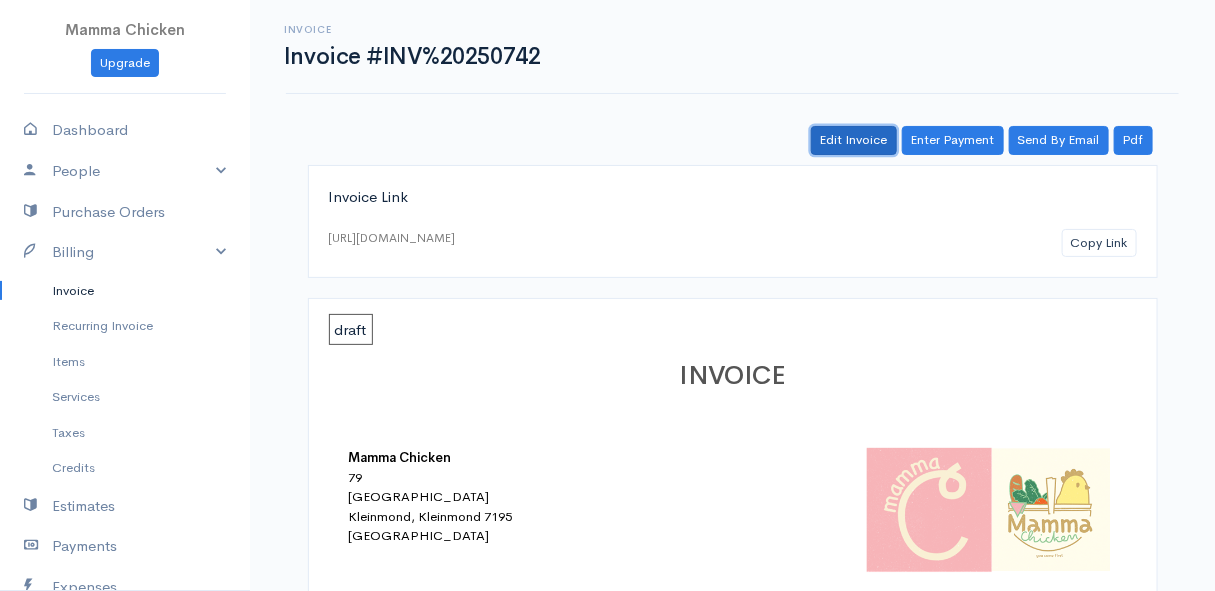 click on "Edit Invoice" at bounding box center (854, 140) 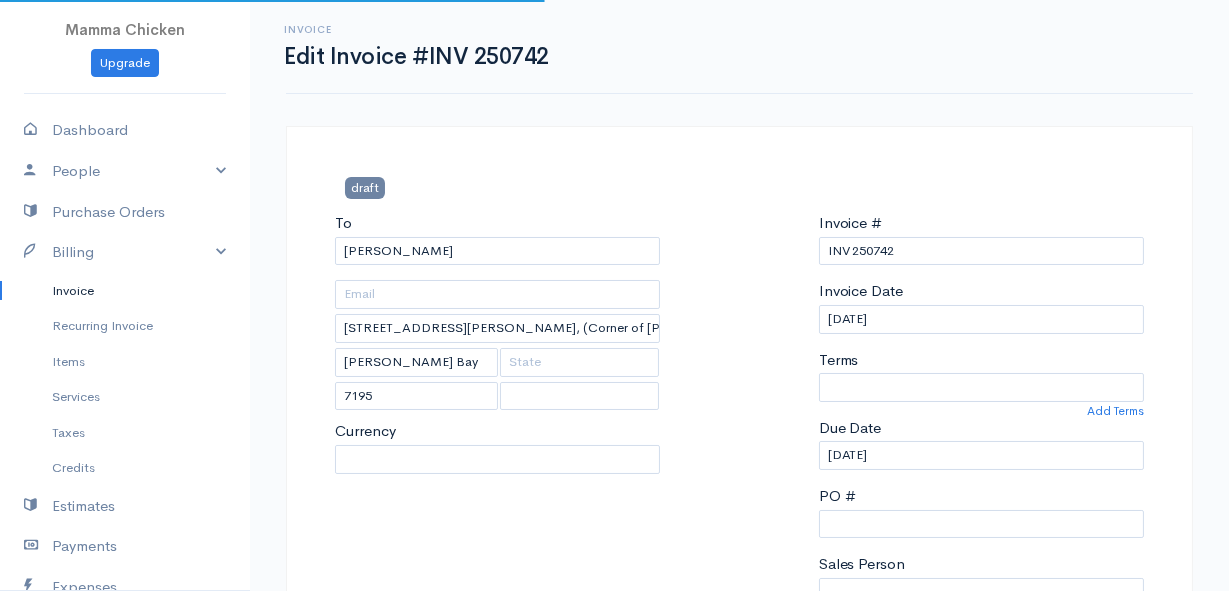 select 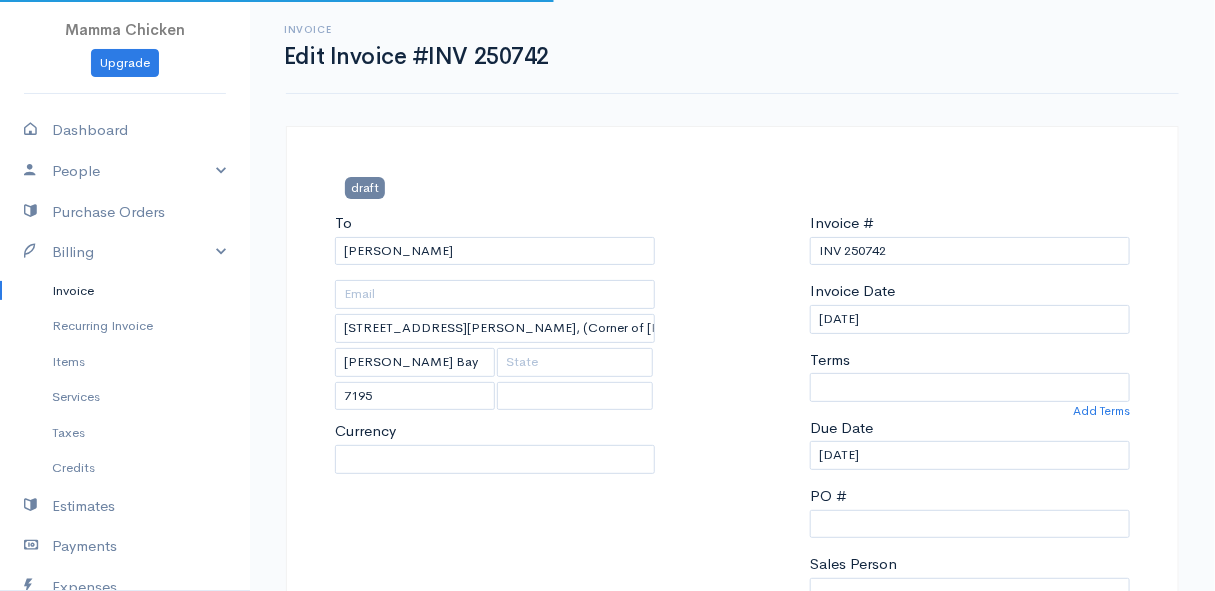 select on "ZAR" 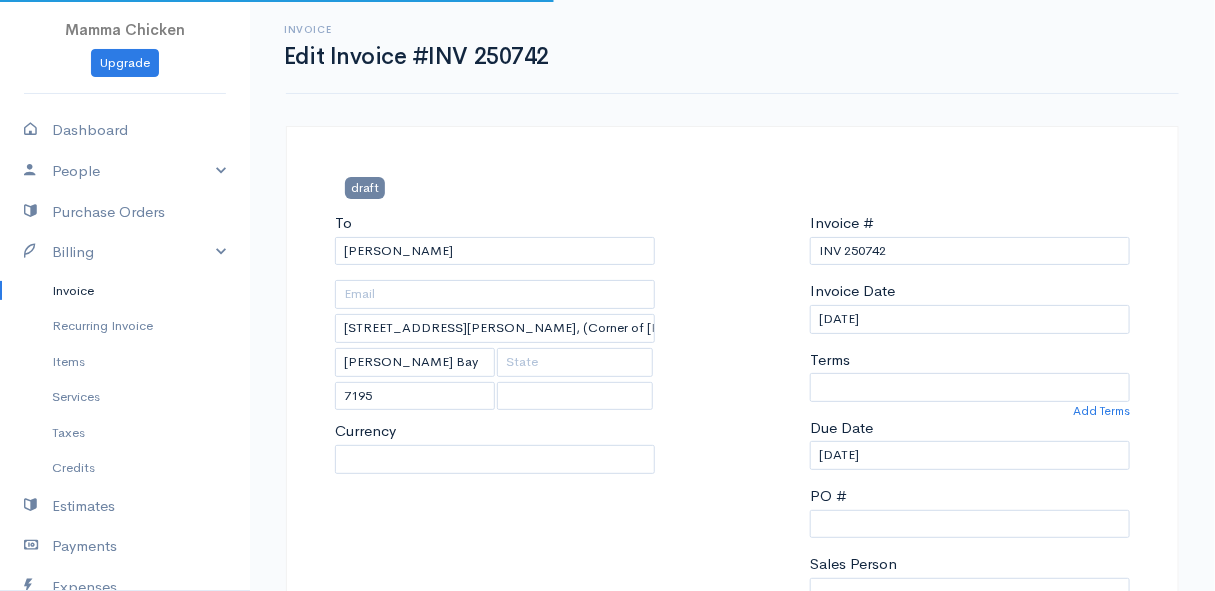 select on "0" 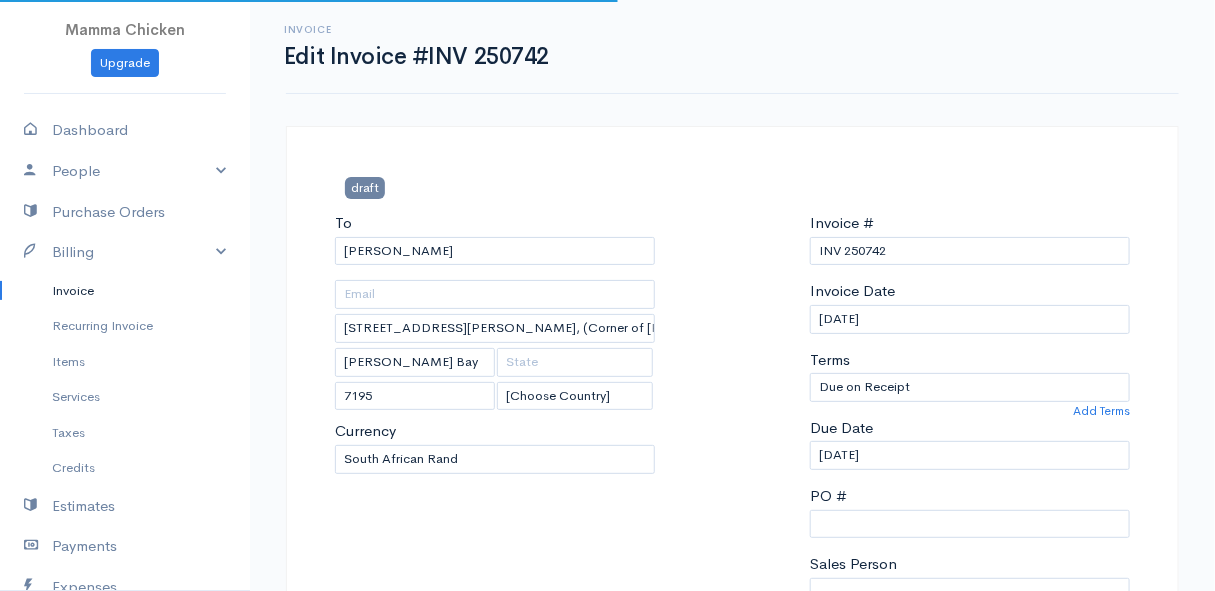 select on "[GEOGRAPHIC_DATA]" 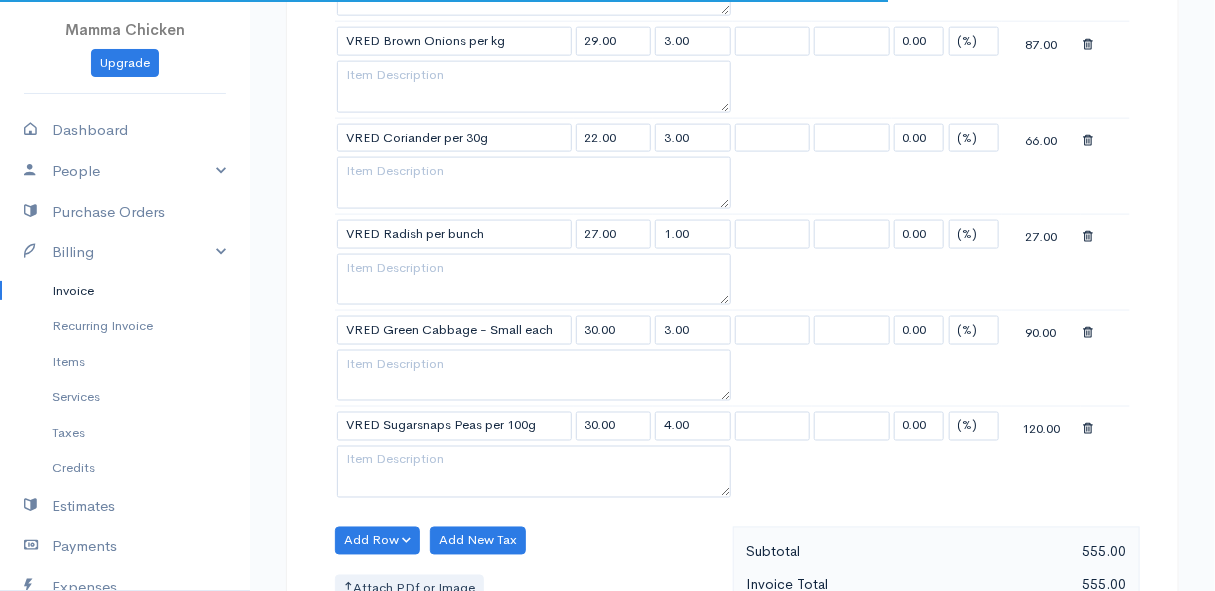 scroll, scrollTop: 1000, scrollLeft: 0, axis: vertical 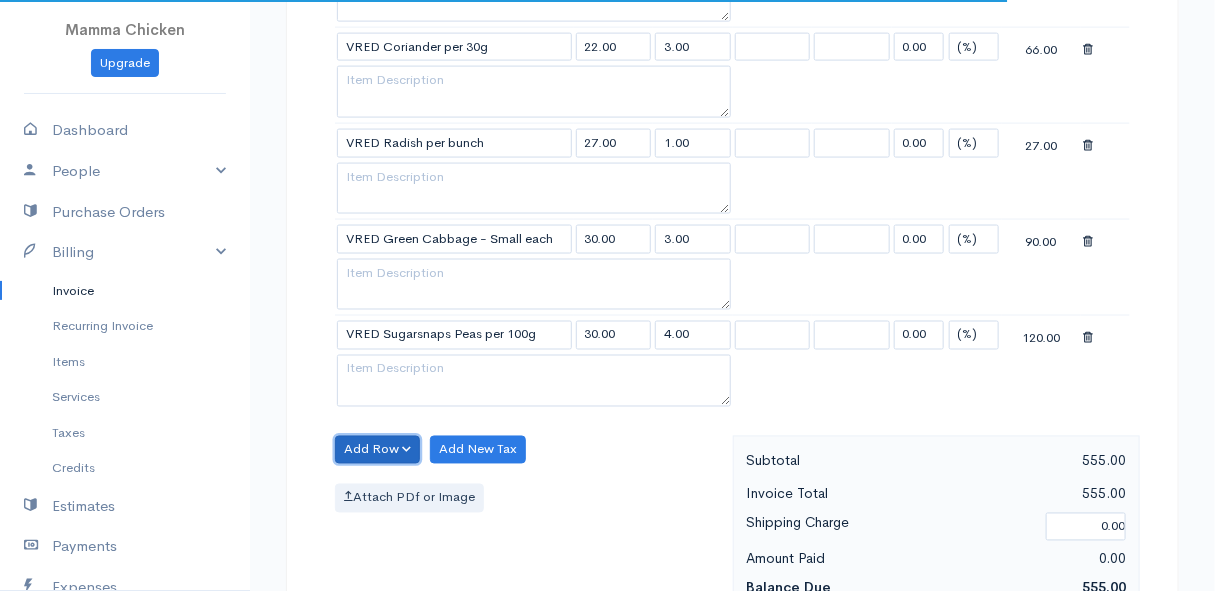 click on "Add Row" at bounding box center (377, 450) 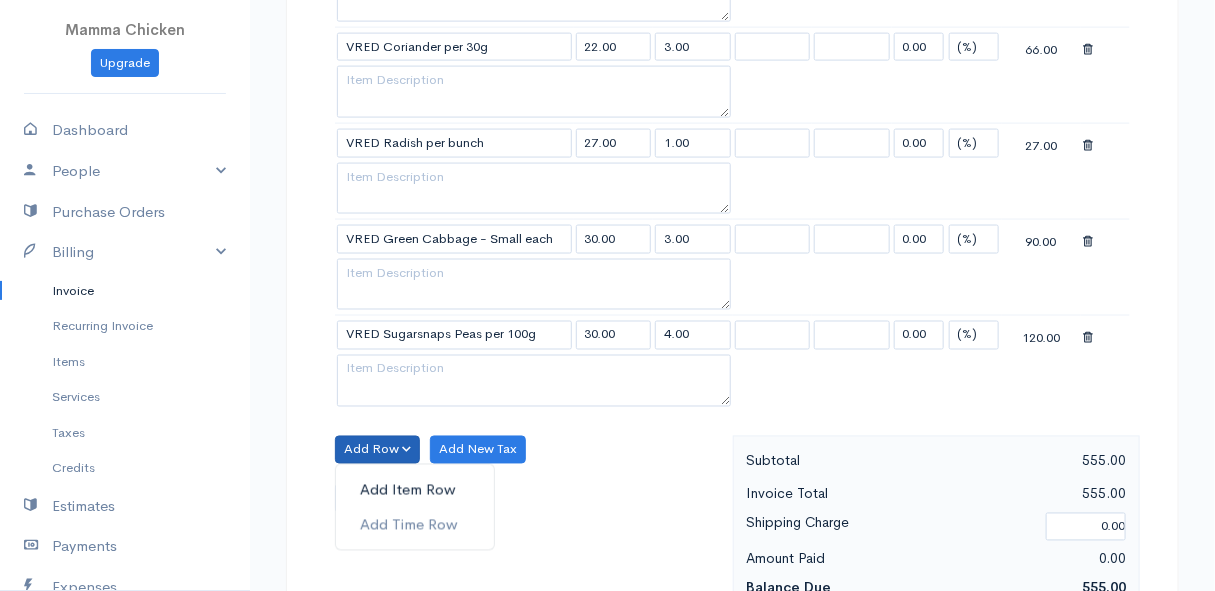 click on "Add Item Row" at bounding box center (415, 490) 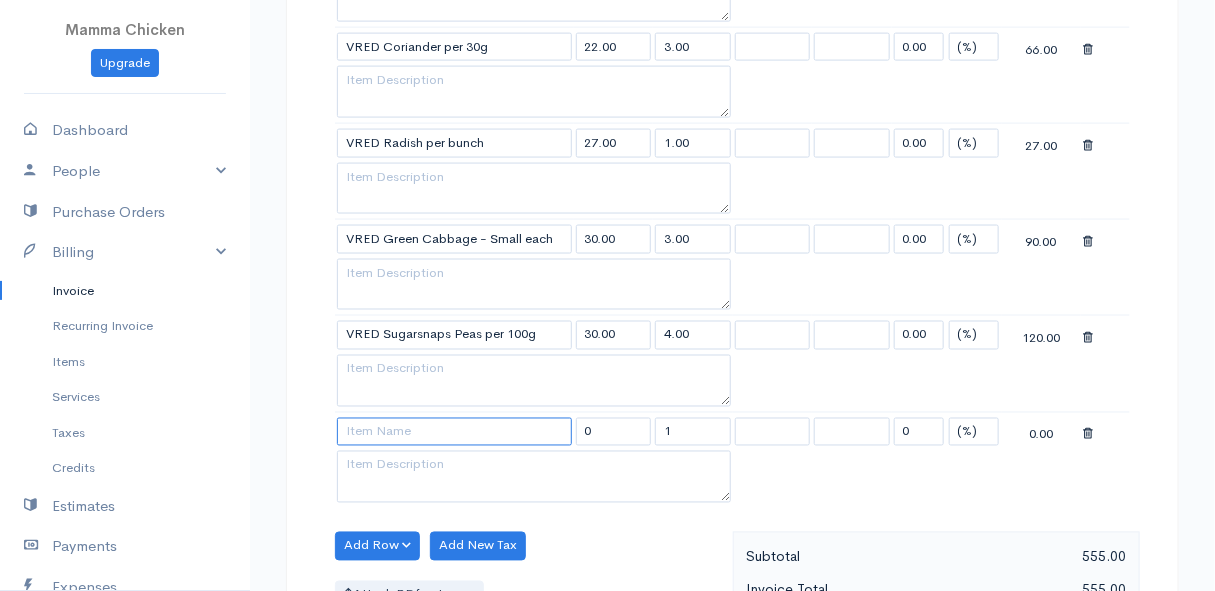 click at bounding box center (454, 432) 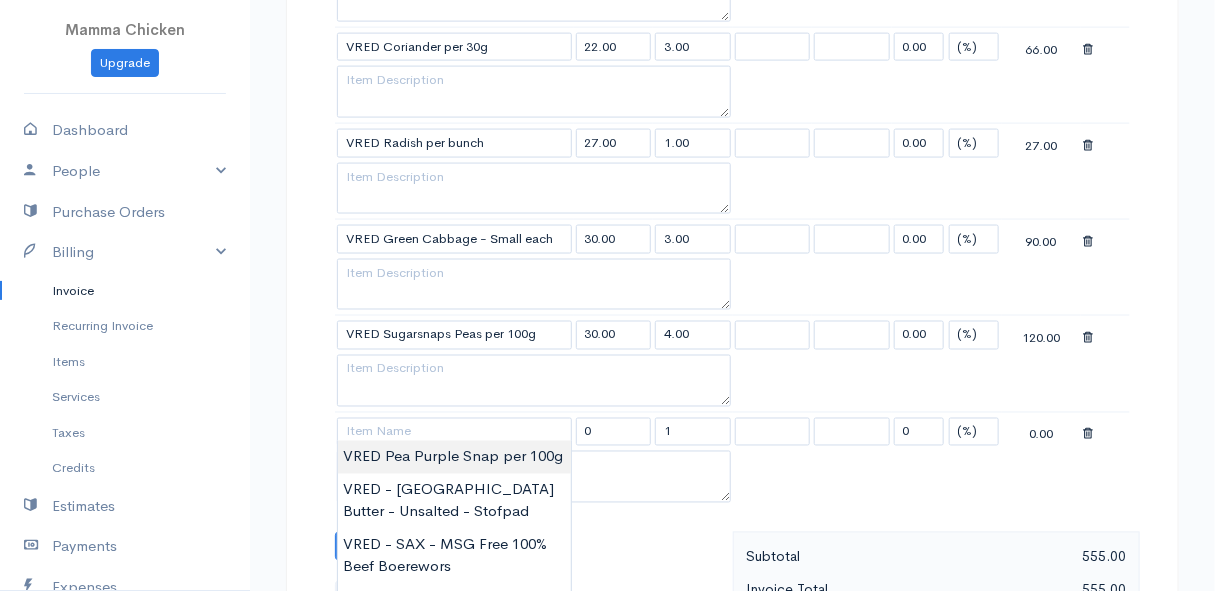 type on "VRED Pea Purple Snap per 100g" 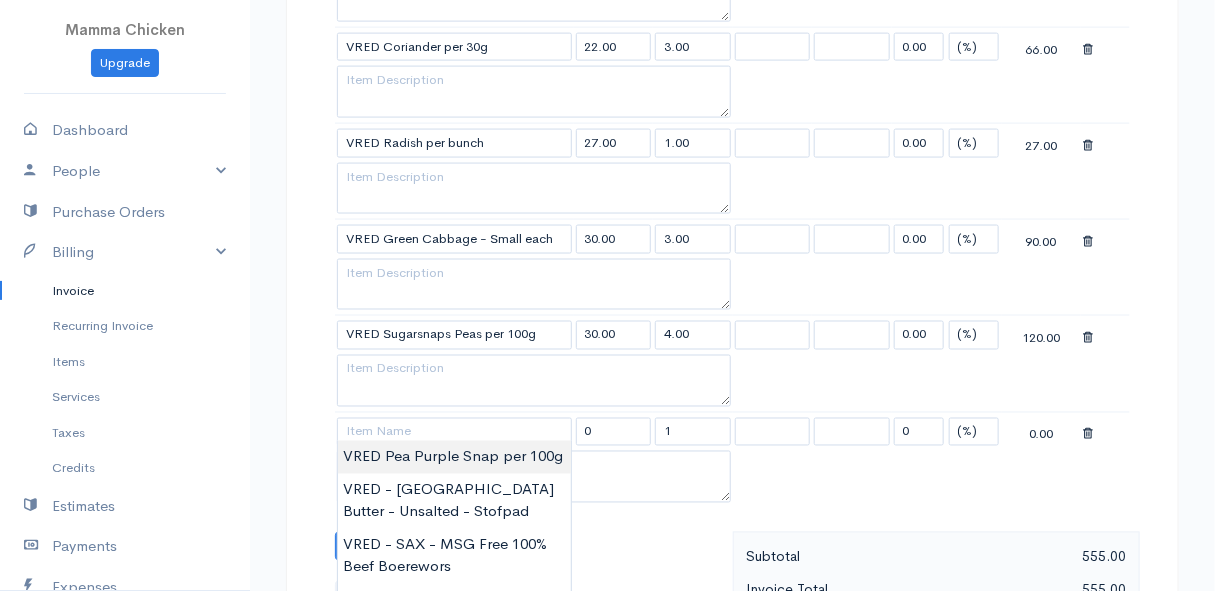 type on "30.00" 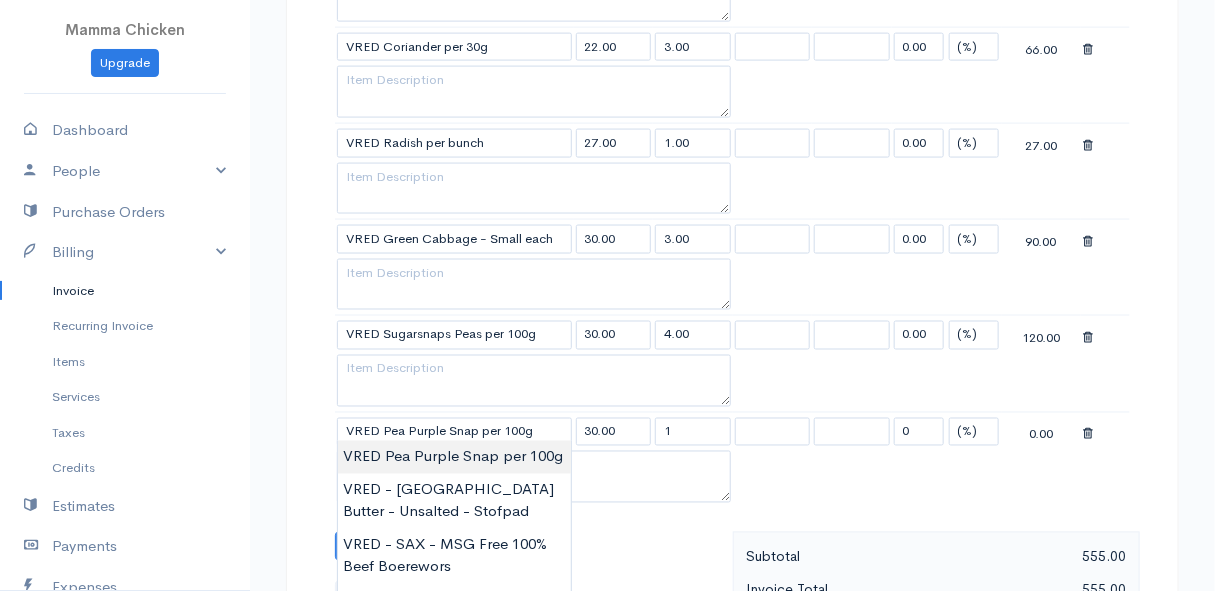 click on "Mamma Chicken
Upgrade
Dashboard
People
Clients
Vendors
Staff Users
Purchase Orders
Billing
Invoice
Recurring Invoice
Items
Services
Taxes
Credits
Estimates
Payments
Expenses
Track Time
Projects
Reports
Settings
My Organizations
Logout
Help
@CloudBooksApp 2022
Invoice
Edit Invoice #INV 250742
draft To [PERSON_NAME] [STREET_ADDRESS][PERSON_NAME], (Corner of [PERSON_NAME] and [PERSON_NAME] ~ stand 1062), [PERSON_NAME] Bay [PERSON_NAME][GEOGRAPHIC_DATA] 7195 [Choose Country] [GEOGRAPHIC_DATA] [GEOGRAPHIC_DATA] [GEOGRAPHIC_DATA] [GEOGRAPHIC_DATA] [PERSON_NAME]" at bounding box center [607, 201] 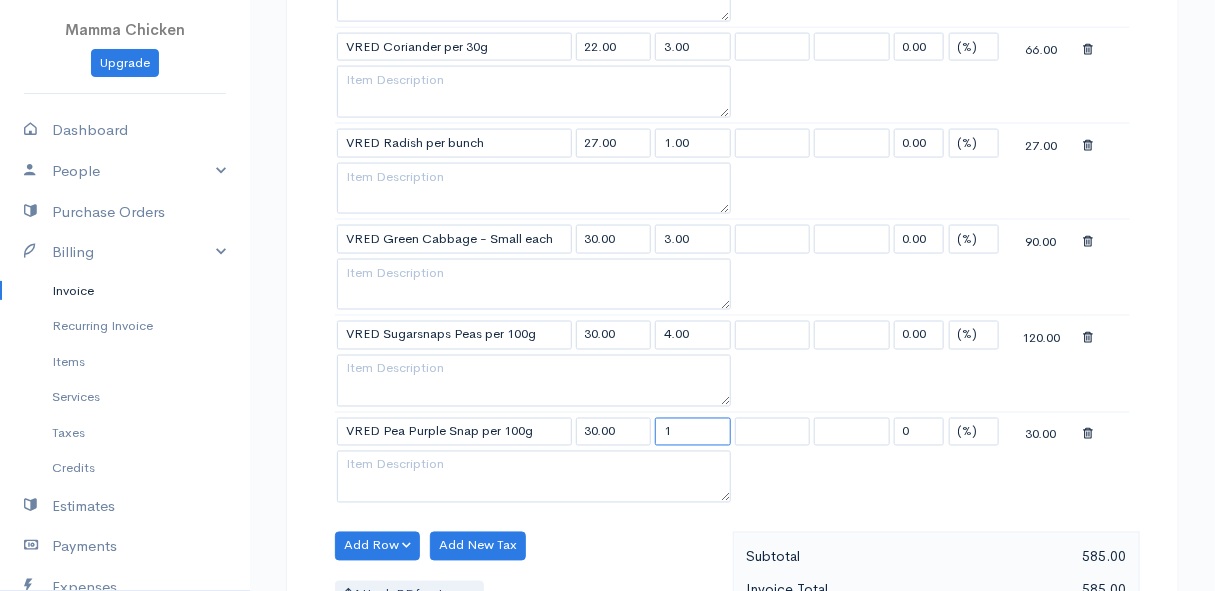 drag, startPoint x: 692, startPoint y: 424, endPoint x: 651, endPoint y: 424, distance: 41 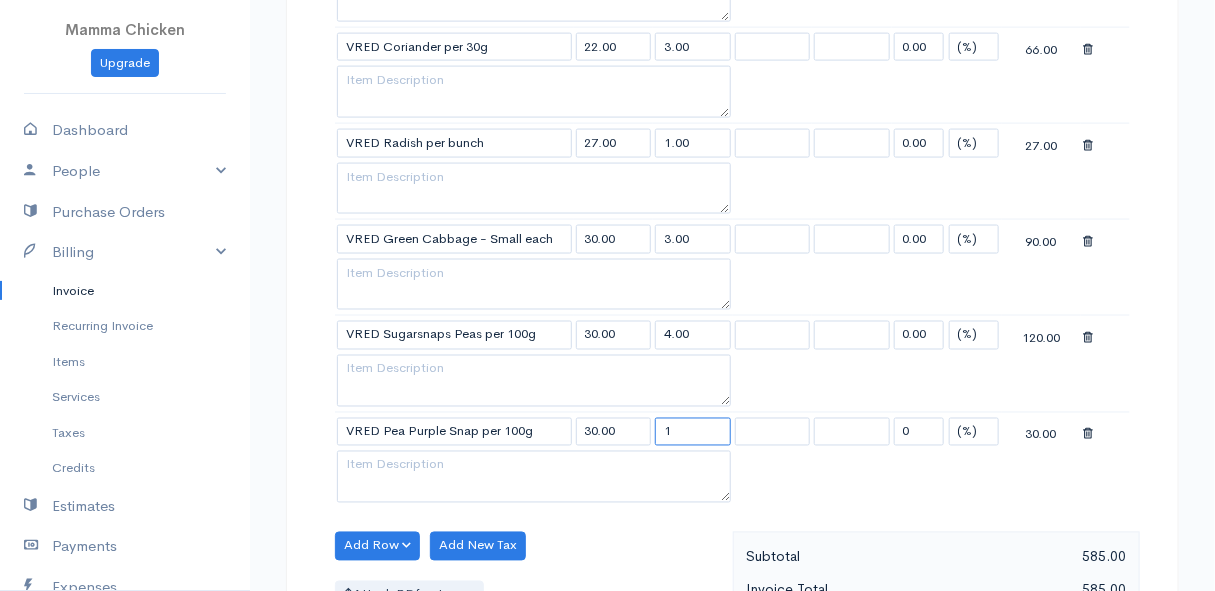 click on "VRED Pea Purple Snap per 100g 30.00 1 0 (%) Flat 30.00" at bounding box center [732, 431] 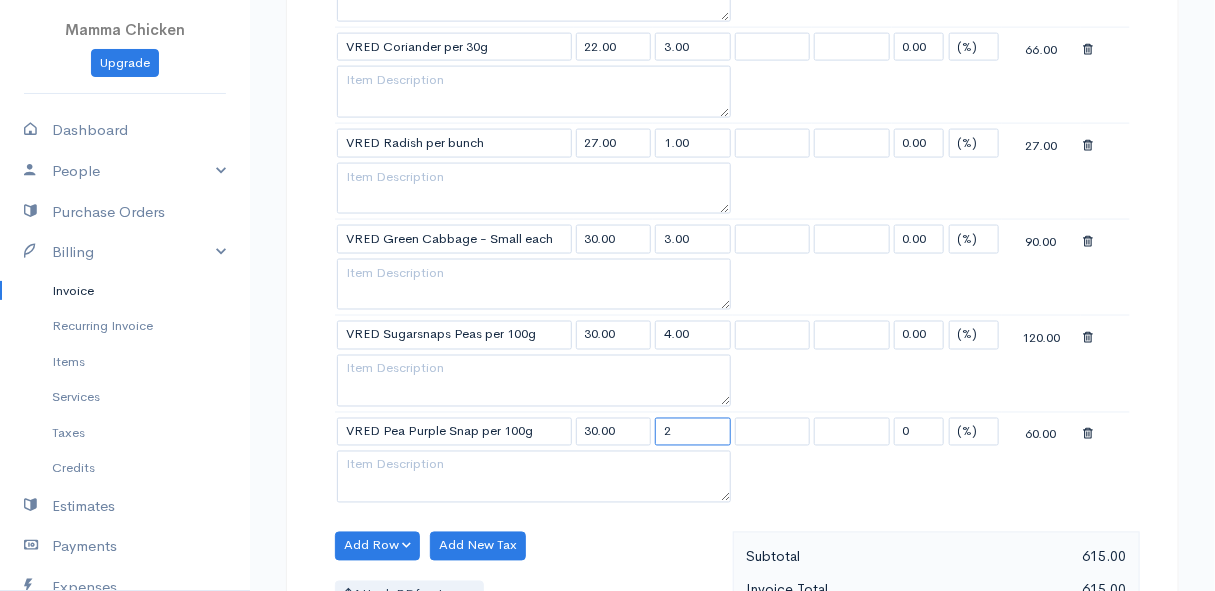 type on "2" 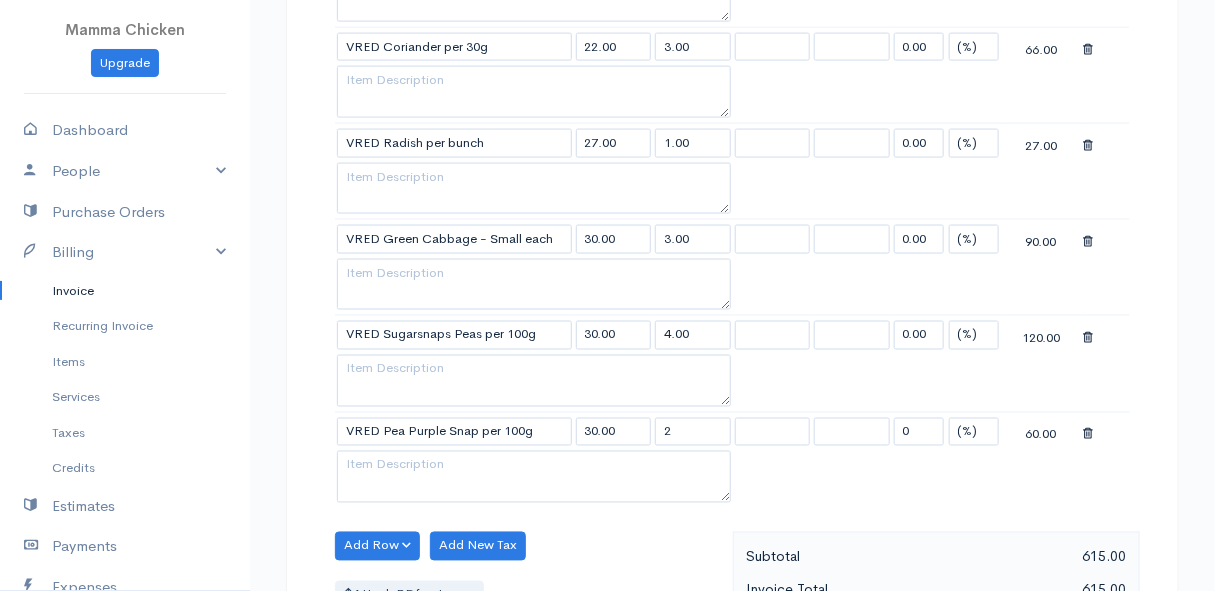 click on "Add Row Add Item Row Add Time Row Add New Tax                          Attach PDf or Image" at bounding box center [529, 621] 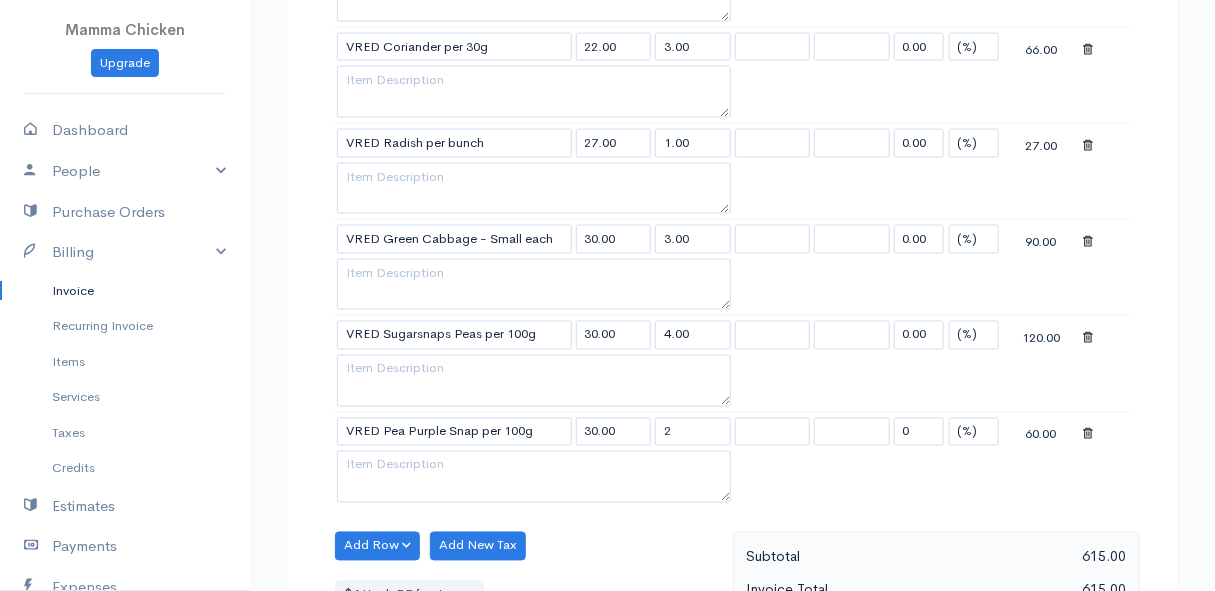 scroll, scrollTop: 1181, scrollLeft: 0, axis: vertical 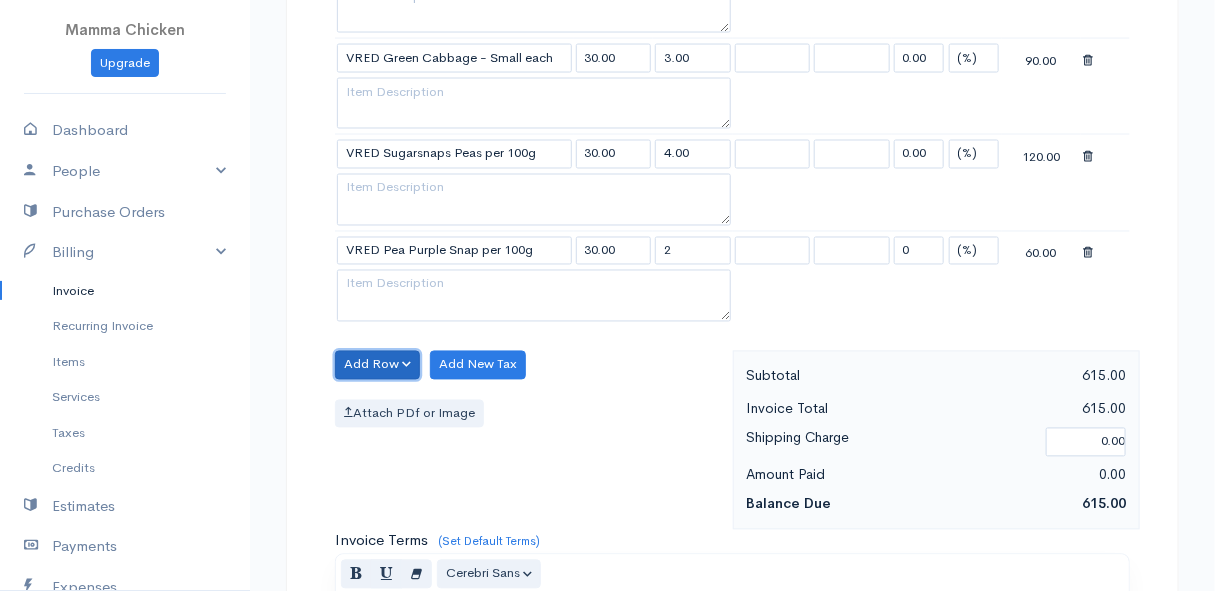 click on "Add Row" at bounding box center (377, 365) 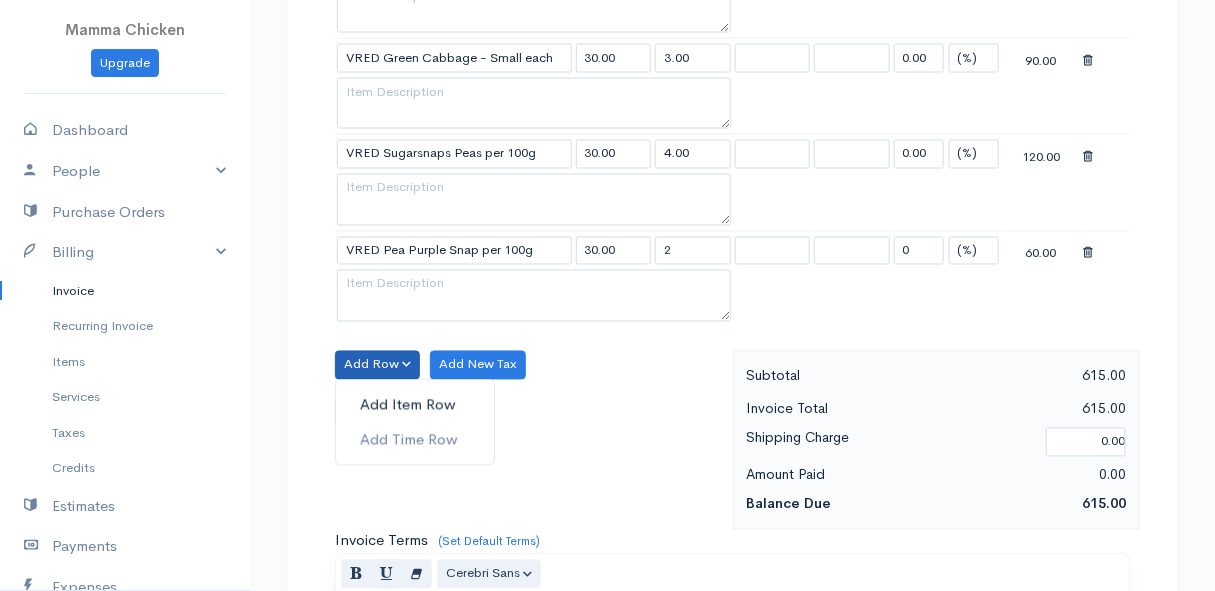 click on "Add Item Row" at bounding box center [415, 405] 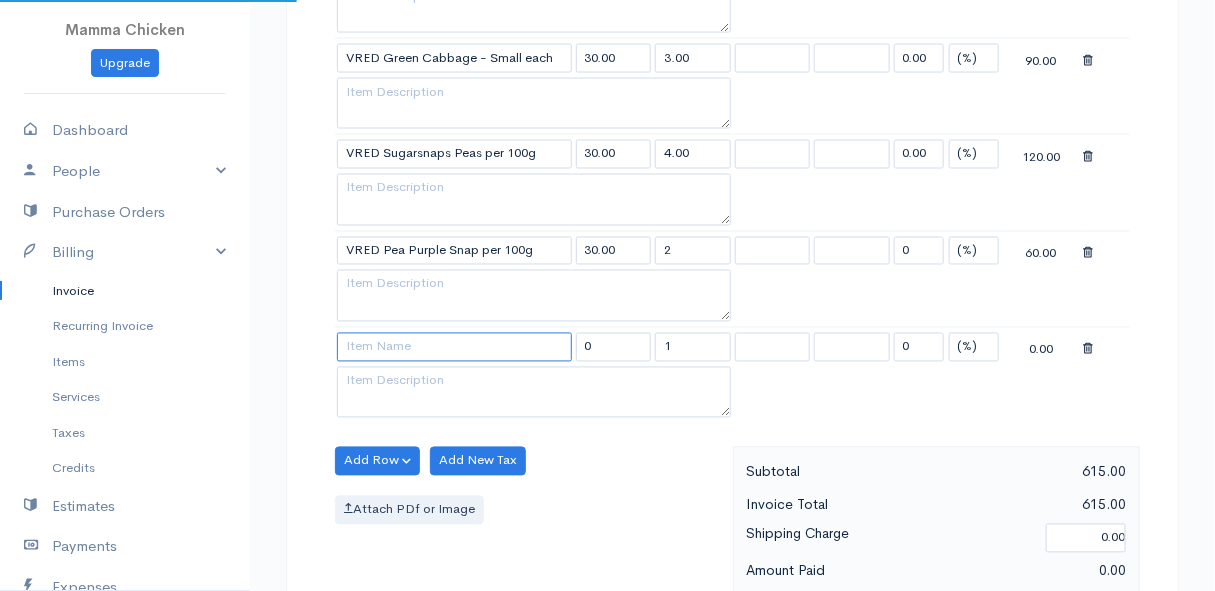 click at bounding box center (454, 347) 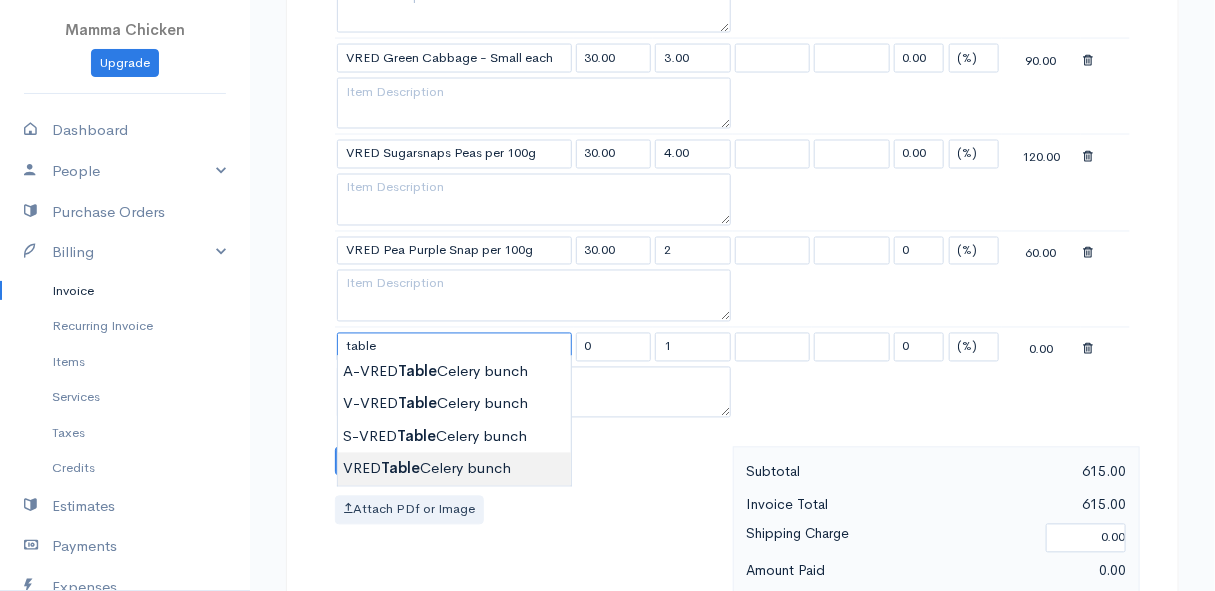 type on "VRED Table Celery  bunch" 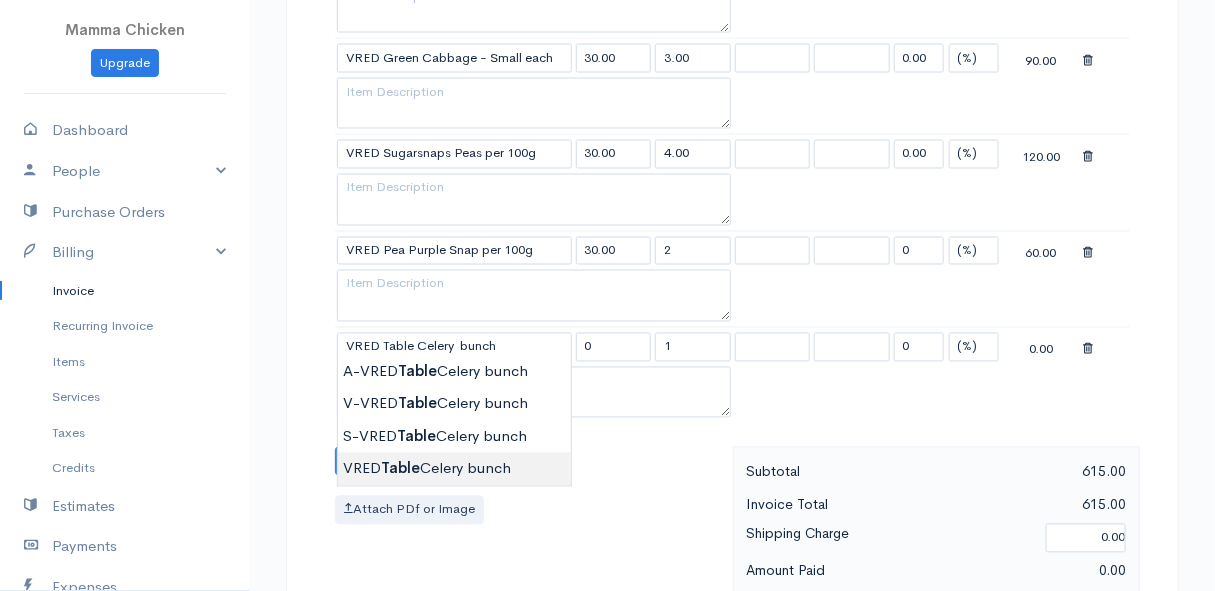 type on "28.00" 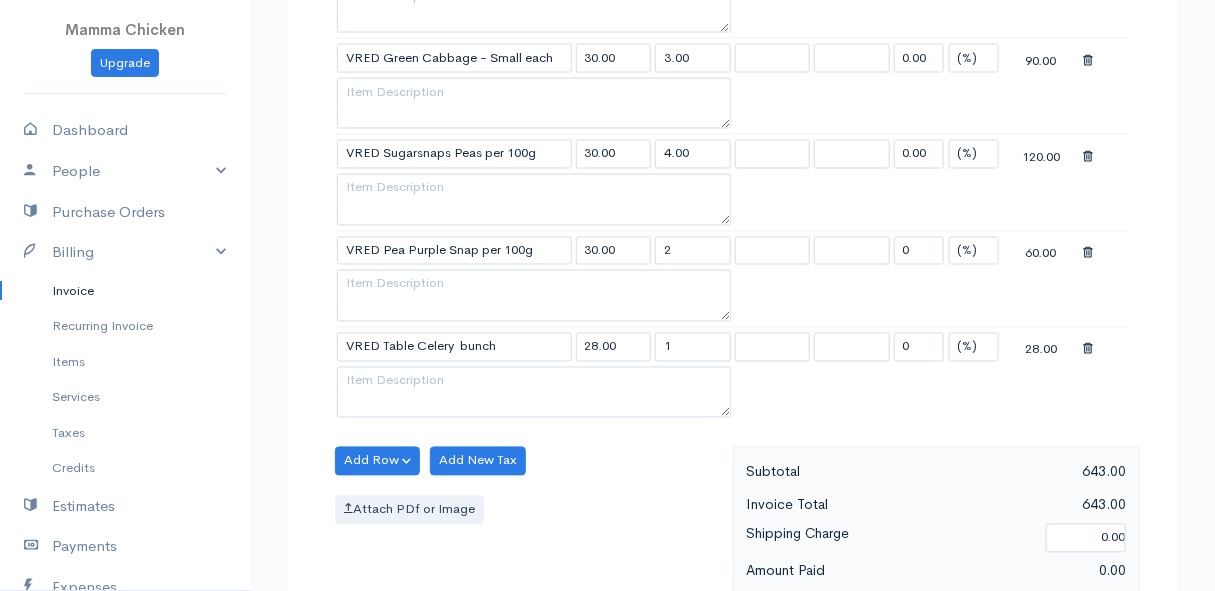 click on "Mamma Chicken
Upgrade
Dashboard
People
Clients
Vendors
Staff Users
Purchase Orders
Billing
Invoice
Recurring Invoice
Items
Services
Taxes
Credits
Estimates
Payments
Expenses
Track Time
Projects
Reports
Settings
My Organizations
Logout
Help
@CloudBooksApp 2022
Invoice
Edit Invoice #INV 250742
draft To [PERSON_NAME] [STREET_ADDRESS][PERSON_NAME], (Corner of [PERSON_NAME] and [PERSON_NAME] ~ stand 1062), [PERSON_NAME] Bay [PERSON_NAME][GEOGRAPHIC_DATA] 7195 [Choose Country] [GEOGRAPHIC_DATA] [GEOGRAPHIC_DATA] [GEOGRAPHIC_DATA] [GEOGRAPHIC_DATA] [PERSON_NAME]" at bounding box center (607, 68) 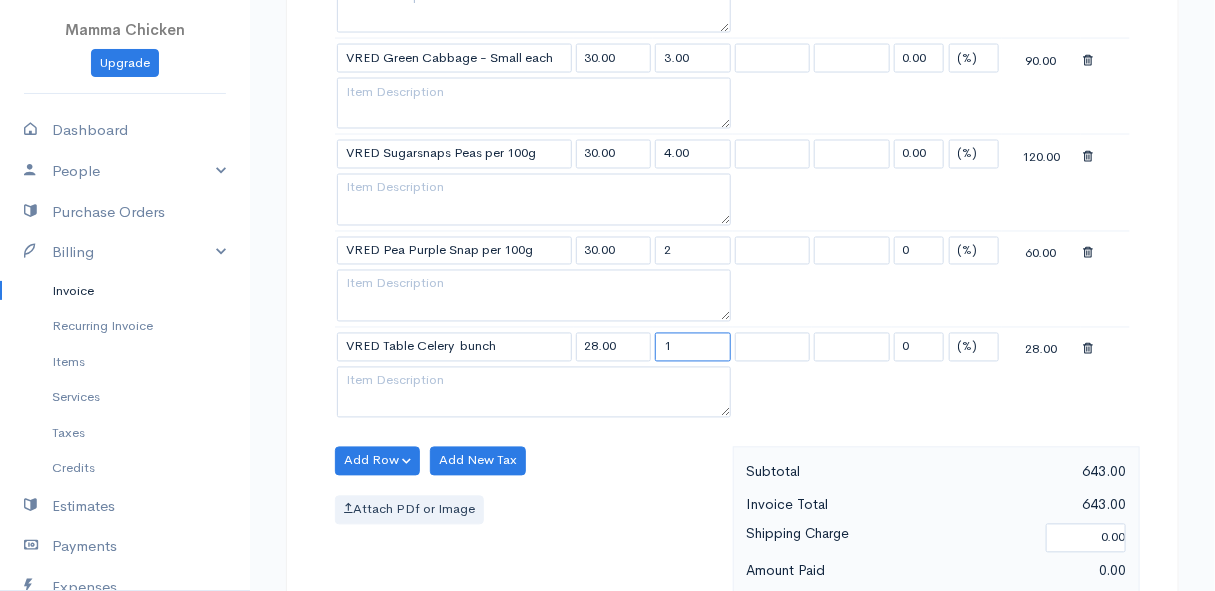 drag, startPoint x: 672, startPoint y: 341, endPoint x: 647, endPoint y: 342, distance: 25.019993 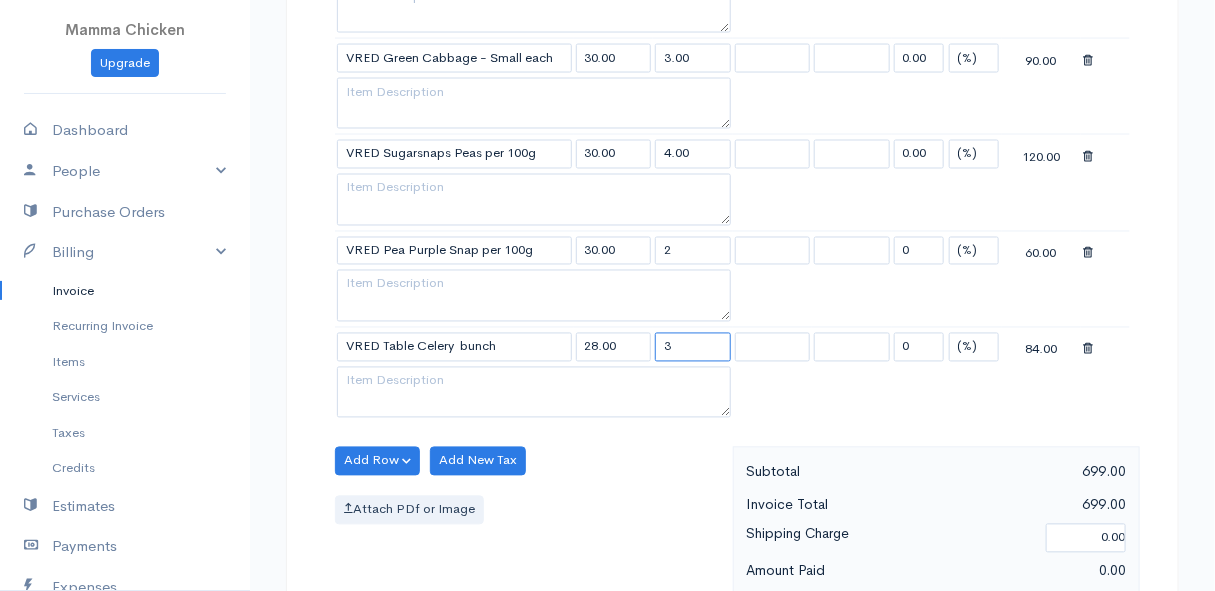 type on "3" 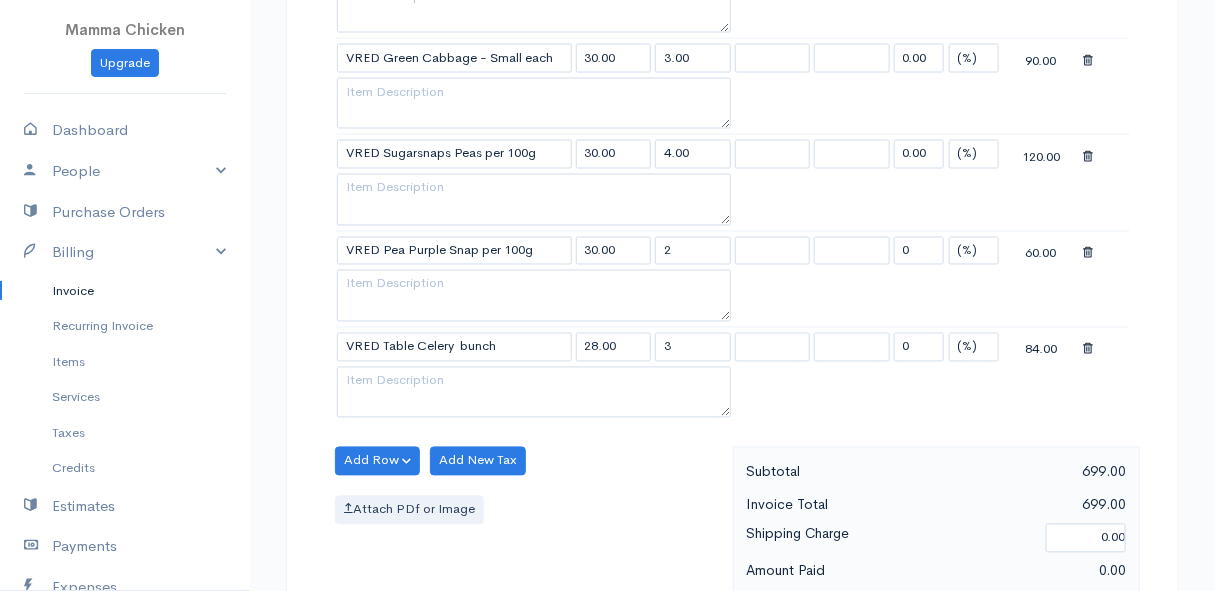 click on "Attach PDf or Image" at bounding box center [529, 510] 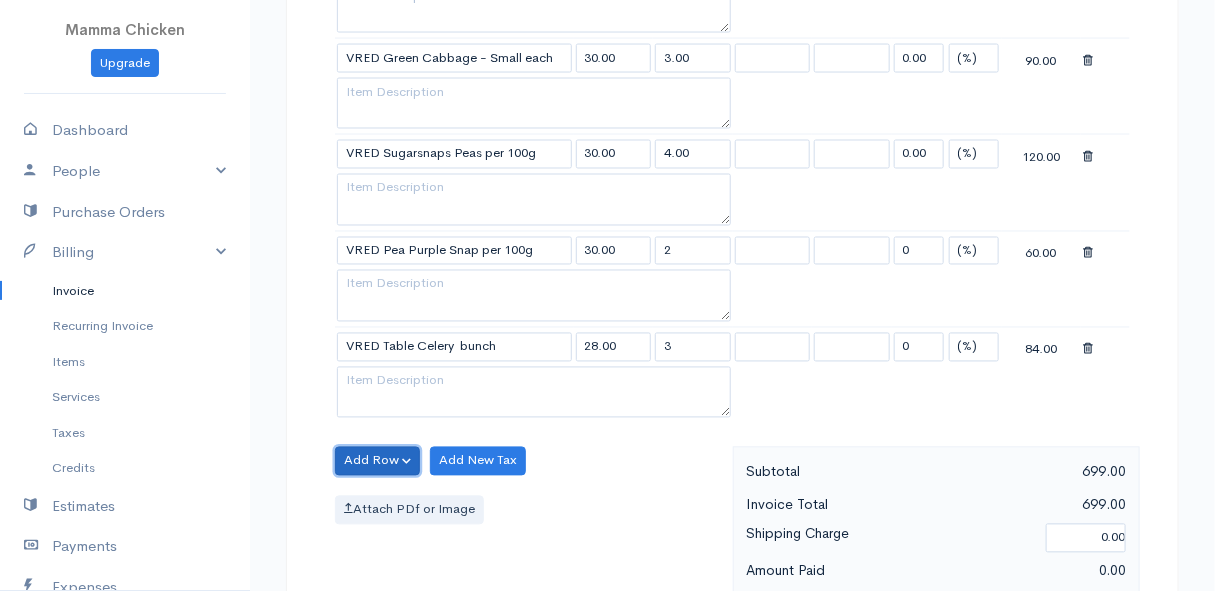 click on "Add Row" at bounding box center [377, 461] 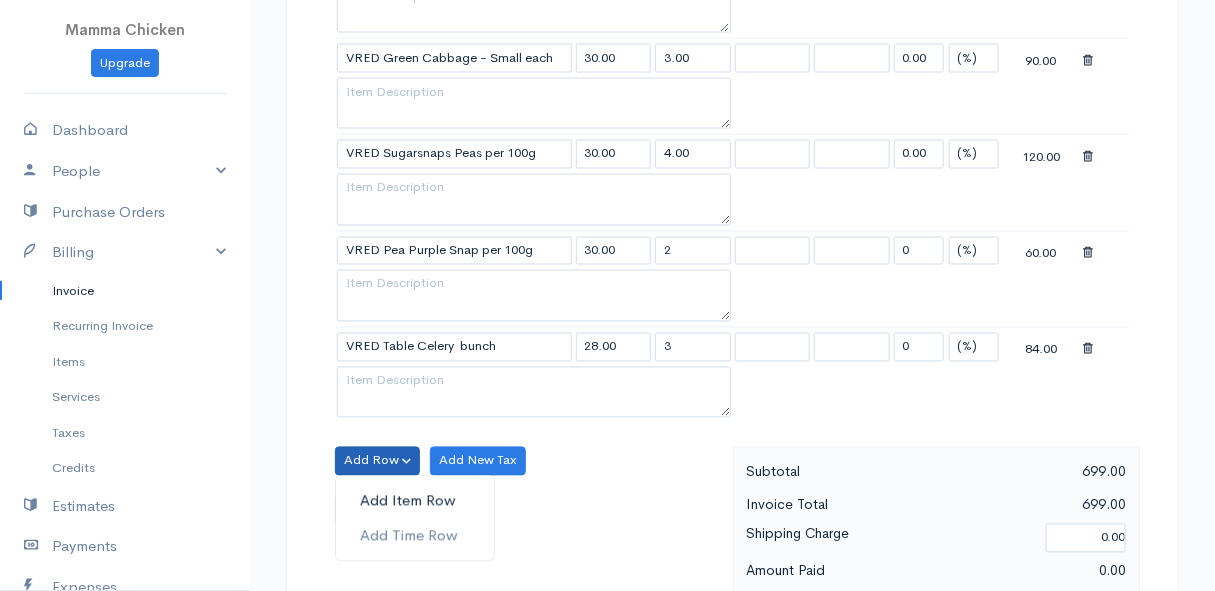 click on "Add Item Row" at bounding box center (415, 501) 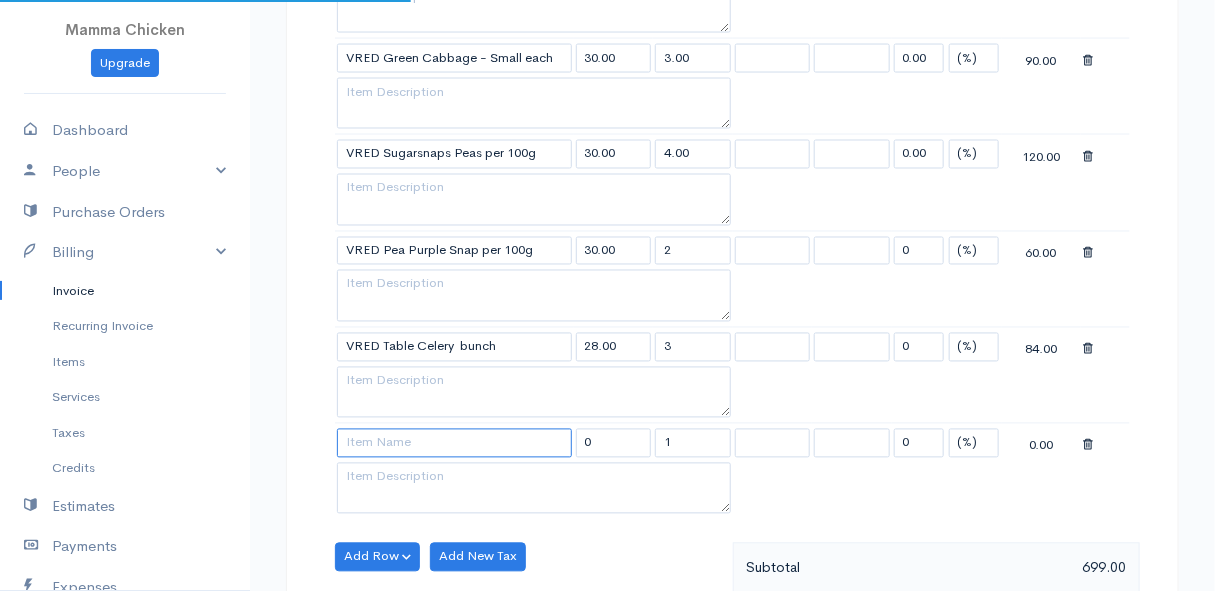 click at bounding box center [454, 443] 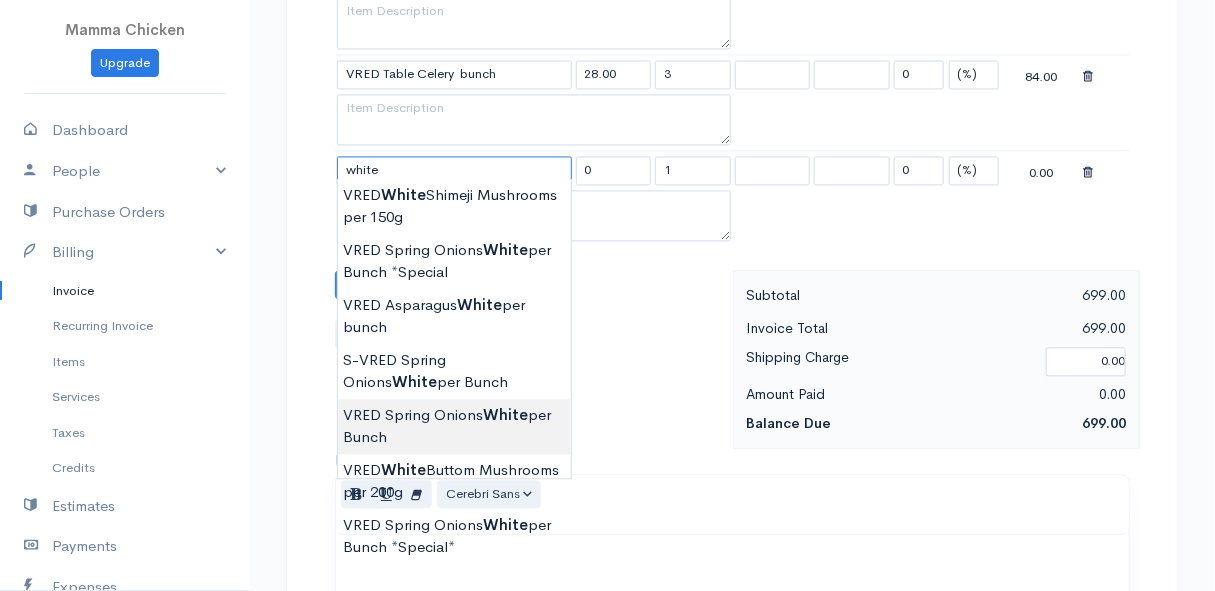 scroll, scrollTop: 1545, scrollLeft: 0, axis: vertical 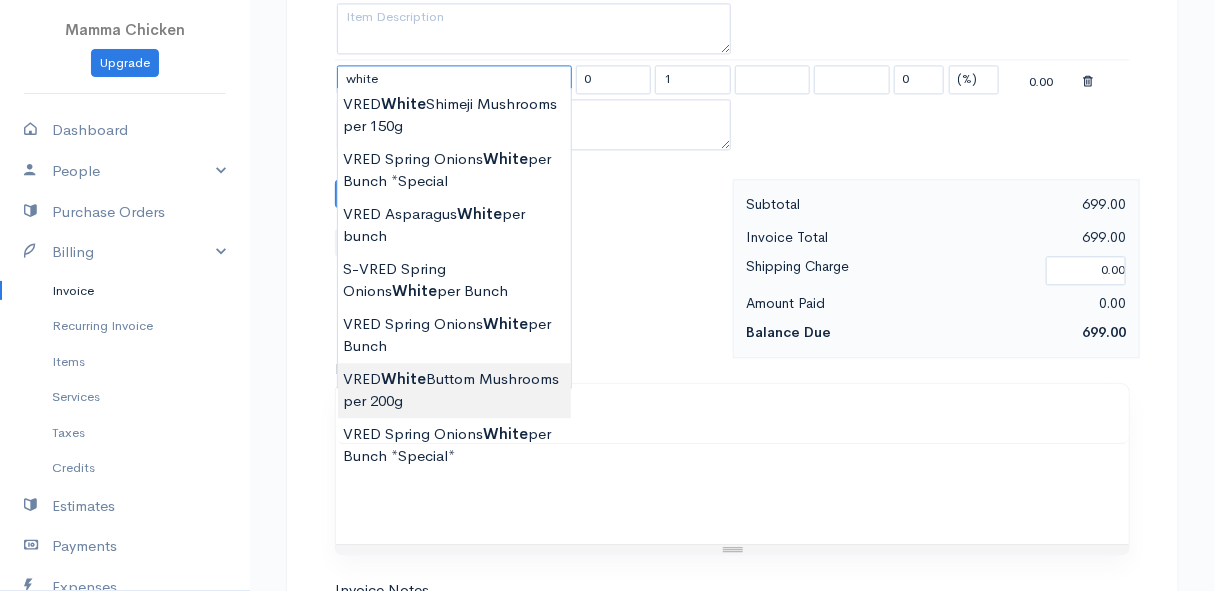 type on "VRED White Buttom Mushrooms per 200g" 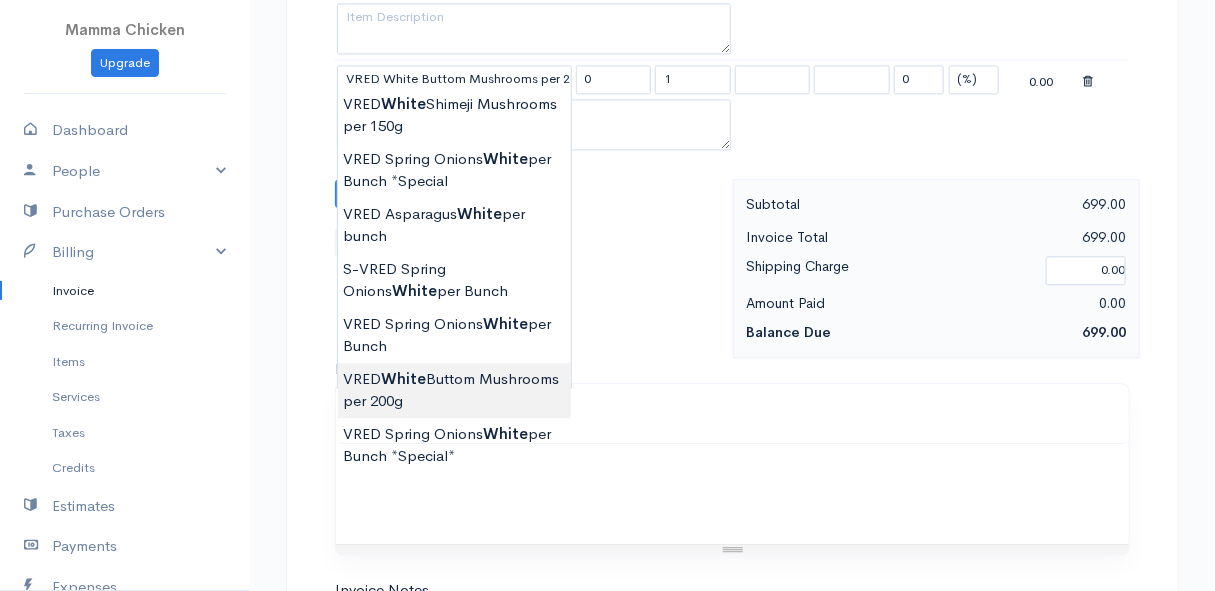 type on "31.00" 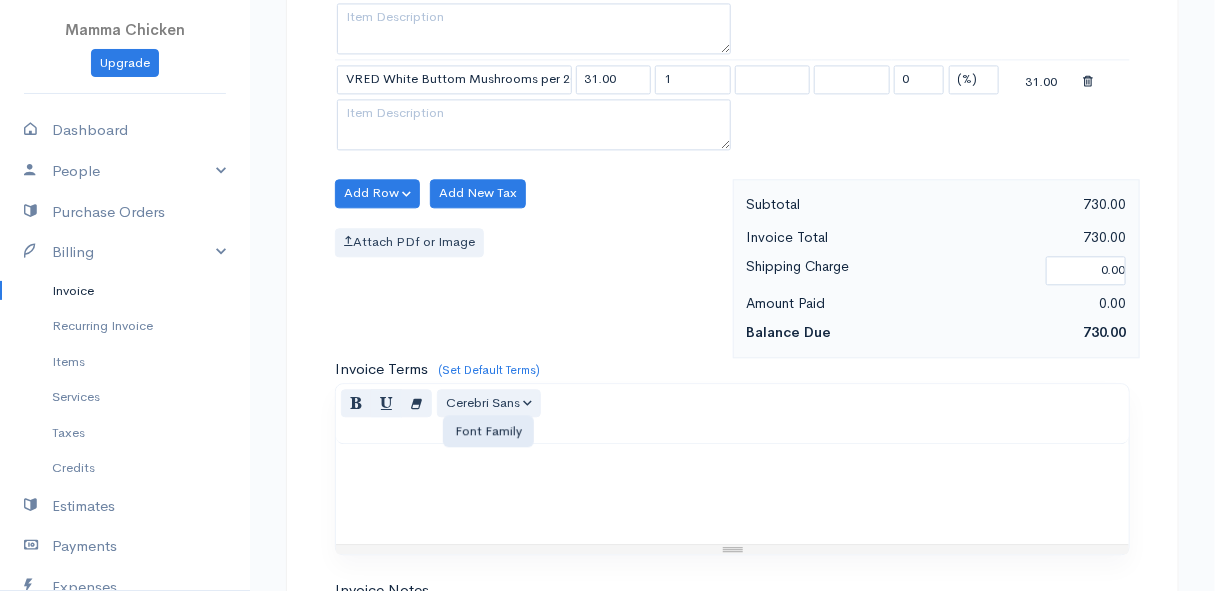 click on "Mamma Chicken
Upgrade
Dashboard
People
Clients
Vendors
Staff Users
Purchase Orders
Billing
Invoice
Recurring Invoice
Items
Services
Taxes
Credits
Estimates
Payments
Expenses
Track Time
Projects
Reports
Settings
My Organizations
Logout
Help
@CloudBooksApp 2022
Invoice
Edit Invoice #INV 250742
draft To [PERSON_NAME] [STREET_ADDRESS][PERSON_NAME], (Corner of [PERSON_NAME] and [PERSON_NAME] ~ stand 1062), [PERSON_NAME] Bay [PERSON_NAME][GEOGRAPHIC_DATA] 7195 [Choose Country] [GEOGRAPHIC_DATA] [GEOGRAPHIC_DATA] [GEOGRAPHIC_DATA] [GEOGRAPHIC_DATA] [PERSON_NAME]" at bounding box center (607, -248) 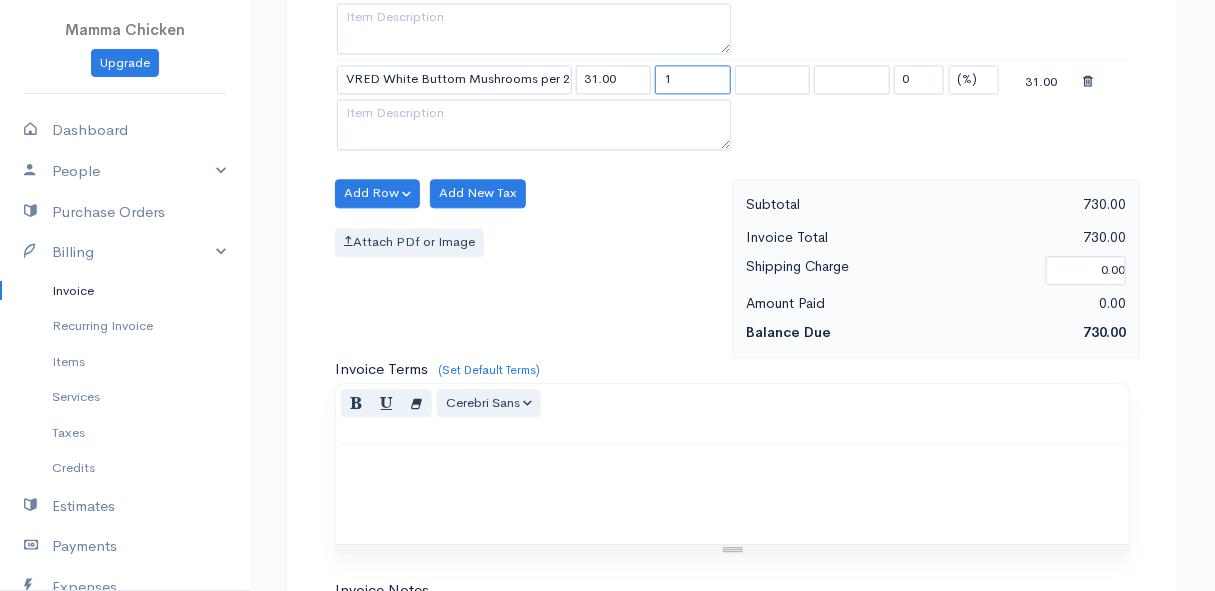 drag, startPoint x: 678, startPoint y: 67, endPoint x: 639, endPoint y: 76, distance: 40.024994 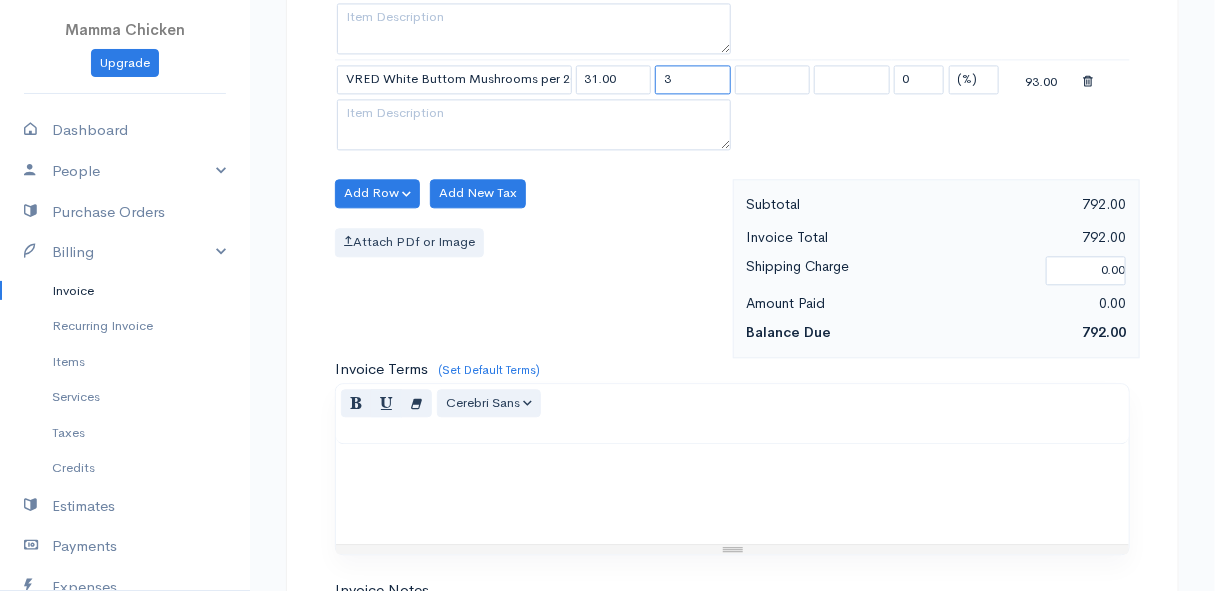 type on "3" 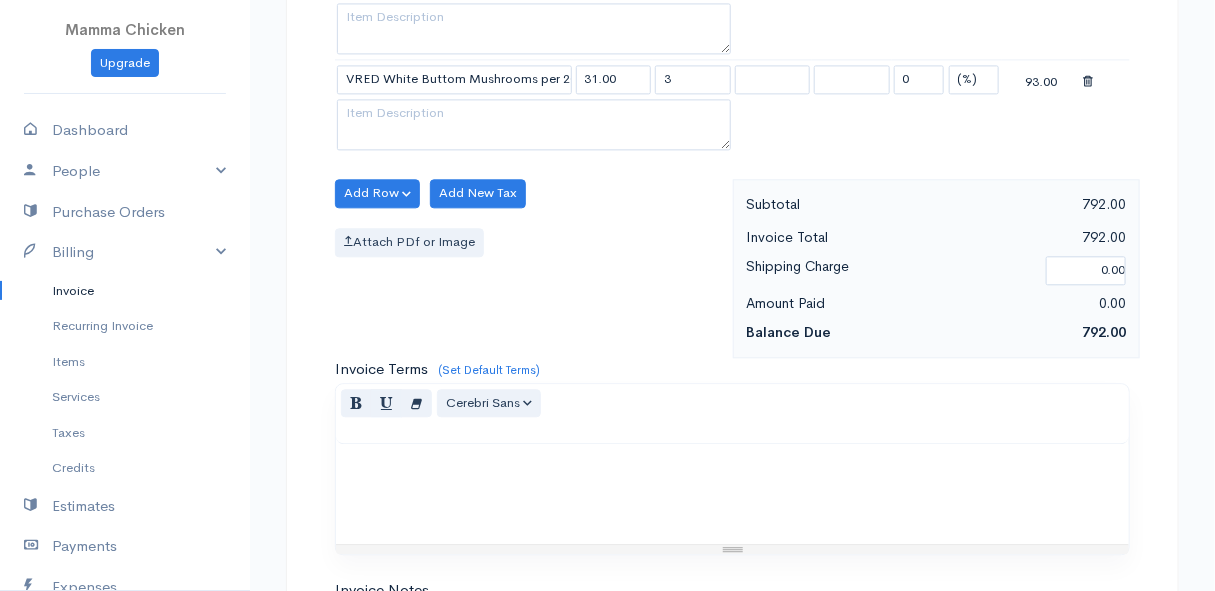 click on "Attach PDf or Image" at bounding box center (529, 242) 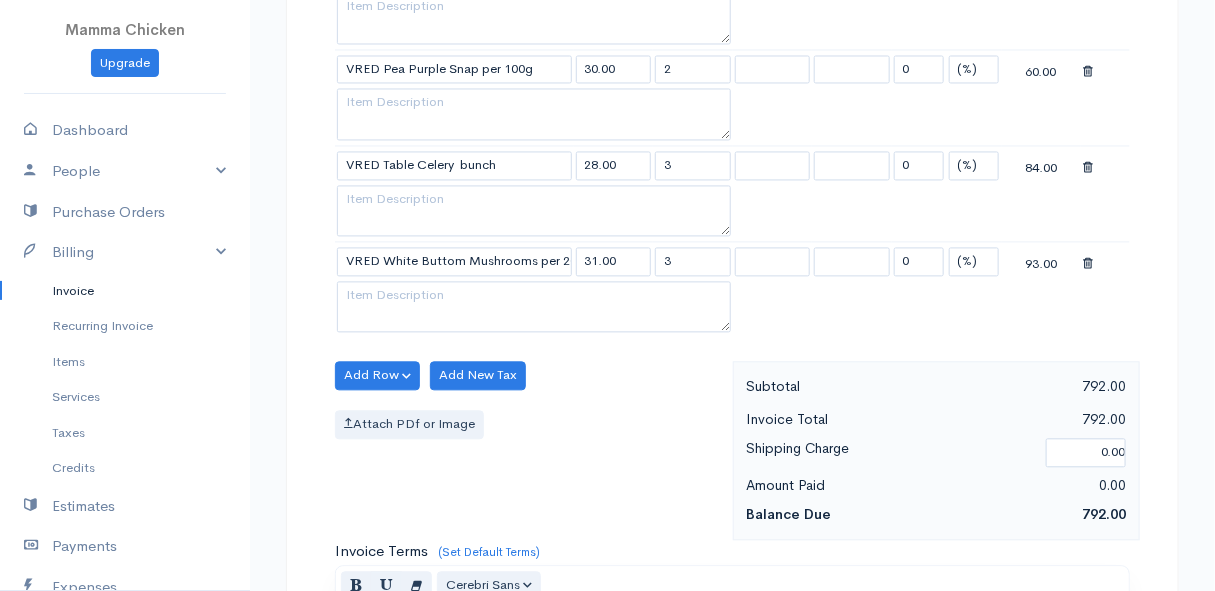 scroll, scrollTop: 1454, scrollLeft: 0, axis: vertical 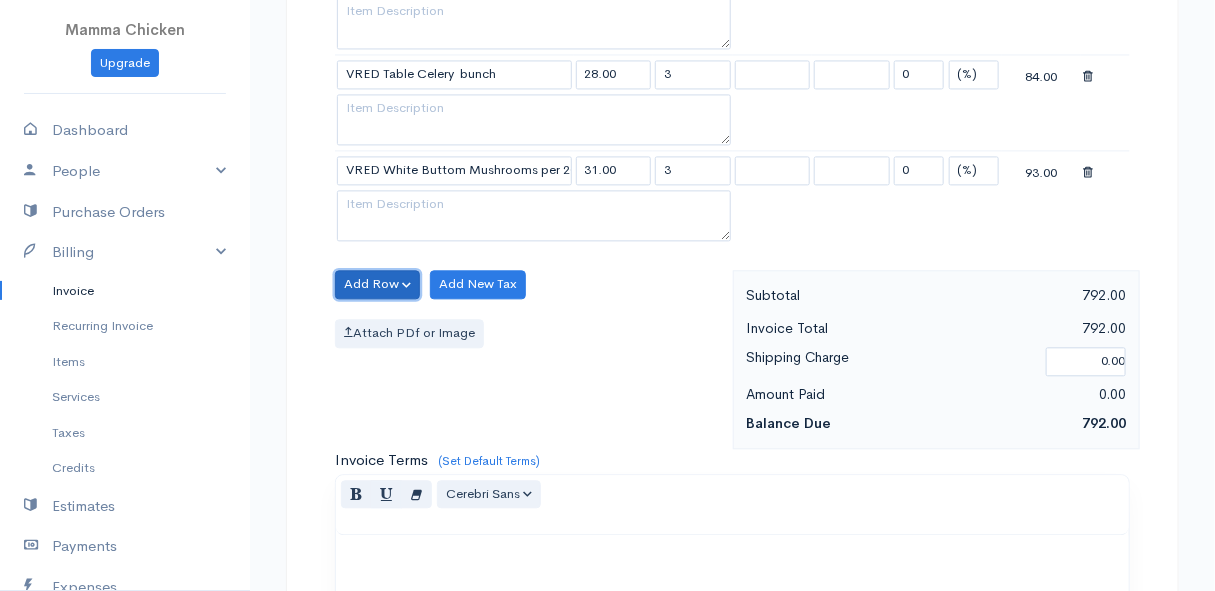 click on "Add Row" at bounding box center (377, 284) 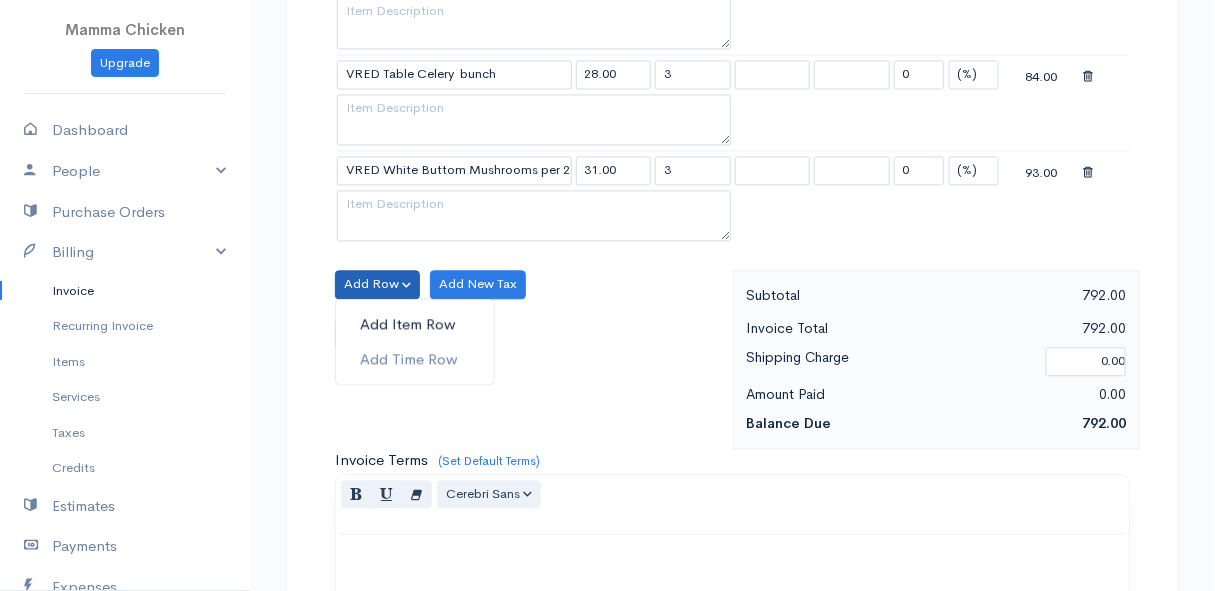 click on "Add Item Row" at bounding box center [415, 324] 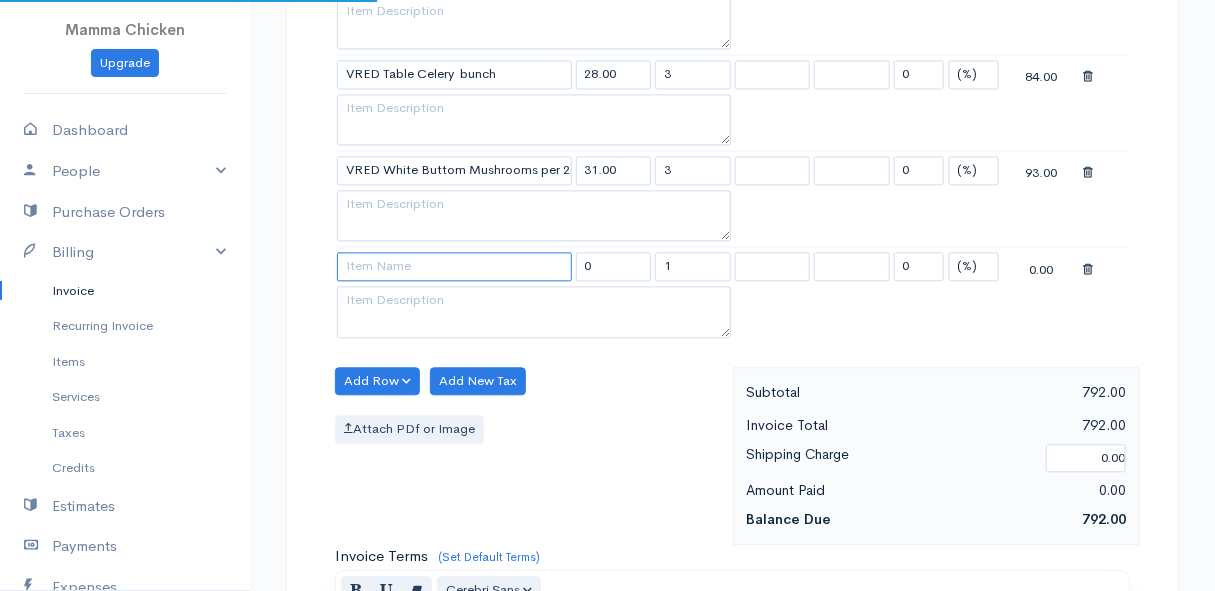 click at bounding box center [454, 266] 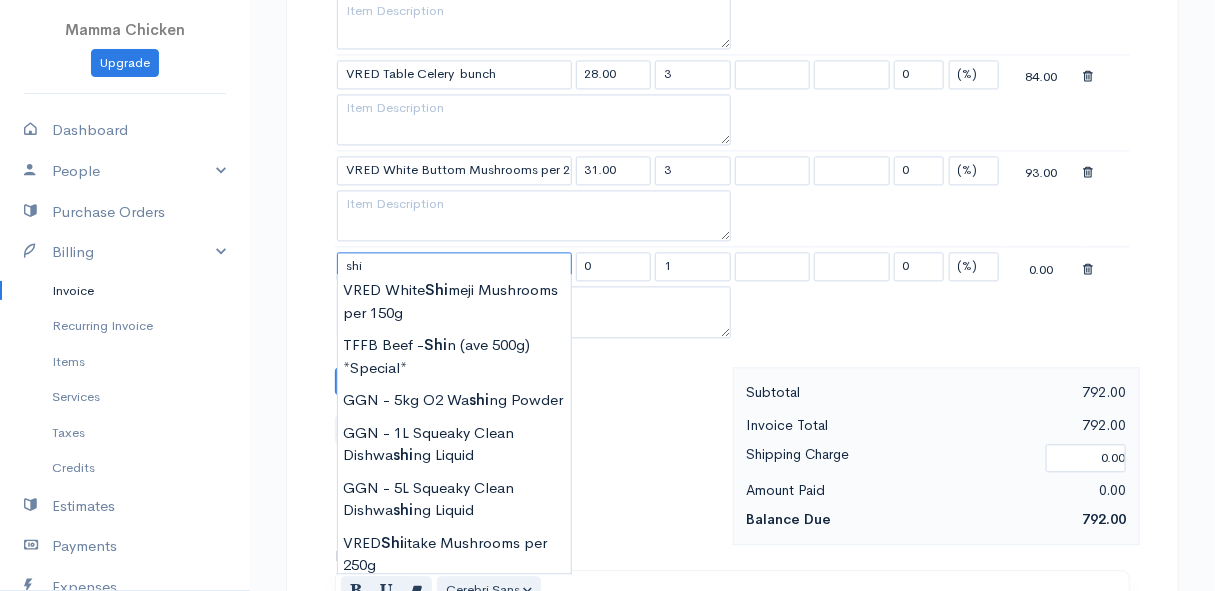 scroll, scrollTop: 1545, scrollLeft: 0, axis: vertical 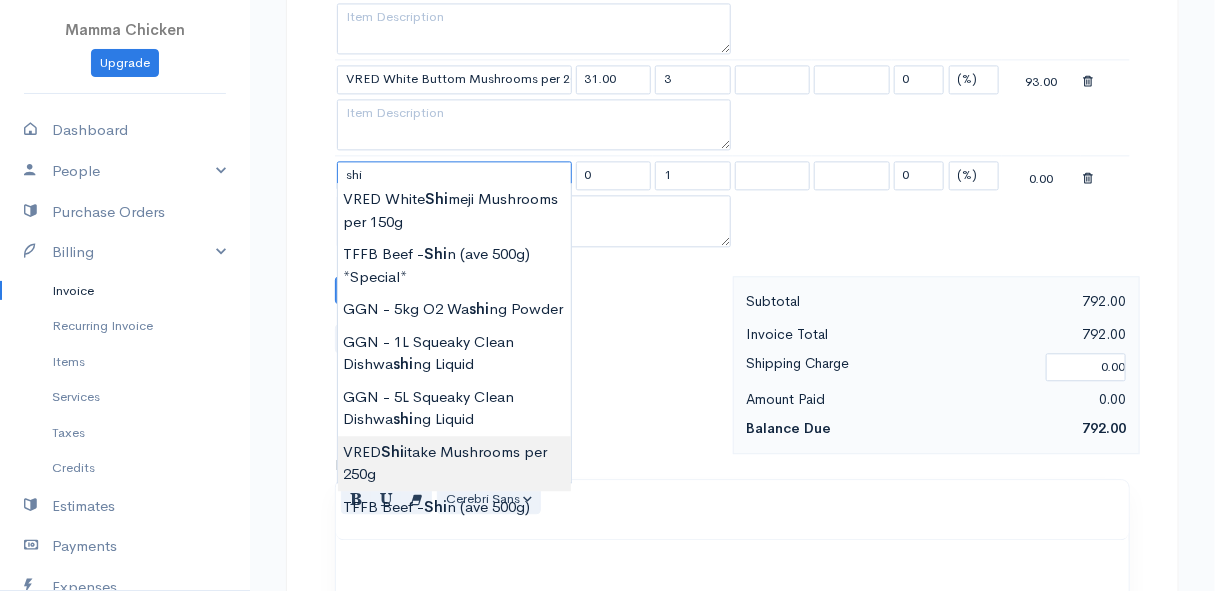 type on "VRED Shiitake Mushrooms per 250g" 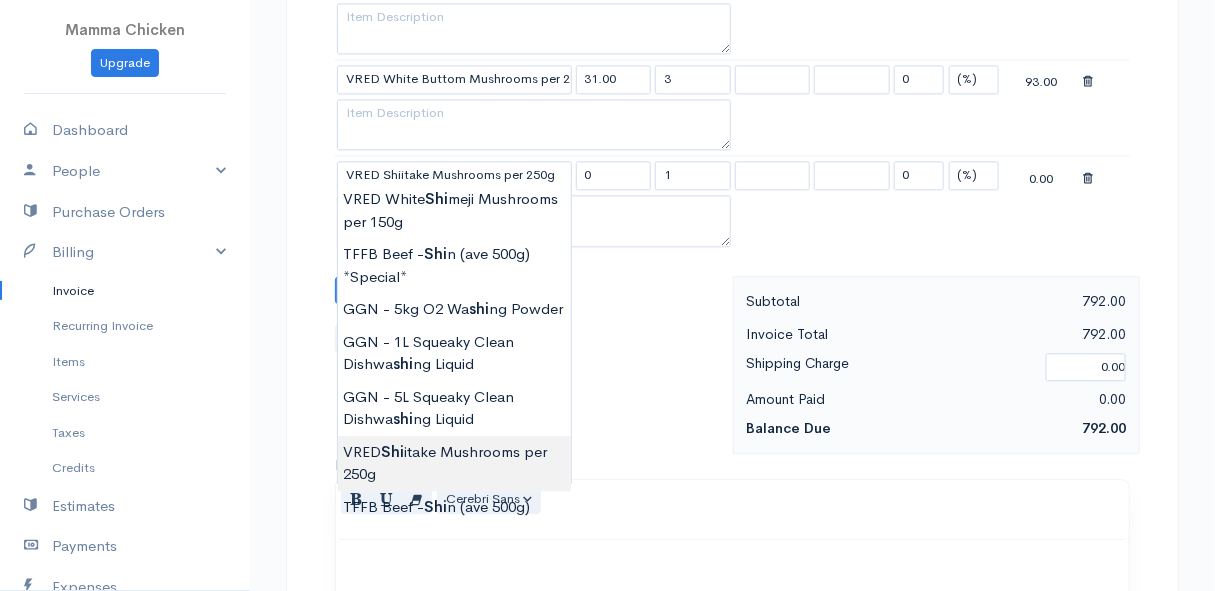 type on "90.00" 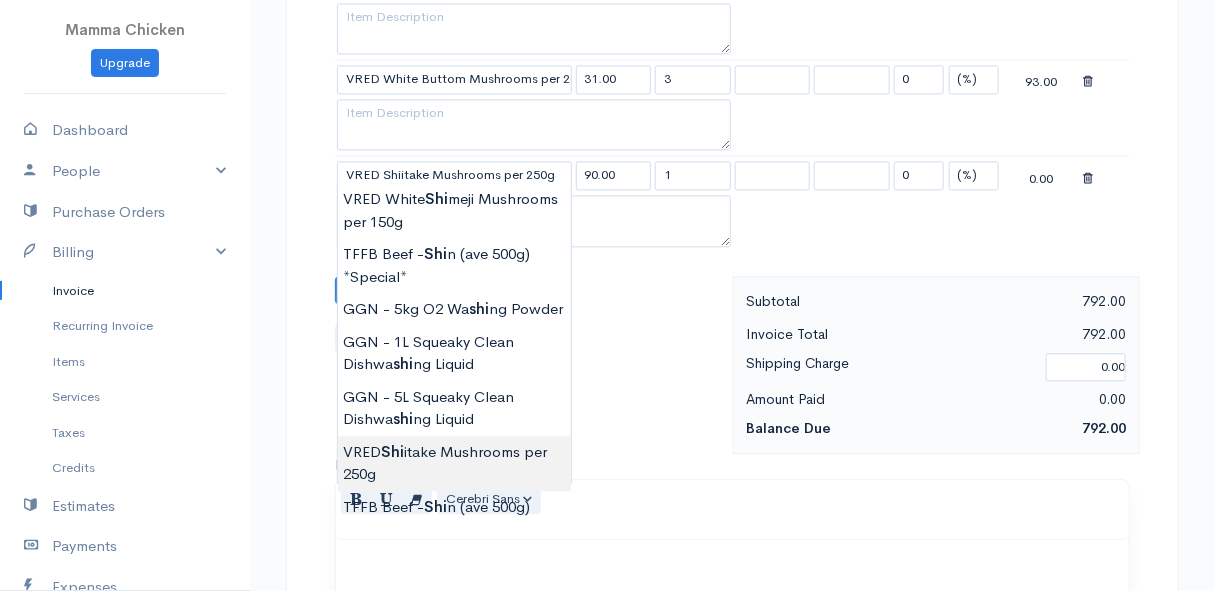 click on "Mamma Chicken
Upgrade
Dashboard
People
Clients
Vendors
Staff Users
Purchase Orders
Billing
Invoice
Recurring Invoice
Items
Services
Taxes
Credits
Estimates
Payments
Expenses
Track Time
Projects
Reports
Settings
My Organizations
Logout
Help
@CloudBooksApp 2022
Invoice
Edit Invoice #INV 250742
draft To [PERSON_NAME] [STREET_ADDRESS][PERSON_NAME], (Corner of [PERSON_NAME] and [PERSON_NAME] ~ stand 1062), [PERSON_NAME] Bay [PERSON_NAME][GEOGRAPHIC_DATA] 7195 [Choose Country] [GEOGRAPHIC_DATA] [GEOGRAPHIC_DATA] [GEOGRAPHIC_DATA] [GEOGRAPHIC_DATA] [PERSON_NAME]" at bounding box center (607, -200) 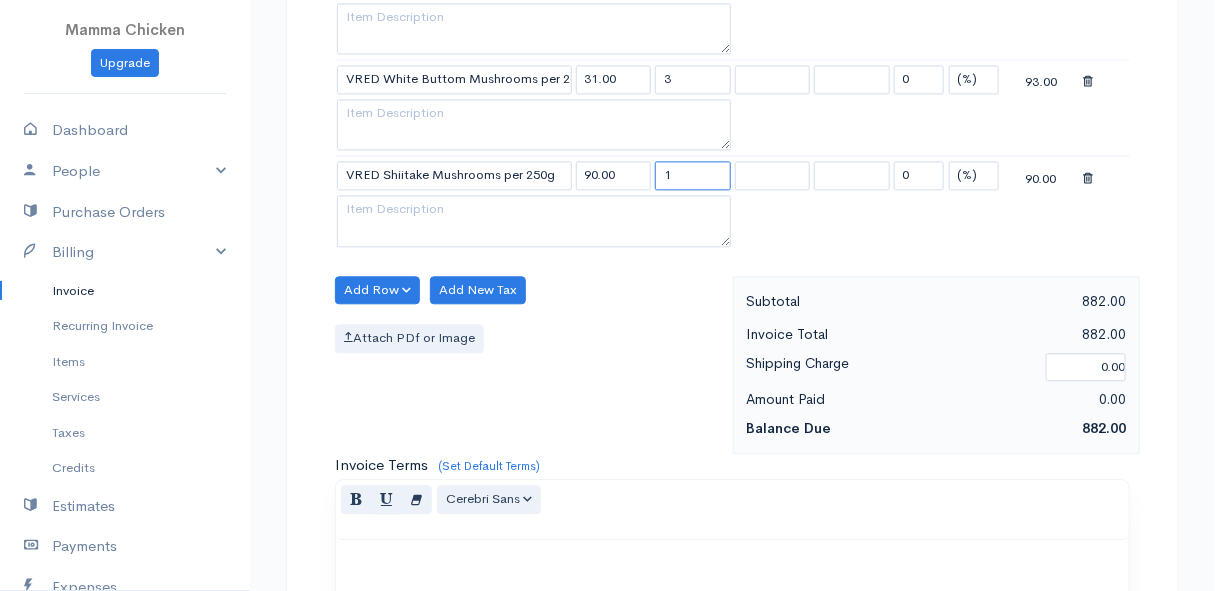 drag, startPoint x: 685, startPoint y: 170, endPoint x: 650, endPoint y: 170, distance: 35 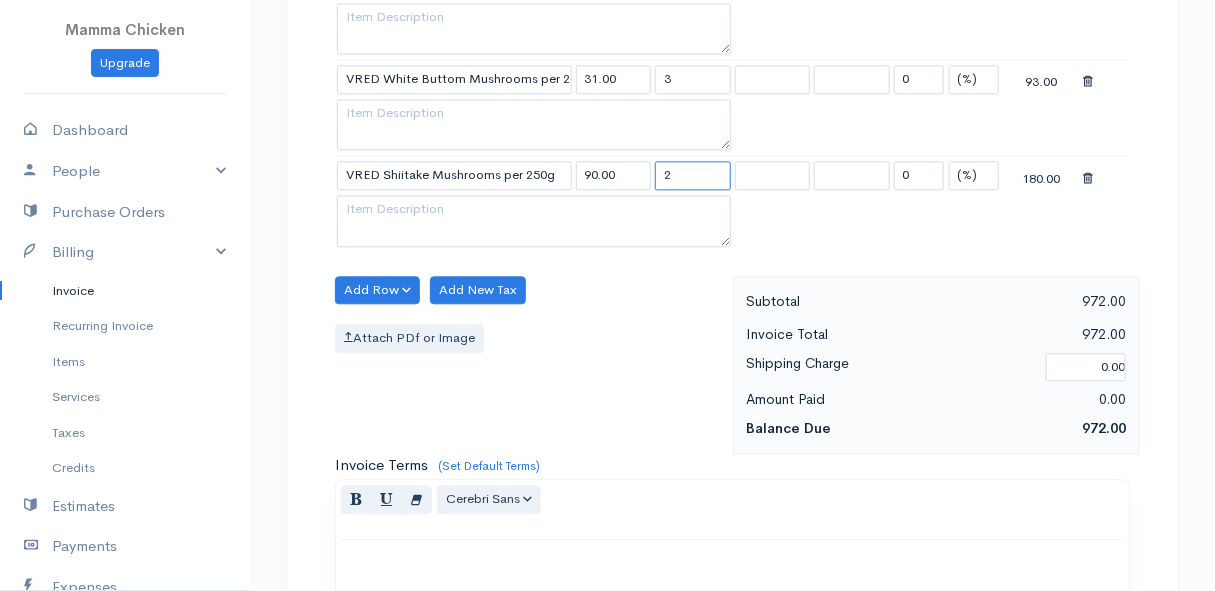 type on "2" 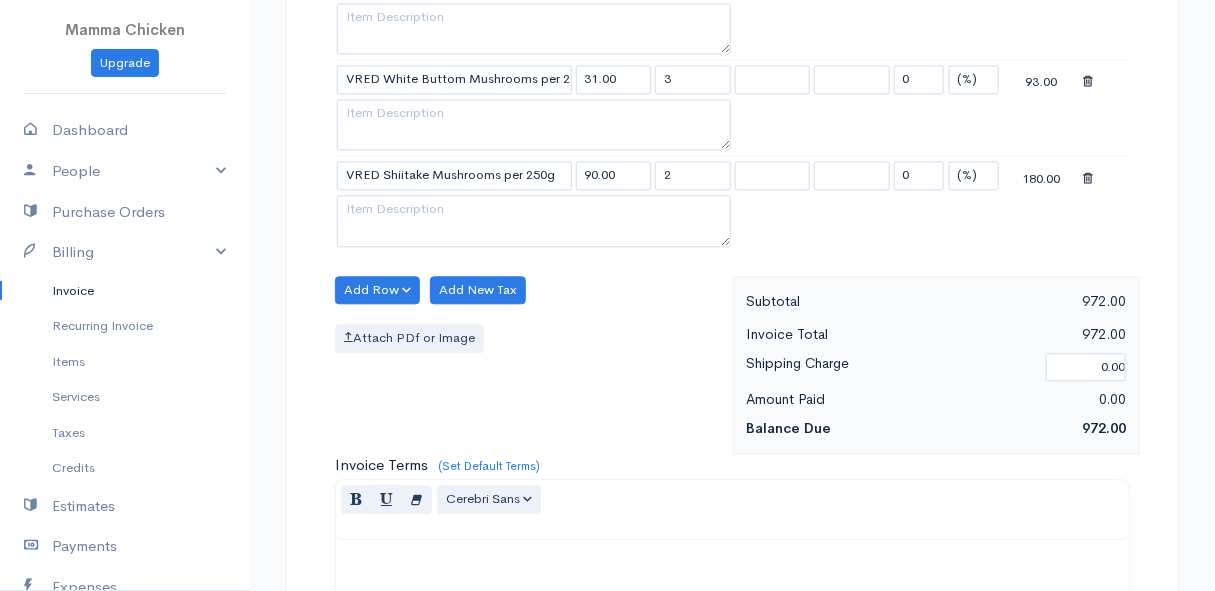 click on "Add Row Add Item Row Add Time Row Add New Tax                          Attach PDf or Image" at bounding box center [529, 365] 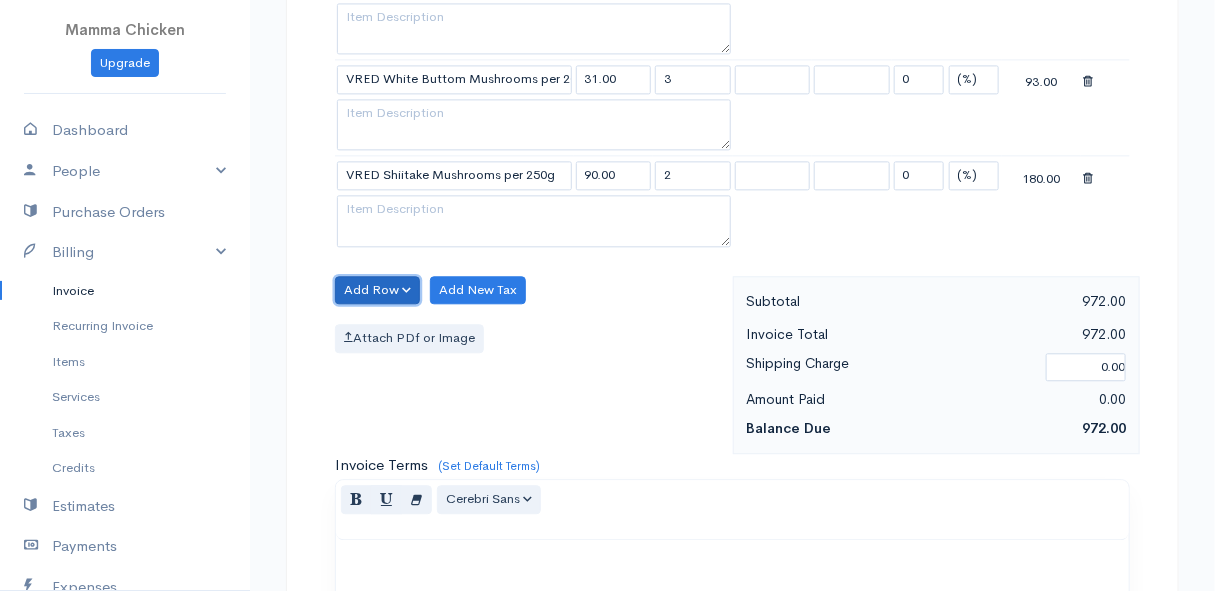 click on "Add Row" at bounding box center [377, 290] 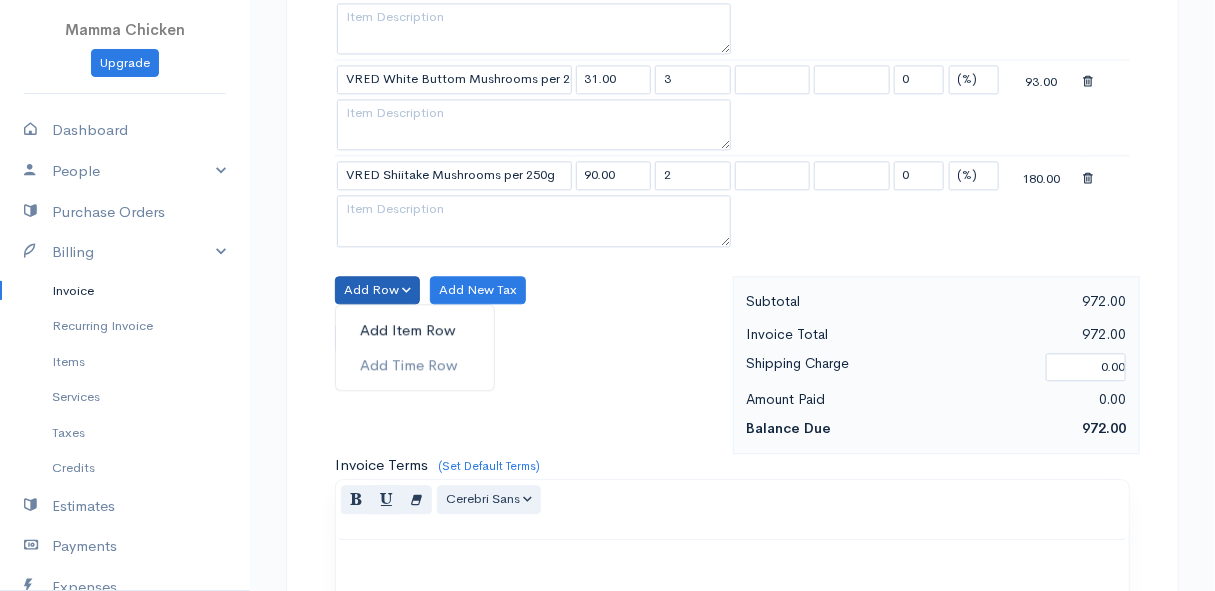 click on "Add Item Row" at bounding box center (415, 330) 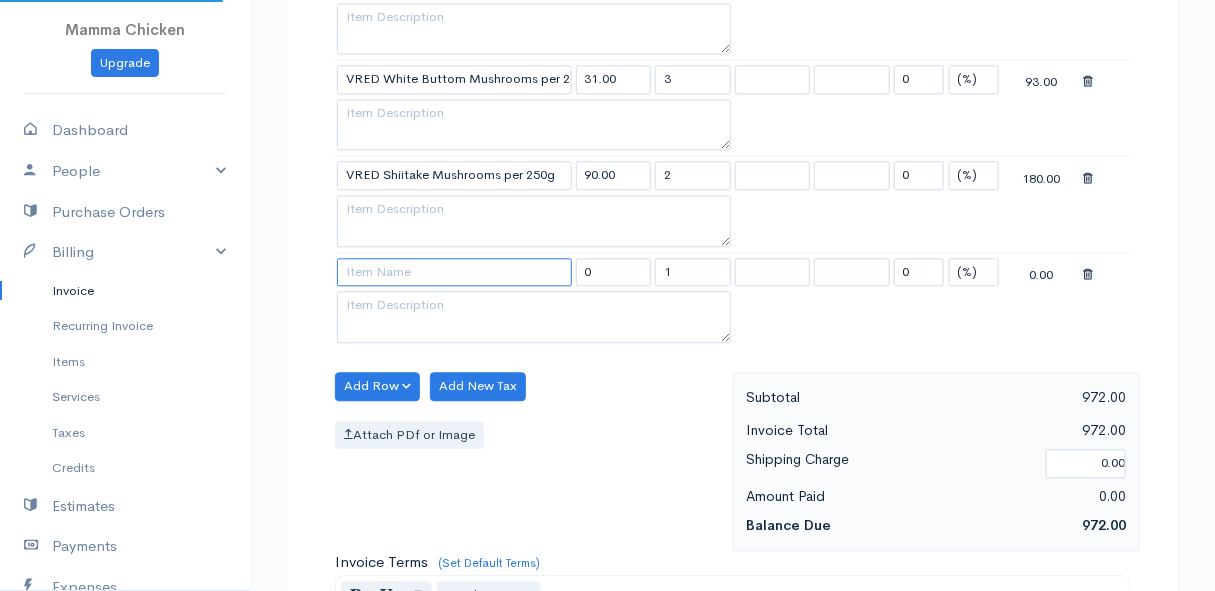 click at bounding box center [454, 272] 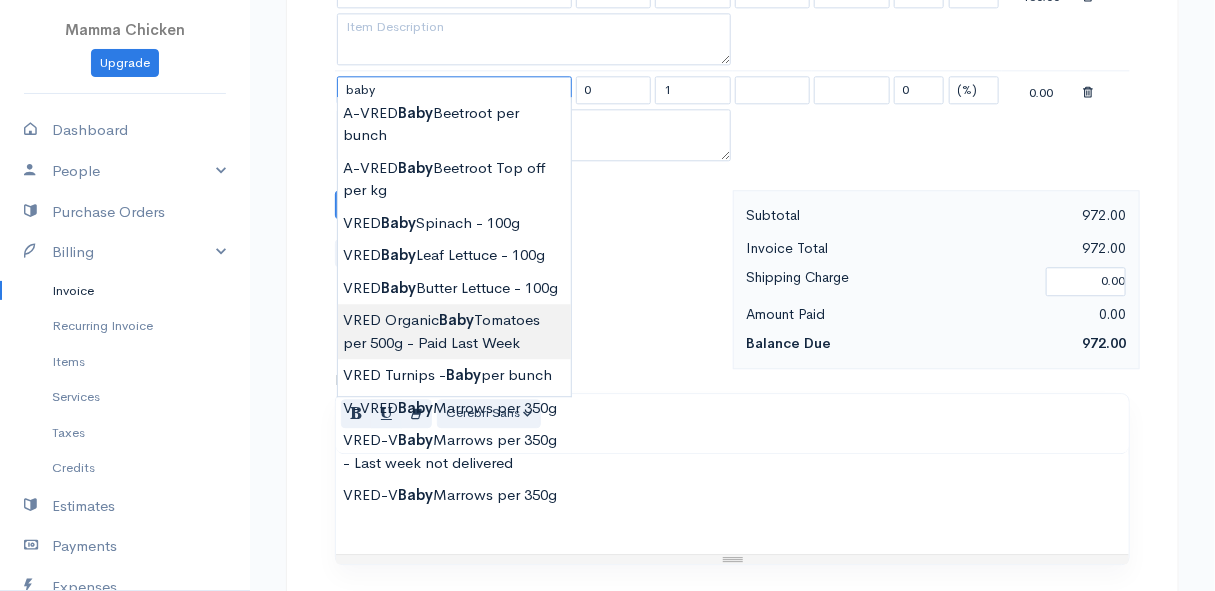 scroll, scrollTop: 1636, scrollLeft: 0, axis: vertical 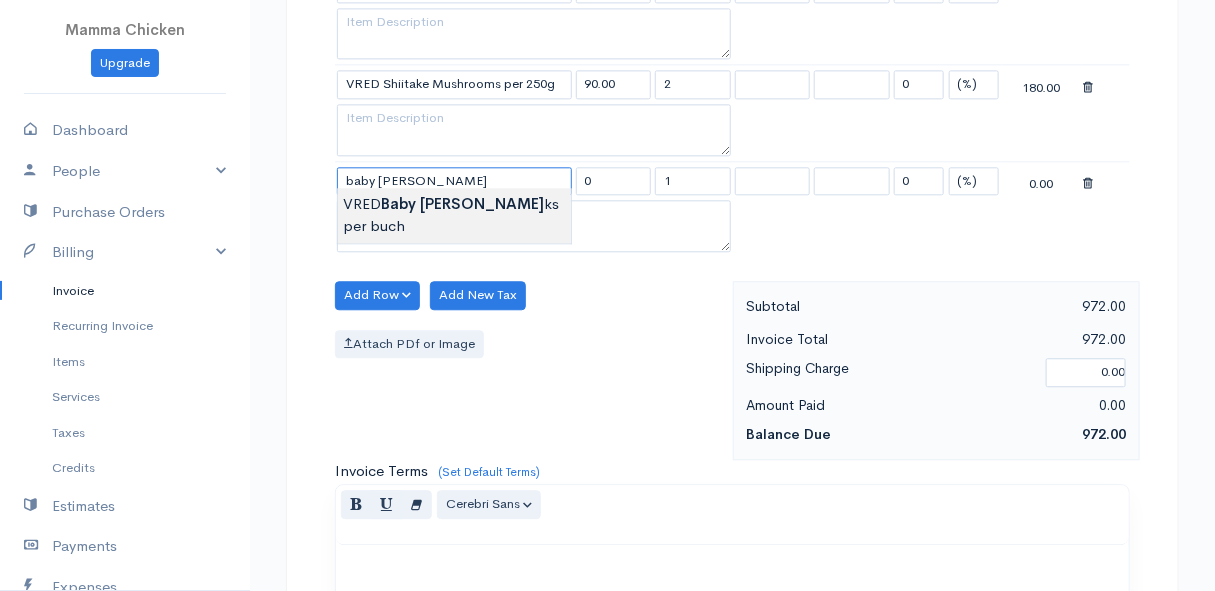 type on "VRED Baby Leeks per buch" 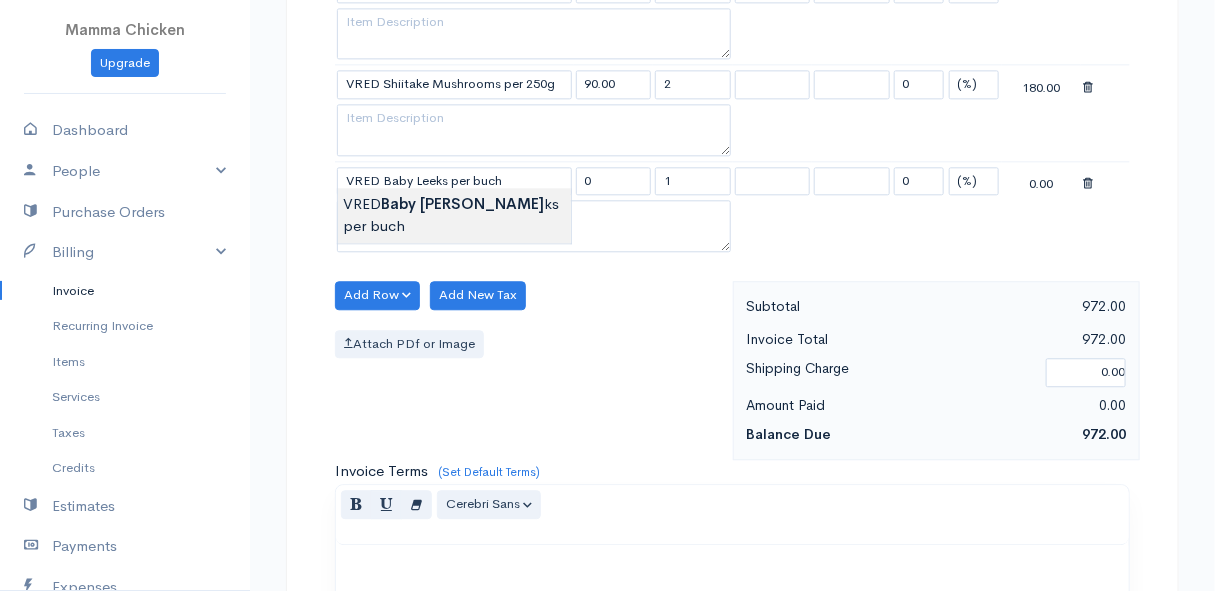 type on "28.00" 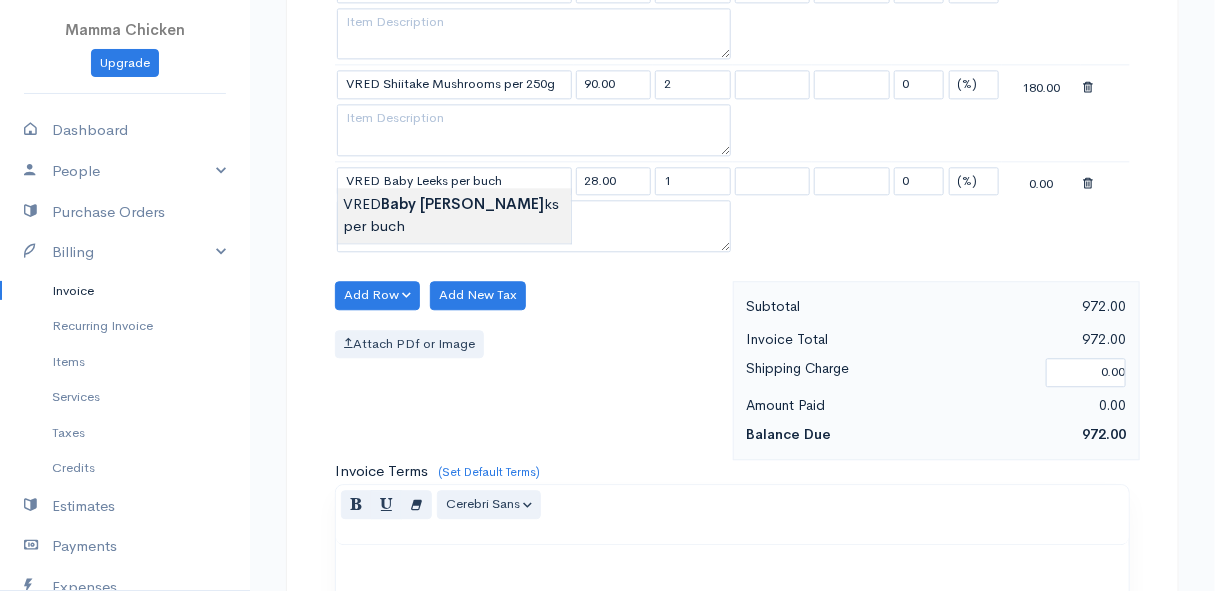 click on "Mamma Chicken
Upgrade
Dashboard
People
Clients
Vendors
Staff Users
Purchase Orders
Billing
Invoice
Recurring Invoice
Items
Services
Taxes
Credits
Estimates
Payments
Expenses
Track Time
Projects
Reports
Settings
My Organizations
Logout
Help
@CloudBooksApp 2022
Invoice
Edit Invoice #INV 250742
draft To [PERSON_NAME] [STREET_ADDRESS][PERSON_NAME], (Corner of [PERSON_NAME] and [PERSON_NAME] ~ stand 1062), [PERSON_NAME] Bay [PERSON_NAME][GEOGRAPHIC_DATA] 7195 [Choose Country] [GEOGRAPHIC_DATA] [GEOGRAPHIC_DATA] [GEOGRAPHIC_DATA] [GEOGRAPHIC_DATA] [PERSON_NAME]" at bounding box center (607, -243) 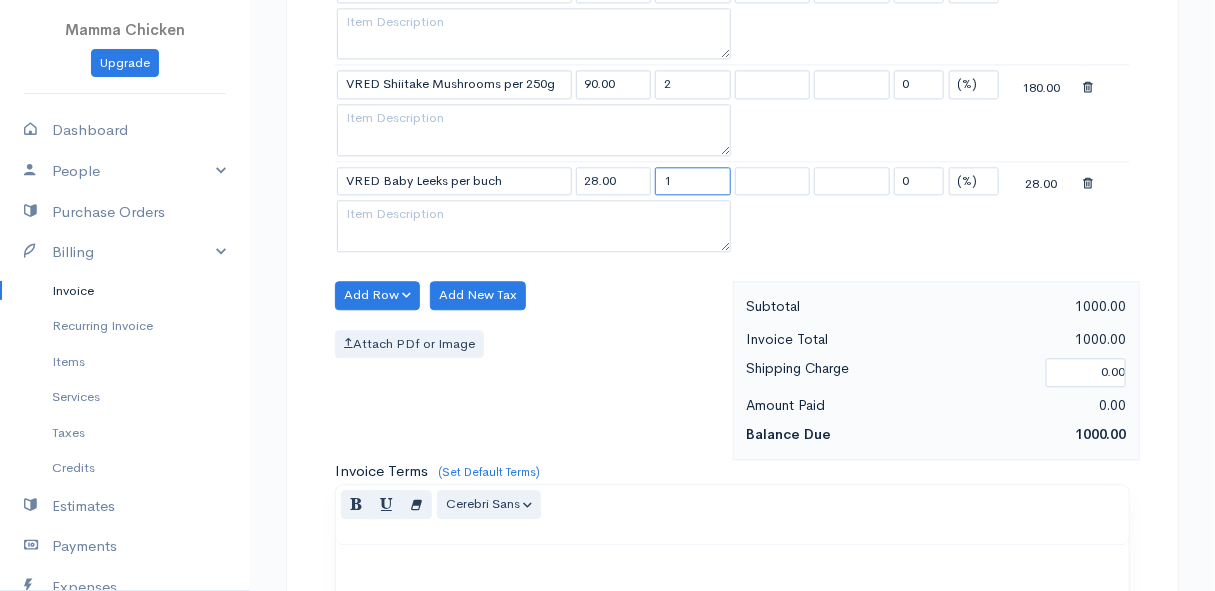 drag, startPoint x: 681, startPoint y: 170, endPoint x: 641, endPoint y: 174, distance: 40.1995 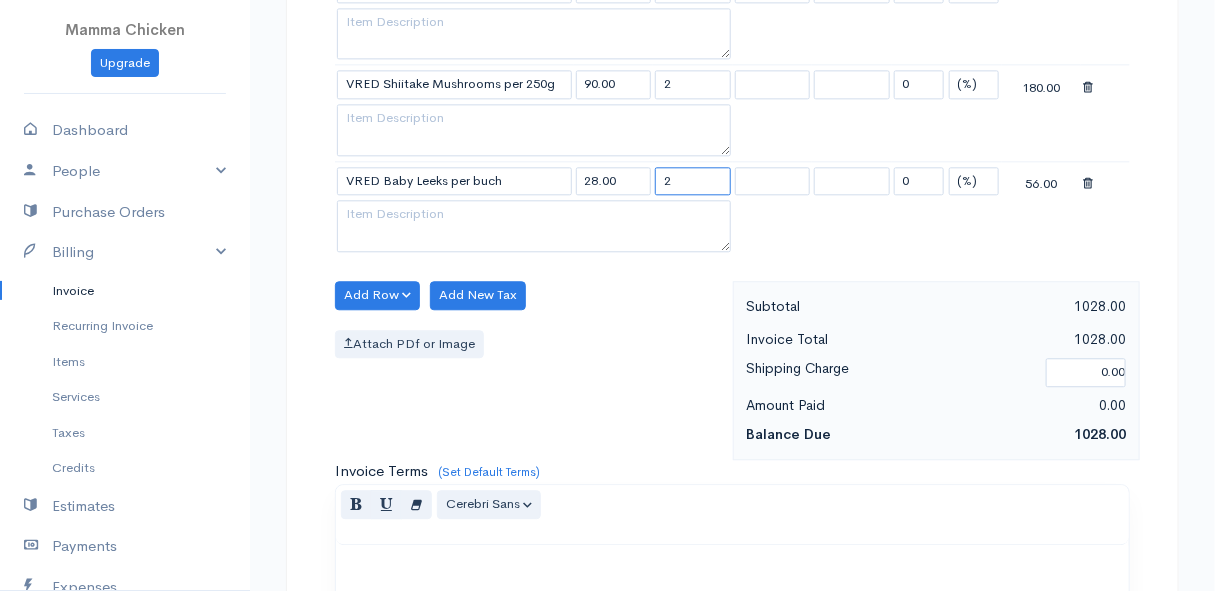 type on "2" 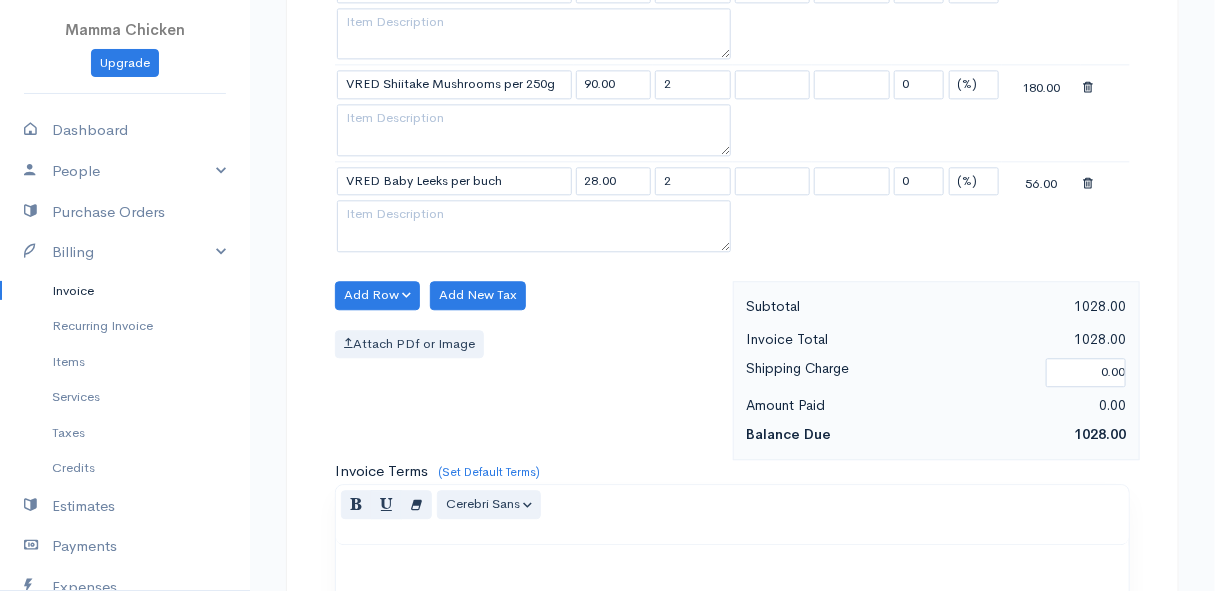 click on "Attach PDf or Image" at bounding box center (529, 344) 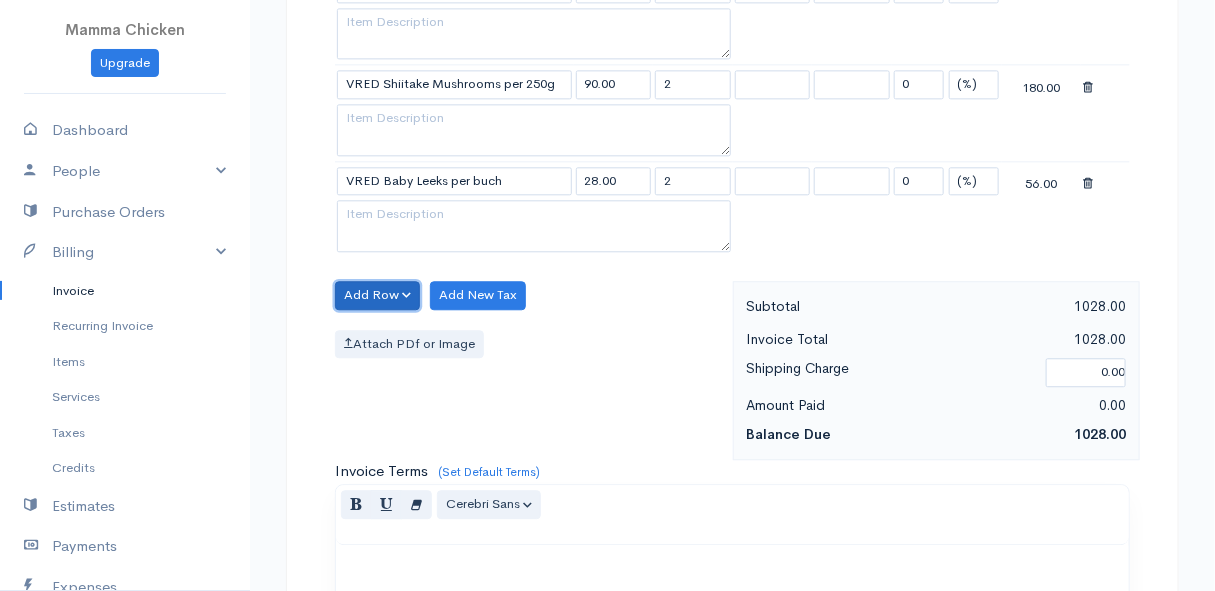 click on "Add Row" at bounding box center [377, 295] 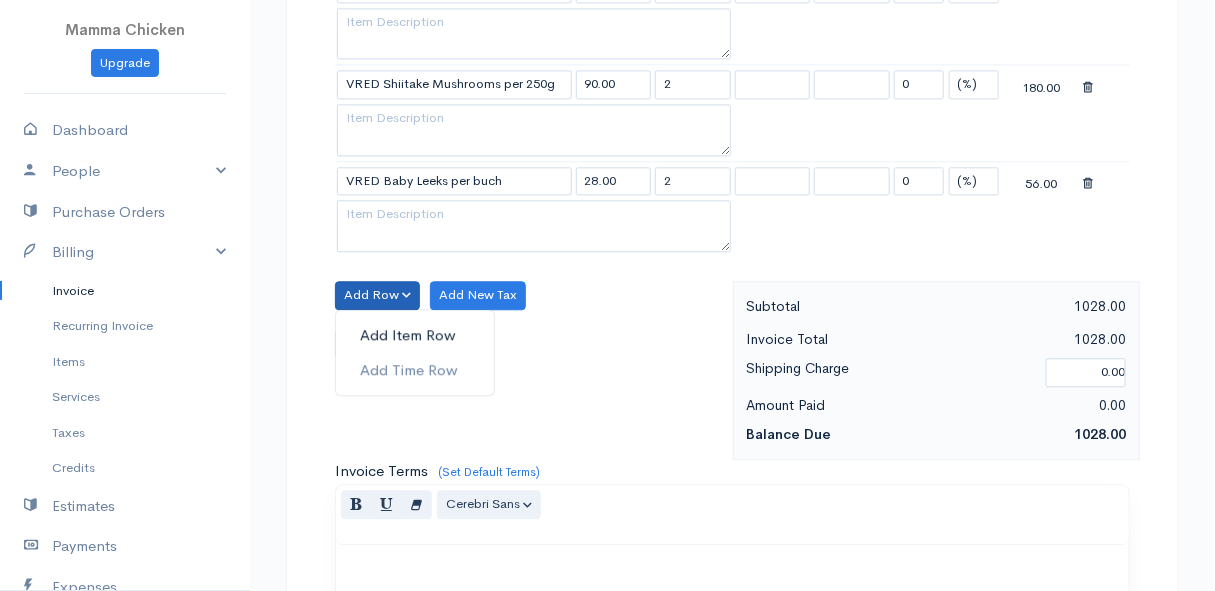 click on "Add Item Row" at bounding box center (415, 335) 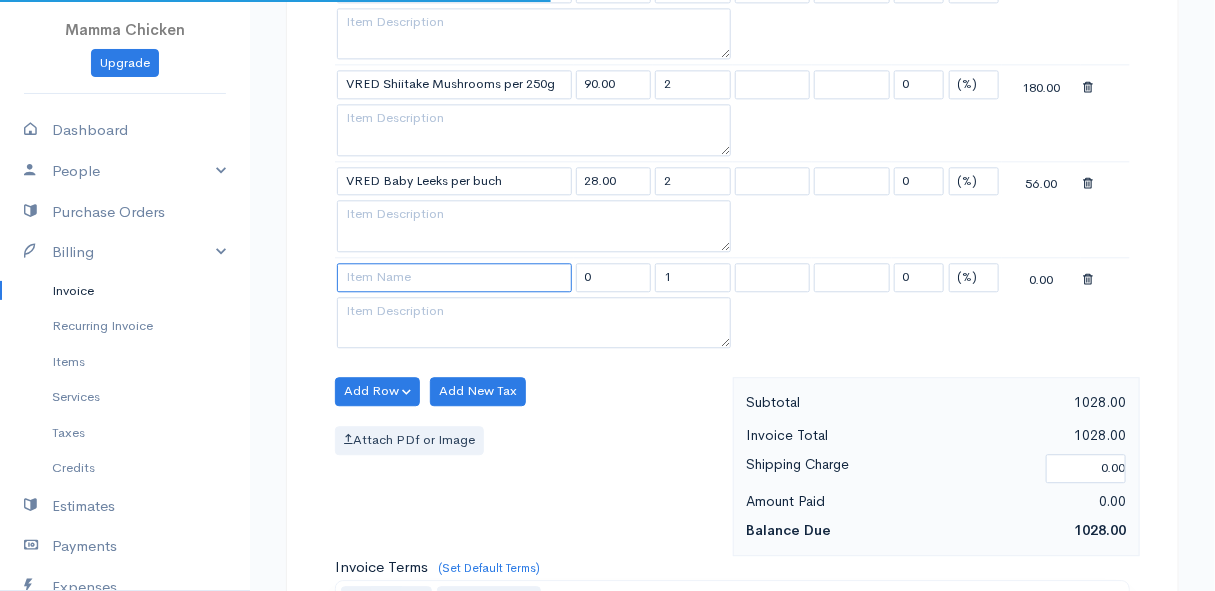 click at bounding box center (454, 277) 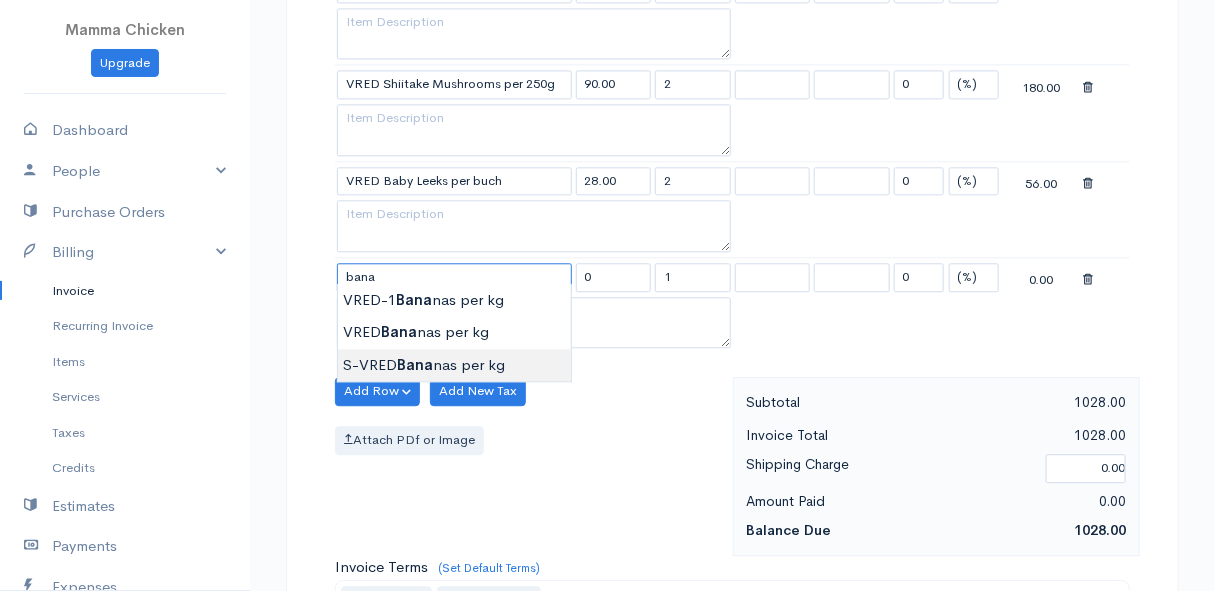 type on "S-VRED Bananas per kg" 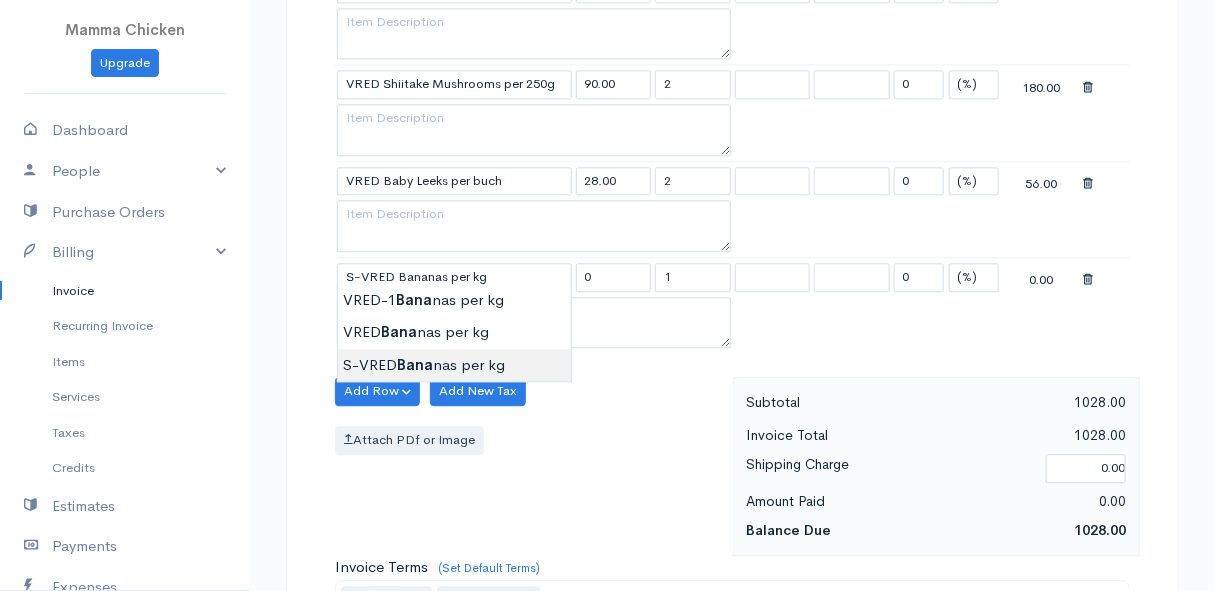 type on "46.00" 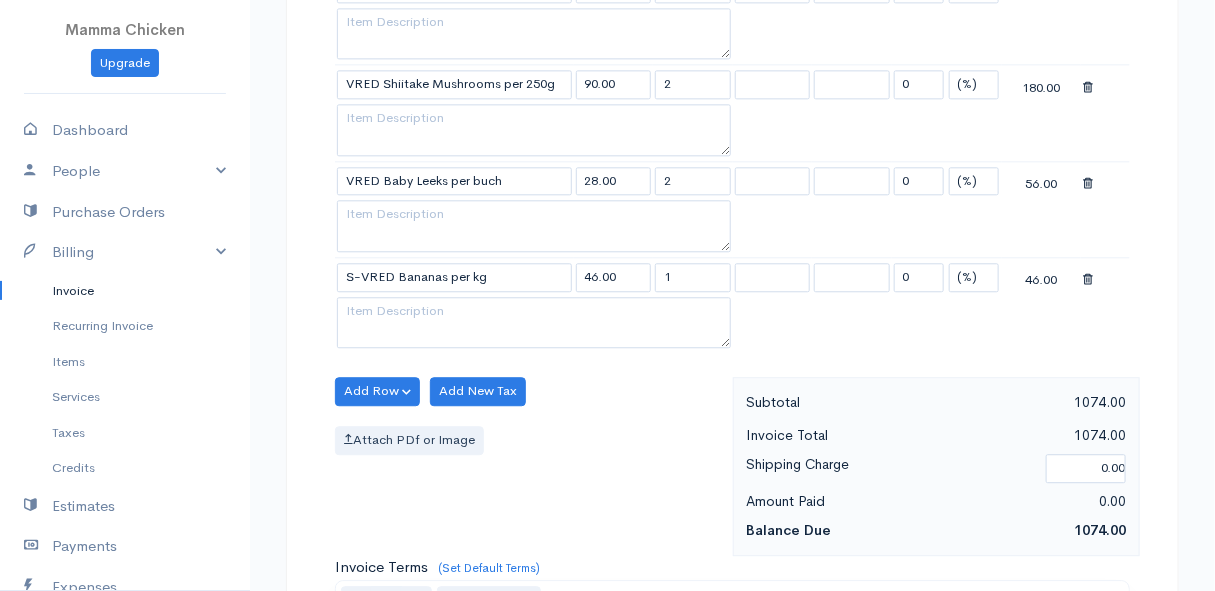 click on "Mamma Chicken
Upgrade
Dashboard
People
Clients
Vendors
Staff Users
Purchase Orders
Billing
Invoice
Recurring Invoice
Items
Services
Taxes
Credits
Estimates
Payments
Expenses
Track Time
Projects
Reports
Settings
My Organizations
Logout
Help
@CloudBooksApp 2022
Invoice
Edit Invoice #INV 250742
draft To [PERSON_NAME] [STREET_ADDRESS][PERSON_NAME], (Corner of [PERSON_NAME] and [PERSON_NAME] ~ stand 1062), [PERSON_NAME] Bay [PERSON_NAME][GEOGRAPHIC_DATA] 7195 [Choose Country] [GEOGRAPHIC_DATA] [GEOGRAPHIC_DATA] [GEOGRAPHIC_DATA] [GEOGRAPHIC_DATA] [PERSON_NAME]" at bounding box center (607, -194) 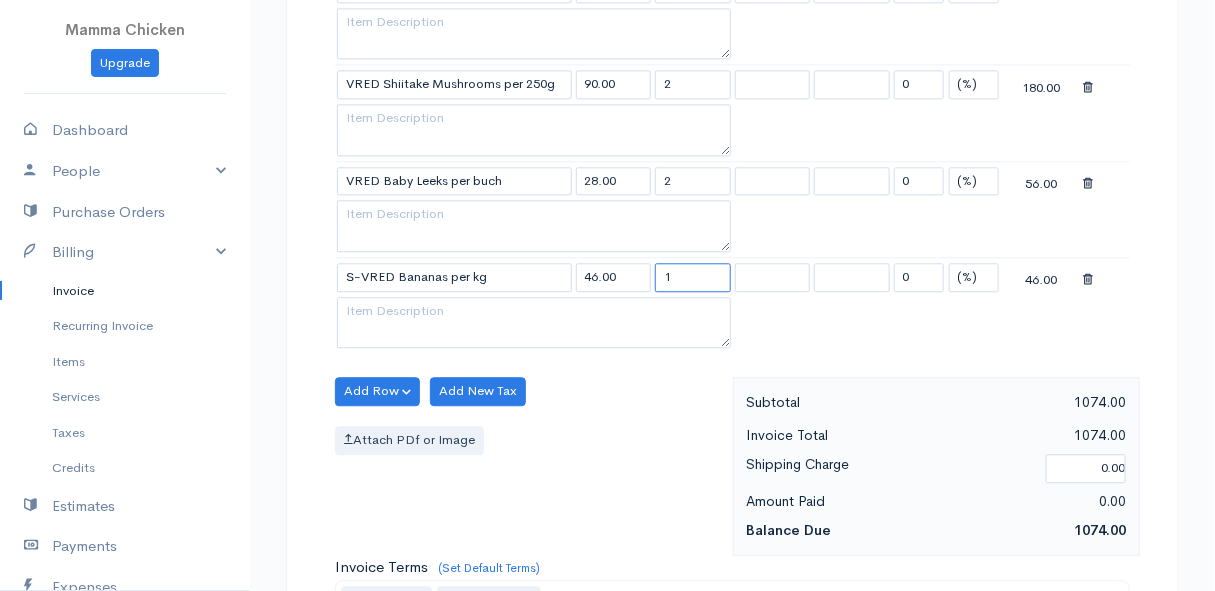 drag, startPoint x: 700, startPoint y: 274, endPoint x: 648, endPoint y: 274, distance: 52 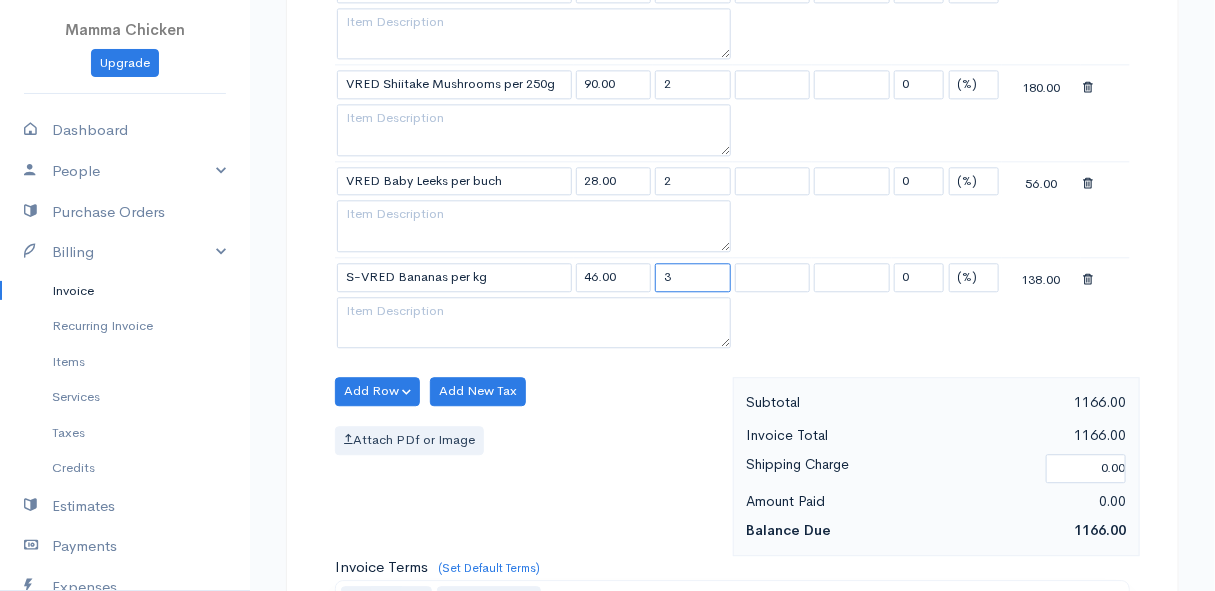type on "3" 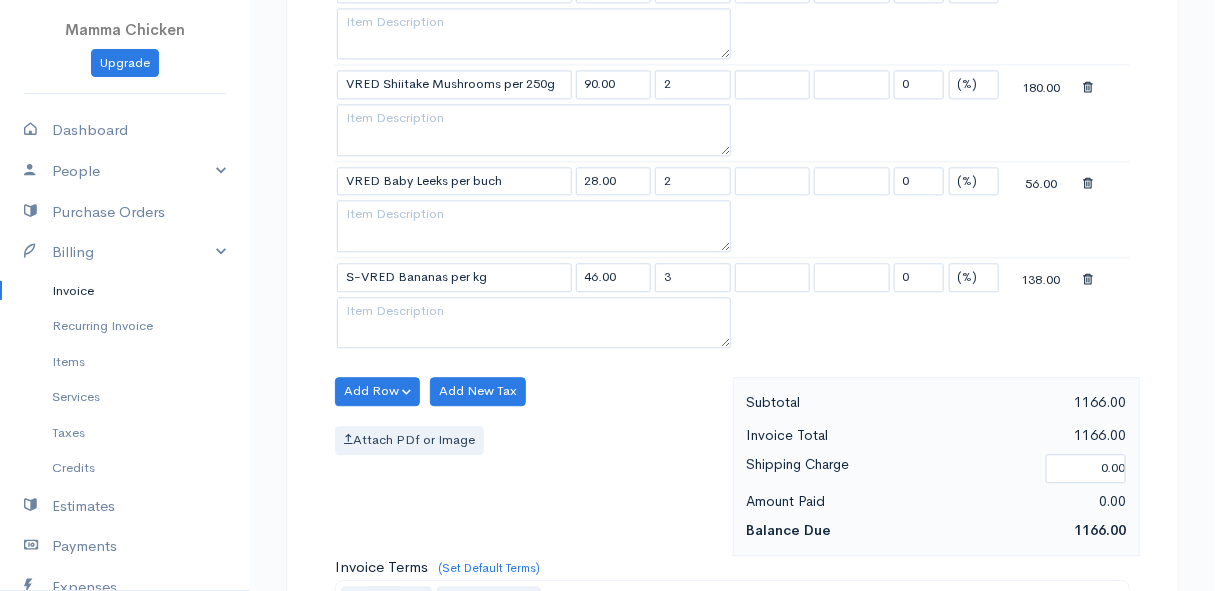 click on "Add Row Add Item Row Add Time Row Add New Tax                          Attach PDf or Image" at bounding box center (529, 466) 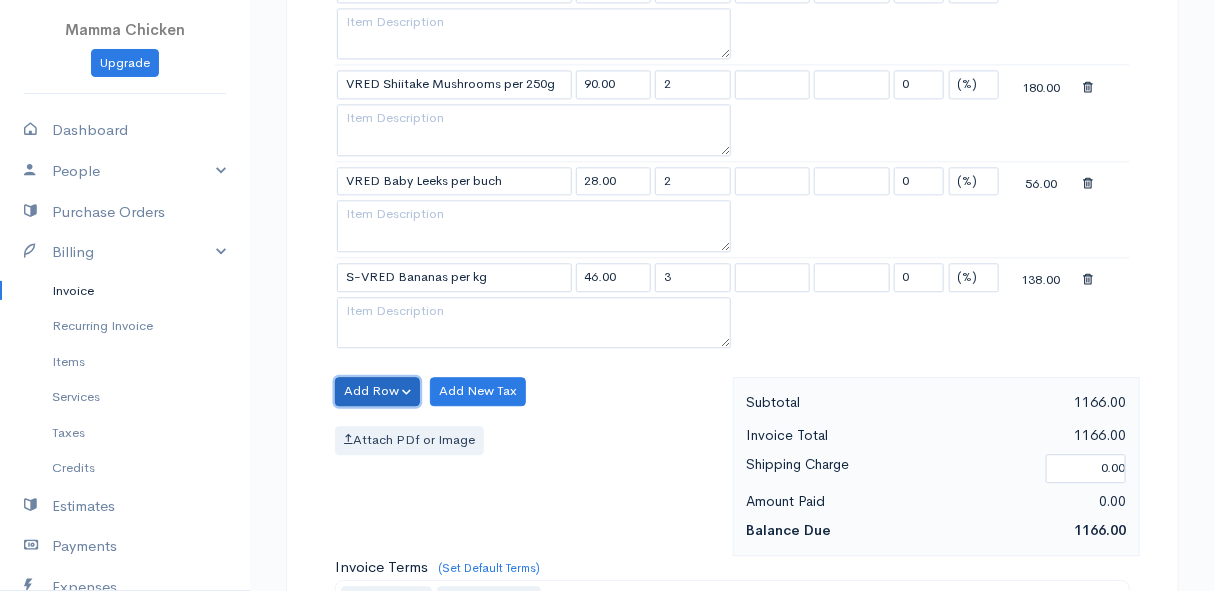 click on "Add Row" at bounding box center [377, 391] 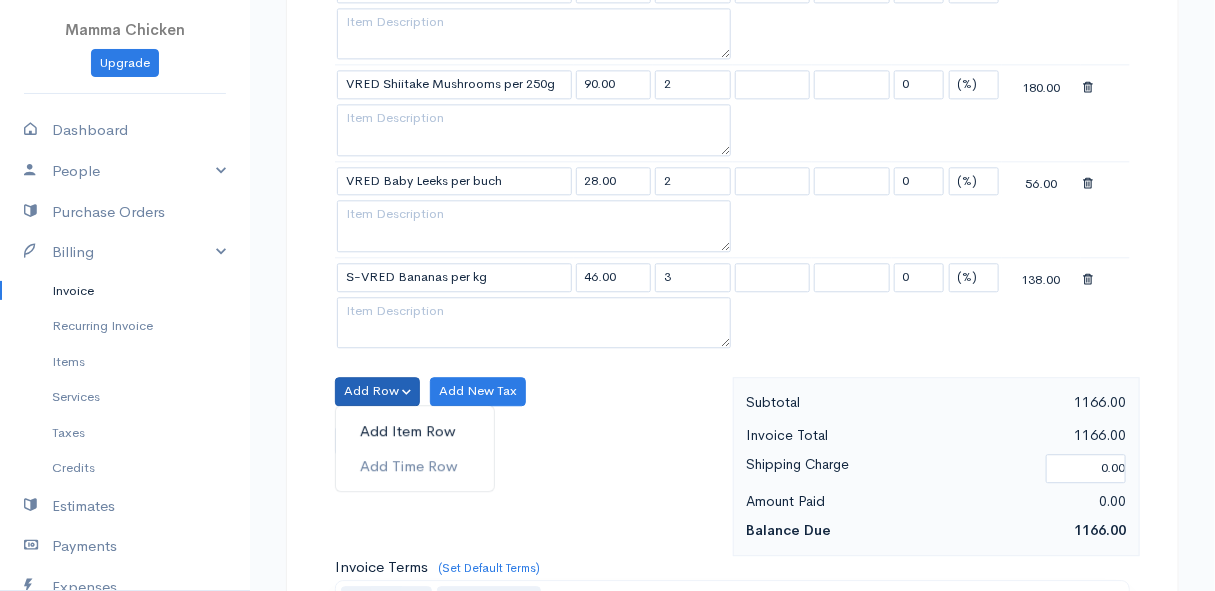 click on "Add Item Row" at bounding box center (415, 431) 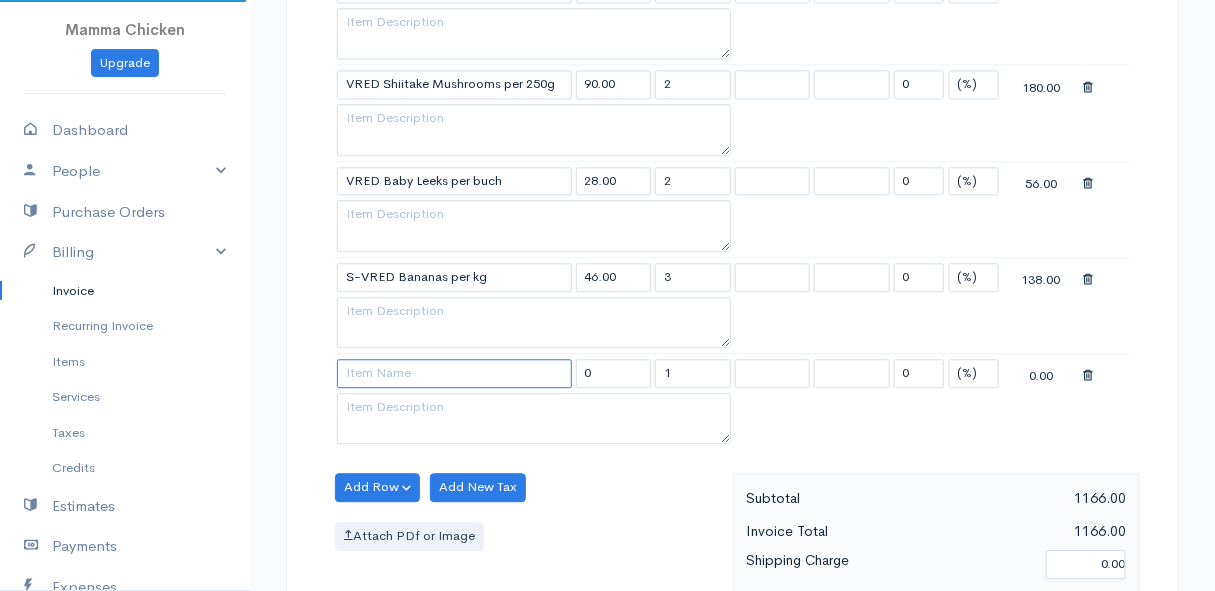 click at bounding box center (454, 373) 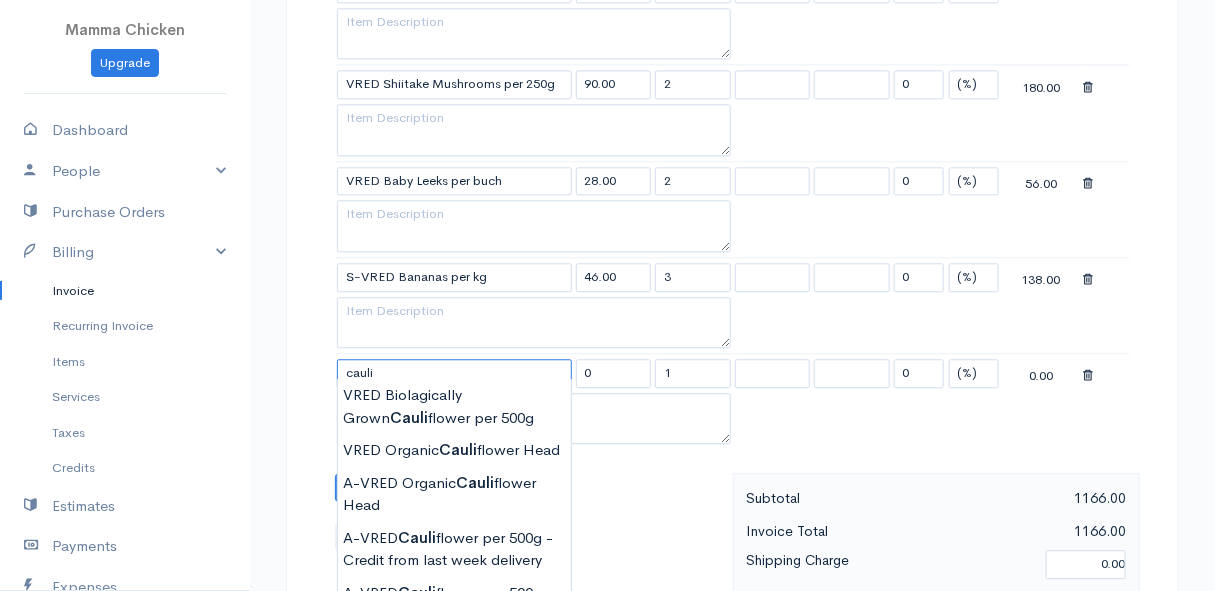 scroll, scrollTop: 1727, scrollLeft: 0, axis: vertical 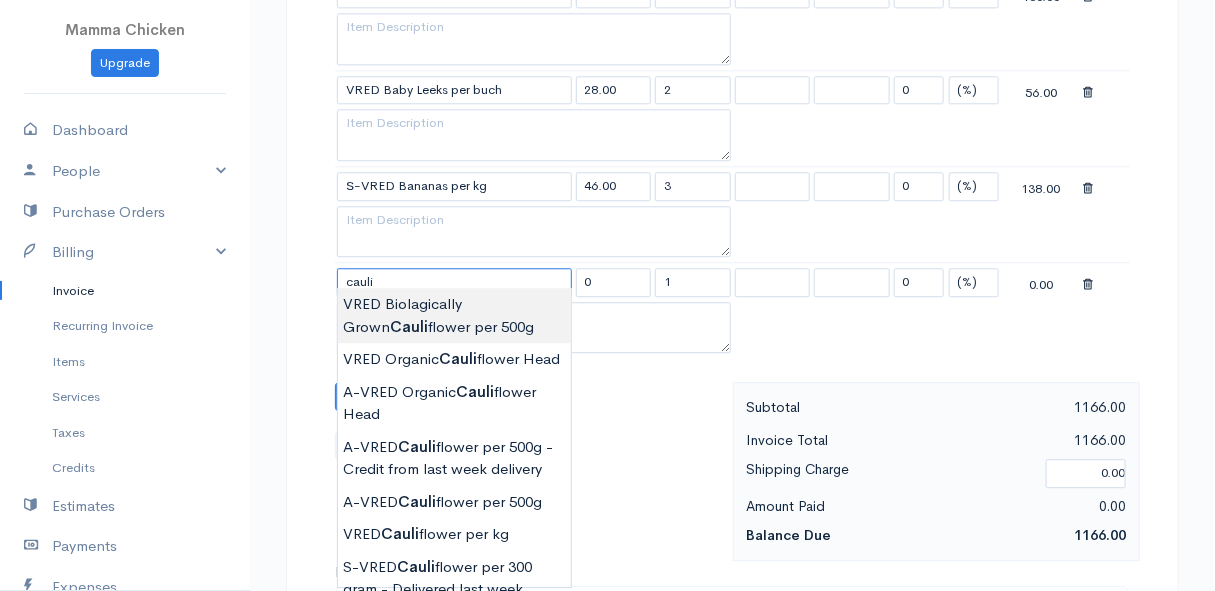 type on "VRED Biolagically Grown Cauliflower per 500g" 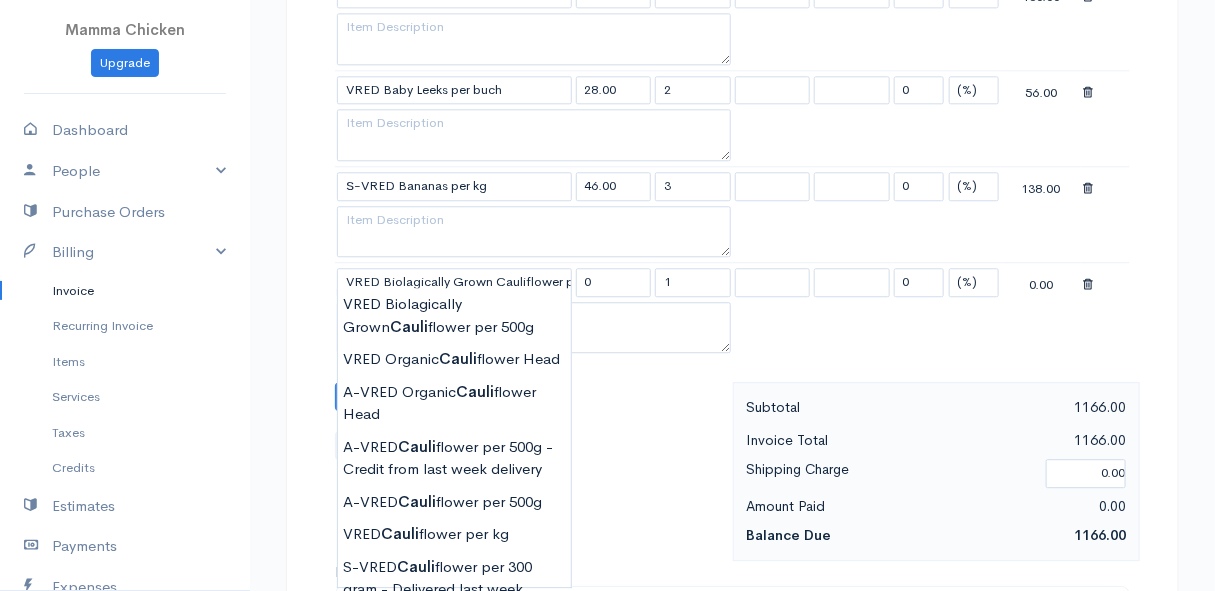 type on "45.00" 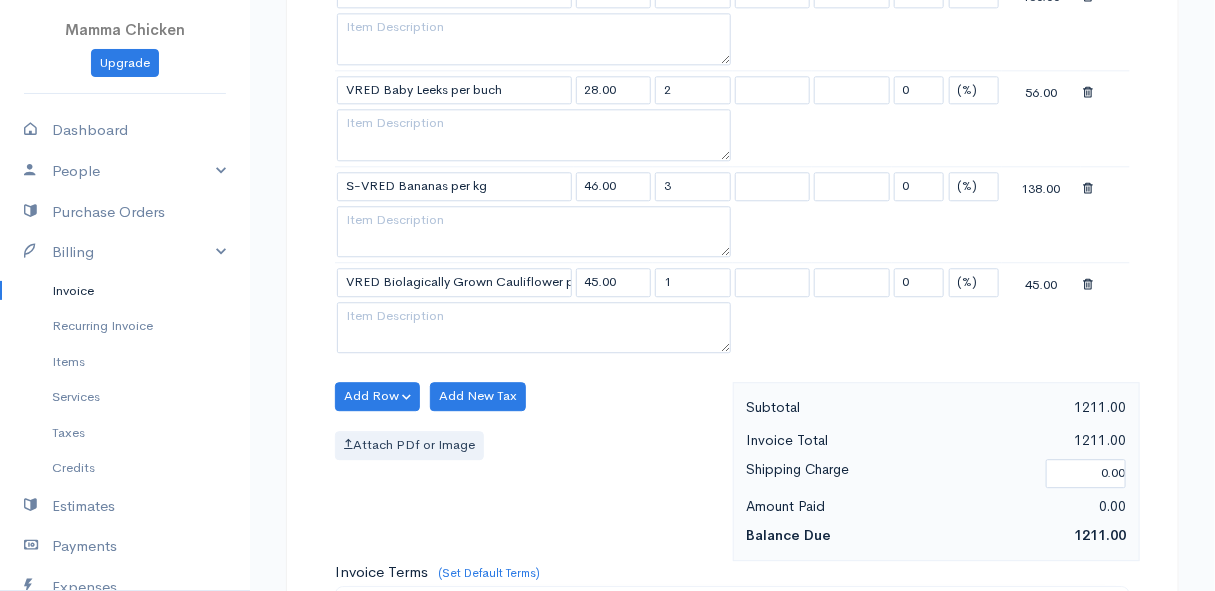 click on "Mamma Chicken
Upgrade
Dashboard
People
Clients
Vendors
Staff Users
Purchase Orders
Billing
Invoice
Recurring Invoice
Items
Services
Taxes
Credits
Estimates
Payments
Expenses
Track Time
Projects
Reports
Settings
My Organizations
Logout
Help
@CloudBooksApp 2022
Invoice
Edit Invoice #INV 250742
draft To [PERSON_NAME] [STREET_ADDRESS][PERSON_NAME], (Corner of [PERSON_NAME] and [PERSON_NAME] ~ stand 1062), [PERSON_NAME] Bay [PERSON_NAME][GEOGRAPHIC_DATA] 7195 [Choose Country] [GEOGRAPHIC_DATA] [GEOGRAPHIC_DATA] [GEOGRAPHIC_DATA] [GEOGRAPHIC_DATA] [PERSON_NAME]" at bounding box center [607, -237] 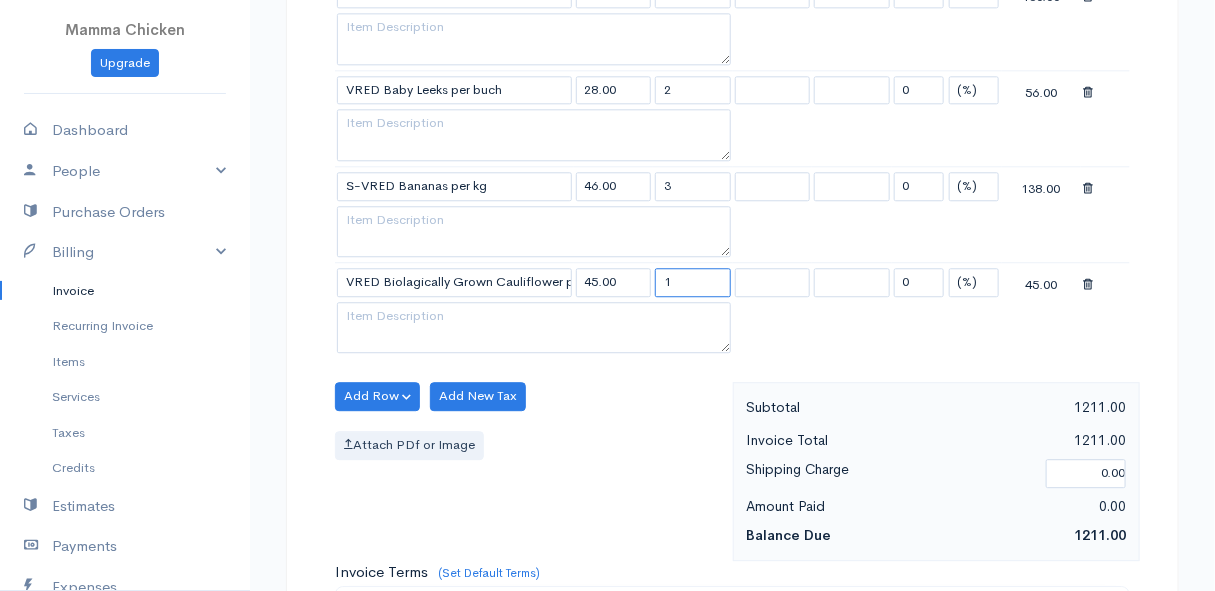drag, startPoint x: 701, startPoint y: 270, endPoint x: 645, endPoint y: 271, distance: 56.008926 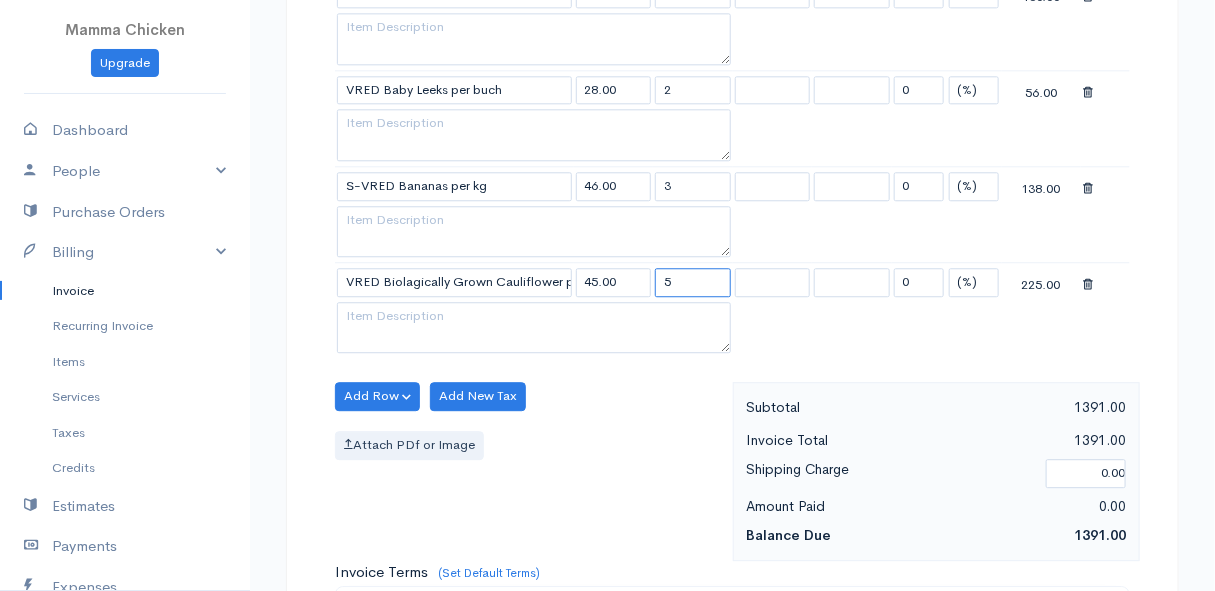 type on "5" 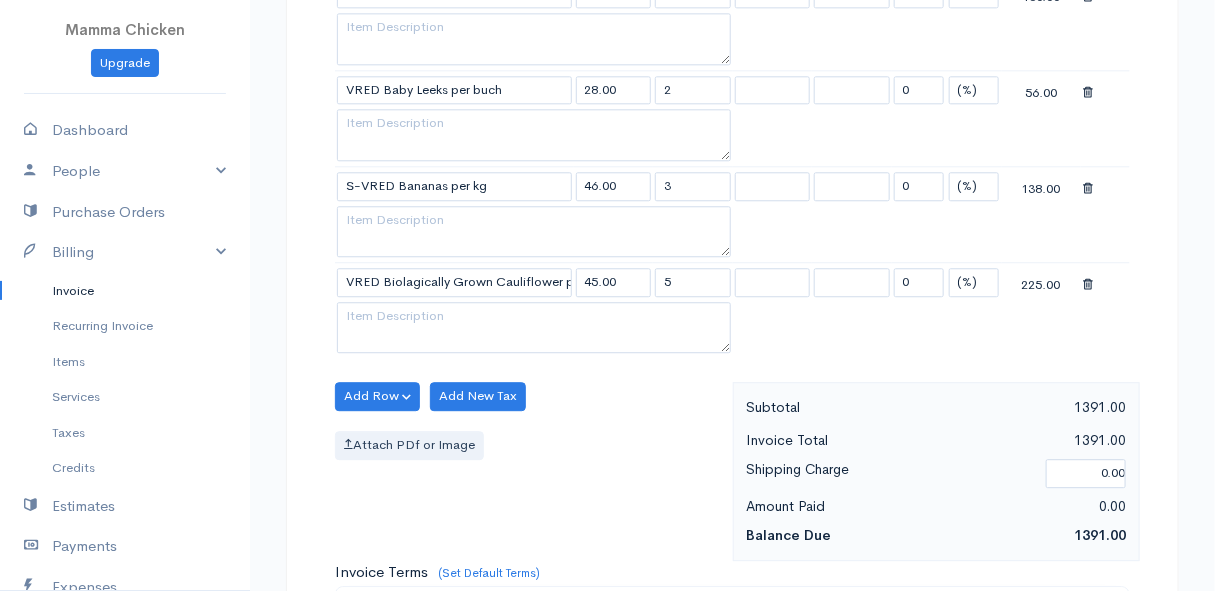 click on "Attach PDf or Image" at bounding box center (529, 445) 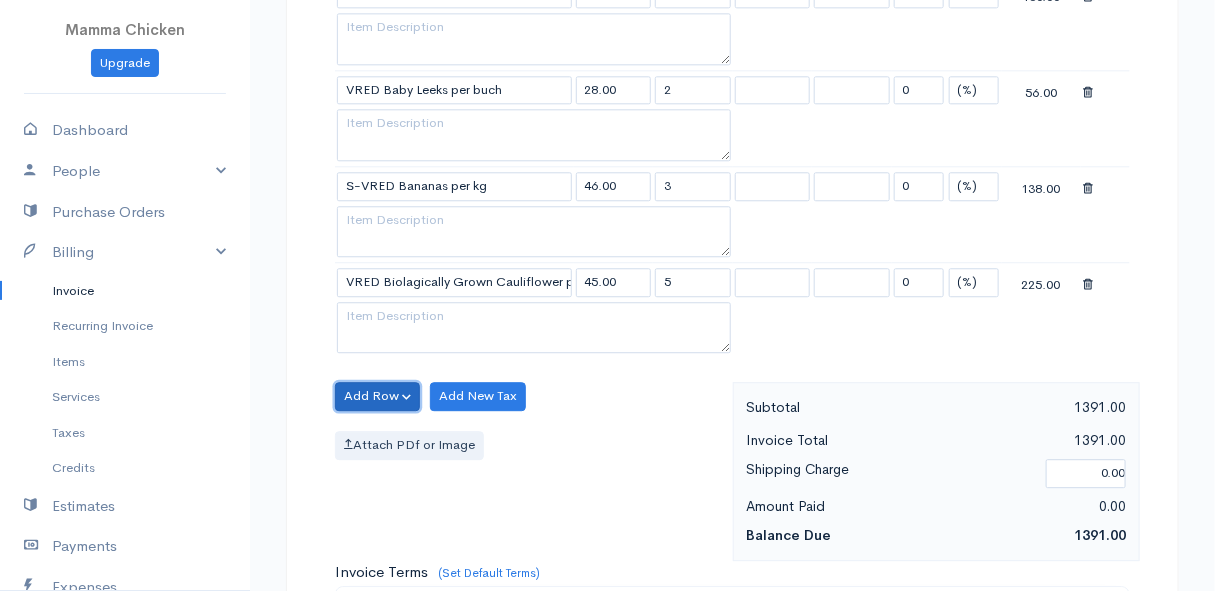 click on "Add Row" at bounding box center [377, 396] 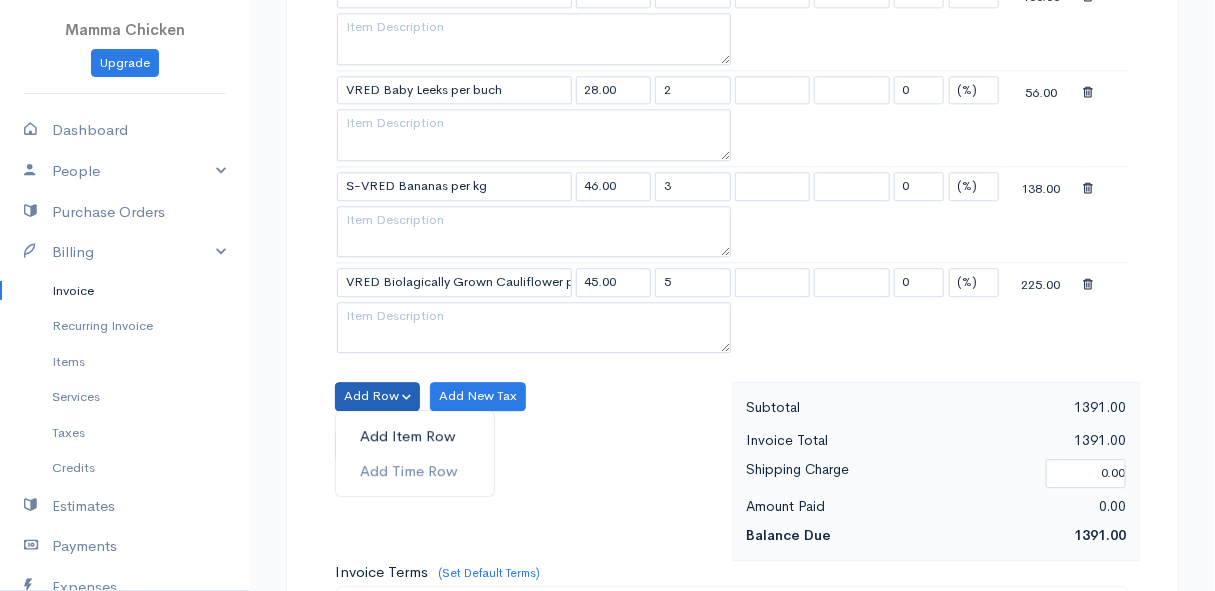 click on "Add Item Row" at bounding box center [415, 436] 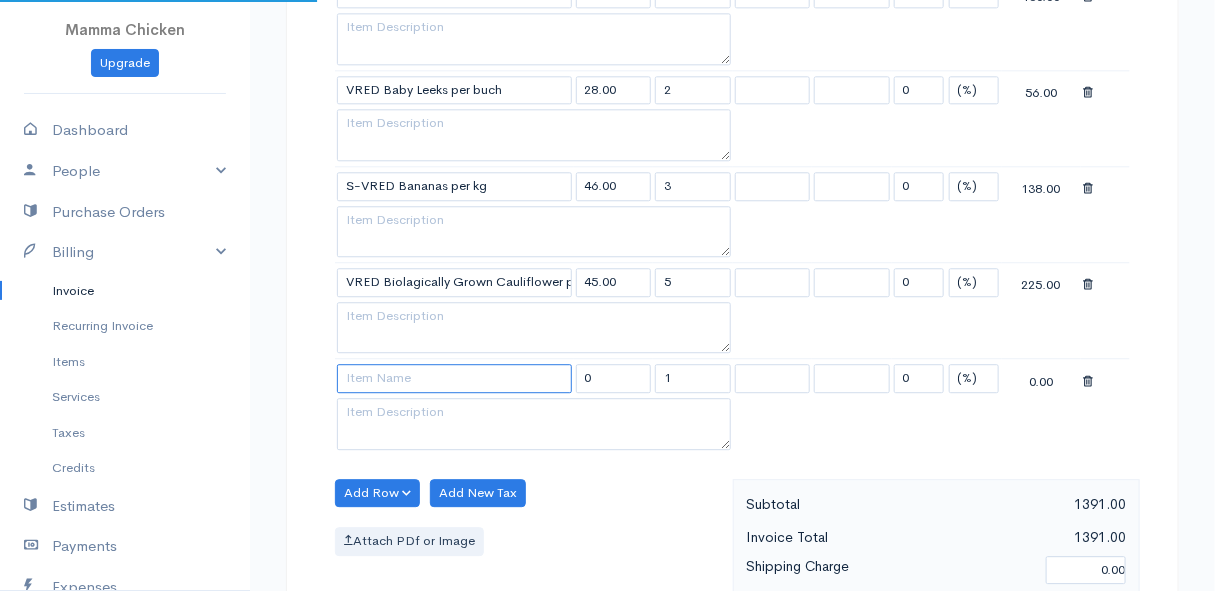 click at bounding box center [454, 378] 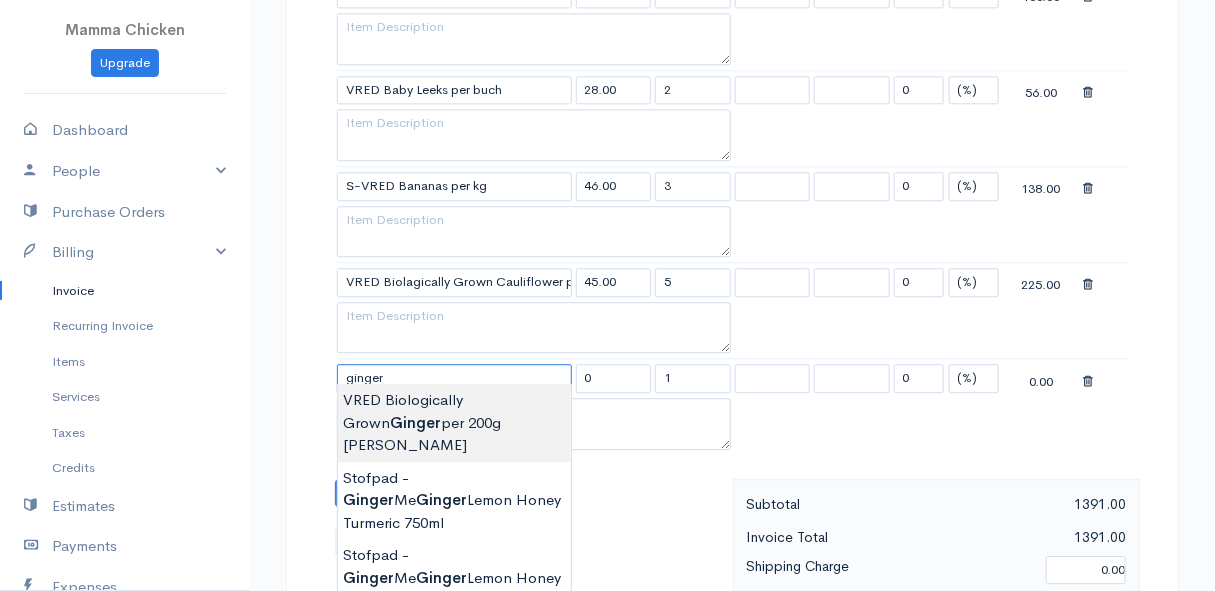 type on "VRED Biologically Grown Ginger per 200g [PERSON_NAME]" 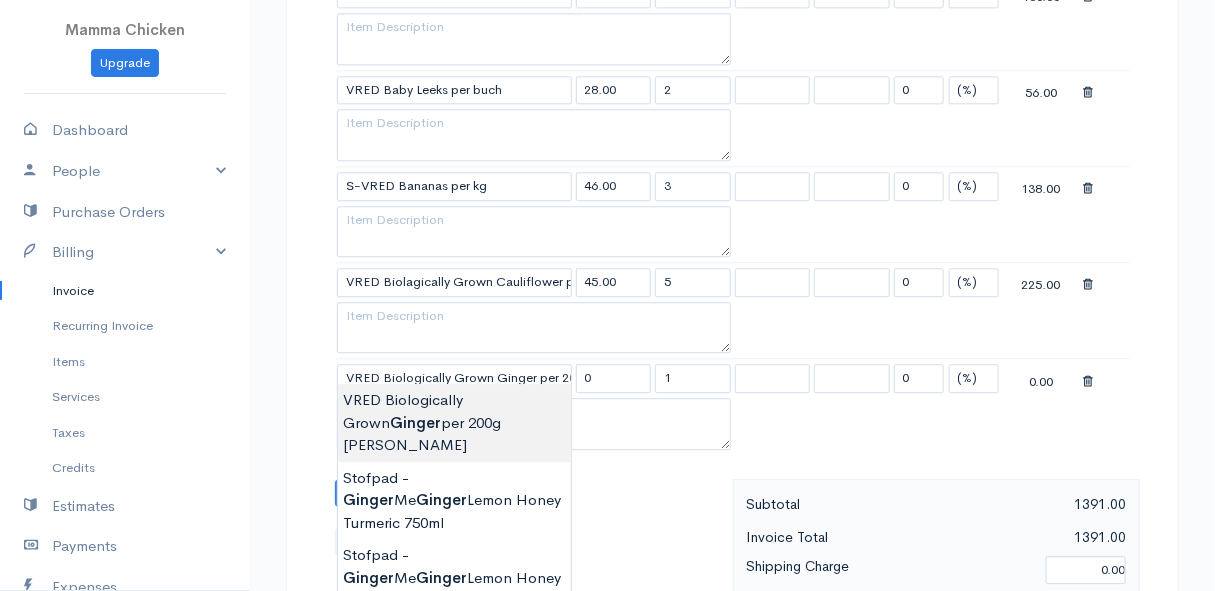 type on "52.00" 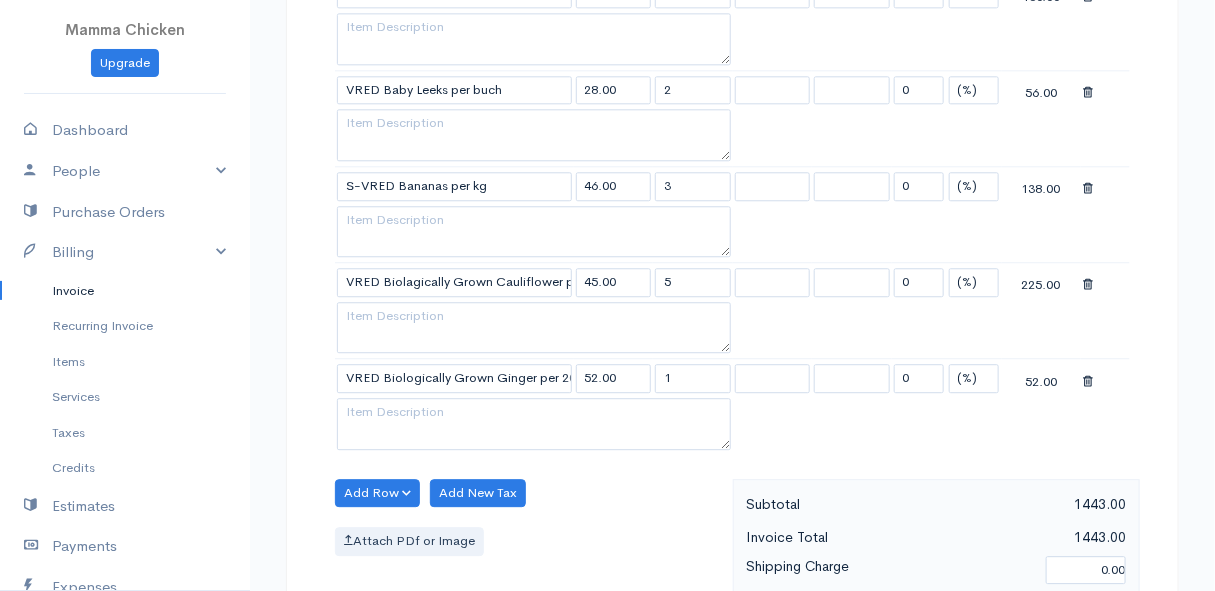 click on "Mamma Chicken
Upgrade
Dashboard
People
Clients
Vendors
Staff Users
Purchase Orders
Billing
Invoice
Recurring Invoice
Items
Services
Taxes
Credits
Estimates
Payments
Expenses
Track Time
Projects
Reports
Settings
My Organizations
Logout
Help
@CloudBooksApp 2022
Invoice
Edit Invoice #INV 250742
draft To [PERSON_NAME] [STREET_ADDRESS][PERSON_NAME], (Corner of [PERSON_NAME] and [PERSON_NAME] ~ stand 1062), [PERSON_NAME] Bay [PERSON_NAME][GEOGRAPHIC_DATA] 7195 [Choose Country] [GEOGRAPHIC_DATA] [GEOGRAPHIC_DATA] [GEOGRAPHIC_DATA] [GEOGRAPHIC_DATA] [PERSON_NAME]" at bounding box center (607, -189) 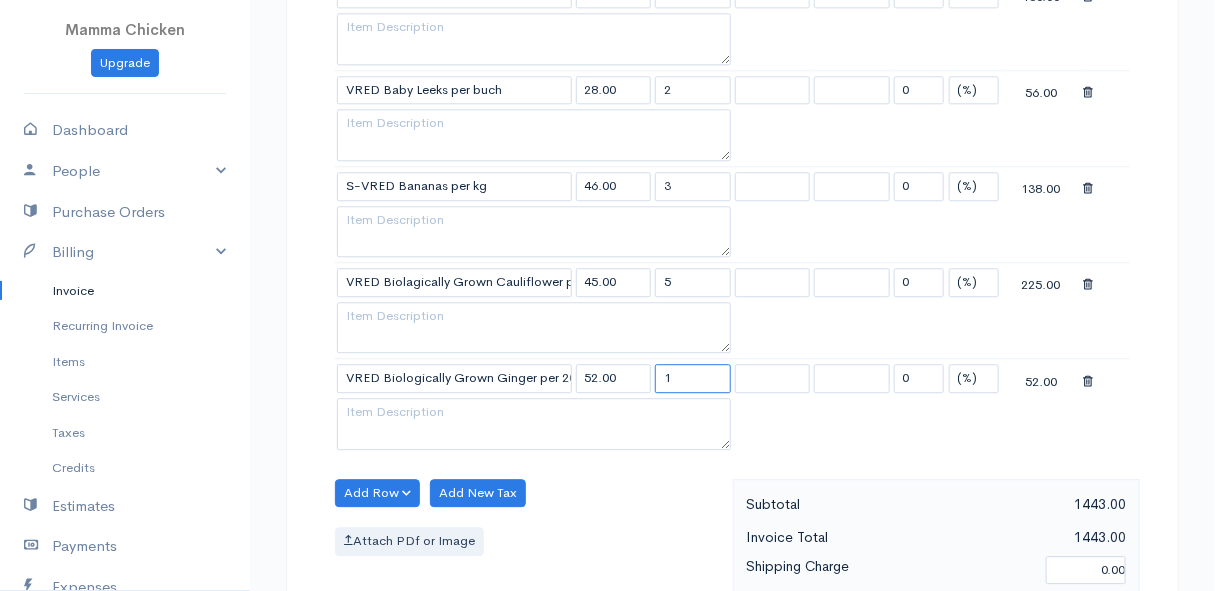 drag, startPoint x: 696, startPoint y: 369, endPoint x: 657, endPoint y: 371, distance: 39.051247 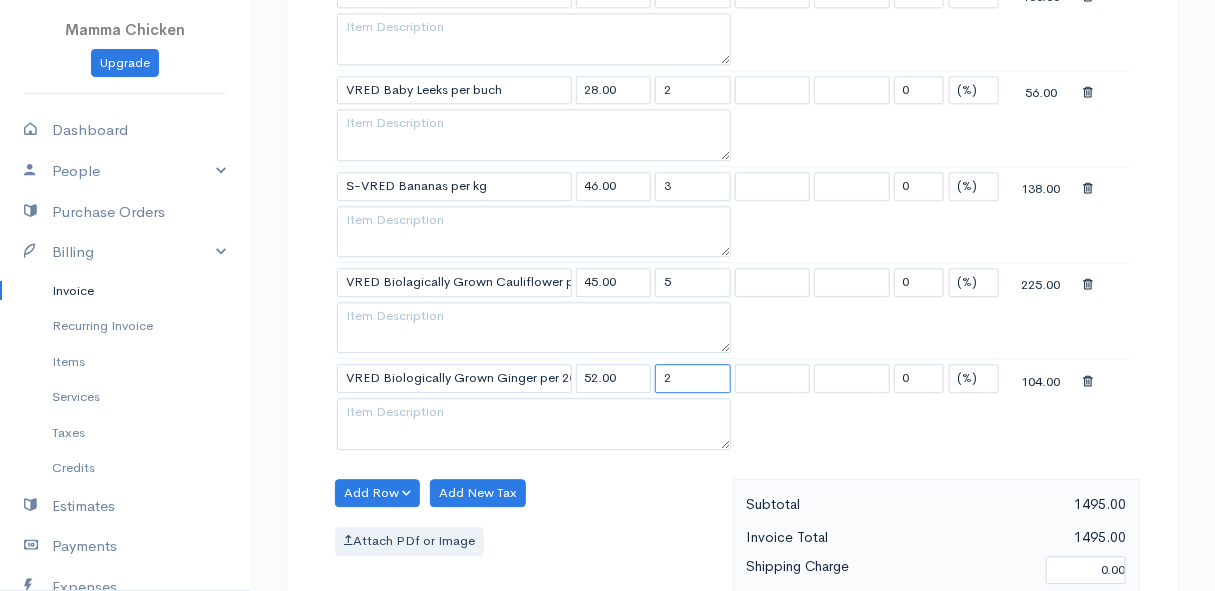type on "2" 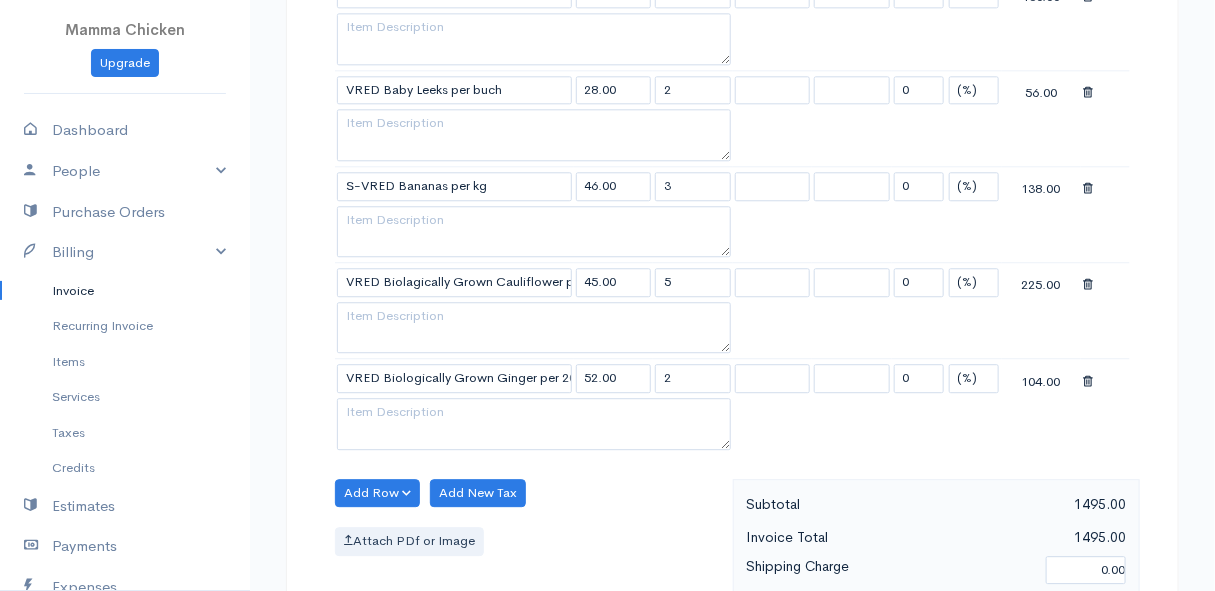 click on "Attach PDf or Image" at bounding box center [529, 541] 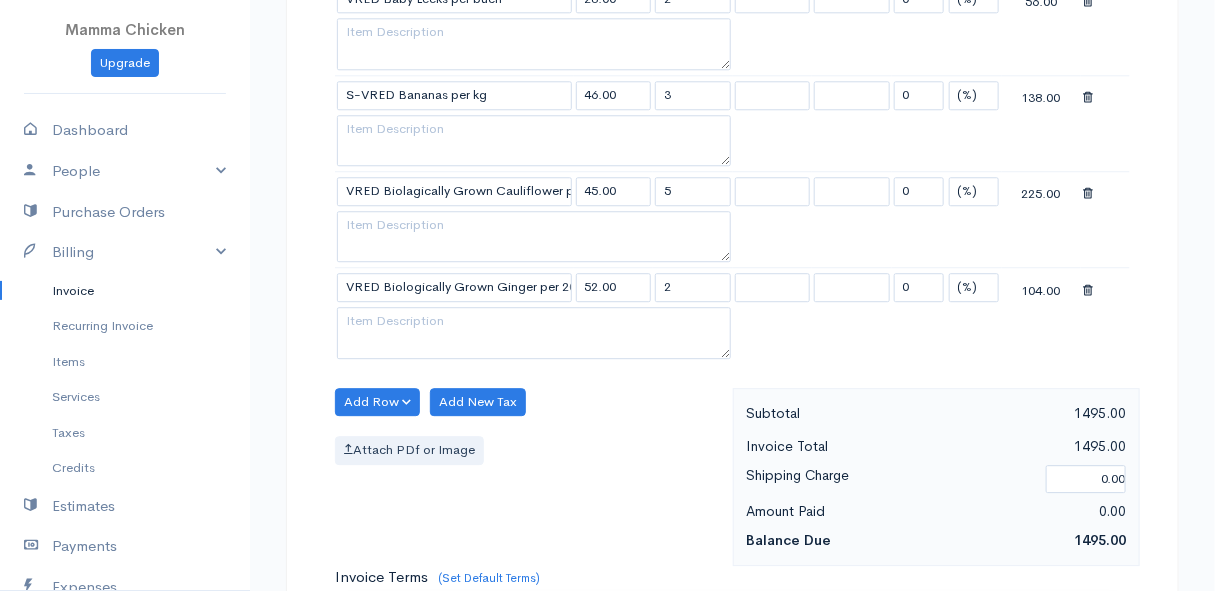scroll, scrollTop: 1909, scrollLeft: 0, axis: vertical 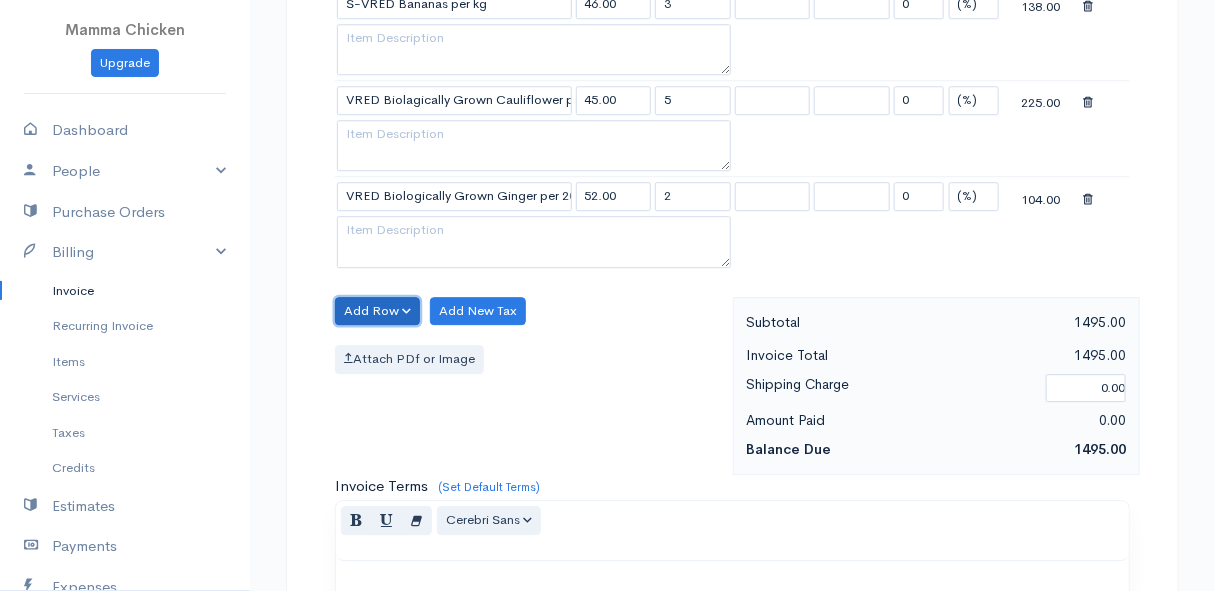 click on "Add Row" at bounding box center [377, 311] 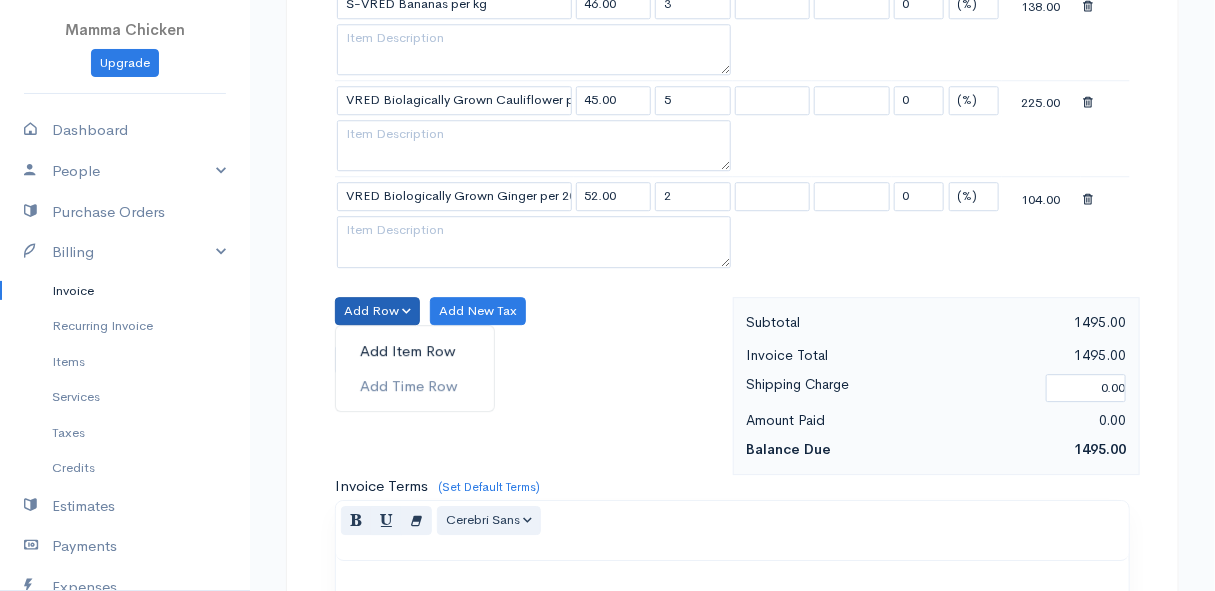click on "Add Item Row" at bounding box center (415, 351) 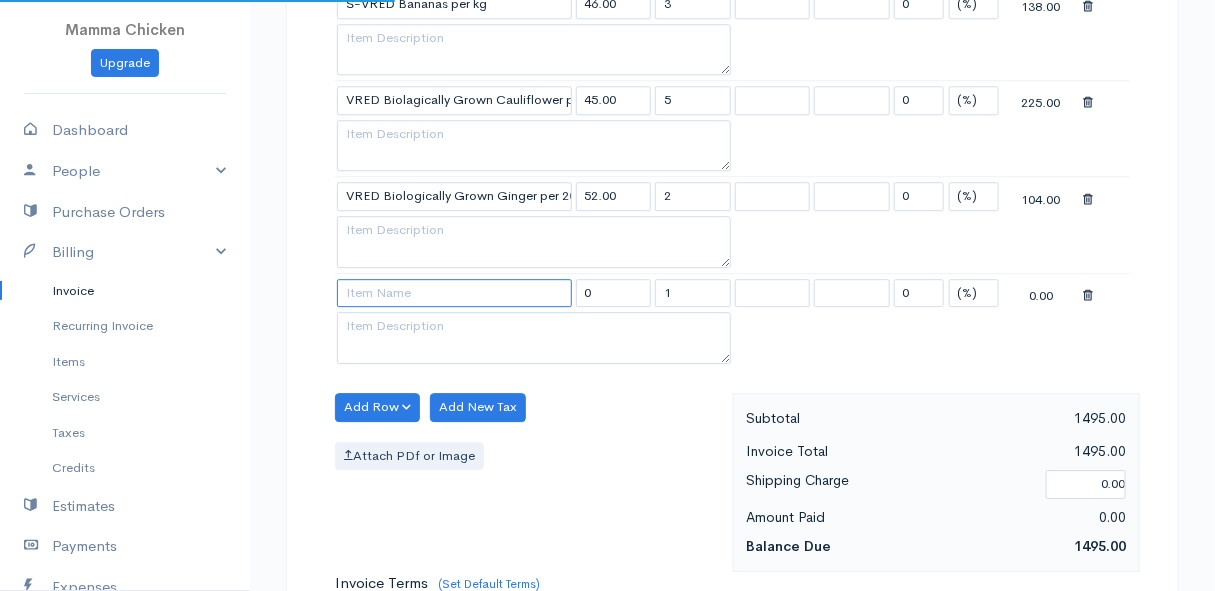 click at bounding box center (454, 293) 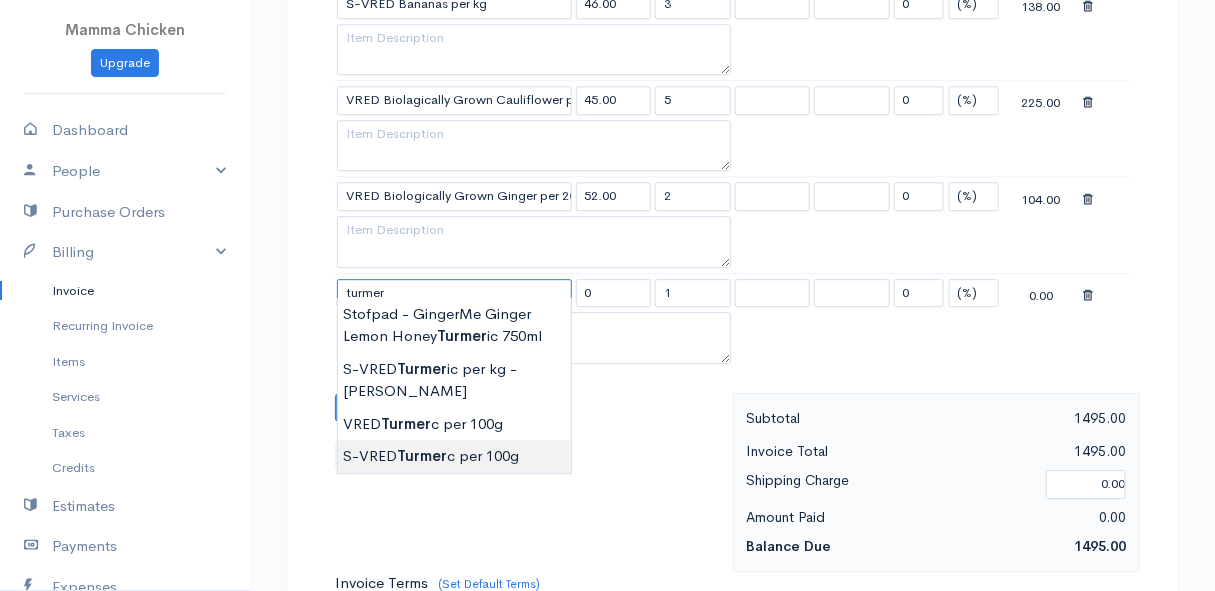type on "S-VRED Turmerc per 100g" 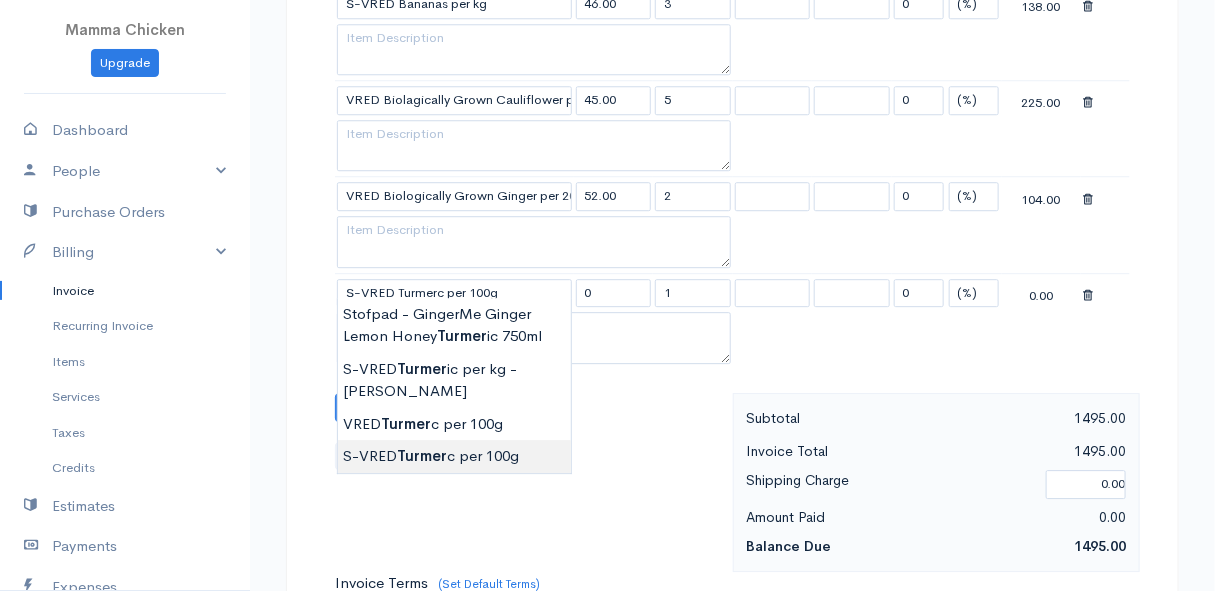 type on "35.00" 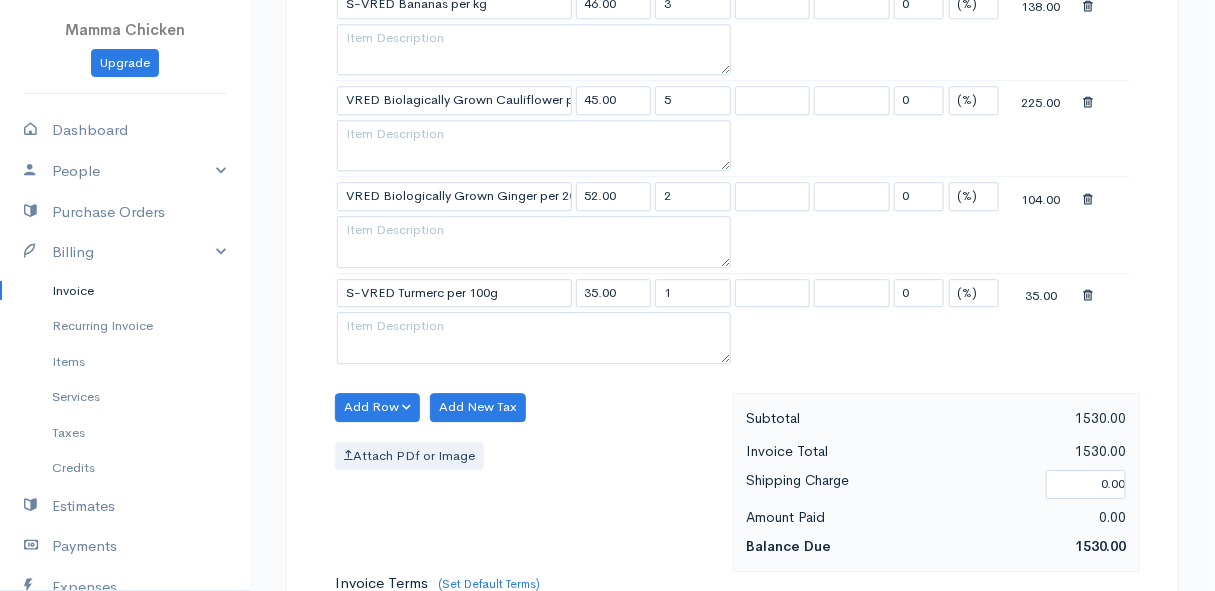 click on "Mamma Chicken
Upgrade
Dashboard
People
Clients
Vendors
Staff Users
Purchase Orders
Billing
Invoice
Recurring Invoice
Items
Services
Taxes
Credits
Estimates
Payments
Expenses
Track Time
Projects
Reports
Settings
My Organizations
Logout
Help
@CloudBooksApp 2022
Invoice
Edit Invoice #INV 250742
draft To [PERSON_NAME] [STREET_ADDRESS][PERSON_NAME], (Corner of [PERSON_NAME] and [PERSON_NAME] ~ stand 1062), [PERSON_NAME] Bay [PERSON_NAME][GEOGRAPHIC_DATA] 7195 [Choose Country] [GEOGRAPHIC_DATA] [GEOGRAPHIC_DATA] [GEOGRAPHIC_DATA] [GEOGRAPHIC_DATA] [PERSON_NAME]" at bounding box center [607, -323] 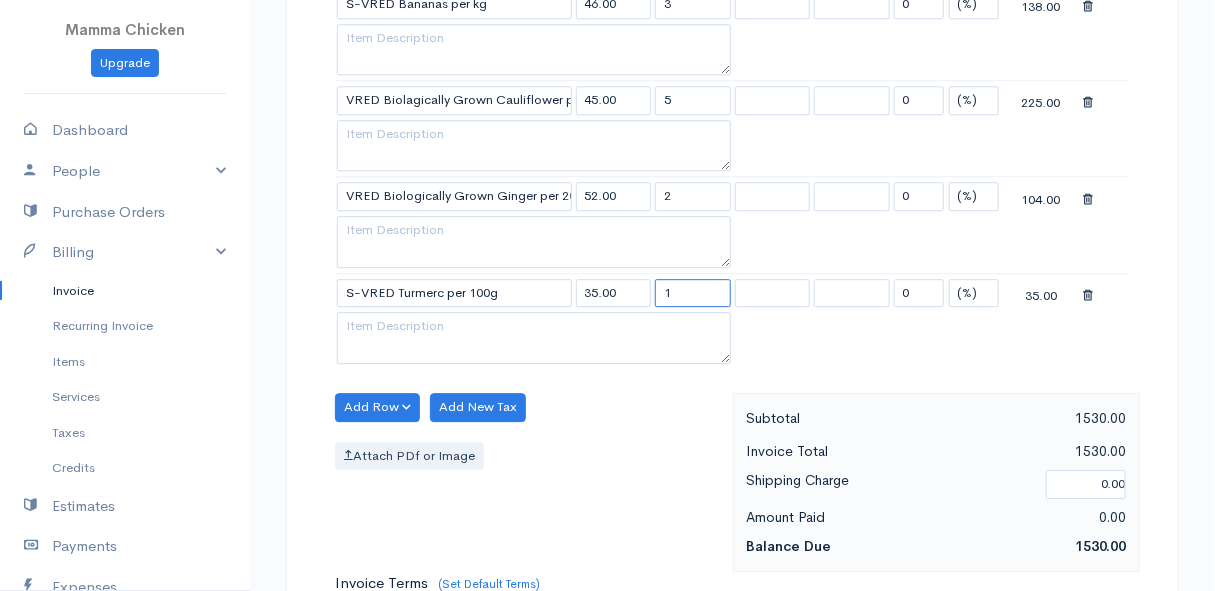 drag, startPoint x: 695, startPoint y: 280, endPoint x: 647, endPoint y: 284, distance: 48.166378 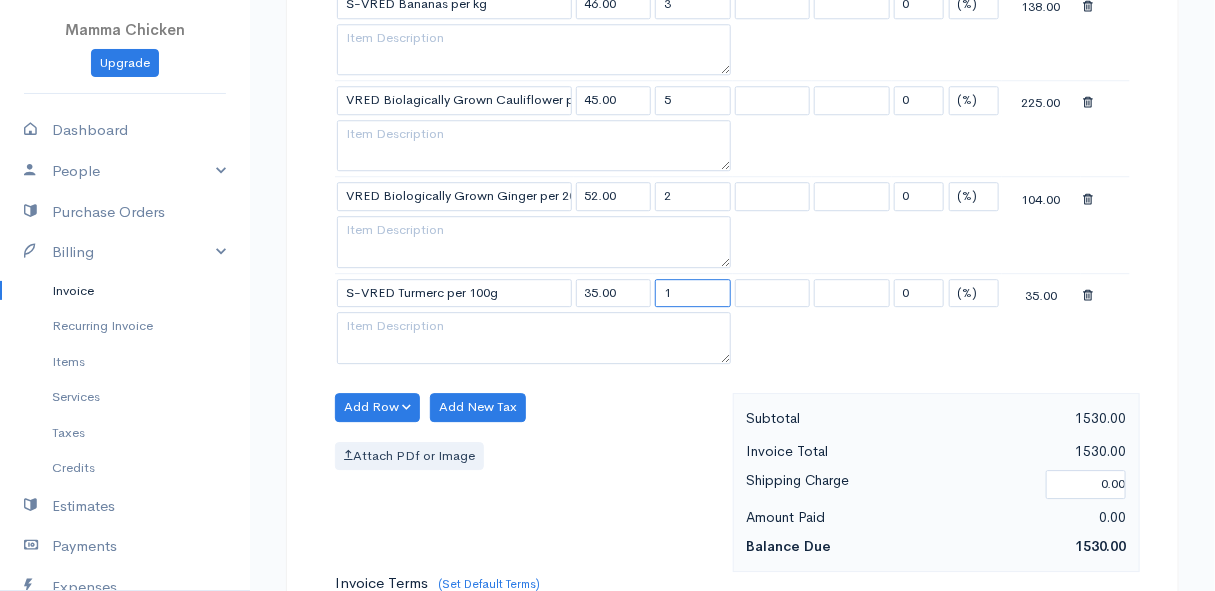 click on "S-VRED Turmerc per 100g 35.00 1 0 (%) Flat 35.00" at bounding box center [732, 292] 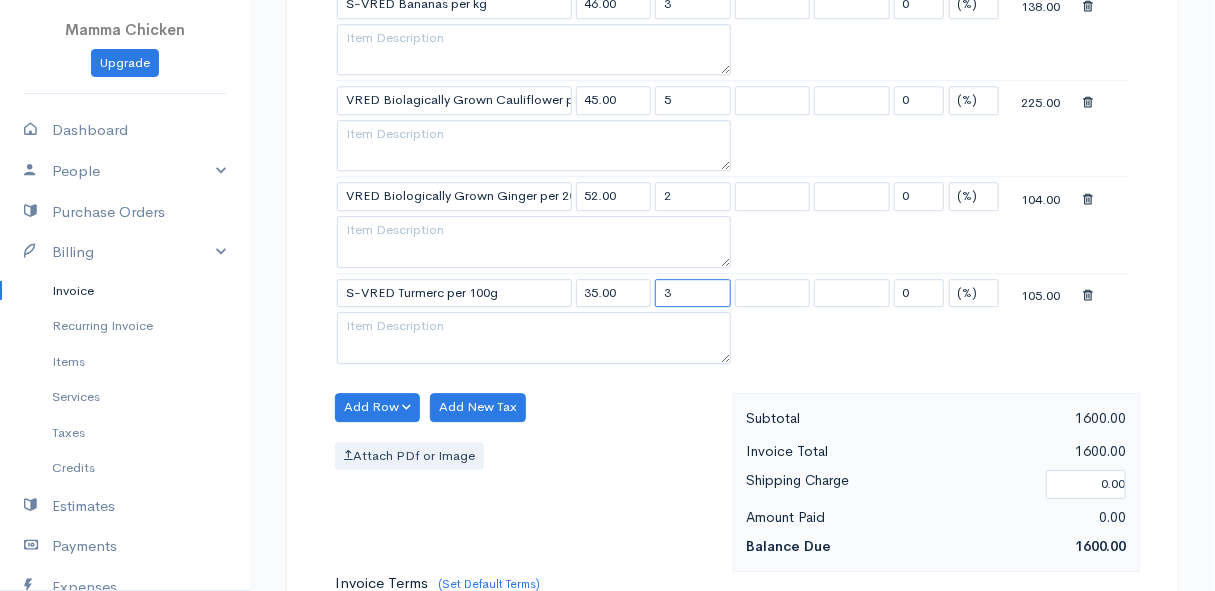 type on "3" 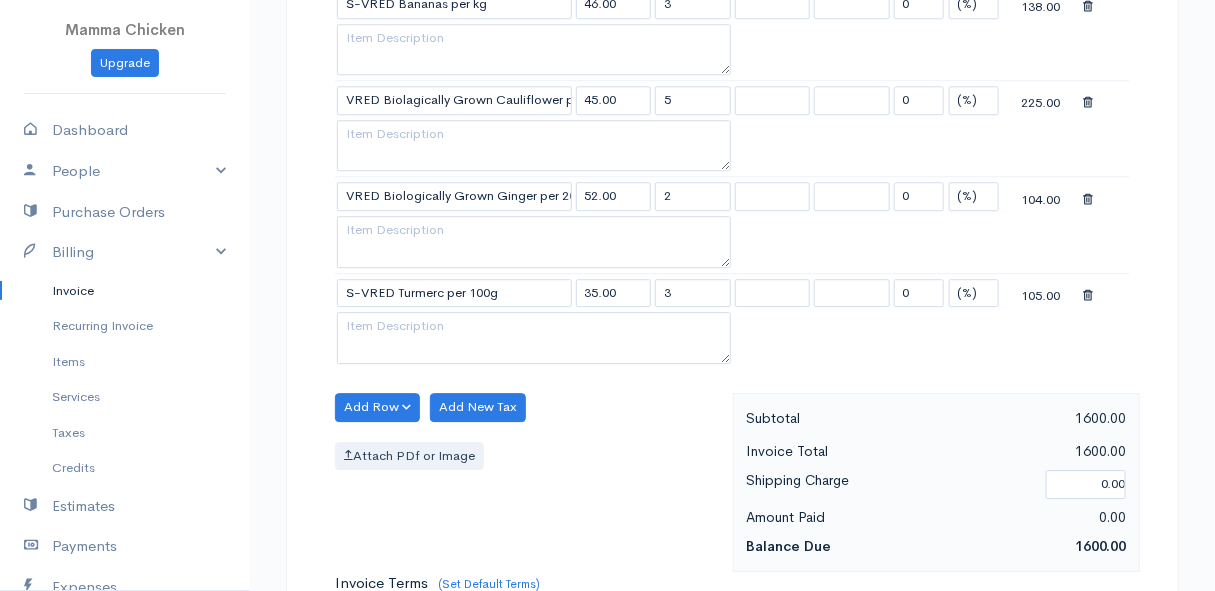 click on "Add Row Add Item Row Add Time Row Add New Tax                          Attach PDf or Image" at bounding box center (529, 482) 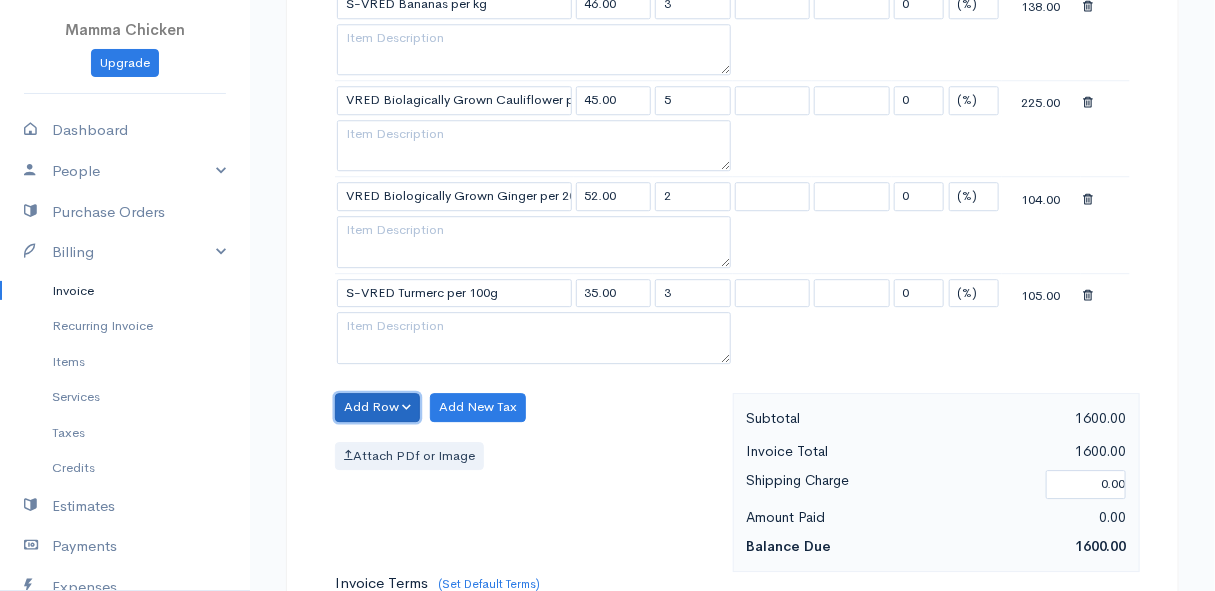 click on "Add Row" at bounding box center [377, 407] 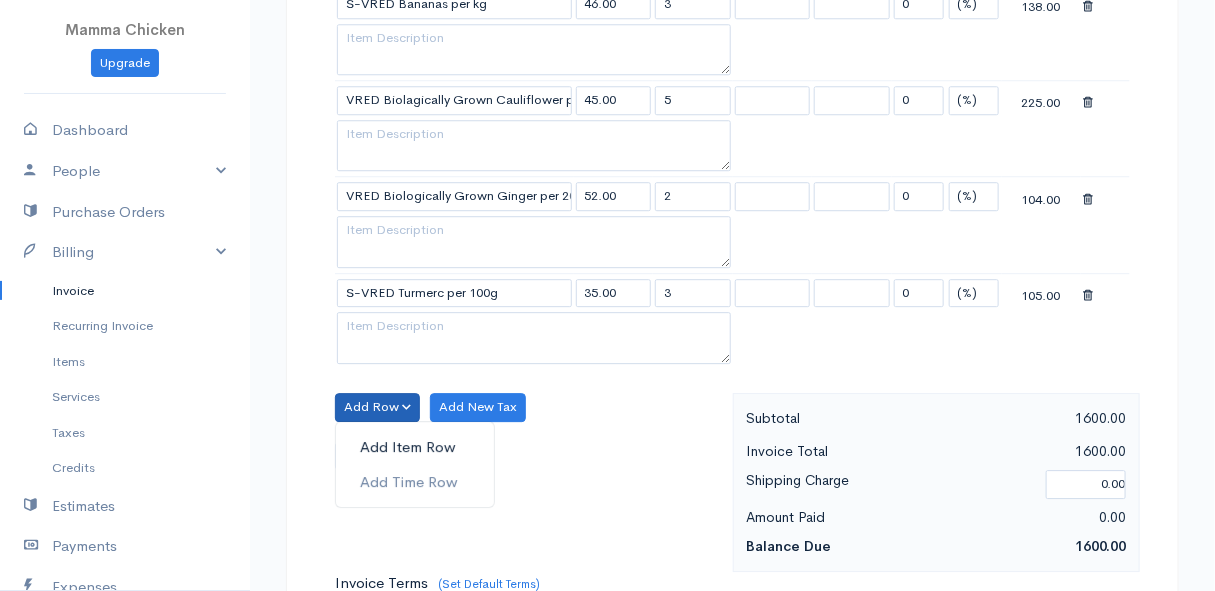 click on "Add Item Row" at bounding box center [415, 447] 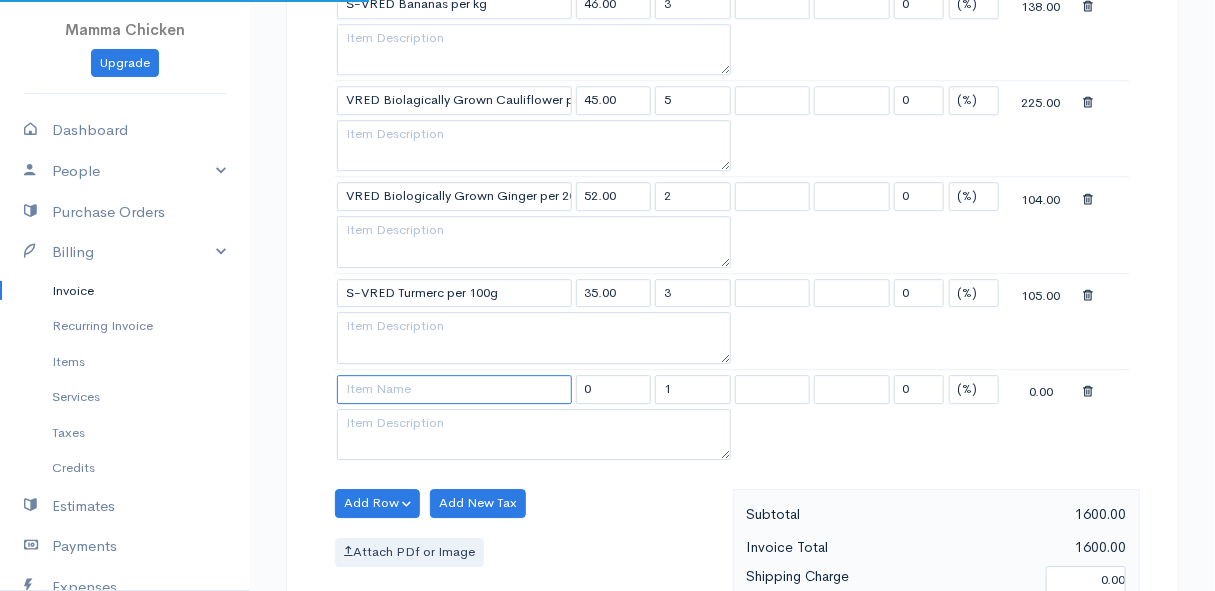 click at bounding box center [454, 389] 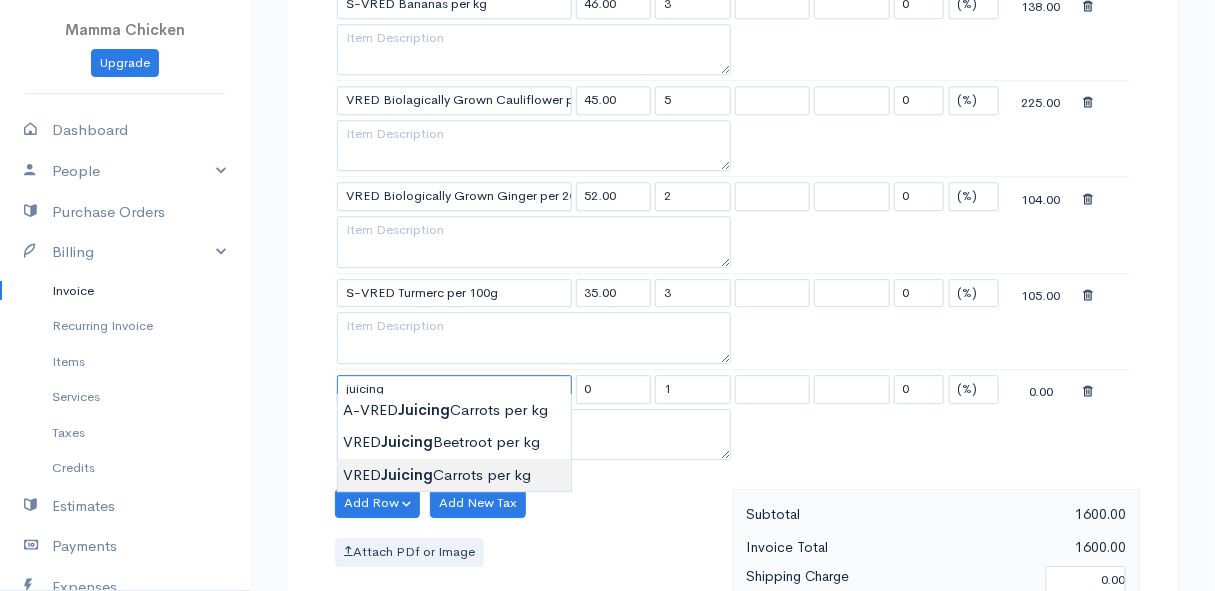 type on "VRED Juicing Carrots per kg" 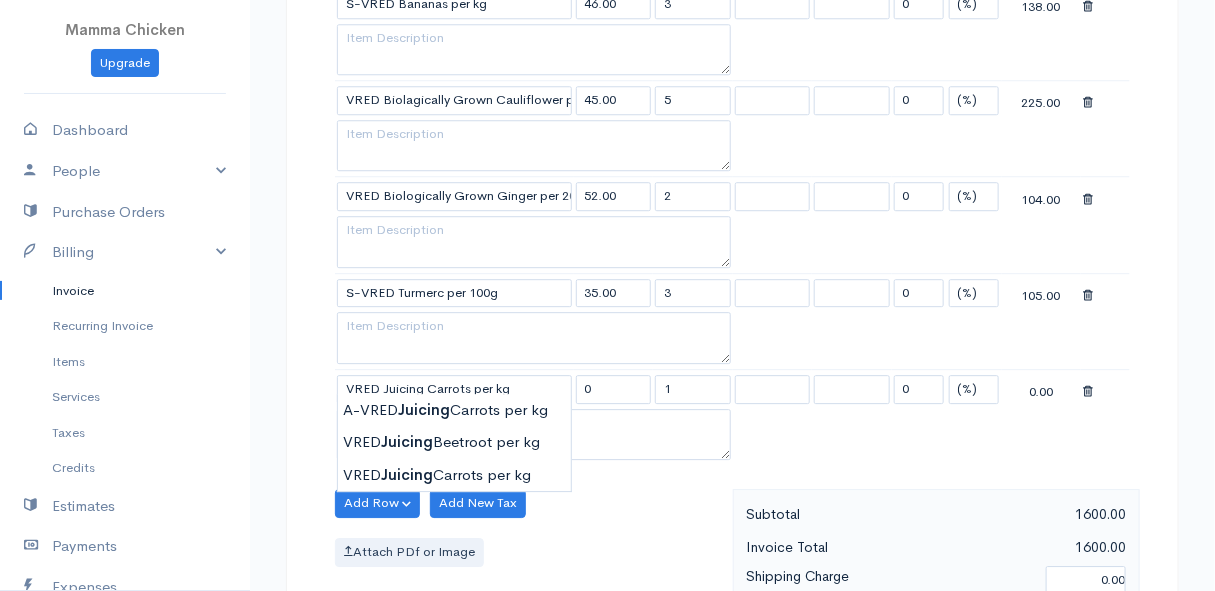 type on "23.00" 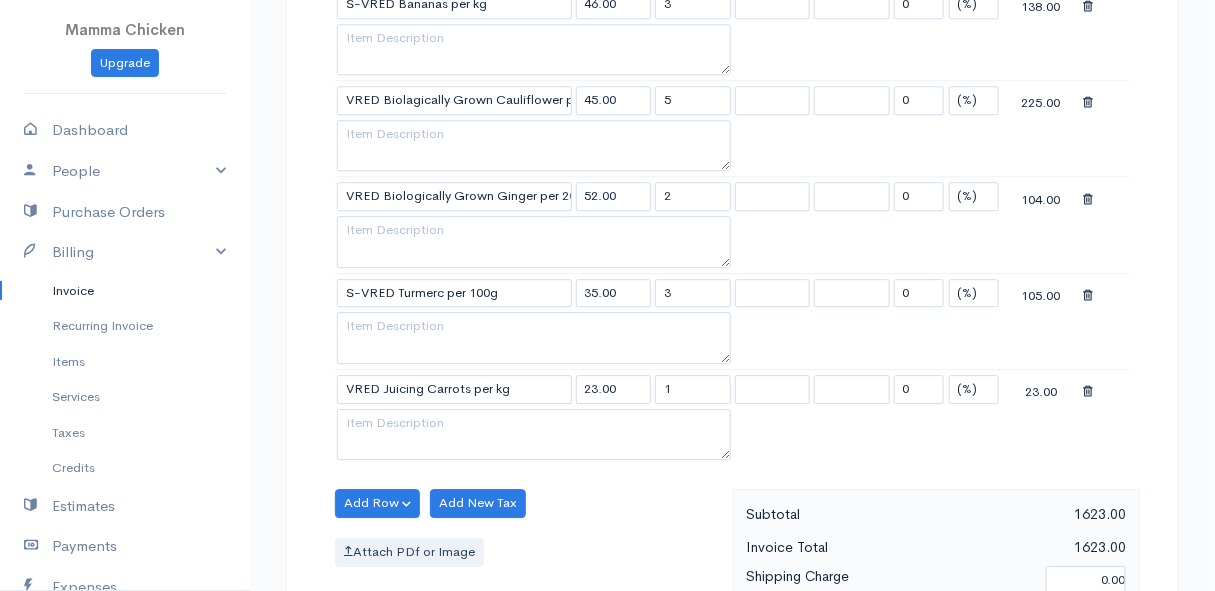click on "Mamma Chicken
Upgrade
Dashboard
People
Clients
Vendors
Staff Users
Purchase Orders
Billing
Invoice
Recurring Invoice
Items
Services
Taxes
Credits
Estimates
Payments
Expenses
Track Time
Projects
Reports
Settings
My Organizations
Logout
Help
@CloudBooksApp 2022
Invoice
Edit Invoice #INV 250742
draft To [PERSON_NAME] [STREET_ADDRESS][PERSON_NAME], (Corner of [PERSON_NAME] and [PERSON_NAME] ~ stand 1062), [PERSON_NAME] Bay [PERSON_NAME][GEOGRAPHIC_DATA] 7195 [Choose Country] [GEOGRAPHIC_DATA] [GEOGRAPHIC_DATA] [GEOGRAPHIC_DATA] [GEOGRAPHIC_DATA] [PERSON_NAME]" at bounding box center (607, -275) 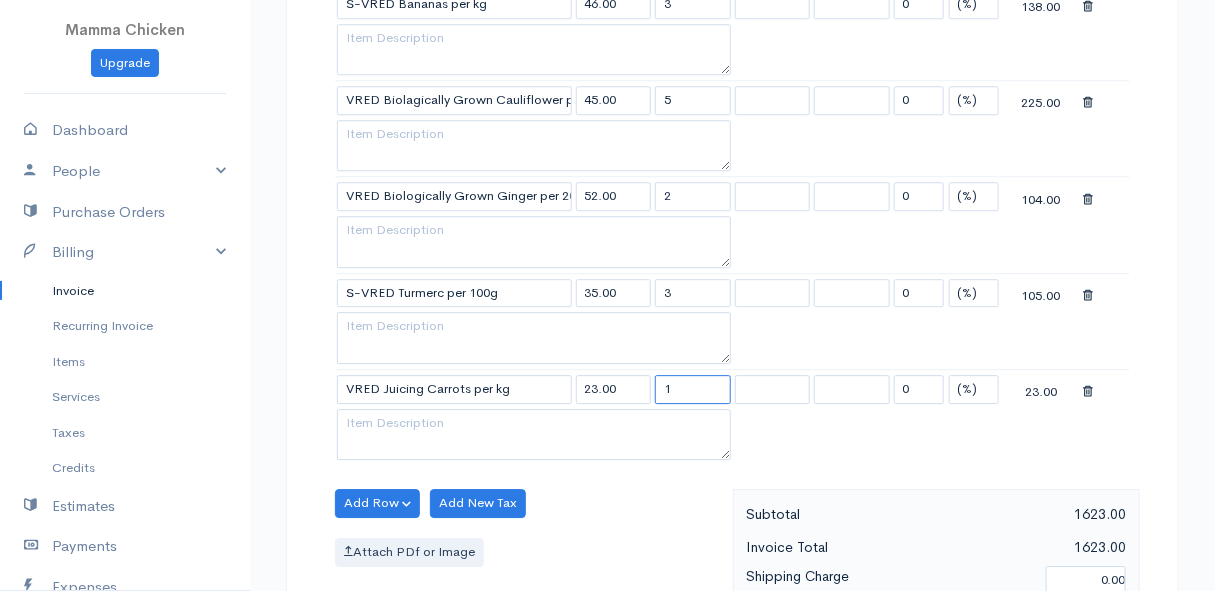 drag, startPoint x: 687, startPoint y: 377, endPoint x: 639, endPoint y: 385, distance: 48.6621 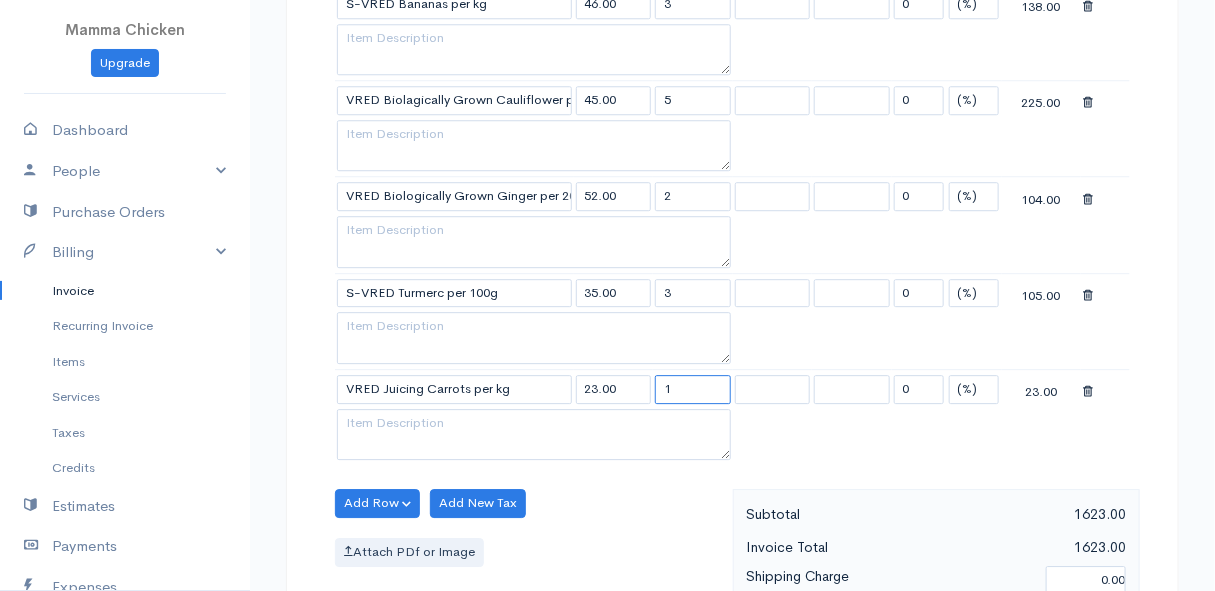 click on "VRED Juicing Carrots per kg 23.00 1 0 (%) Flat 23.00" at bounding box center [732, 388] 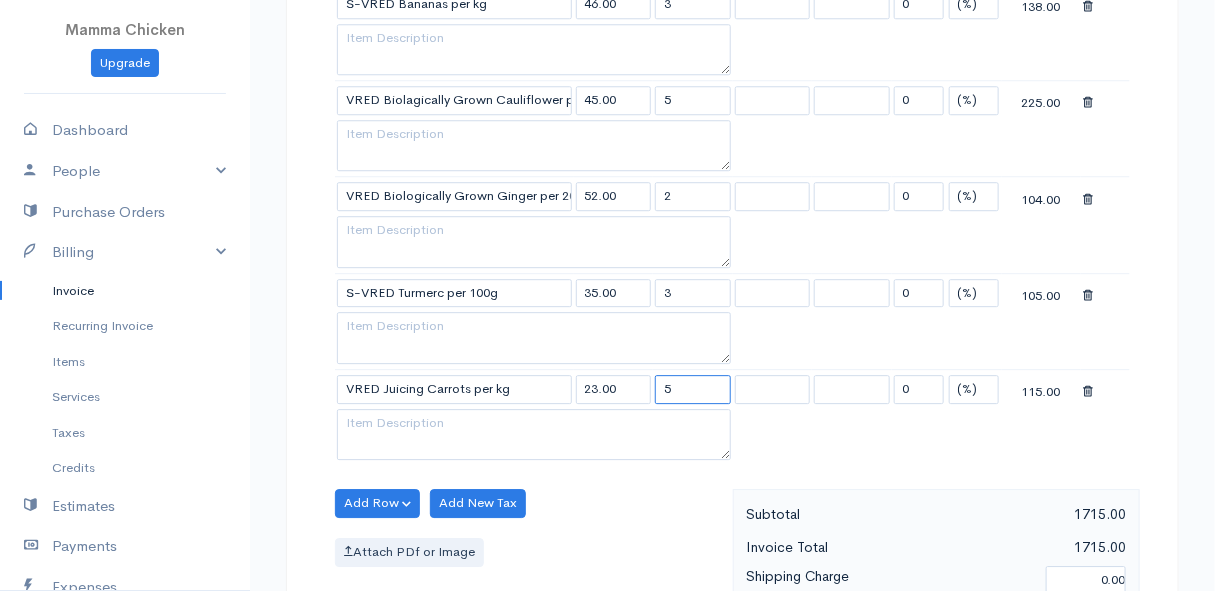 type on "5" 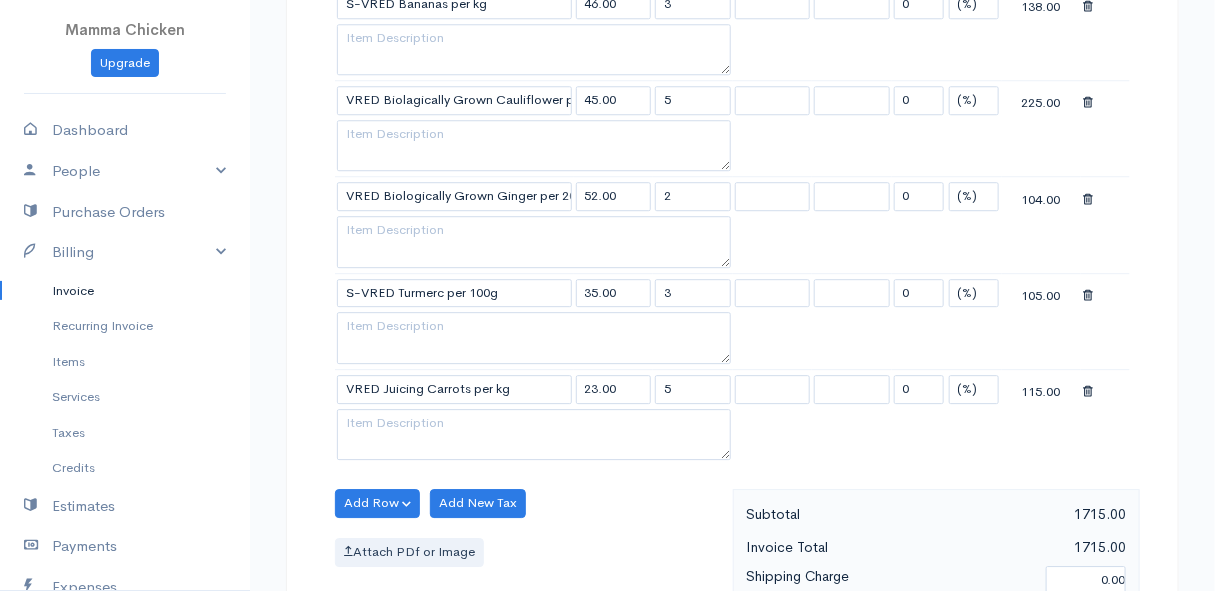 click on "Add Row Add Item Row Add Time Row Add New Tax                          Attach PDf or Image" at bounding box center (529, 578) 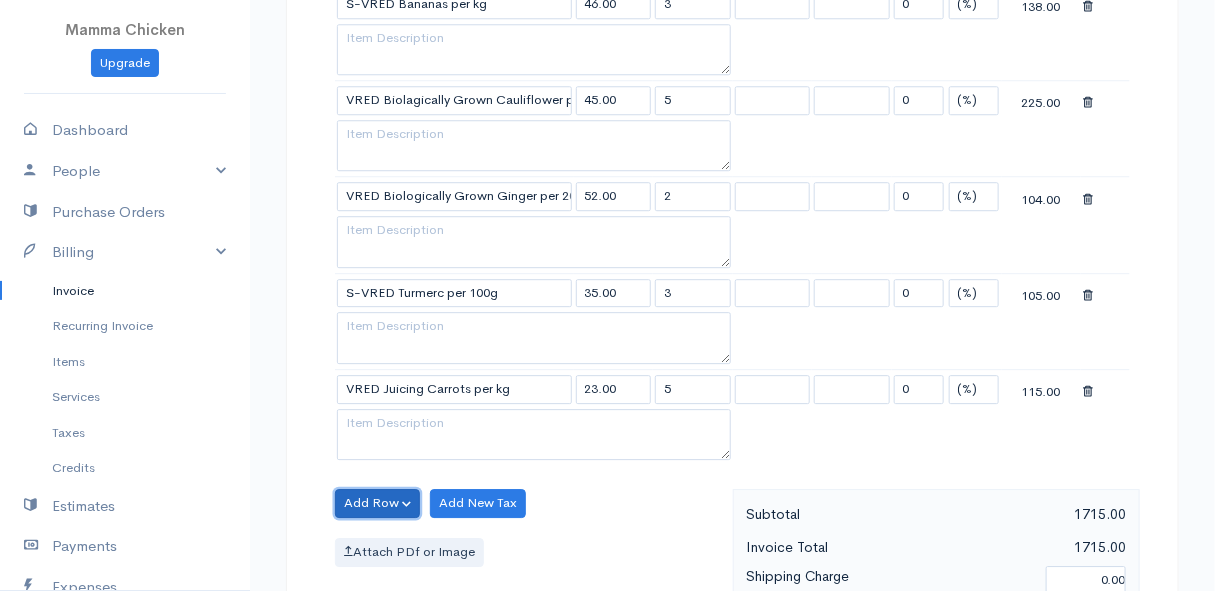 click on "Add Row" at bounding box center (377, 503) 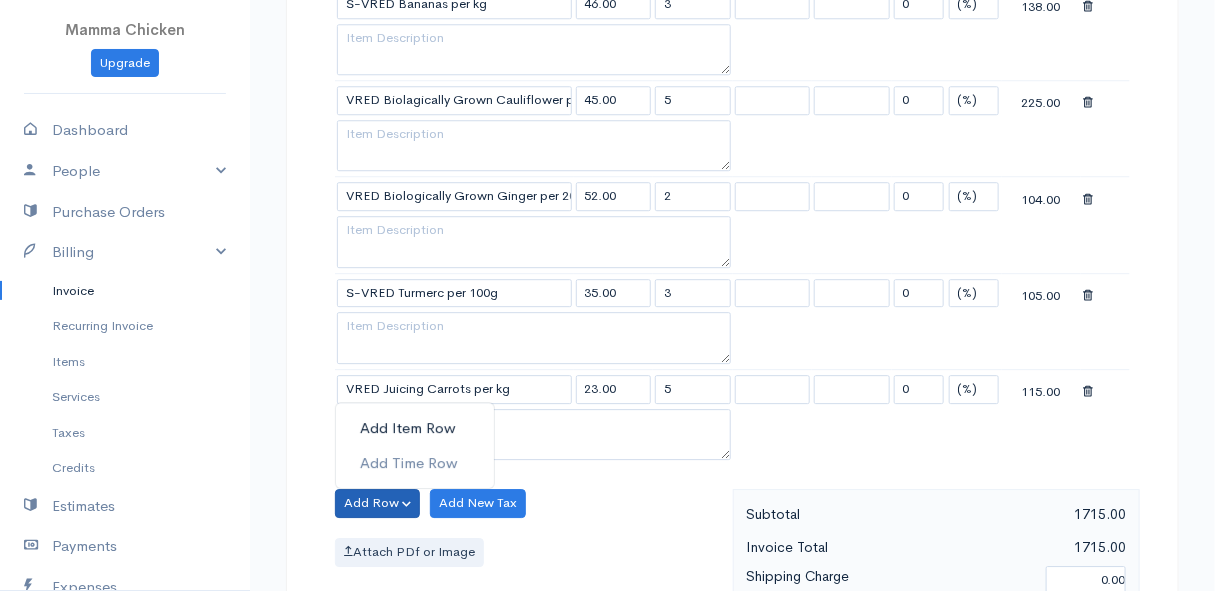 click on "Add Item Row" at bounding box center [415, 428] 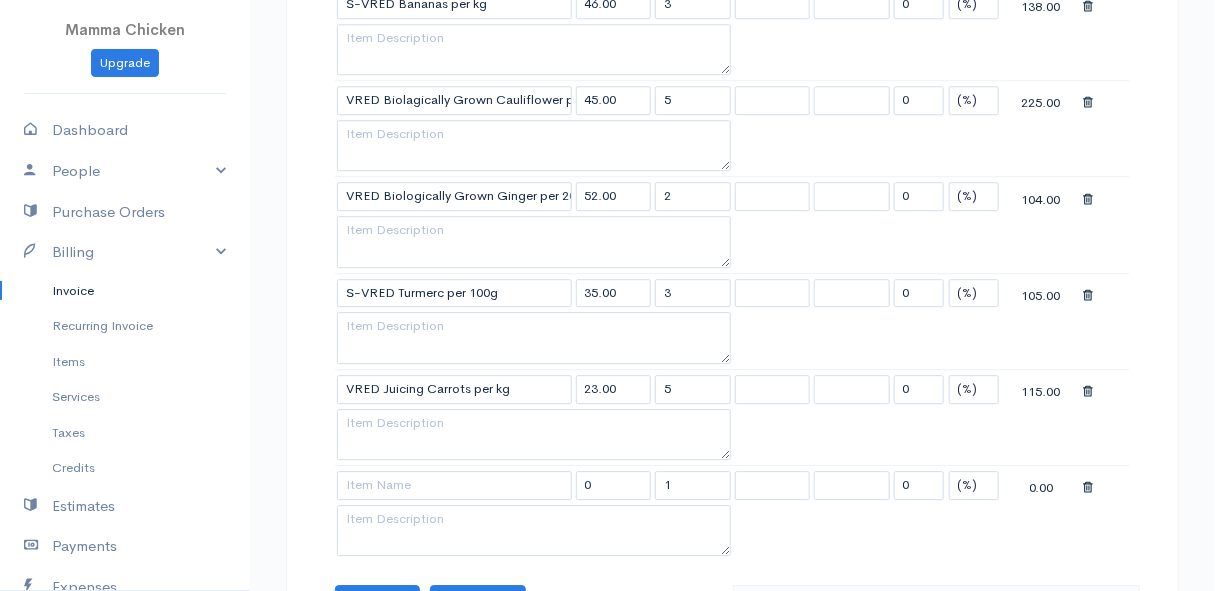 click at bounding box center (1088, 488) 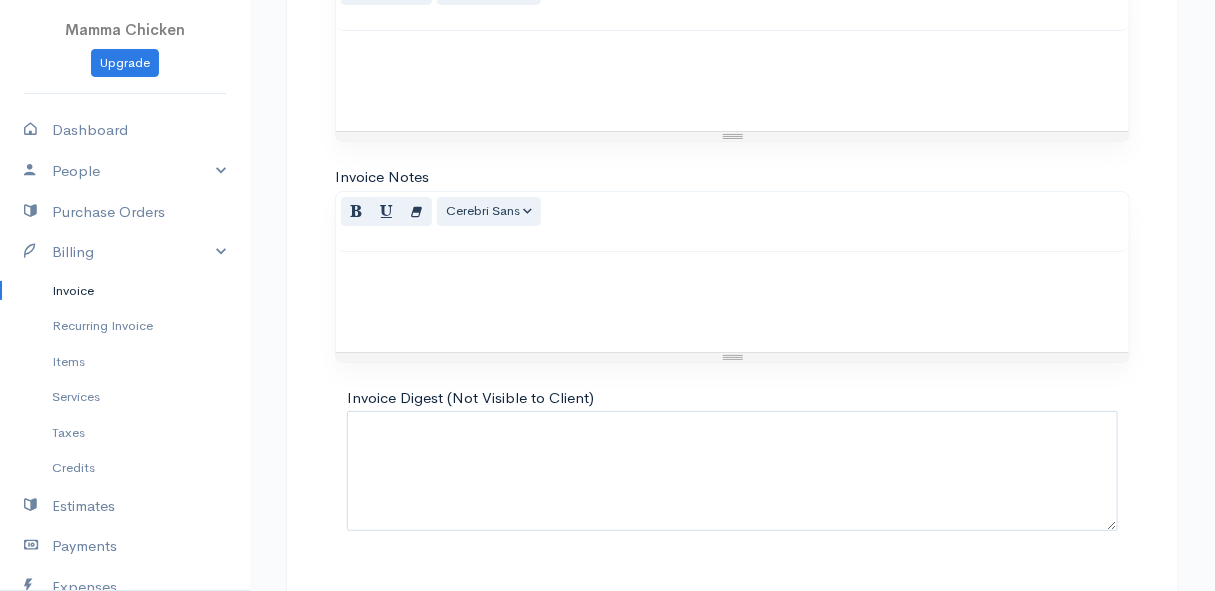 scroll, scrollTop: 2670, scrollLeft: 0, axis: vertical 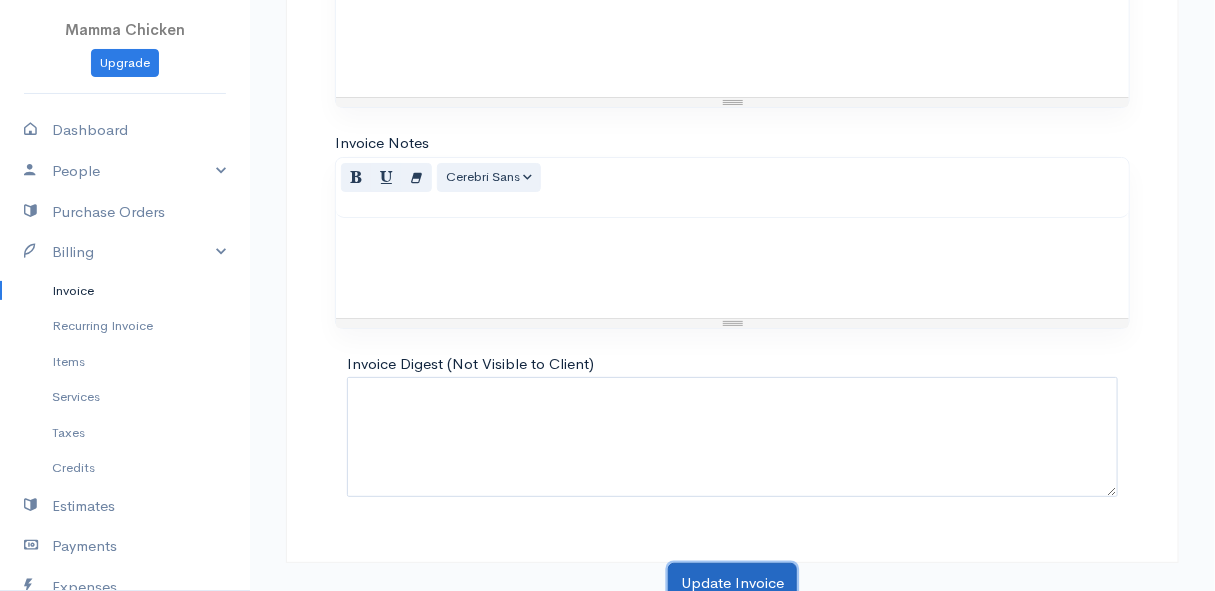 click on "Update Invoice" at bounding box center (732, 583) 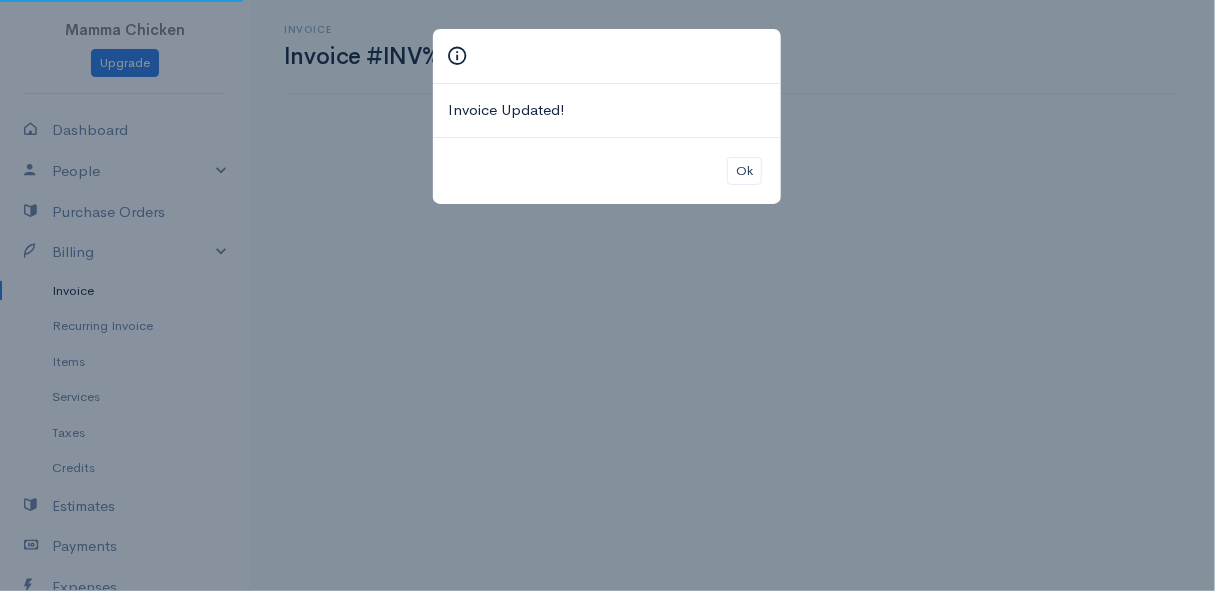 scroll, scrollTop: 0, scrollLeft: 0, axis: both 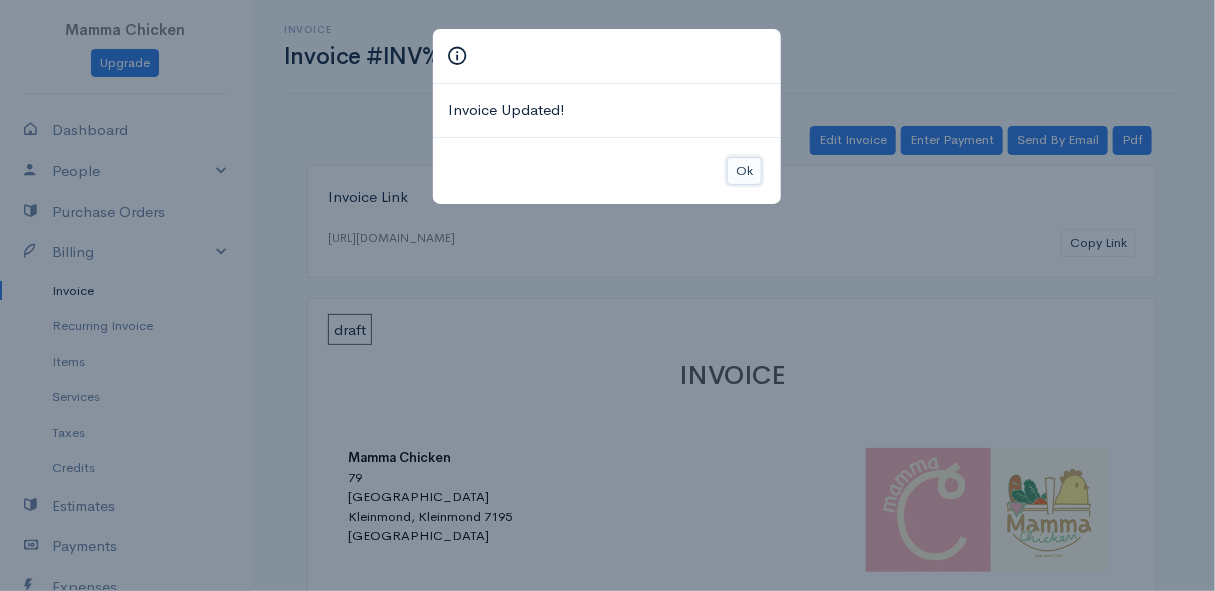 click on "Ok" at bounding box center (744, 171) 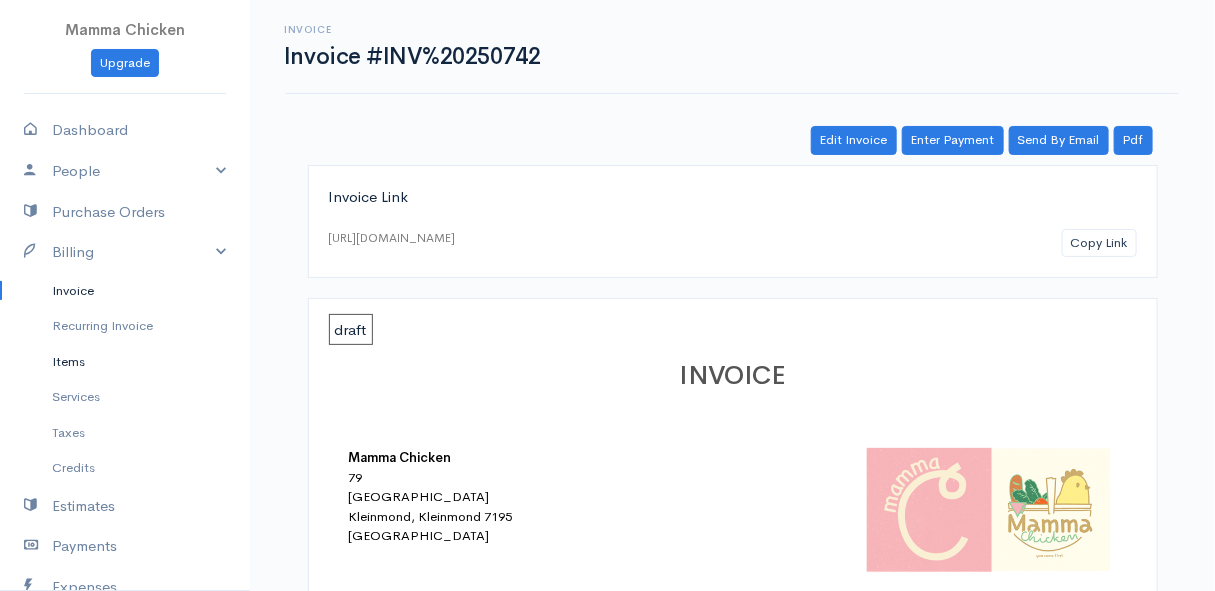 click on "Items" at bounding box center [125, 362] 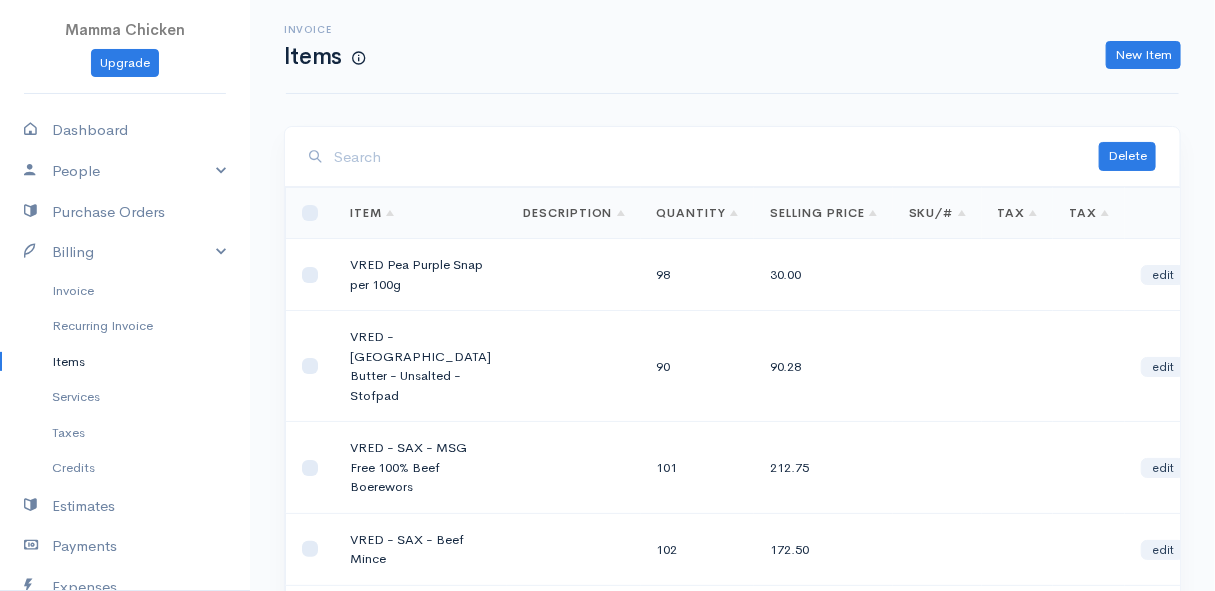 click at bounding box center (716, 157) 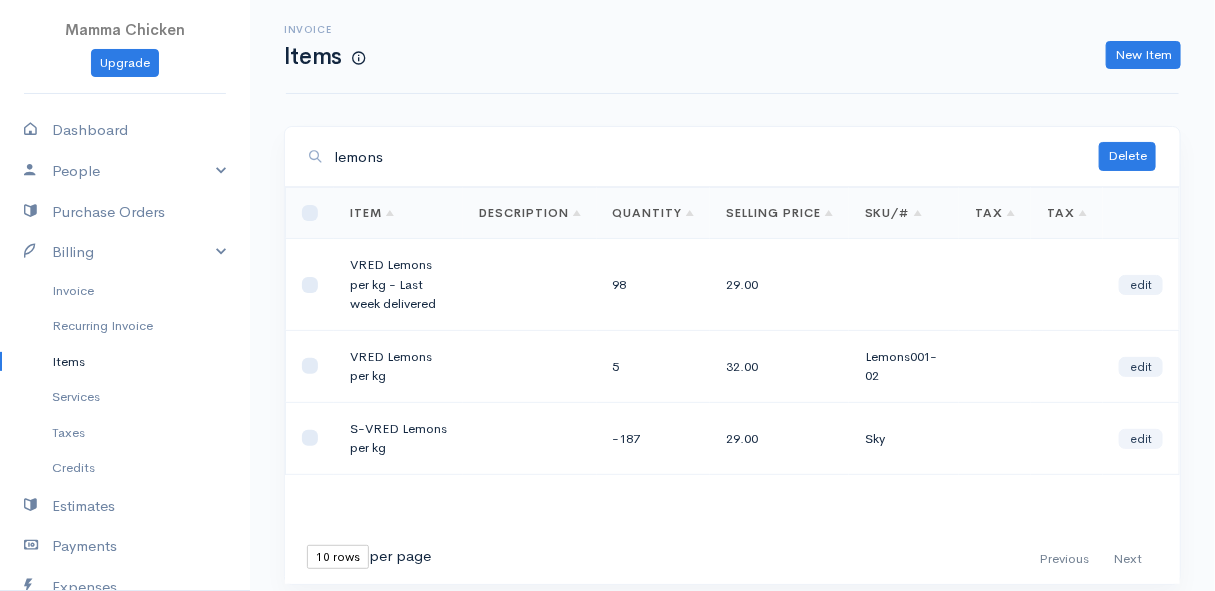 type on "lemons" 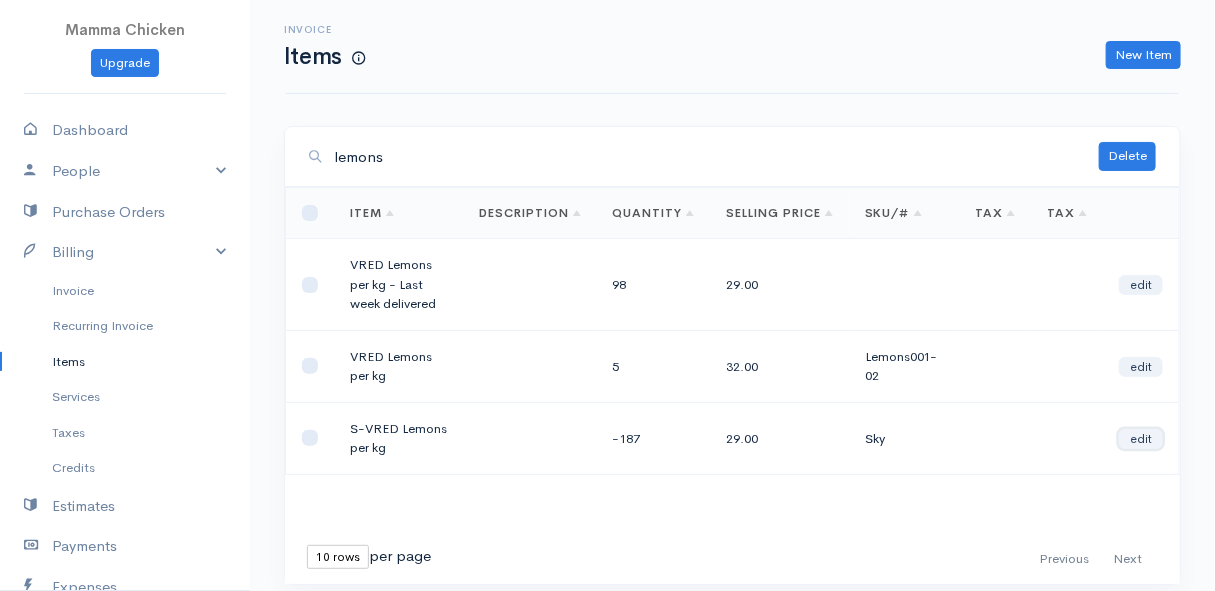 click on "edit" at bounding box center (1141, 439) 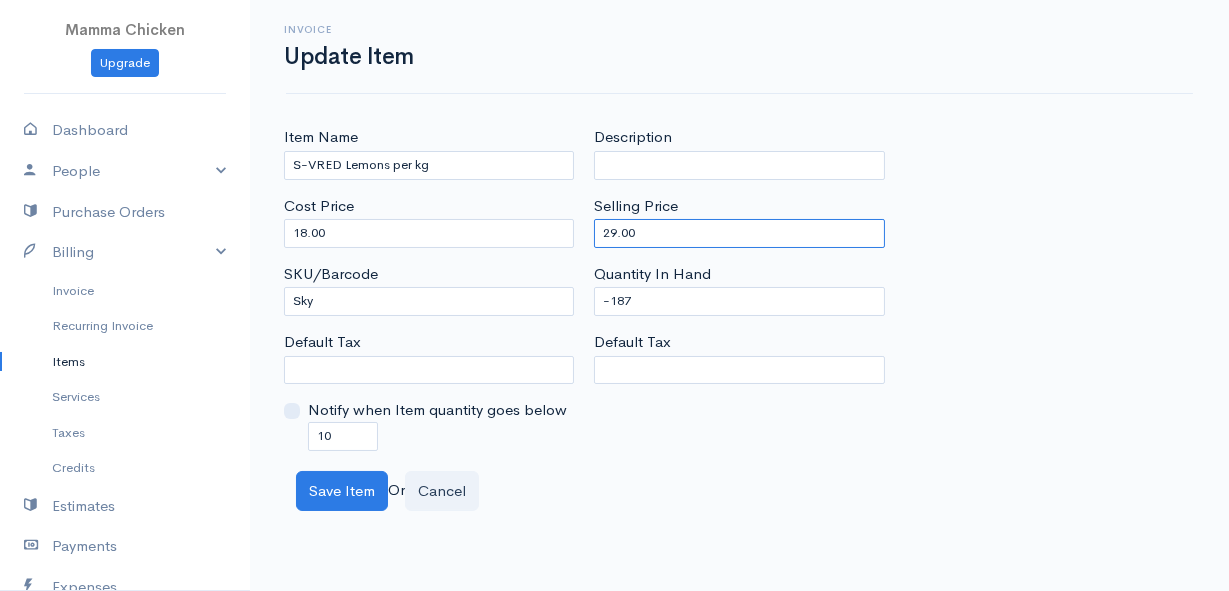 drag, startPoint x: 680, startPoint y: 231, endPoint x: 558, endPoint y: 237, distance: 122.14745 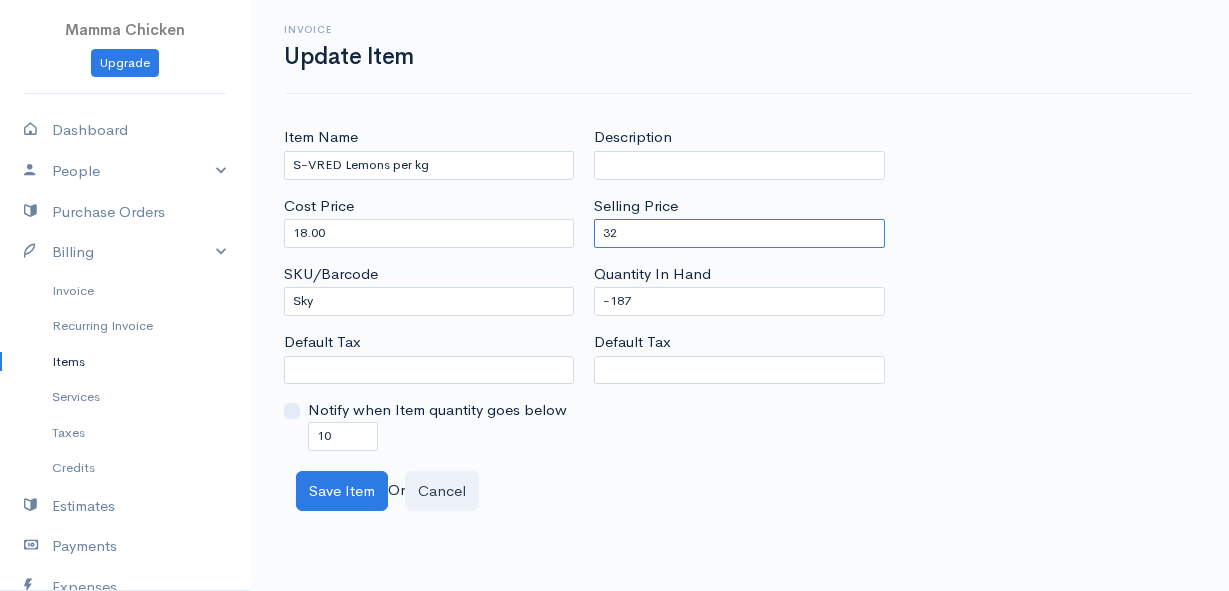 type on "32" 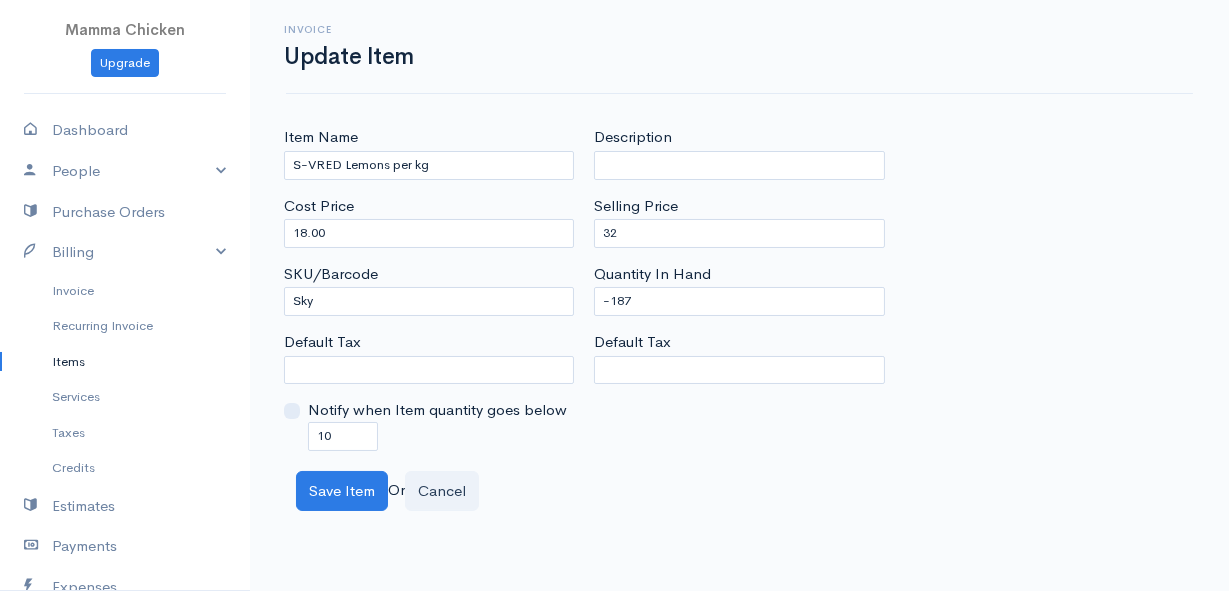 click on "Description Selling Price 32 Quantity In Hand -187 Default Tax" at bounding box center (739, 288) 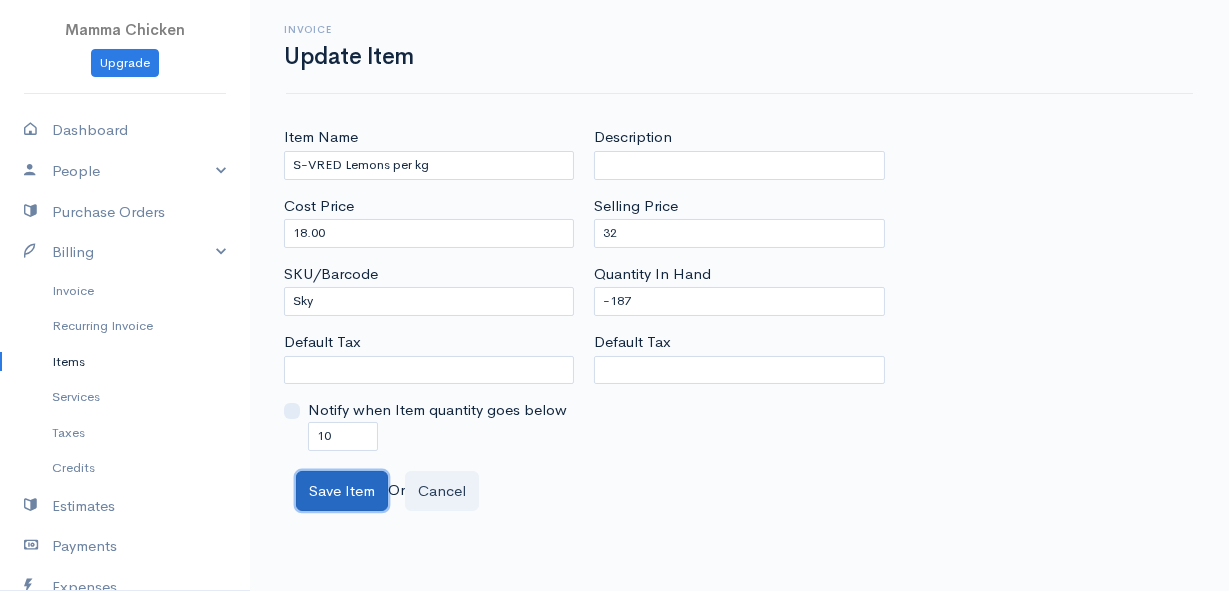 click on "Save Item" at bounding box center (342, 491) 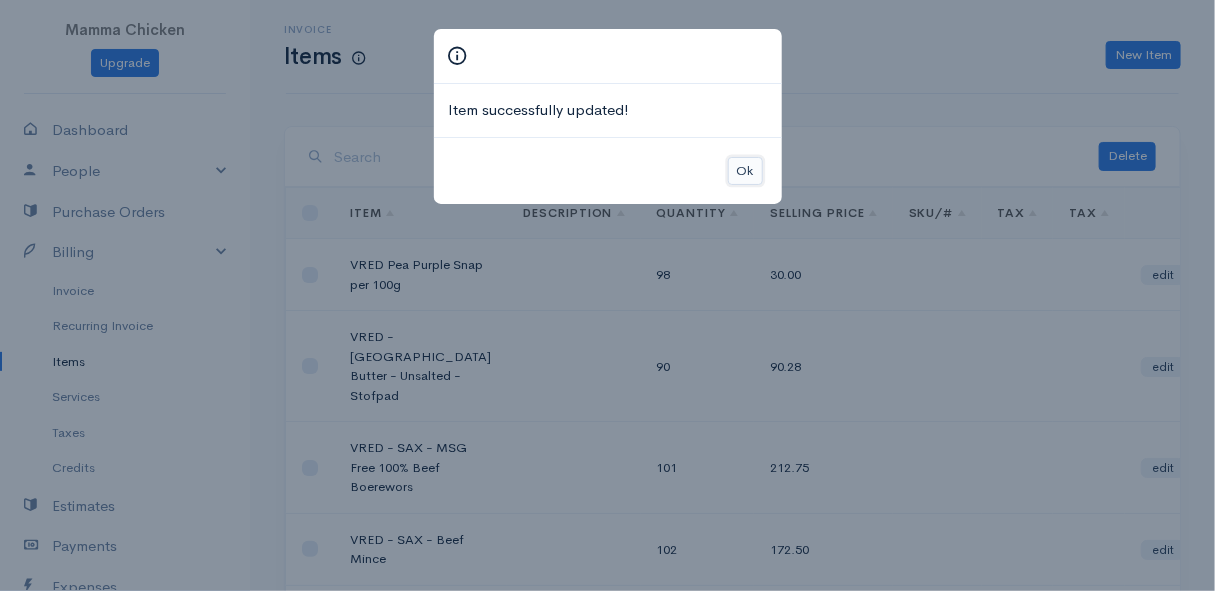 click on "Ok" at bounding box center [745, 171] 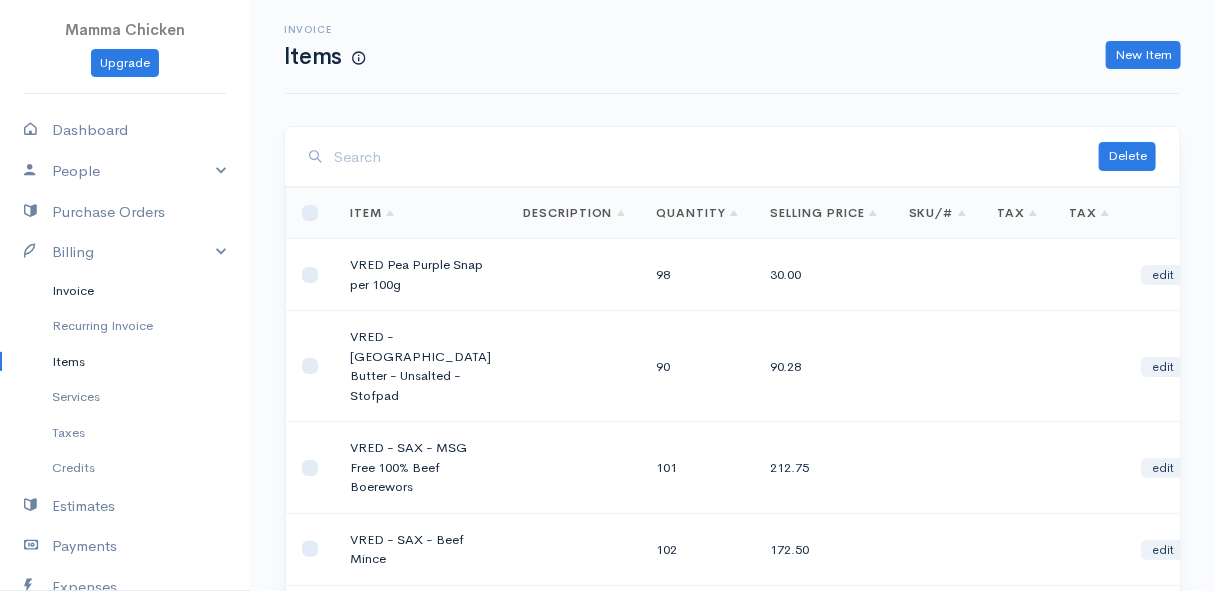 click on "Invoice" at bounding box center (125, 291) 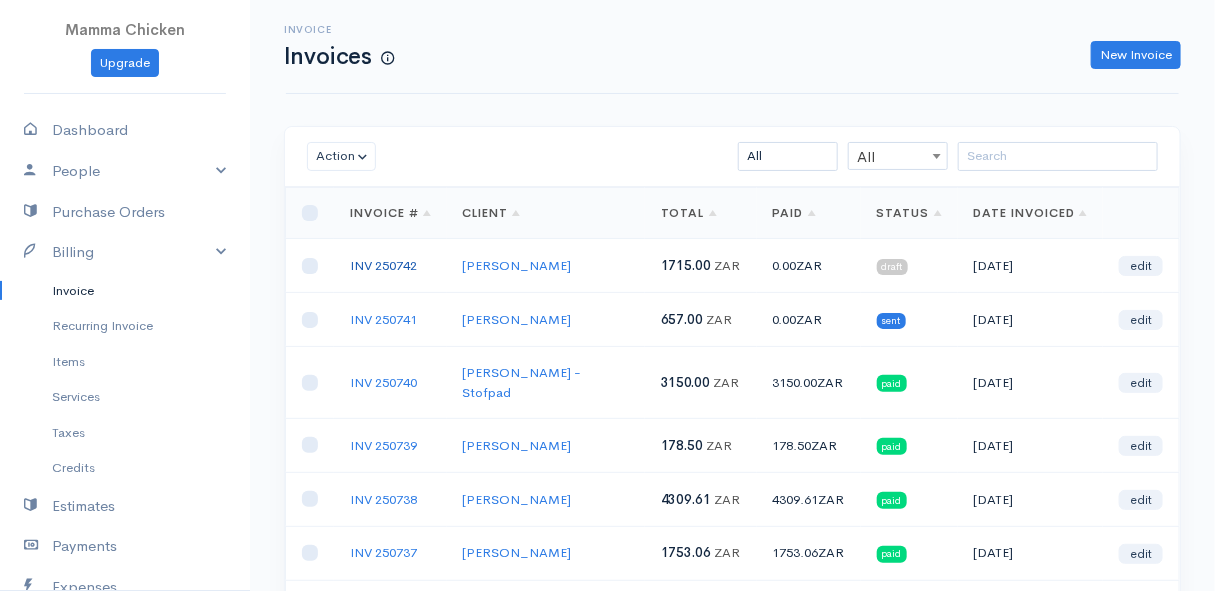 click on "INV 250742" at bounding box center (383, 265) 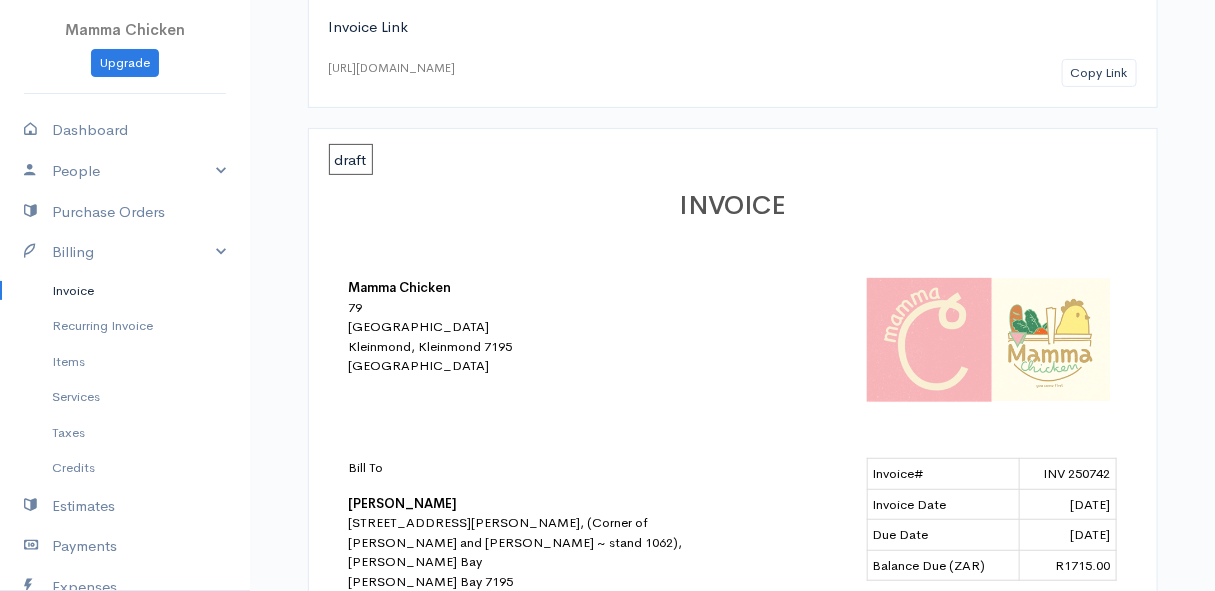scroll, scrollTop: 80, scrollLeft: 0, axis: vertical 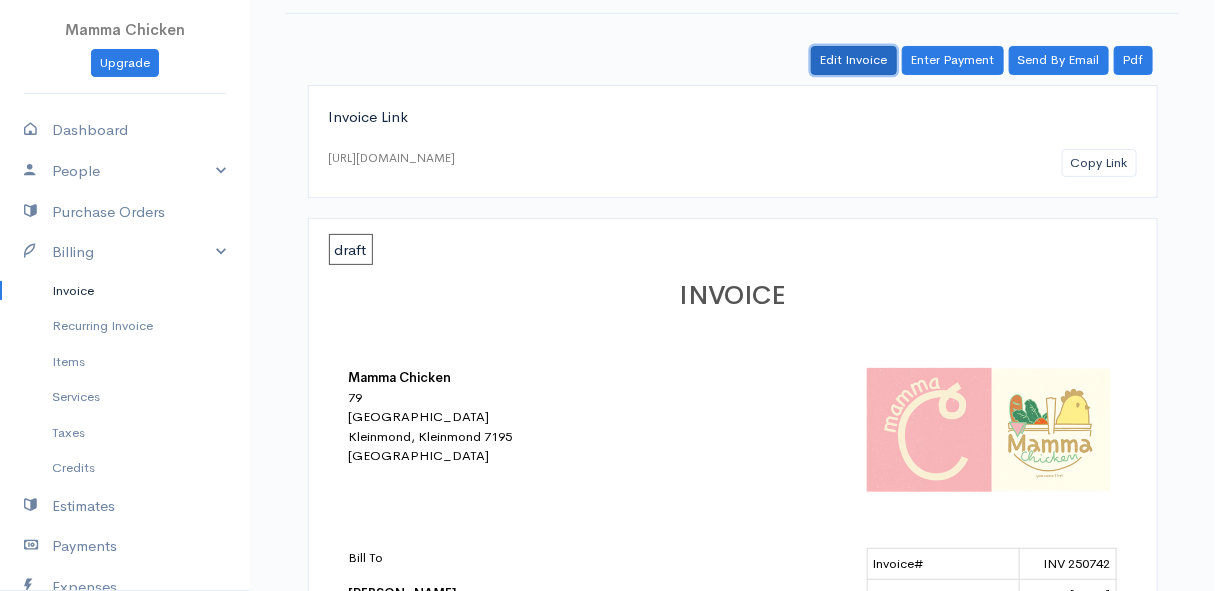 click on "Edit Invoice" at bounding box center [854, 60] 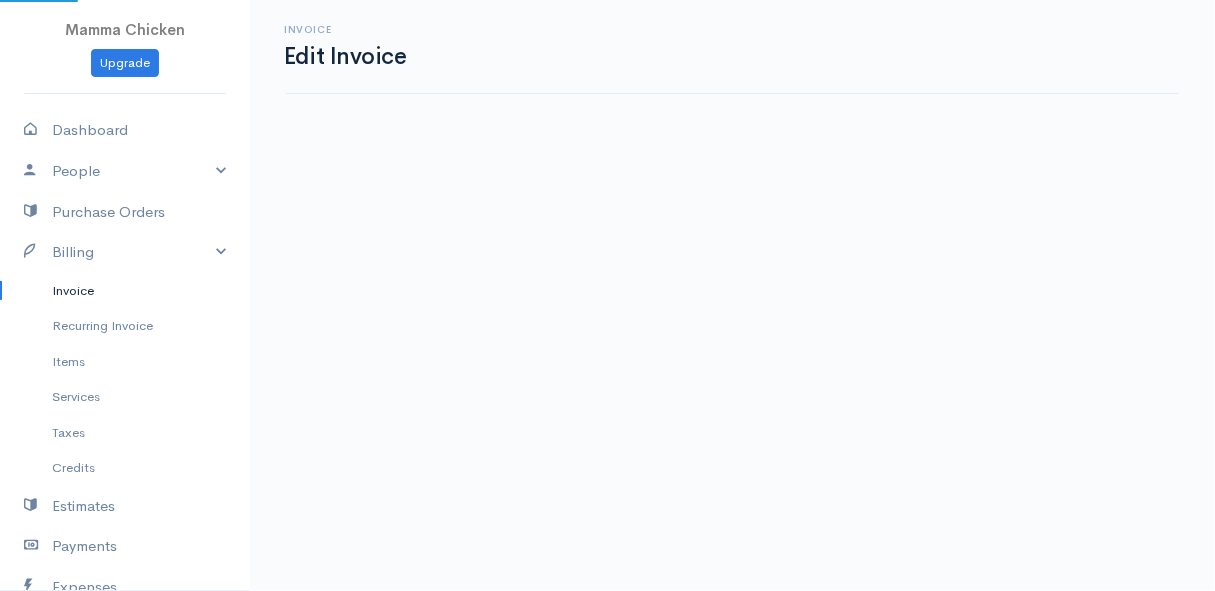scroll, scrollTop: 0, scrollLeft: 0, axis: both 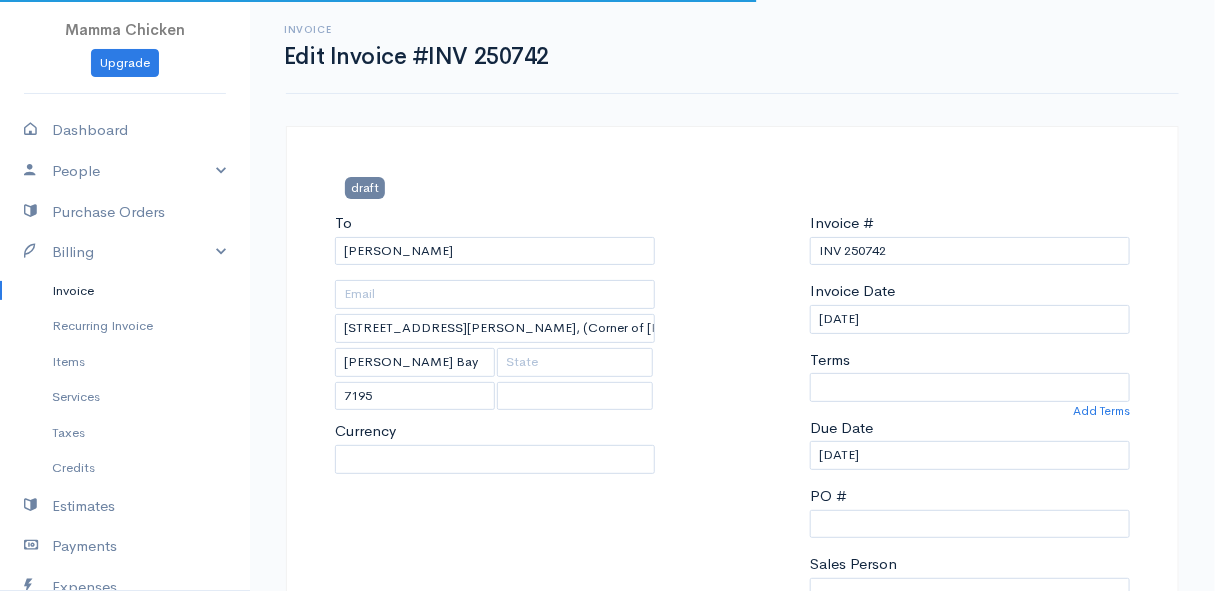 select on "0" 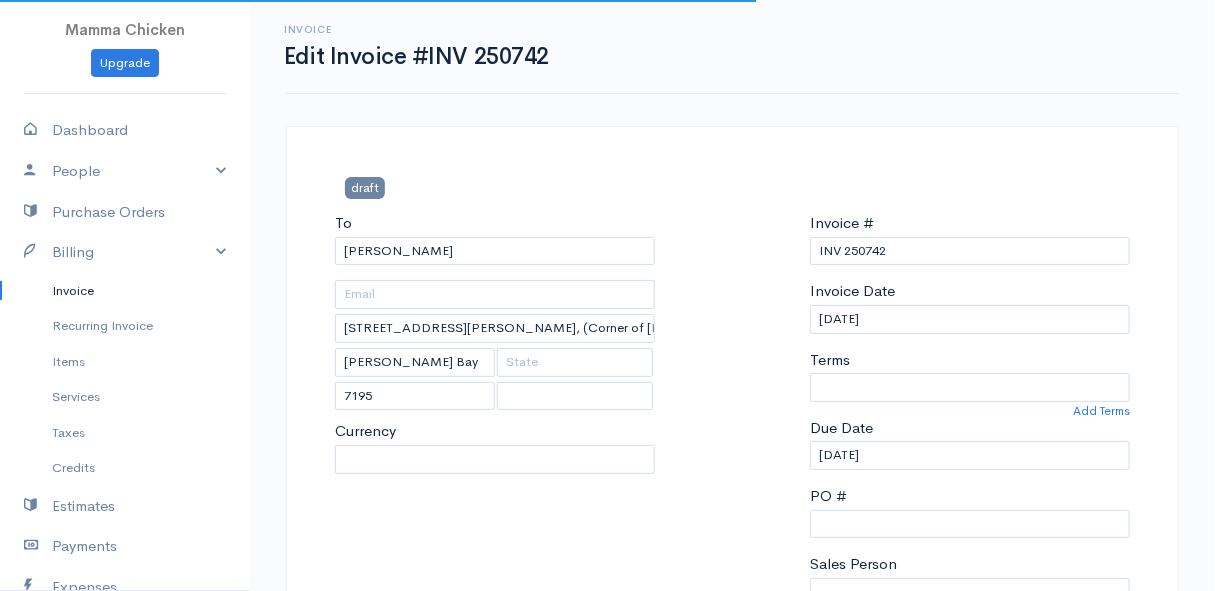 select 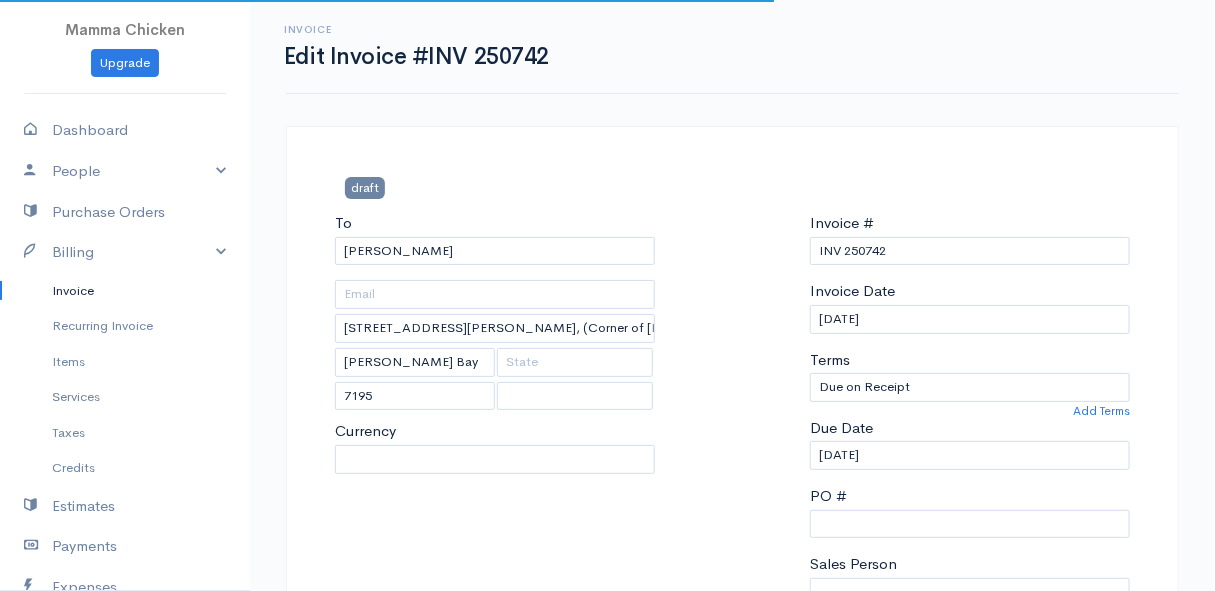 select on "[GEOGRAPHIC_DATA]" 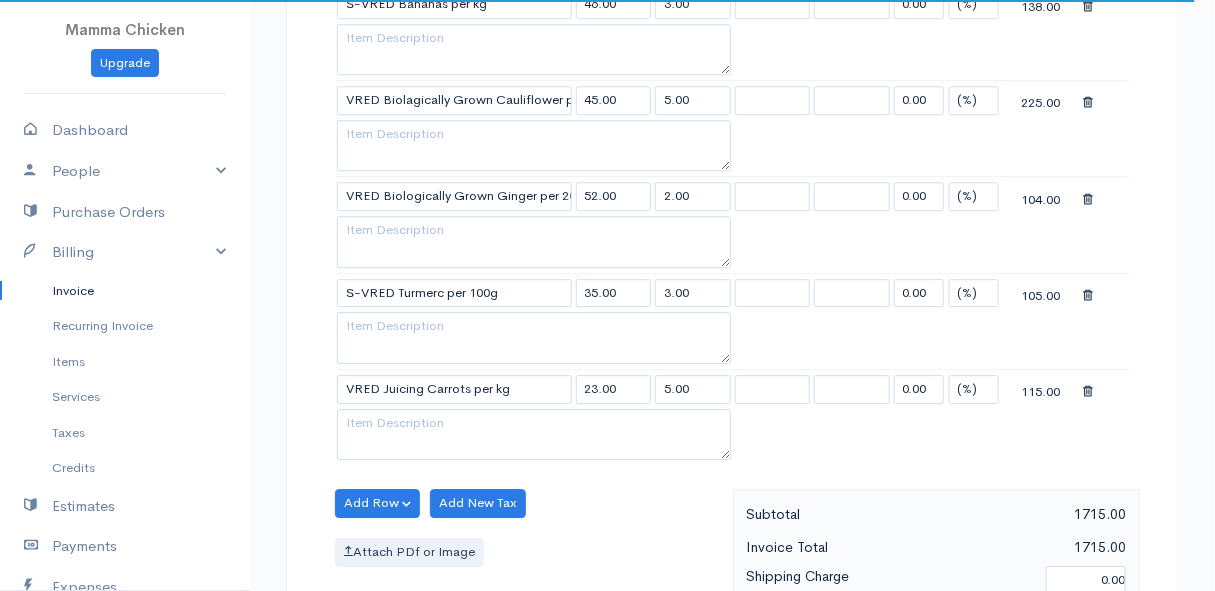 scroll, scrollTop: 2000, scrollLeft: 0, axis: vertical 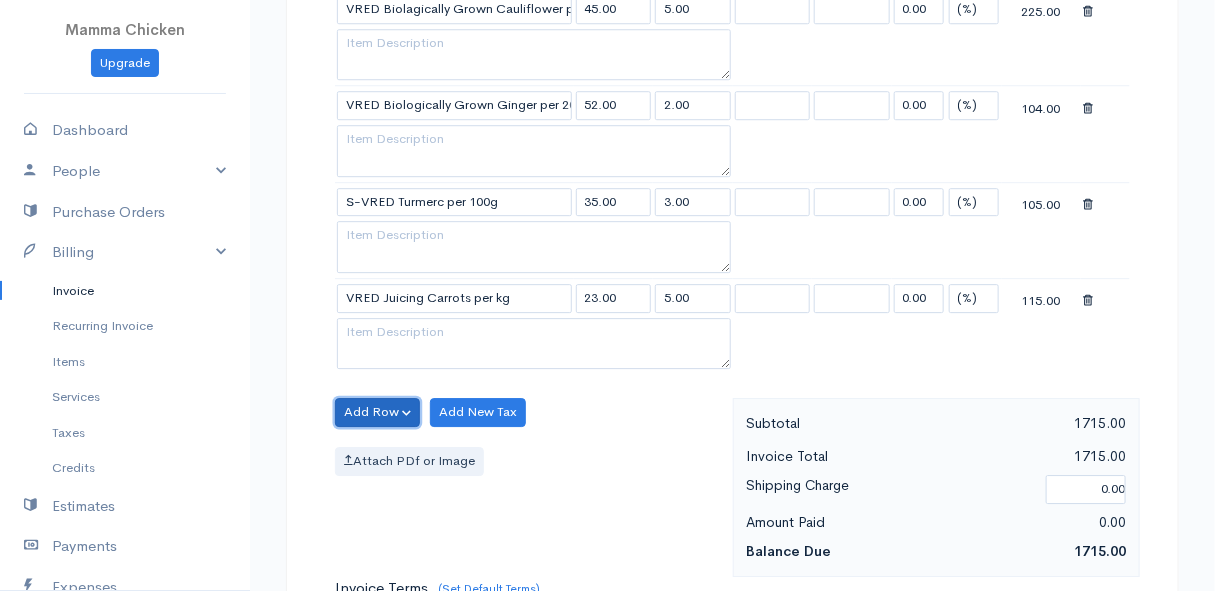 click on "Add Row" at bounding box center [377, 412] 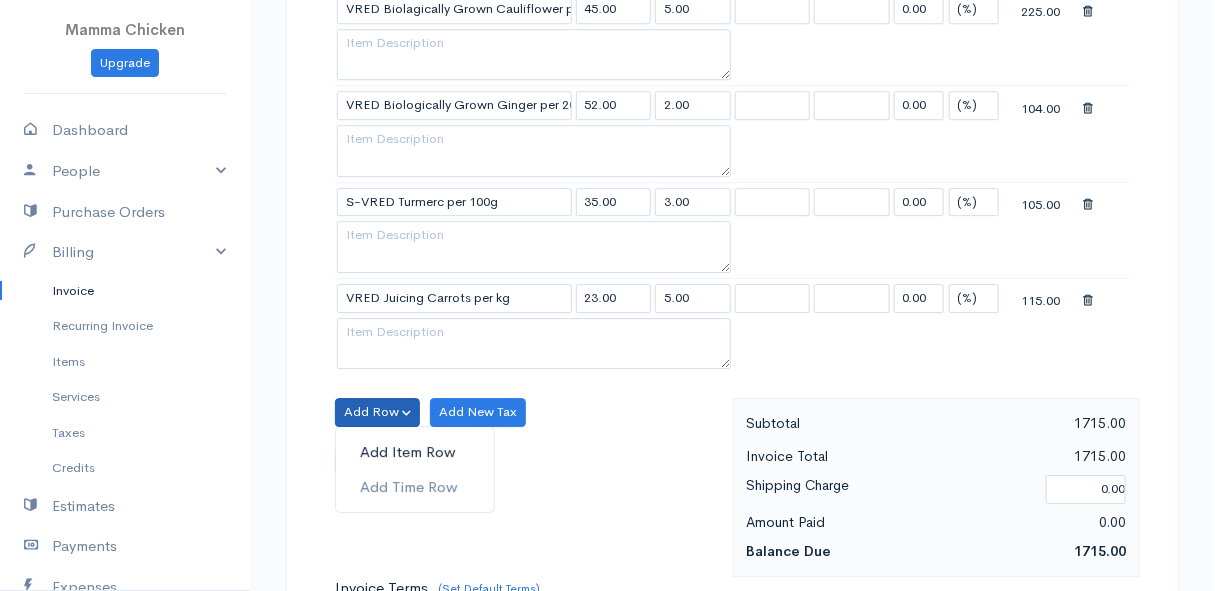 click on "Add Item Row" at bounding box center [415, 452] 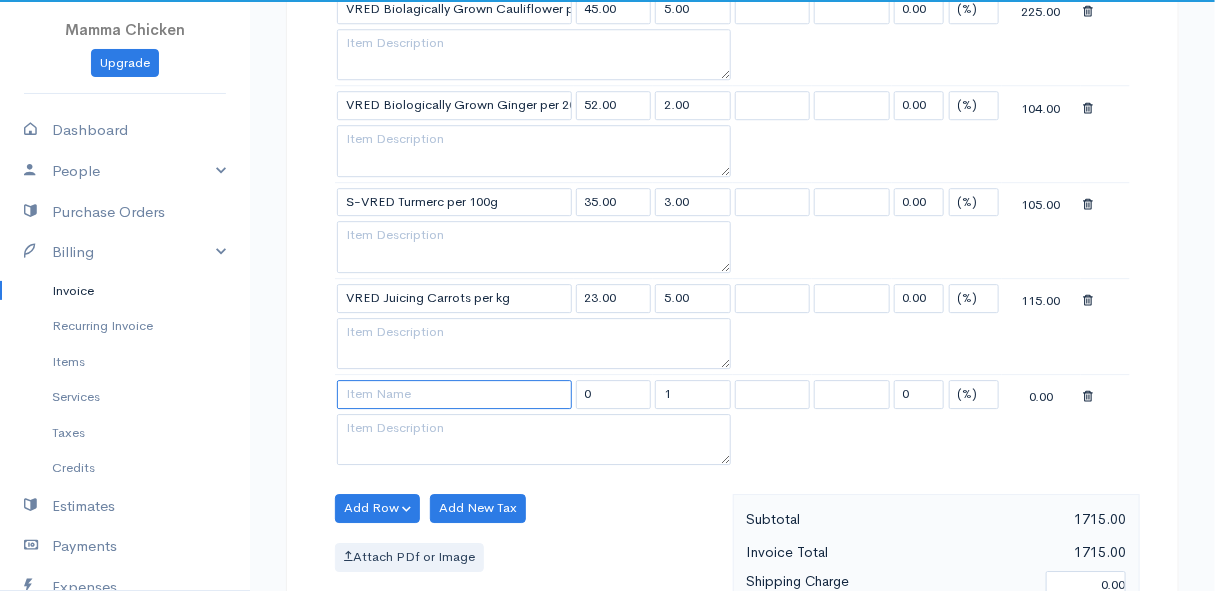 click at bounding box center [454, 394] 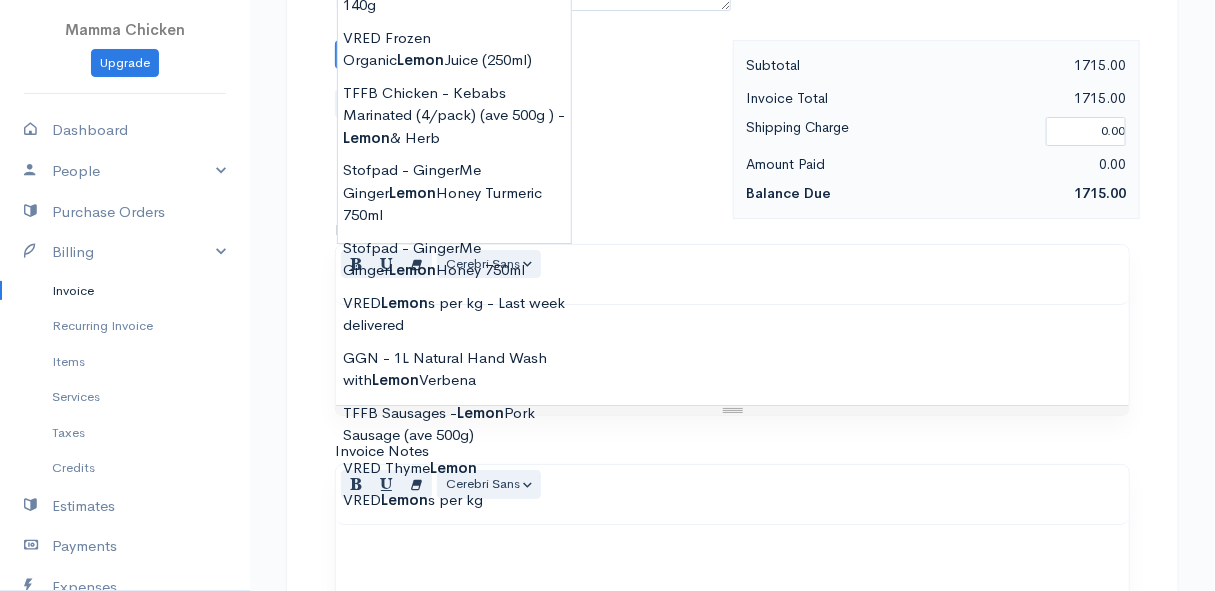 scroll, scrollTop: 2363, scrollLeft: 0, axis: vertical 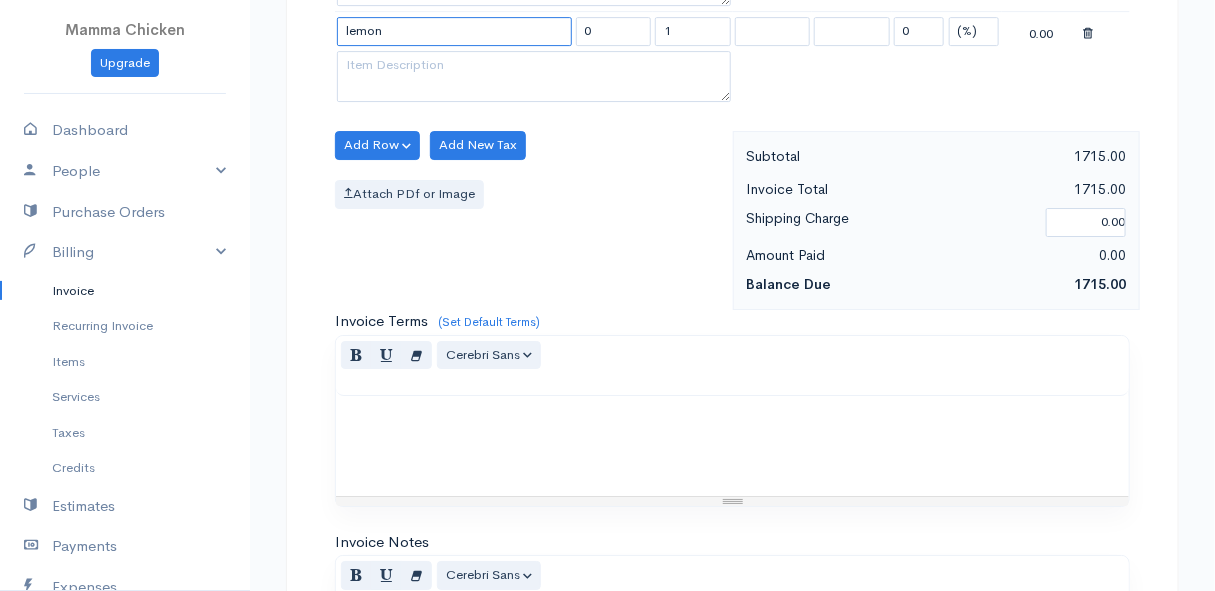 click on "lemon" at bounding box center [454, 31] 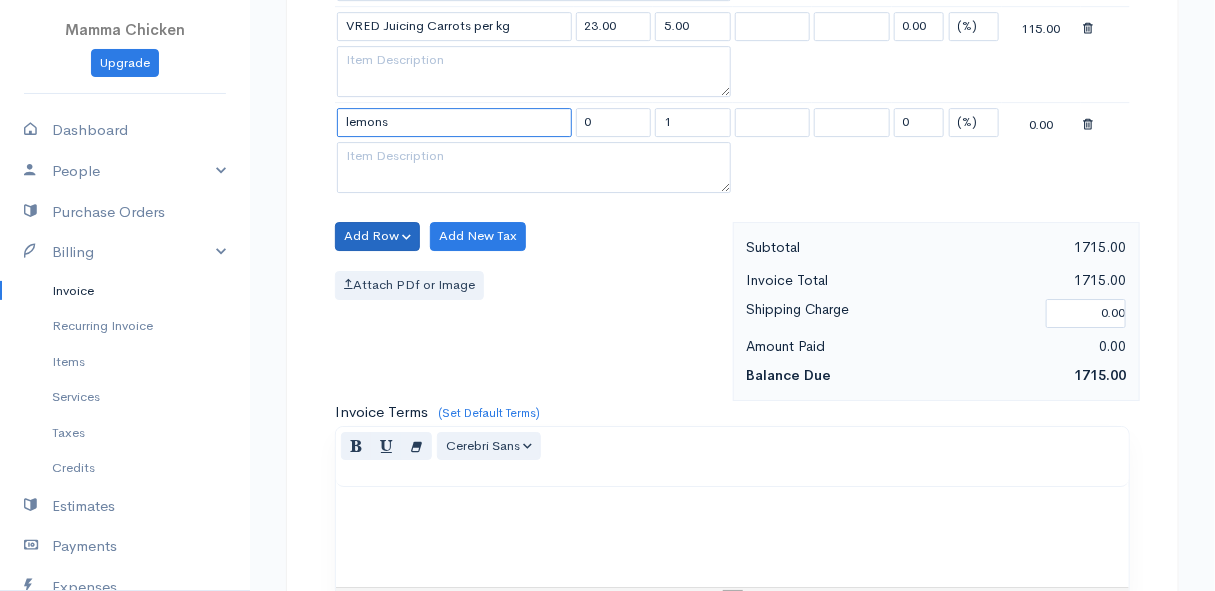 scroll, scrollTop: 2181, scrollLeft: 0, axis: vertical 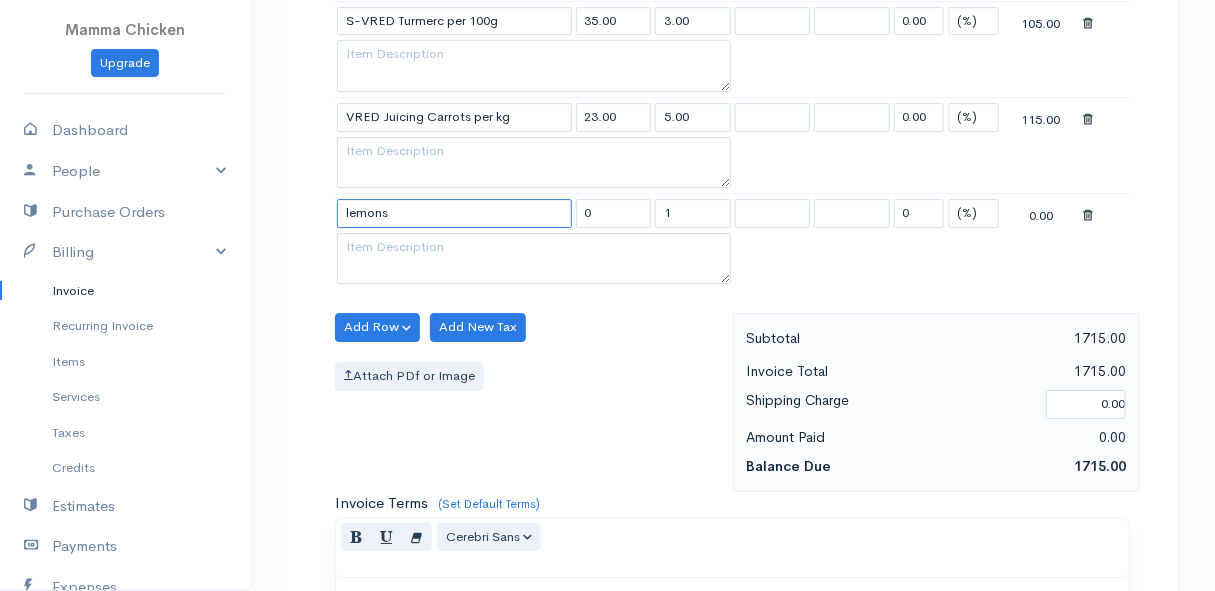 click on "lemons" at bounding box center (454, 213) 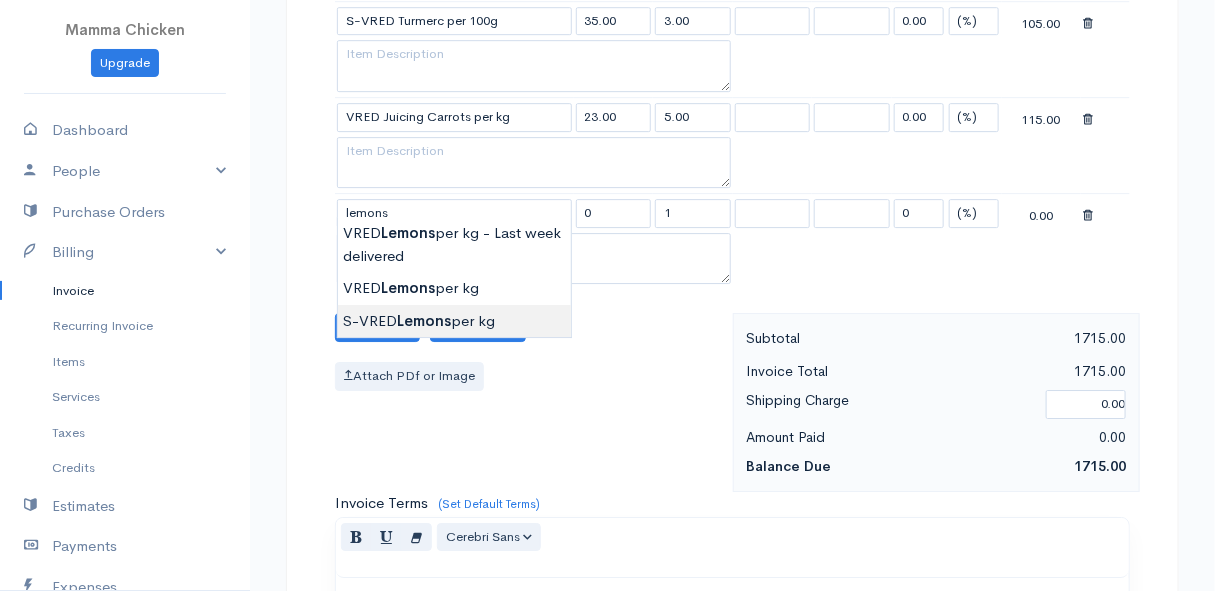 type on "S-VRED Lemons per kg" 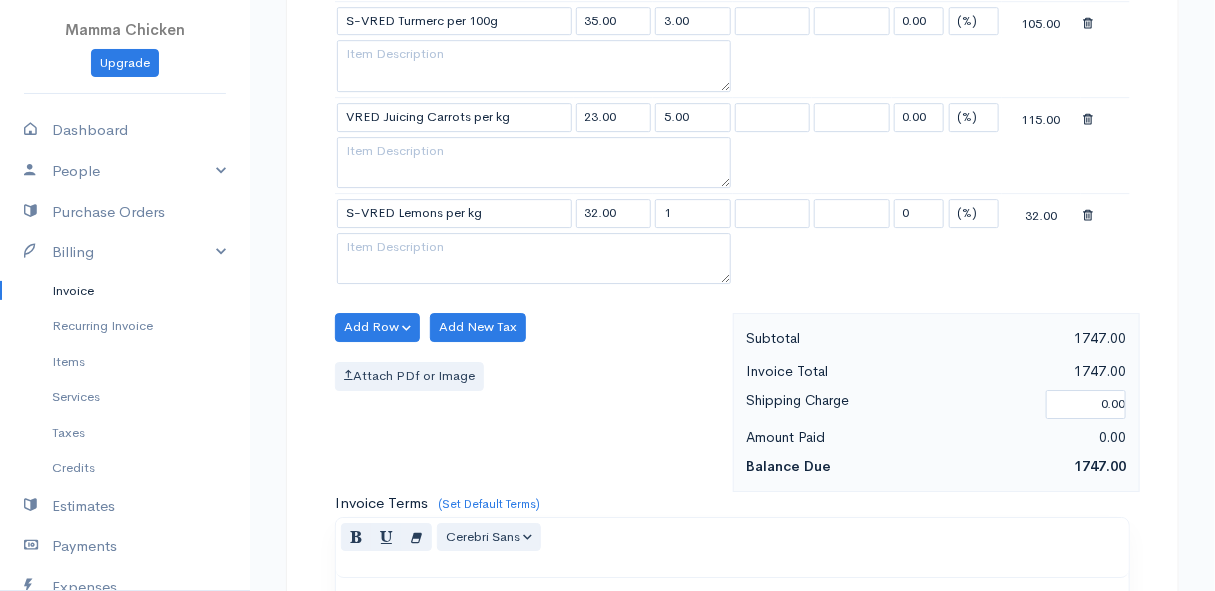 click on "Mamma Chicken
Upgrade
Dashboard
People
Clients
Vendors
Staff Users
Purchase Orders
Billing
Invoice
Recurring Invoice
Items
Services
Taxes
Credits
Estimates
Payments
Expenses
Track Time
Projects
Reports
Settings
My Organizations
Logout
Help
@CloudBooksApp 2022
Invoice
Edit Invoice #INV 250742
draft To [PERSON_NAME] [STREET_ADDRESS][PERSON_NAME], (Corner of [PERSON_NAME] and [PERSON_NAME] ~ stand 1062), [PERSON_NAME] Bay [PERSON_NAME][GEOGRAPHIC_DATA] 7195 [Choose Country] [GEOGRAPHIC_DATA] [GEOGRAPHIC_DATA] [GEOGRAPHIC_DATA] [GEOGRAPHIC_DATA] [PERSON_NAME]" at bounding box center [607, -499] 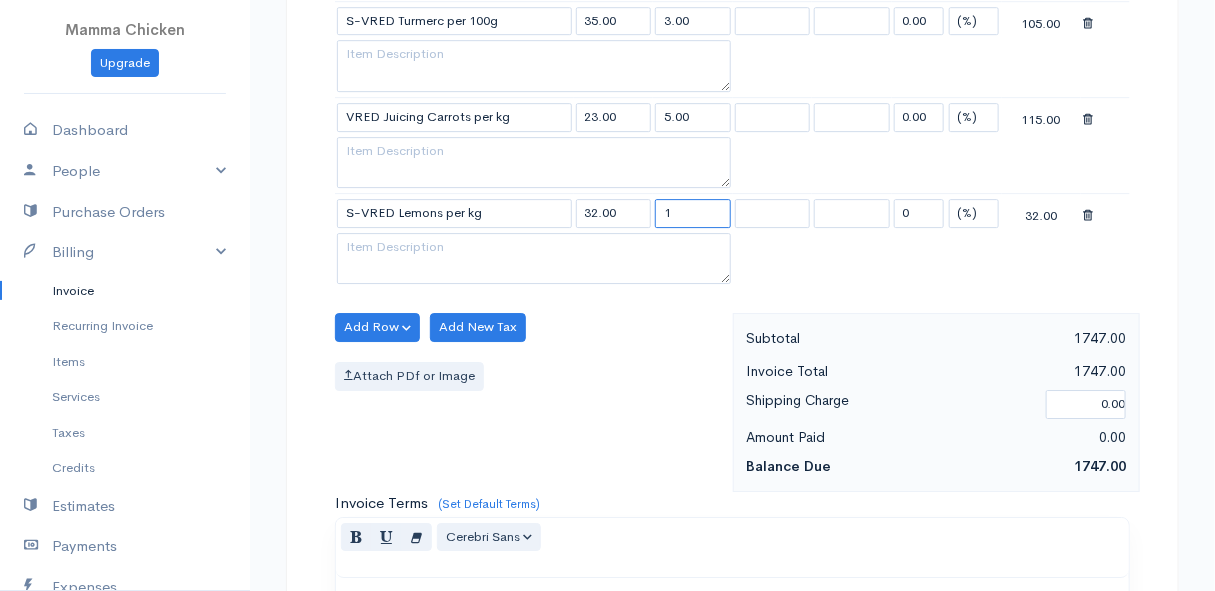 drag, startPoint x: 683, startPoint y: 190, endPoint x: 627, endPoint y: 199, distance: 56.718605 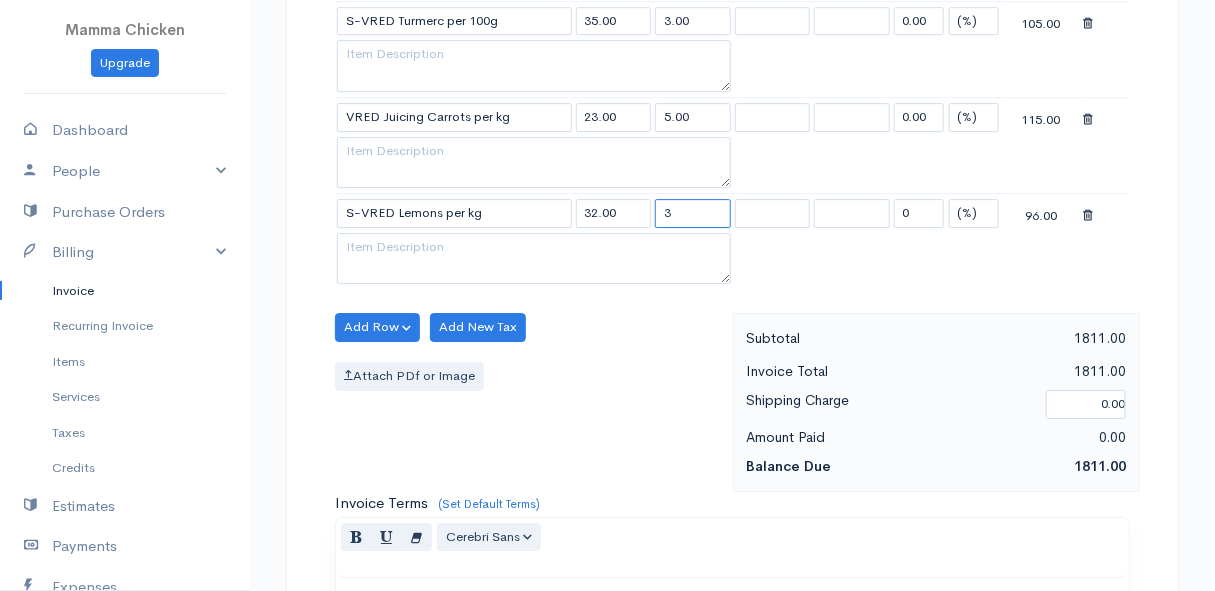 type on "3" 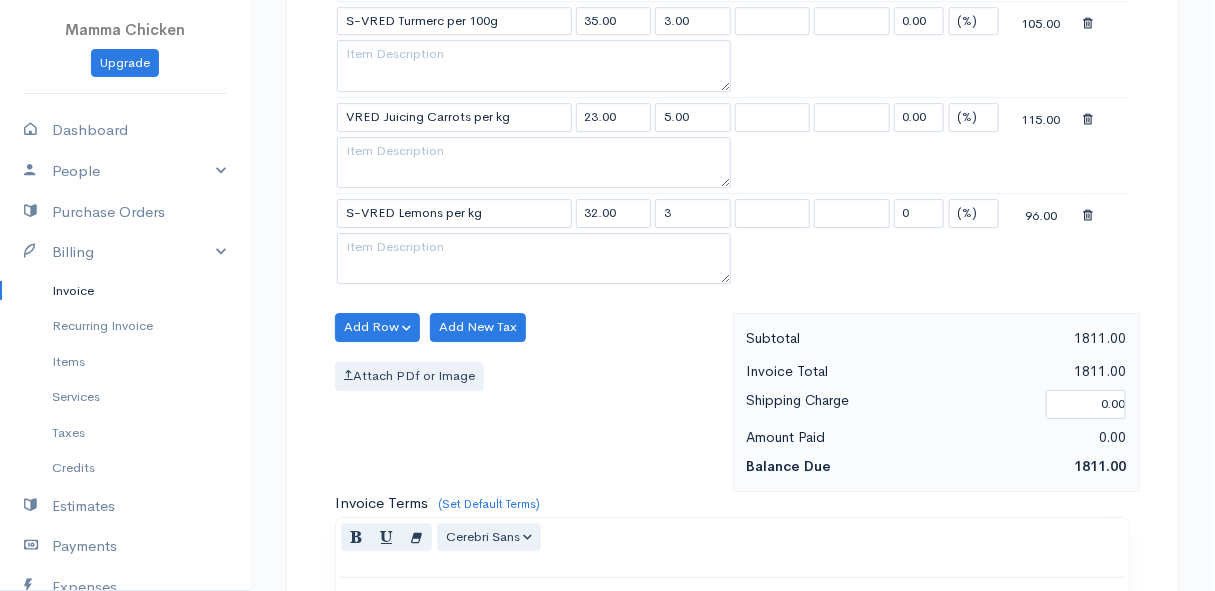 click on "Add Row Add Item Row Add Time Row Add New Tax                          Attach PDf or Image" at bounding box center [529, 402] 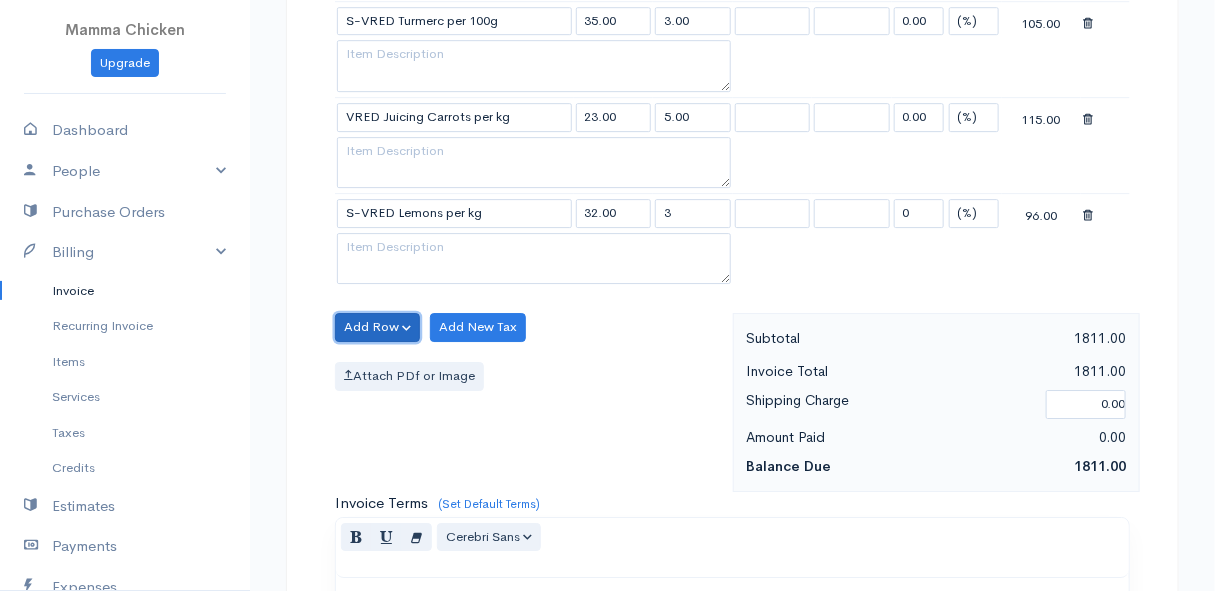 click on "Add Row" at bounding box center (377, 327) 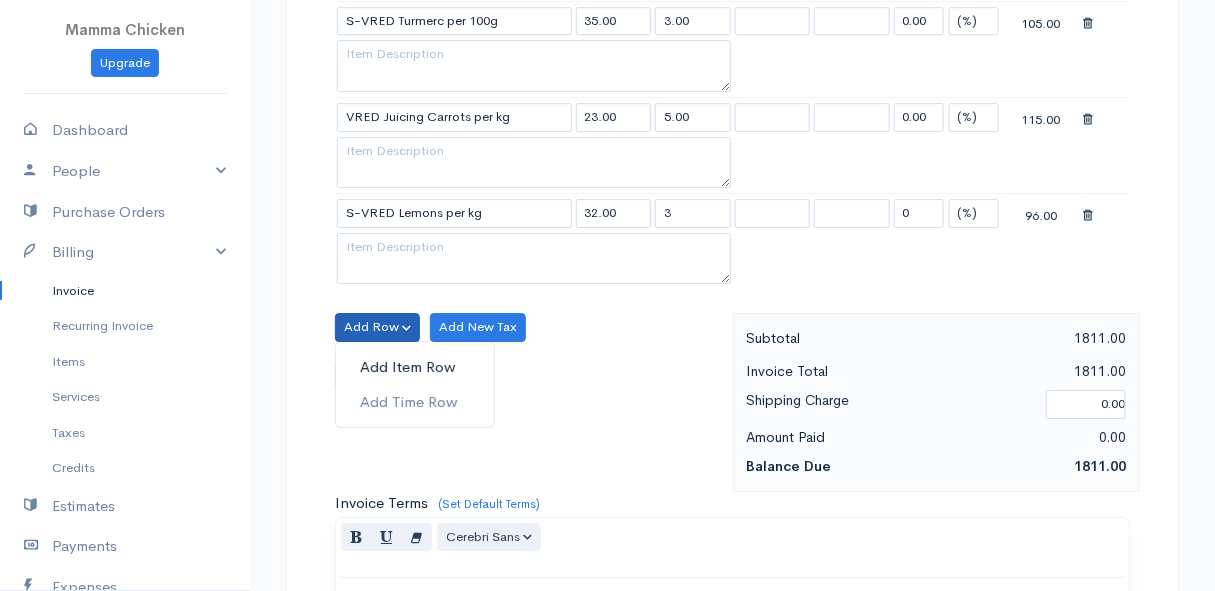 click on "Add Item Row" at bounding box center (415, 367) 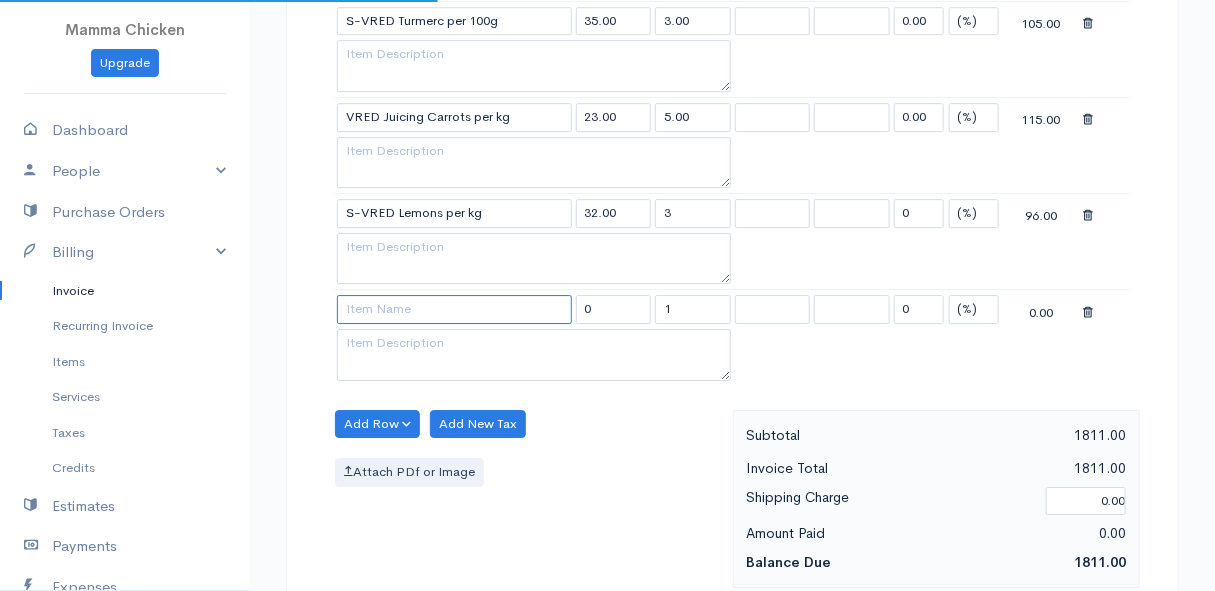 click at bounding box center [454, 309] 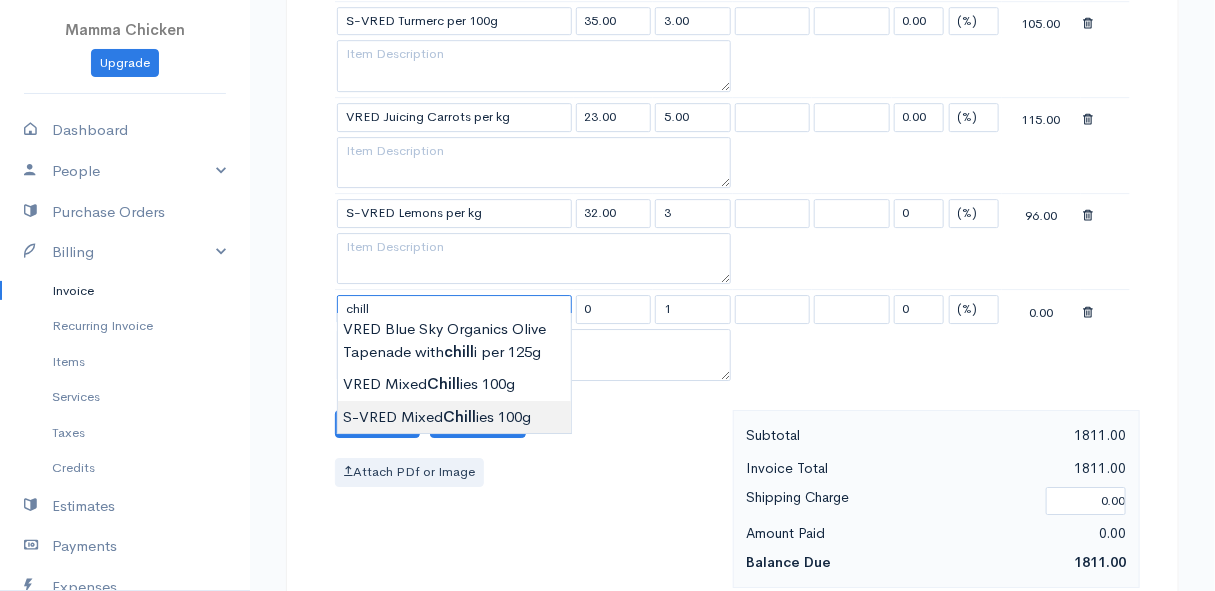 type on "S-VRED Mixed Chillies 100g" 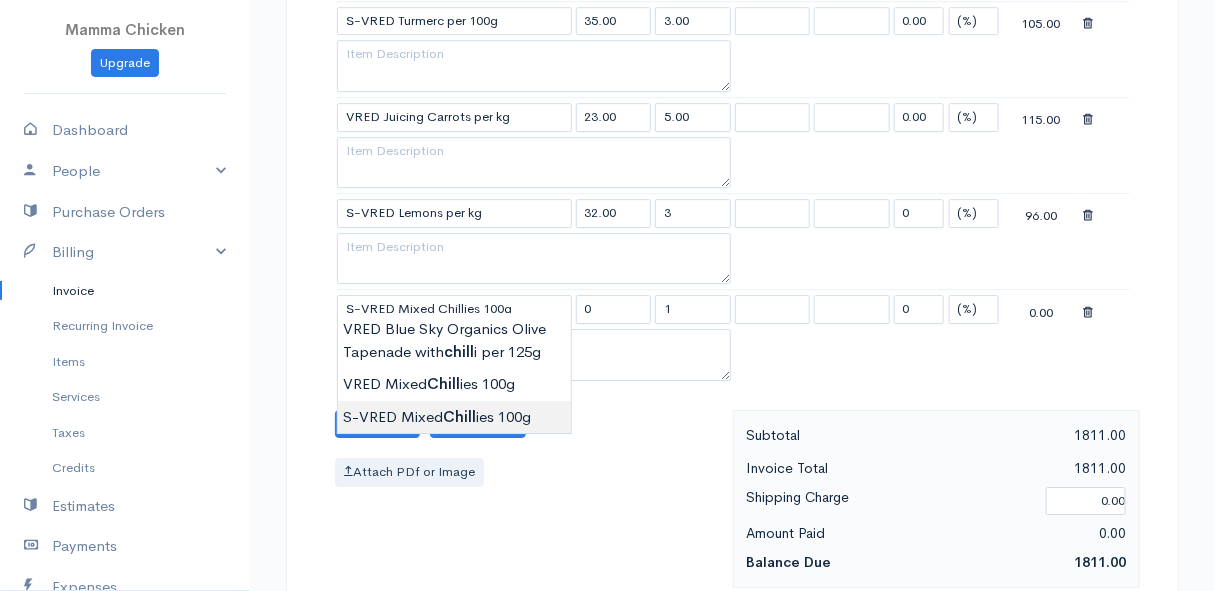 type on "23.00" 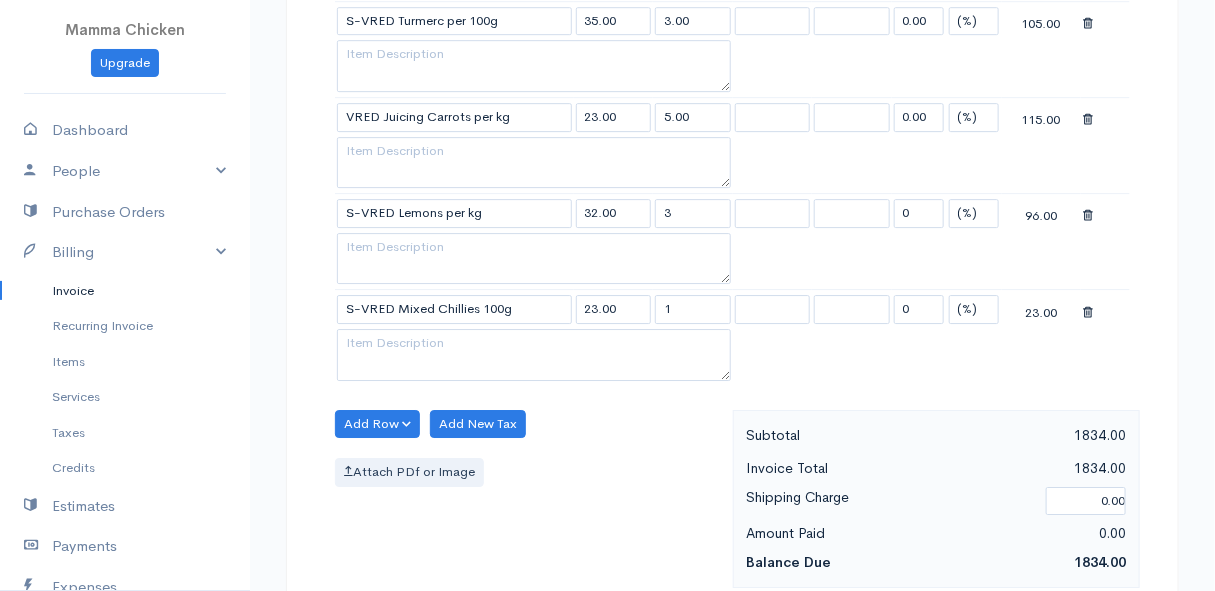 click on "Mamma Chicken
Upgrade
Dashboard
People
Clients
Vendors
Staff Users
Purchase Orders
Billing
Invoice
Recurring Invoice
Items
Services
Taxes
Credits
Estimates
Payments
Expenses
Track Time
Projects
Reports
Settings
My Organizations
Logout
Help
@CloudBooksApp 2022
Invoice
Edit Invoice #INV 250742
draft To [PERSON_NAME] [STREET_ADDRESS][PERSON_NAME], (Corner of [PERSON_NAME] and [PERSON_NAME] ~ stand 1062), [PERSON_NAME] Bay [PERSON_NAME][GEOGRAPHIC_DATA] 7195 [Choose Country] [GEOGRAPHIC_DATA] [GEOGRAPHIC_DATA] [GEOGRAPHIC_DATA] [GEOGRAPHIC_DATA] [PERSON_NAME]" at bounding box center (607, -451) 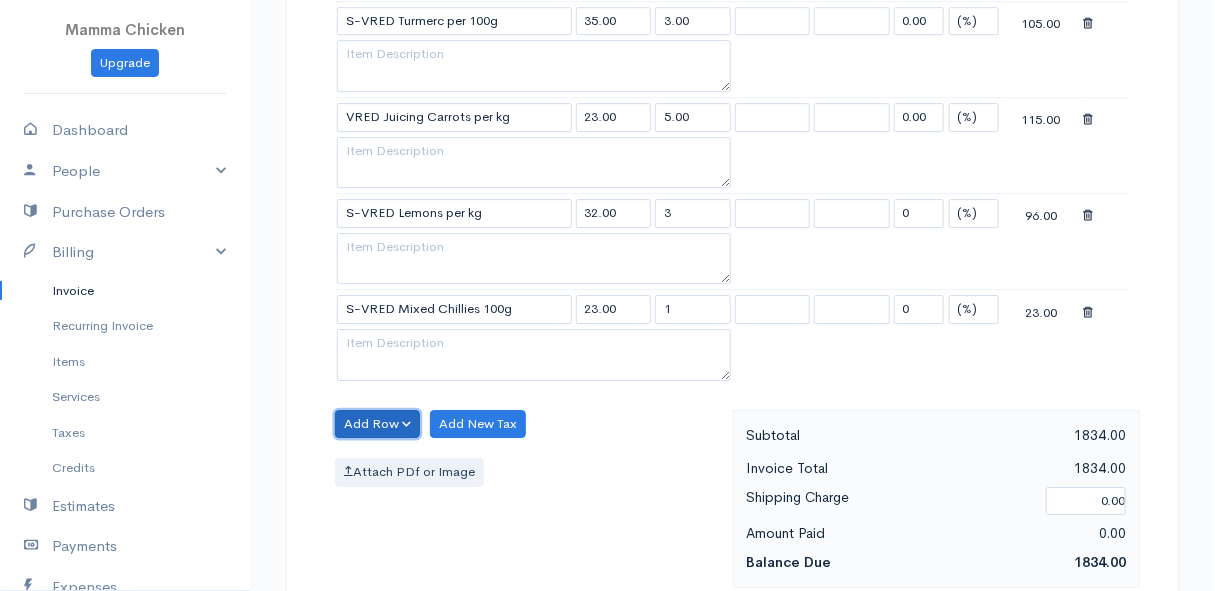 click on "Add Row" at bounding box center [377, 424] 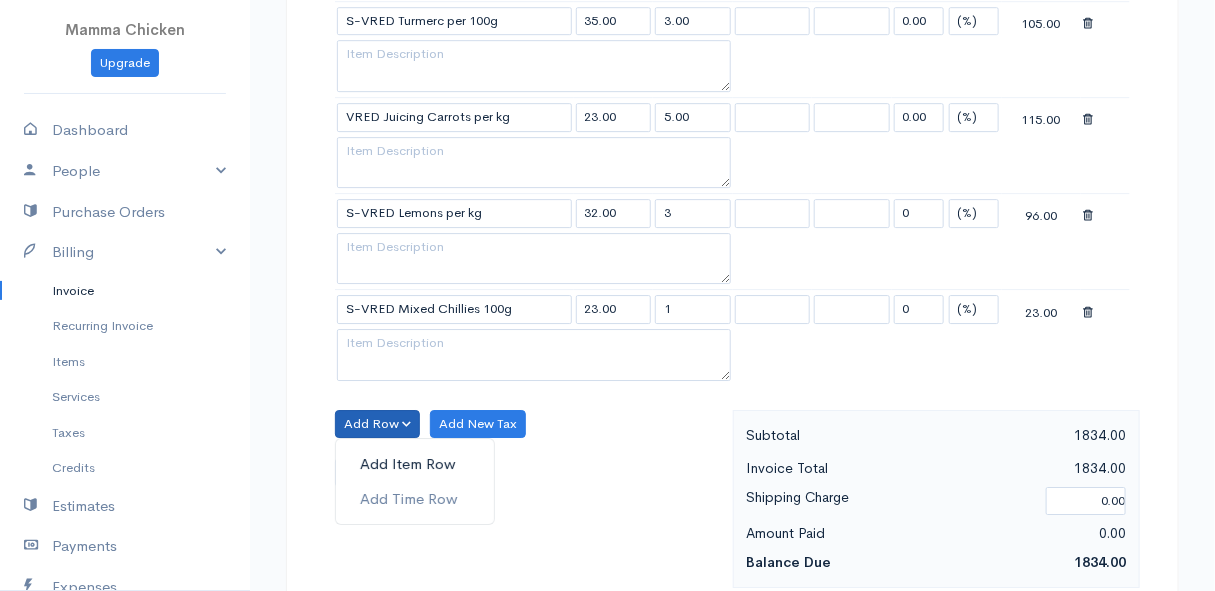 click on "Add Item Row" at bounding box center (415, 464) 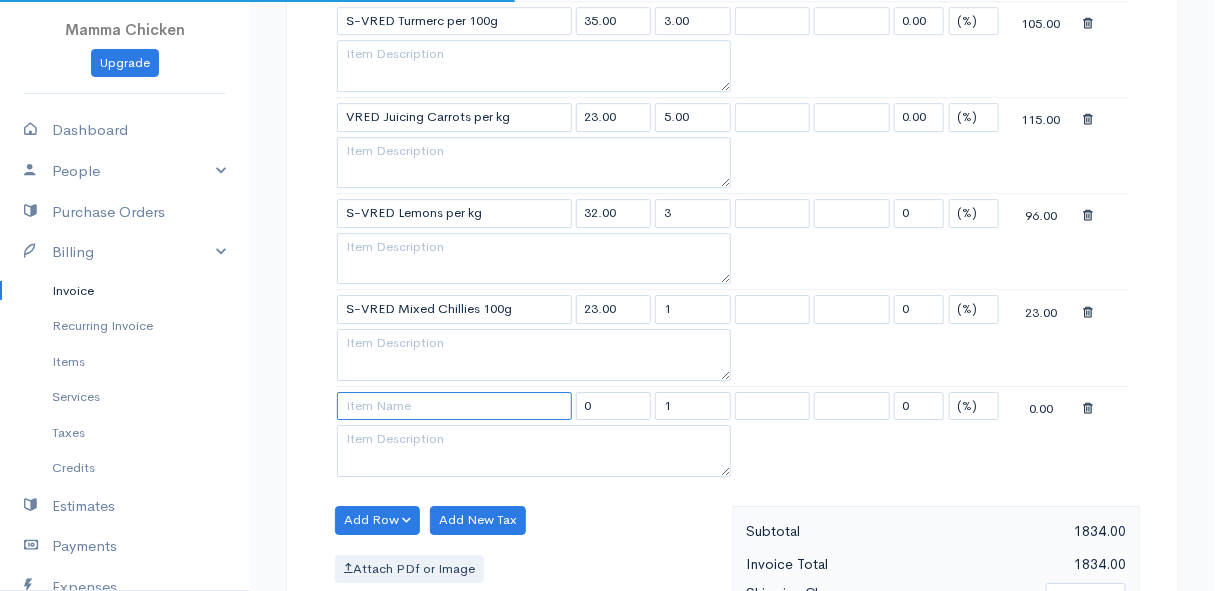 click at bounding box center [454, 406] 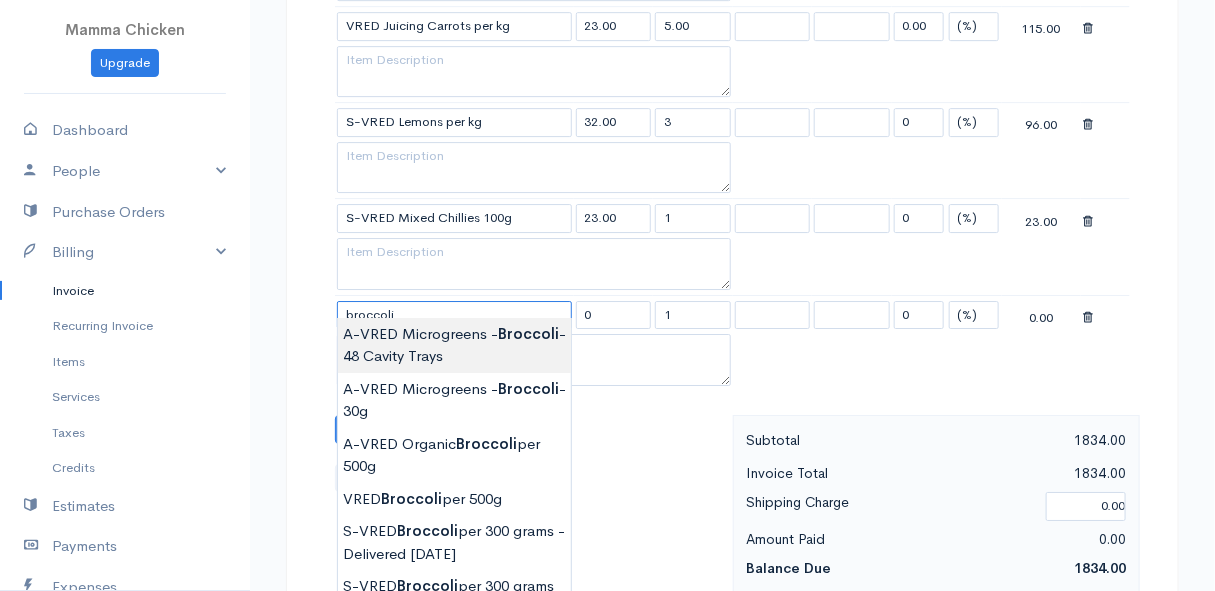 scroll, scrollTop: 2363, scrollLeft: 0, axis: vertical 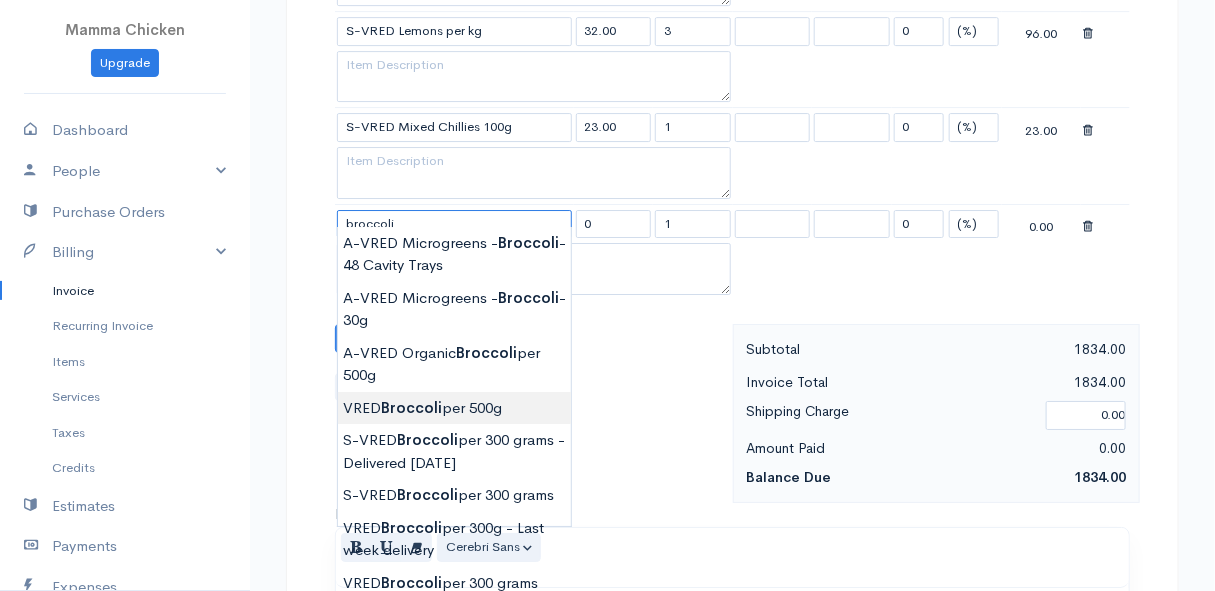 type on "VRED Broccoli per 500g" 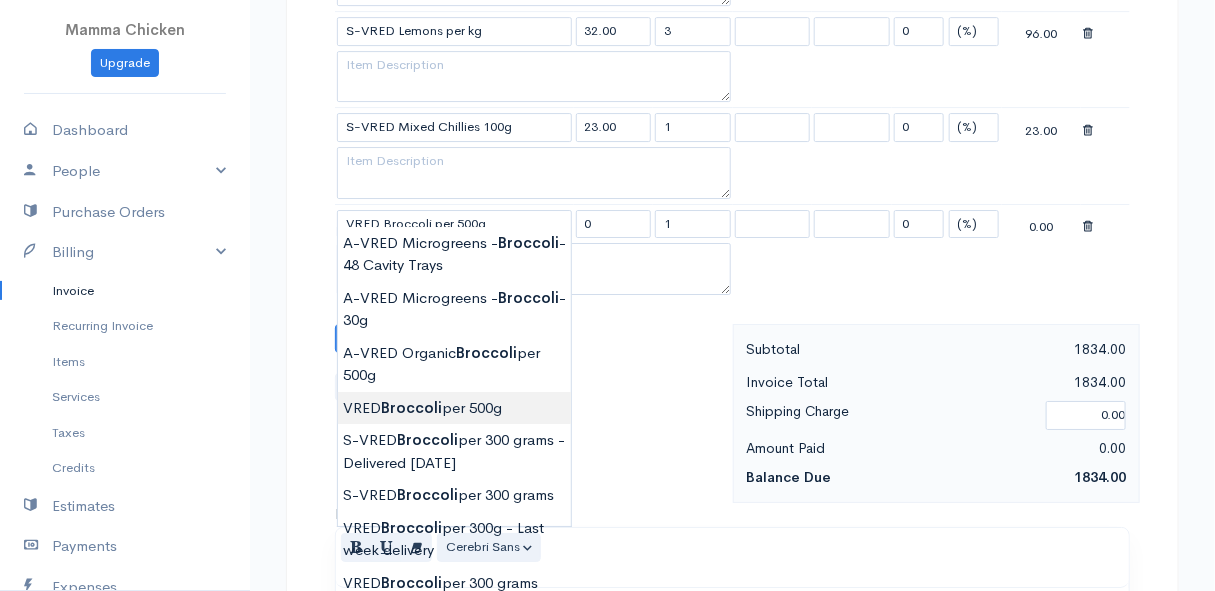 type on "45.00" 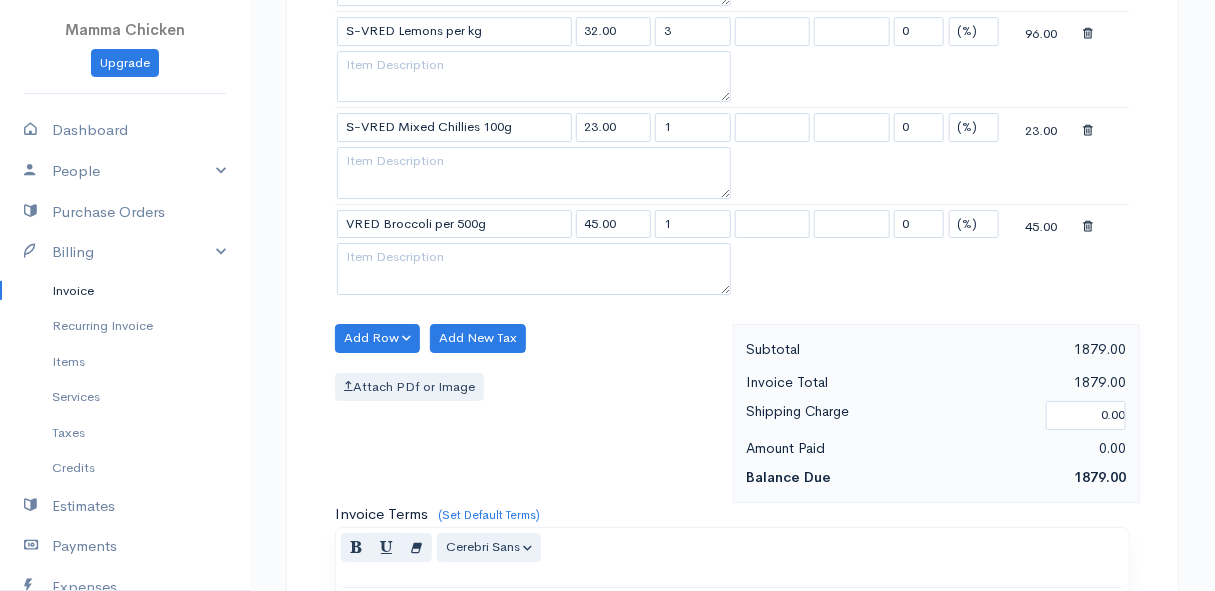 click on "Mamma Chicken
Upgrade
Dashboard
People
Clients
Vendors
Staff Users
Purchase Orders
Billing
Invoice
Recurring Invoice
Items
Services
Taxes
Credits
Estimates
Payments
Expenses
Track Time
Projects
Reports
Settings
My Organizations
Logout
Help
@CloudBooksApp 2022
Invoice
Edit Invoice #INV 250742
draft To [PERSON_NAME] [STREET_ADDRESS][PERSON_NAME], (Corner of [PERSON_NAME] and [PERSON_NAME] ~ stand 1062), [PERSON_NAME] Bay [PERSON_NAME][GEOGRAPHIC_DATA] 7195 [Choose Country] [GEOGRAPHIC_DATA] [GEOGRAPHIC_DATA] [GEOGRAPHIC_DATA] [GEOGRAPHIC_DATA] [PERSON_NAME]" at bounding box center (607, -585) 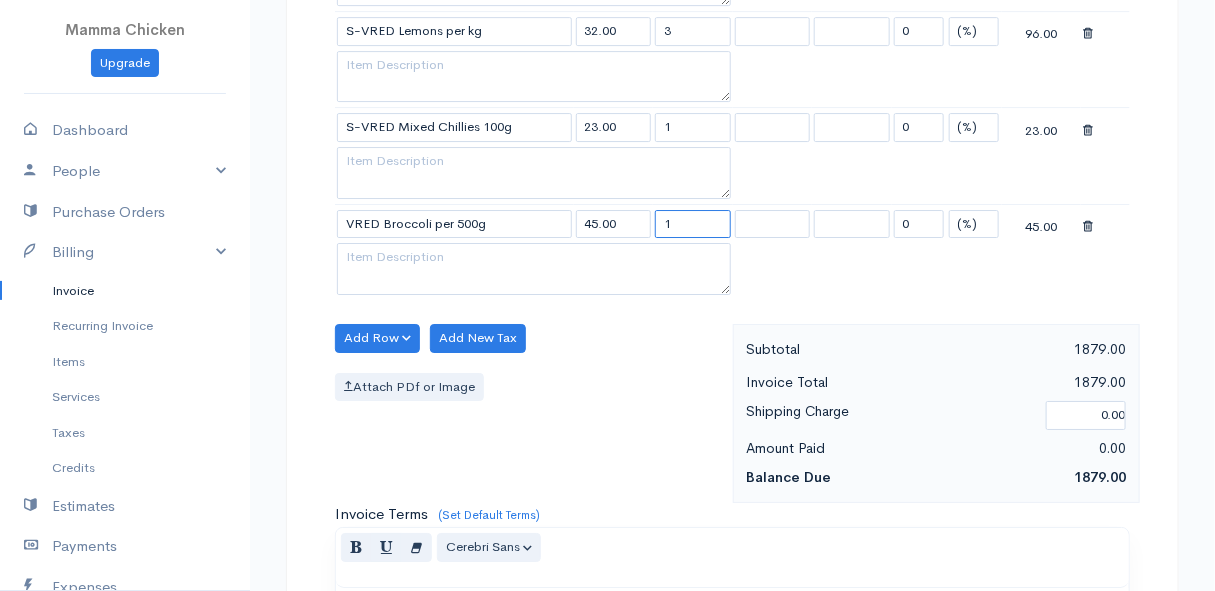 drag, startPoint x: 702, startPoint y: 210, endPoint x: 642, endPoint y: 213, distance: 60.074955 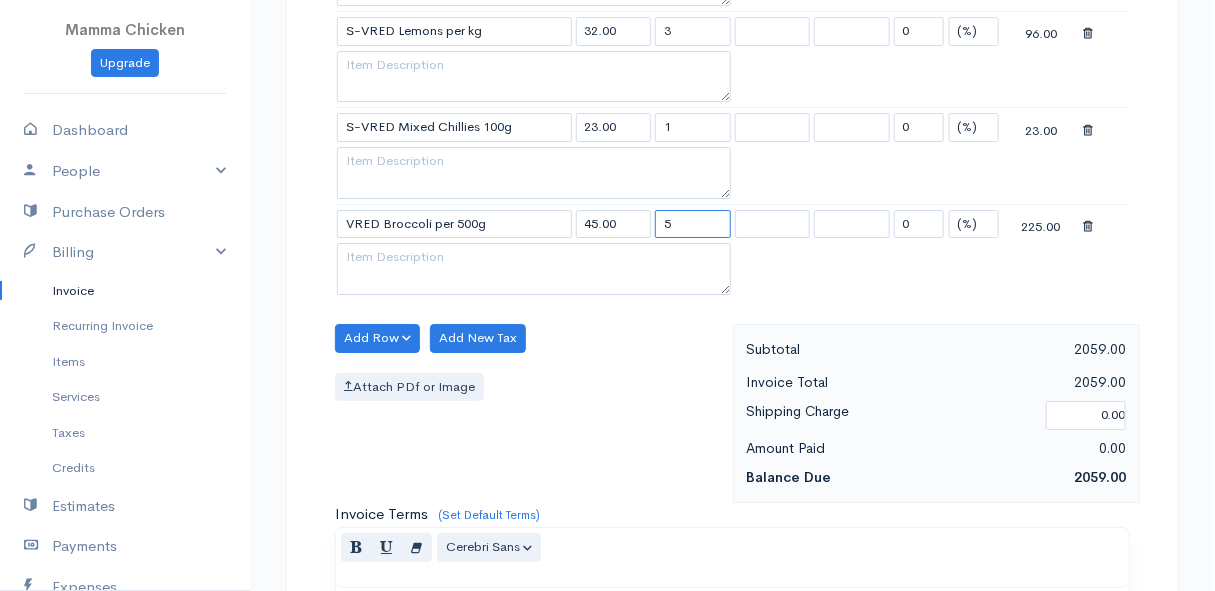 type on "5" 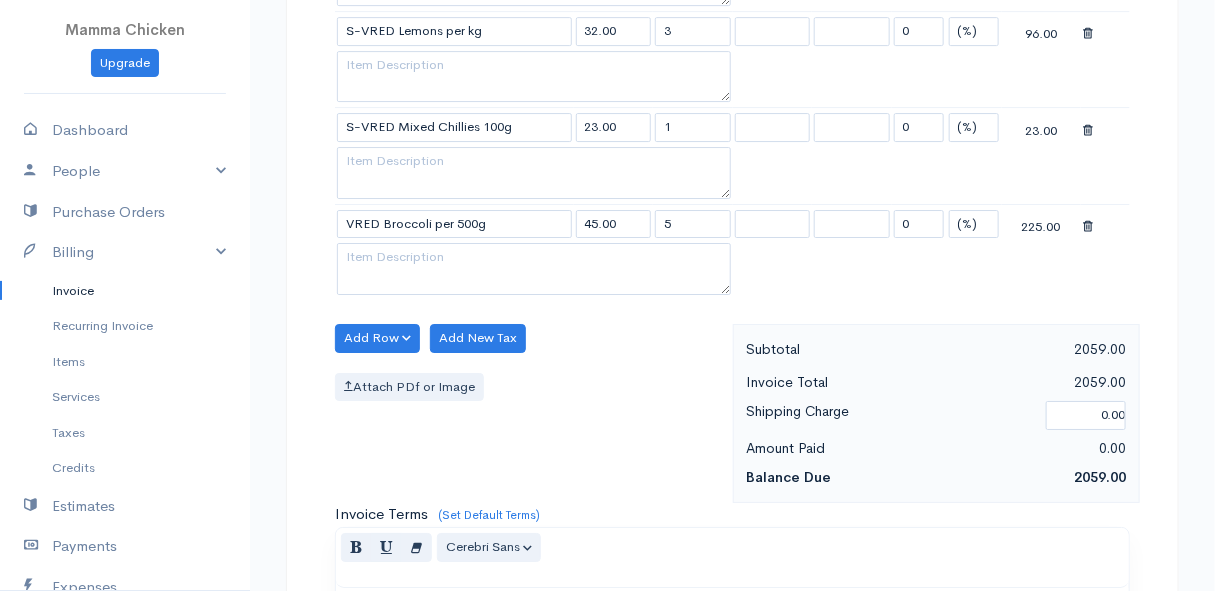 click on "Add Row Add Item Row Add Time Row Add New Tax                          Attach PDf or Image" at bounding box center (529, 413) 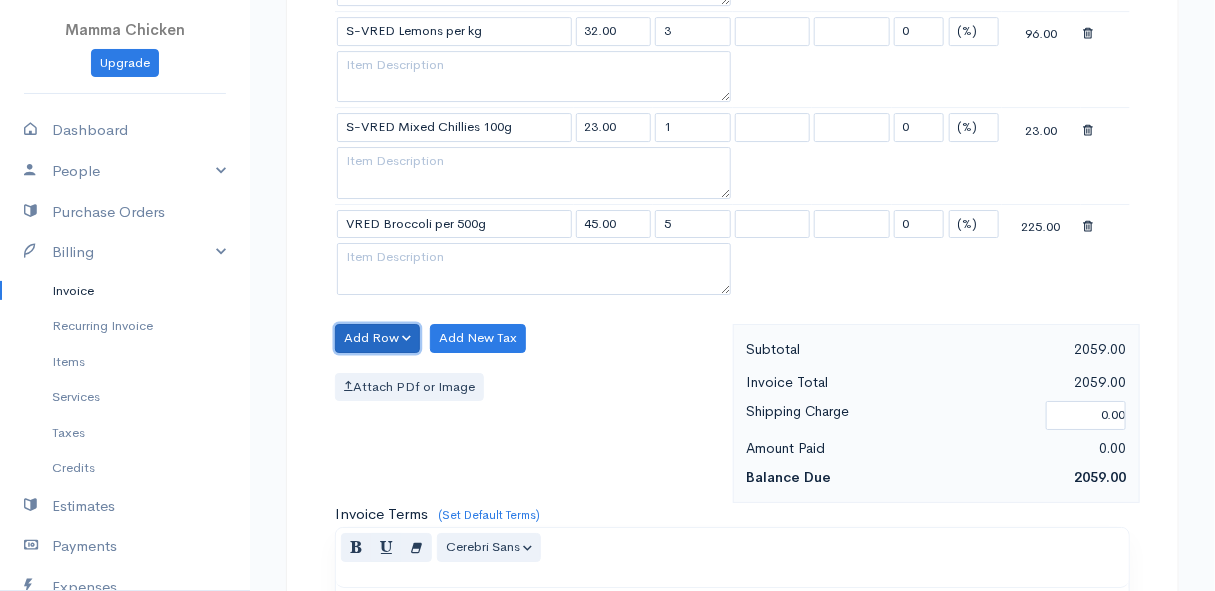 click on "Add Row" at bounding box center (377, 338) 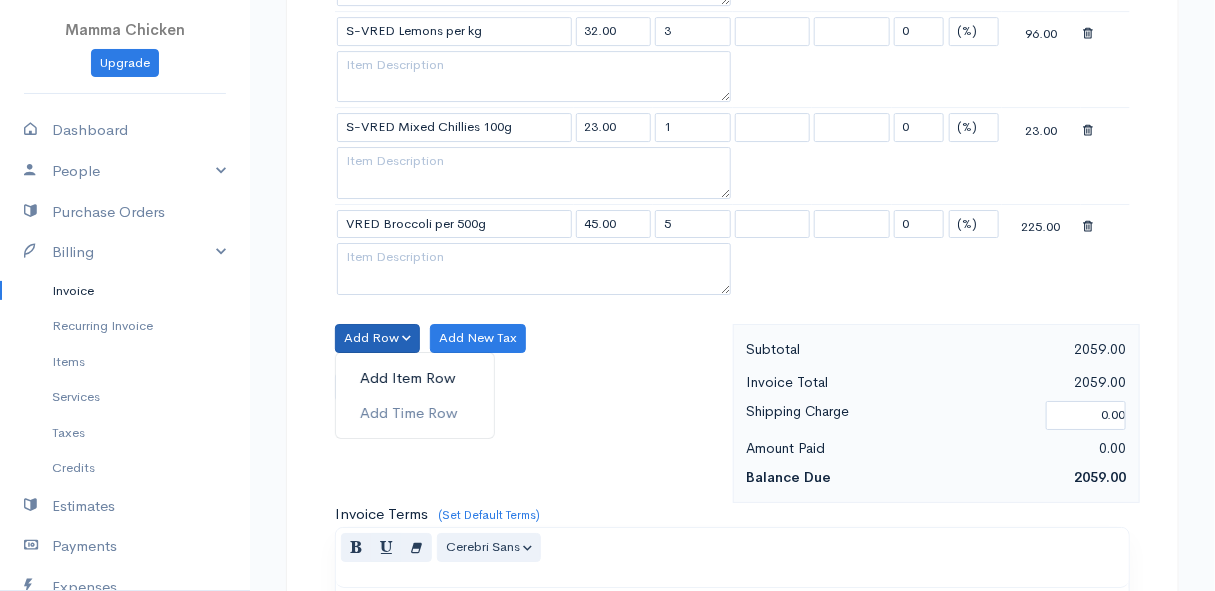 click on "Add Item Row" at bounding box center (415, 378) 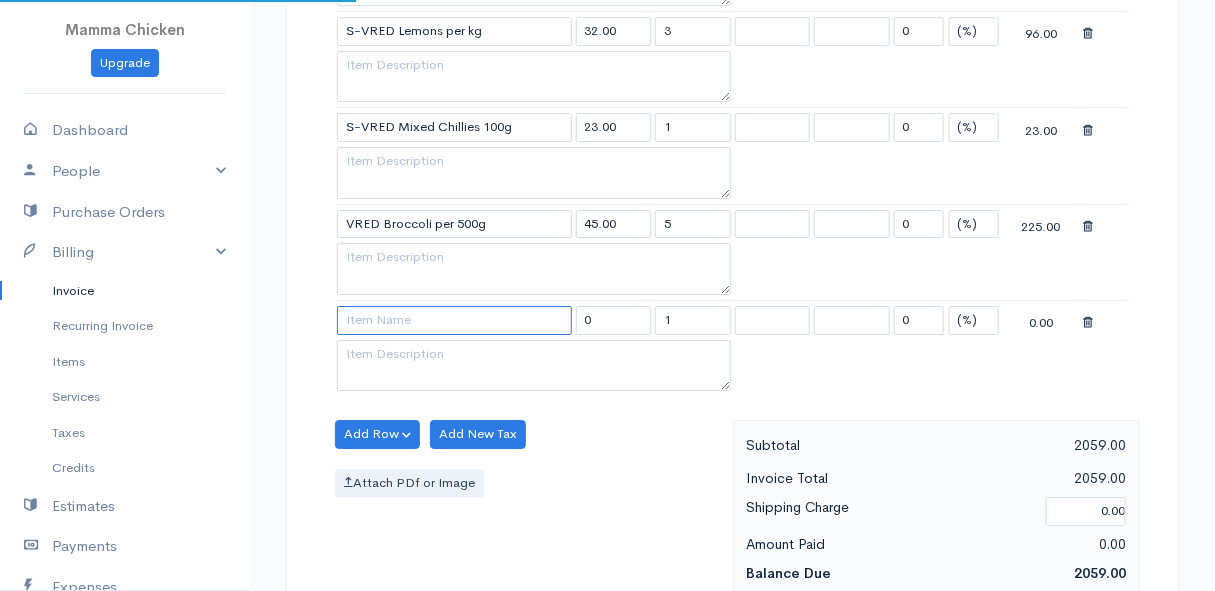 click at bounding box center (454, 320) 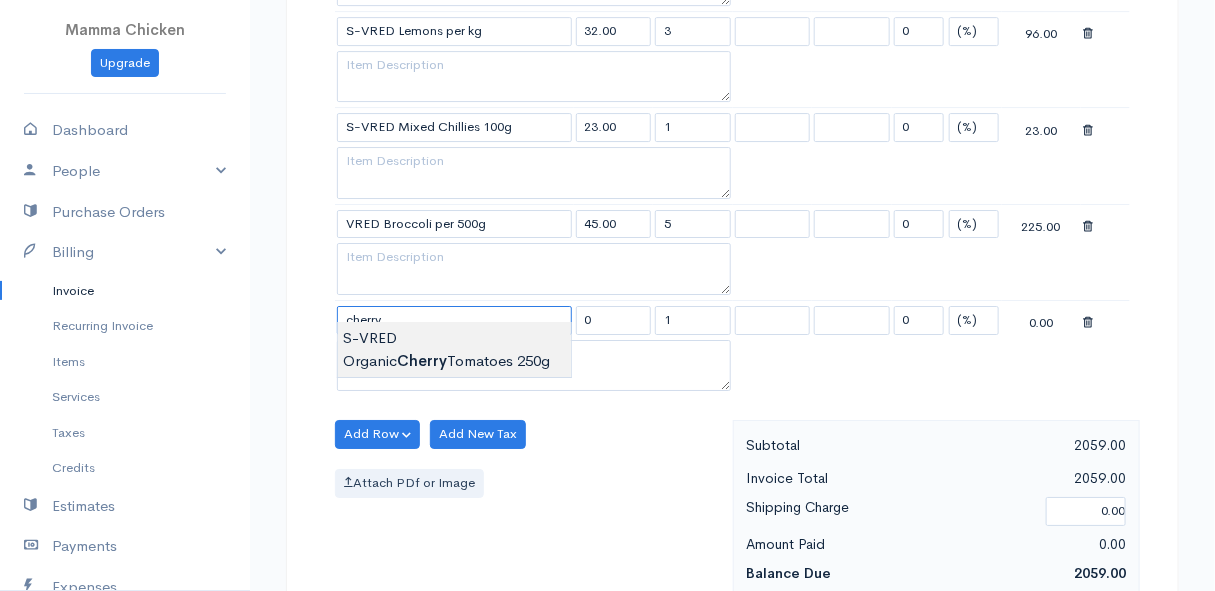 type on "S-VRED Organic Cherry Tomatoes 250g" 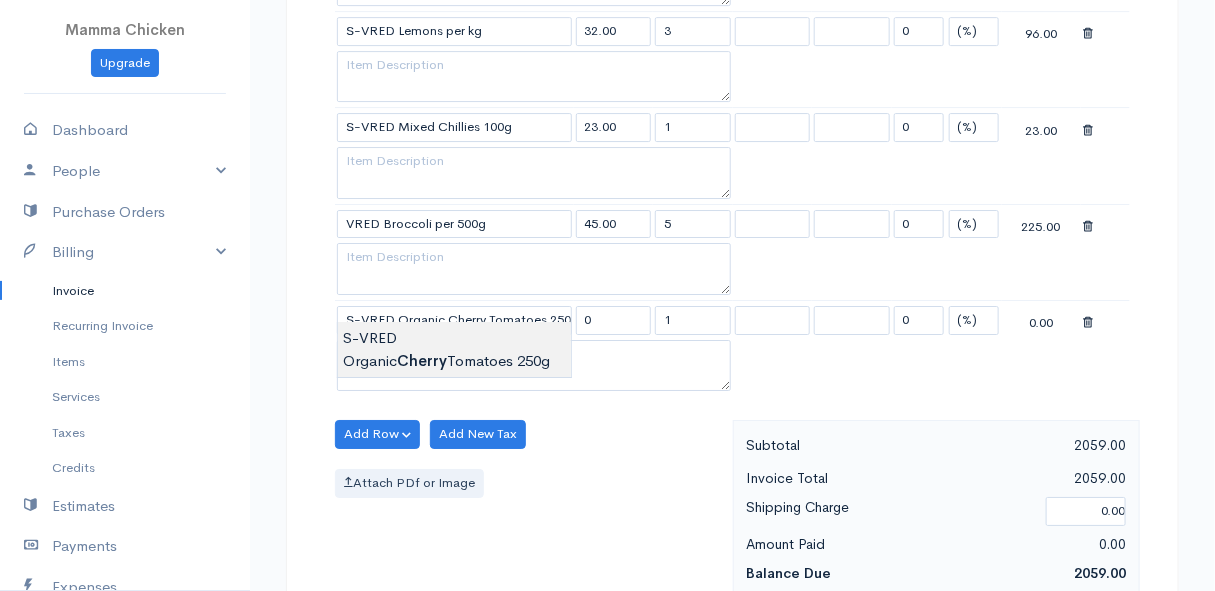 type on "42.00" 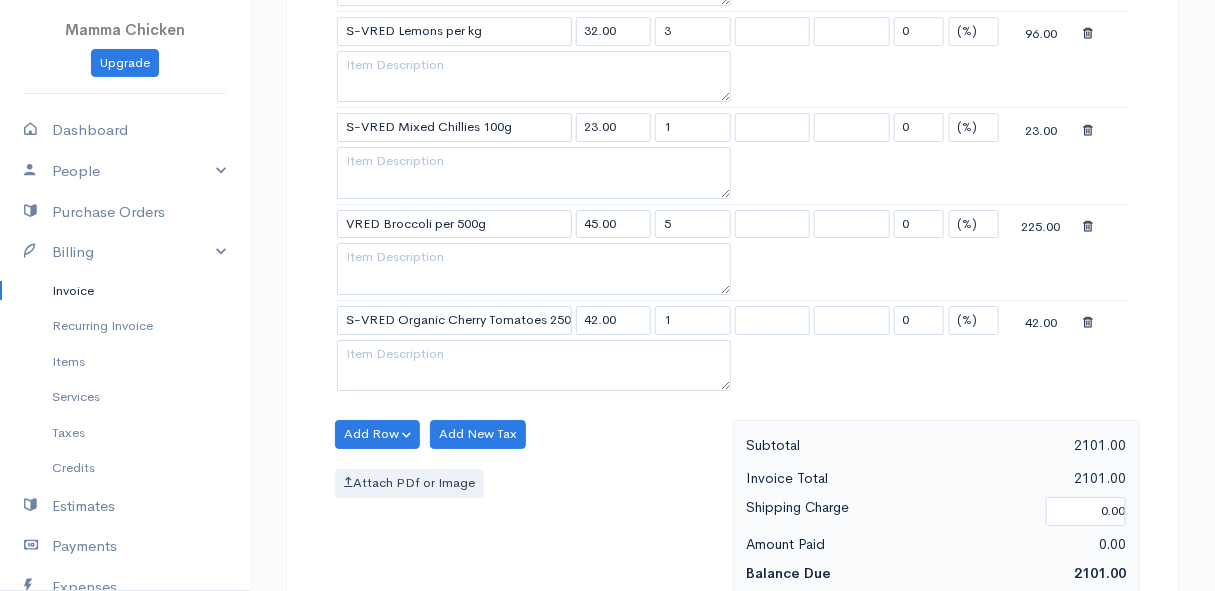 click on "Mamma Chicken
Upgrade
Dashboard
People
Clients
Vendors
Staff Users
Purchase Orders
Billing
Invoice
Recurring Invoice
Items
Services
Taxes
Credits
Estimates
Payments
Expenses
Track Time
Projects
Reports
Settings
My Organizations
Logout
Help
@CloudBooksApp 2022
Invoice
Edit Invoice #INV 250742
draft To [PERSON_NAME] [STREET_ADDRESS][PERSON_NAME], (Corner of [PERSON_NAME] and [PERSON_NAME] ~ stand 1062), [PERSON_NAME] Bay [PERSON_NAME][GEOGRAPHIC_DATA] 7195 [Choose Country] [GEOGRAPHIC_DATA] [GEOGRAPHIC_DATA] [GEOGRAPHIC_DATA] [GEOGRAPHIC_DATA] [PERSON_NAME]" at bounding box center [607, -536] 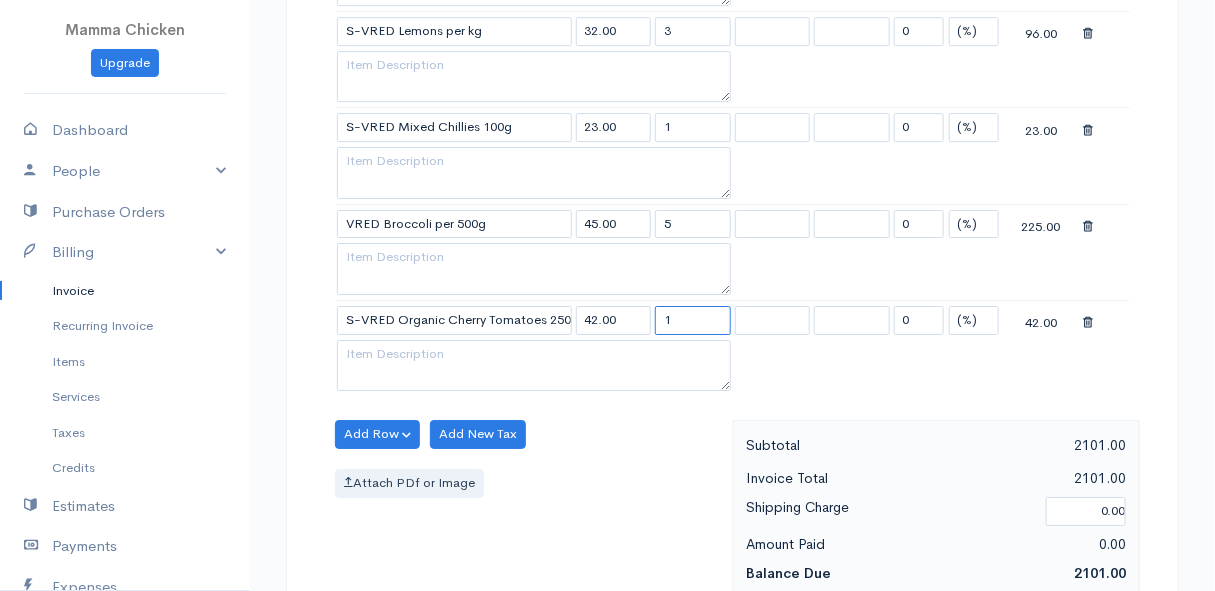 drag, startPoint x: 690, startPoint y: 309, endPoint x: 645, endPoint y: 309, distance: 45 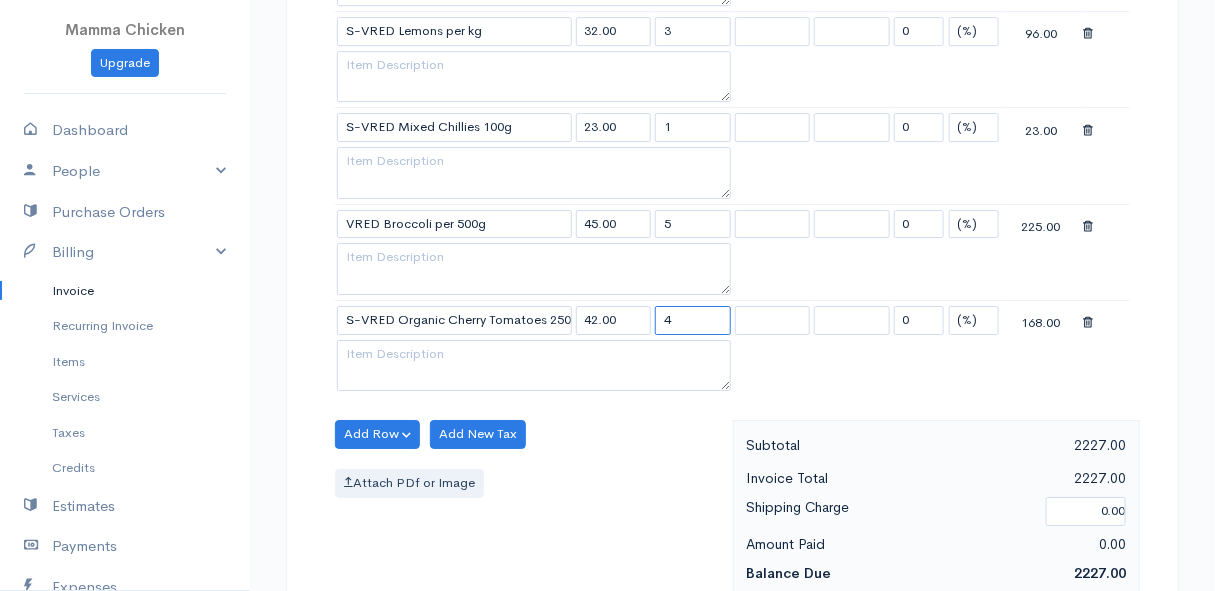 type on "4" 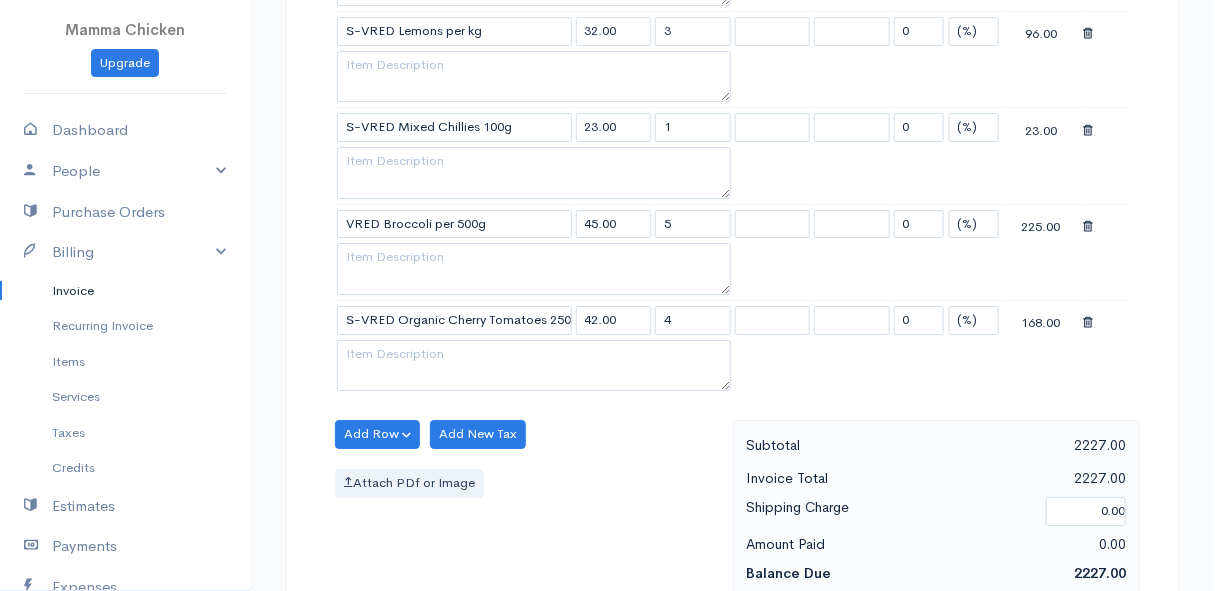 click on "Attach PDf or Image" at bounding box center [529, 483] 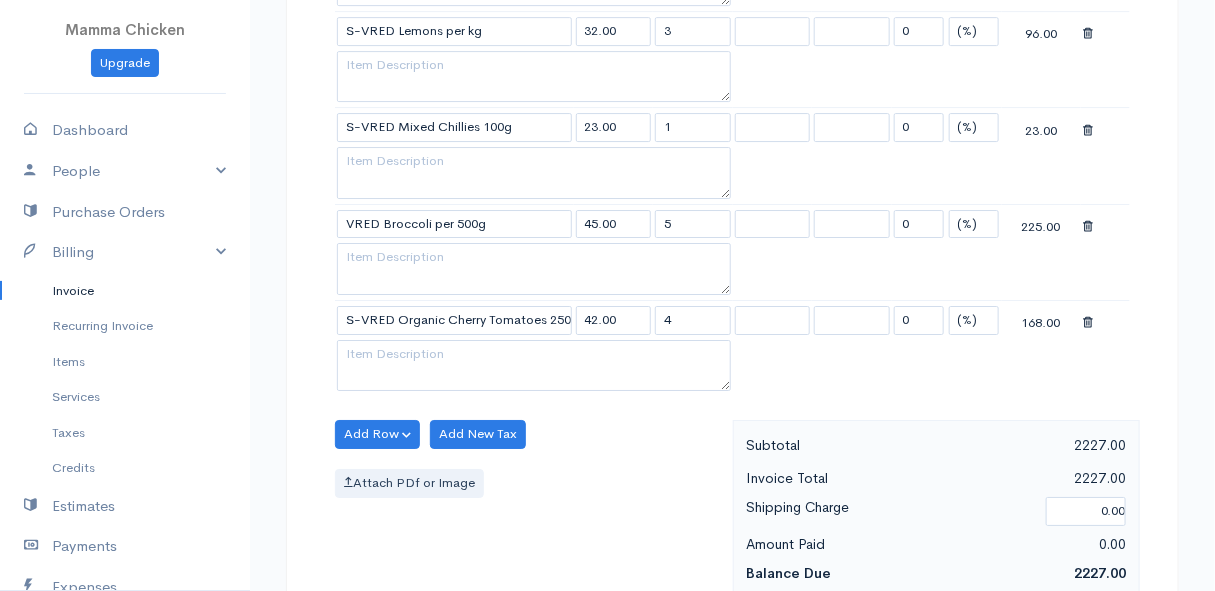 scroll, scrollTop: 2454, scrollLeft: 0, axis: vertical 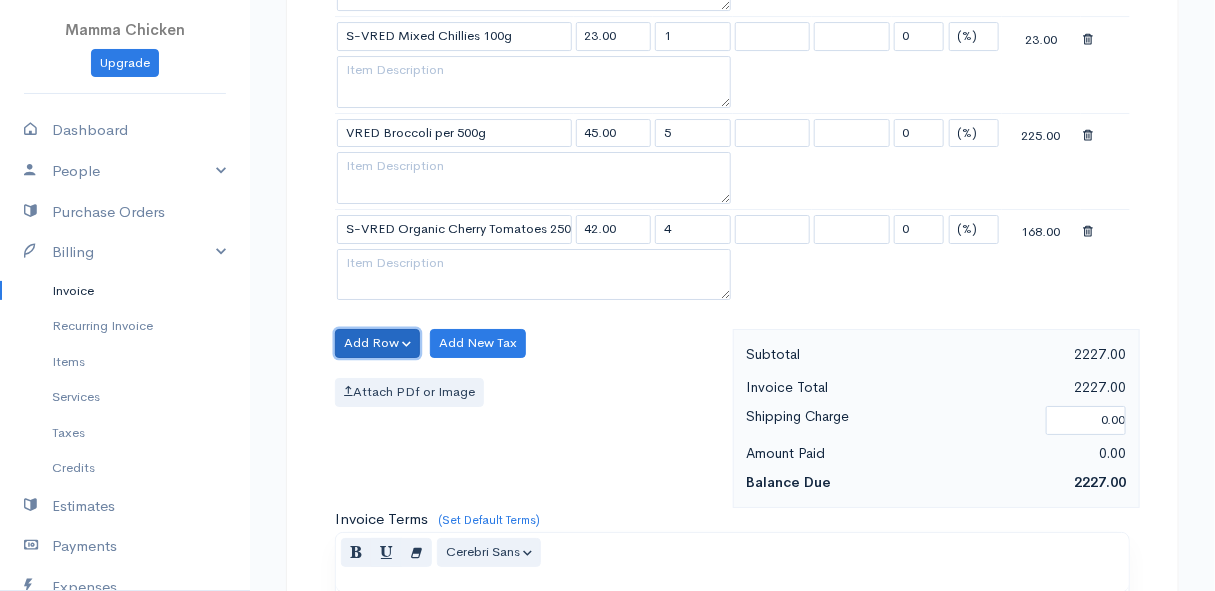 click on "Add Row" at bounding box center [377, 343] 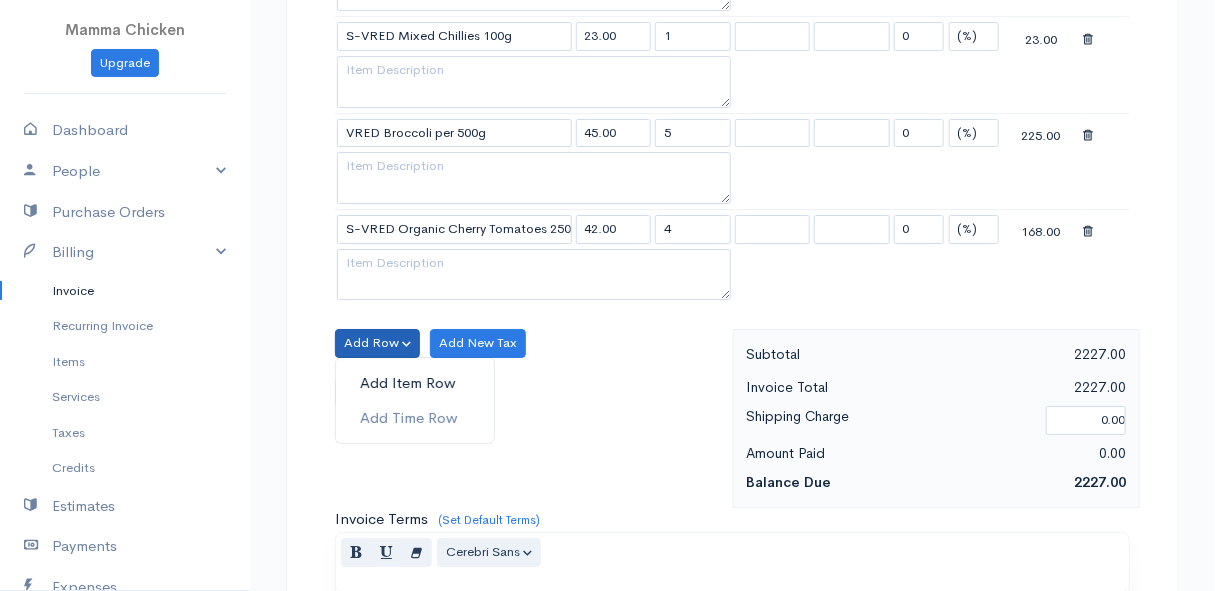 click on "Add Item Row" at bounding box center [415, 383] 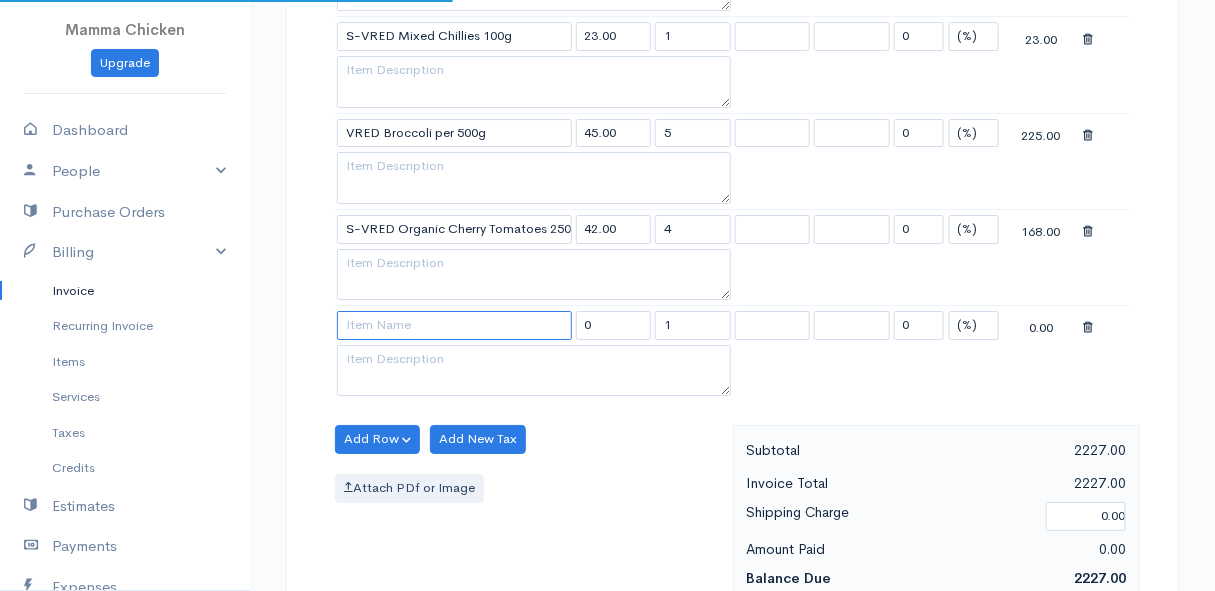 click at bounding box center [454, 325] 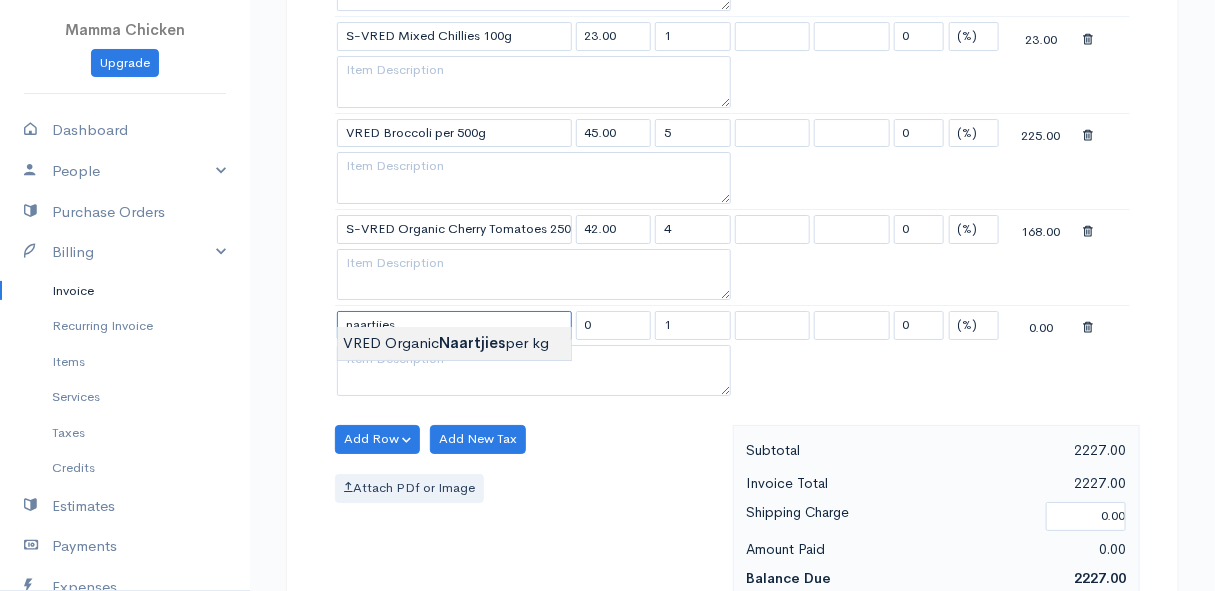type on "VRED Organic Naartjies per kg" 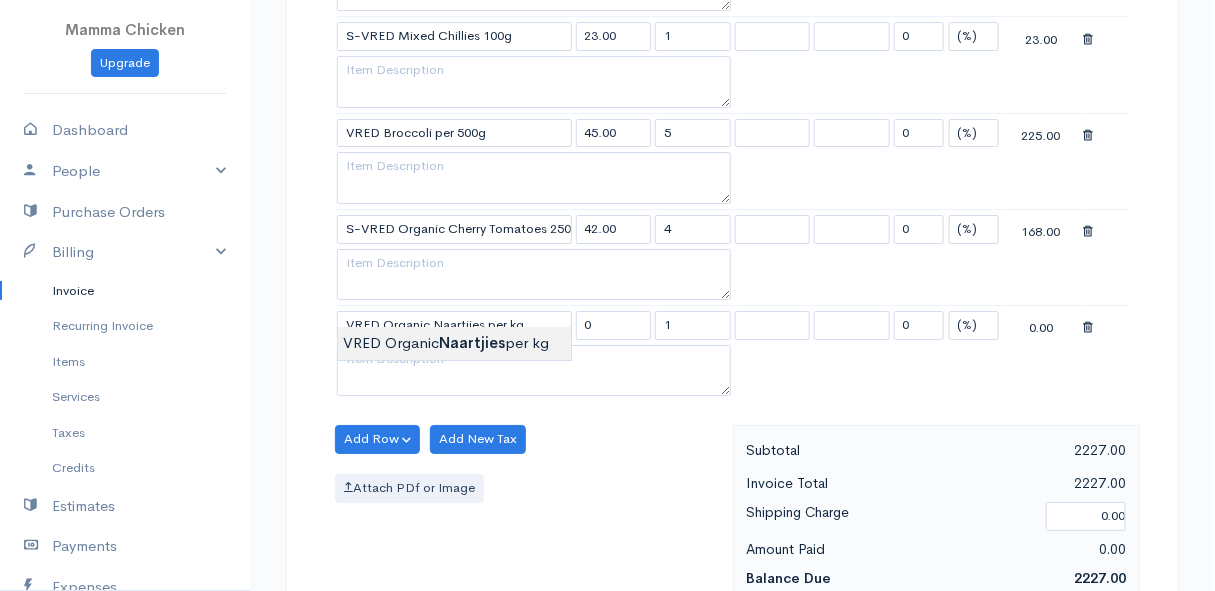 type on "42.00" 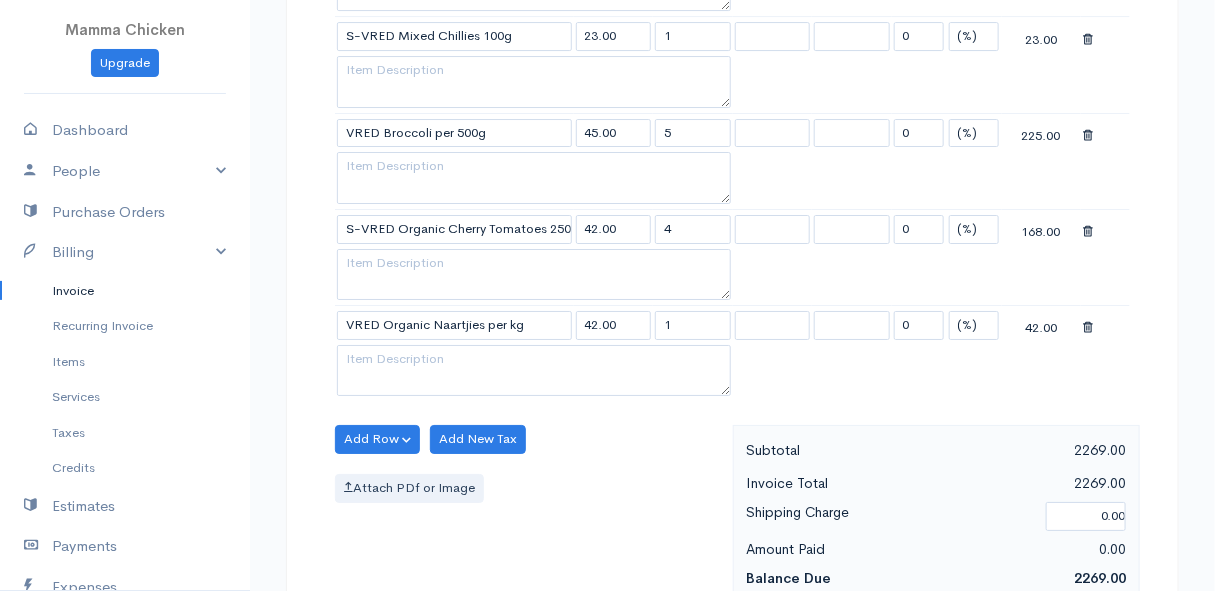click on "Mamma Chicken
Upgrade
Dashboard
People
Clients
Vendors
Staff Users
Purchase Orders
Billing
Invoice
Recurring Invoice
Items
Services
Taxes
Credits
Estimates
Payments
Expenses
Track Time
Projects
Reports
Settings
My Organizations
Logout
Help
@CloudBooksApp 2022
Invoice
Edit Invoice #INV 250742
draft To [PERSON_NAME] [STREET_ADDRESS][PERSON_NAME], (Corner of [PERSON_NAME] and [PERSON_NAME] ~ stand 1062), [PERSON_NAME] Bay [PERSON_NAME][GEOGRAPHIC_DATA] 7195 [Choose Country] [GEOGRAPHIC_DATA] [GEOGRAPHIC_DATA] [GEOGRAPHIC_DATA] [GEOGRAPHIC_DATA] [PERSON_NAME]" at bounding box center (607, -579) 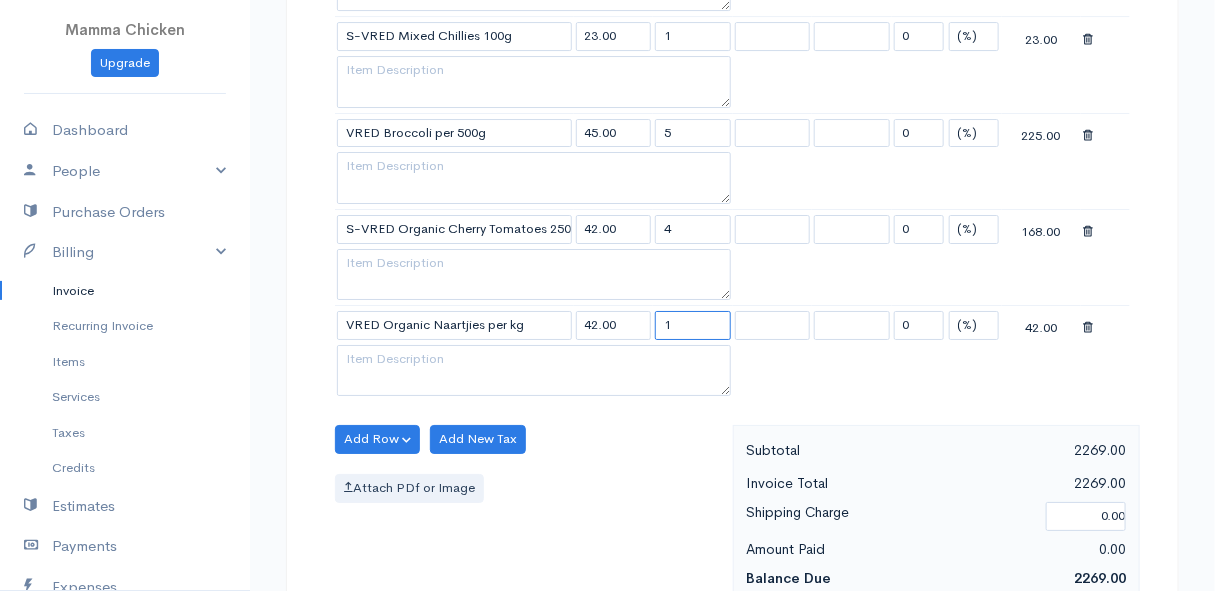 drag, startPoint x: 695, startPoint y: 317, endPoint x: 647, endPoint y: 316, distance: 48.010414 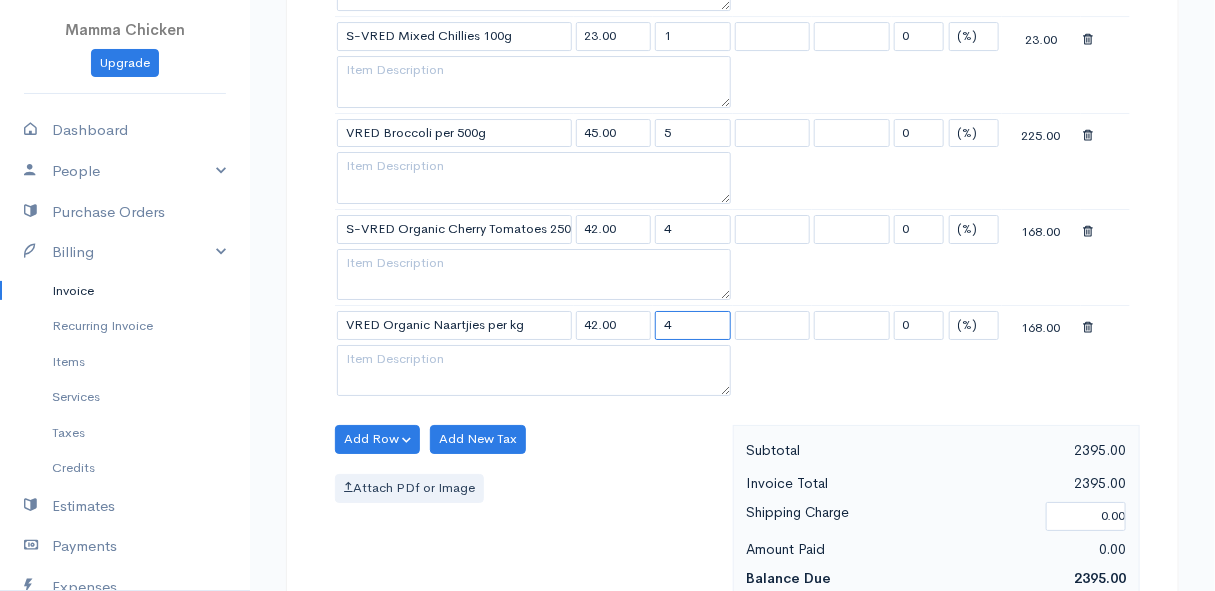 type on "4" 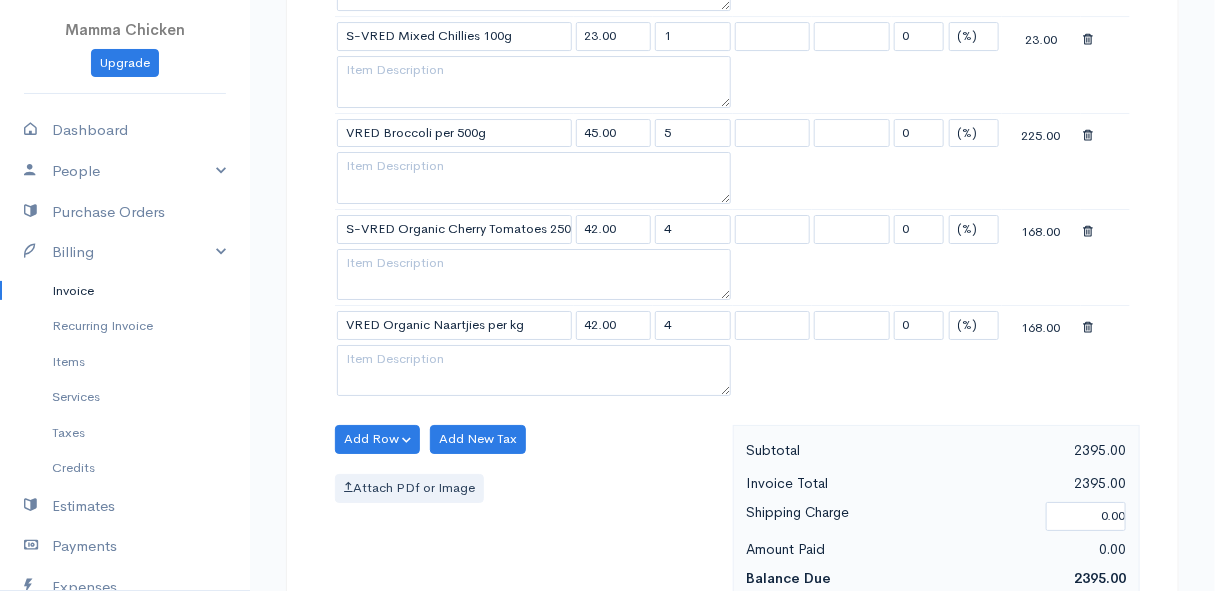 click on "Add Row Add Item Row Add Time Row Add New Tax                          Attach PDf or Image" at bounding box center [529, 514] 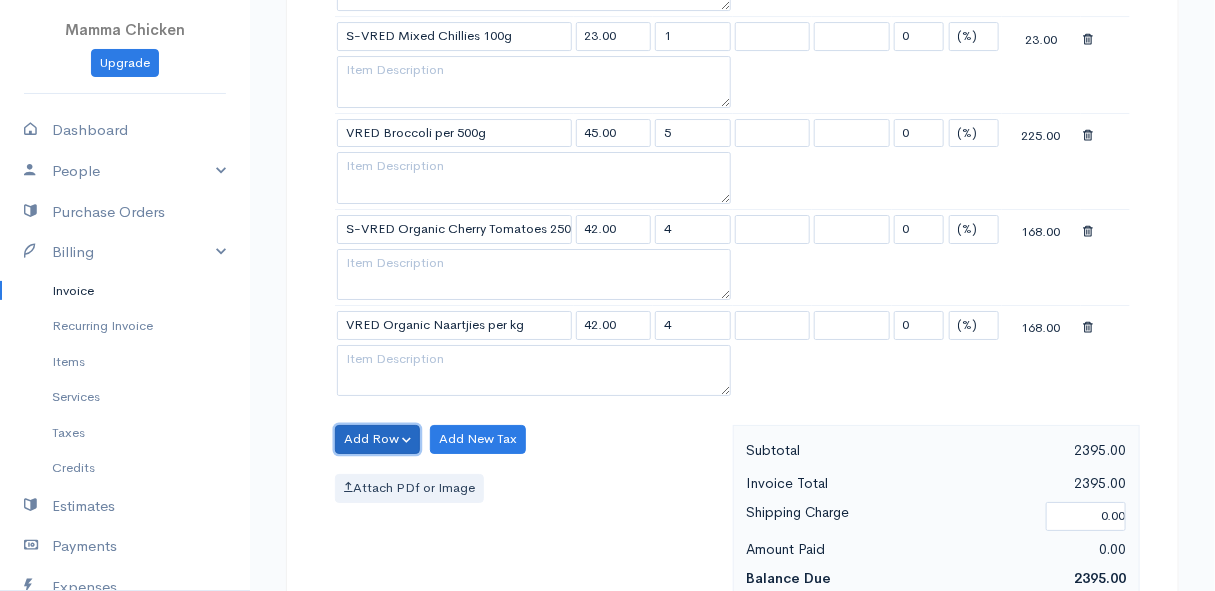 click on "Add Row" at bounding box center [377, 439] 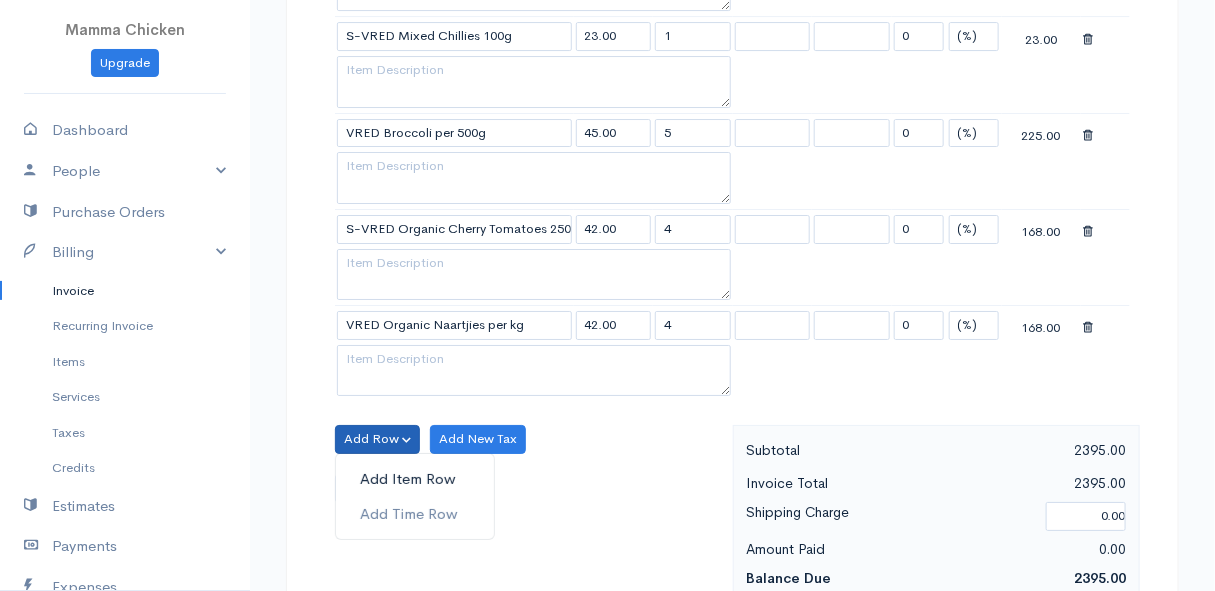 click on "Add Item Row" at bounding box center (415, 479) 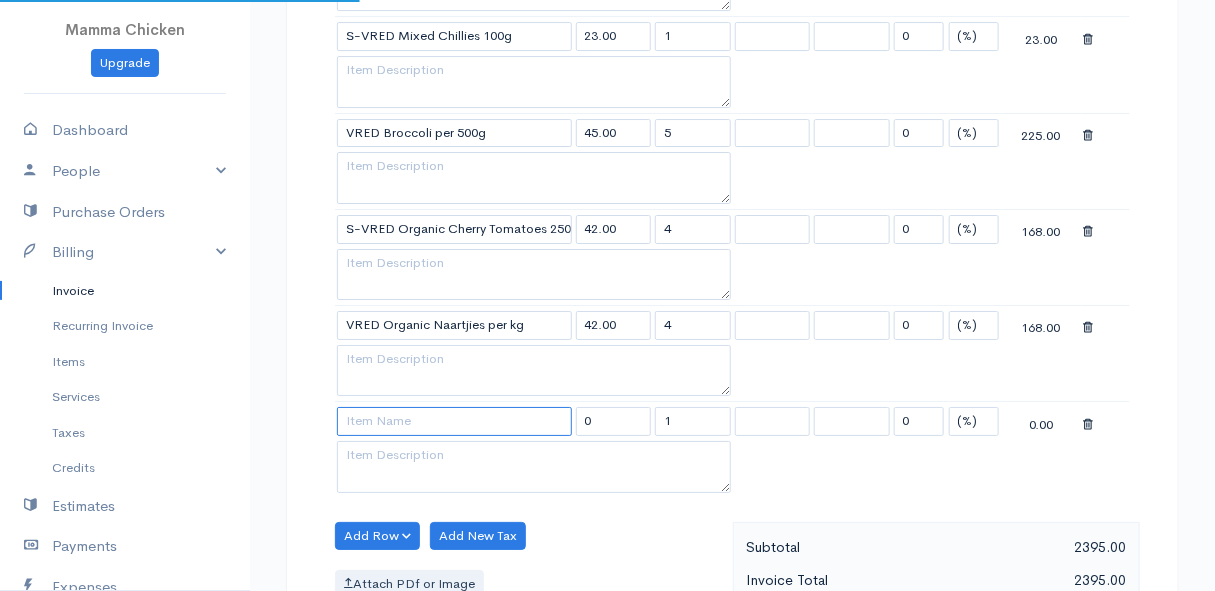 click at bounding box center [454, 421] 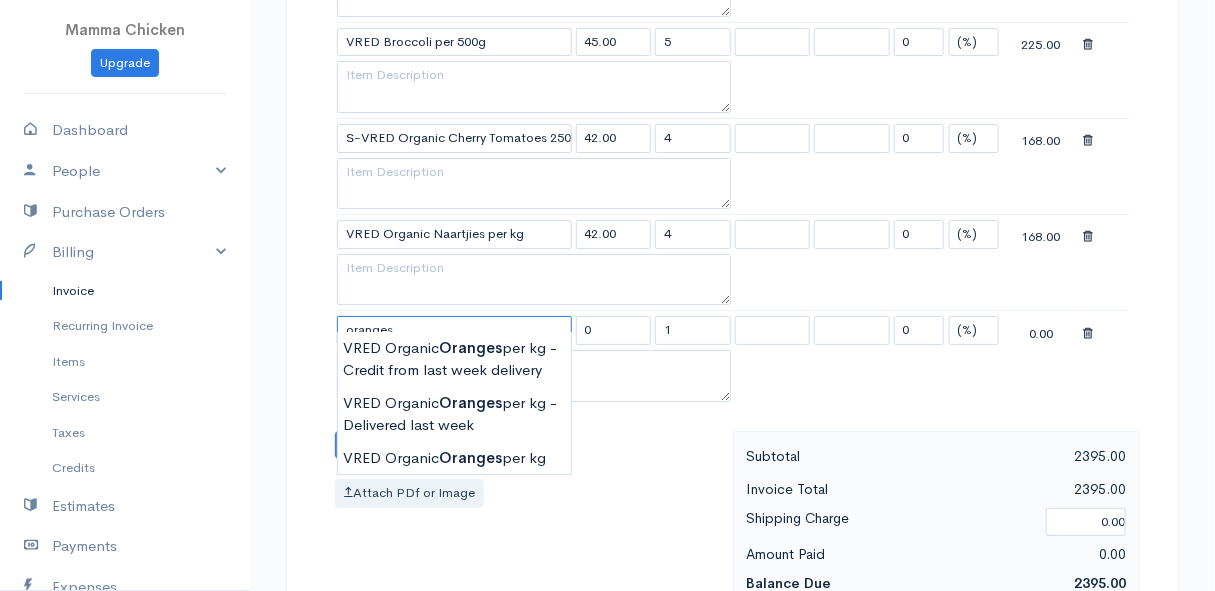 scroll, scrollTop: 2636, scrollLeft: 0, axis: vertical 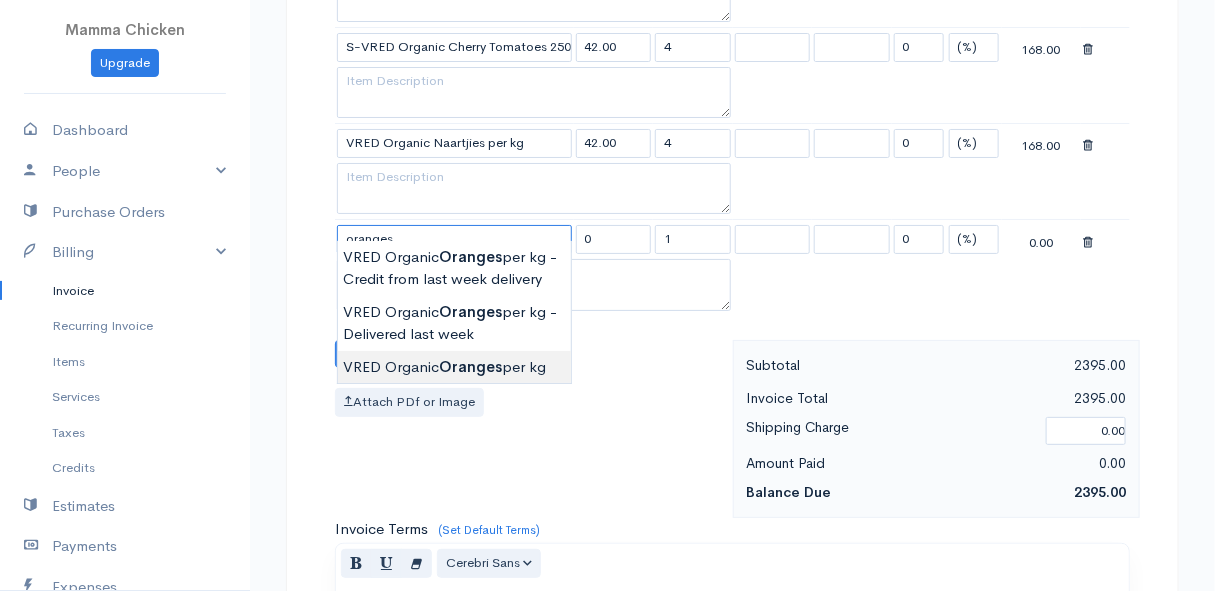 type on "VRED Organic Oranges per kg" 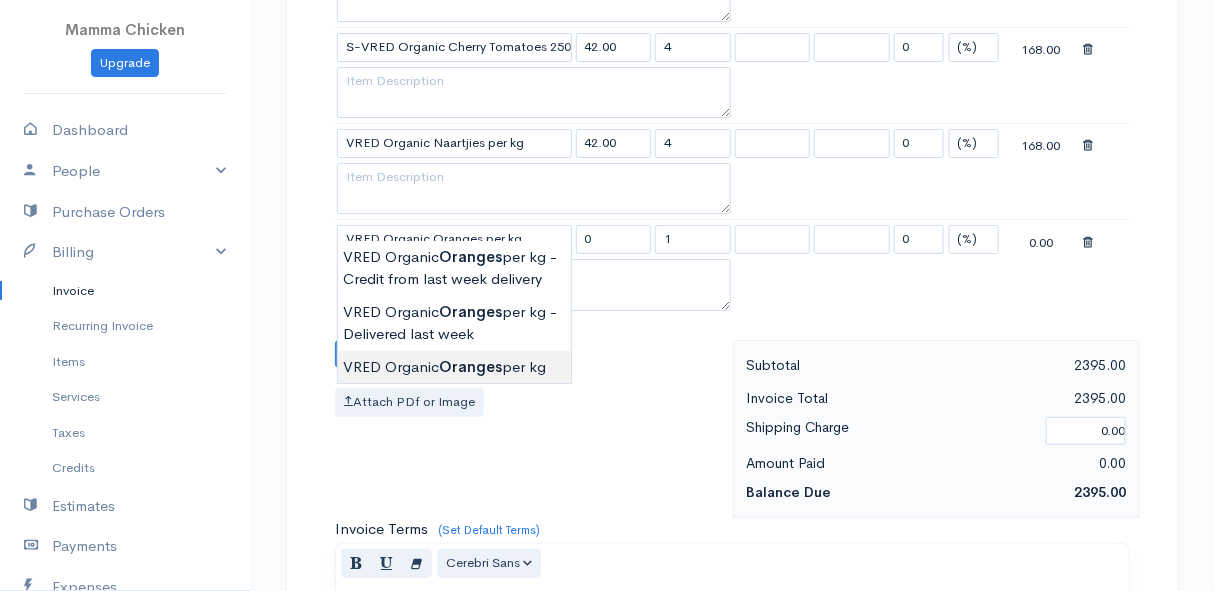 type on "40.00" 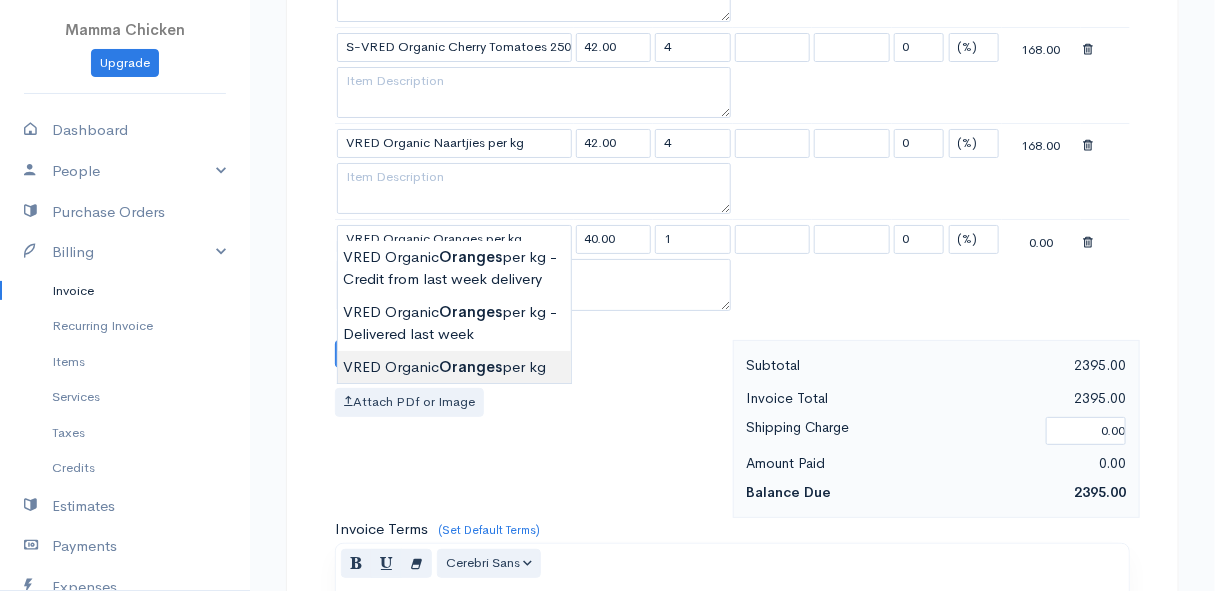 click on "Mamma Chicken
Upgrade
Dashboard
People
Clients
Vendors
Staff Users
Purchase Orders
Billing
Invoice
Recurring Invoice
Items
Services
Taxes
Credits
Estimates
Payments
Expenses
Track Time
Projects
Reports
Settings
My Organizations
Logout
Help
@CloudBooksApp 2022
Invoice
Edit Invoice #INV 250742
draft To [PERSON_NAME] [STREET_ADDRESS][PERSON_NAME], (Corner of [PERSON_NAME] and [PERSON_NAME] ~ stand 1062), [PERSON_NAME] Bay [PERSON_NAME][GEOGRAPHIC_DATA] 7195 [Choose Country] [GEOGRAPHIC_DATA] [GEOGRAPHIC_DATA] [GEOGRAPHIC_DATA] [GEOGRAPHIC_DATA] [PERSON_NAME]" at bounding box center (607, -713) 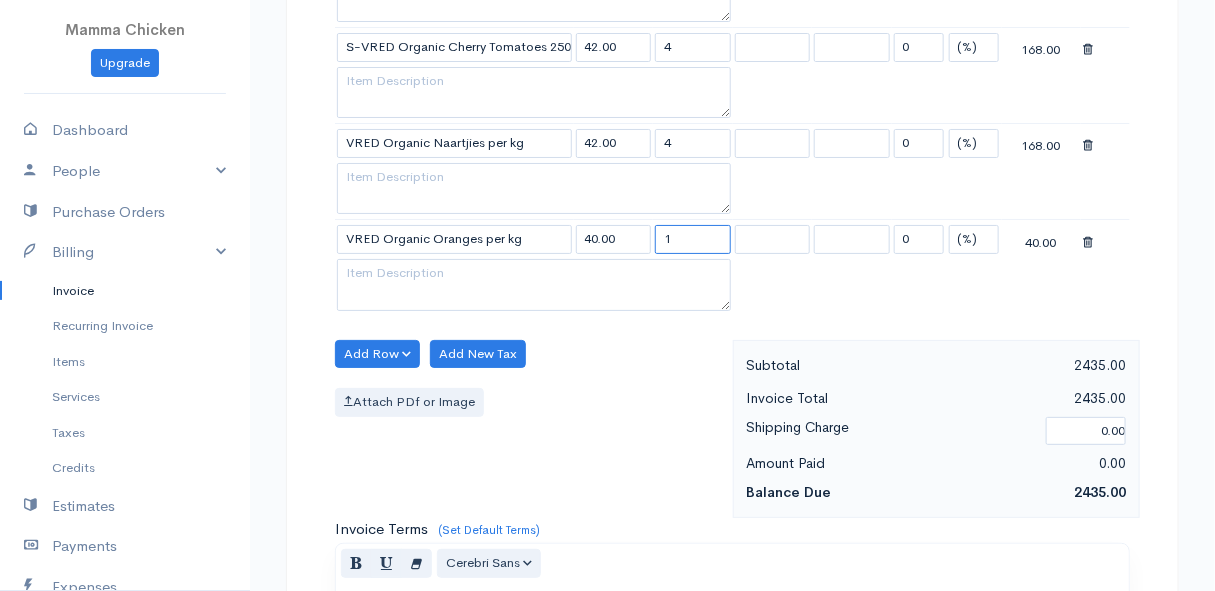 drag, startPoint x: 700, startPoint y: 226, endPoint x: 654, endPoint y: 232, distance: 46.389652 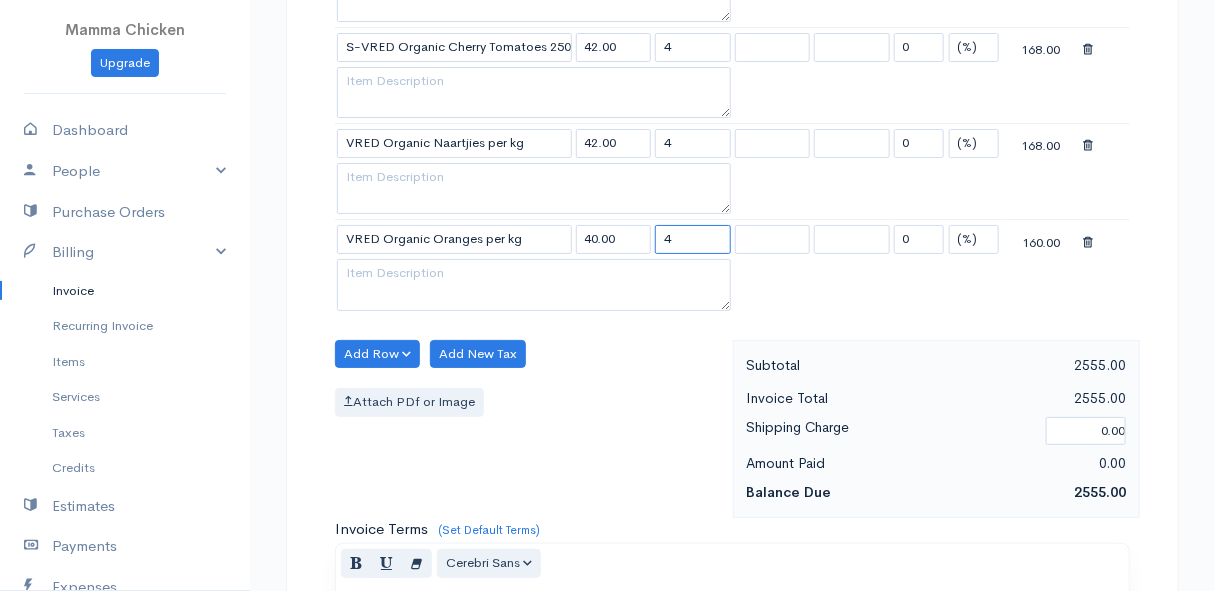 type on "4" 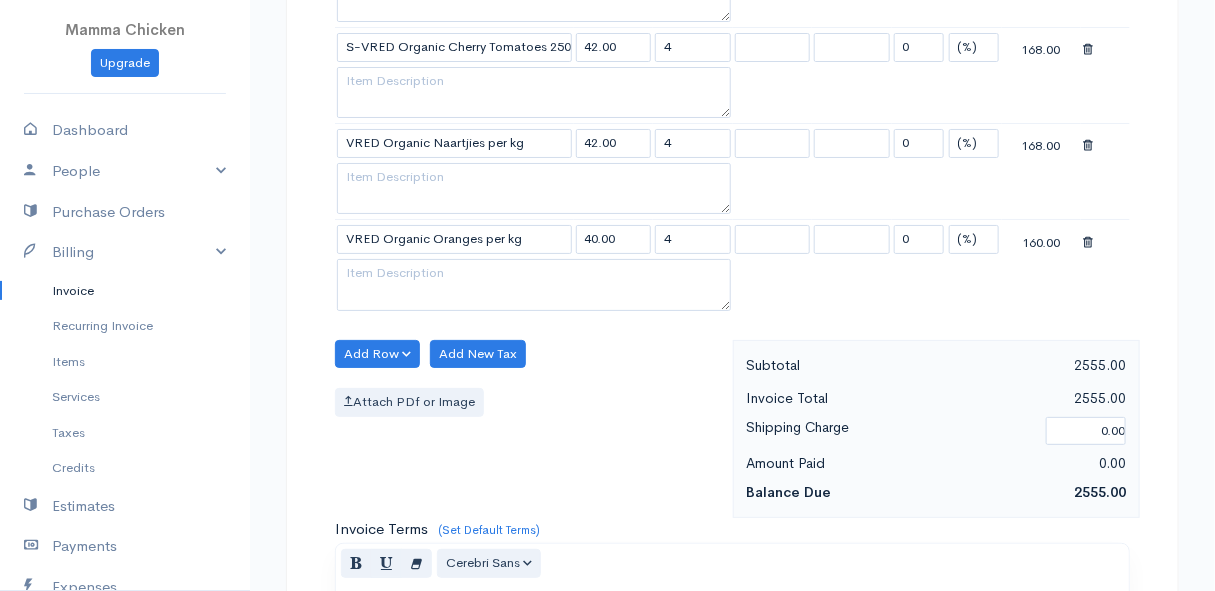 click on "Attach PDf or Image" at bounding box center [529, 402] 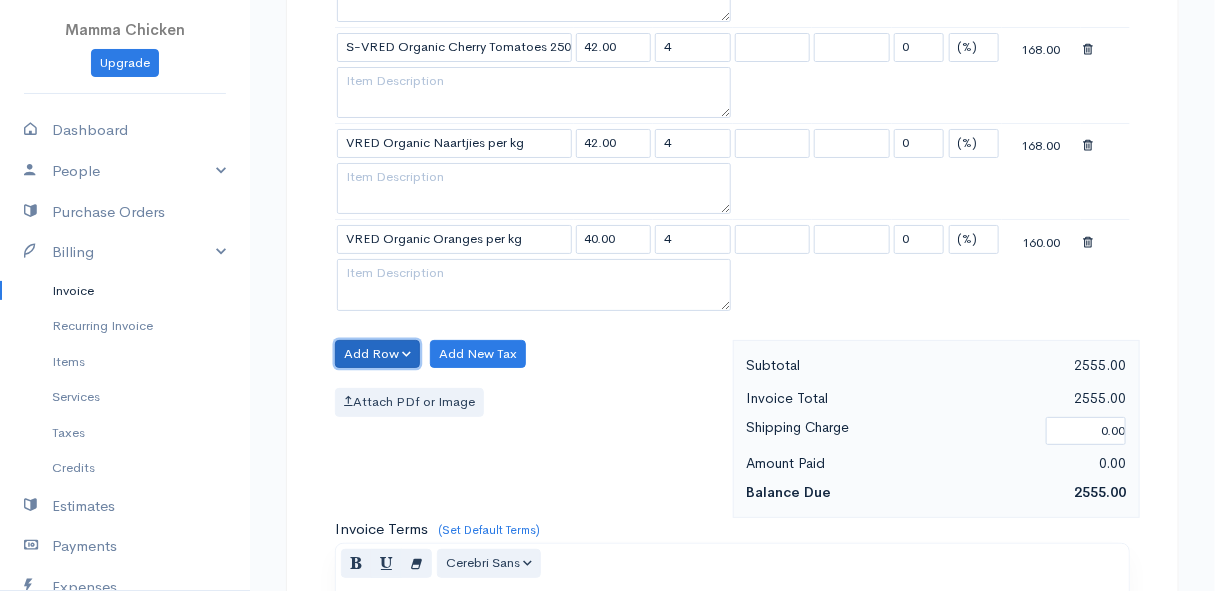 click on "Add Row" at bounding box center [377, 354] 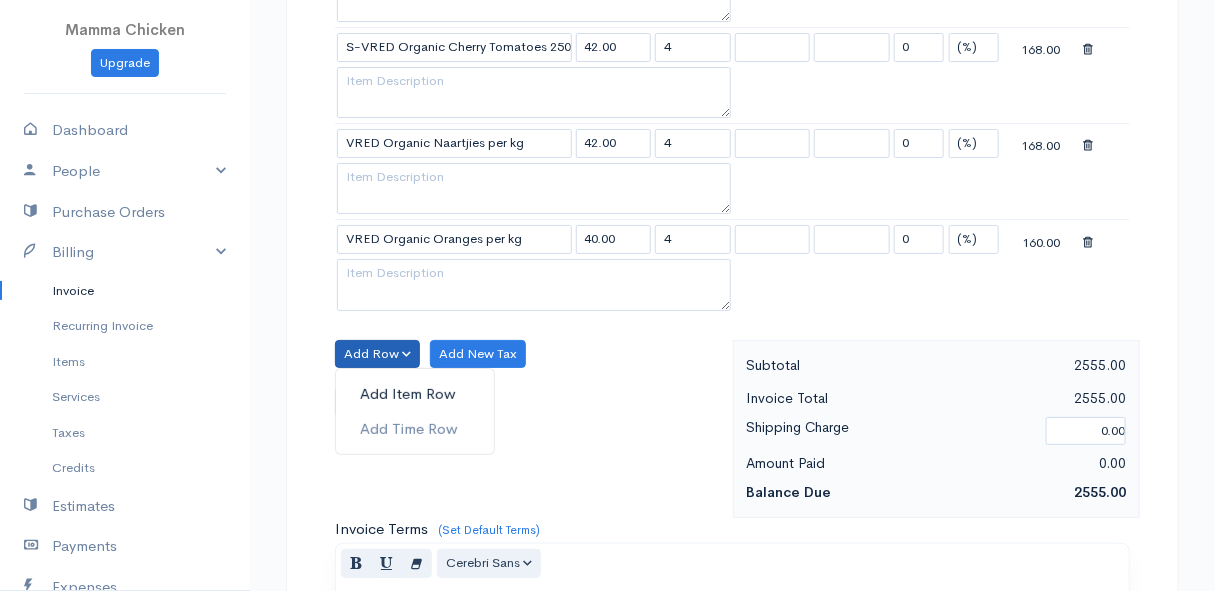 click on "Add Item Row" at bounding box center (415, 394) 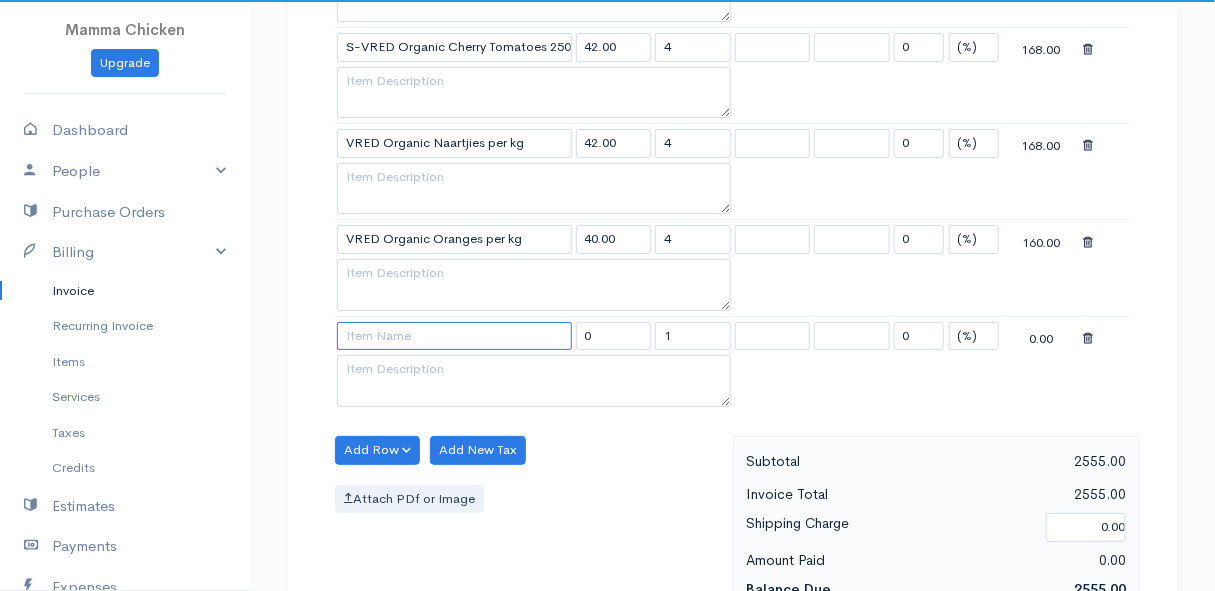 click at bounding box center (454, 336) 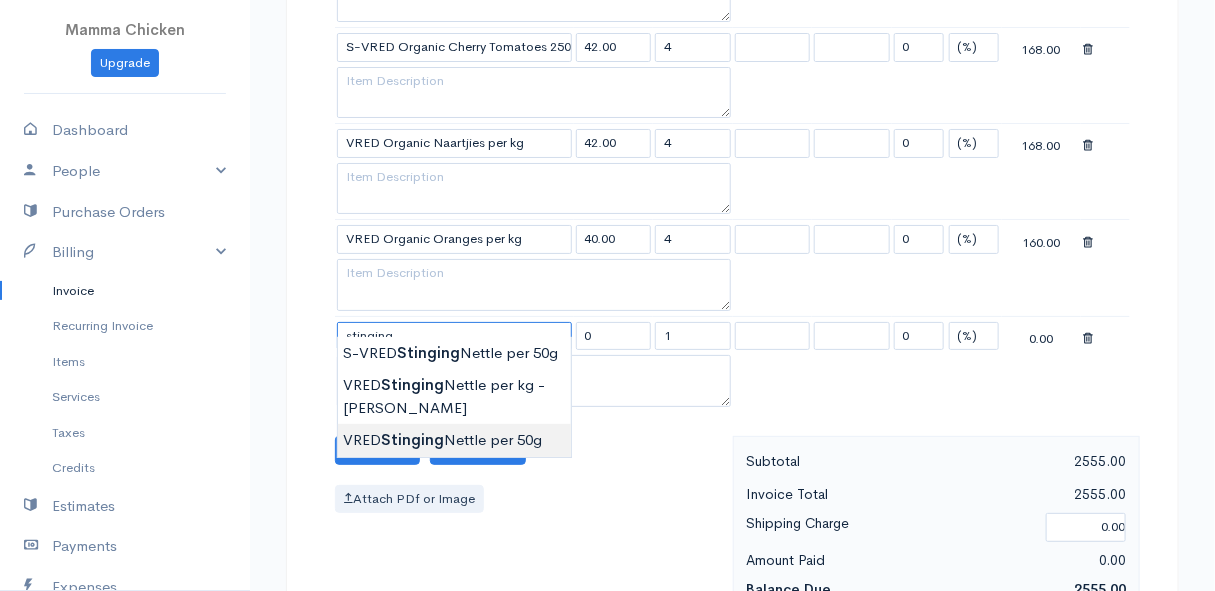 type on "VRED Stinging Nettle per 50g" 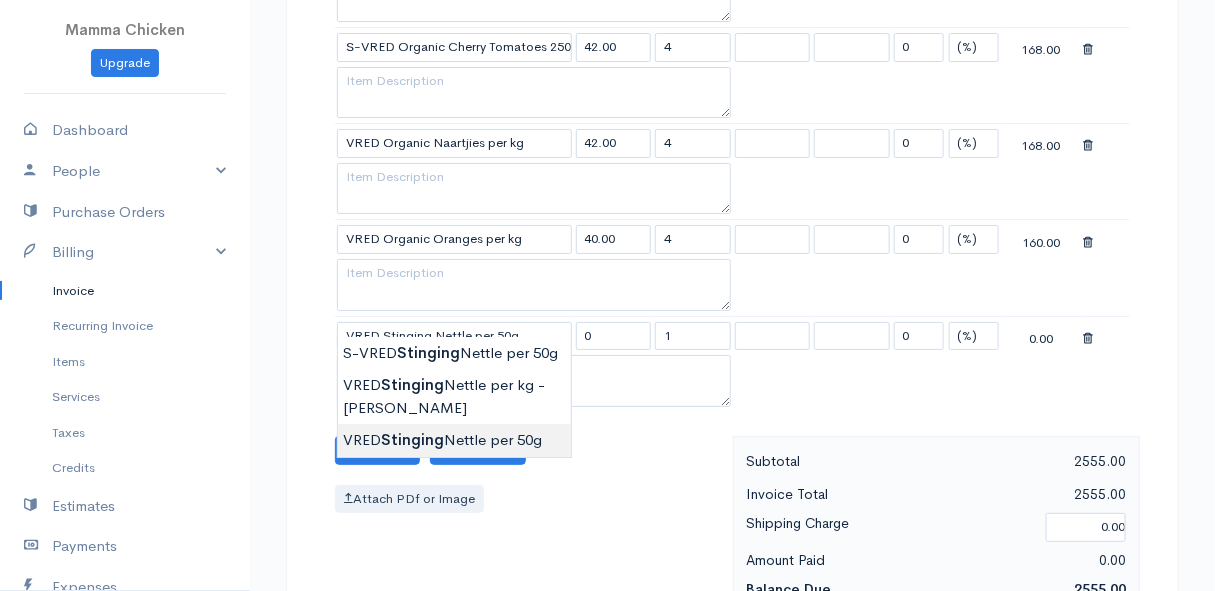 type on "24.00" 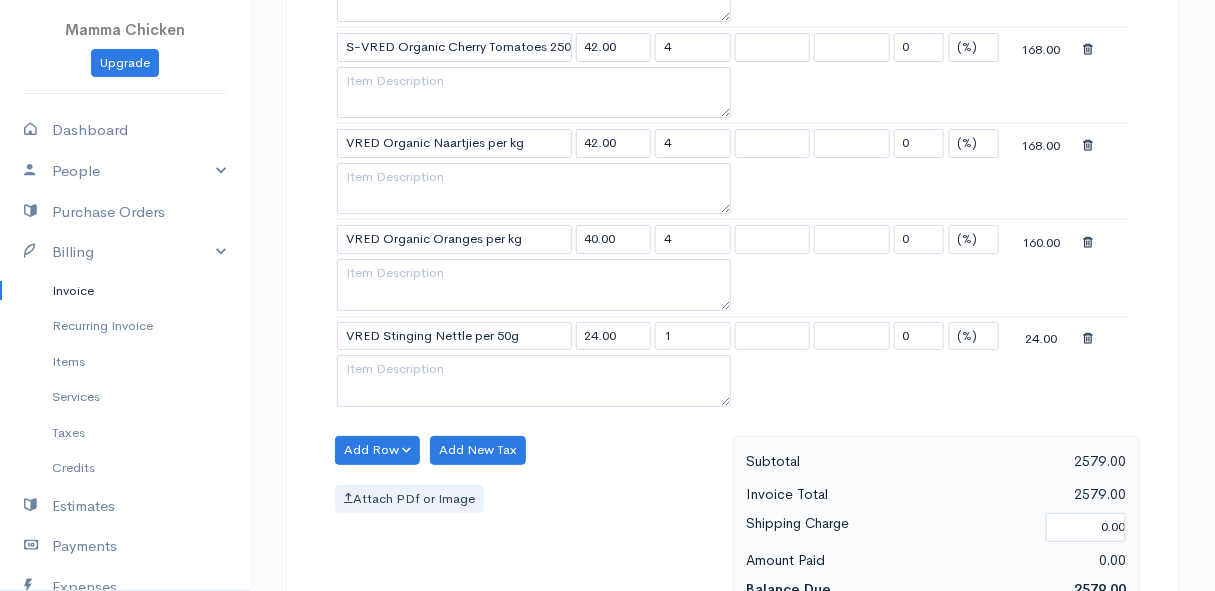 click on "Mamma Chicken
Upgrade
Dashboard
People
Clients
Vendors
Staff Users
Purchase Orders
Billing
Invoice
Recurring Invoice
Items
Services
Taxes
Credits
Estimates
Payments
Expenses
Track Time
Projects
Reports
Settings
My Organizations
Logout
Help
@CloudBooksApp 2022
Invoice
Edit Invoice #INV 250742
draft To [PERSON_NAME] [STREET_ADDRESS][PERSON_NAME], (Corner of [PERSON_NAME] and [PERSON_NAME] ~ stand 1062), [PERSON_NAME] Bay [PERSON_NAME][GEOGRAPHIC_DATA] 7195 [Choose Country] [GEOGRAPHIC_DATA] [GEOGRAPHIC_DATA] [GEOGRAPHIC_DATA] [GEOGRAPHIC_DATA] [PERSON_NAME]" at bounding box center [607, -665] 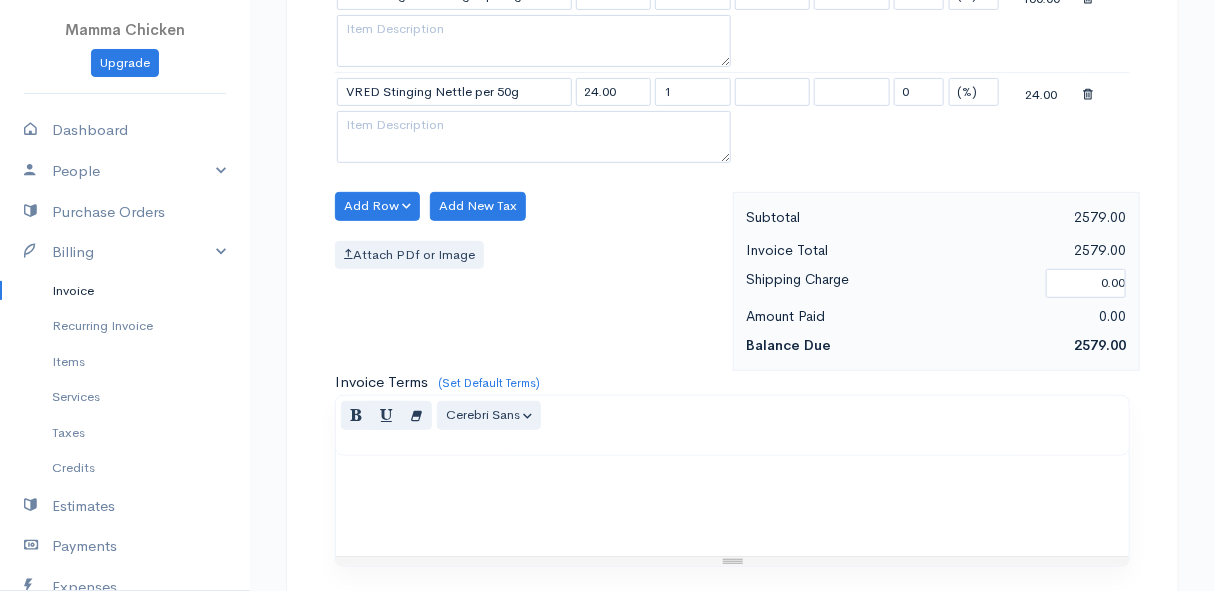 scroll, scrollTop: 2607, scrollLeft: 0, axis: vertical 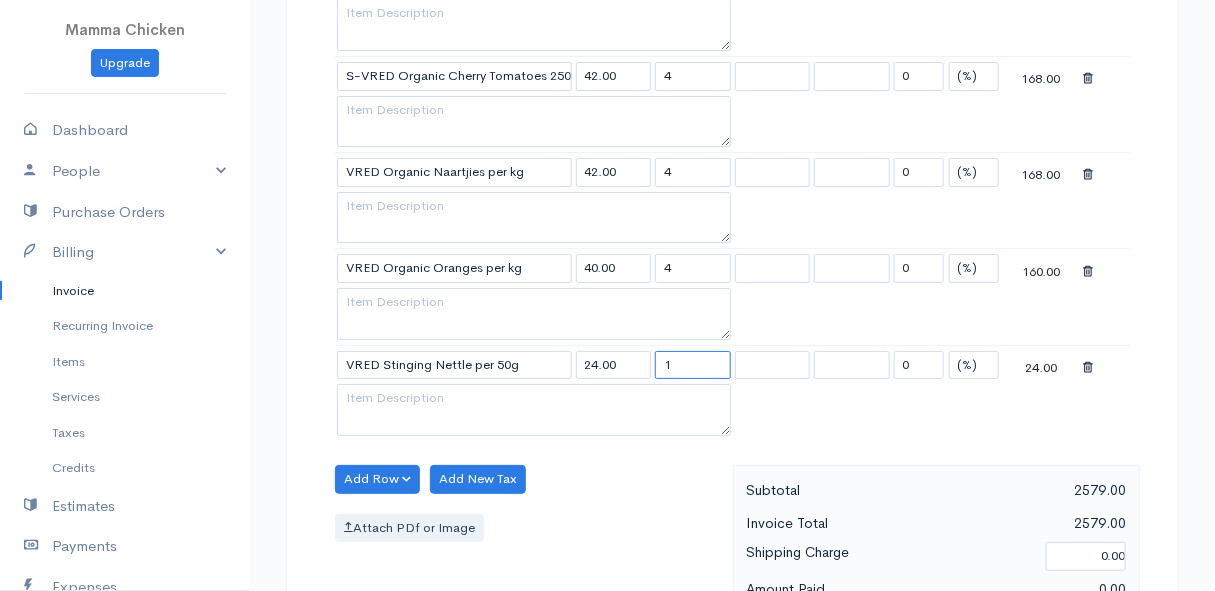 drag, startPoint x: 689, startPoint y: 348, endPoint x: 631, endPoint y: 350, distance: 58.034473 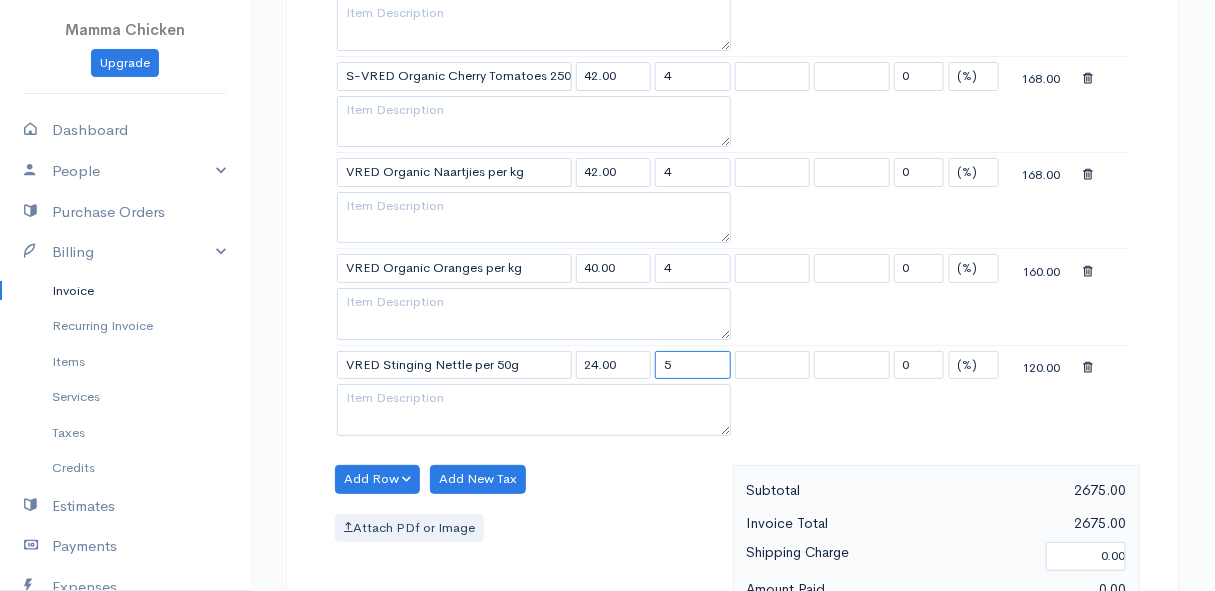 type on "5" 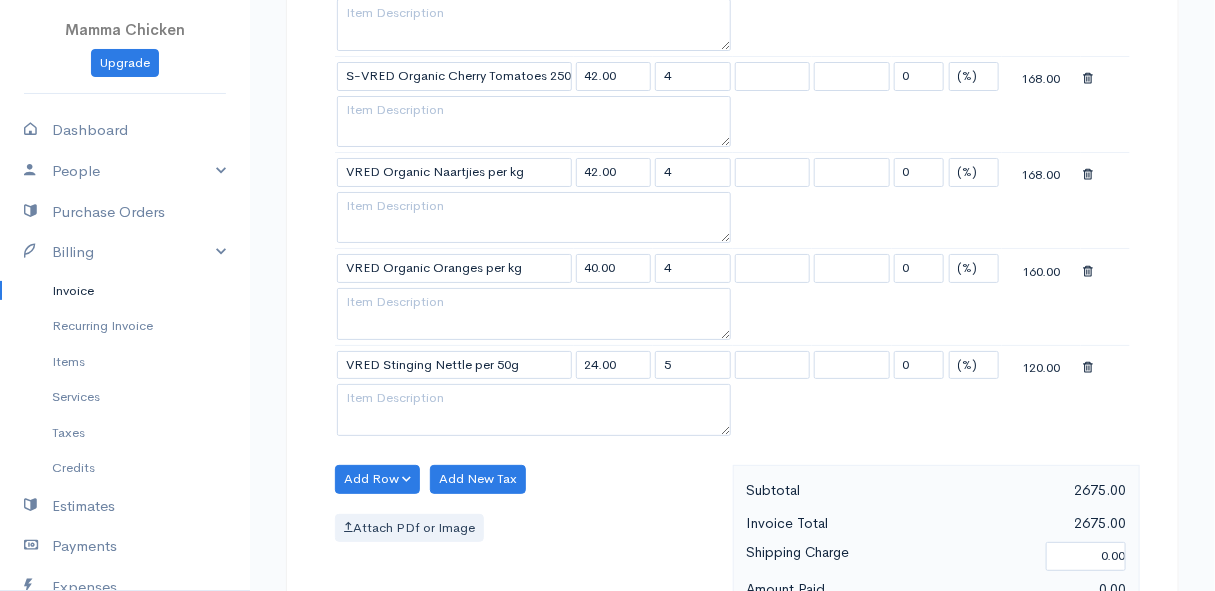 click on "Add Row Add Item Row Add Time Row Add New Tax                          Attach PDf or Image" at bounding box center (529, 554) 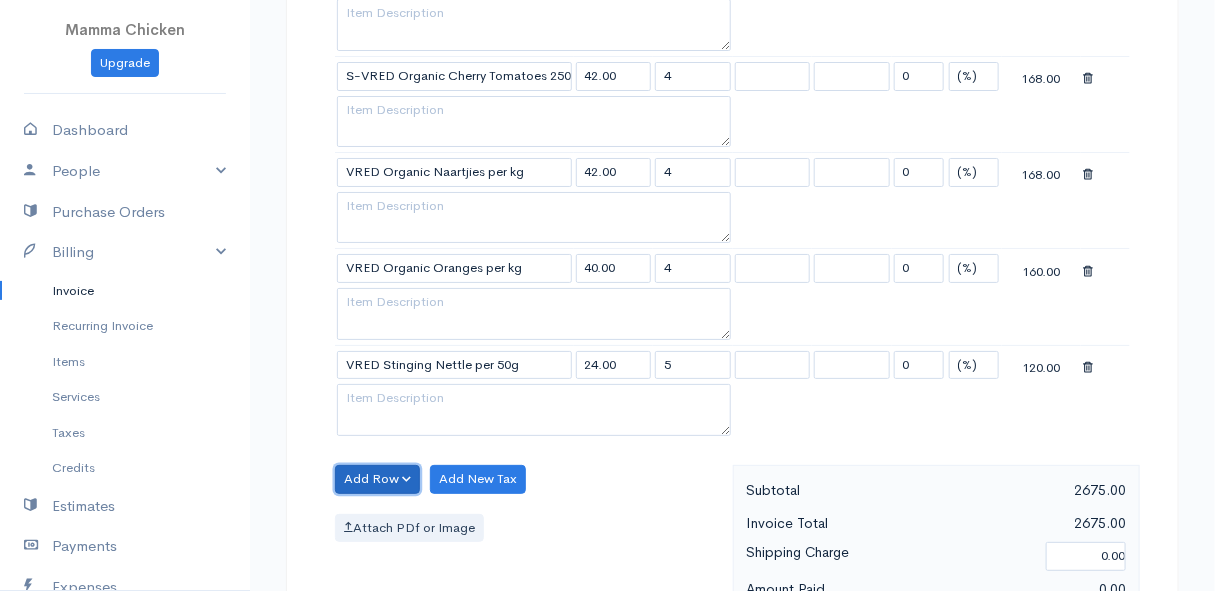 click on "Add Row" at bounding box center (377, 479) 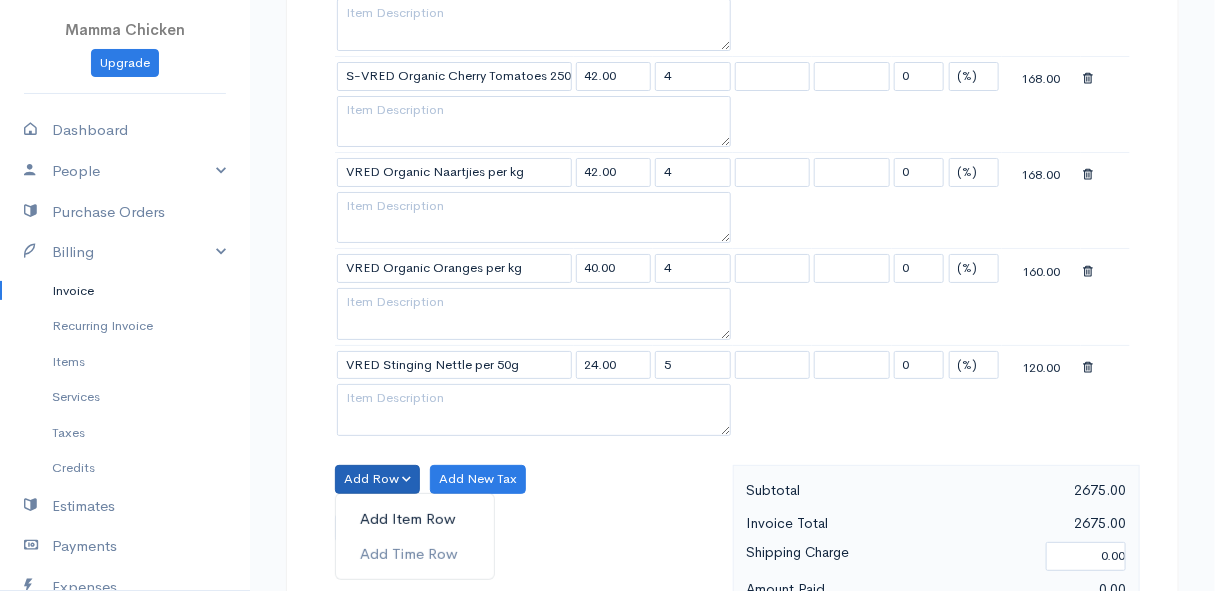 click on "Add Item Row" at bounding box center (415, 519) 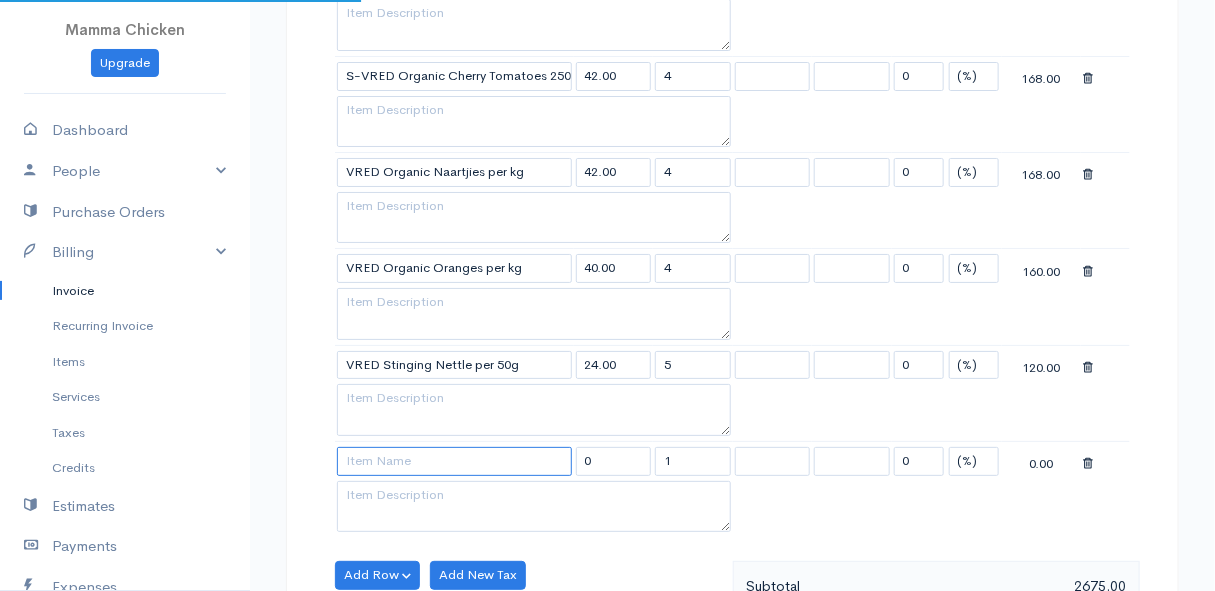 click at bounding box center [454, 461] 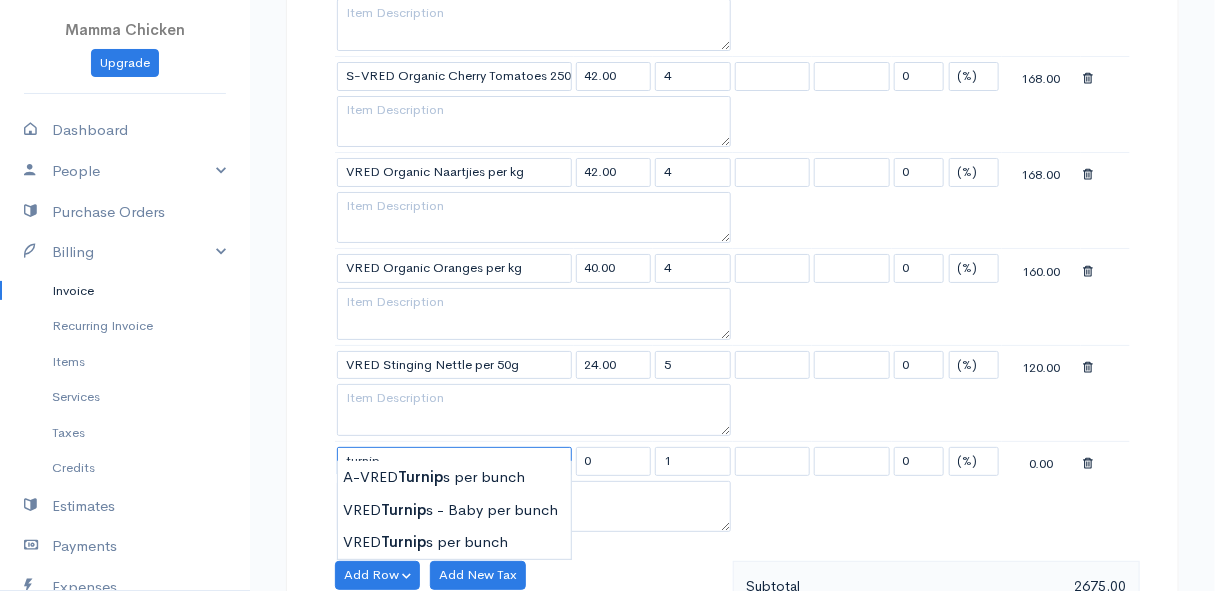 scroll, scrollTop: 2698, scrollLeft: 0, axis: vertical 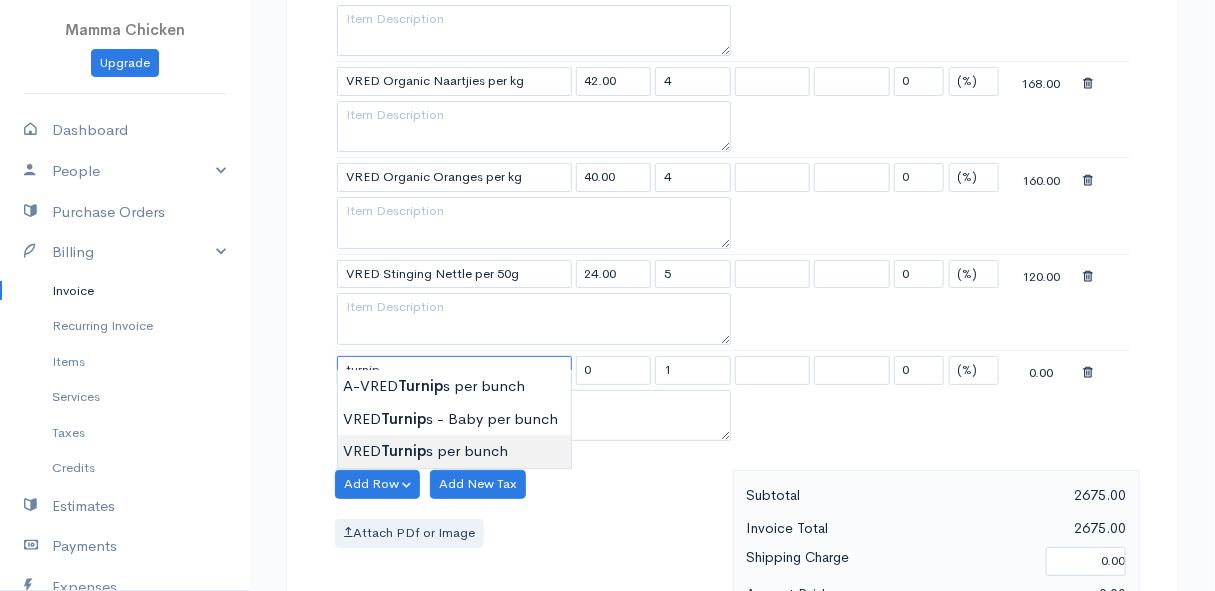 type on "VRED Turnips per bunch" 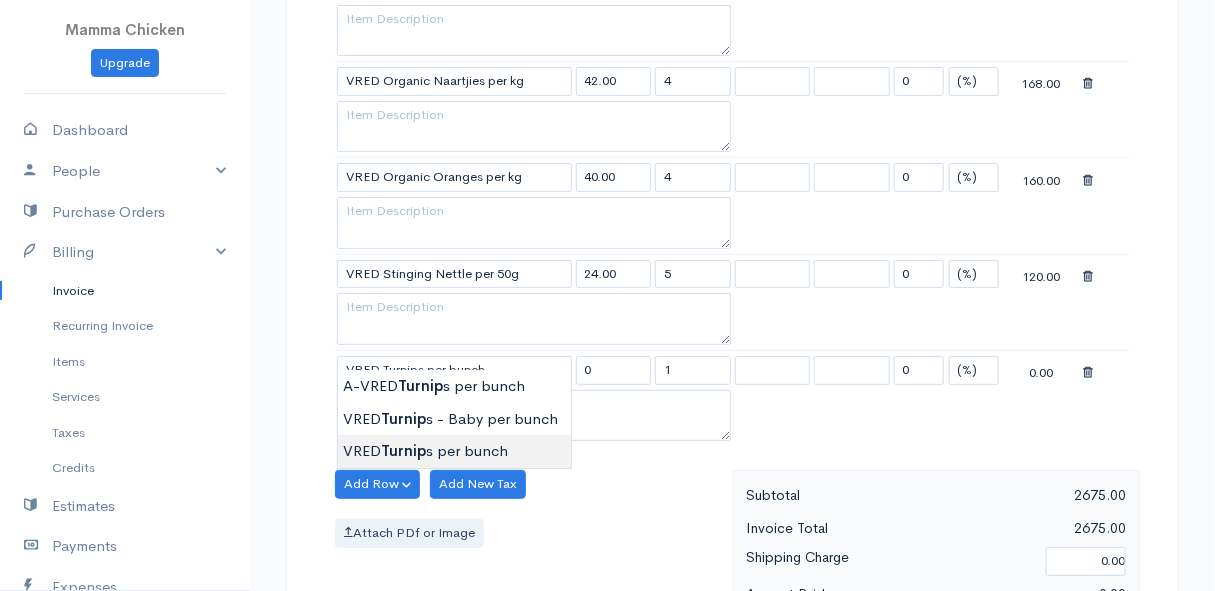 type on "29.00" 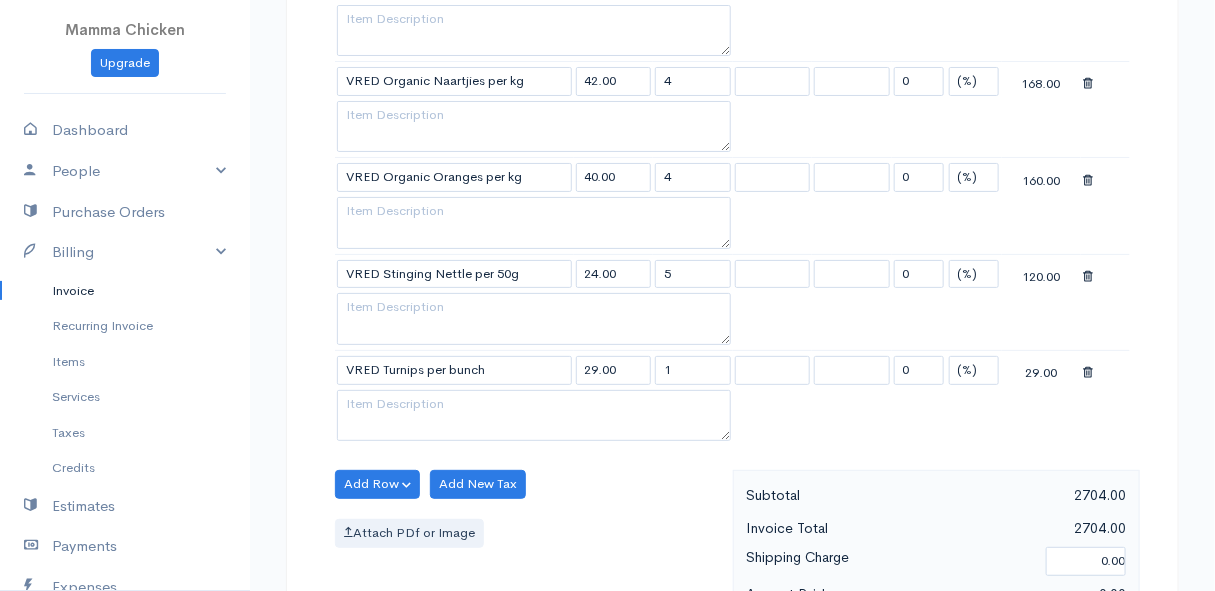 click on "Mamma Chicken
Upgrade
Dashboard
People
Clients
Vendors
Staff Users
Purchase Orders
Billing
Invoice
Recurring Invoice
Items
Services
Taxes
Credits
Estimates
Payments
Expenses
Track Time
Projects
Reports
Settings
My Organizations
Logout
Help
@CloudBooksApp 2022
Invoice
Edit Invoice #INV 250742
draft To [PERSON_NAME] [STREET_ADDRESS][PERSON_NAME], (Corner of [PERSON_NAME] and [PERSON_NAME] ~ stand 1062), [PERSON_NAME] Bay [PERSON_NAME][GEOGRAPHIC_DATA] 7195 [Choose Country] [GEOGRAPHIC_DATA] [GEOGRAPHIC_DATA] [GEOGRAPHIC_DATA] [GEOGRAPHIC_DATA] [PERSON_NAME]" at bounding box center (607, -679) 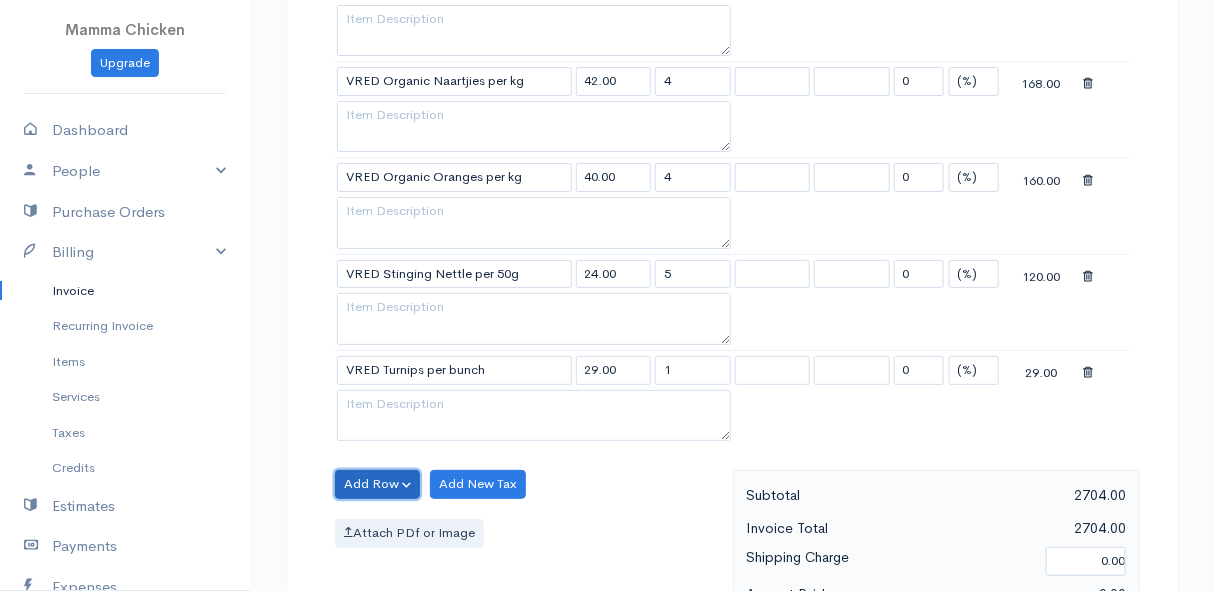 click on "Add Row" at bounding box center [377, 484] 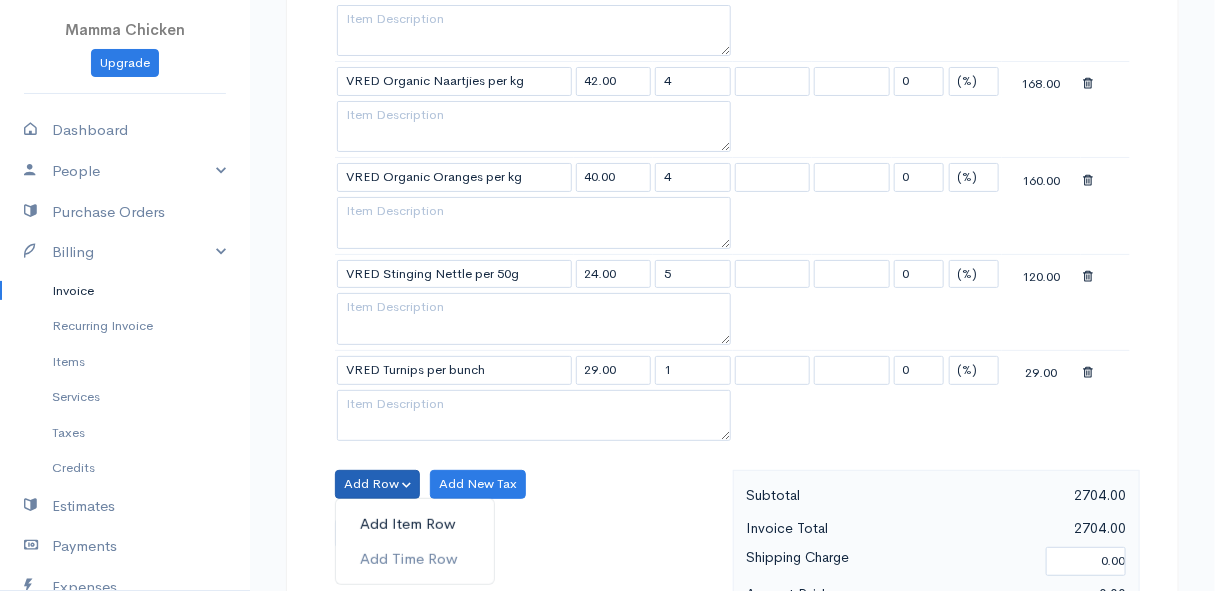 click on "Add Item Row" at bounding box center [415, 524] 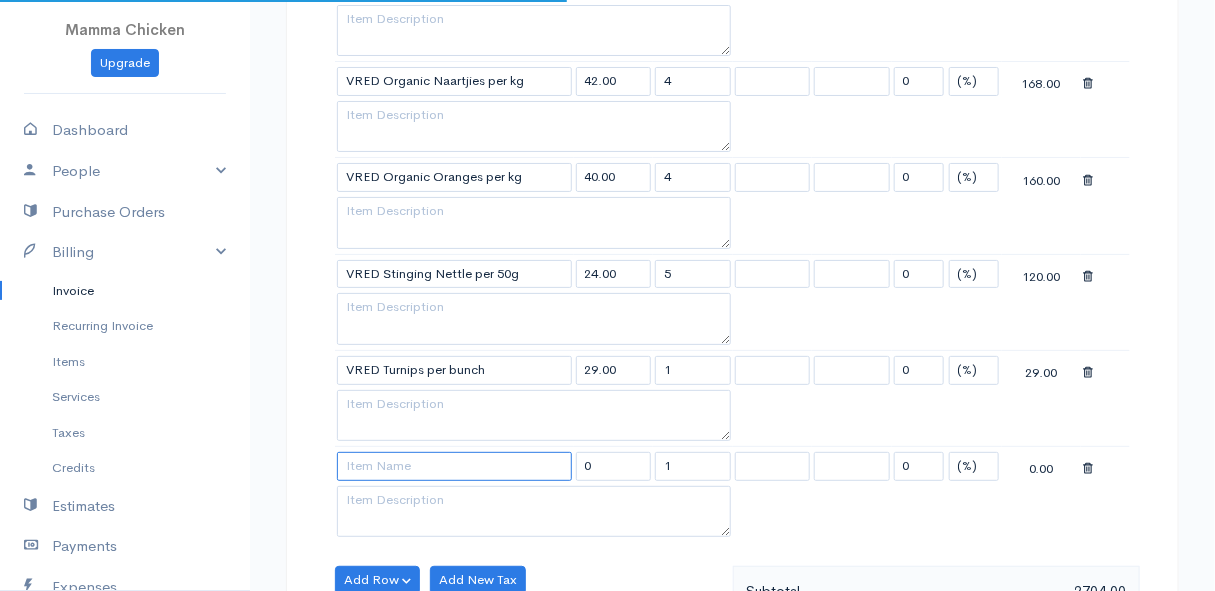 click at bounding box center (454, 466) 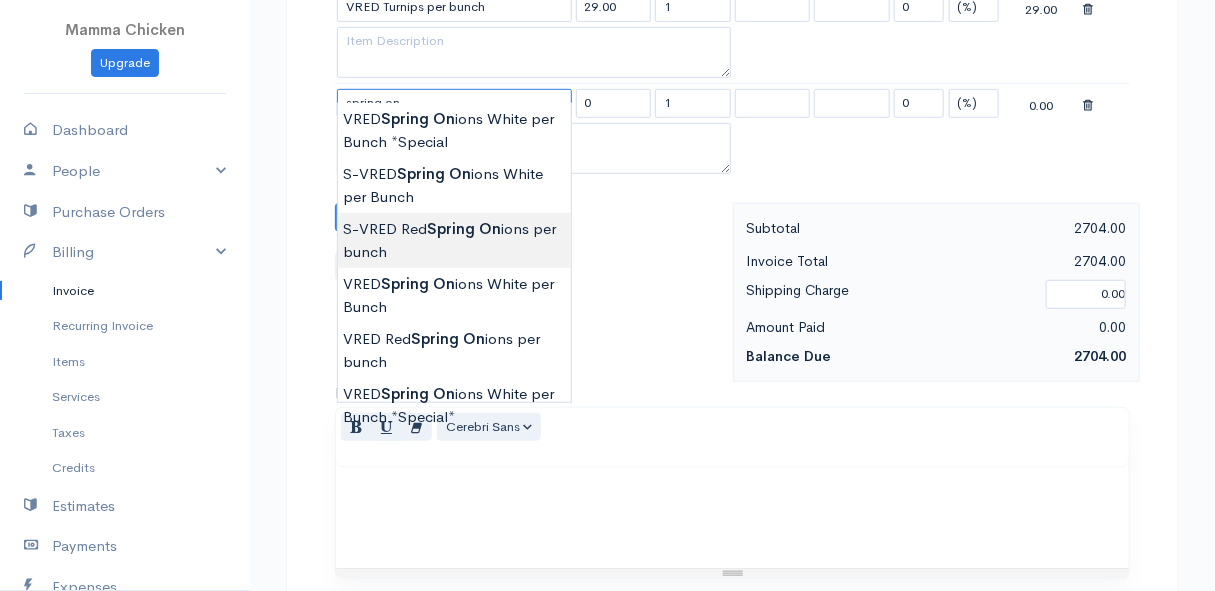 scroll, scrollTop: 2970, scrollLeft: 0, axis: vertical 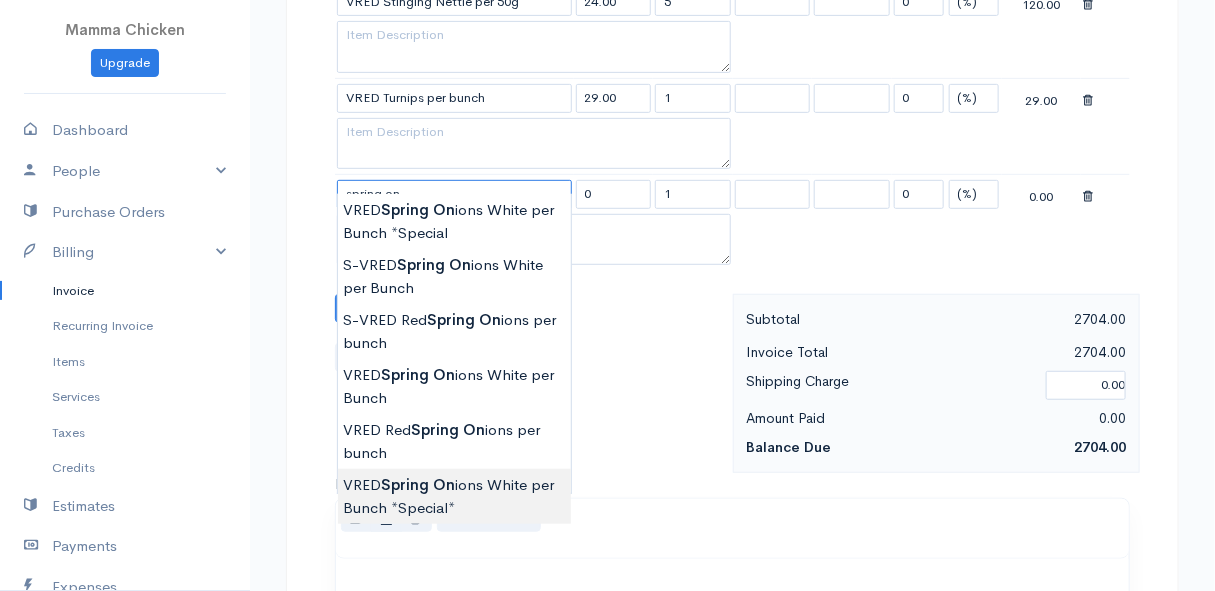 type on "VRED Spring Onions White per Bunch *Special*" 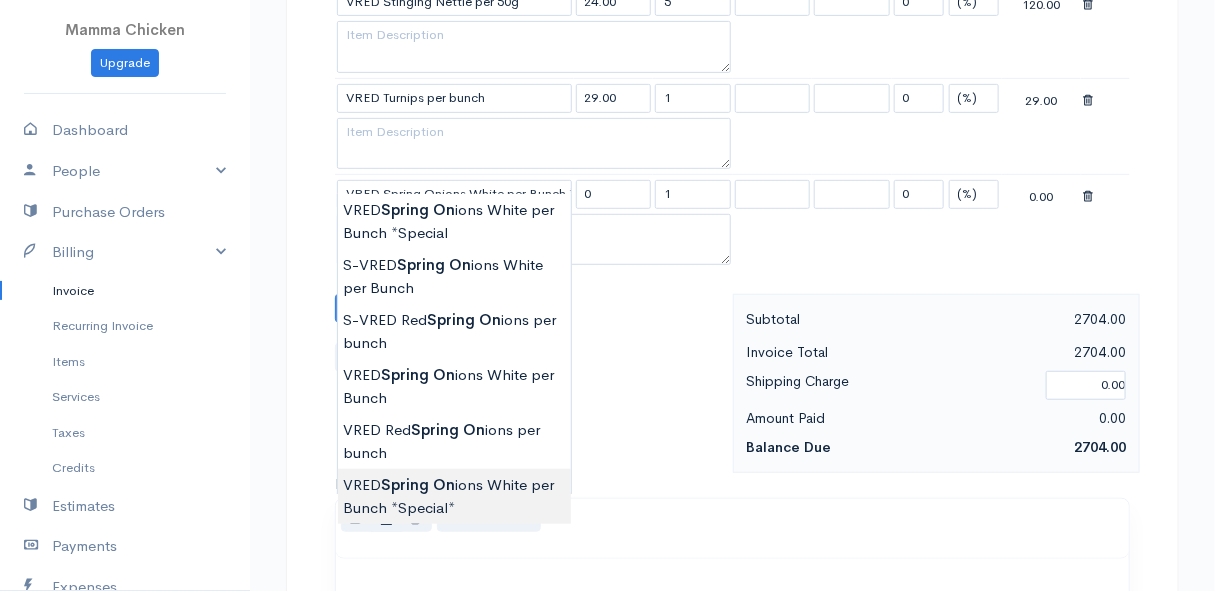 type on "20.00" 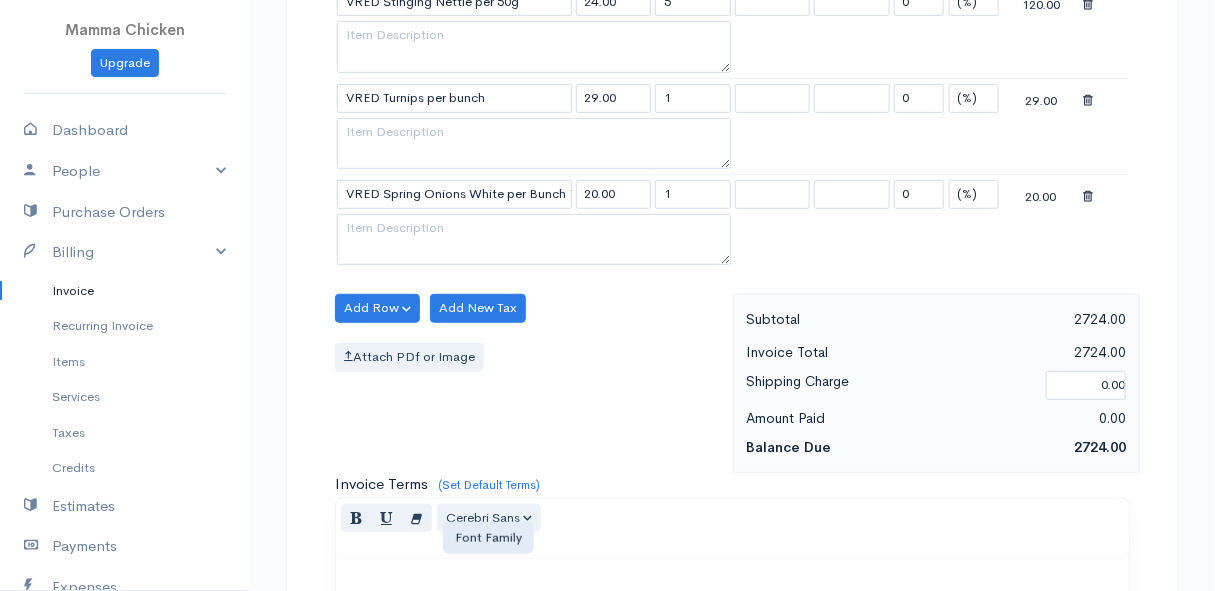 click on "Mamma Chicken
Upgrade
Dashboard
People
Clients
Vendors
Staff Users
Purchase Orders
Billing
Invoice
Recurring Invoice
Items
Services
Taxes
Credits
Estimates
Payments
Expenses
Track Time
Projects
Reports
Settings
My Organizations
Logout
Help
@CloudBooksApp 2022
Invoice
Edit Invoice #INV 250742
draft To [PERSON_NAME] [STREET_ADDRESS][PERSON_NAME], (Corner of [PERSON_NAME] and [PERSON_NAME] ~ stand 1062), [PERSON_NAME] Bay [PERSON_NAME][GEOGRAPHIC_DATA] 7195 [Choose Country] [GEOGRAPHIC_DATA] [GEOGRAPHIC_DATA] [GEOGRAPHIC_DATA] [GEOGRAPHIC_DATA] [PERSON_NAME]" at bounding box center [607, -903] 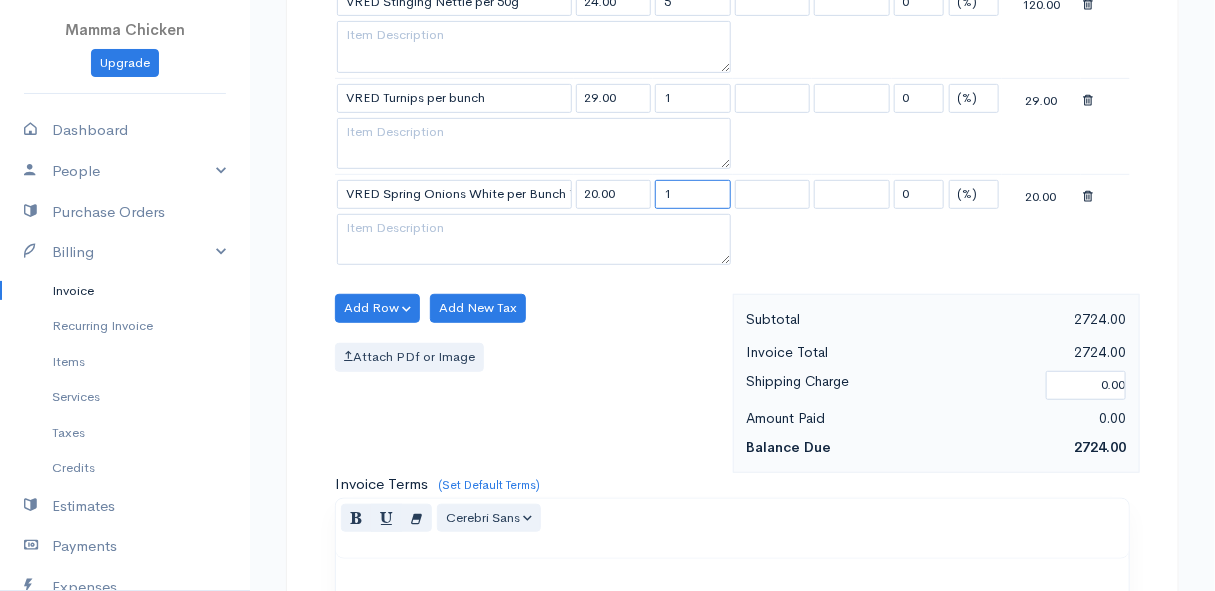 drag, startPoint x: 689, startPoint y: 174, endPoint x: 648, endPoint y: 184, distance: 42.201897 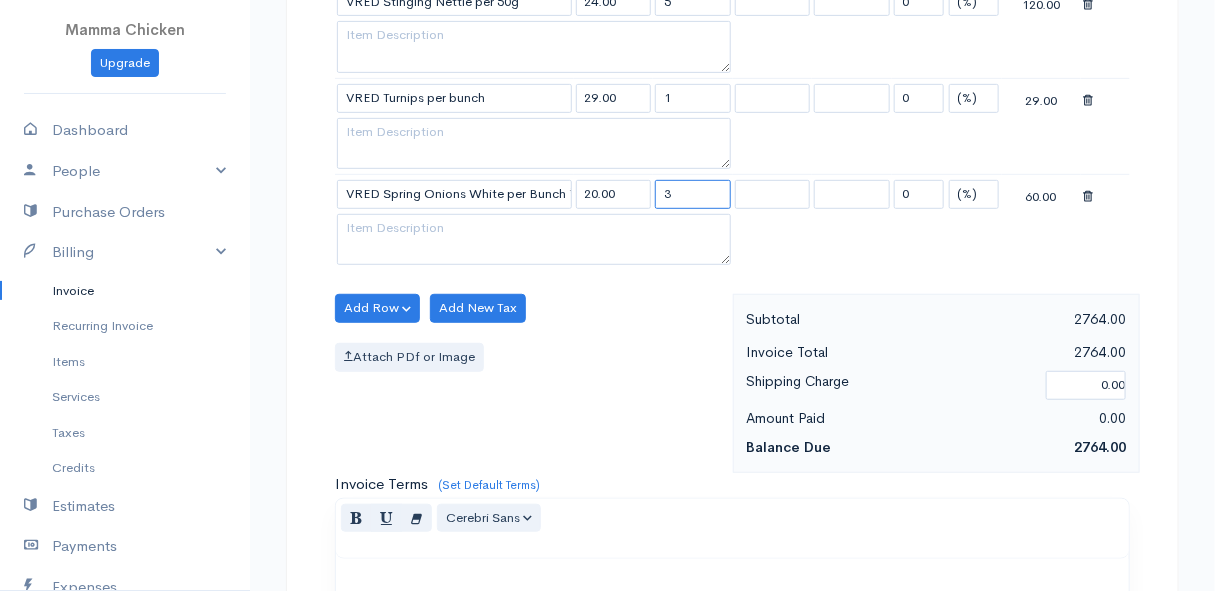 type on "3" 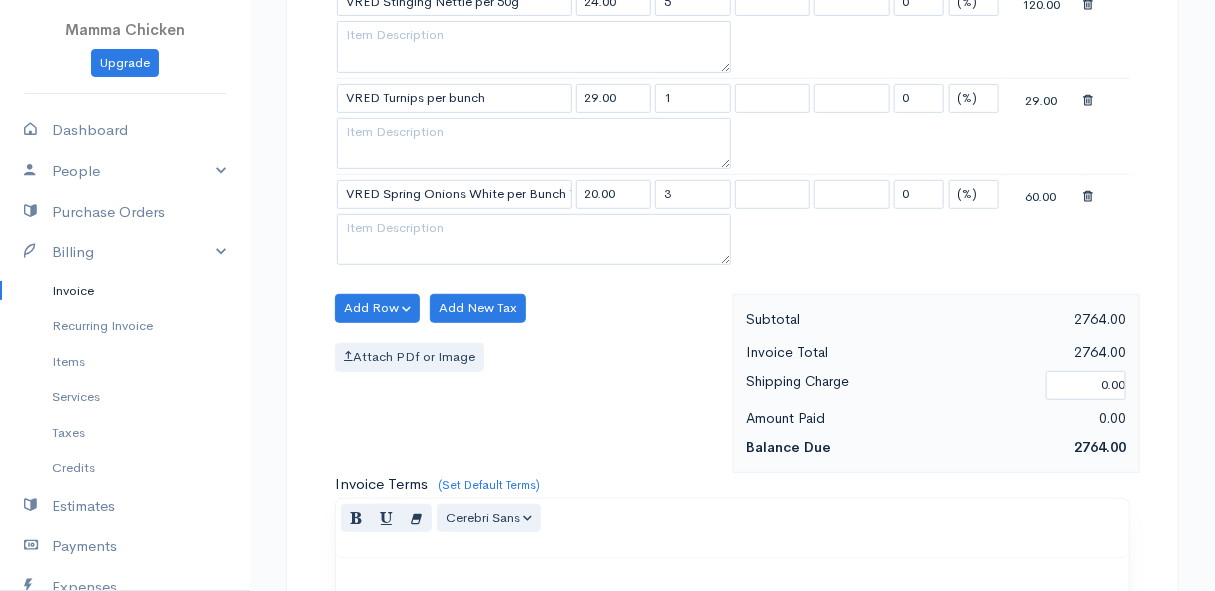 click on "Add Row Add Item Row Add Time Row Add New Tax                          Attach PDf or Image" at bounding box center (529, 383) 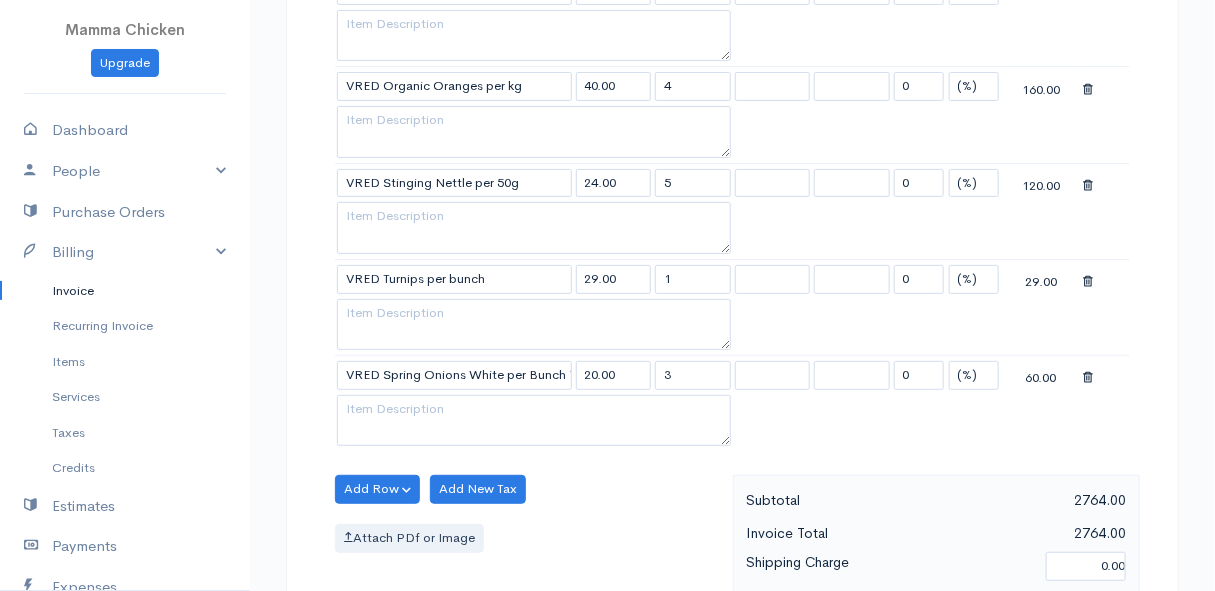 scroll, scrollTop: 2880, scrollLeft: 0, axis: vertical 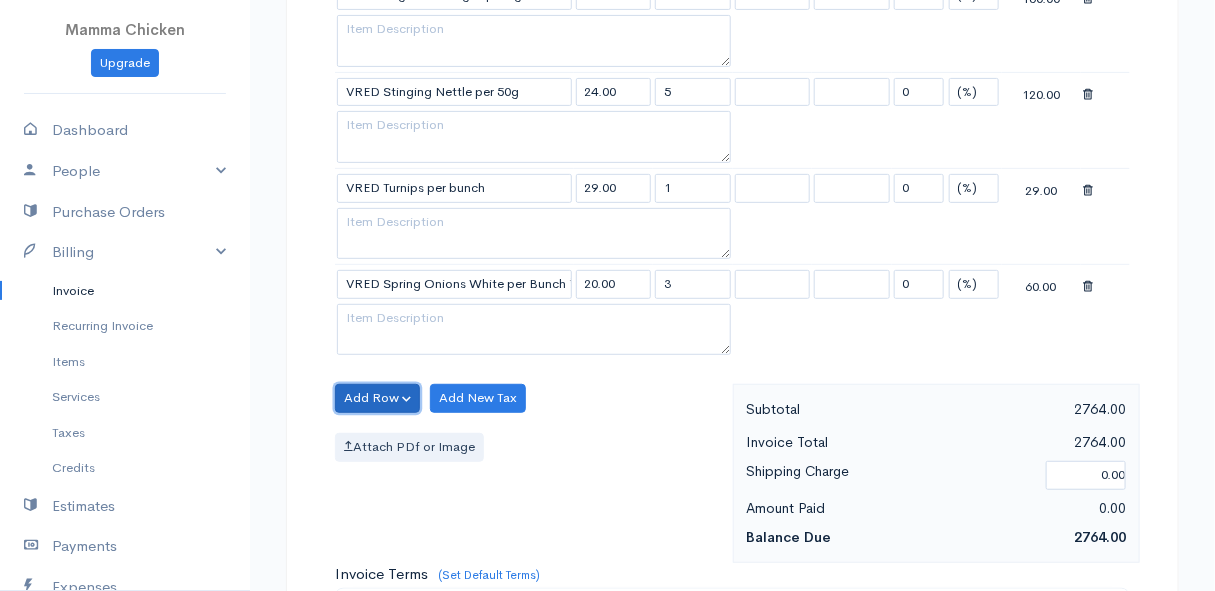 click on "Add Row" at bounding box center [377, 398] 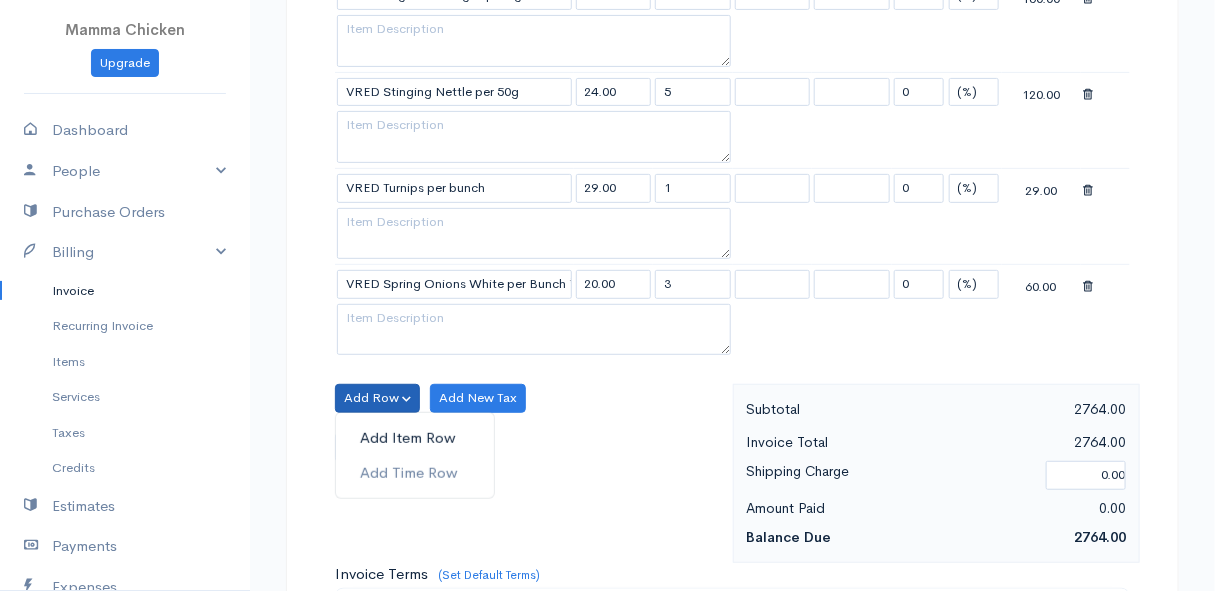 click on "Add Item Row" at bounding box center [415, 438] 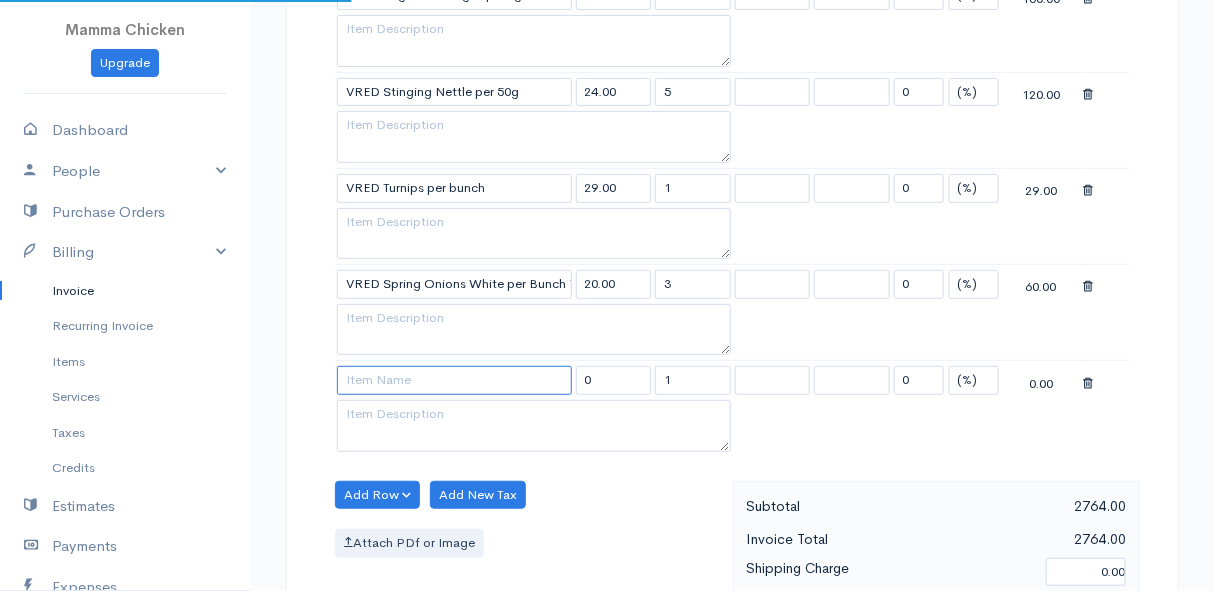 click at bounding box center [454, 380] 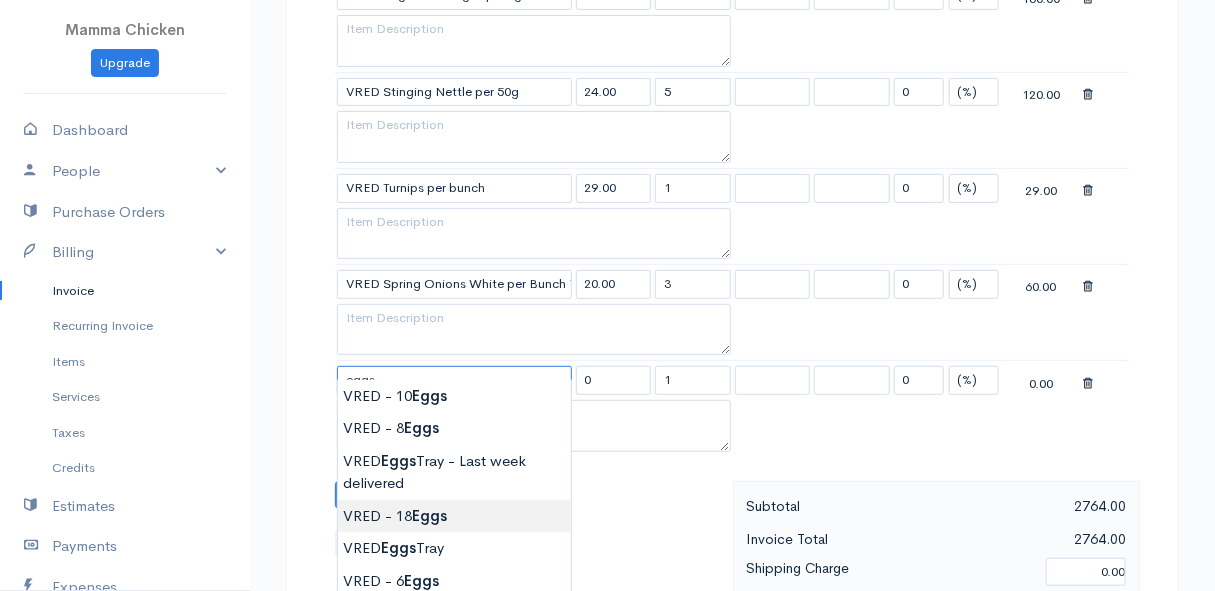 scroll, scrollTop: 2970, scrollLeft: 0, axis: vertical 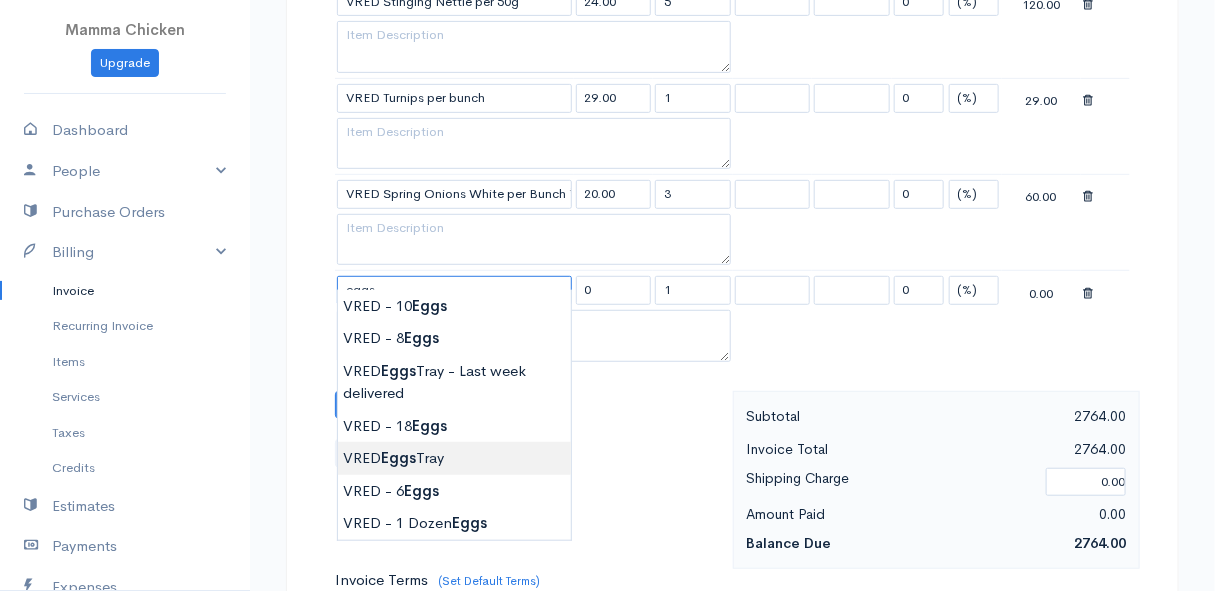 type on "VRED Eggs Tray" 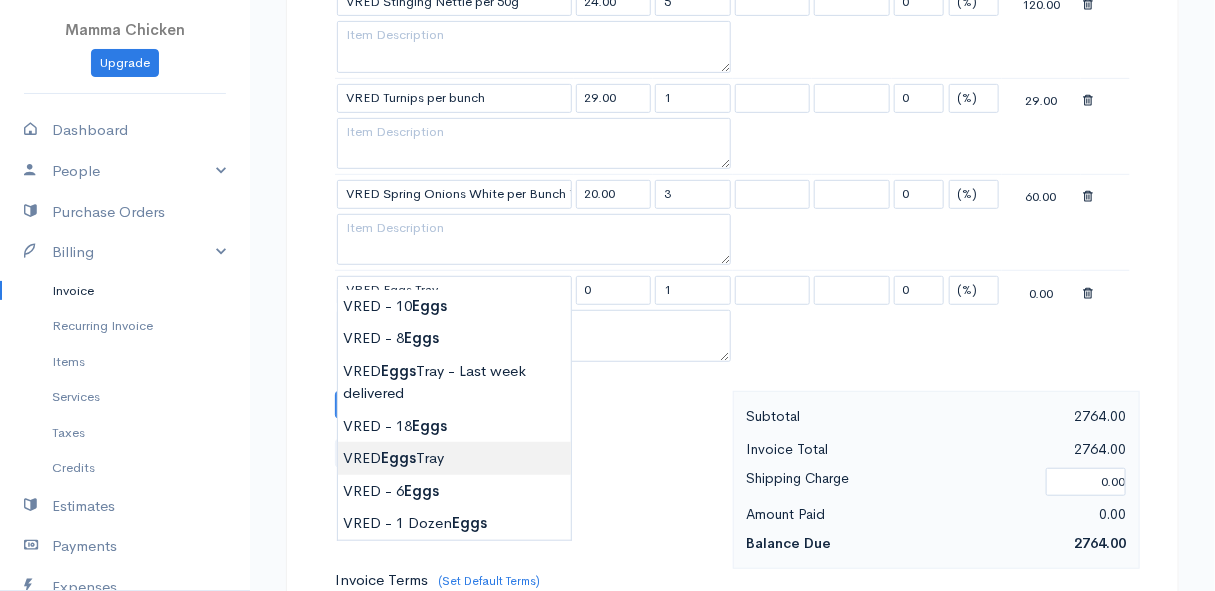 type on "135.00" 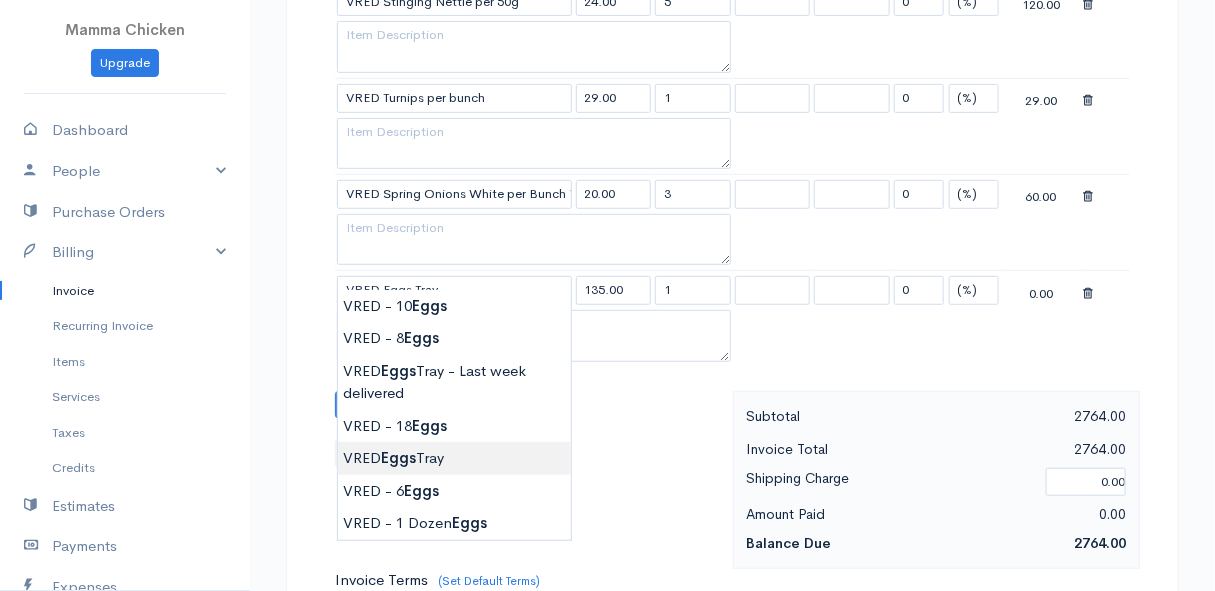 click on "Mamma Chicken
Upgrade
Dashboard
People
Clients
Vendors
Staff Users
Purchase Orders
Billing
Invoice
Recurring Invoice
Items
Services
Taxes
Credits
Estimates
Payments
Expenses
Track Time
Projects
Reports
Settings
My Organizations
Logout
Help
@CloudBooksApp 2022
Invoice
Edit Invoice #INV 250742
draft To [PERSON_NAME] [STREET_ADDRESS][PERSON_NAME], (Corner of [PERSON_NAME] and [PERSON_NAME] ~ stand 1062), [PERSON_NAME] Bay [PERSON_NAME][GEOGRAPHIC_DATA] 7195 [Choose Country] [GEOGRAPHIC_DATA] [GEOGRAPHIC_DATA] [GEOGRAPHIC_DATA] [GEOGRAPHIC_DATA] [PERSON_NAME]" at bounding box center [607, -855] 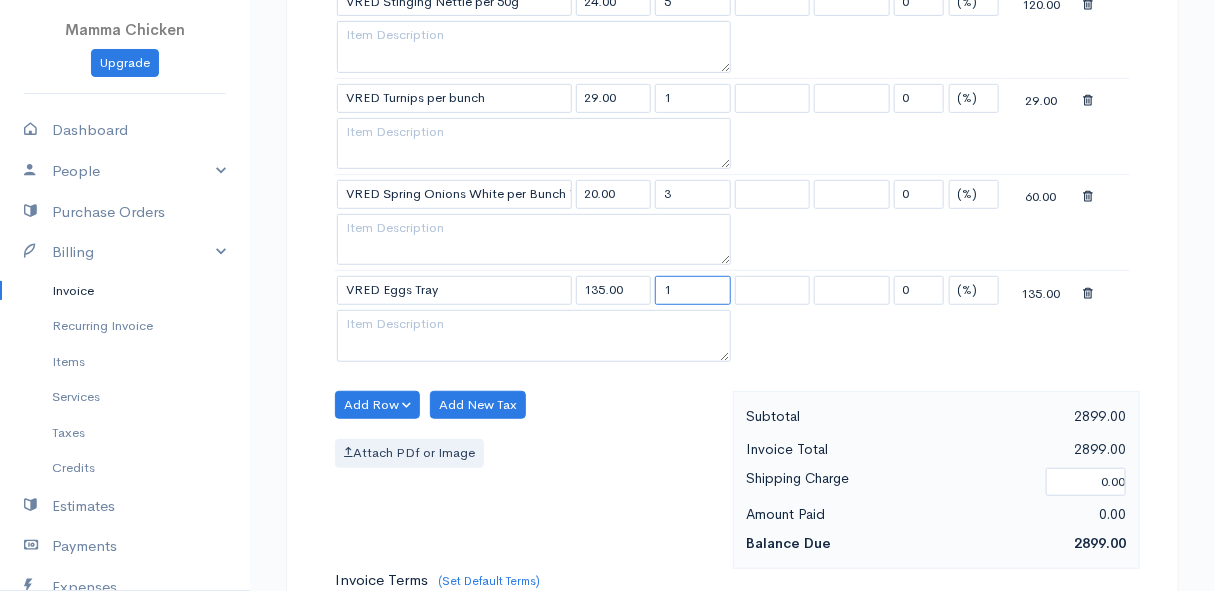 drag, startPoint x: 690, startPoint y: 272, endPoint x: 630, endPoint y: 273, distance: 60.00833 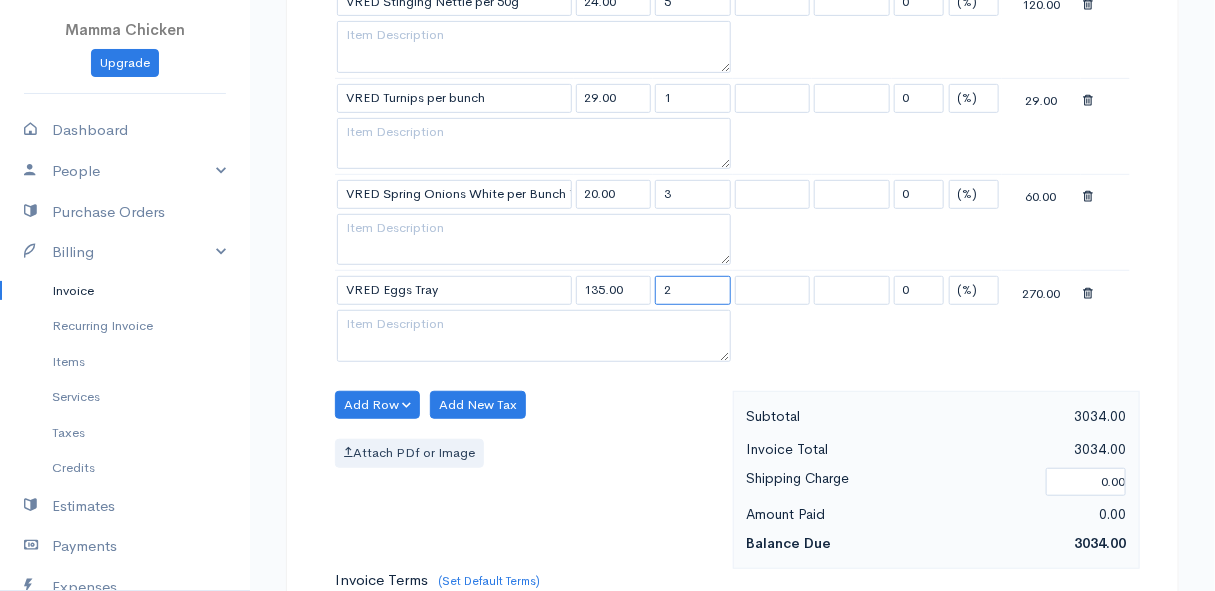 type on "2" 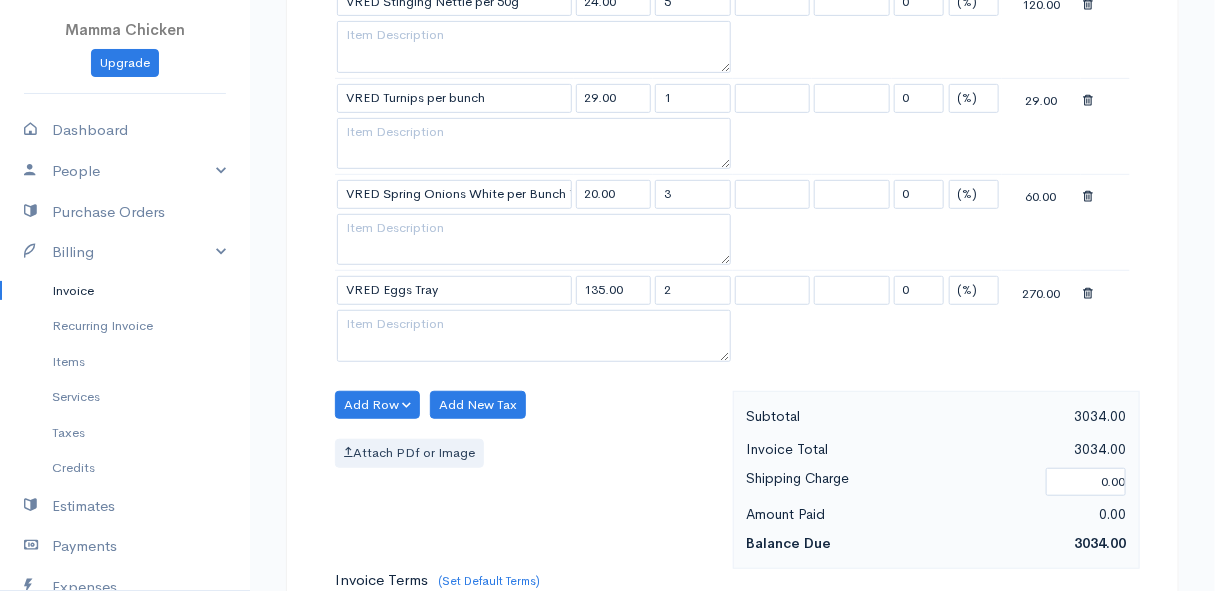 click on "Add Row Add Item Row Add Time Row Add New Tax                          Attach PDf or Image" at bounding box center [529, 480] 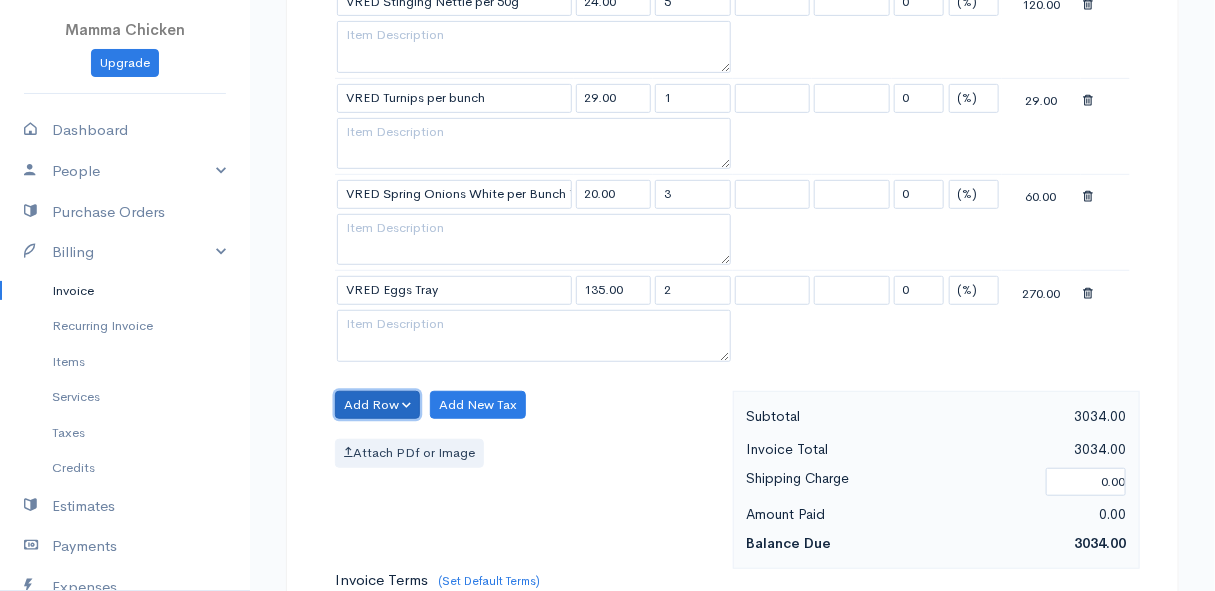 click on "Add Row" at bounding box center (377, 405) 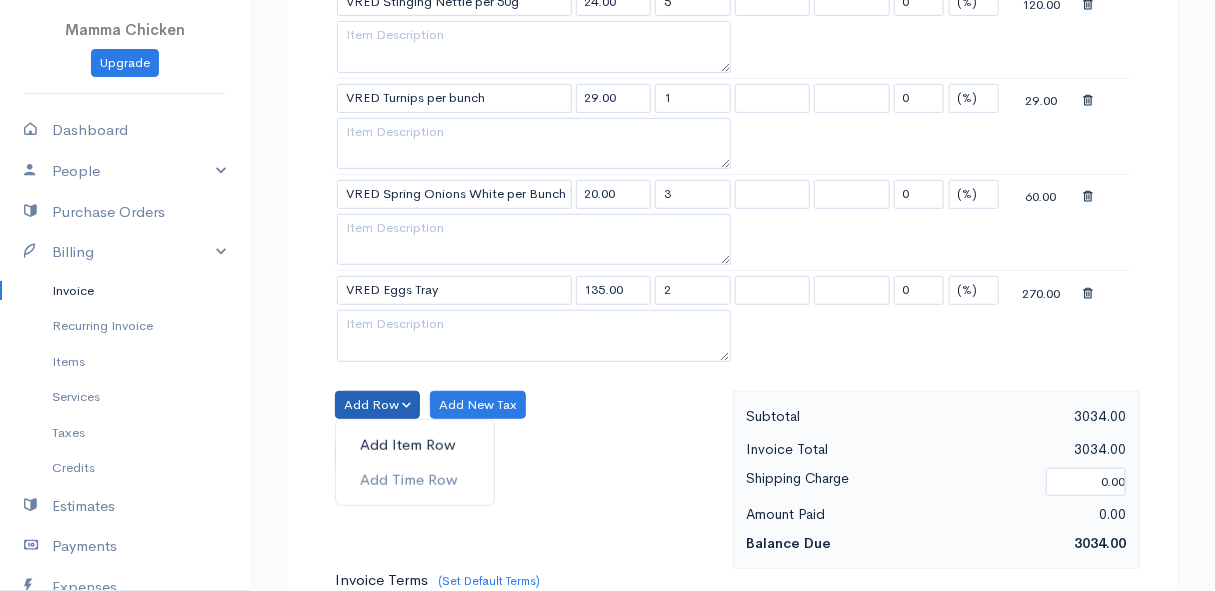 click on "Add Item Row" at bounding box center (415, 445) 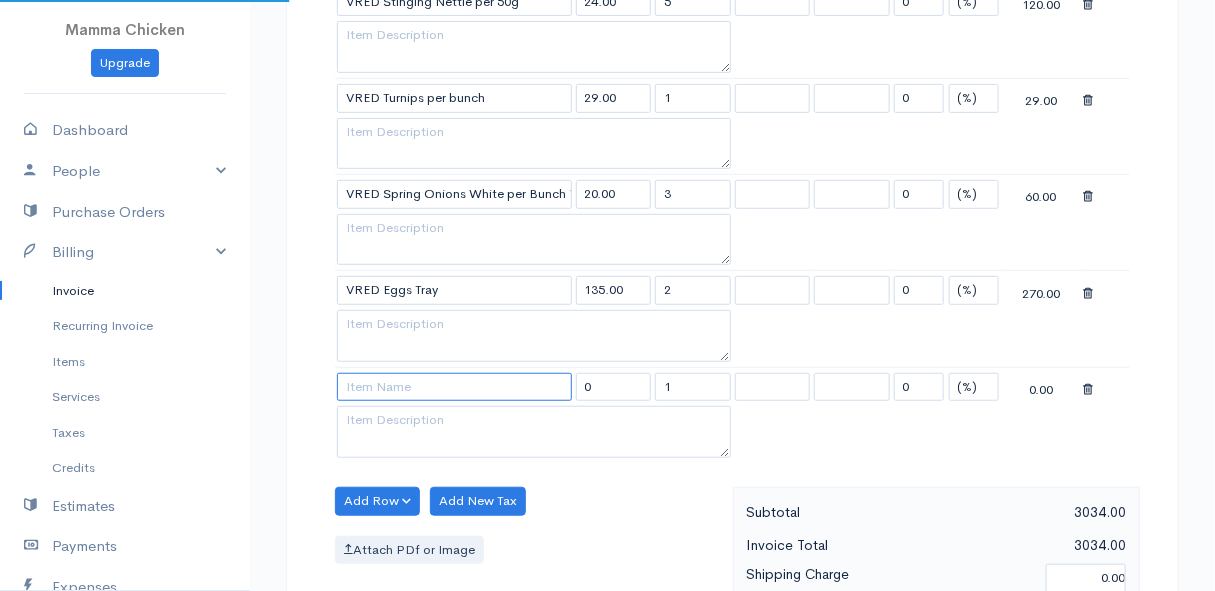 click at bounding box center [454, 387] 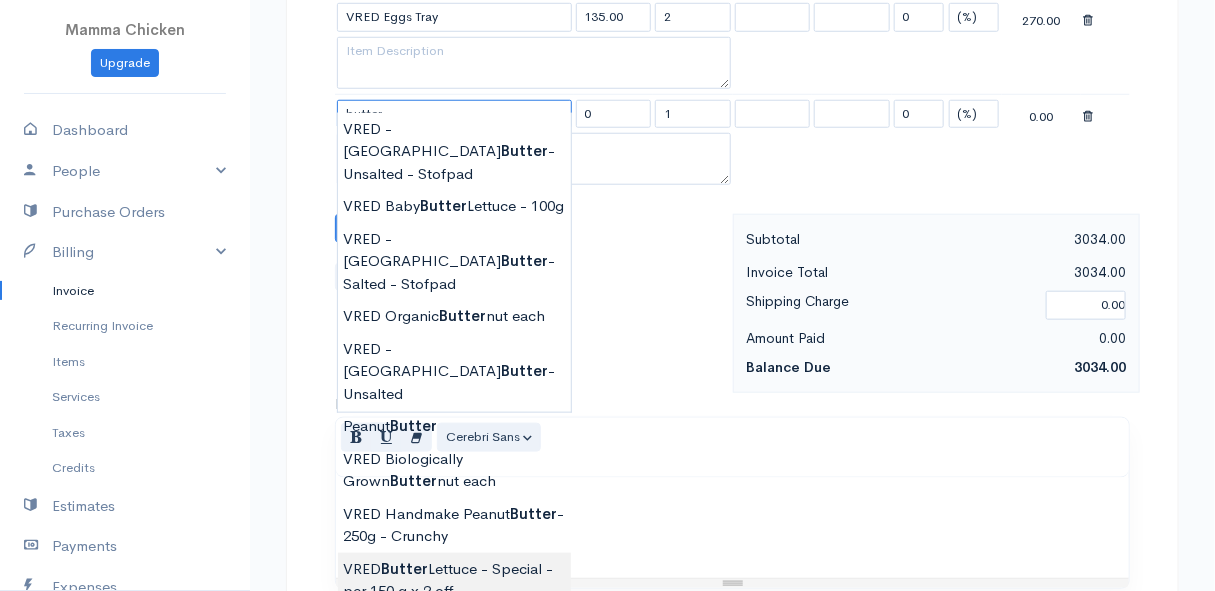 scroll, scrollTop: 3152, scrollLeft: 0, axis: vertical 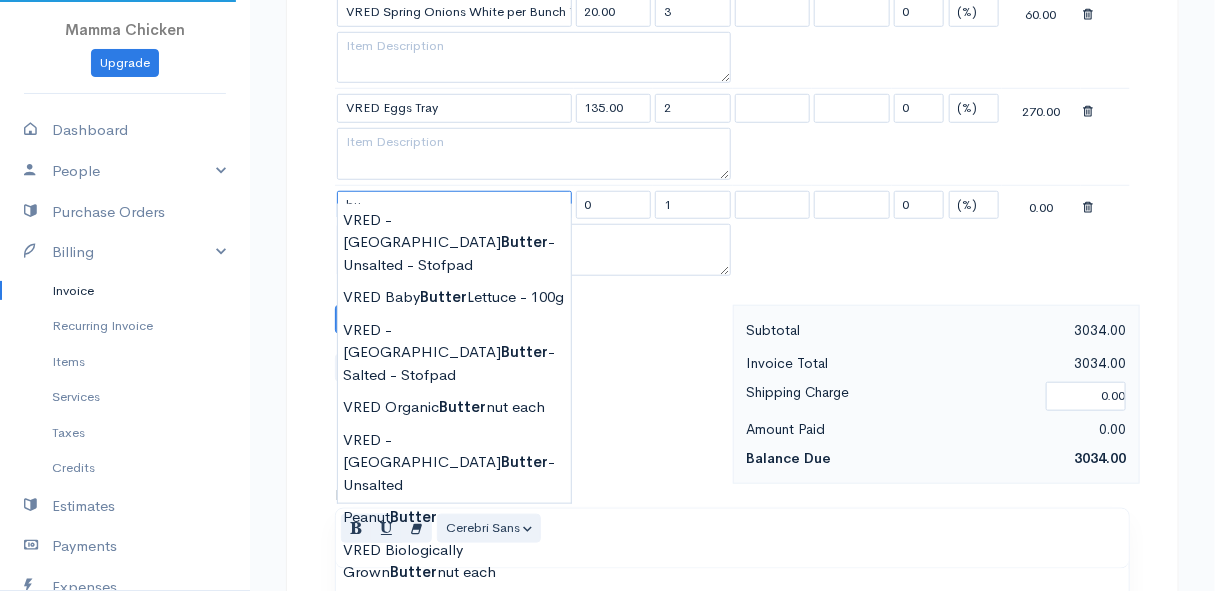 type on "b" 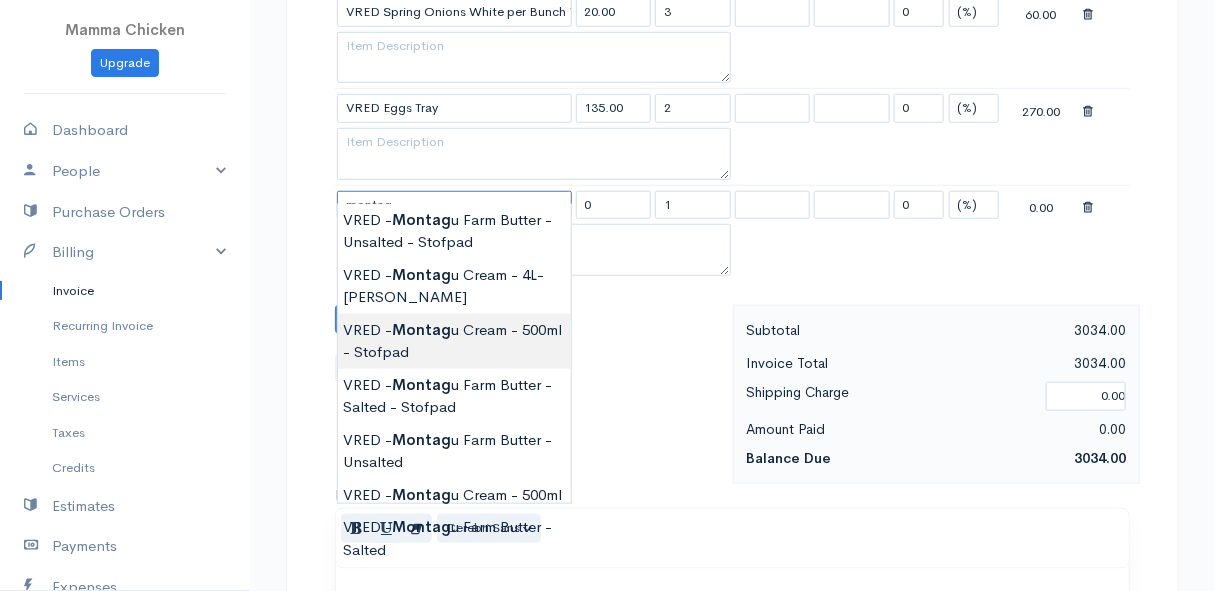 scroll, scrollTop: 3243, scrollLeft: 0, axis: vertical 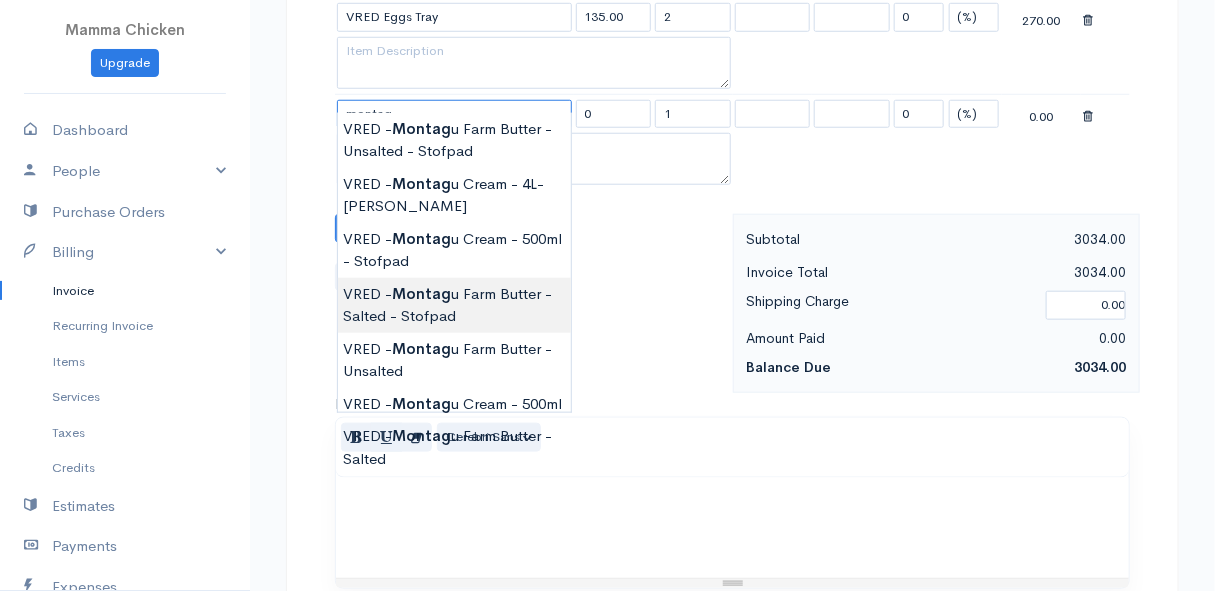type on "VRED - [GEOGRAPHIC_DATA] - Salted - Stofpad" 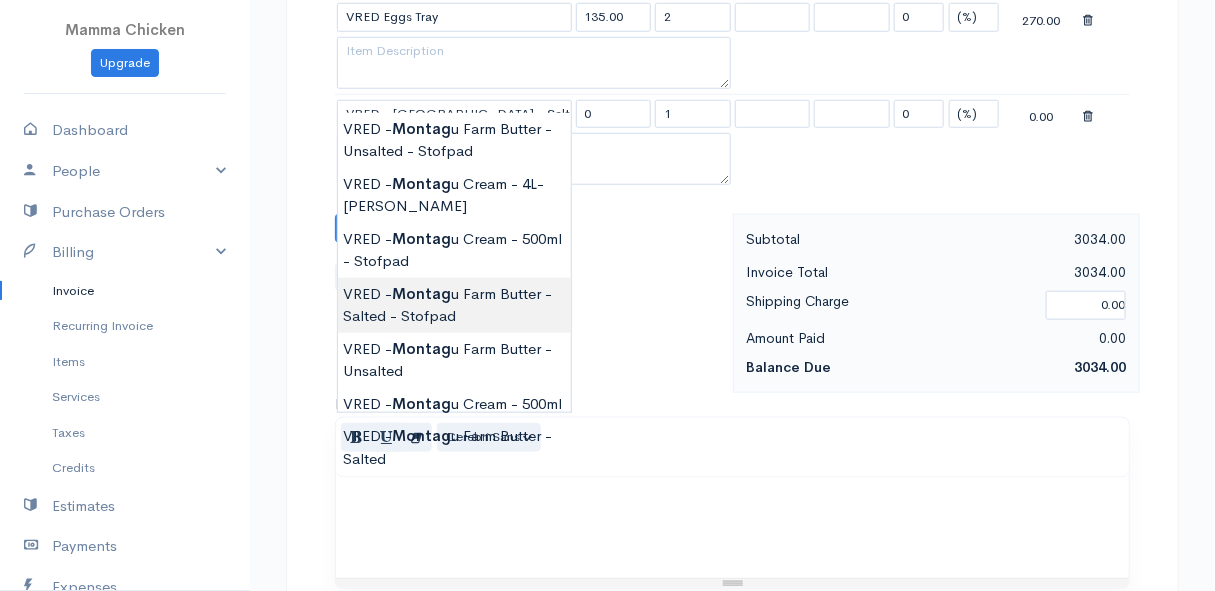type on "90.28" 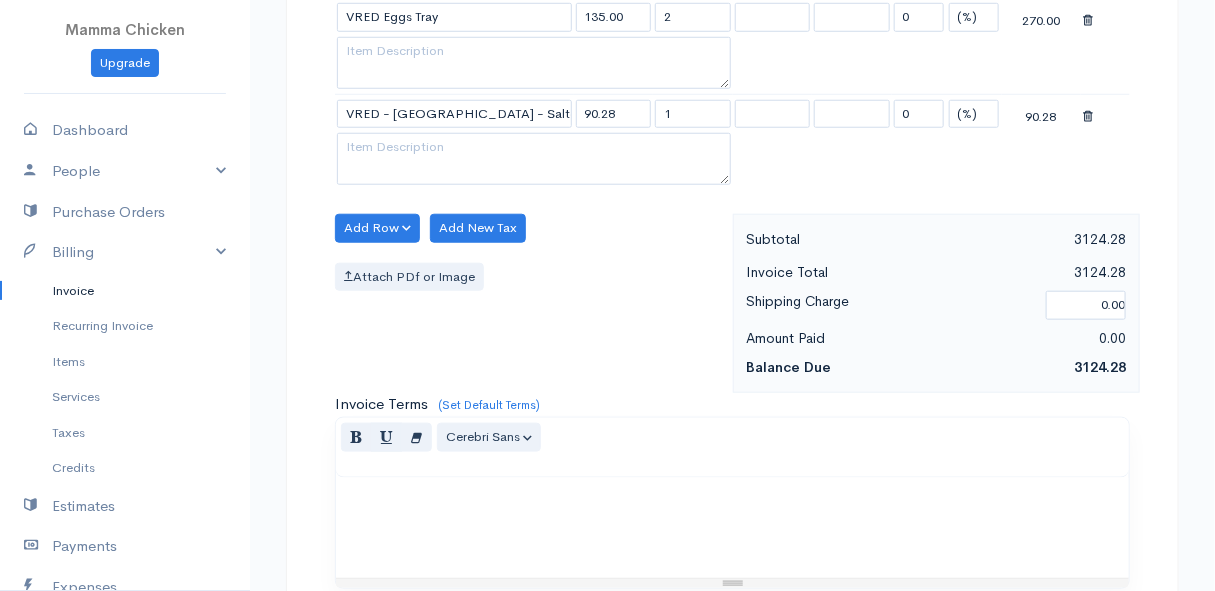 click on "Mamma Chicken
Upgrade
Dashboard
People
Clients
Vendors
Staff Users
Purchase Orders
Billing
Invoice
Recurring Invoice
Items
Services
Taxes
Credits
Estimates
Payments
Expenses
Track Time
Projects
Reports
Settings
My Organizations
Logout
Help
@CloudBooksApp 2022
Invoice
Edit Invoice #INV 250742
draft To [PERSON_NAME] [STREET_ADDRESS][PERSON_NAME], (Corner of [PERSON_NAME] and [PERSON_NAME] ~ stand 1062), [PERSON_NAME] Bay [PERSON_NAME][GEOGRAPHIC_DATA] 7195 [Choose Country] [GEOGRAPHIC_DATA] [GEOGRAPHIC_DATA] [GEOGRAPHIC_DATA] [GEOGRAPHIC_DATA] [PERSON_NAME]" at bounding box center (607, -1080) 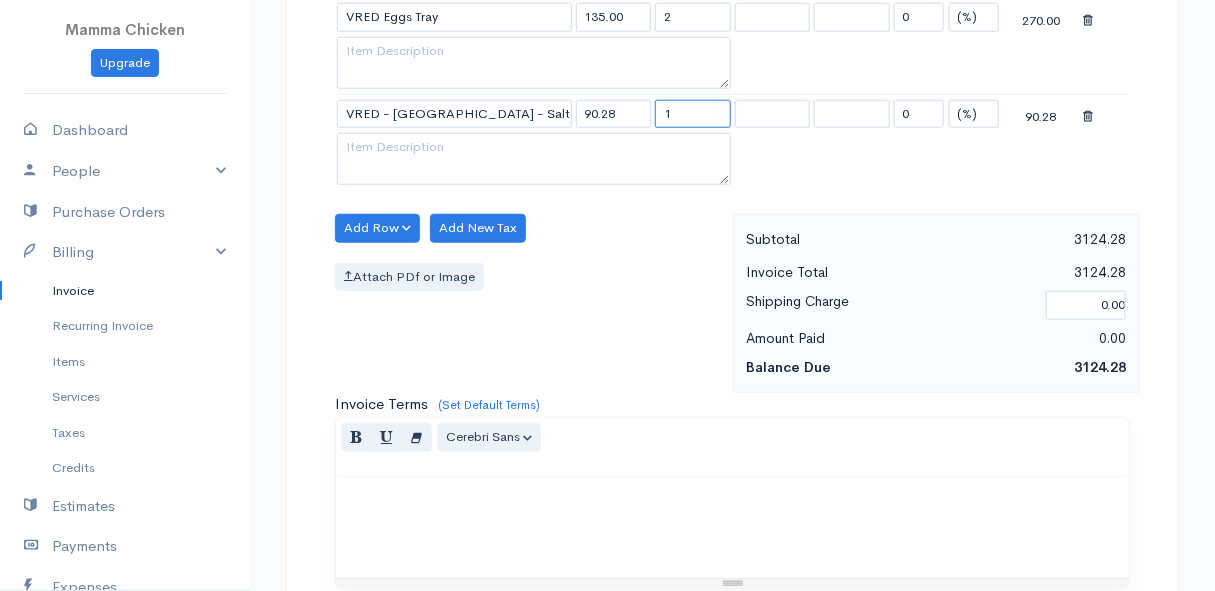drag, startPoint x: 676, startPoint y: 98, endPoint x: 641, endPoint y: 104, distance: 35.510563 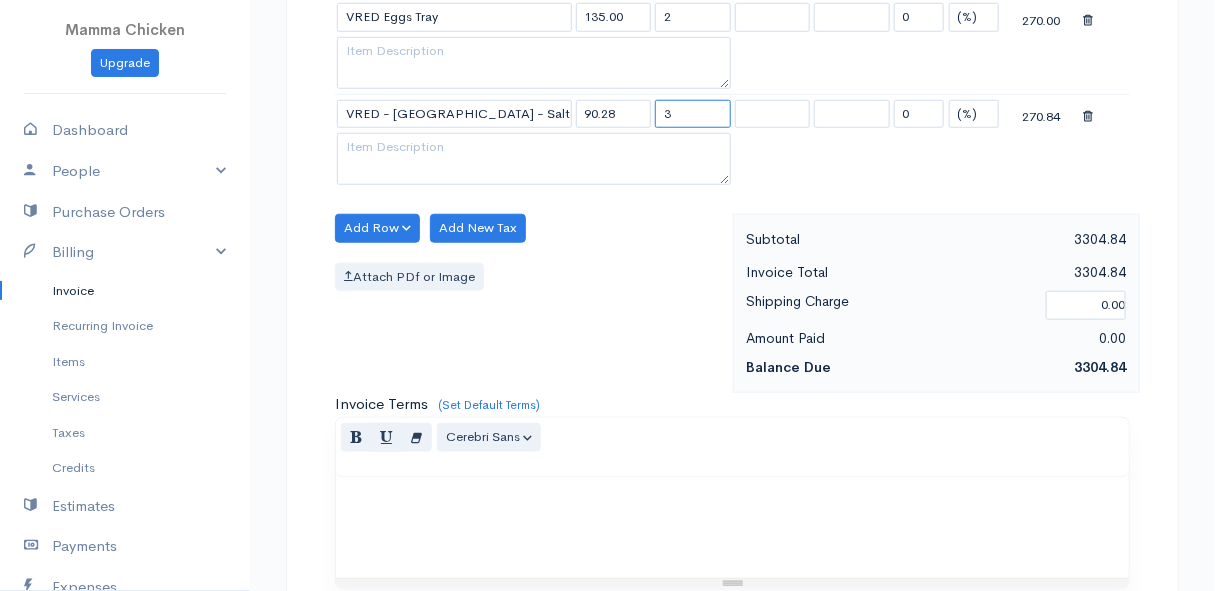 type on "3" 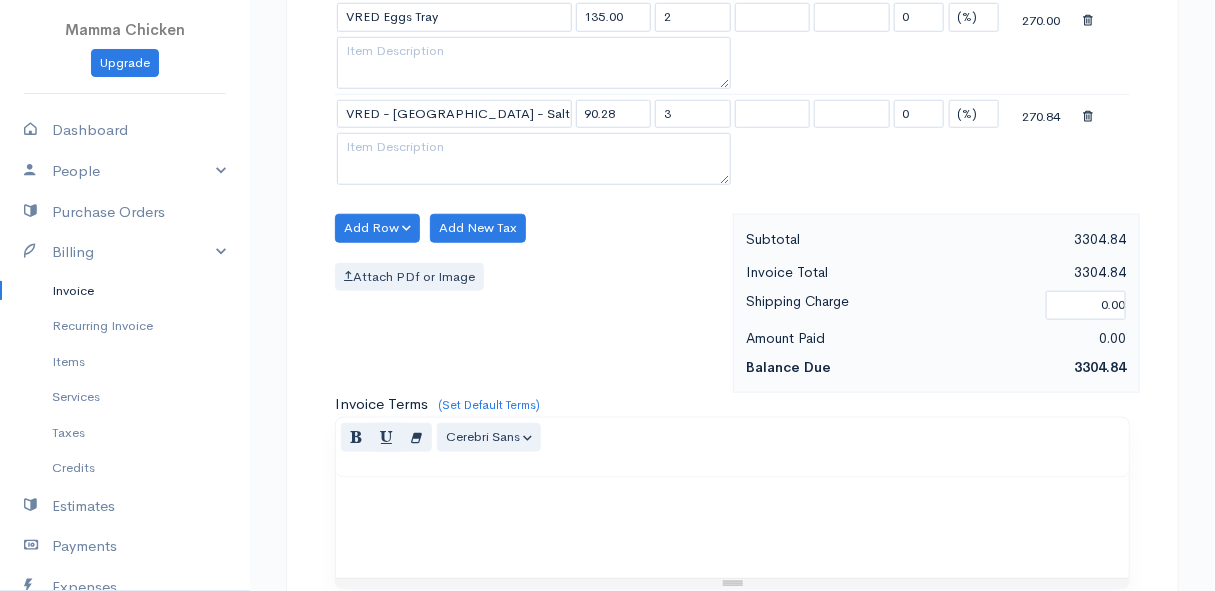 click on "Attach PDf or Image" at bounding box center [529, 277] 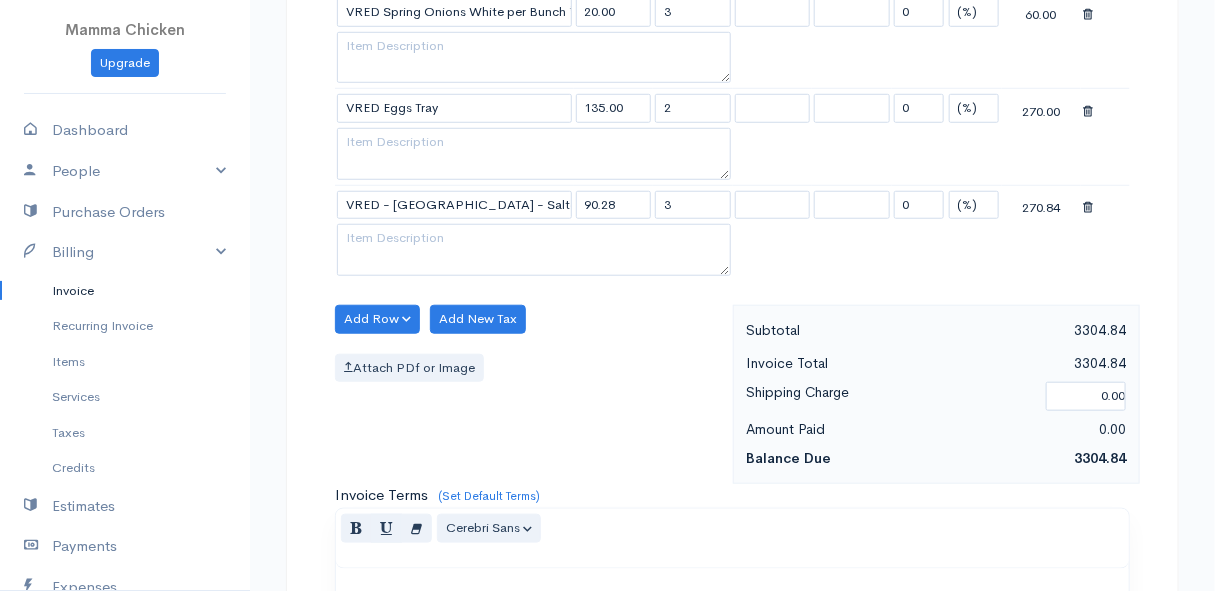 scroll, scrollTop: 3061, scrollLeft: 0, axis: vertical 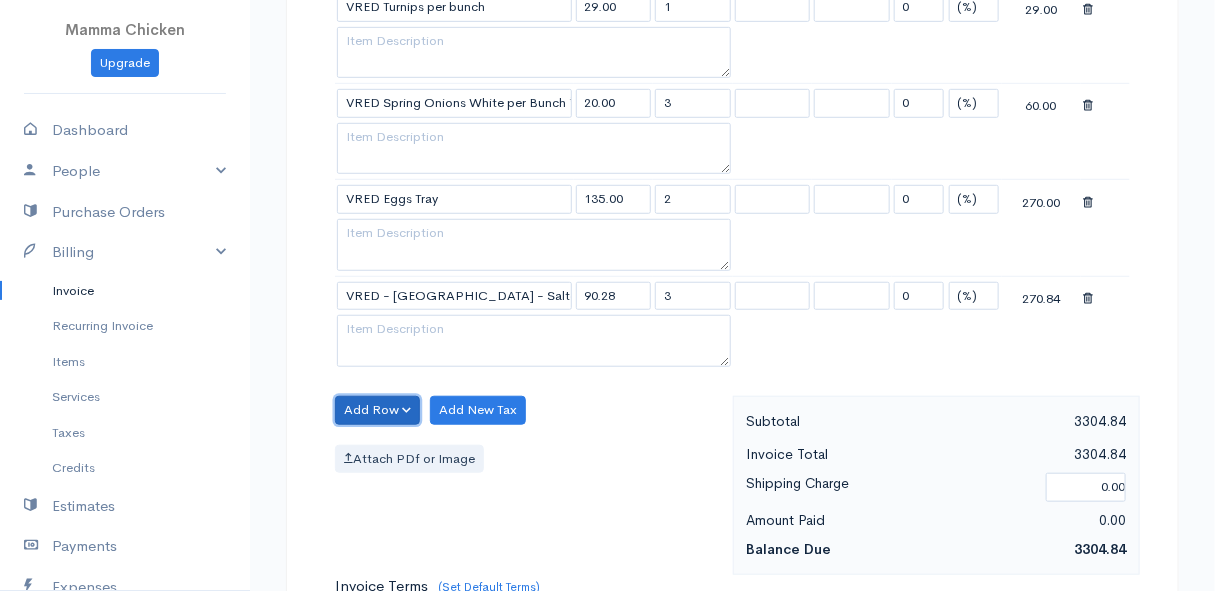click on "Add Row" at bounding box center (377, 410) 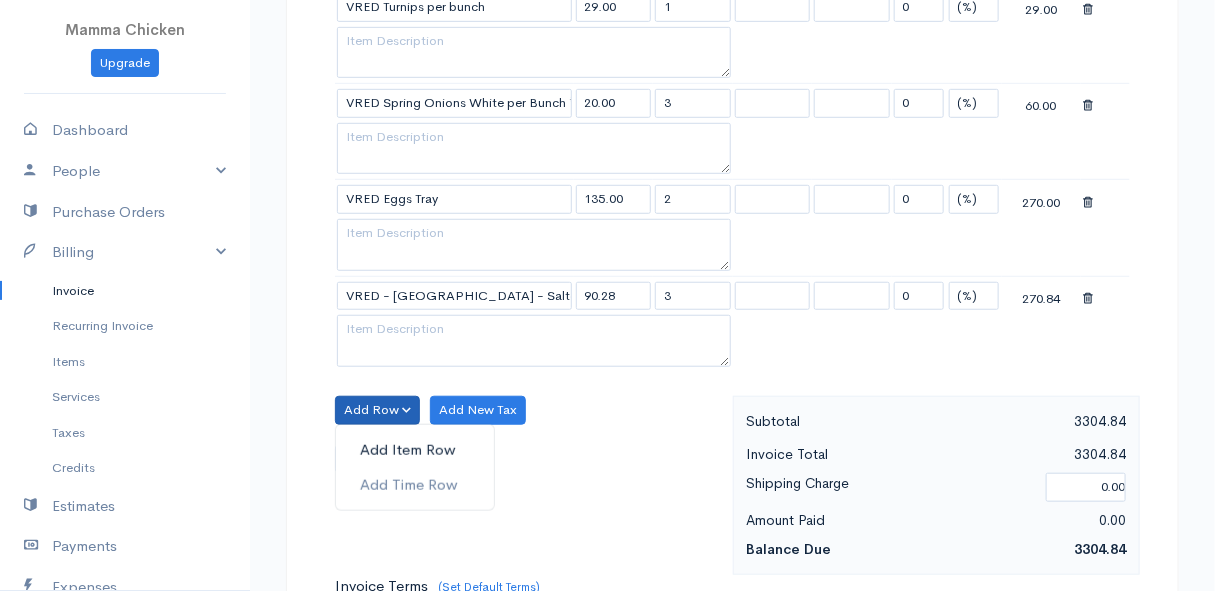 click on "Add Item Row" at bounding box center (415, 450) 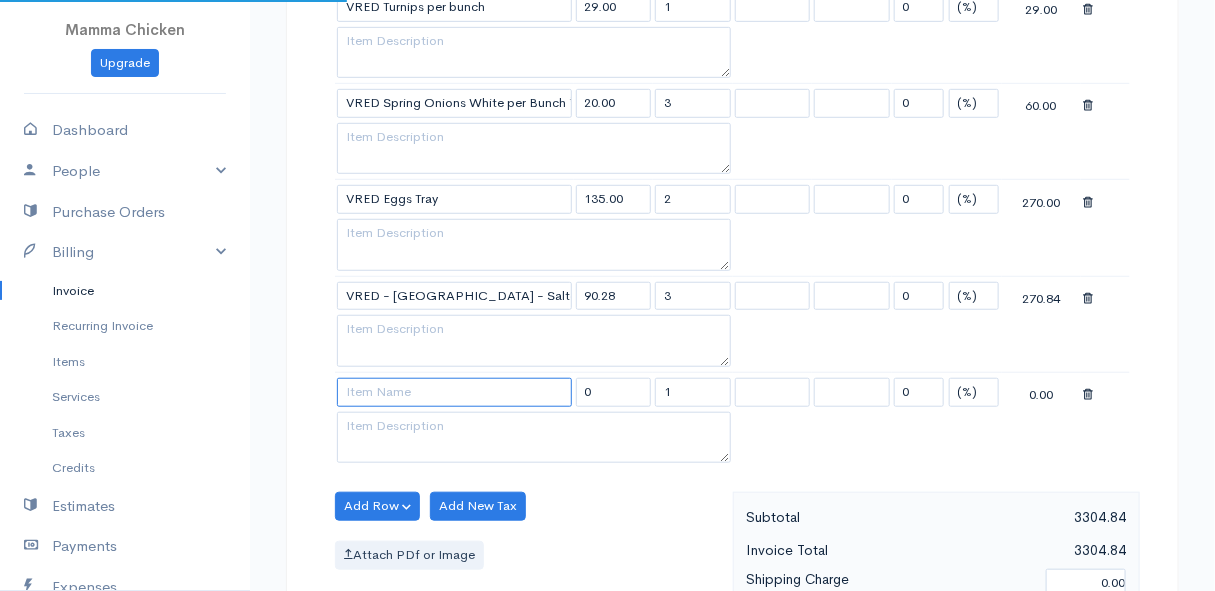 click at bounding box center (454, 392) 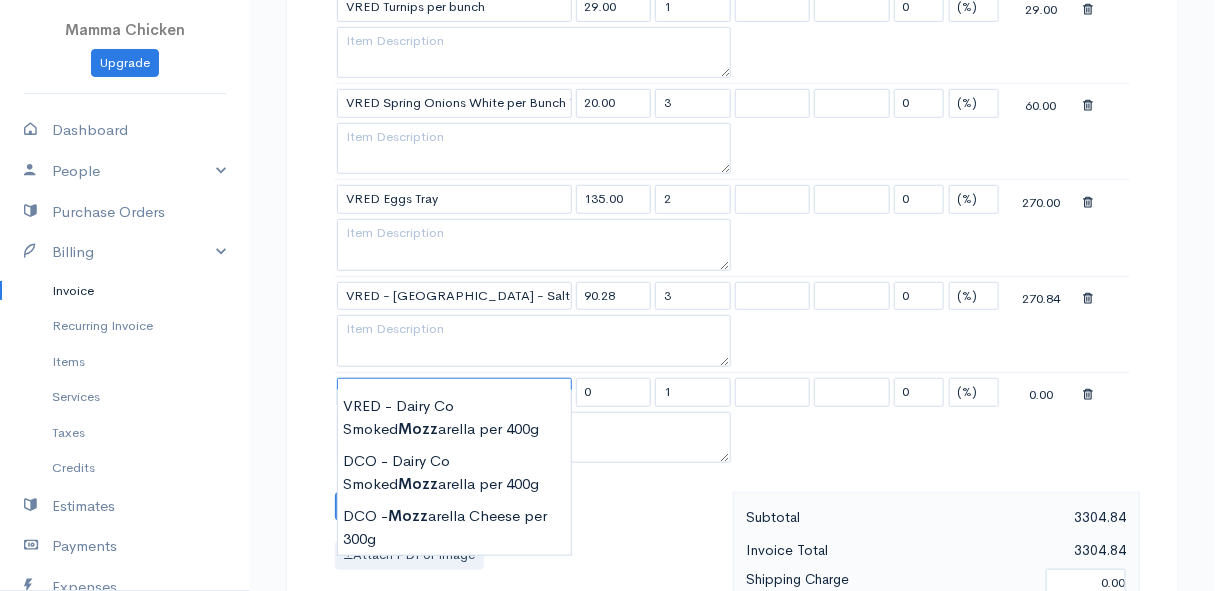 scroll, scrollTop: 3152, scrollLeft: 0, axis: vertical 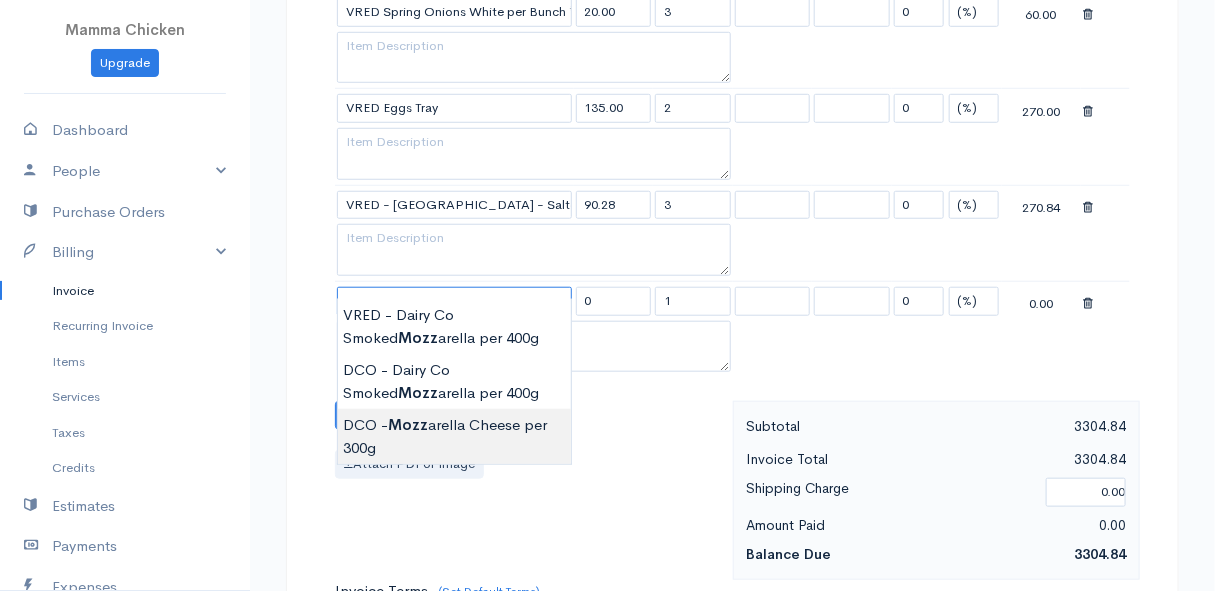 type on "DCO - Mozzarella Cheese per 300g" 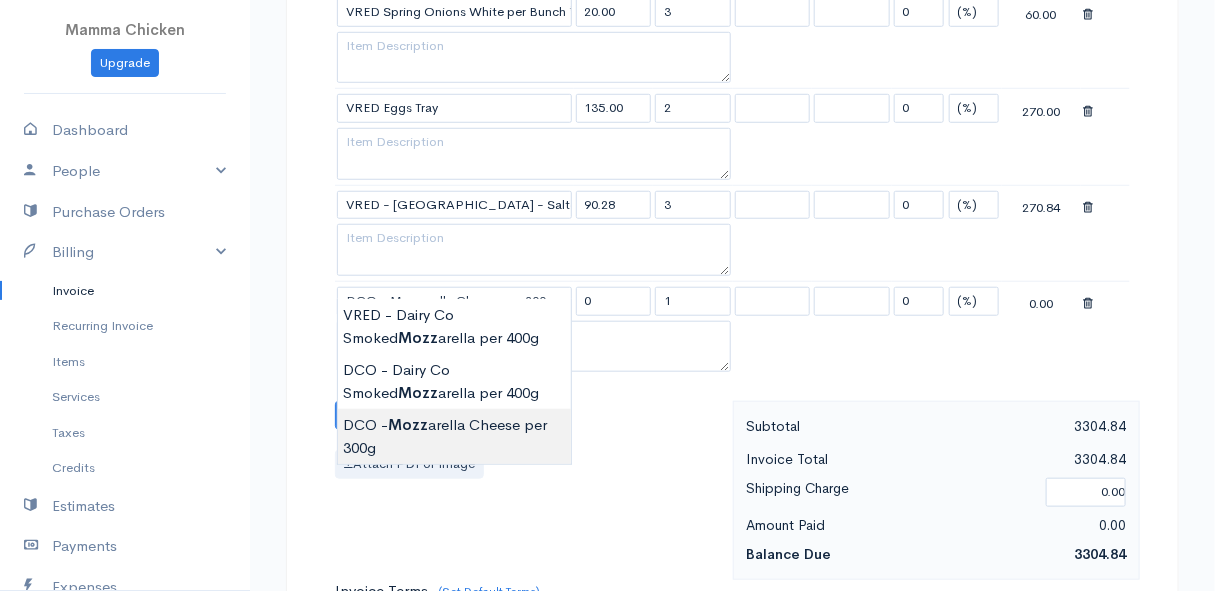 type on "105.00" 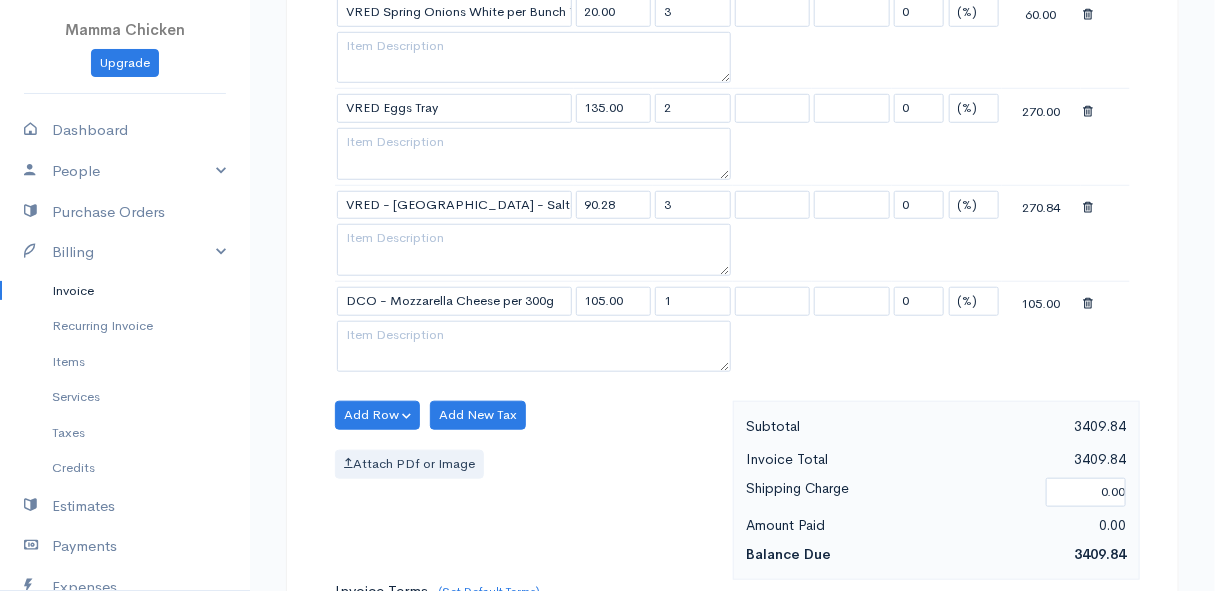 click on "Mamma Chicken
Upgrade
Dashboard
People
Clients
Vendors
Staff Users
Purchase Orders
Billing
Invoice
Recurring Invoice
Items
Services
Taxes
Credits
Estimates
Payments
Expenses
Track Time
Projects
Reports
Settings
My Organizations
Logout
Help
@CloudBooksApp 2022
Invoice
Edit Invoice #INV 250742
draft To [PERSON_NAME] [STREET_ADDRESS][PERSON_NAME], (Corner of [PERSON_NAME] and [PERSON_NAME] ~ stand 1062), [PERSON_NAME] Bay [PERSON_NAME][GEOGRAPHIC_DATA] 7195 [Choose Country] [GEOGRAPHIC_DATA] [GEOGRAPHIC_DATA] [GEOGRAPHIC_DATA] [GEOGRAPHIC_DATA] [PERSON_NAME]" at bounding box center (607, -940) 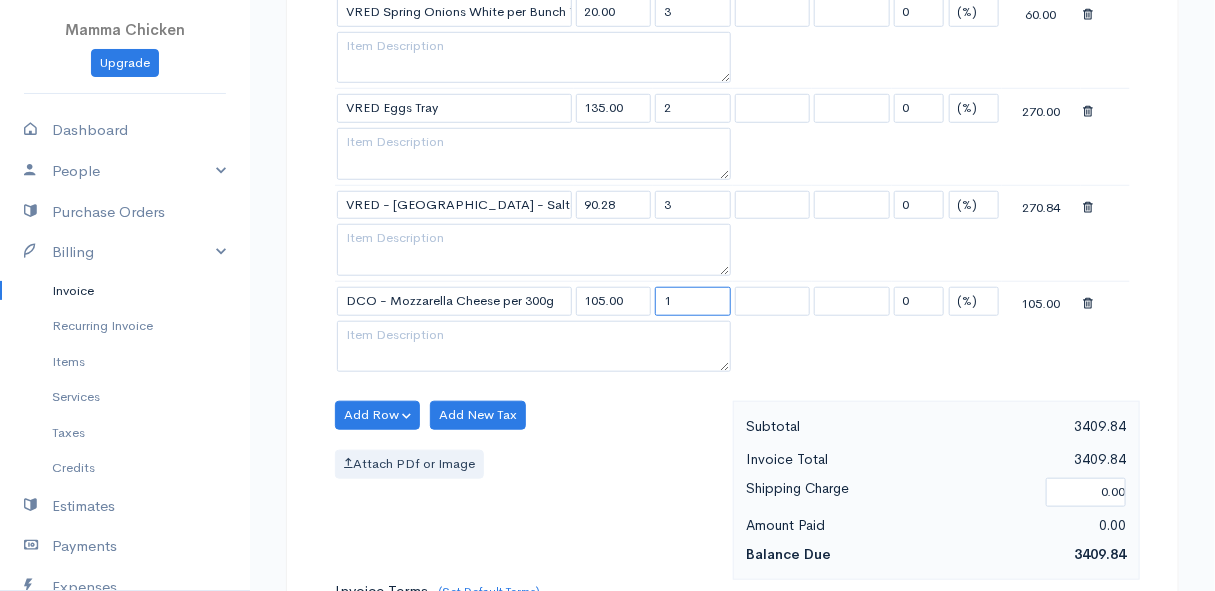 drag, startPoint x: 684, startPoint y: 282, endPoint x: 638, endPoint y: 289, distance: 46.52956 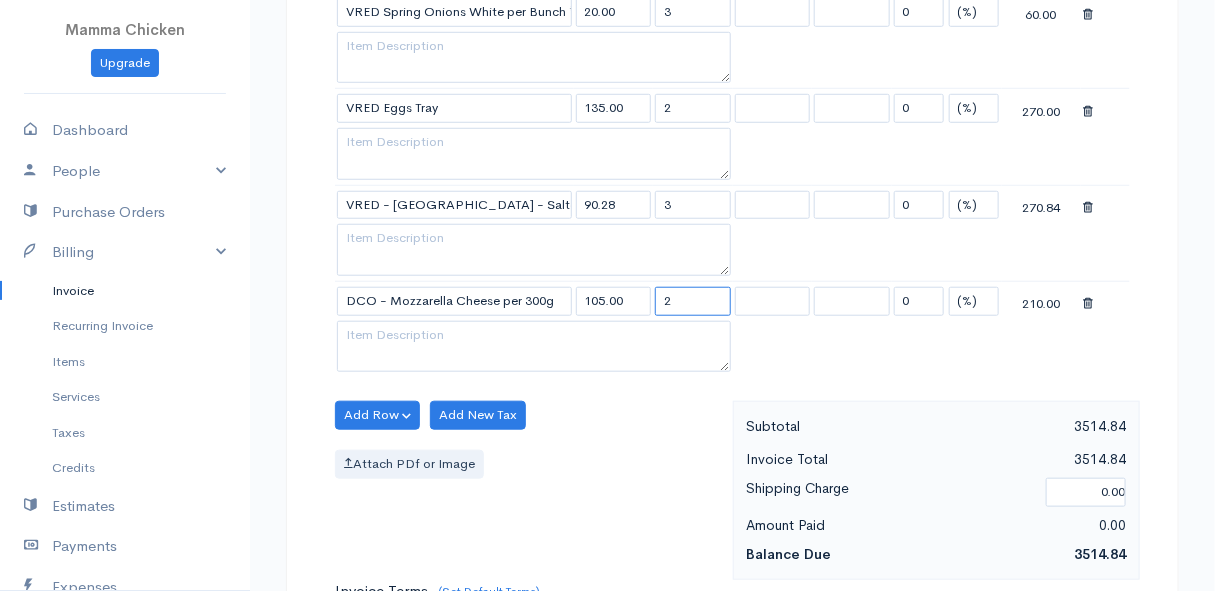 type on "2" 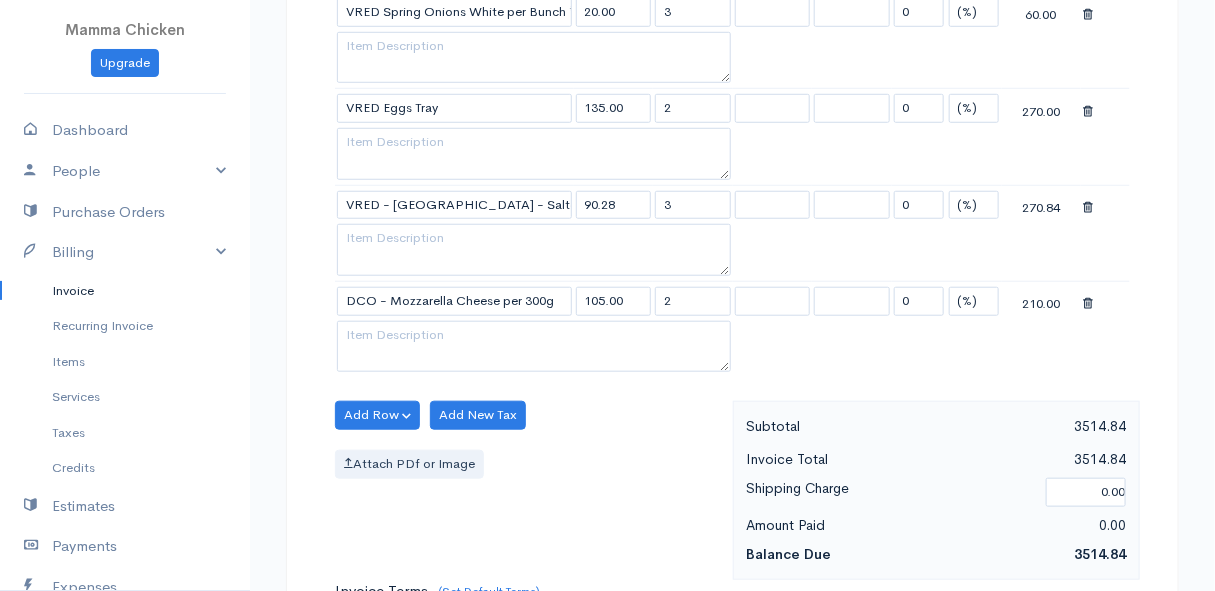 click on "Add Row Add Item Row Add Time Row Add New Tax                          Attach PDf or Image" at bounding box center [529, 490] 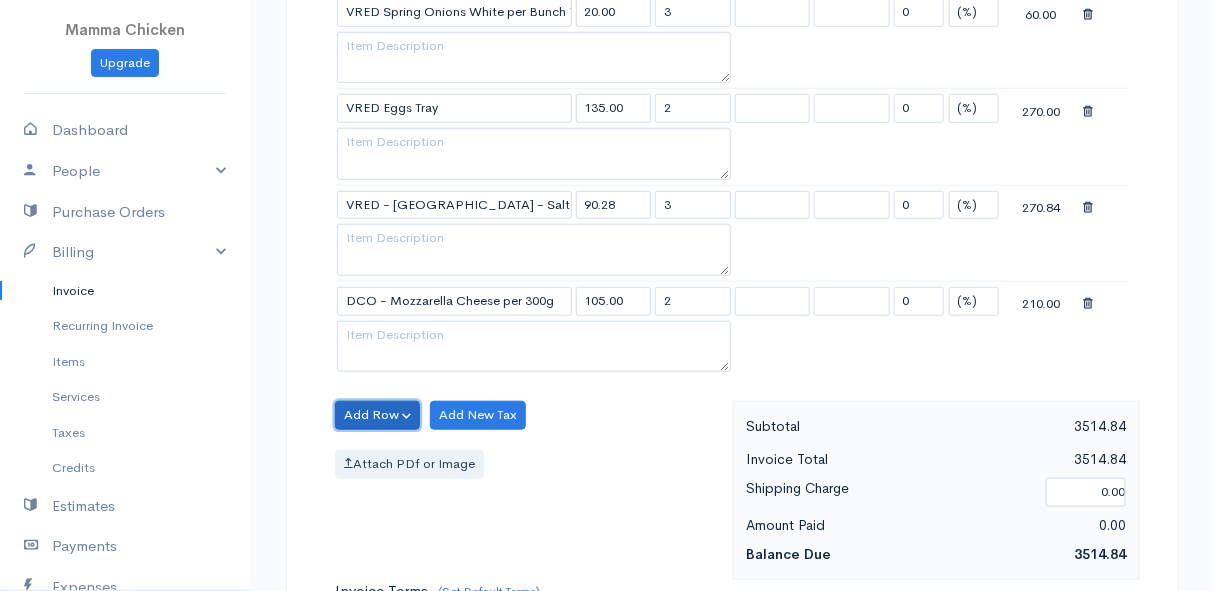 click on "Add Row" at bounding box center (377, 415) 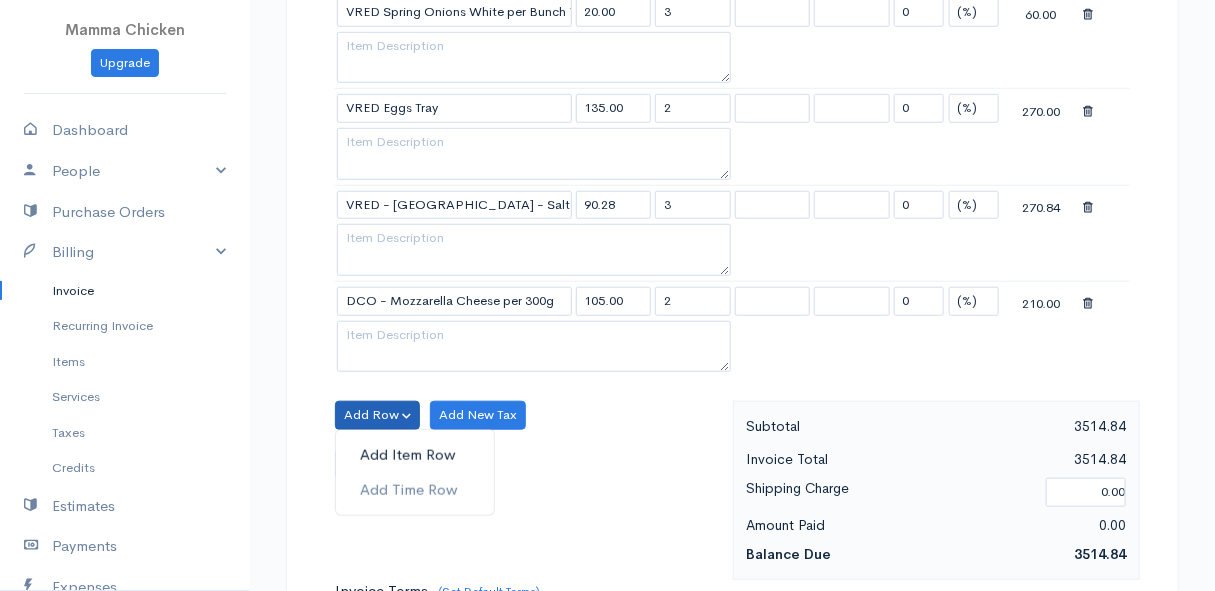 click on "Add Item Row" at bounding box center (415, 455) 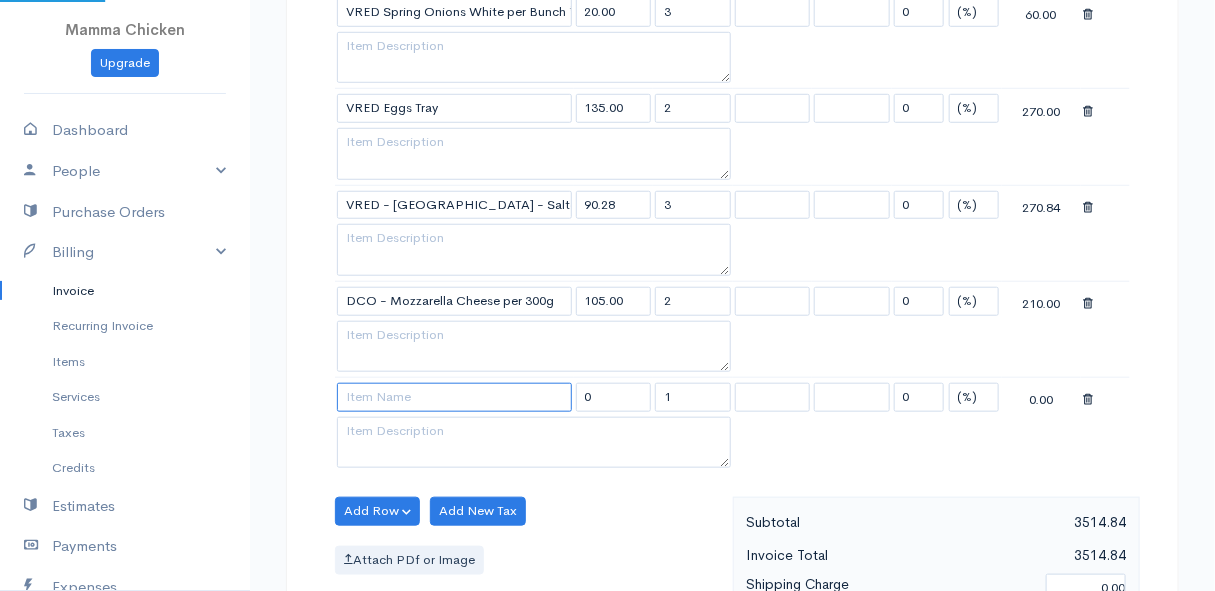 click at bounding box center (454, 397) 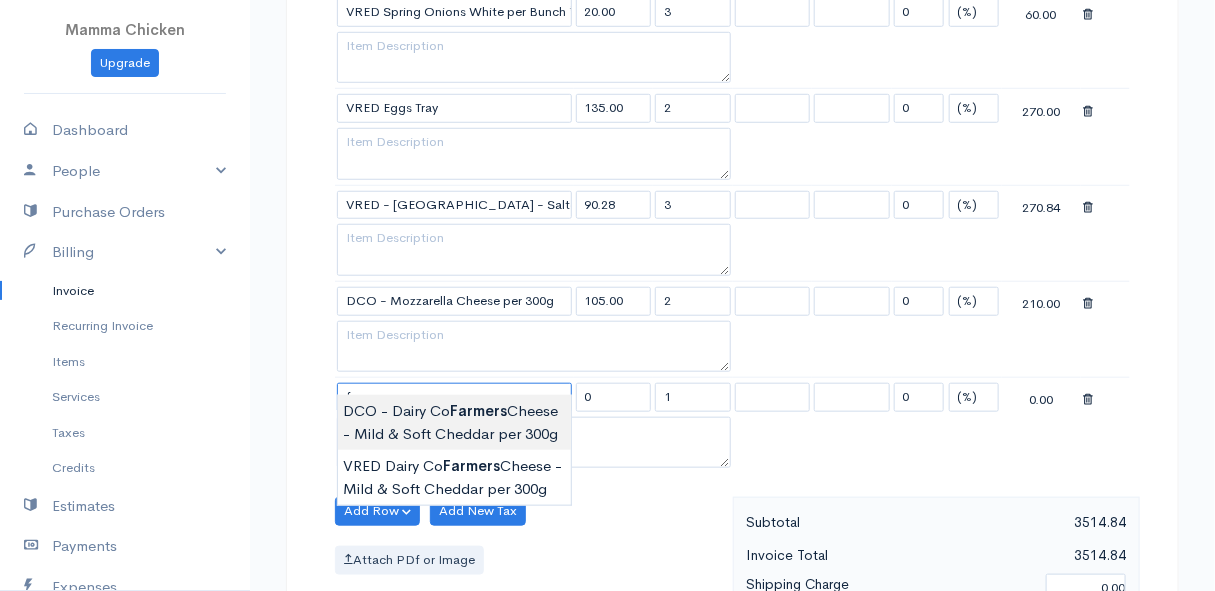 type on "DCO - Dairy Co Farmers Cheese - Mild & Soft Cheddar per 300g" 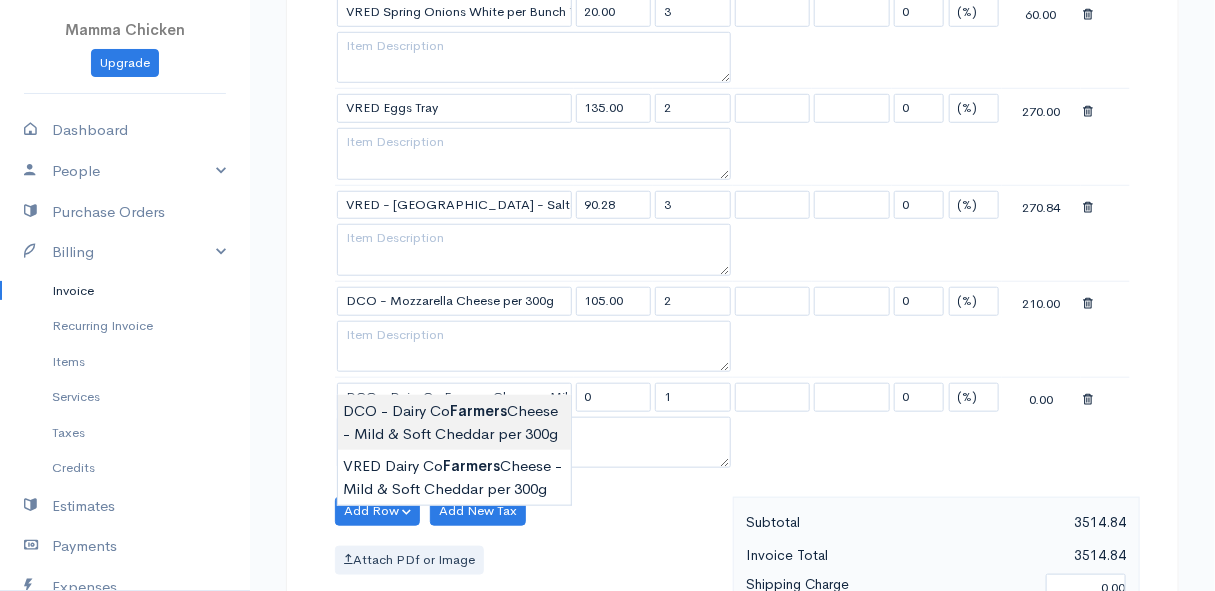 type on "112.00" 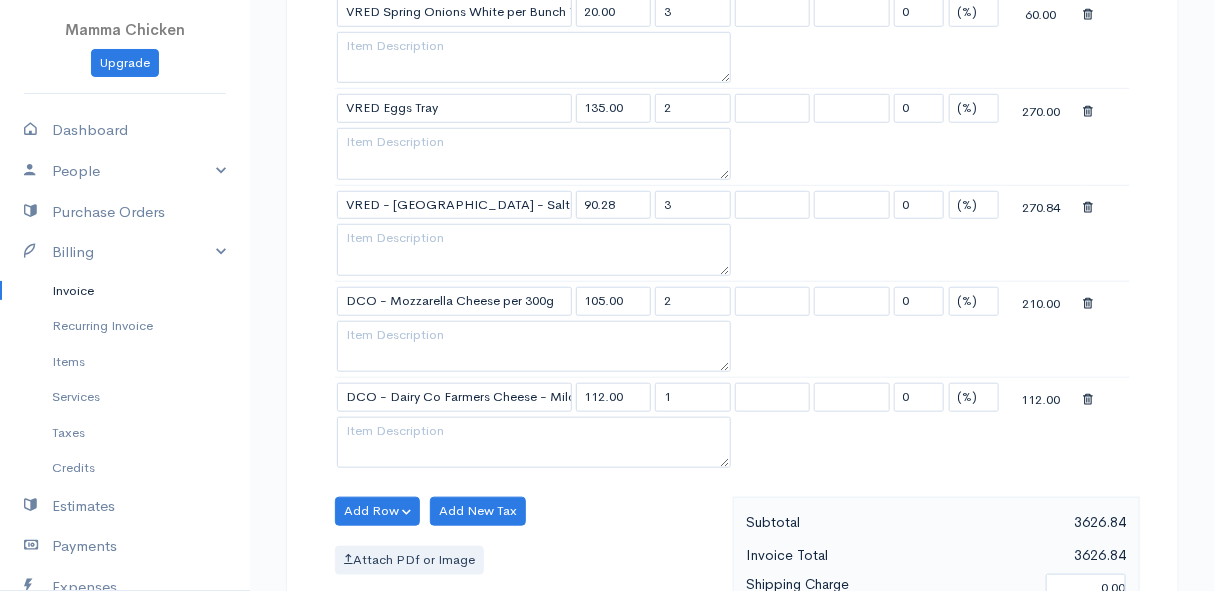 click on "Mamma Chicken
Upgrade
Dashboard
People
Clients
Vendors
Staff Users
Purchase Orders
Billing
Invoice
Recurring Invoice
Items
Services
Taxes
Credits
Estimates
Payments
Expenses
Track Time
Projects
Reports
Settings
My Organizations
Logout
Help
@CloudBooksApp 2022
Invoice
Edit Invoice #INV 250742
draft To [PERSON_NAME] [STREET_ADDRESS][PERSON_NAME], (Corner of [PERSON_NAME] and [PERSON_NAME] ~ stand 1062), [PERSON_NAME] Bay [PERSON_NAME][GEOGRAPHIC_DATA] 7195 [Choose Country] [GEOGRAPHIC_DATA] [GEOGRAPHIC_DATA] [GEOGRAPHIC_DATA] [GEOGRAPHIC_DATA] [PERSON_NAME]" at bounding box center (607, -892) 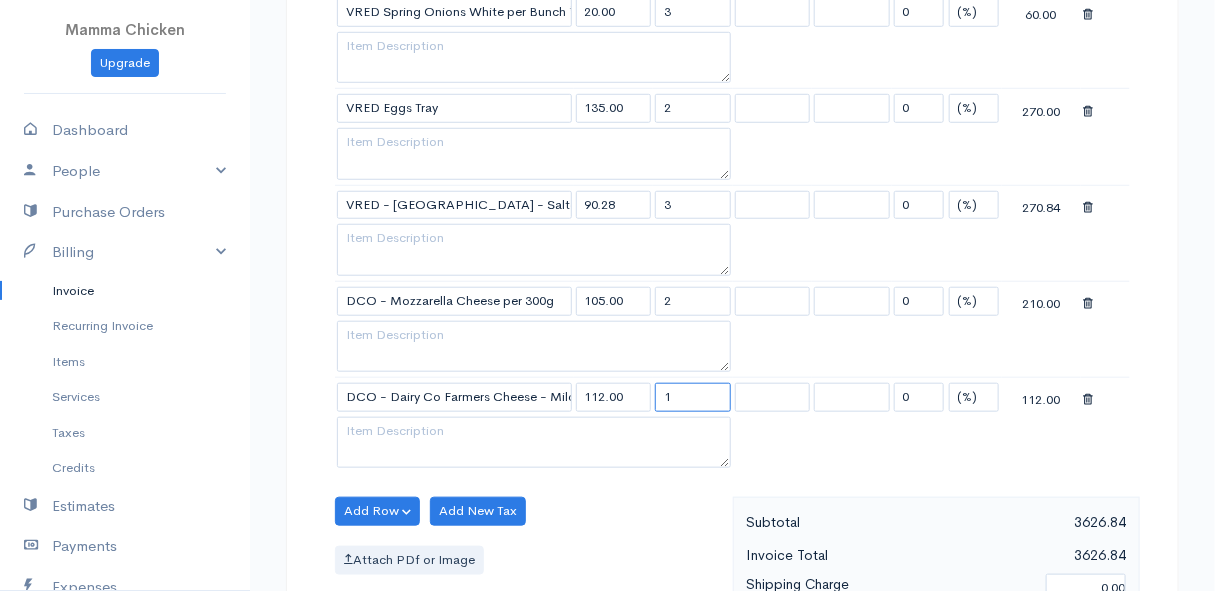 drag, startPoint x: 685, startPoint y: 380, endPoint x: 648, endPoint y: 381, distance: 37.01351 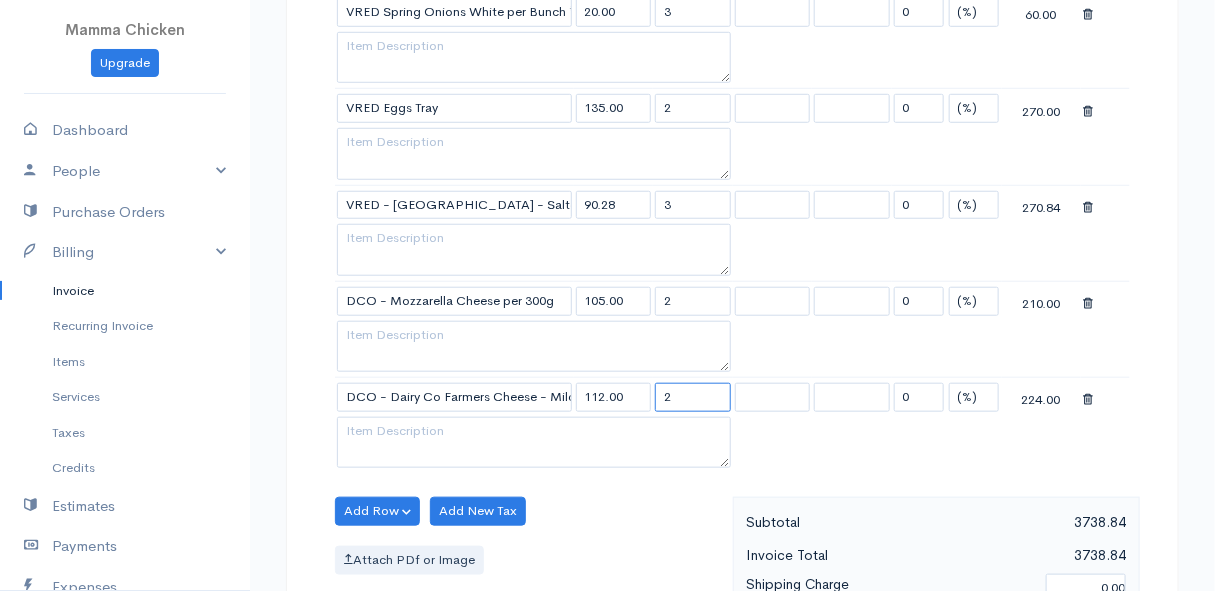 type on "2" 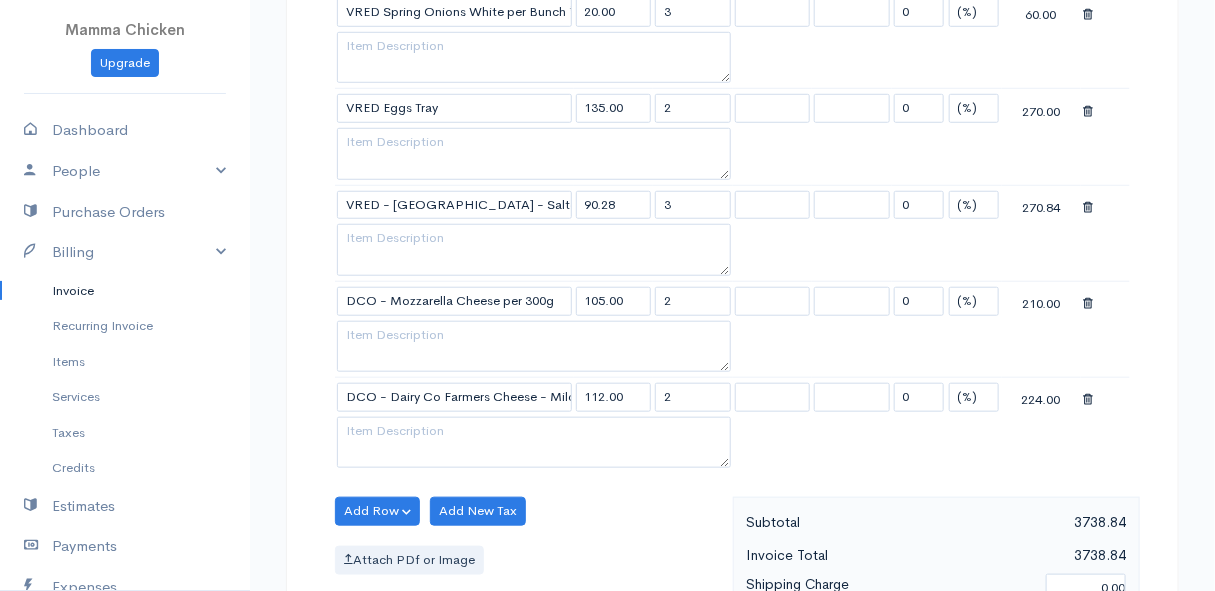 click on "Add Row Add Item Row Add Time Row Add New Tax                          Attach PDf or Image" at bounding box center [529, 586] 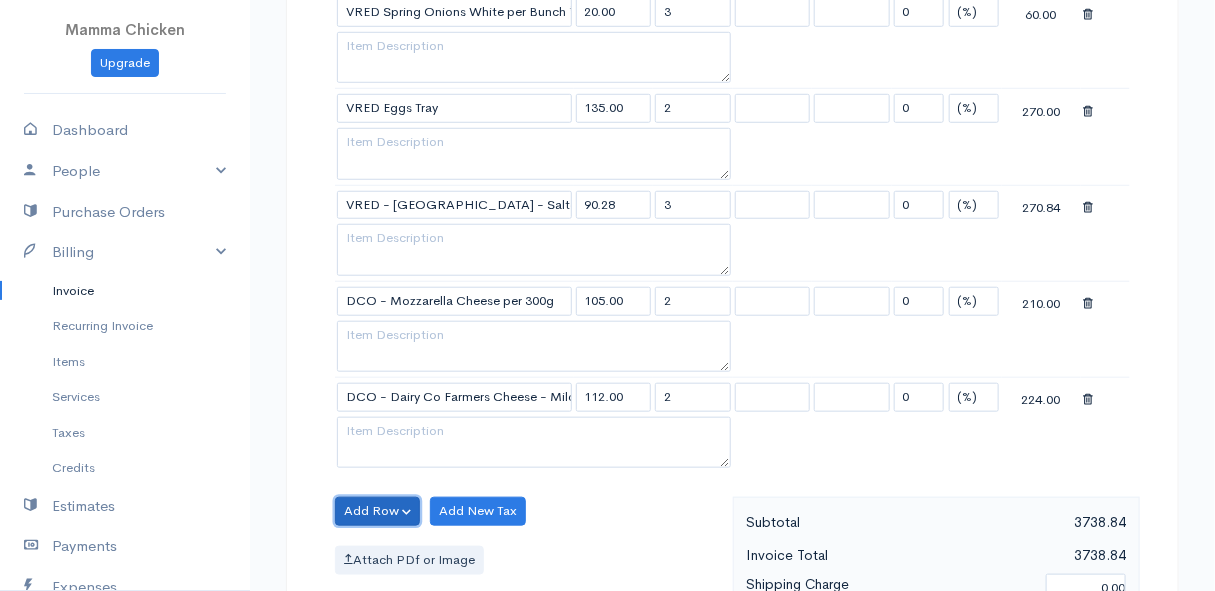 click on "Add Row" at bounding box center [377, 511] 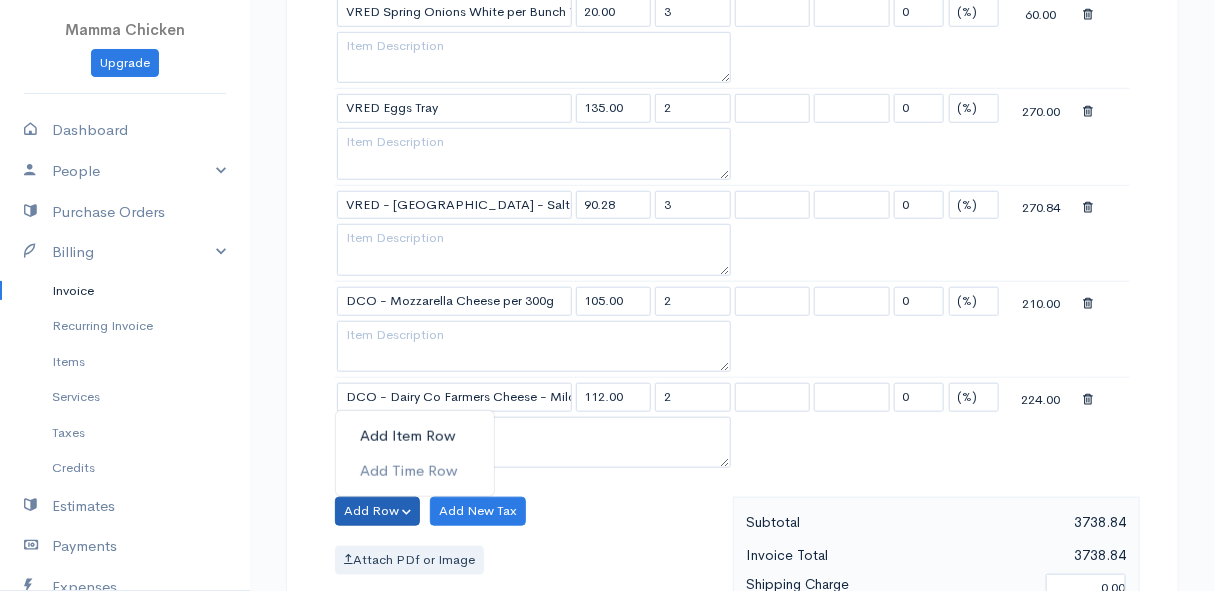click on "Add Item Row" at bounding box center (415, 436) 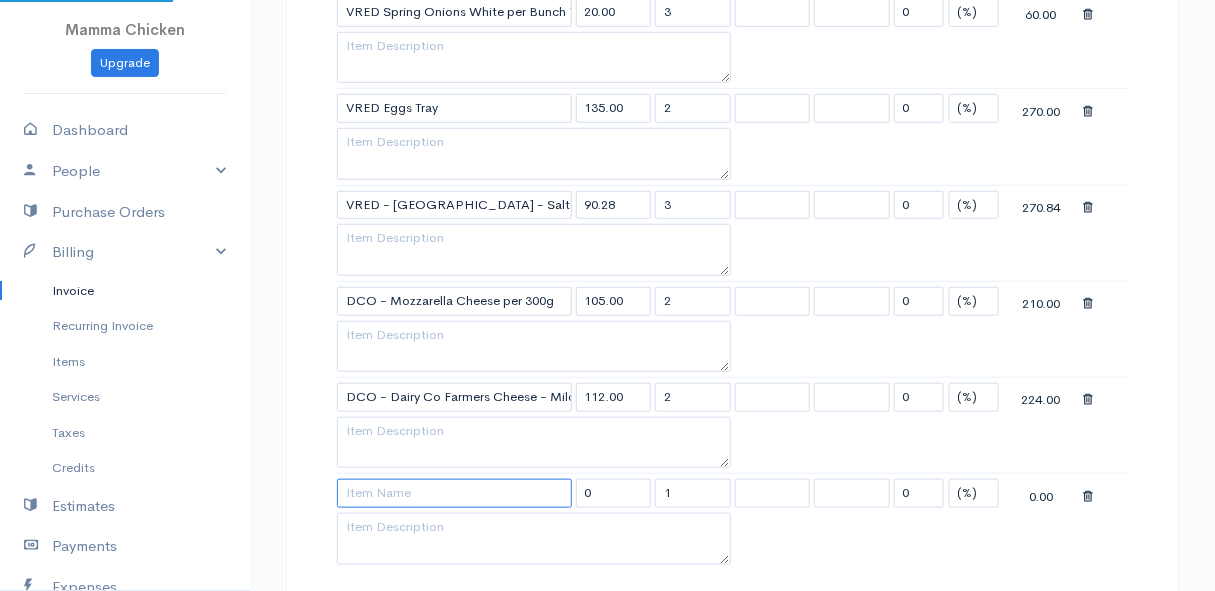 click at bounding box center (454, 493) 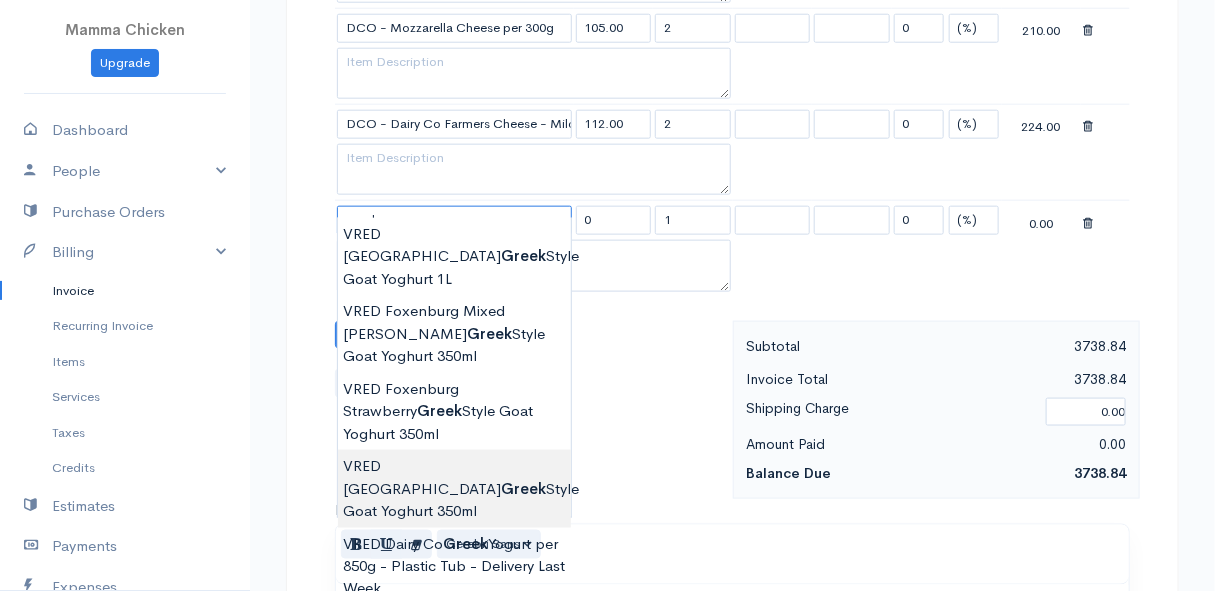 scroll, scrollTop: 3516, scrollLeft: 0, axis: vertical 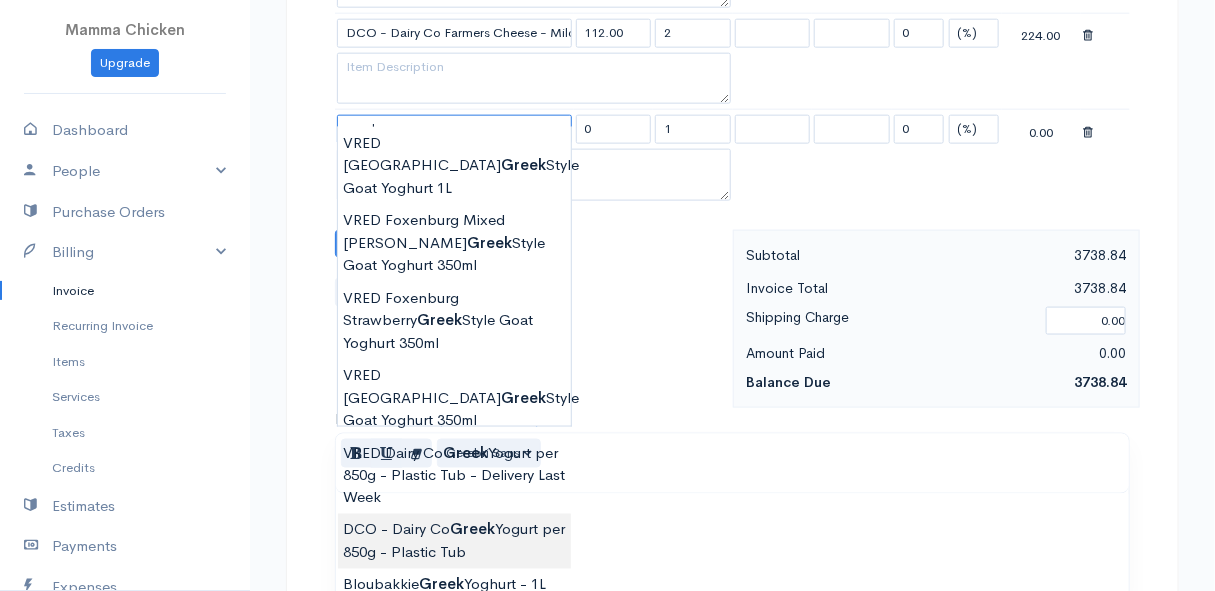 type on "DCO - Dairy Co Greek Yogurt per 850g - Plastic Tub" 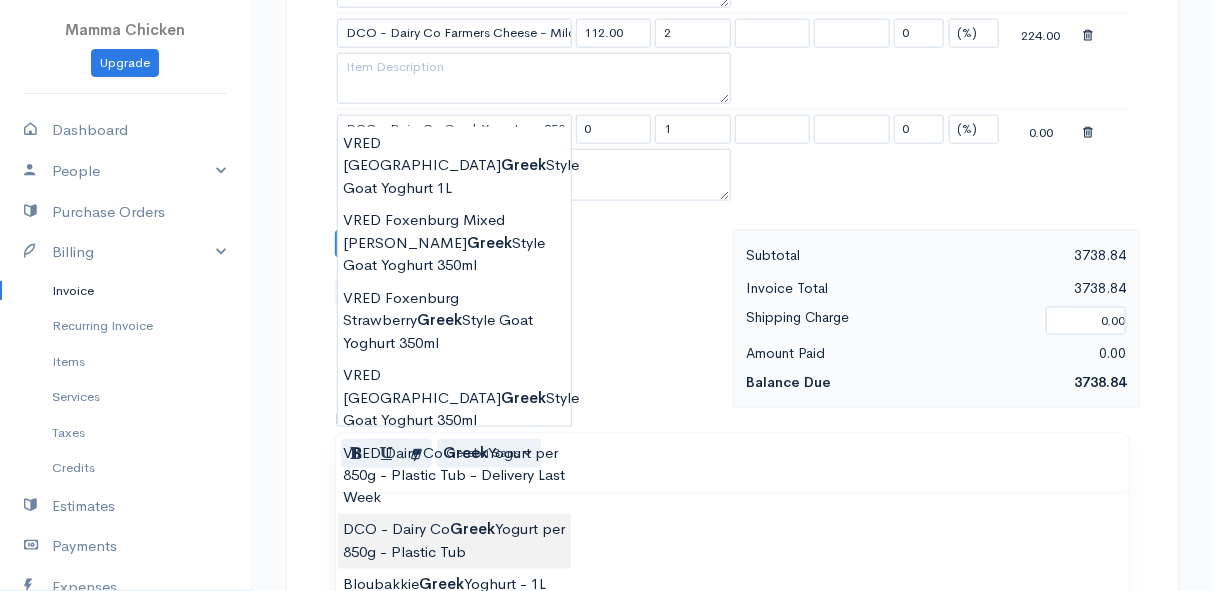 type on "82.00" 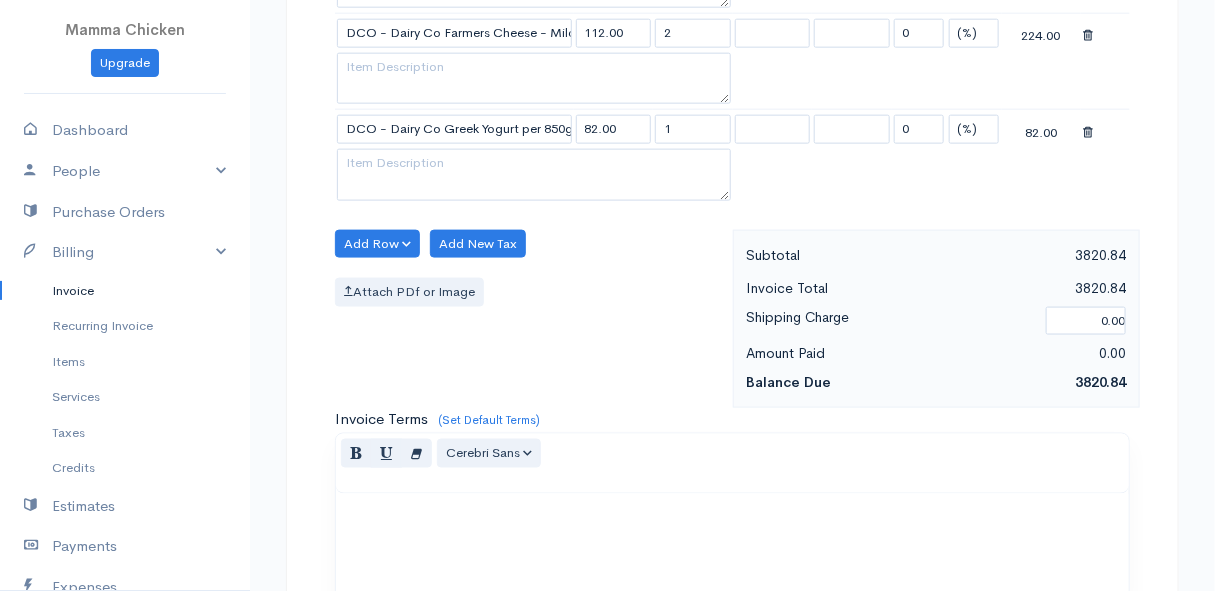 click on "Mamma Chicken
Upgrade
Dashboard
People
Clients
Vendors
Staff Users
Purchase Orders
Billing
Invoice
Recurring Invoice
Items
Services
Taxes
Credits
Estimates
Payments
Expenses
Track Time
Projects
Reports
Settings
My Organizations
Logout
Help
@CloudBooksApp 2022
Invoice
Edit Invoice #INV 250742
draft To [PERSON_NAME] [STREET_ADDRESS][PERSON_NAME], (Corner of [PERSON_NAME] and [PERSON_NAME] ~ stand 1062), [PERSON_NAME] Bay [PERSON_NAME][GEOGRAPHIC_DATA] 7195 [Choose Country] [GEOGRAPHIC_DATA] [GEOGRAPHIC_DATA] [GEOGRAPHIC_DATA] [GEOGRAPHIC_DATA] [PERSON_NAME]" at bounding box center (607, -1208) 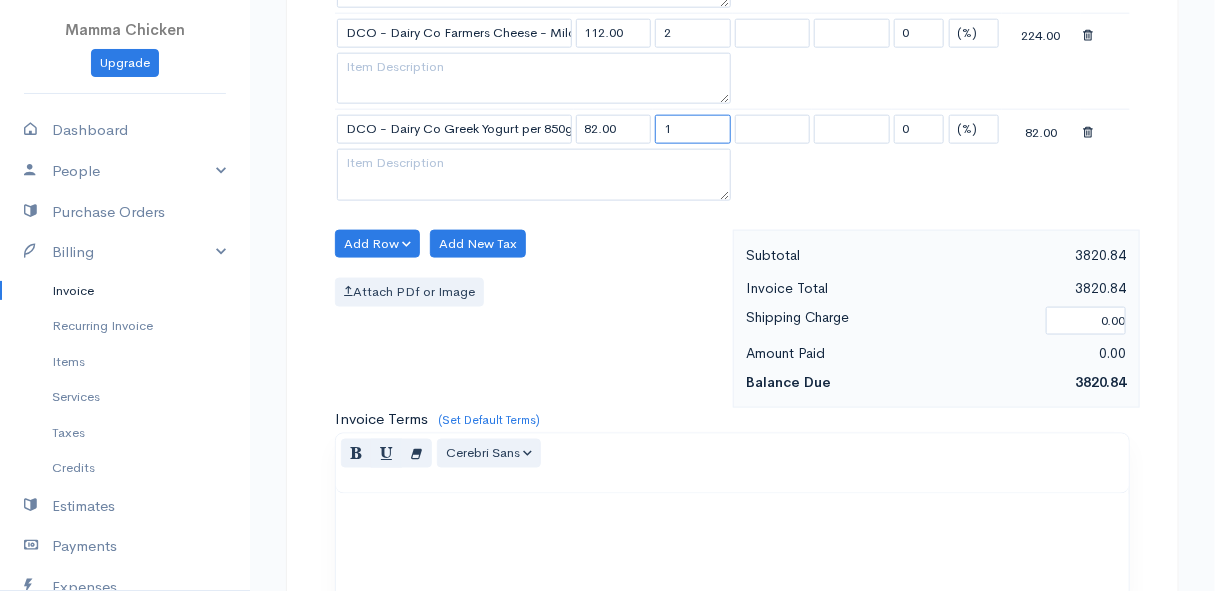 drag, startPoint x: 696, startPoint y: 110, endPoint x: 641, endPoint y: 114, distance: 55.145264 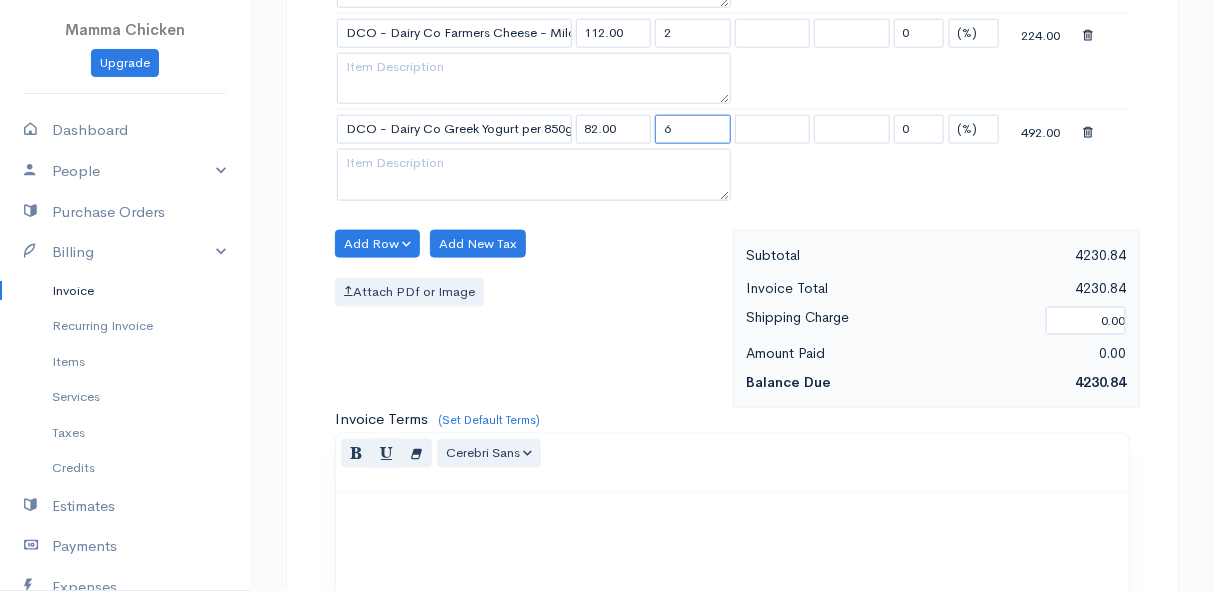 type on "6" 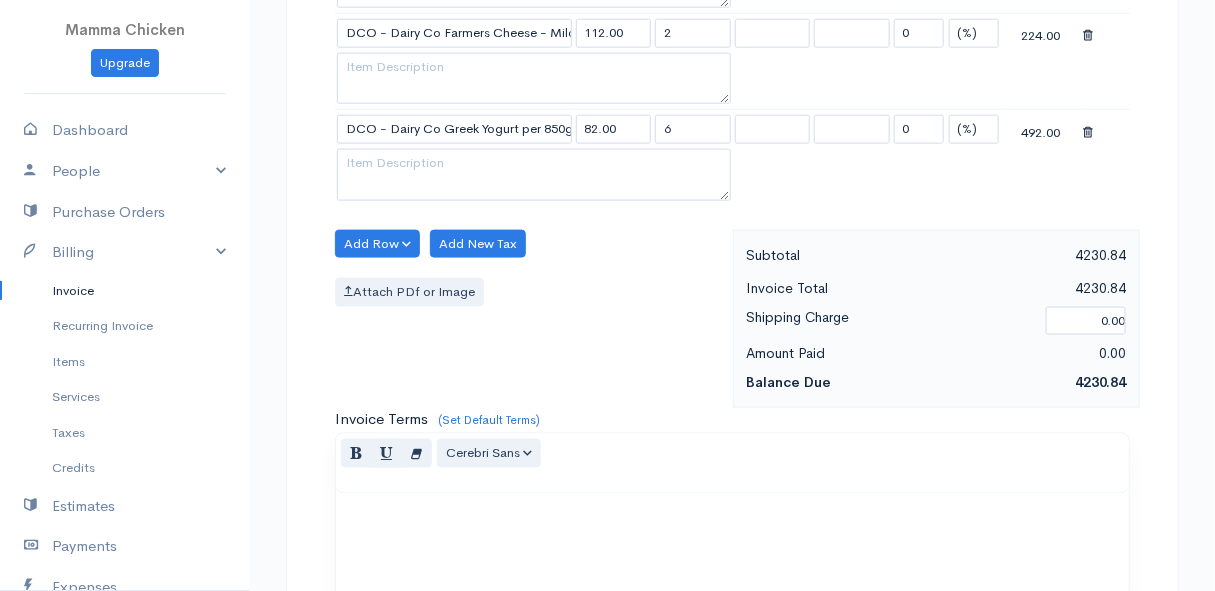 click on "Attach PDf or Image" at bounding box center (529, 292) 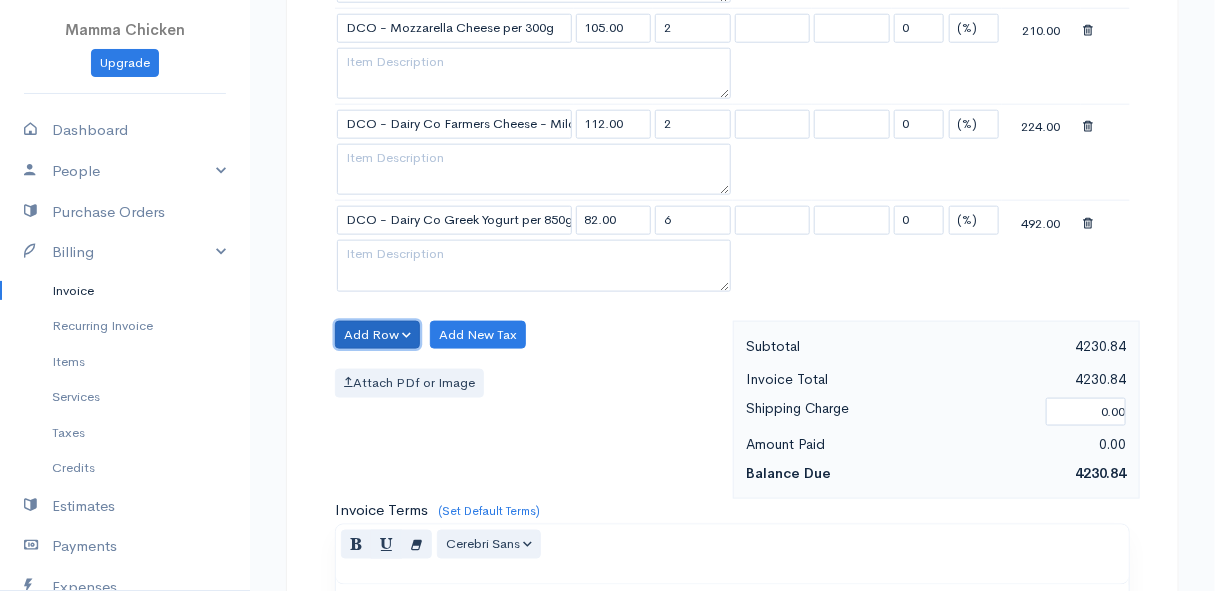 click on "Add Row" at bounding box center [377, 335] 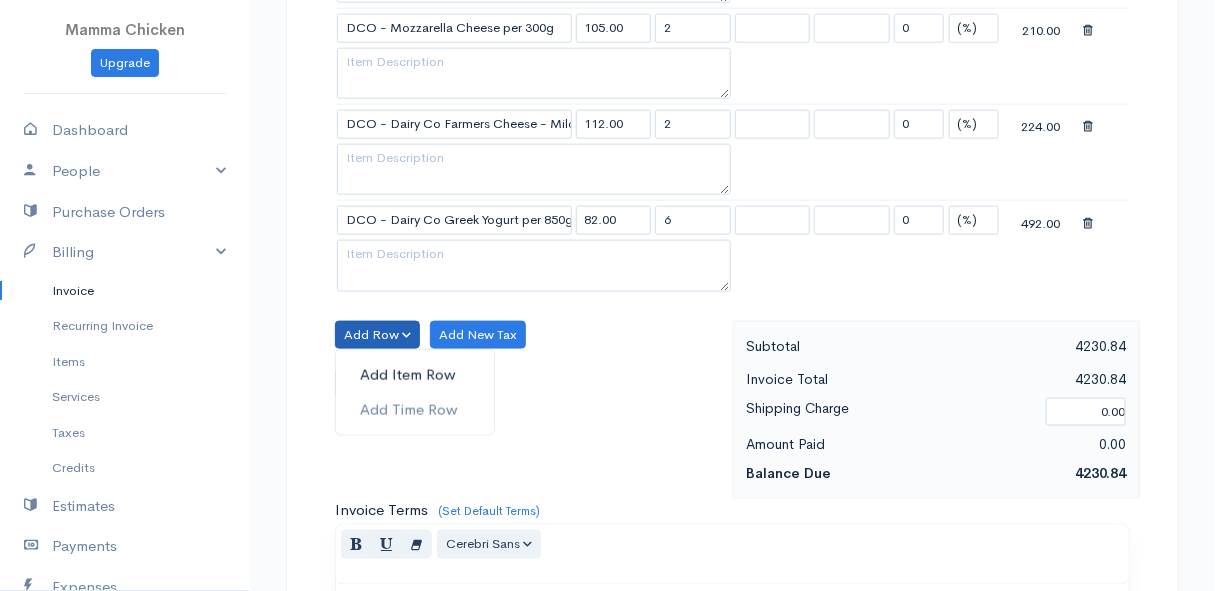 click on "Add Item Row" at bounding box center (415, 375) 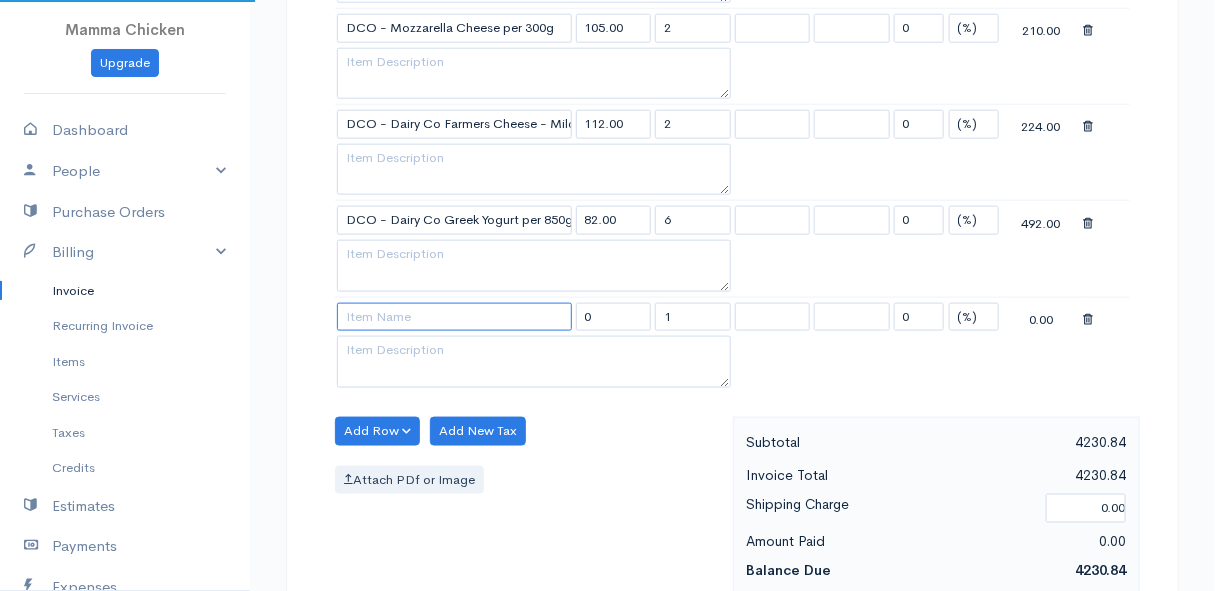 click at bounding box center [454, 317] 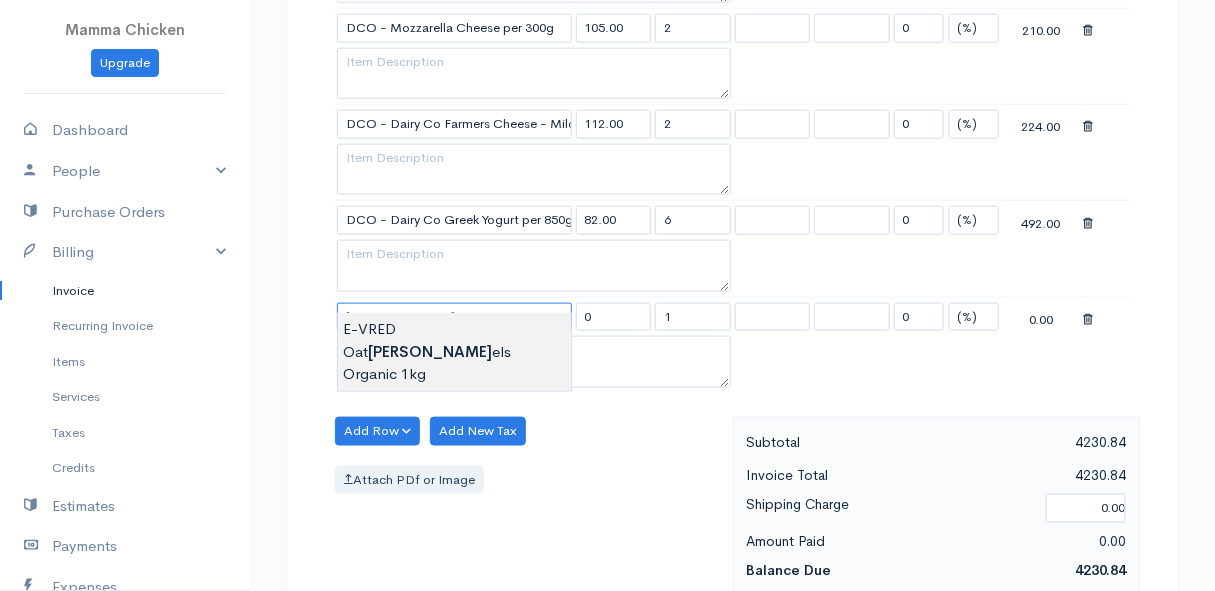 type on "E-VRED Oat Kernels Organic 1kg" 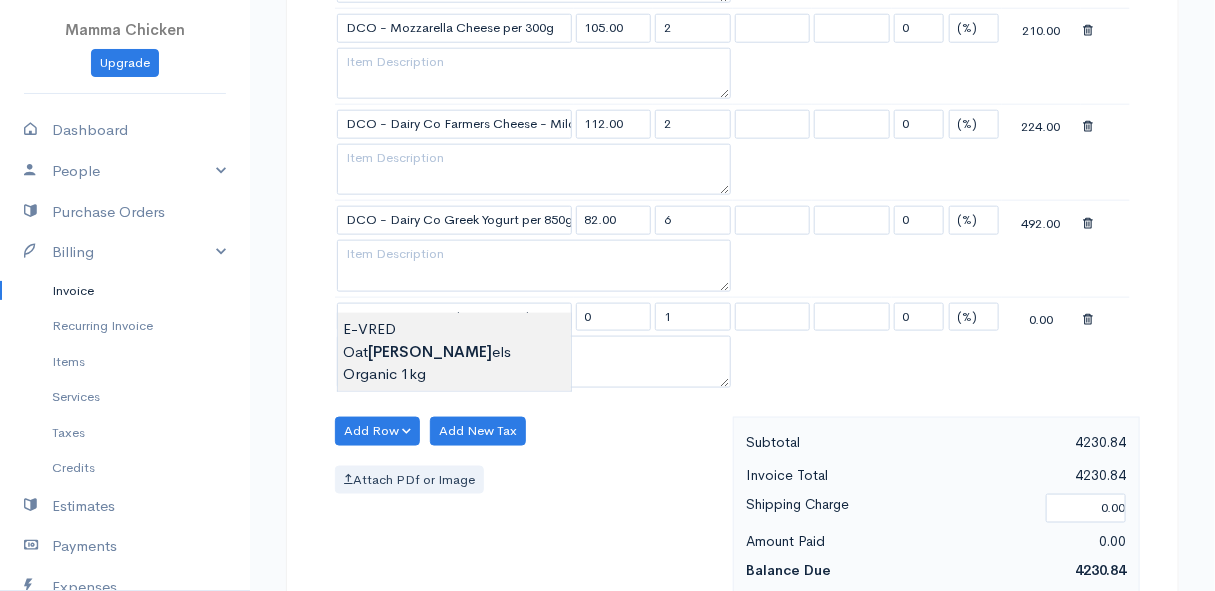 type on "150.00" 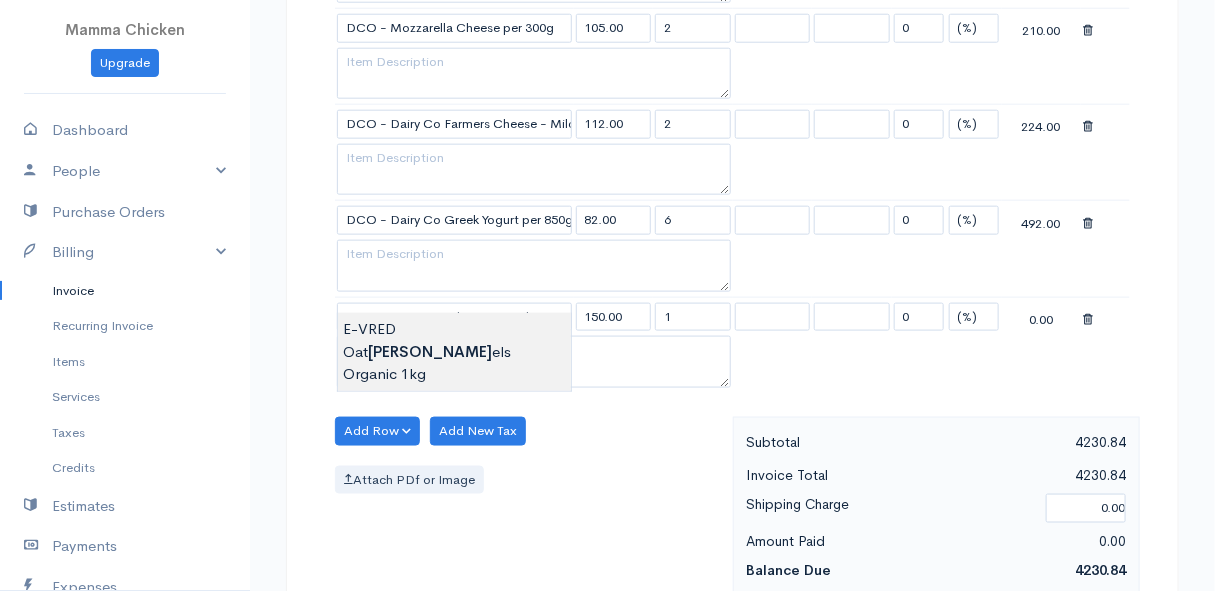 click on "Mamma Chicken
Upgrade
Dashboard
People
Clients
Vendors
Staff Users
Purchase Orders
Billing
Invoice
Recurring Invoice
Items
Services
Taxes
Credits
Estimates
Payments
Expenses
Track Time
Projects
Reports
Settings
My Organizations
Logout
Help
@CloudBooksApp 2022
Invoice
Edit Invoice #INV 250742
draft To [PERSON_NAME] [STREET_ADDRESS][PERSON_NAME], (Corner of [PERSON_NAME] and [PERSON_NAME] ~ stand 1062), [PERSON_NAME] Bay [PERSON_NAME][GEOGRAPHIC_DATA] 7195 [Choose Country] [GEOGRAPHIC_DATA] [GEOGRAPHIC_DATA] [GEOGRAPHIC_DATA] [GEOGRAPHIC_DATA] [PERSON_NAME]" at bounding box center [607, -1069] 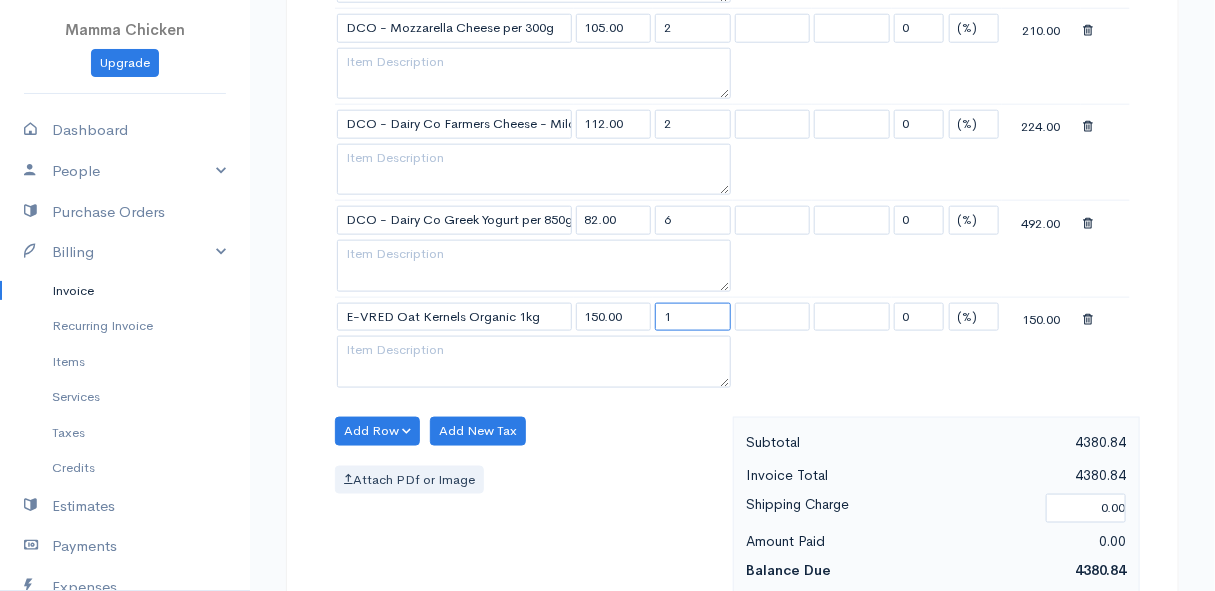 drag, startPoint x: 685, startPoint y: 294, endPoint x: 646, endPoint y: 302, distance: 39.812057 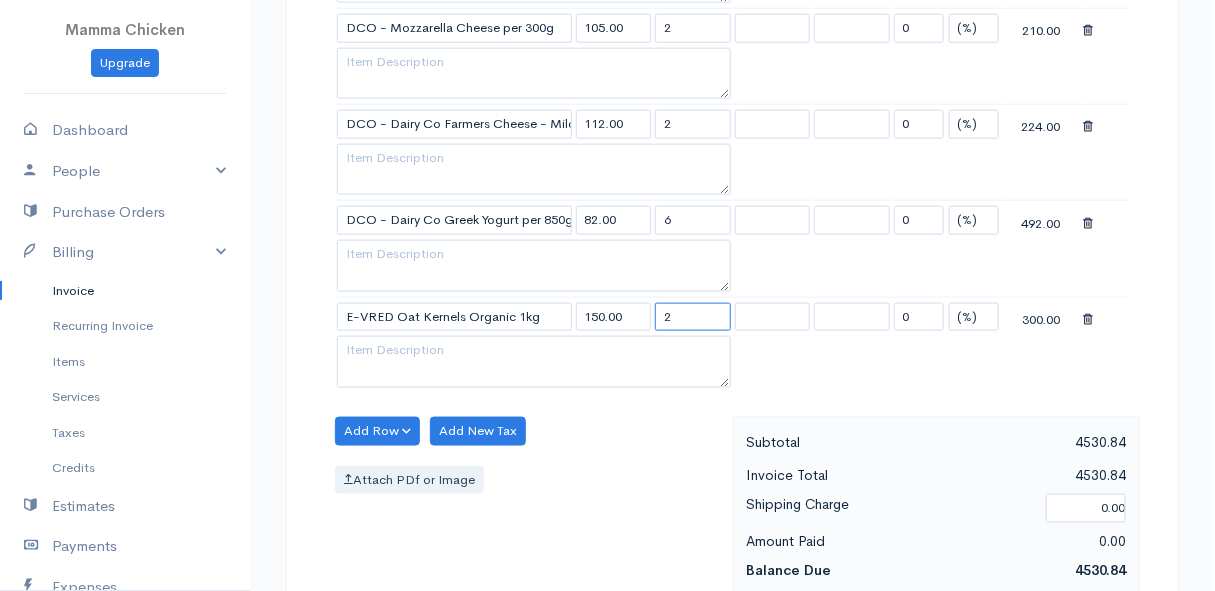 type on "2" 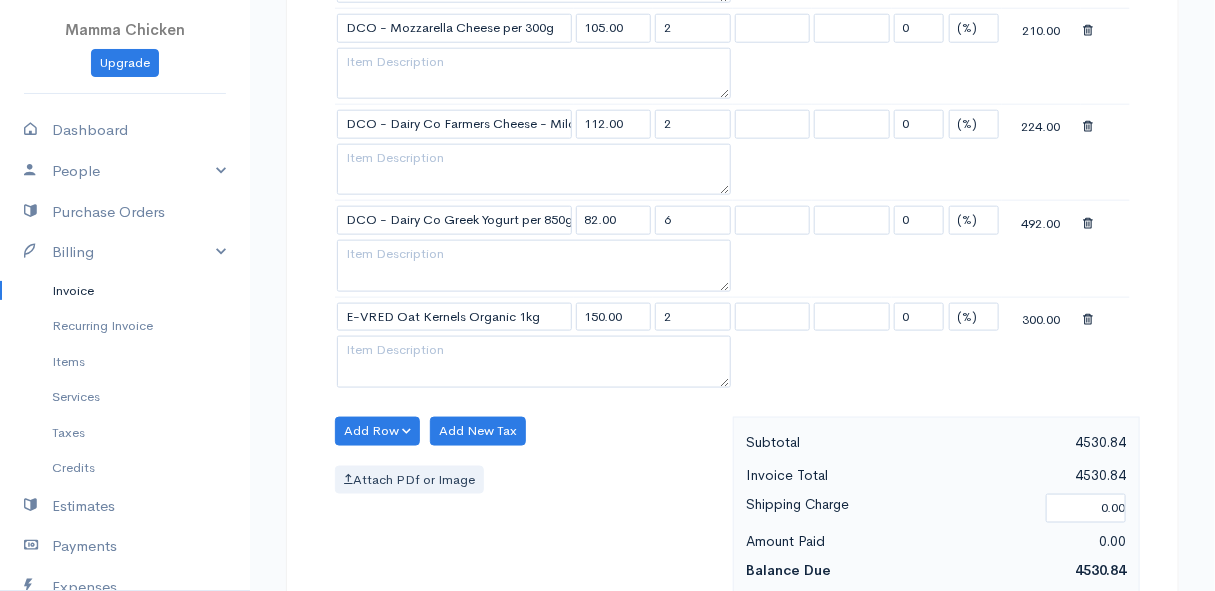 click on "Add Row Add Item Row Add Time Row Add New Tax                          Attach PDf or Image" at bounding box center (529, 506) 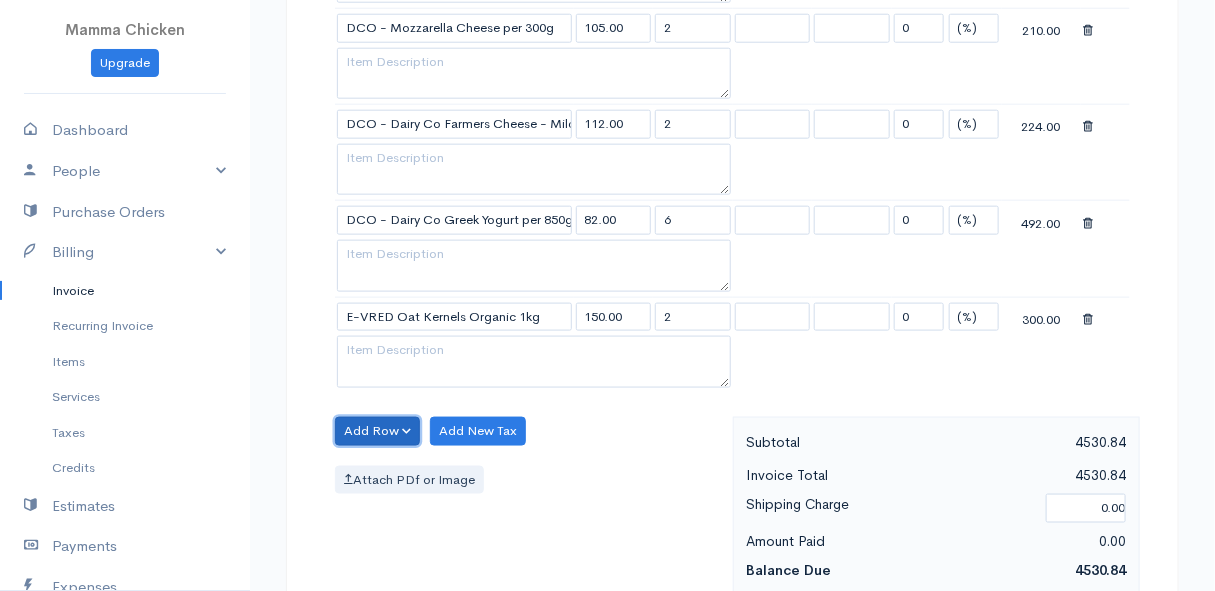click on "Add Row" at bounding box center (377, 431) 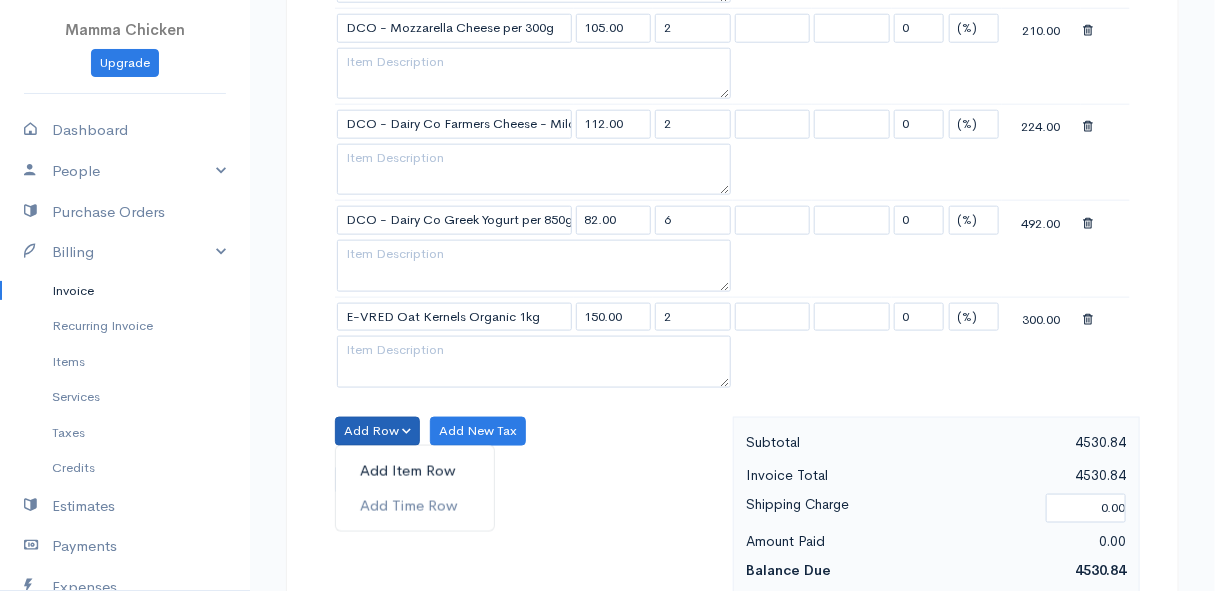 click on "Add Item Row" at bounding box center [415, 471] 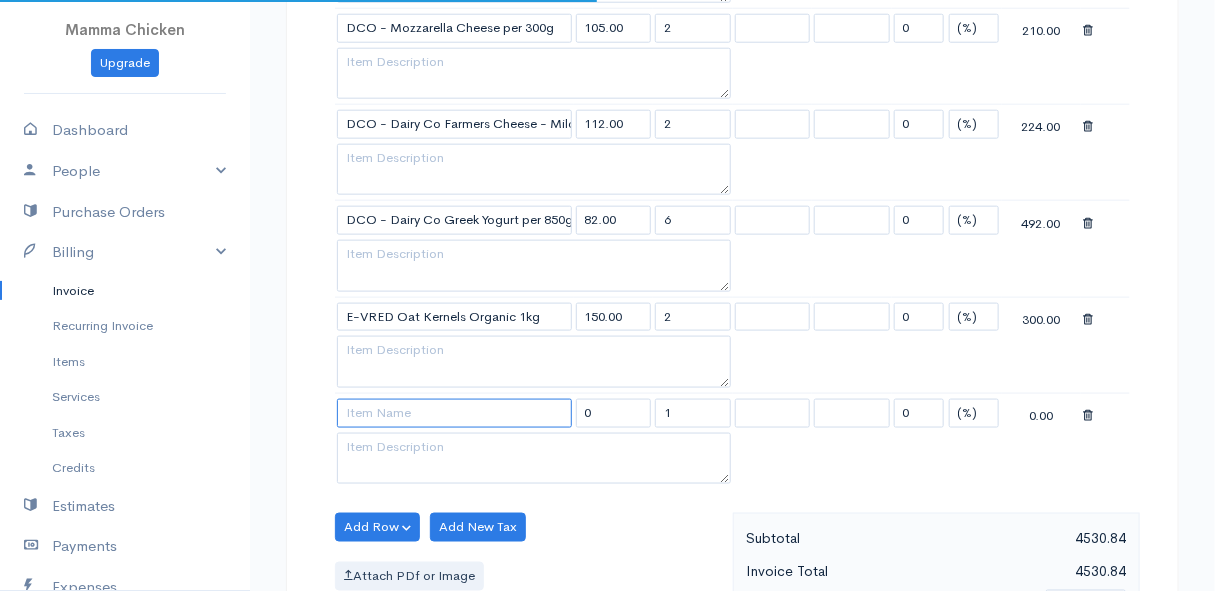 click at bounding box center (454, 413) 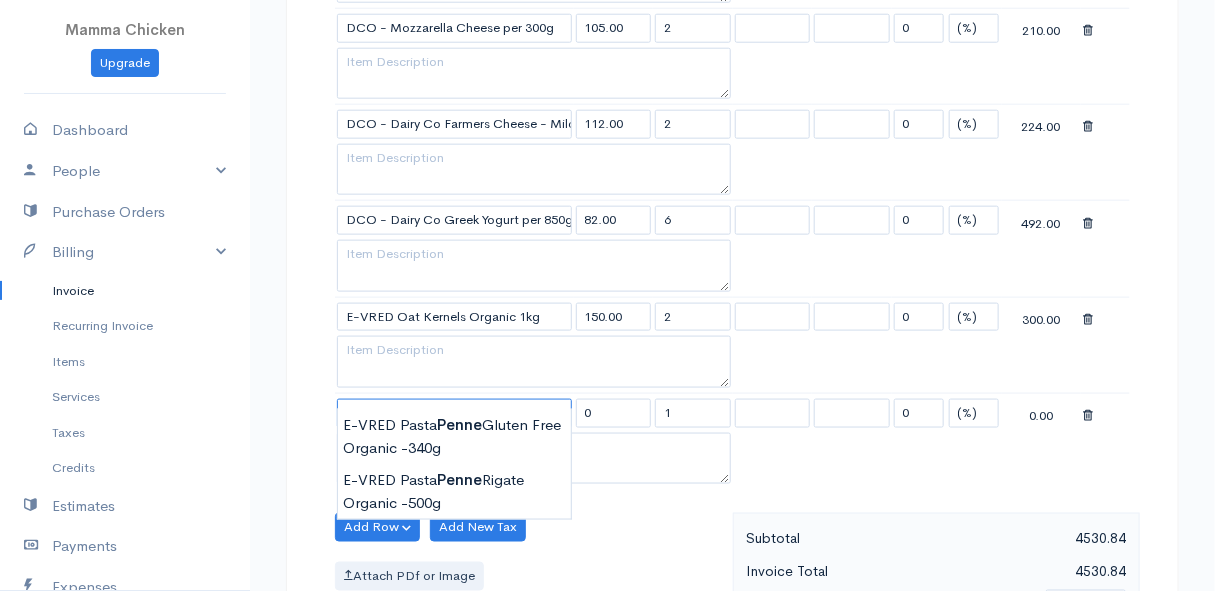 scroll, scrollTop: 3516, scrollLeft: 0, axis: vertical 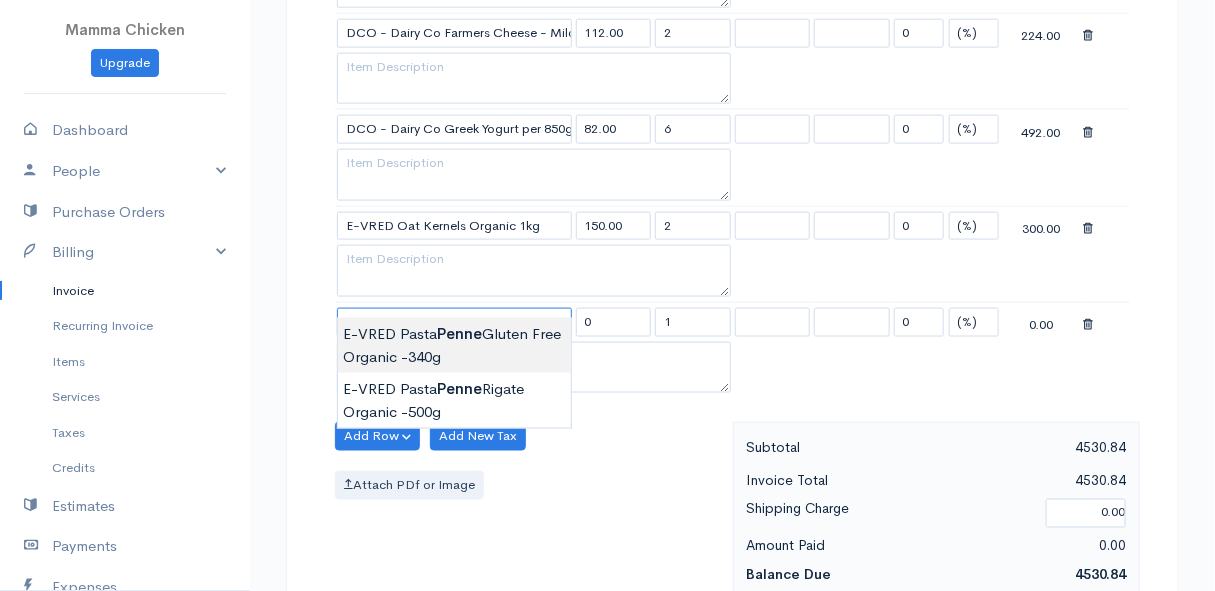 type on "E-VRED Pasta Penne Gluten Free Organic -340g" 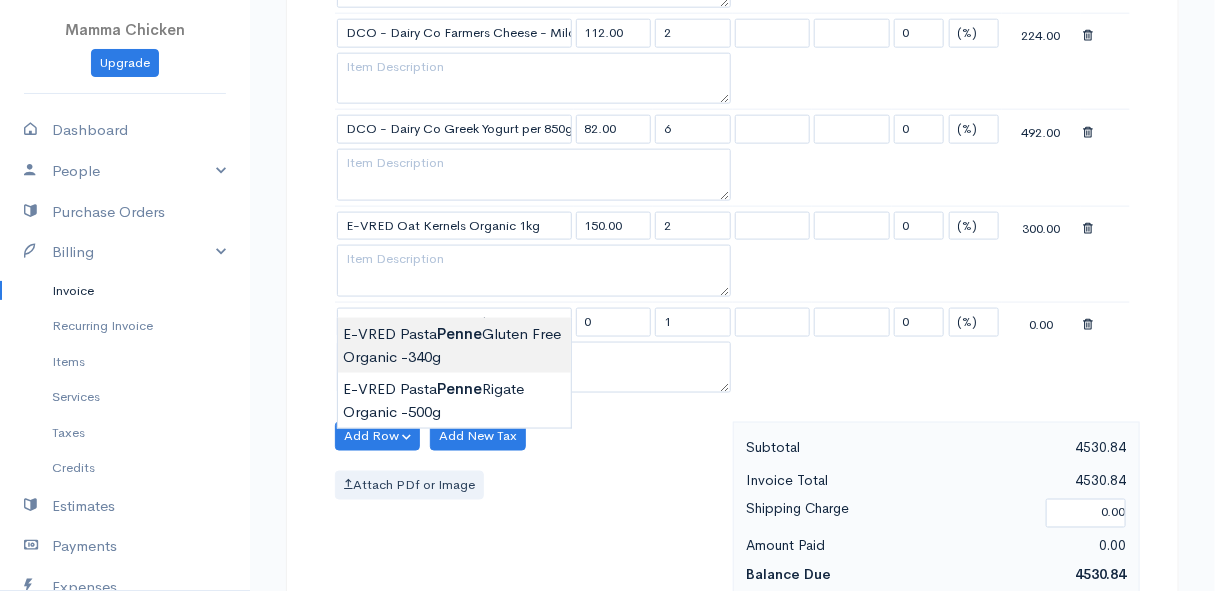 type on "92.00" 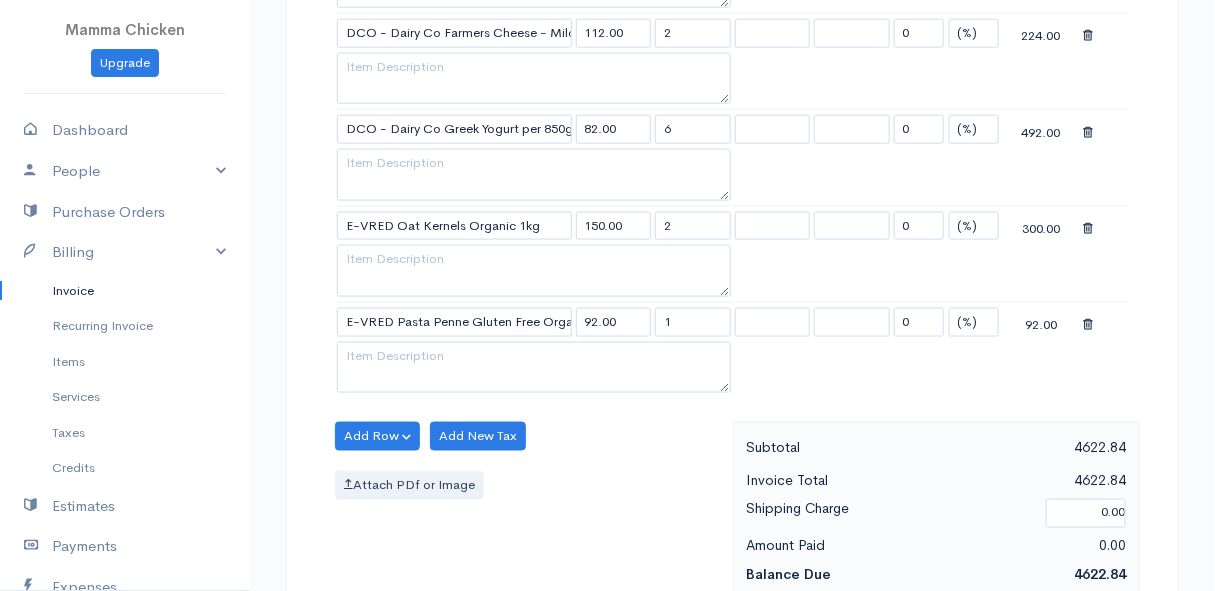 click on "Mamma Chicken
Upgrade
Dashboard
People
Clients
Vendors
Staff Users
Purchase Orders
Billing
Invoice
Recurring Invoice
Items
Services
Taxes
Credits
Estimates
Payments
Expenses
Track Time
Projects
Reports
Settings
My Organizations
Logout
Help
@CloudBooksApp 2022
Invoice
Edit Invoice #INV 250742
draft To [PERSON_NAME] [STREET_ADDRESS][PERSON_NAME], (Corner of [PERSON_NAME] and [PERSON_NAME] ~ stand 1062), [PERSON_NAME] Bay [PERSON_NAME][GEOGRAPHIC_DATA] 7195 [Choose Country] [GEOGRAPHIC_DATA] [GEOGRAPHIC_DATA] [GEOGRAPHIC_DATA] [GEOGRAPHIC_DATA] [PERSON_NAME]" at bounding box center (607, -1112) 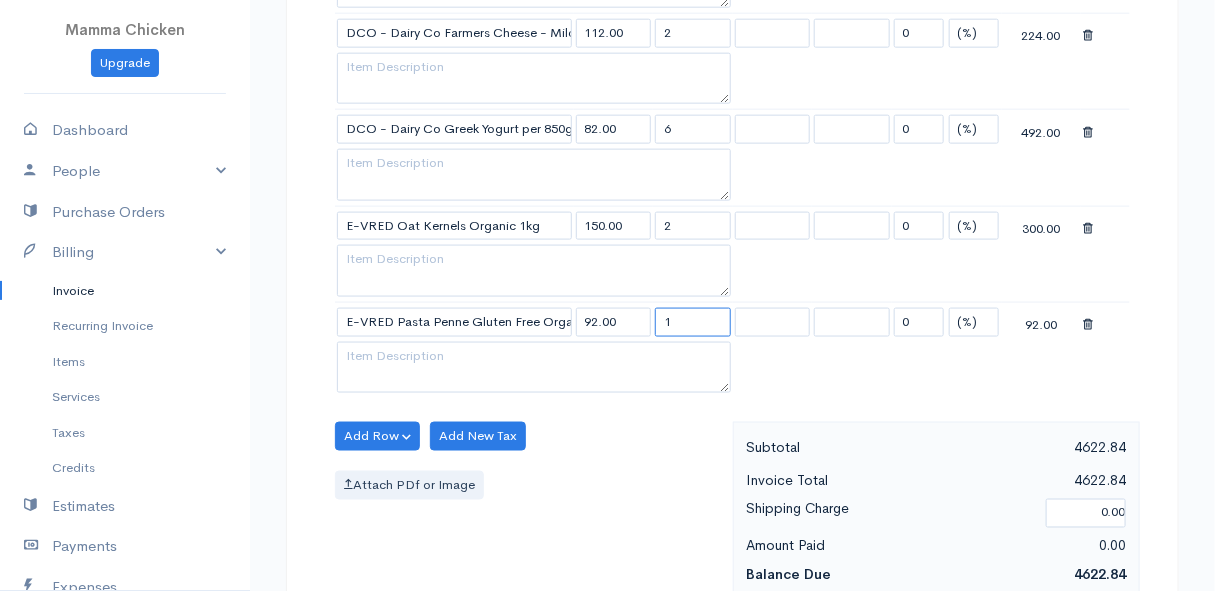 drag, startPoint x: 688, startPoint y: 305, endPoint x: 644, endPoint y: 309, distance: 44.181442 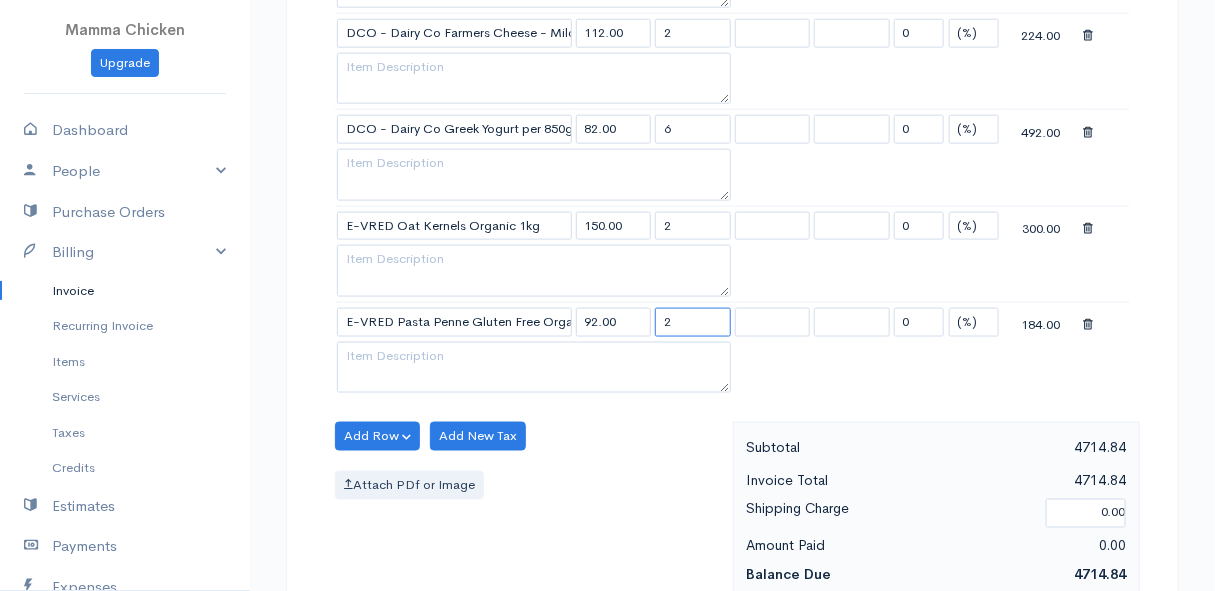 type on "2" 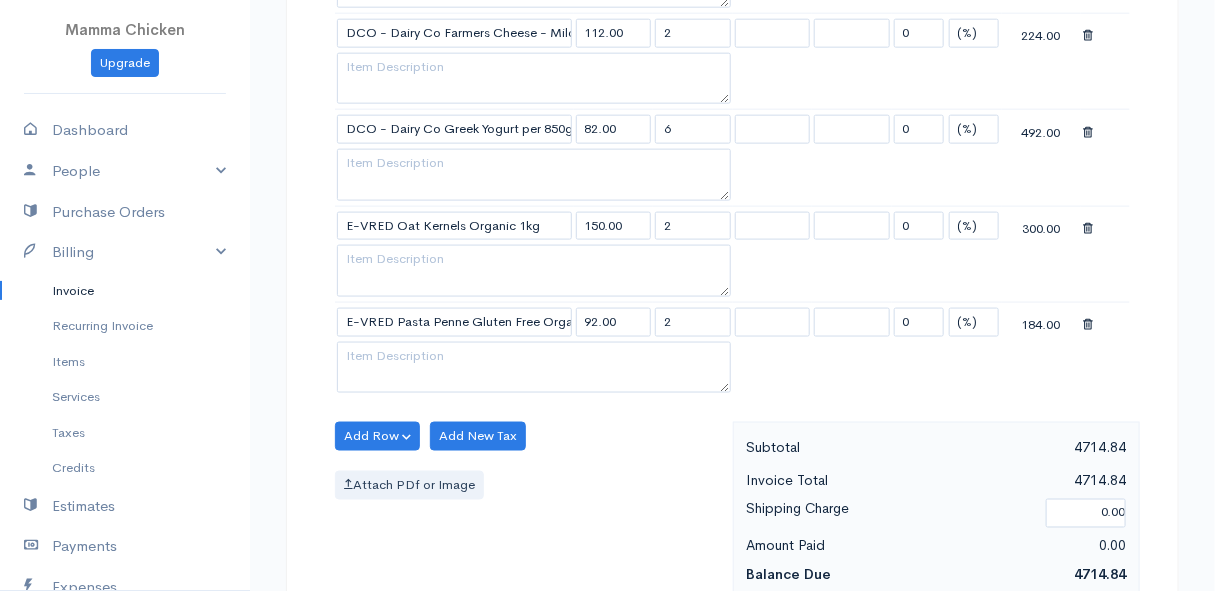click on "Add Row Add Item Row Add Time Row Add New Tax                          Attach PDf or Image" at bounding box center (529, 511) 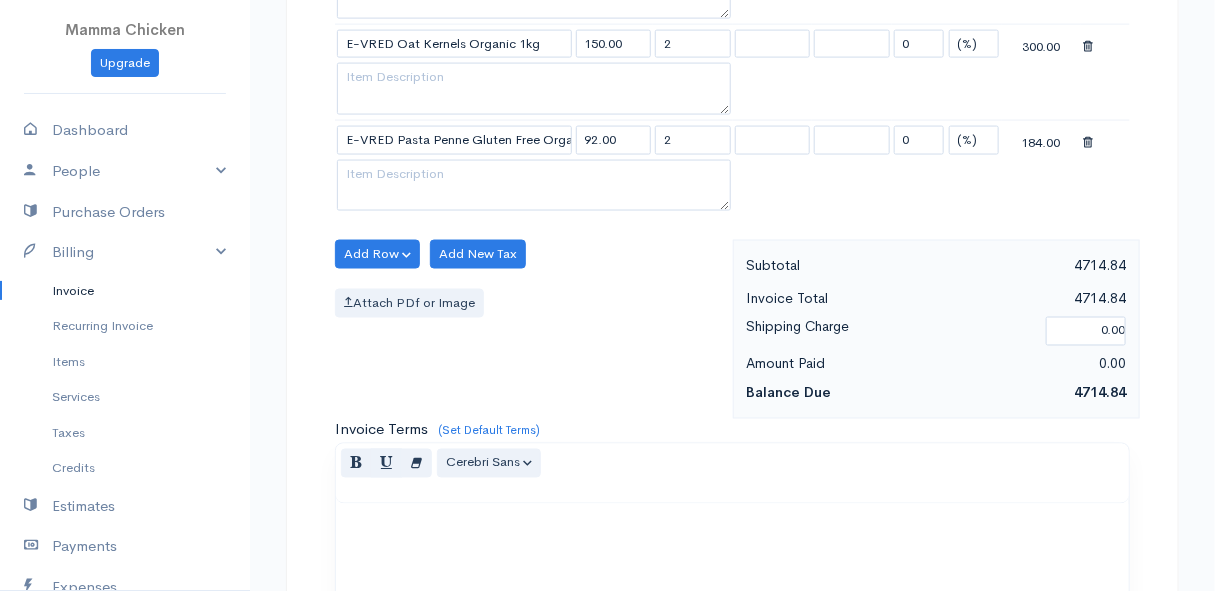 scroll, scrollTop: 3607, scrollLeft: 0, axis: vertical 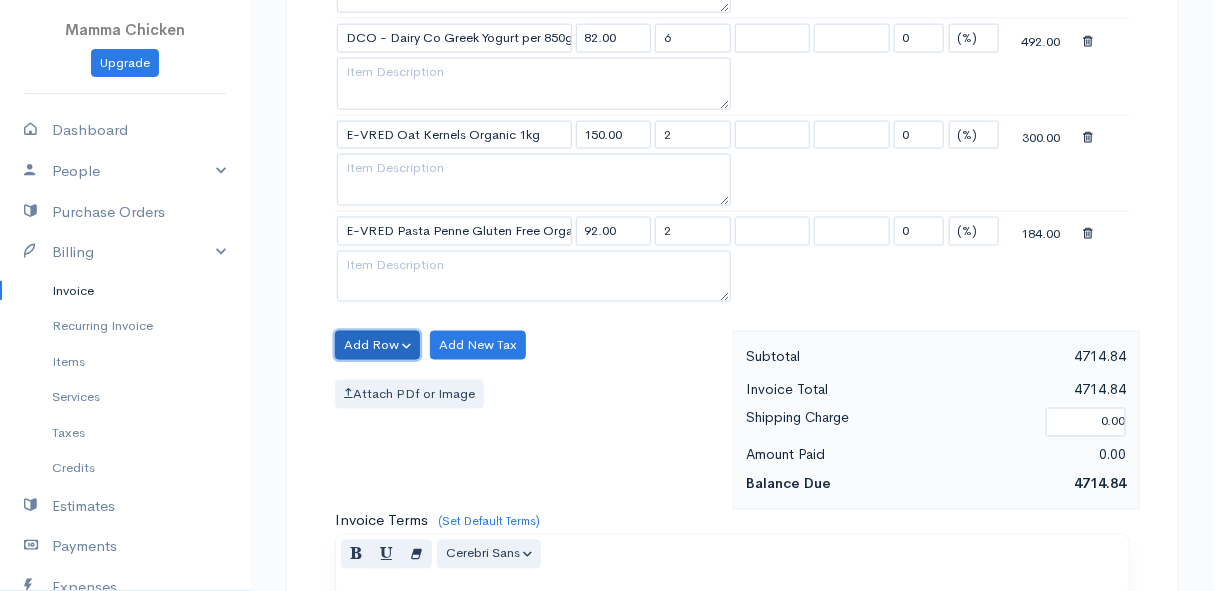 click on "Add Row" at bounding box center [377, 345] 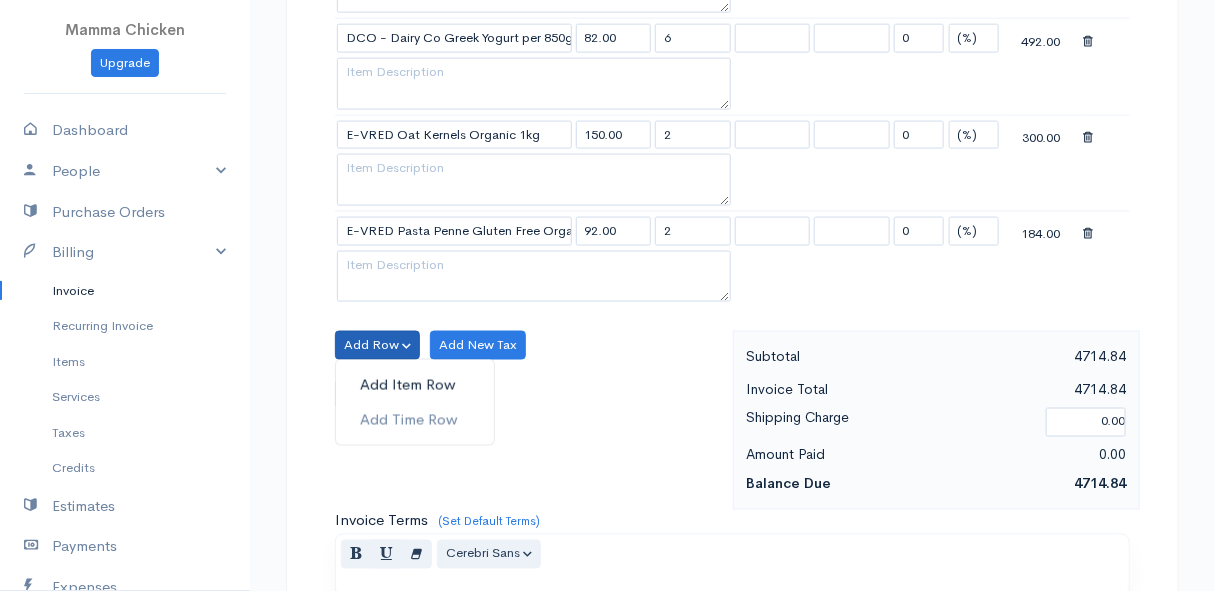 click on "Add Item Row" at bounding box center [415, 385] 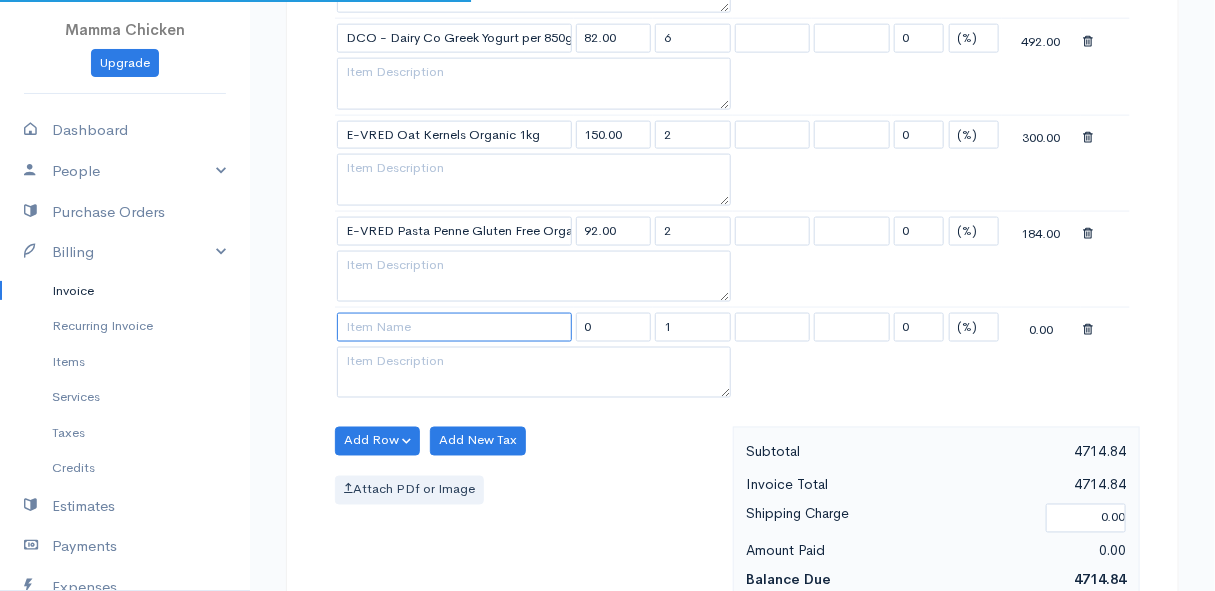 click at bounding box center [454, 327] 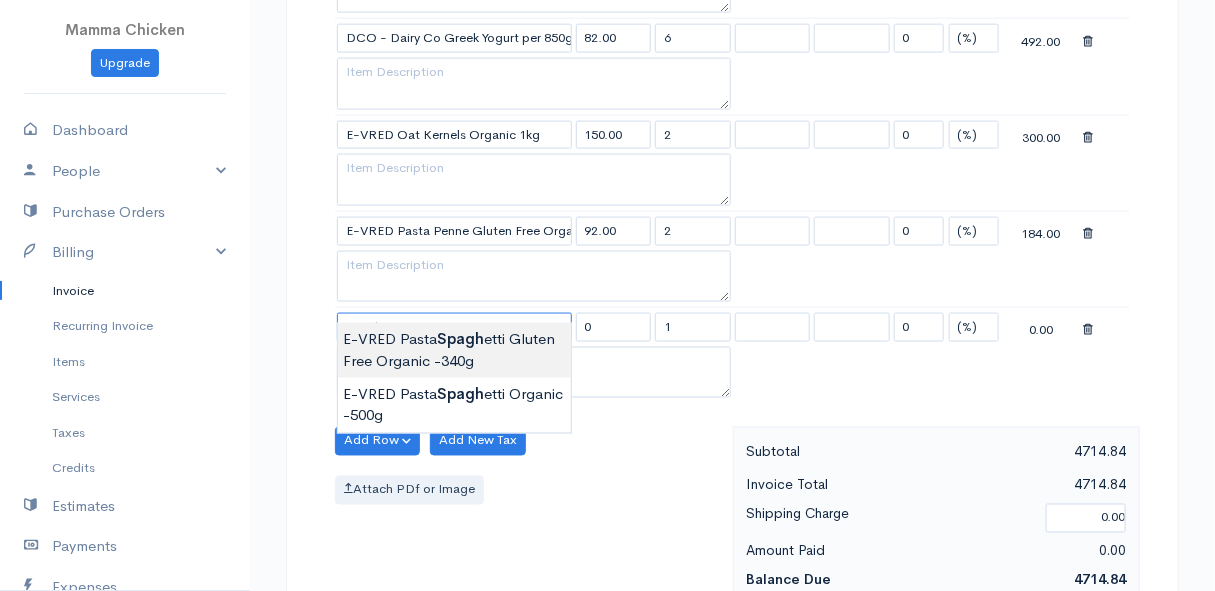 type on "E-VRED Pasta Spaghetti Gluten Free Organic -340g" 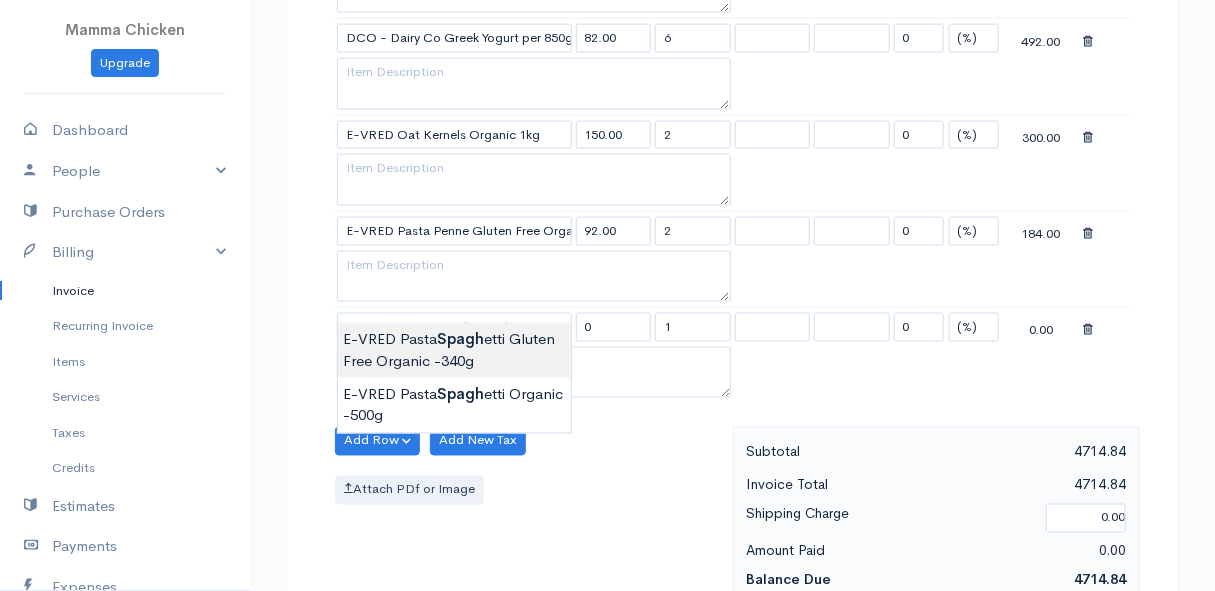type on "89.00" 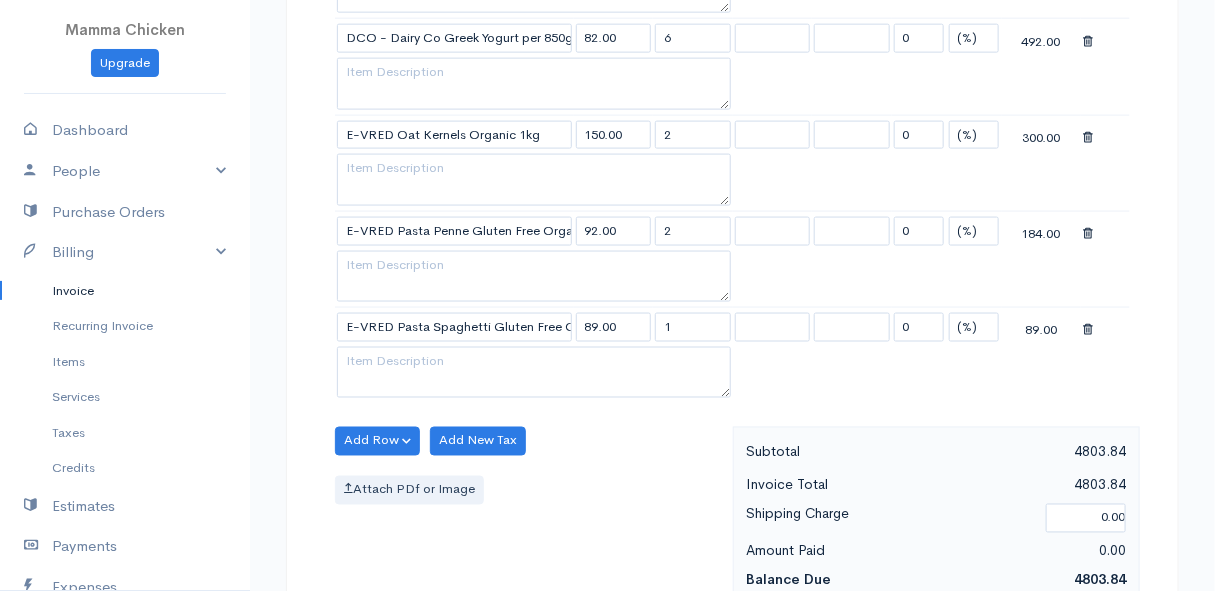 click on "Mamma Chicken
Upgrade
Dashboard
People
Clients
Vendors
Staff Users
Purchase Orders
Billing
Invoice
Recurring Invoice
Items
Services
Taxes
Credits
Estimates
Payments
Expenses
Track Time
Projects
Reports
Settings
My Organizations
Logout
Help
@CloudBooksApp 2022
Invoice
Edit Invoice #INV 250742
draft To [PERSON_NAME] [STREET_ADDRESS][PERSON_NAME], (Corner of [PERSON_NAME] and [PERSON_NAME] ~ stand 1062), [PERSON_NAME] Bay [PERSON_NAME][GEOGRAPHIC_DATA] 7195 [Choose Country] [GEOGRAPHIC_DATA] [GEOGRAPHIC_DATA] [GEOGRAPHIC_DATA] [GEOGRAPHIC_DATA] [PERSON_NAME]" at bounding box center [607, -1155] 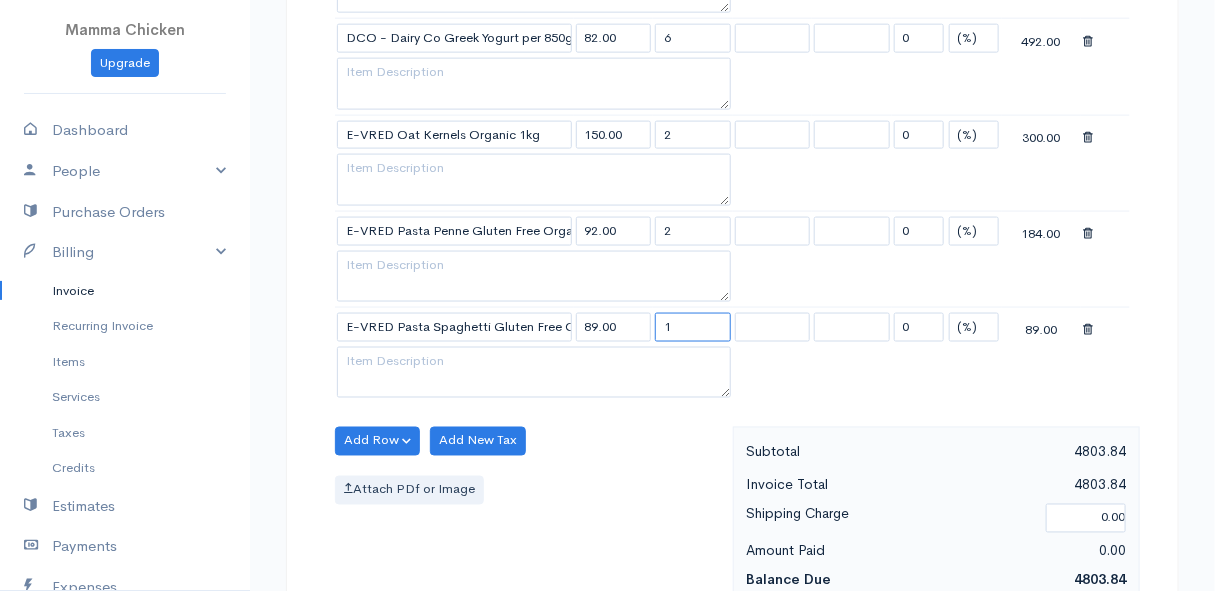 drag, startPoint x: 687, startPoint y: 307, endPoint x: 649, endPoint y: 307, distance: 38 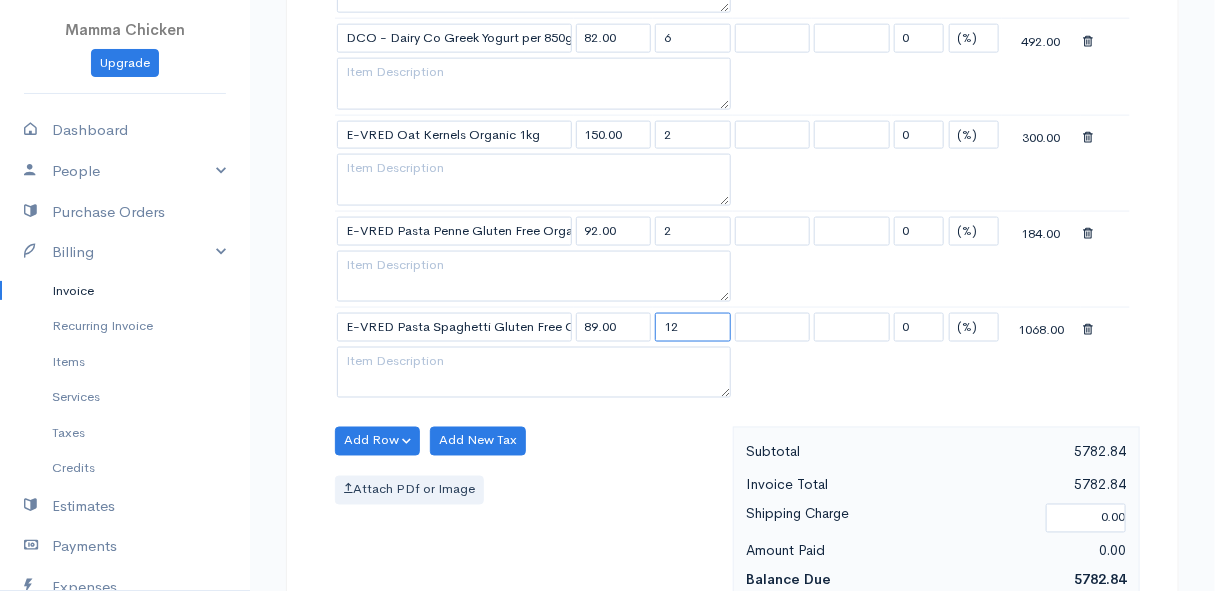 type on "1" 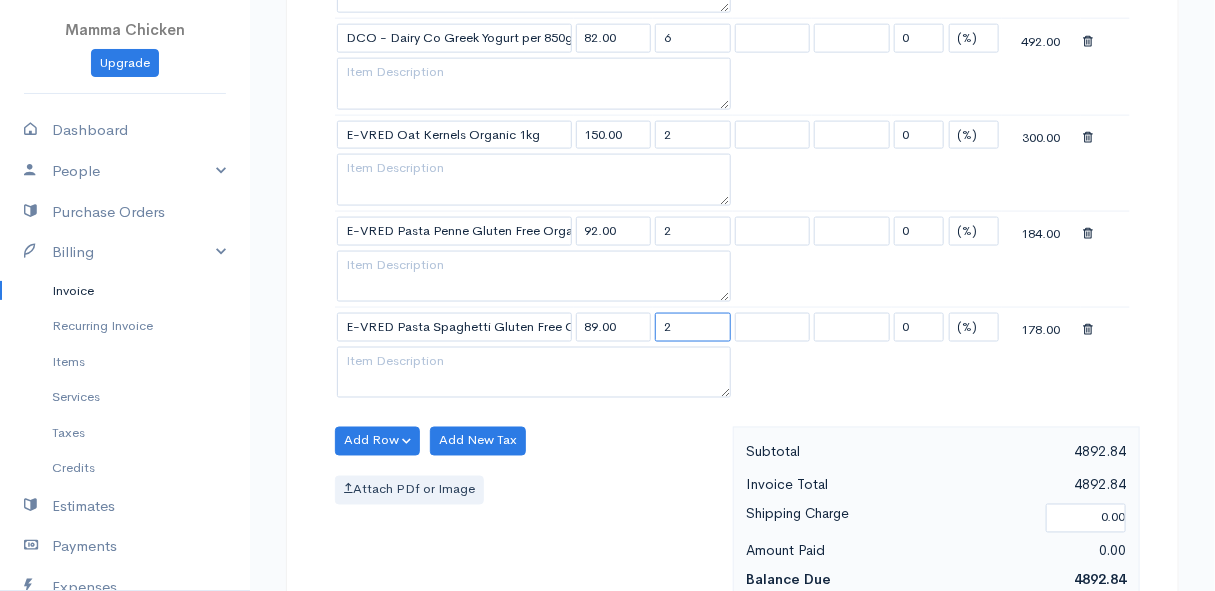type on "2" 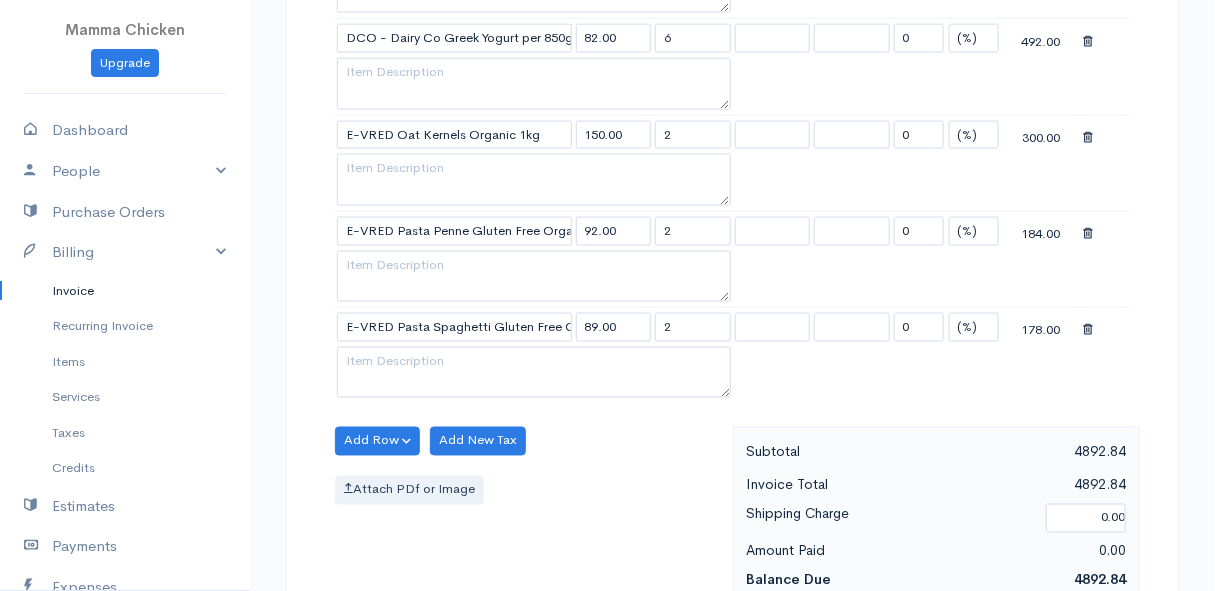 click on "Item Rate Qty Tax Tax Discount Total TFFB Beef - Tallow (500g) - \\"No Rump\\" [PERSON_NAME] - 5kg 83.00 1.00 0.00 (%) Flat 83.00 Delivered on [DATE] DCO - Dairy Co Greek Yogurt per 850g - Plastic Tub 82.00 1.00 0.00 (%) Flat 82.00 Delivered on [DATE] VRED Brown Onions per kg 29.00 3.00 0.00 (%) Flat 87.00 VRED Coriander per 30g 22.00 3.00 0.00 (%) Flat 66.00 VRED Radish per bunch 27.00 1.00 0.00 (%) Flat 27.00 VRED Green Cabbage - Small each 30.00 3.00 0.00 (%) Flat 90.00 VRED Sugarsnaps Peas per 100g 30.00 4.00 0.00 (%) Flat 120.00 VRED Pea Purple Snap per 100g 30.00 2.00 0.00 (%) Flat 60.00 VRED Table Celery  bunch 28.00 3.00 0.00 (%) Flat 84.00 VRED White Buttom Mushrooms per 200g 31.00 3.00 0.00 (%) Flat 93.00 VRED Shiitake Mushrooms per 250g 90.00 2.00 0.00 (%) Flat 180.00 VRED Baby Leeks per buch 28.00 2.00 0.00 (%) Flat 56.00 S-VRED Bananas per kg 46.00 3.00 0.00 (%) Flat 138.00 VRED Biolagically Grown Cauliflower per 500g 45.00 5.00 0.00 (%) Flat 225.00 52.00 2.00 0.00 (%) Flat 104.00 35.00 3.00" at bounding box center [732, -1257] 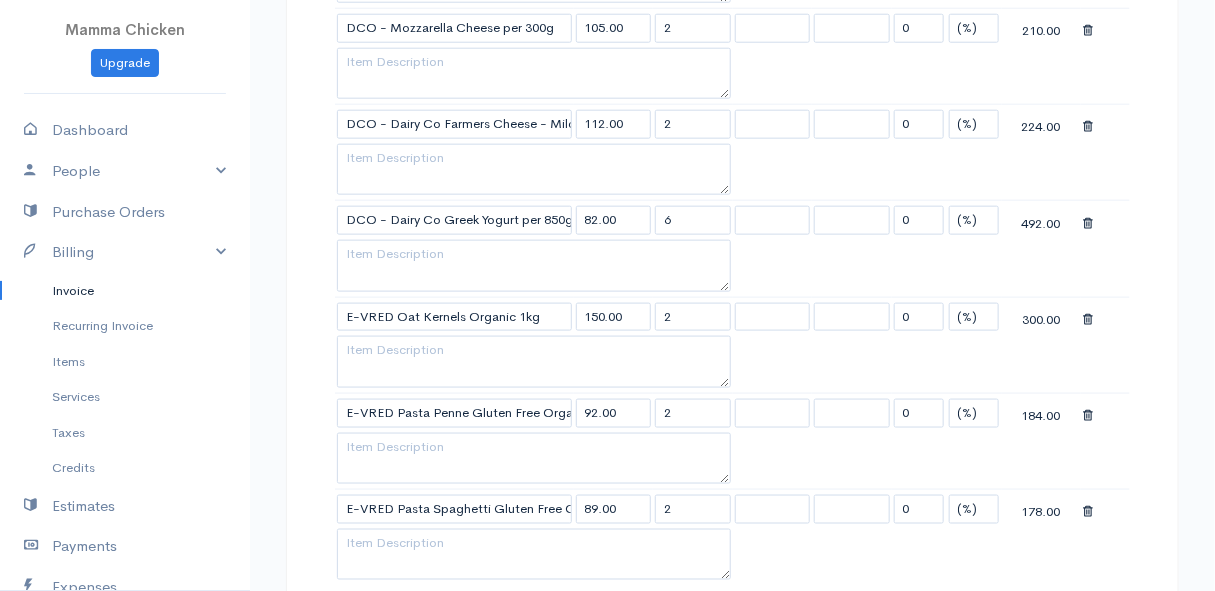 scroll, scrollTop: 3698, scrollLeft: 0, axis: vertical 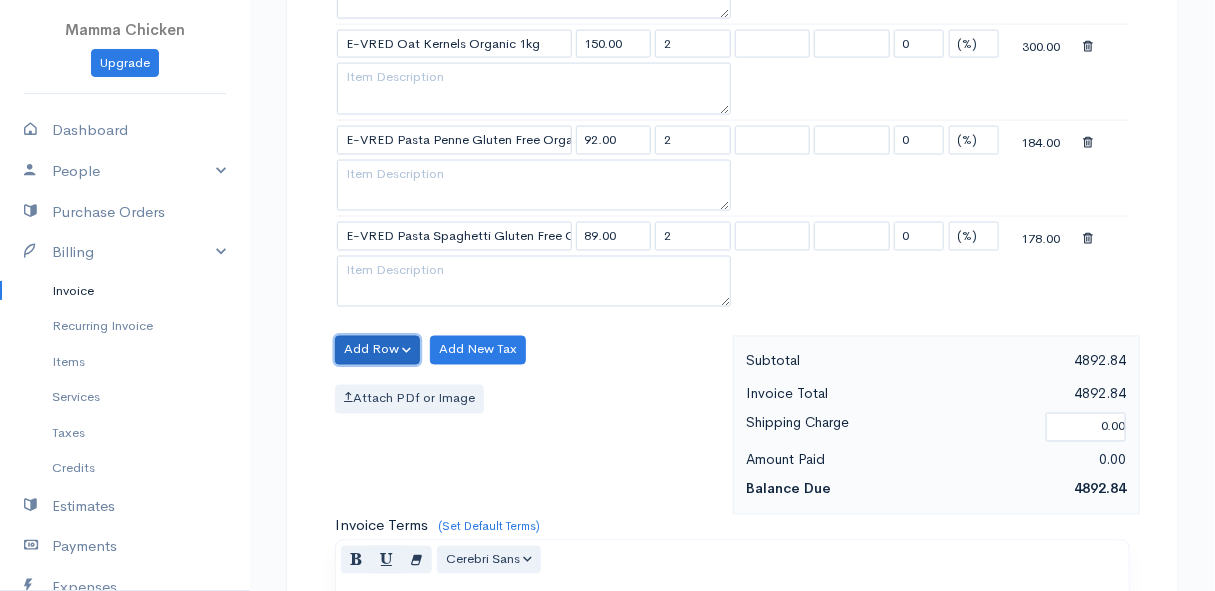 click on "Add Row" at bounding box center [377, 350] 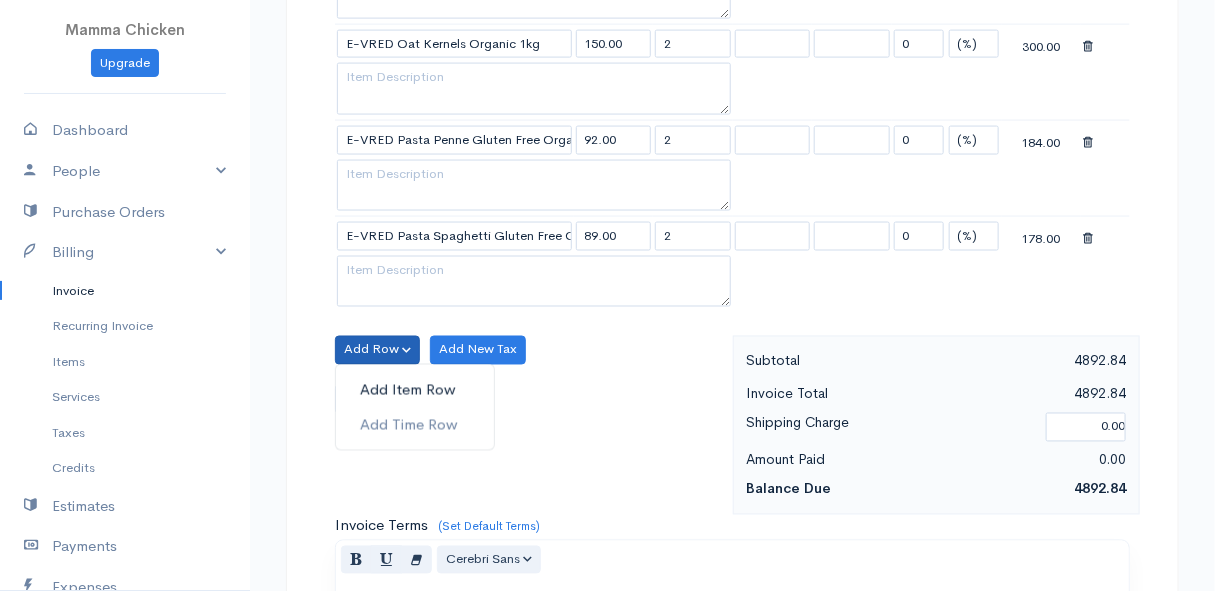 click on "Add Item Row" at bounding box center [415, 390] 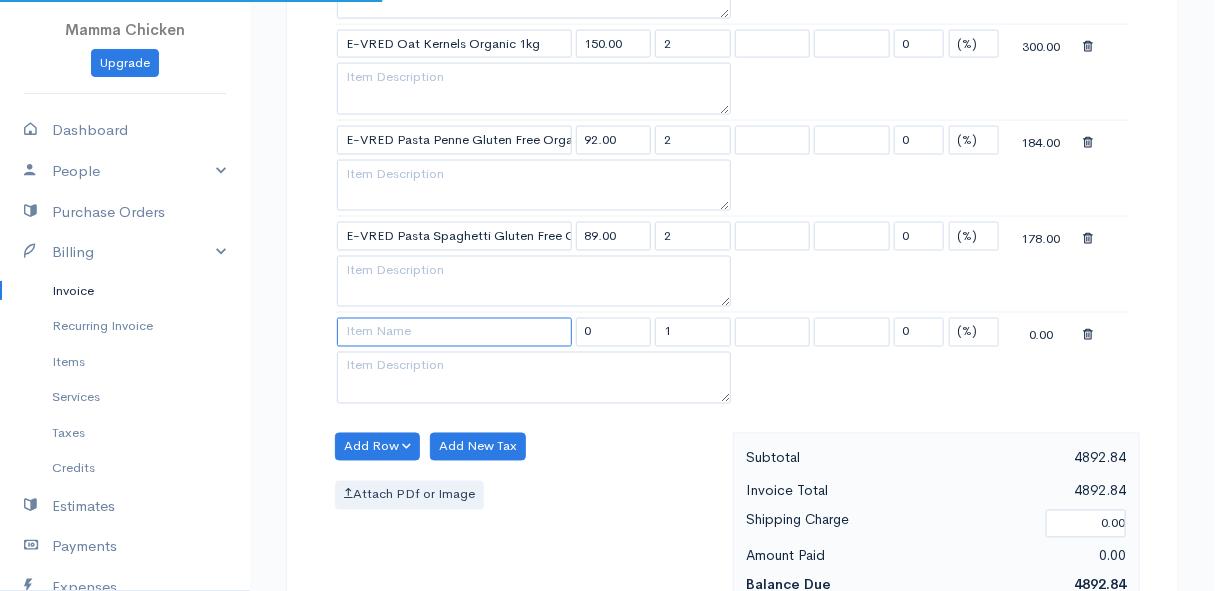 click at bounding box center (454, 332) 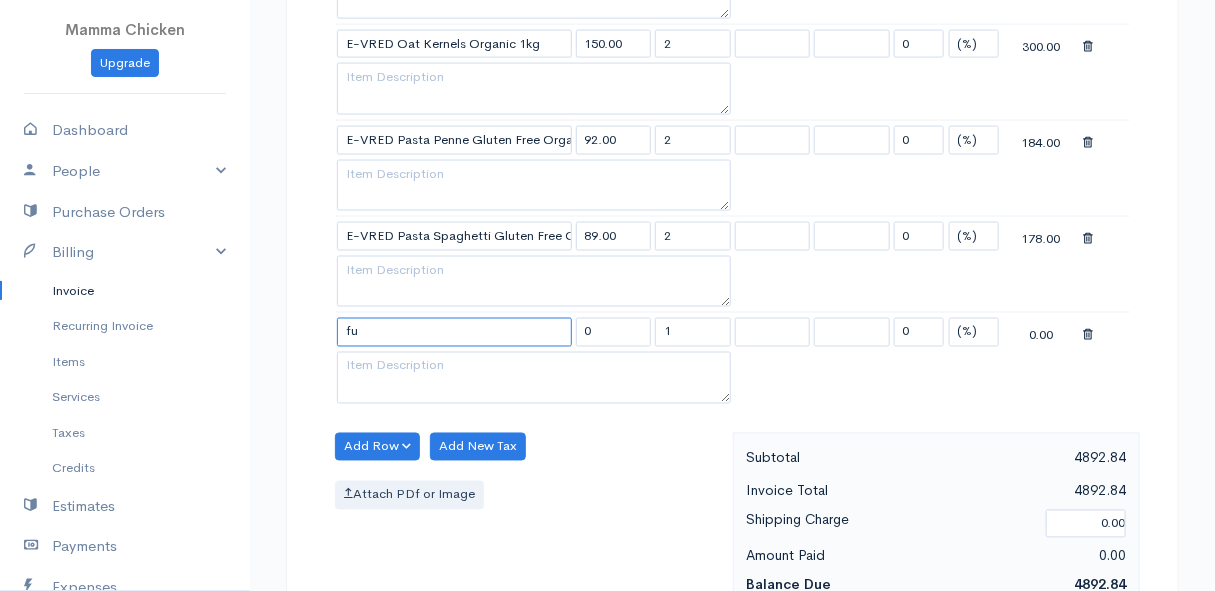 type on "f" 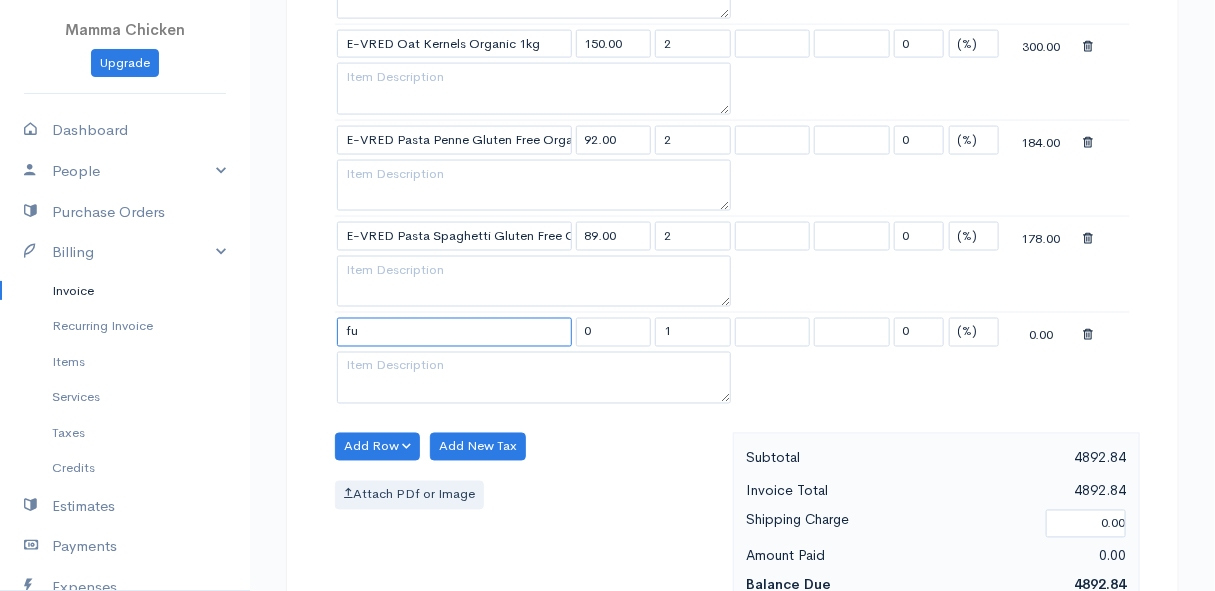 type on "fu" 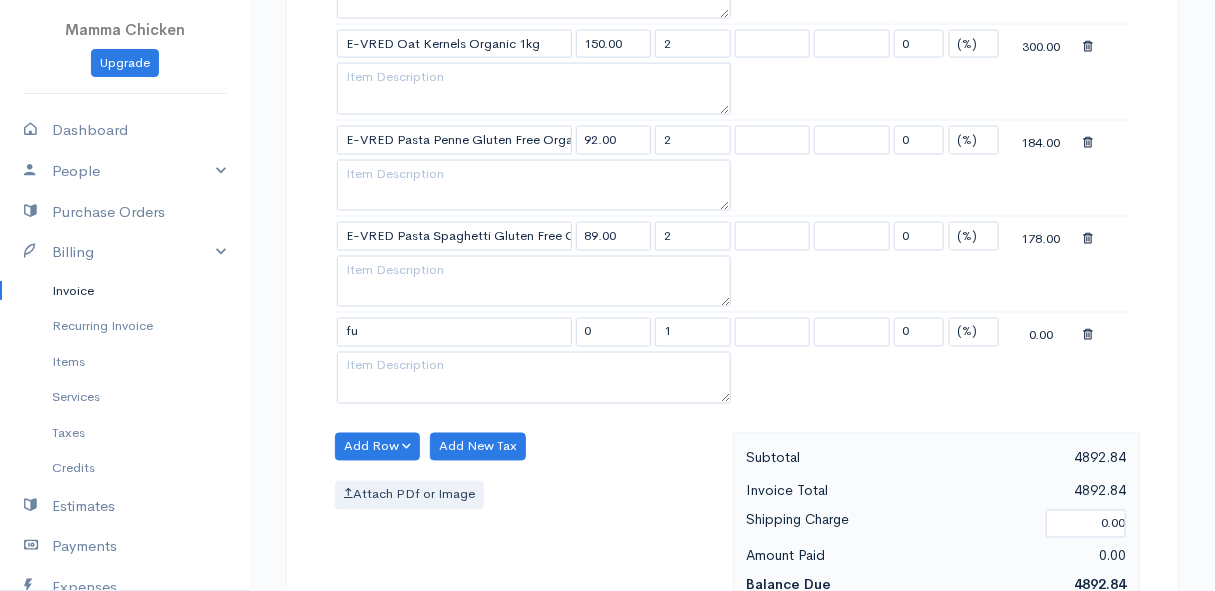 click at bounding box center (1088, 336) 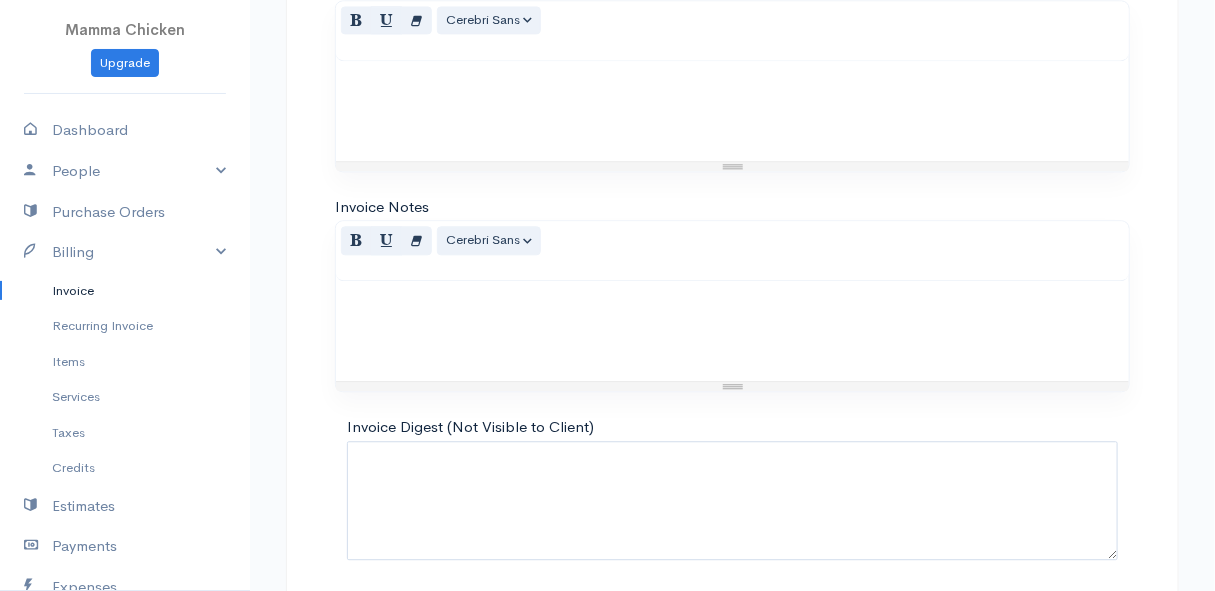 scroll, scrollTop: 4297, scrollLeft: 0, axis: vertical 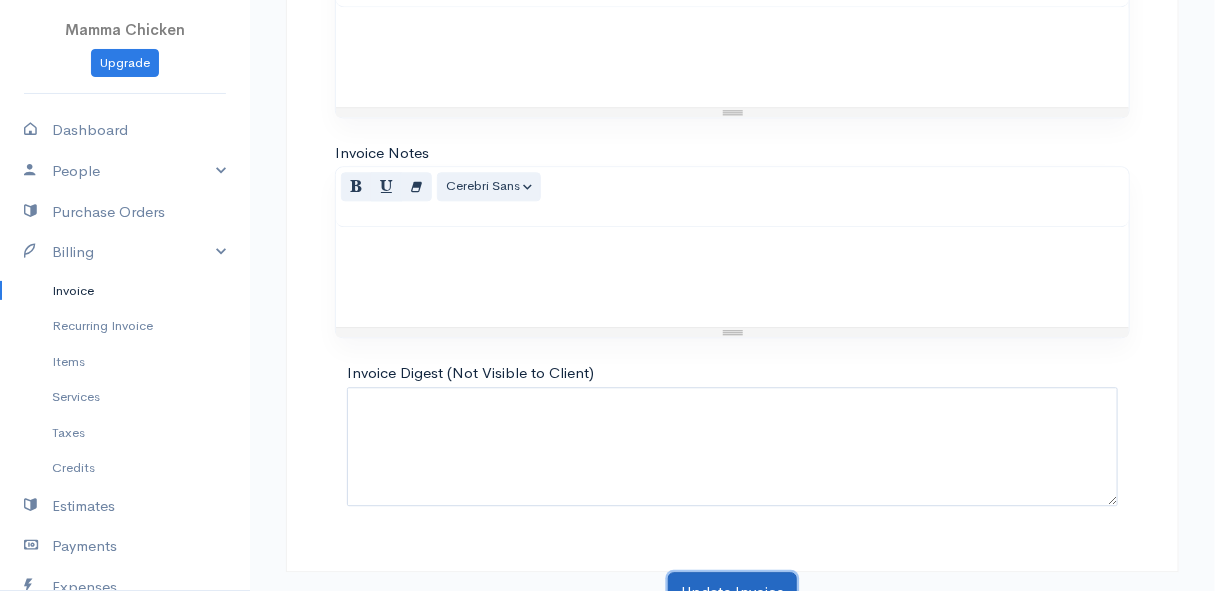click on "Update Invoice" at bounding box center [732, 592] 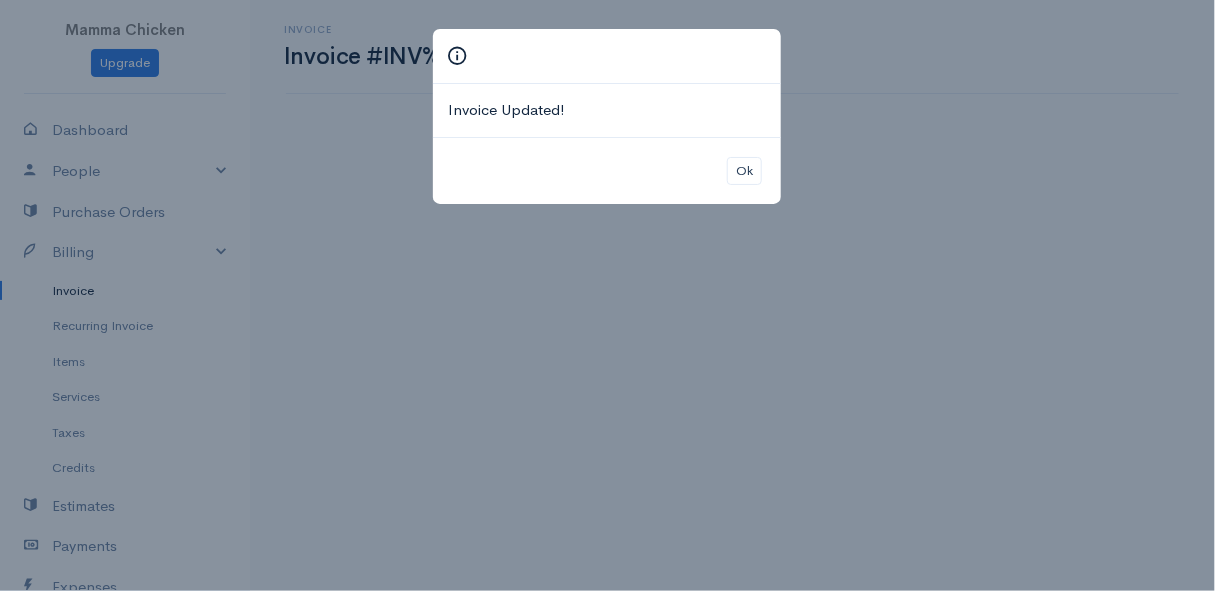 scroll, scrollTop: 0, scrollLeft: 0, axis: both 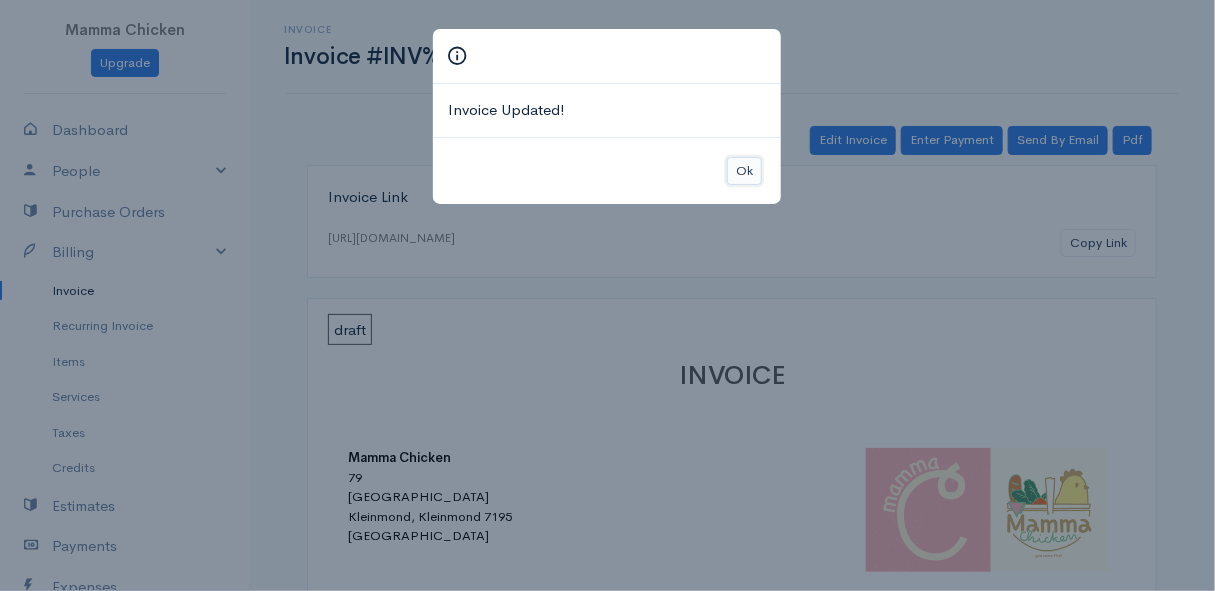 click on "Ok" at bounding box center (744, 171) 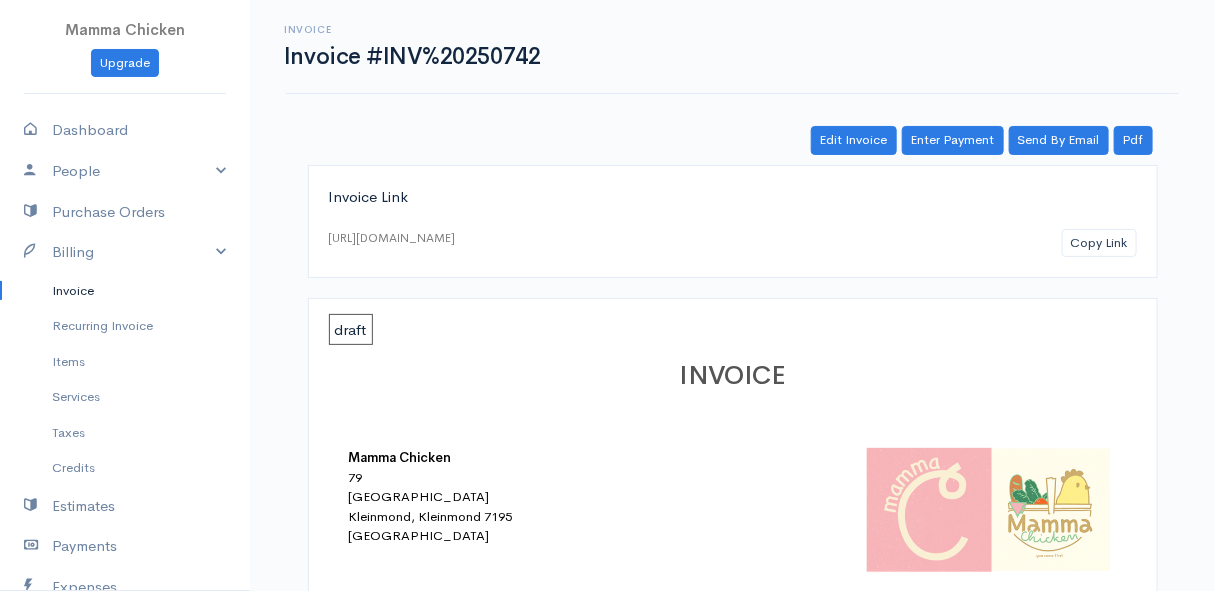 click on "Invoice" at bounding box center (125, 291) 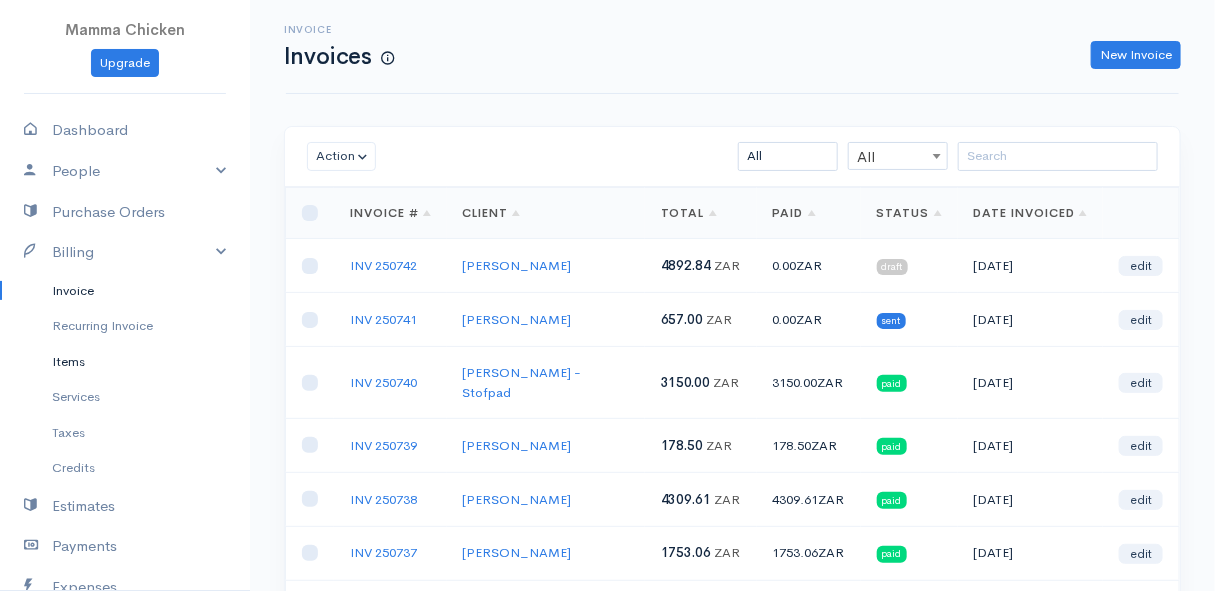 click on "Items" at bounding box center (125, 362) 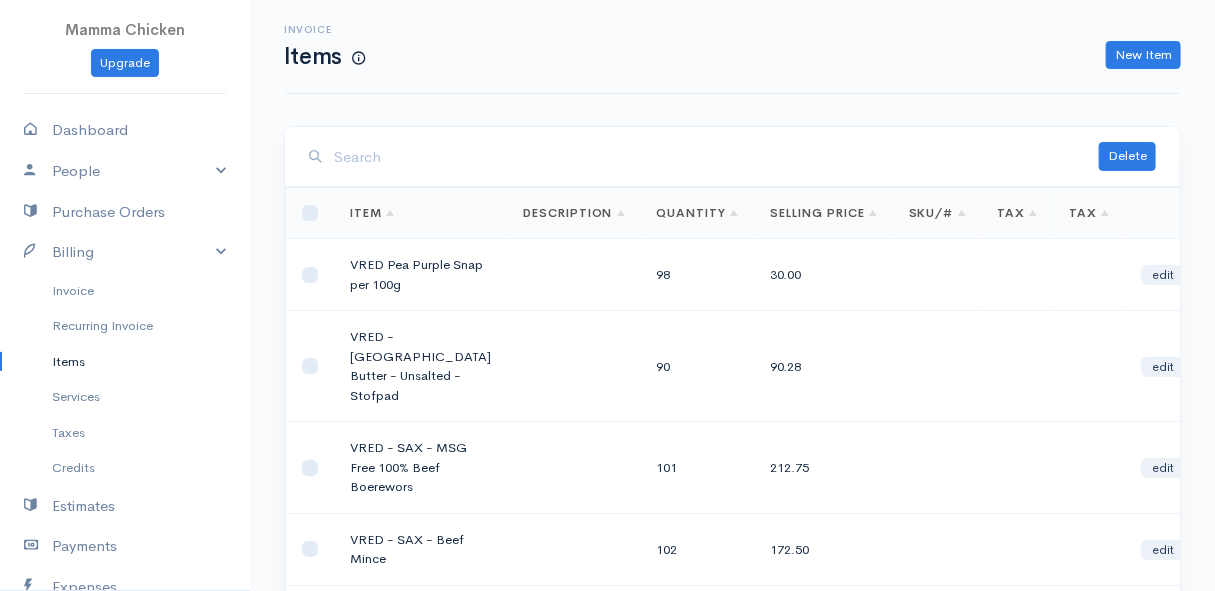 click at bounding box center (716, 157) 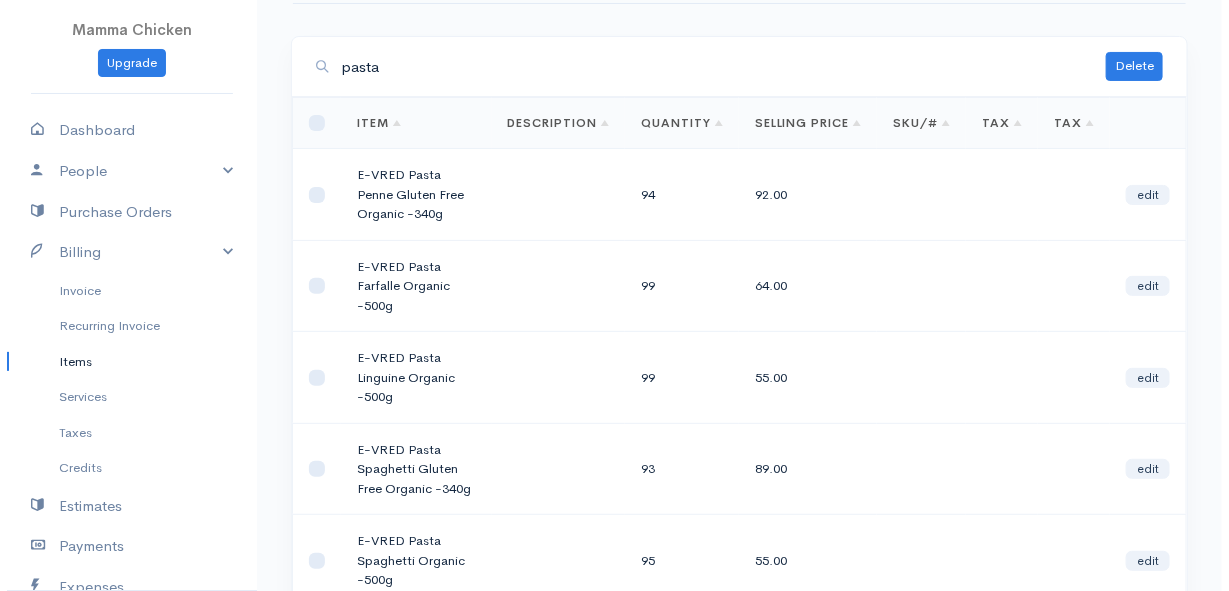 scroll, scrollTop: 0, scrollLeft: 0, axis: both 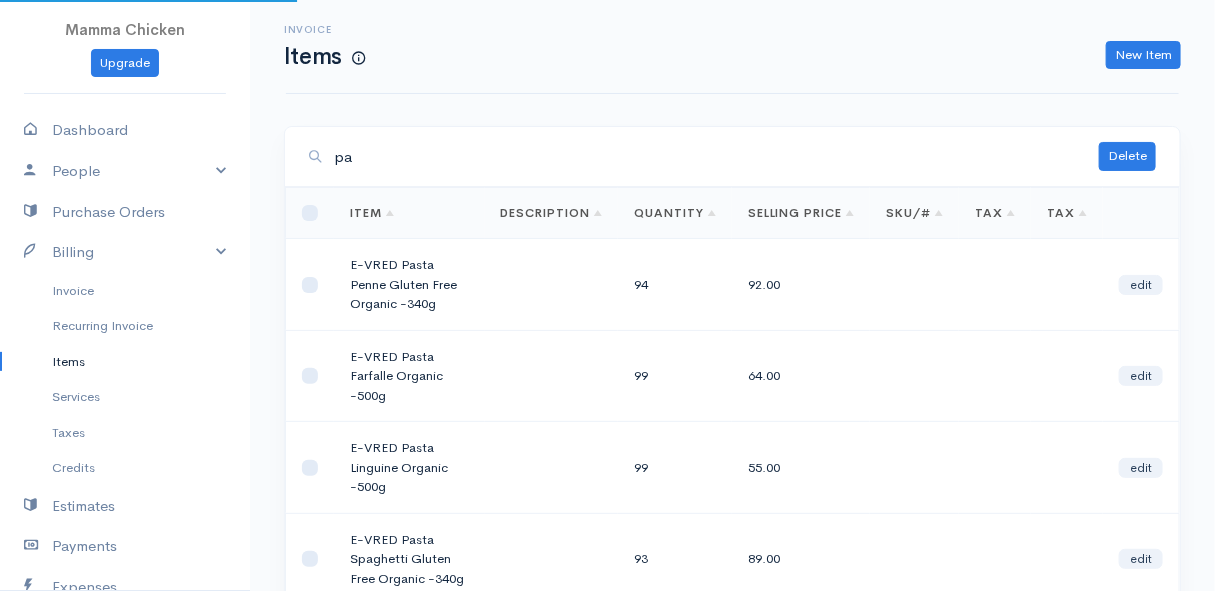 type on "p" 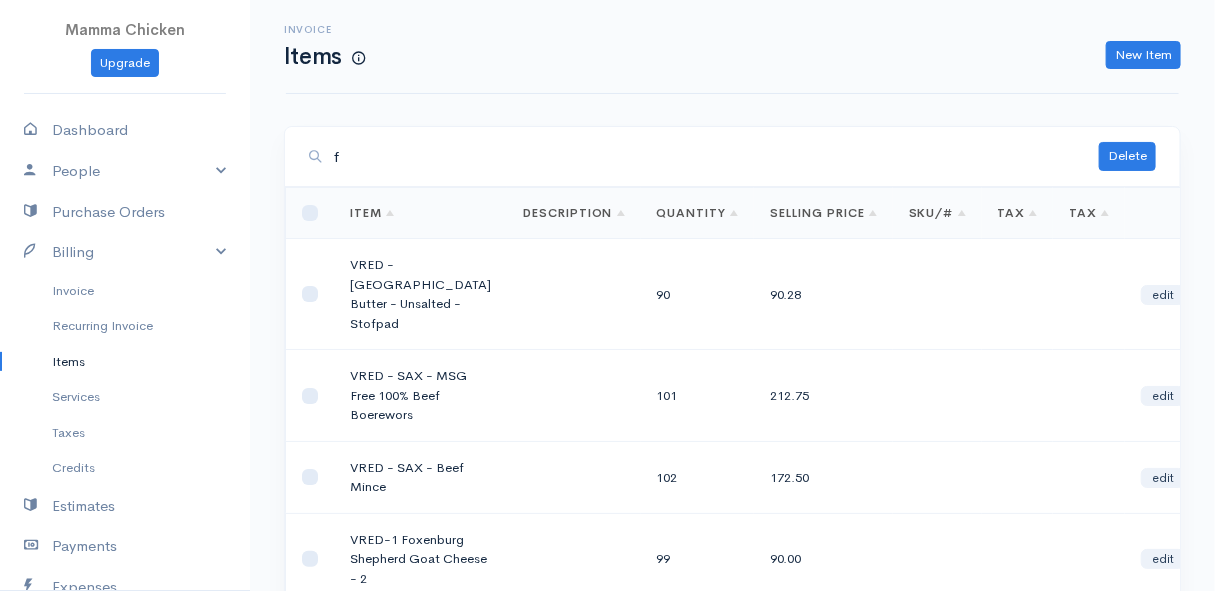 click on "Items" at bounding box center [125, 362] 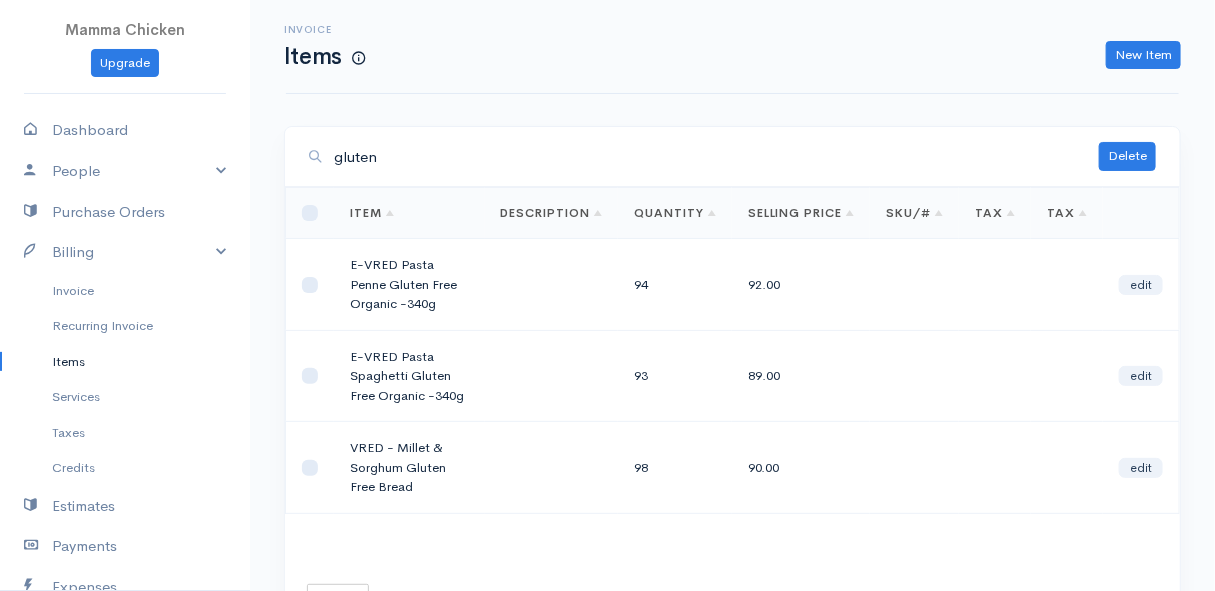 type on "gluten" 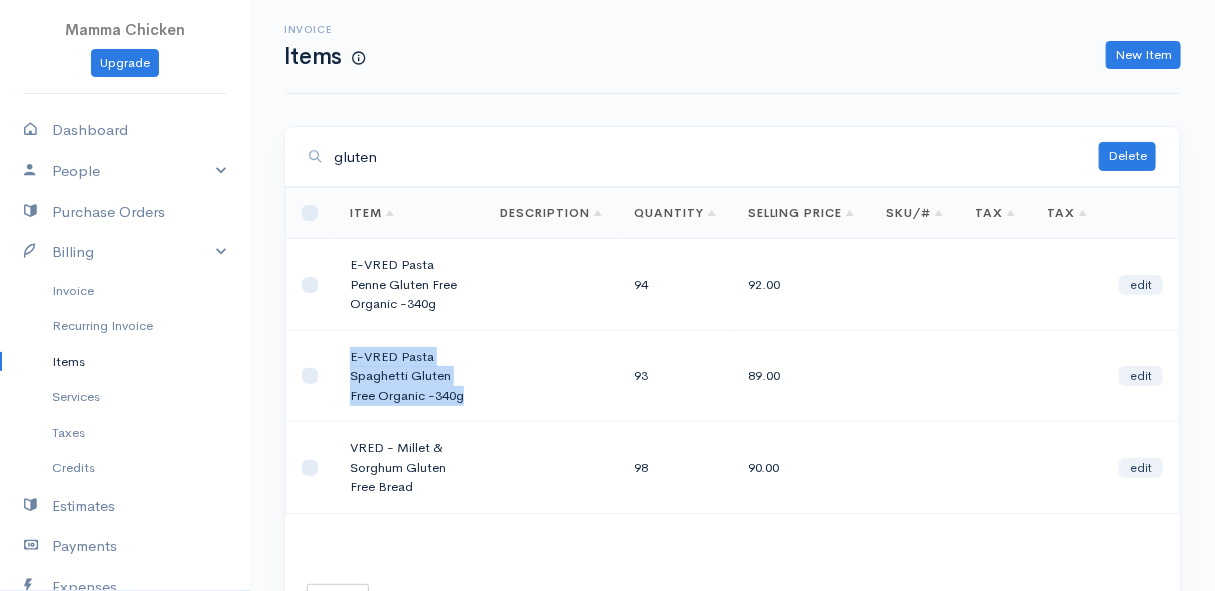 drag, startPoint x: 461, startPoint y: 396, endPoint x: 347, endPoint y: 359, distance: 119.85408 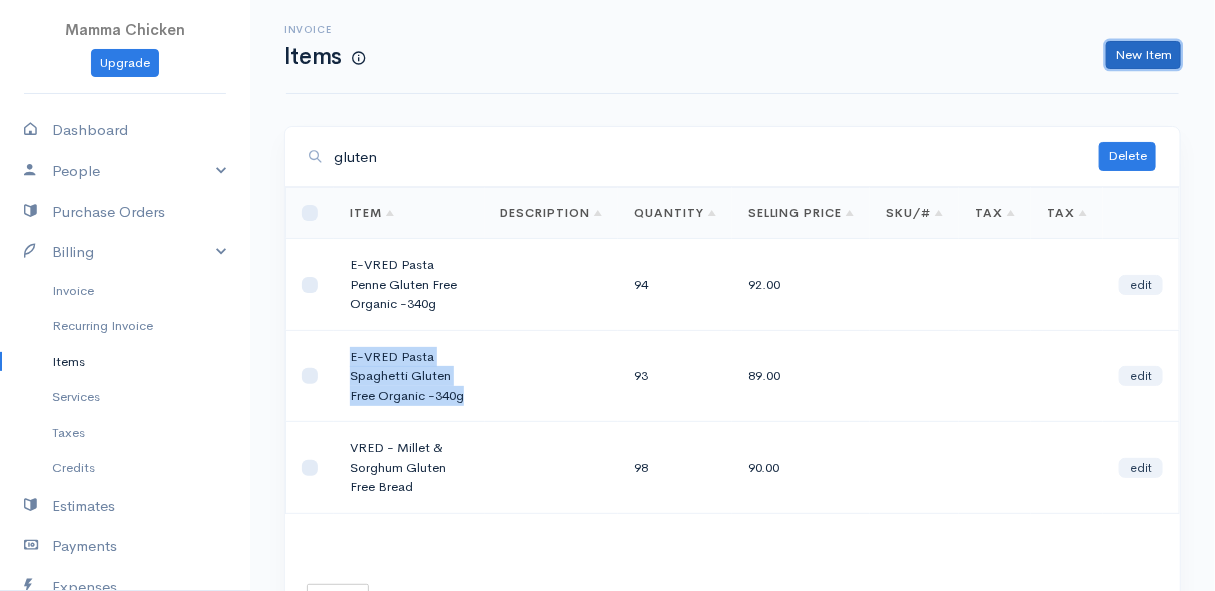 click on "New Item" at bounding box center [1143, 55] 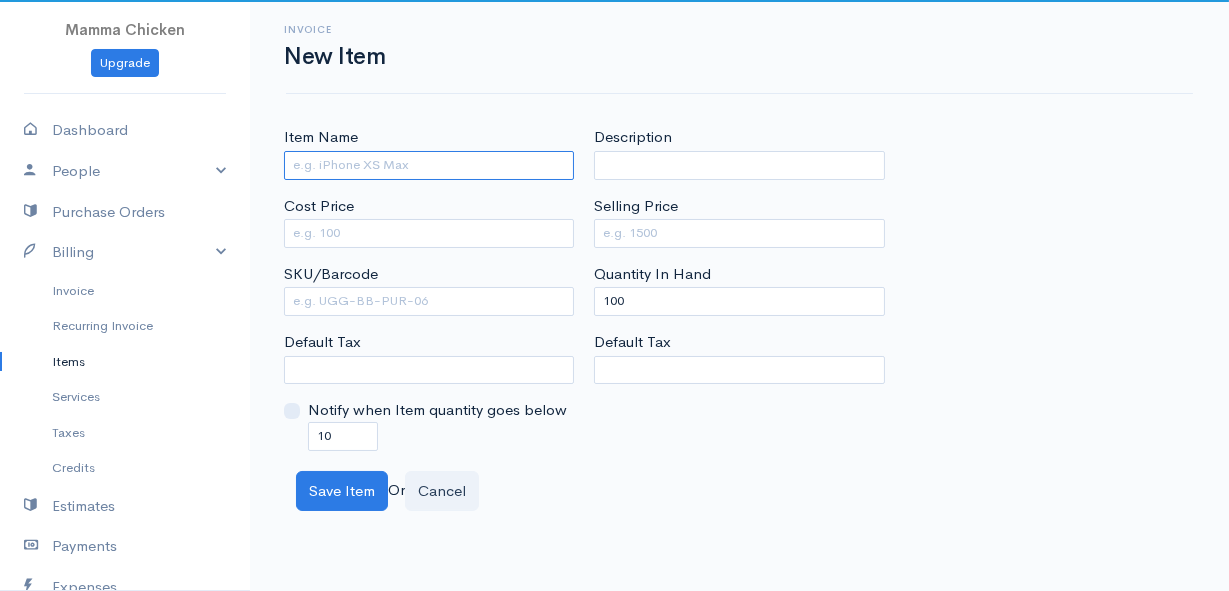 click on "Item Name" at bounding box center [429, 165] 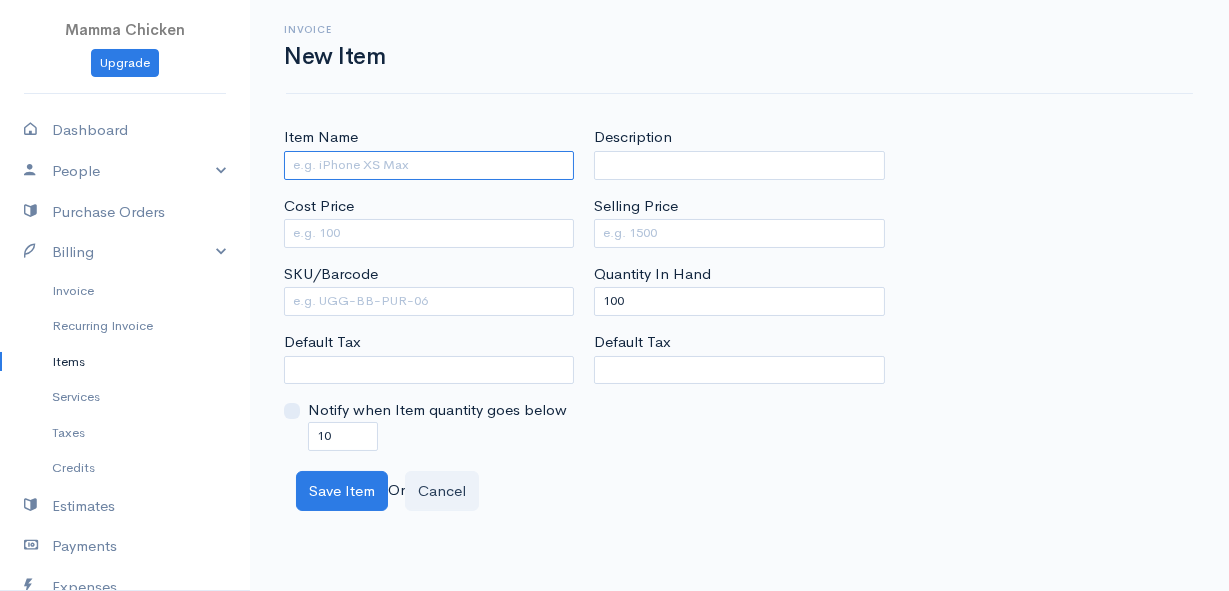 paste on "E-VRED Pasta Spaghetti Gluten Free Organic -340g" 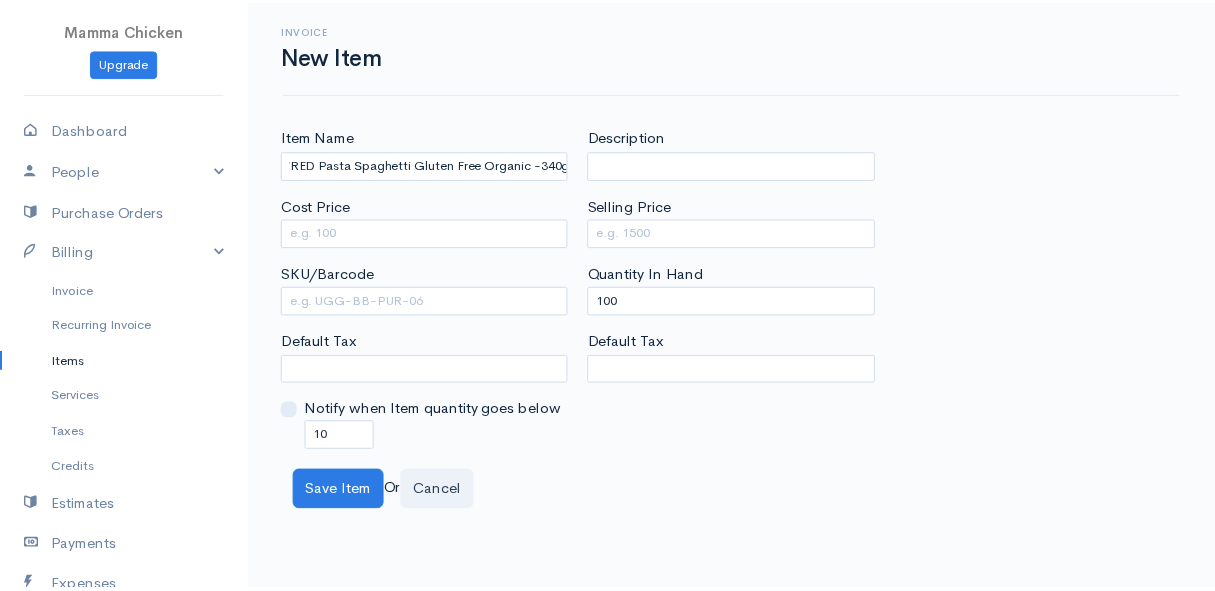 scroll, scrollTop: 0, scrollLeft: 0, axis: both 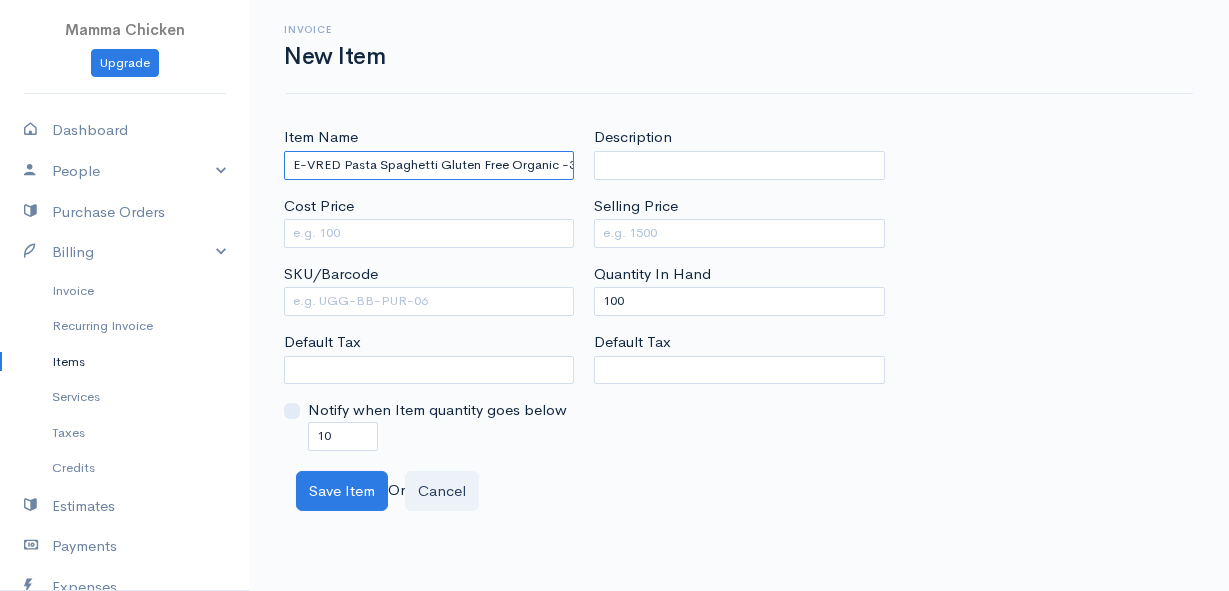 drag, startPoint x: 378, startPoint y: 162, endPoint x: 435, endPoint y: 169, distance: 57.428215 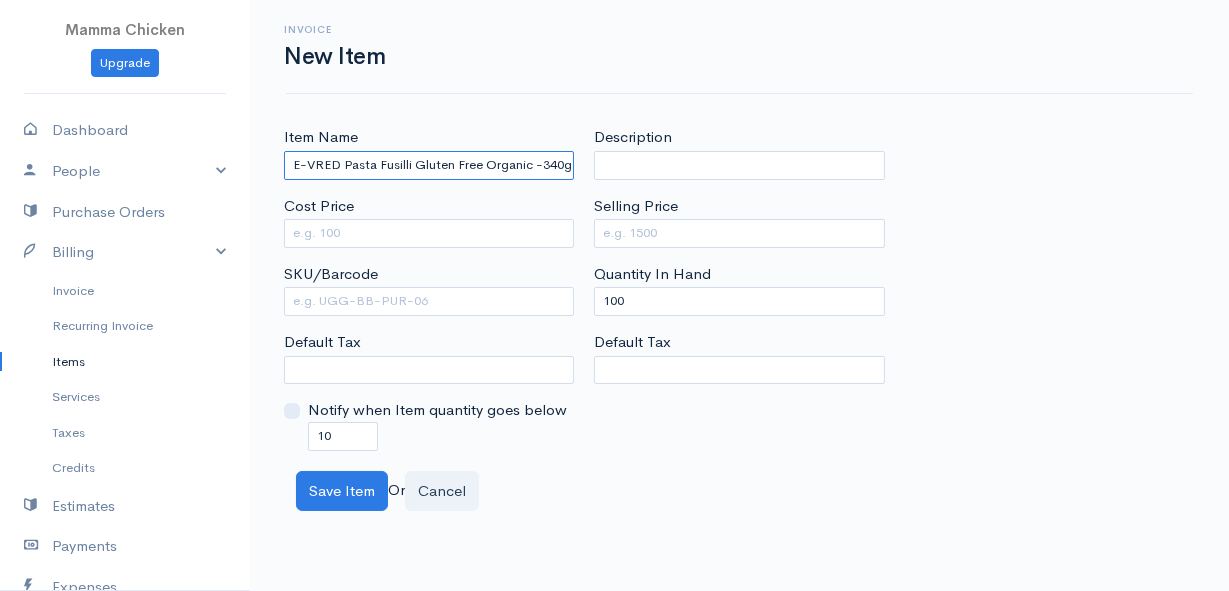 type on "E-VRED Pasta Fusilli Gluten Free Organic -340g" 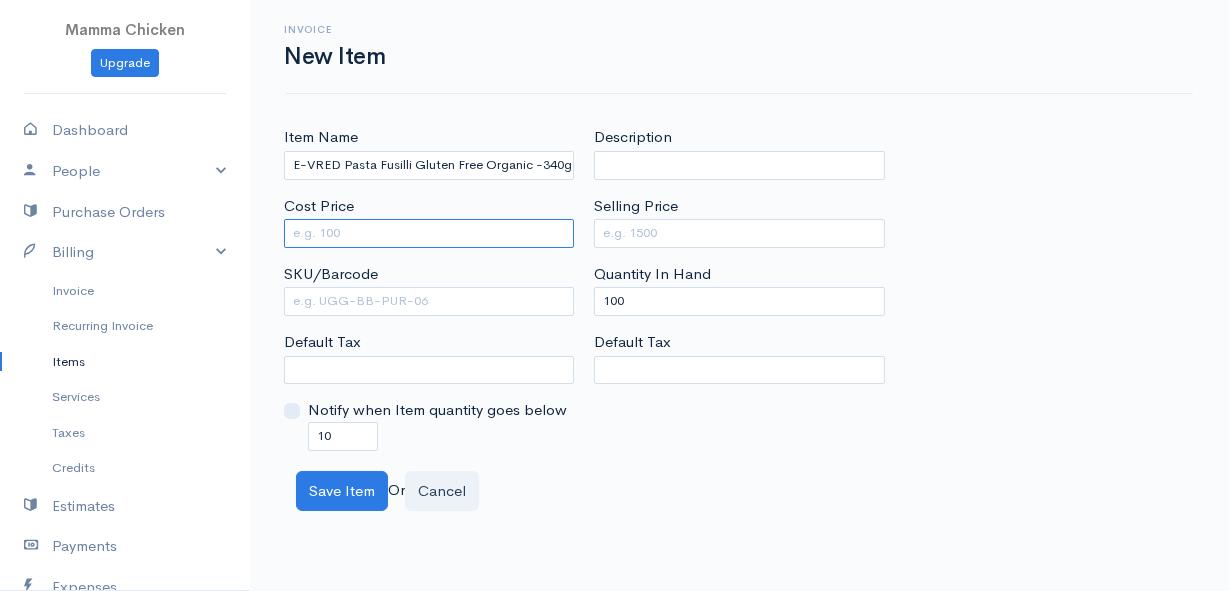 click on "Cost Price" at bounding box center (429, 233) 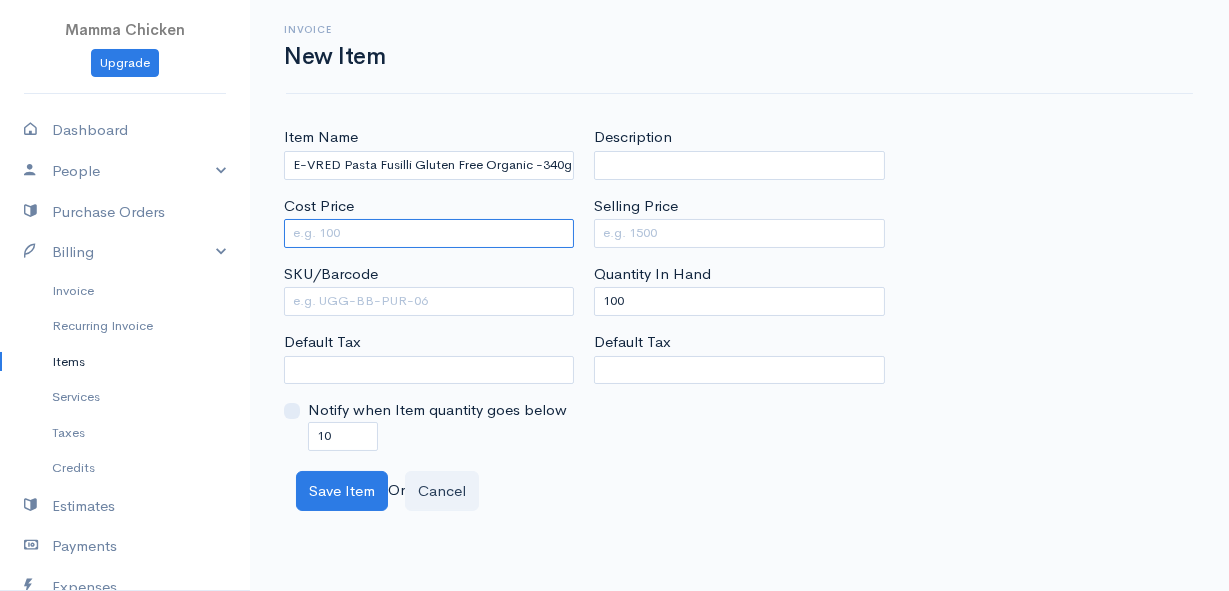click on "Cost Price" at bounding box center [429, 233] 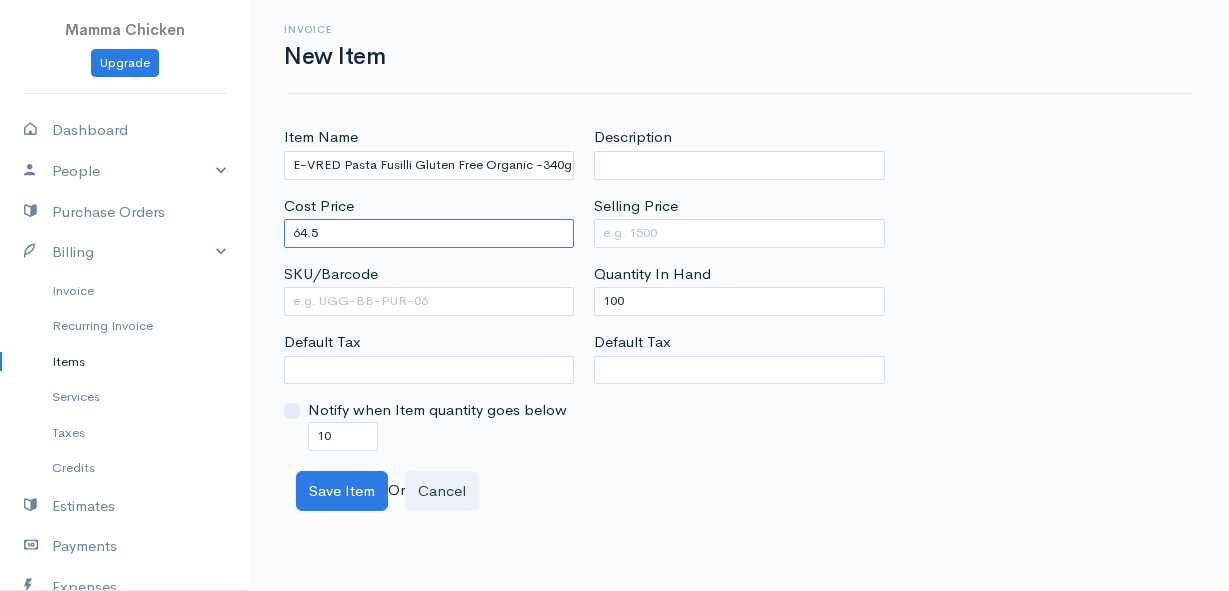 type on "64.5" 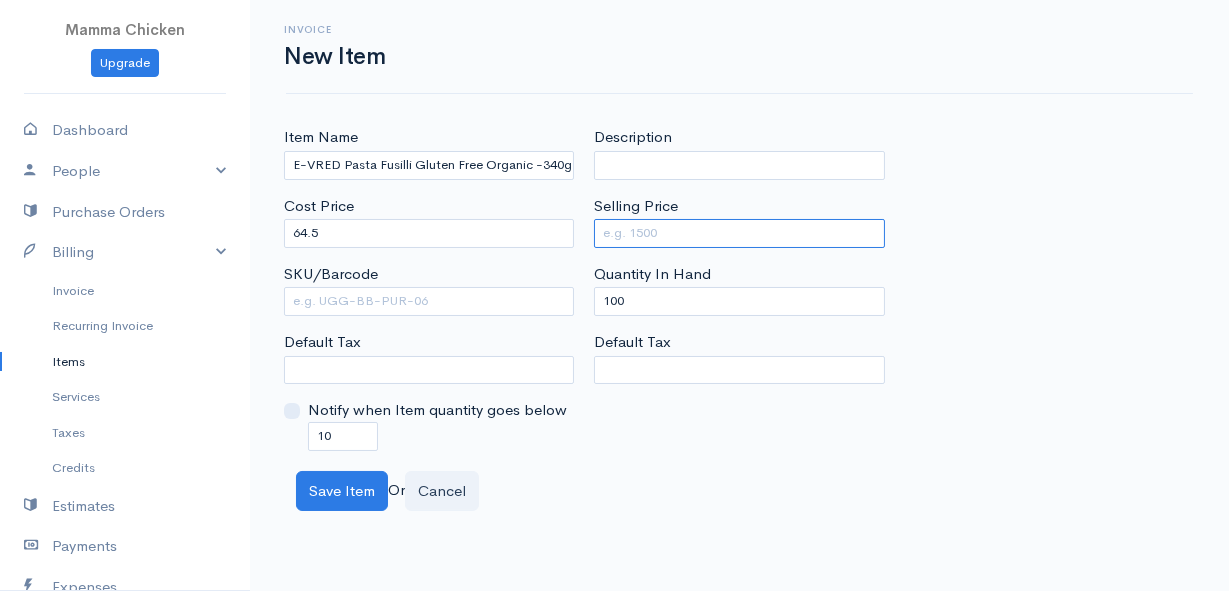 click on "Selling Price" at bounding box center (739, 233) 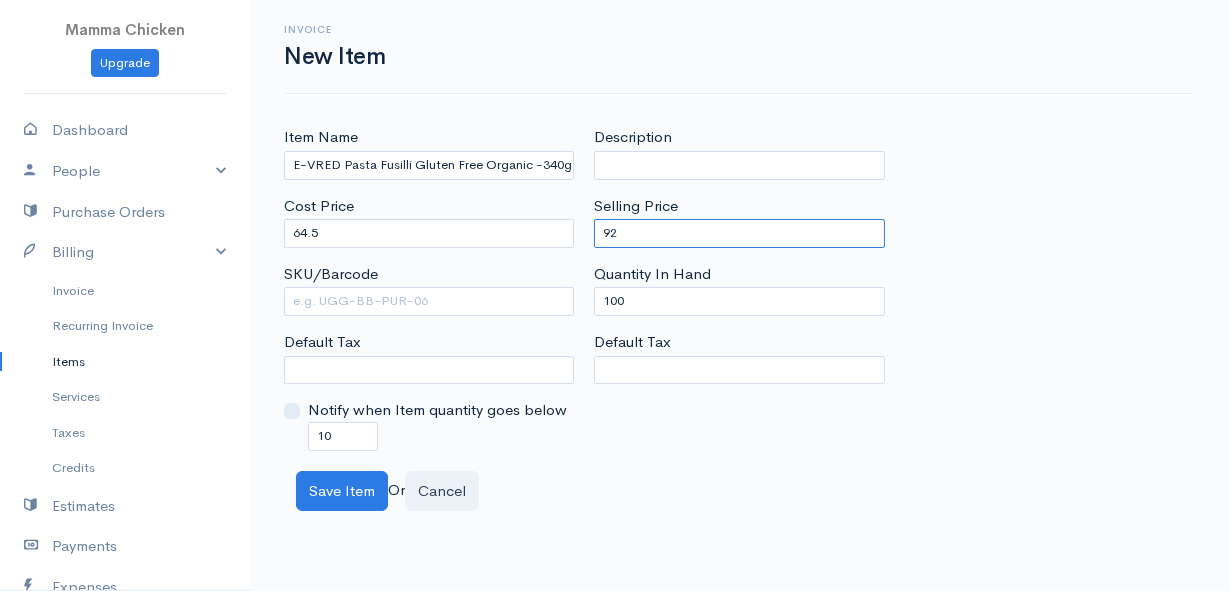 type on "92" 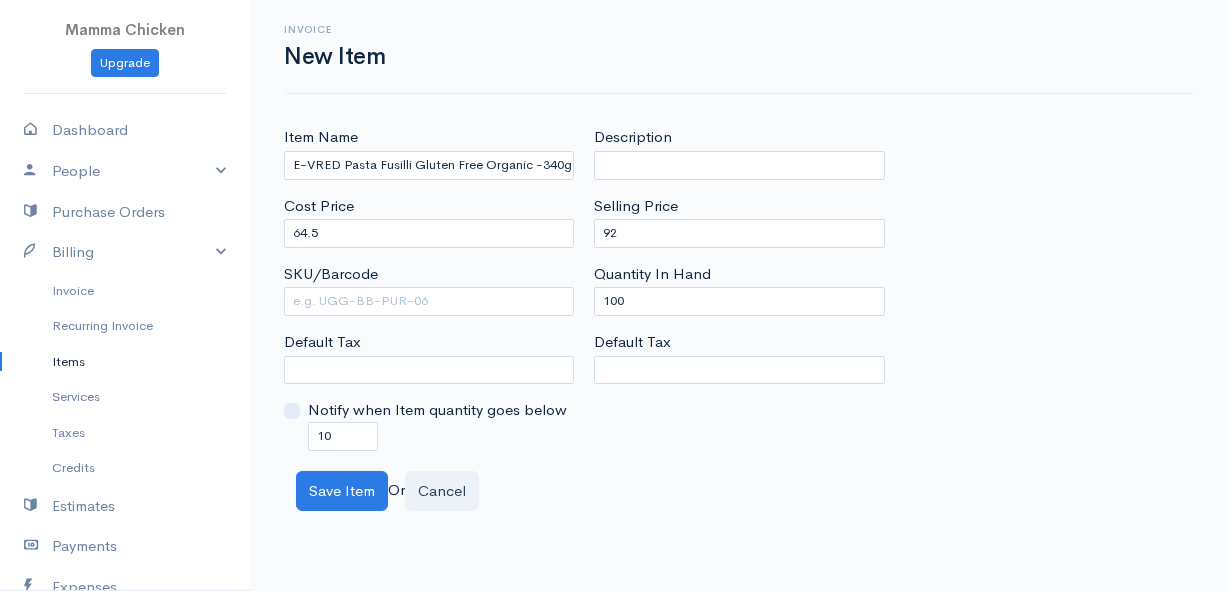 click on "Description Selling Price 92 Quantity In Hand 100 Default Tax" at bounding box center [739, 288] 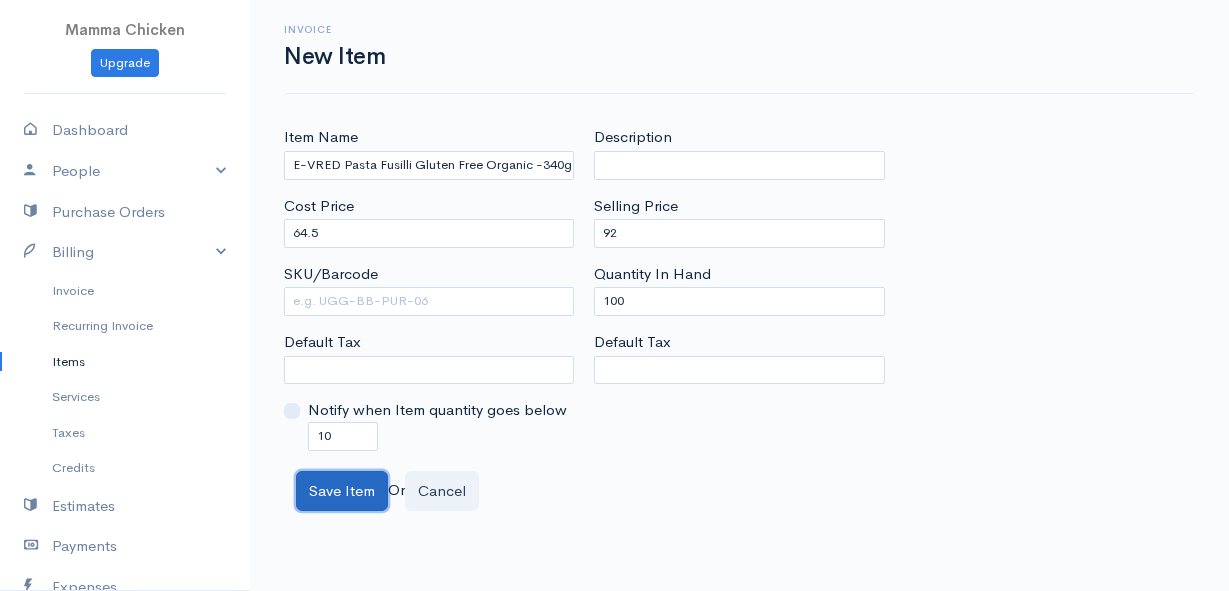 click on "Save Item" at bounding box center (342, 491) 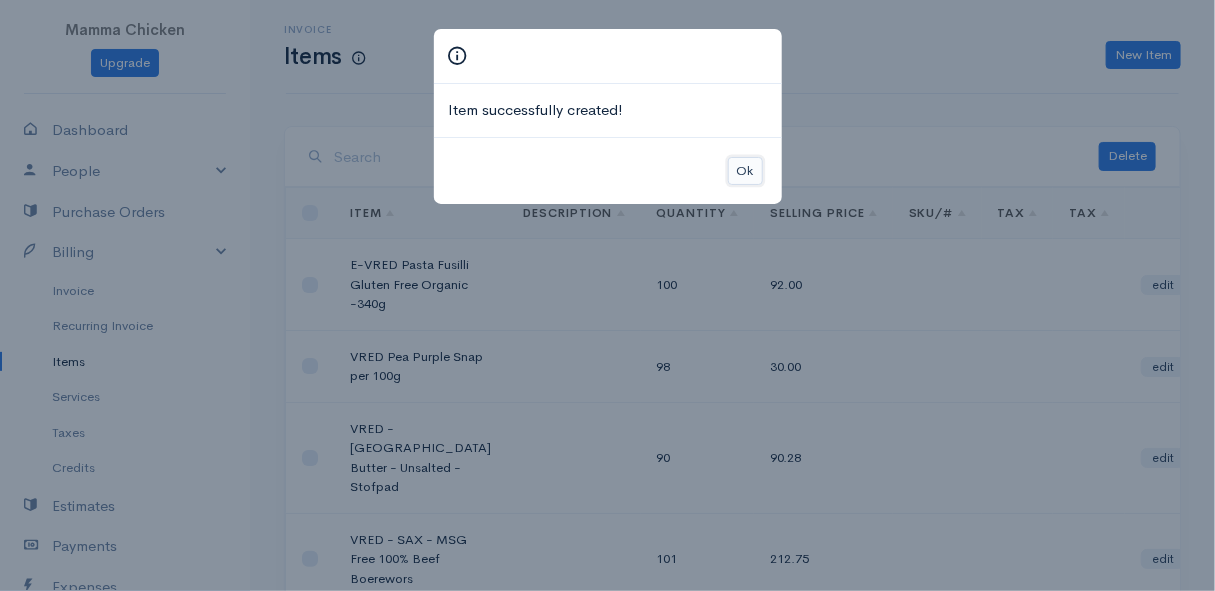 click on "Ok" at bounding box center [745, 171] 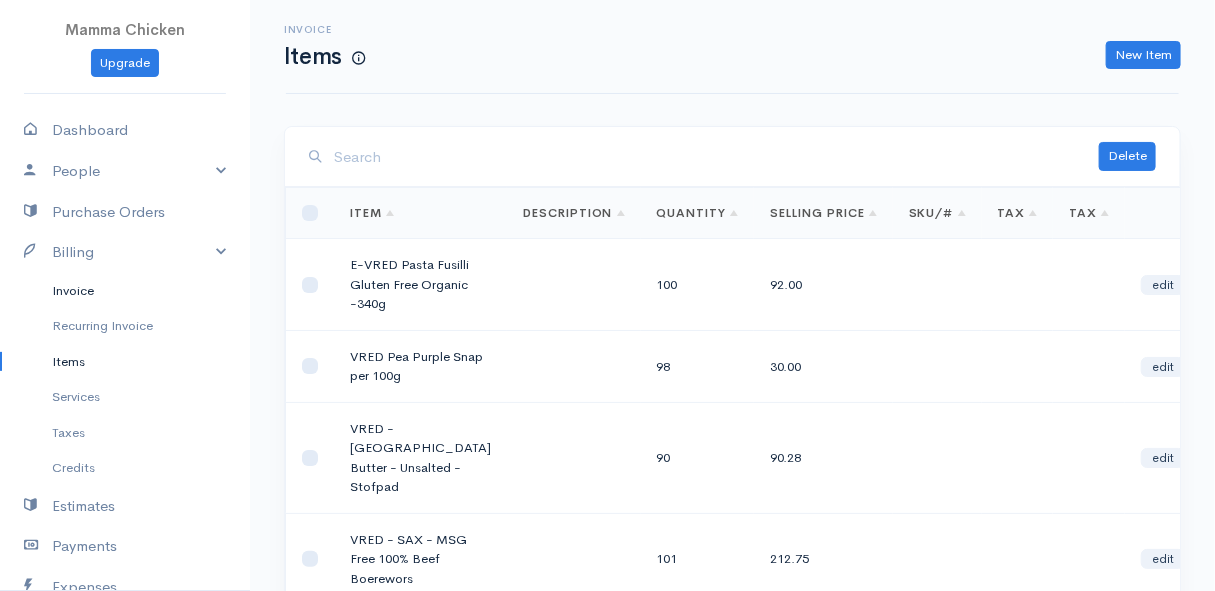 click on "Invoice" at bounding box center (125, 291) 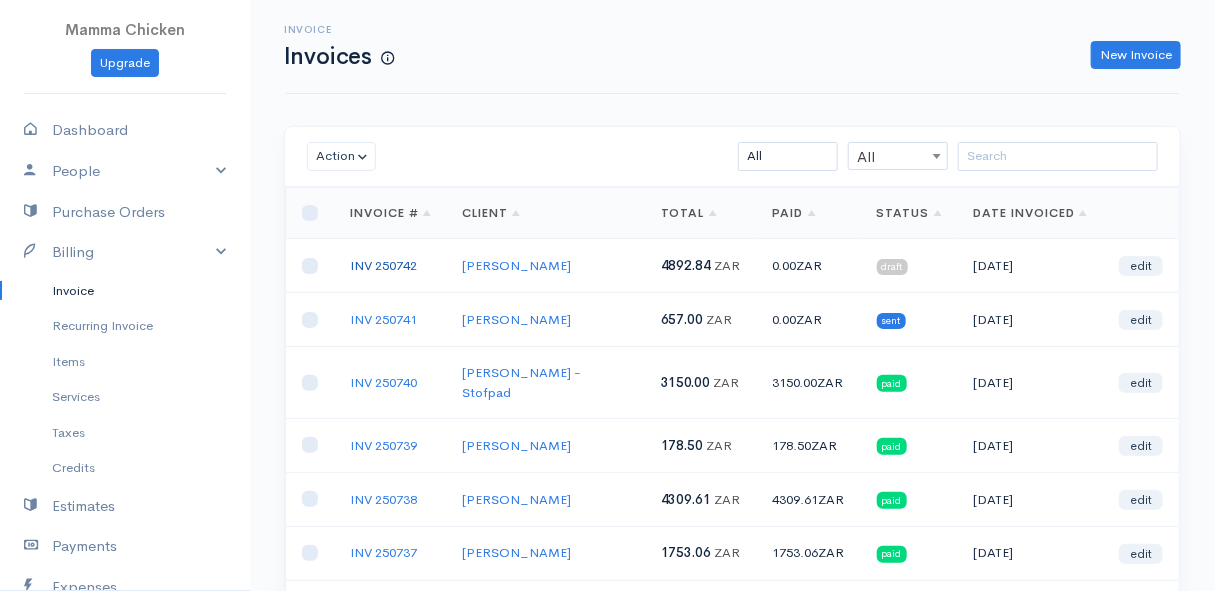 click on "INV 250742" at bounding box center [383, 265] 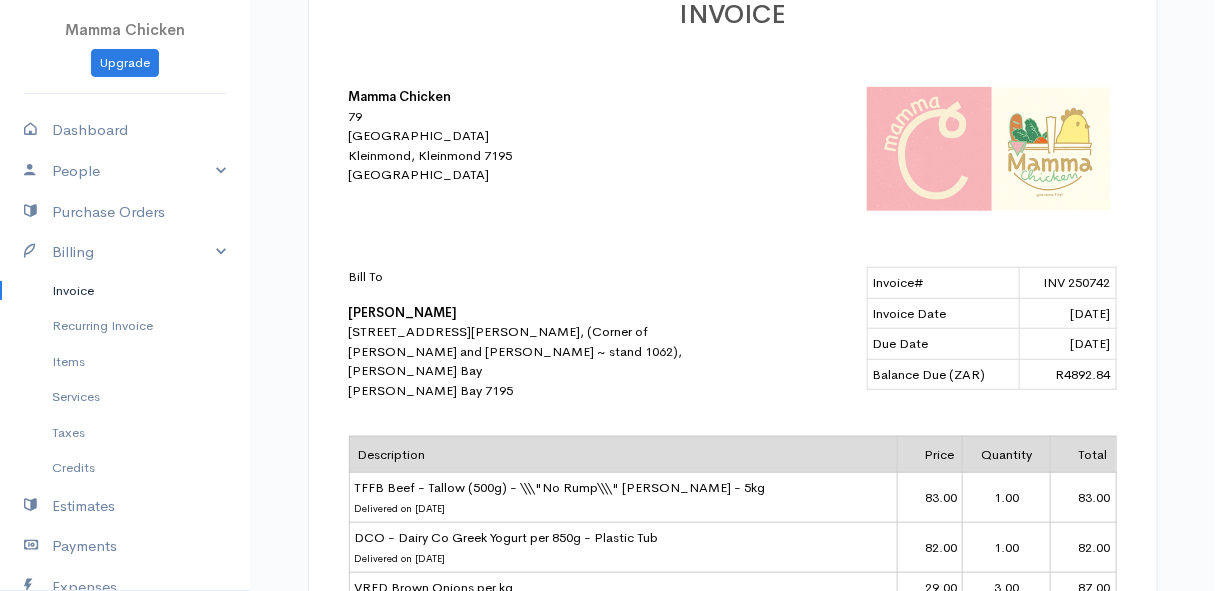 scroll, scrollTop: 0, scrollLeft: 0, axis: both 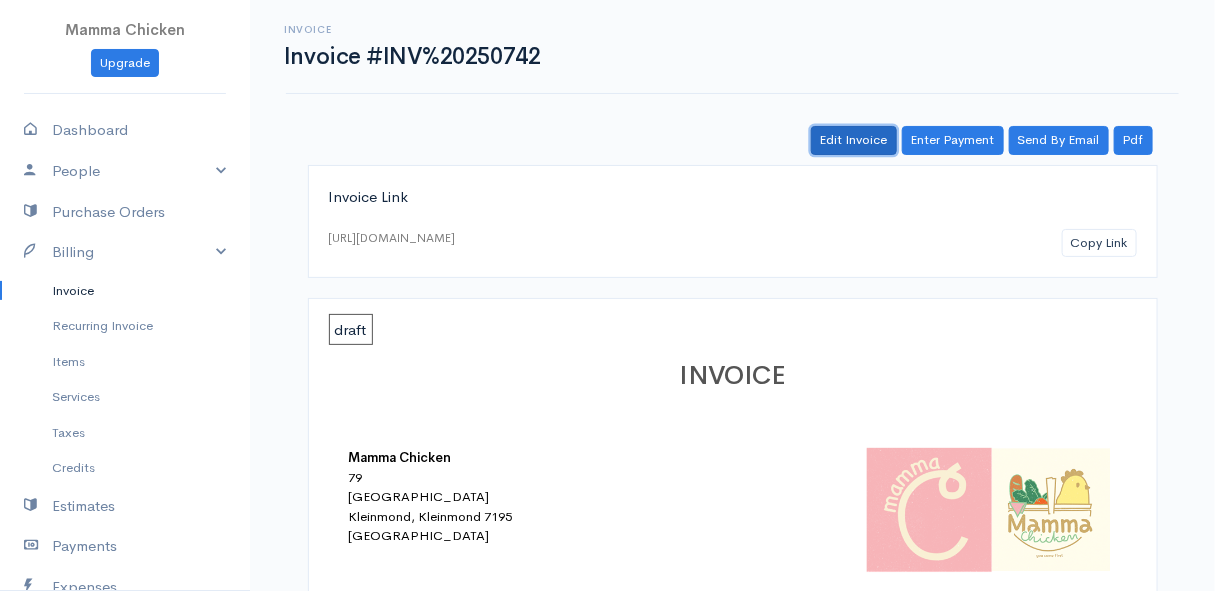 click on "Edit Invoice" at bounding box center (854, 140) 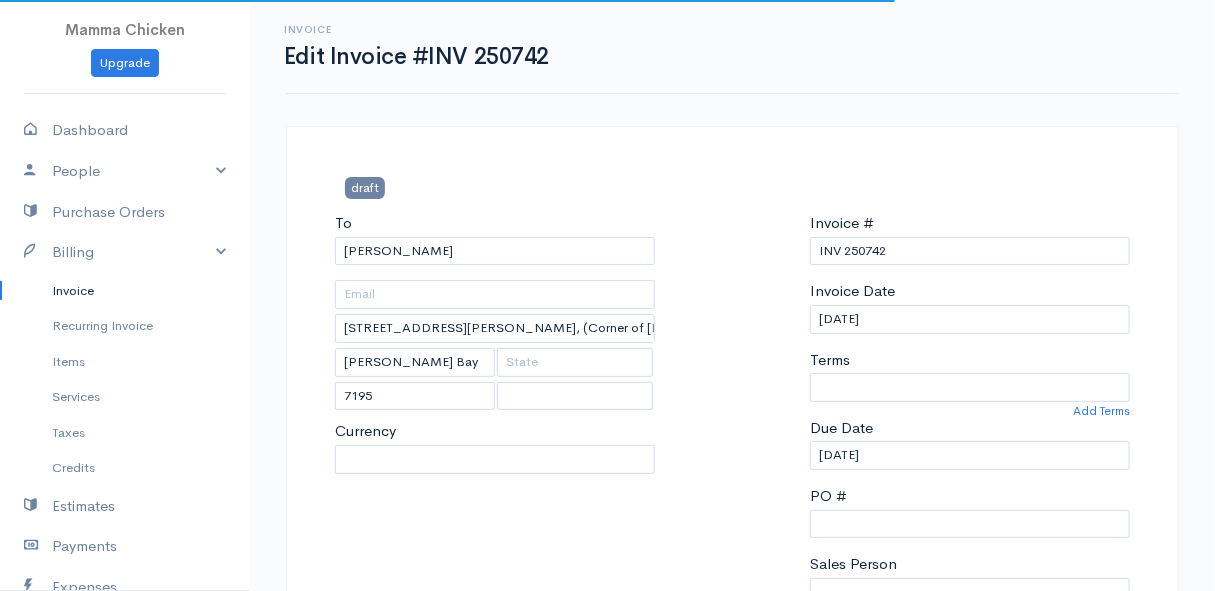 select on "0" 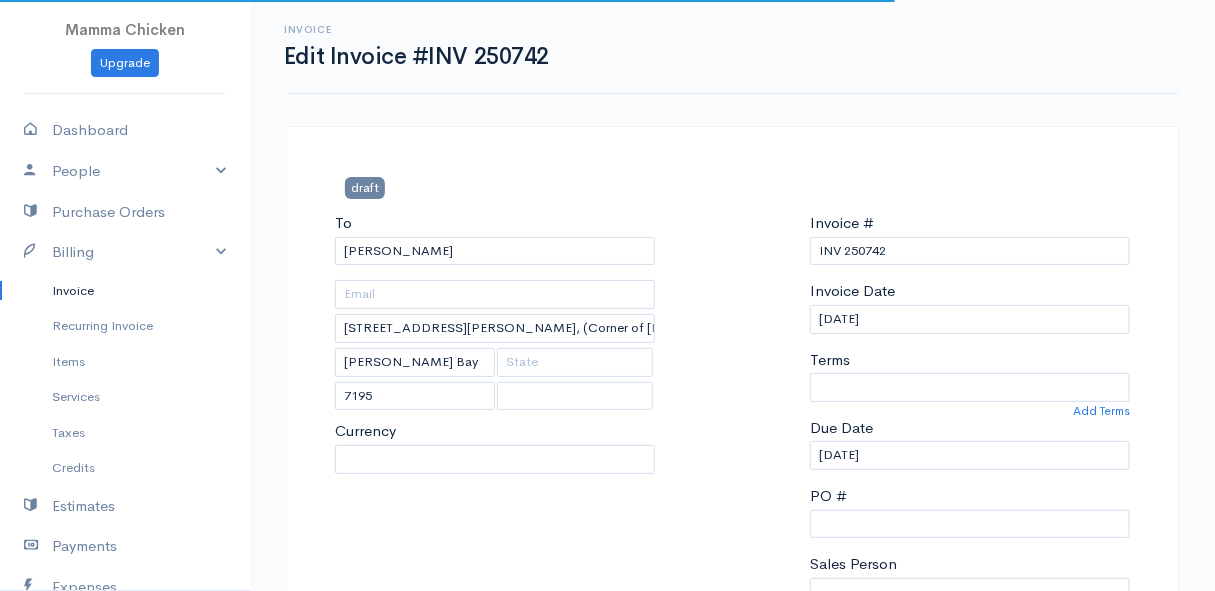 select 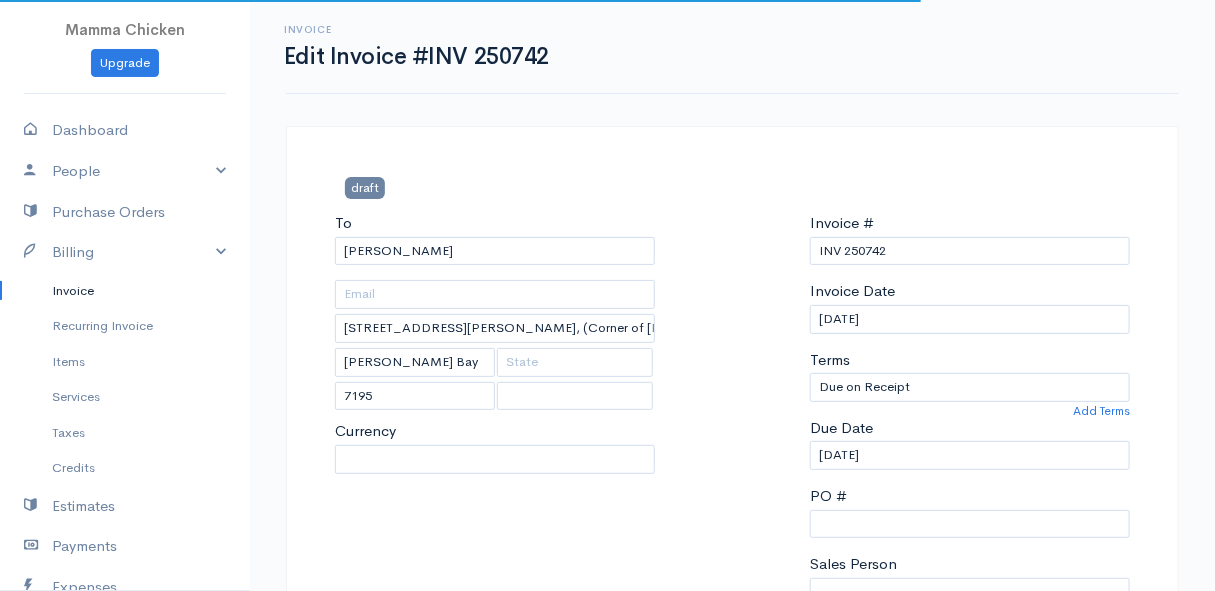 select on "[GEOGRAPHIC_DATA]" 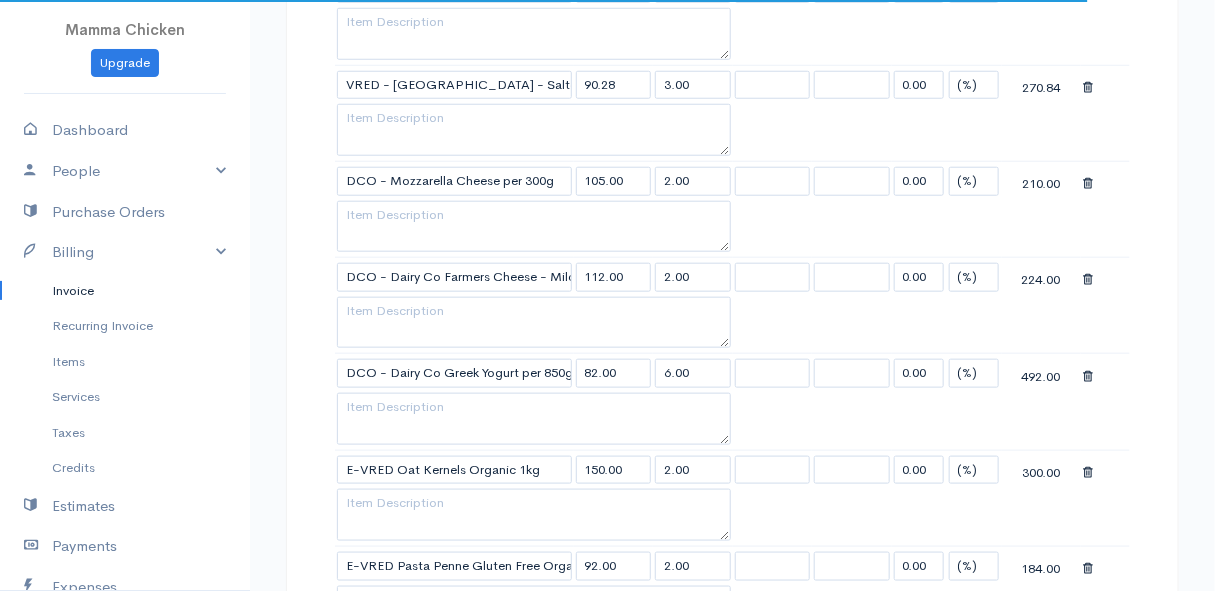 scroll, scrollTop: 3636, scrollLeft: 0, axis: vertical 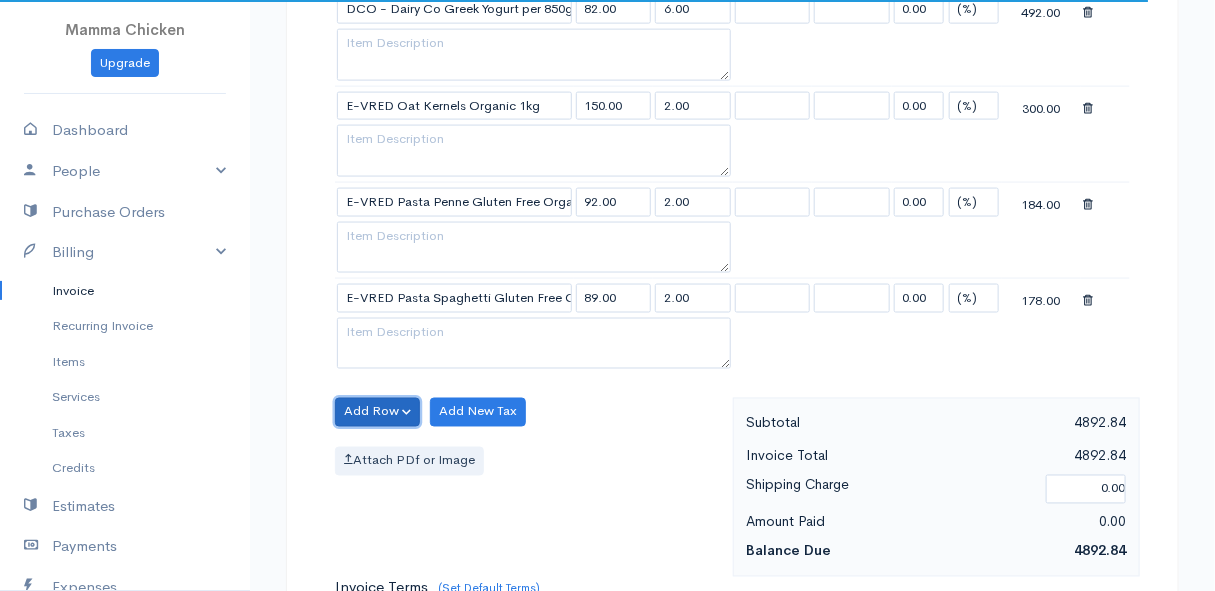 click on "Add Row" at bounding box center (377, 412) 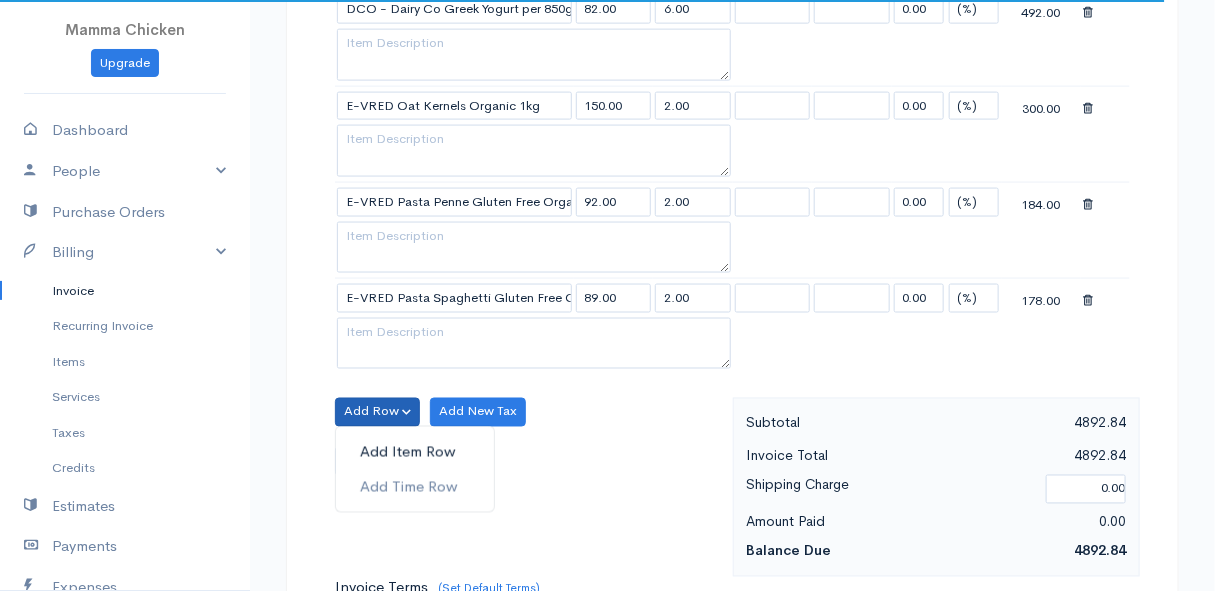 click on "Add Item Row" at bounding box center (415, 452) 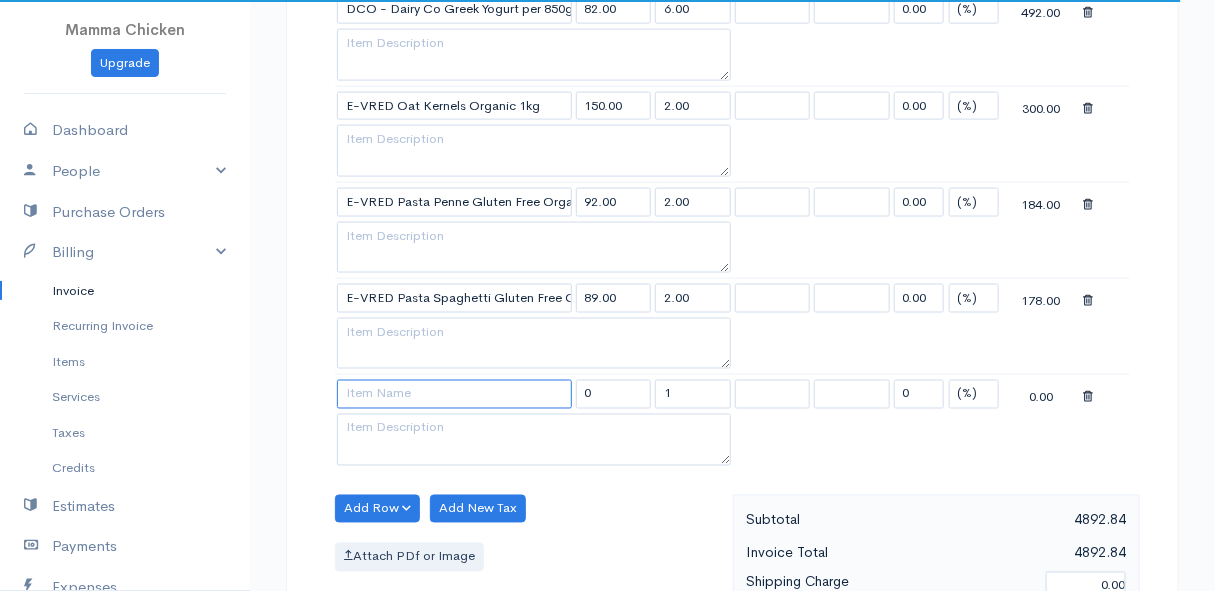 click at bounding box center [454, 394] 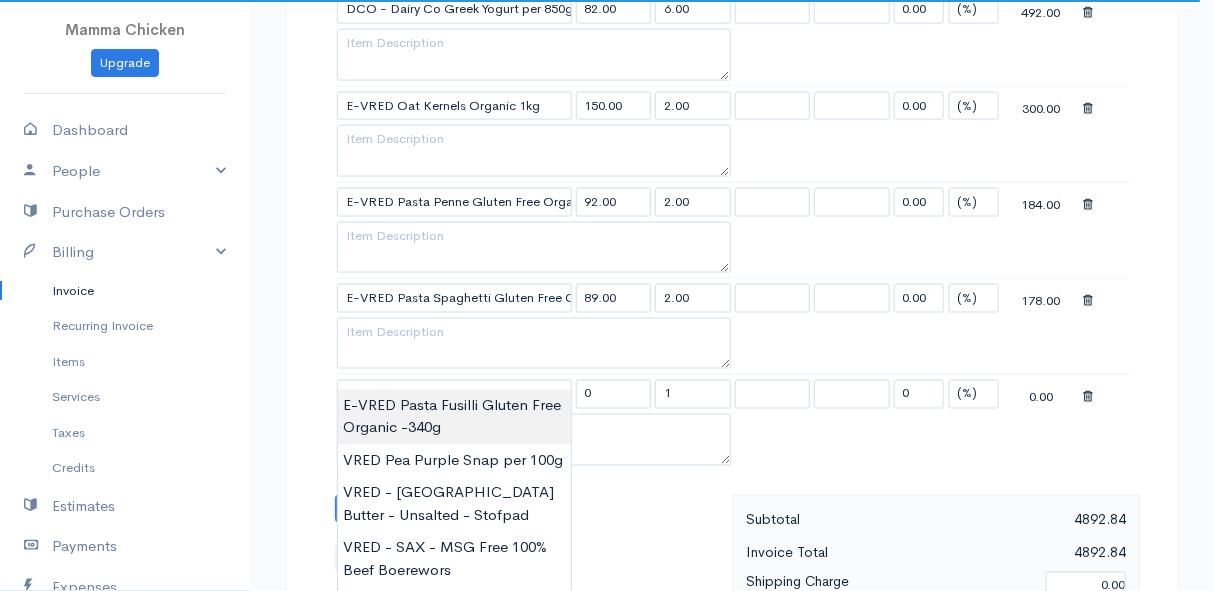 type on "E-VRED Pasta Fusilli Gluten Free Organic -340g" 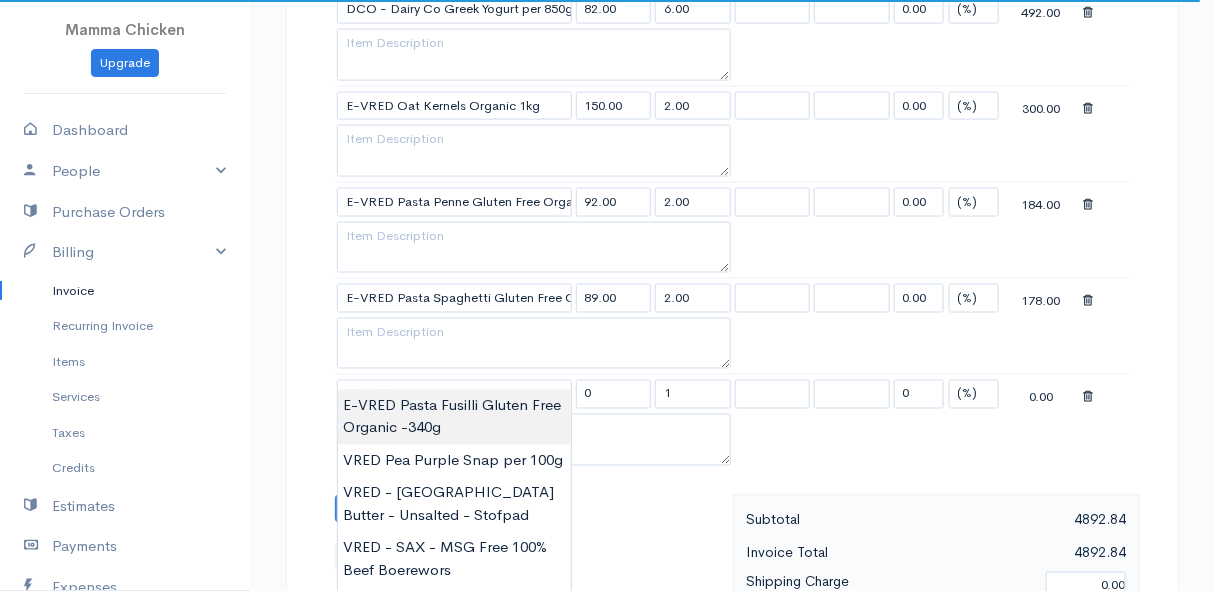 type on "92.00" 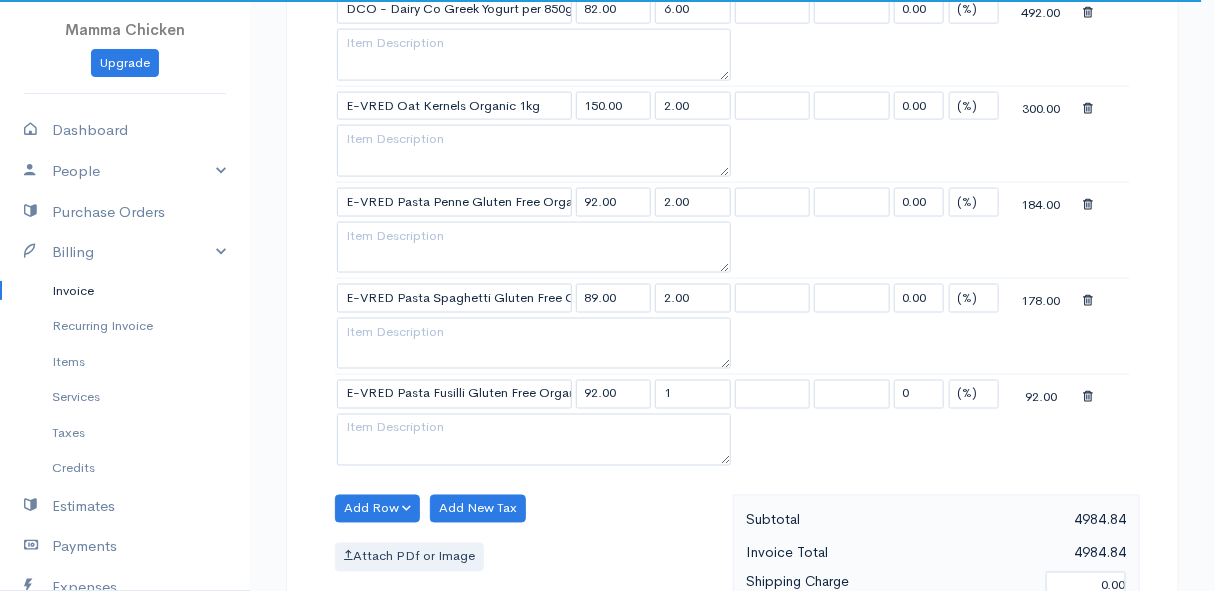click on "Mamma Chicken
Upgrade
Dashboard
People
Clients
Vendors
Staff Users
Purchase Orders
Billing
Invoice
Recurring Invoice
Items
Services
Taxes
Credits
Estimates
Payments
Expenses
Track Time
Projects
Reports
Settings
My Organizations
Logout
Help
@CloudBooksApp 2022
Invoice
Edit Invoice #INV 250742
draft To [PERSON_NAME] [STREET_ADDRESS][PERSON_NAME], (Corner of [PERSON_NAME] and [PERSON_NAME] ~ stand 1062), [PERSON_NAME] Bay [PERSON_NAME][GEOGRAPHIC_DATA] 7195 [Choose Country] [GEOGRAPHIC_DATA] [GEOGRAPHIC_DATA] [GEOGRAPHIC_DATA] [GEOGRAPHIC_DATA] [PERSON_NAME]" at bounding box center (607, -1136) 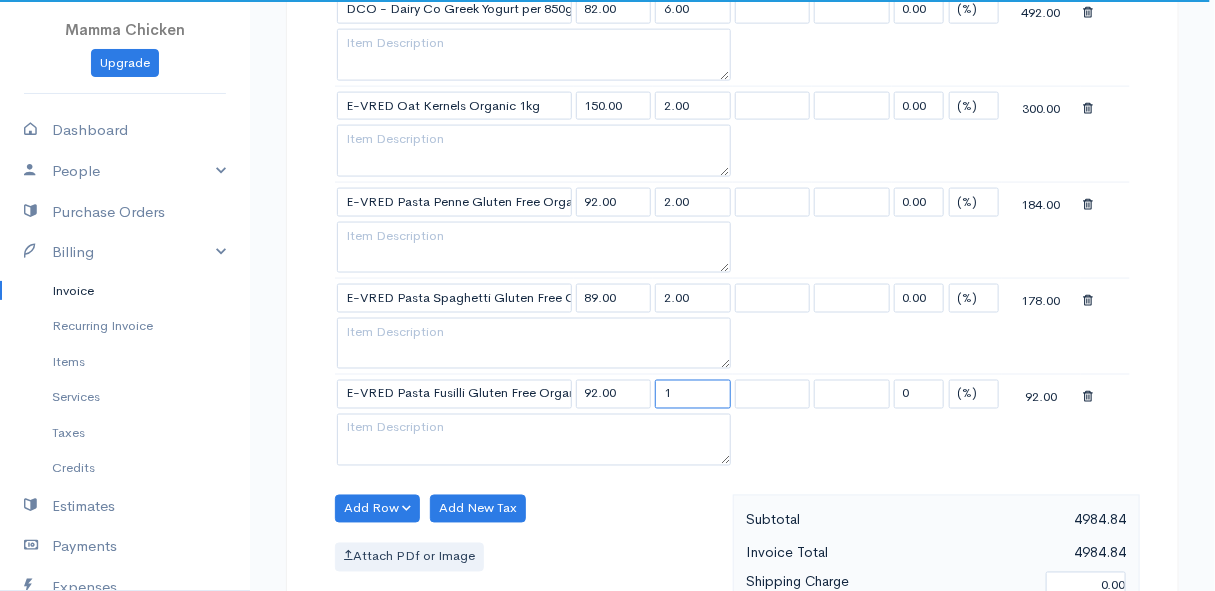 drag, startPoint x: 689, startPoint y: 376, endPoint x: 640, endPoint y: 377, distance: 49.010204 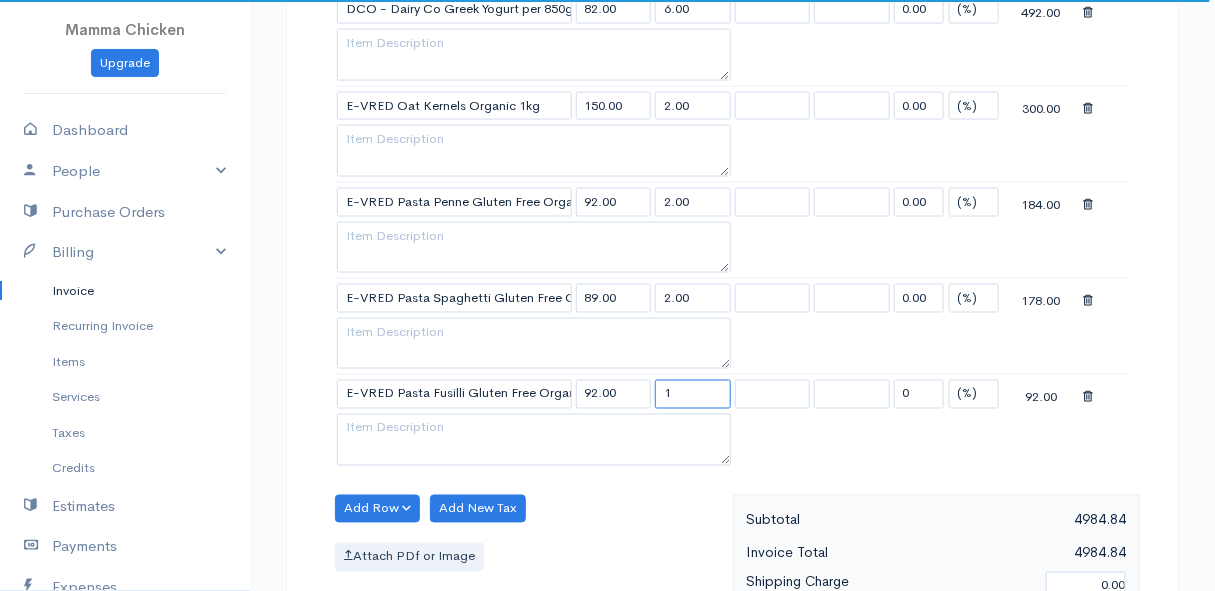 click on "E-VRED Pasta Fusilli Gluten Free Organic -340g 92.00 1 0 (%) Flat 92.00" at bounding box center [732, 394] 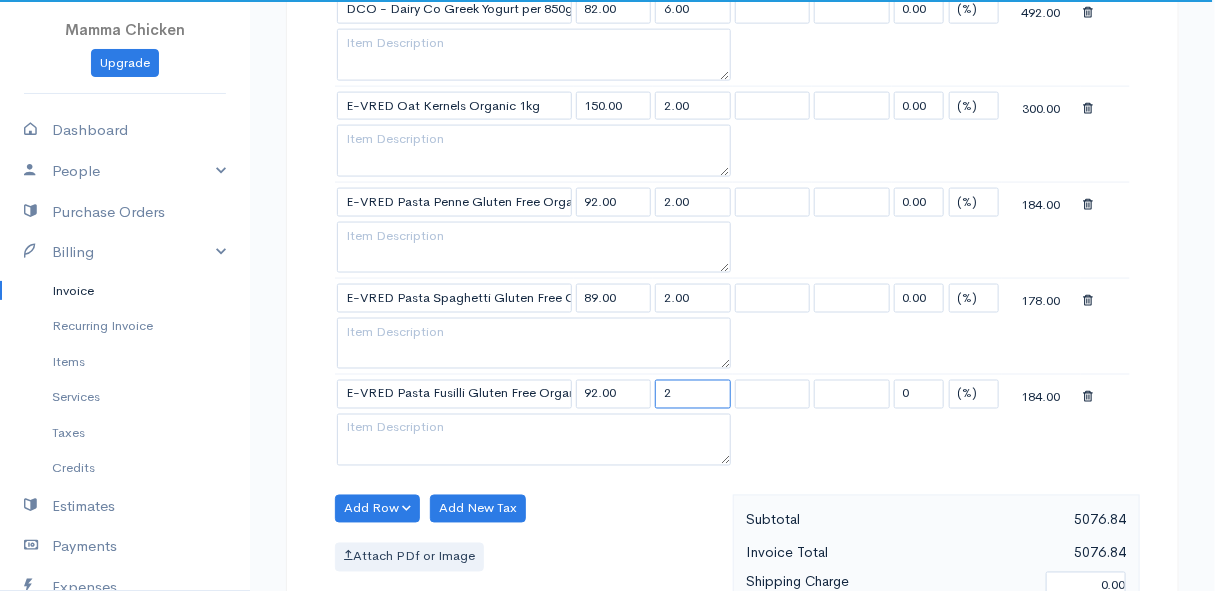 type on "2" 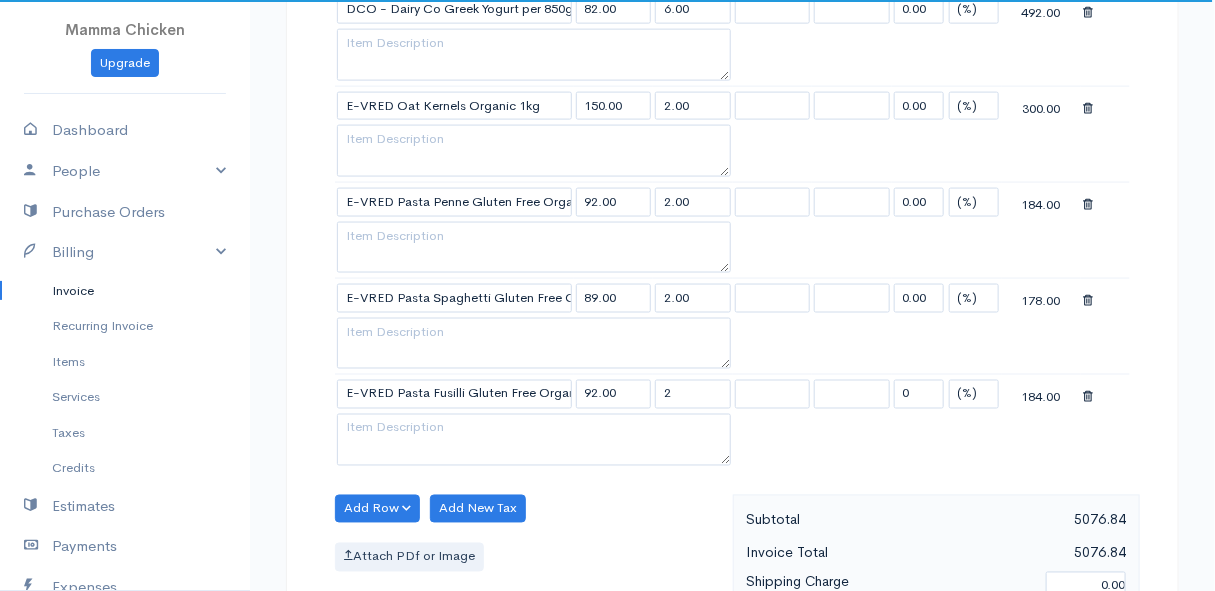 click on "Add Row Add Item Row Add Time Row Add New Tax                          Attach PDf or Image" at bounding box center [529, 584] 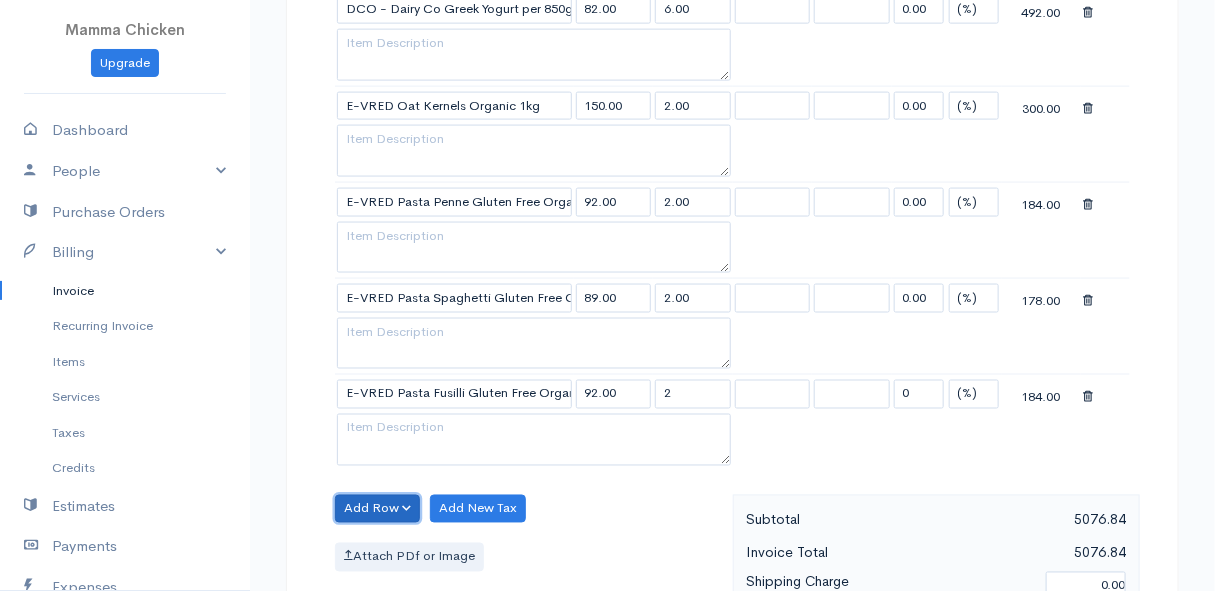 click on "Add Row" at bounding box center [377, 509] 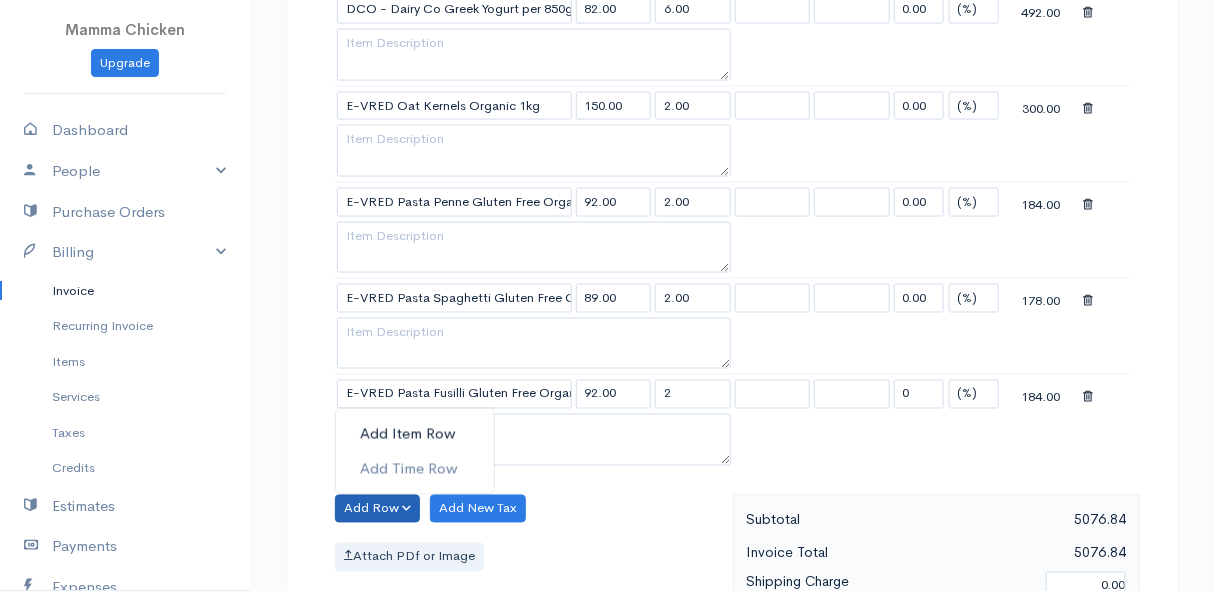click on "Add Item Row" at bounding box center [415, 434] 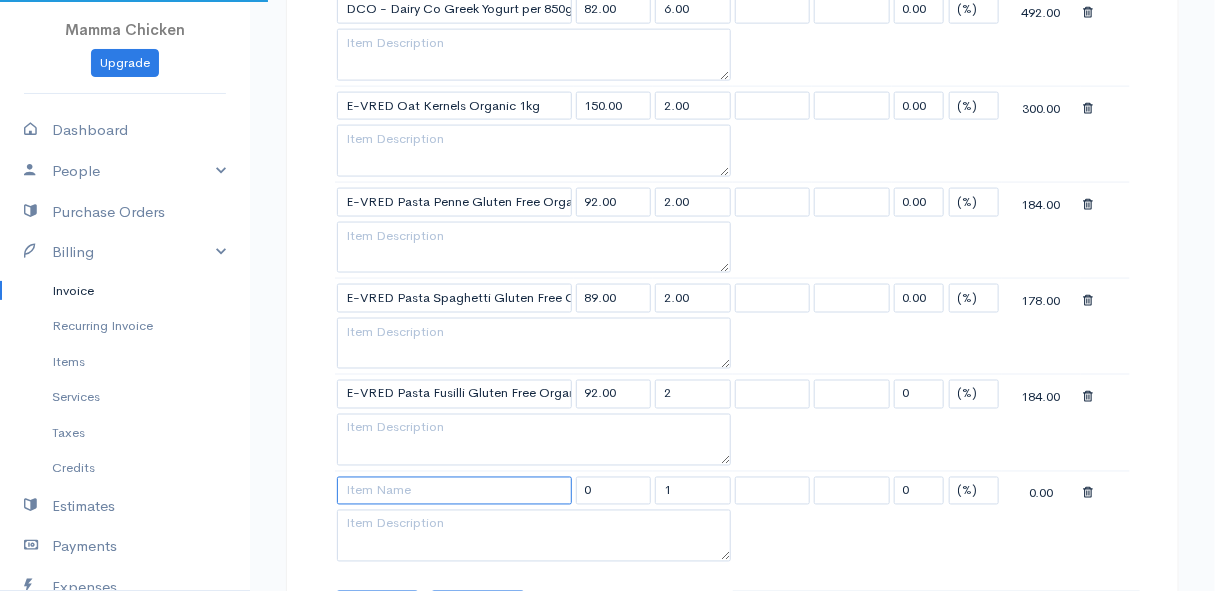 click at bounding box center [454, 491] 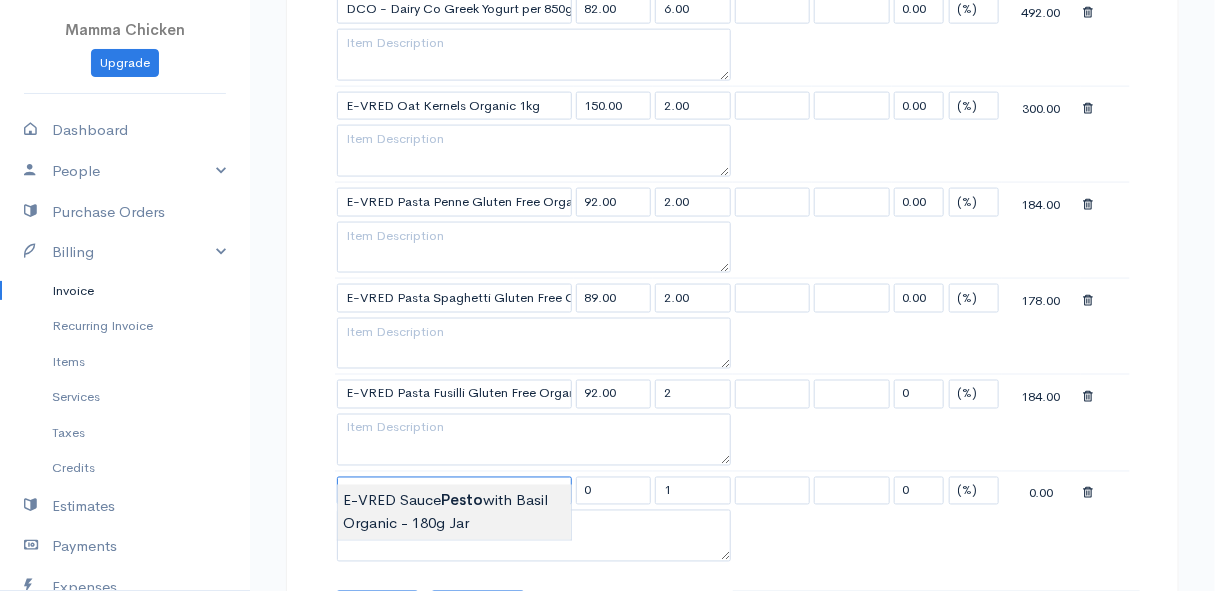 type on "E-VRED Sauce Pesto with Basil Organic - 180g Jar" 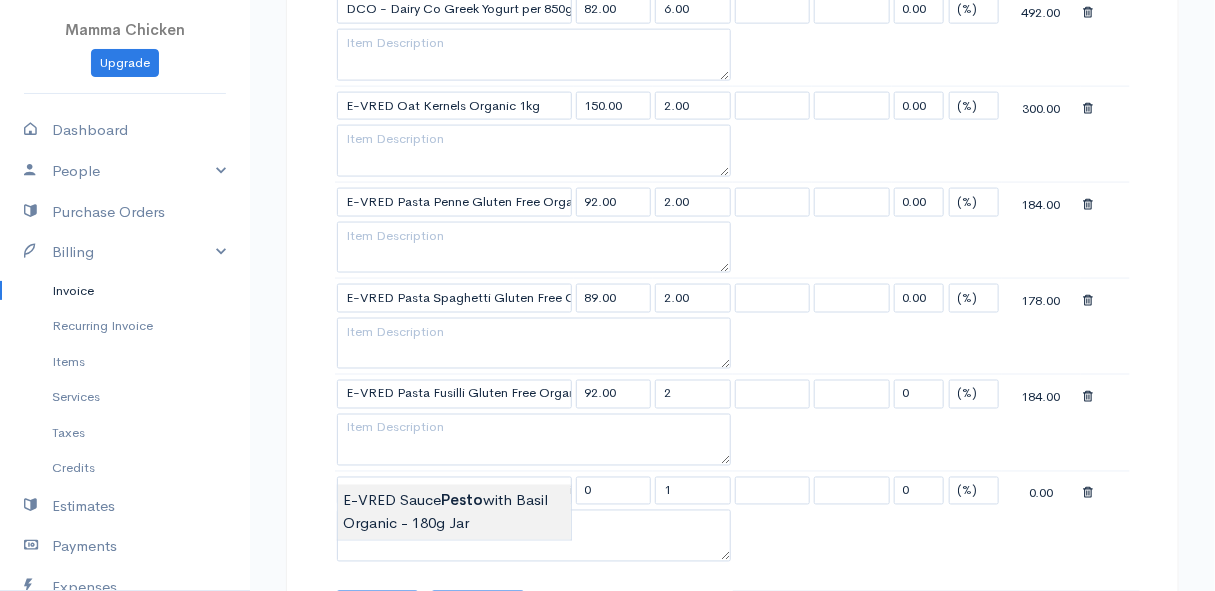 type on "110.00" 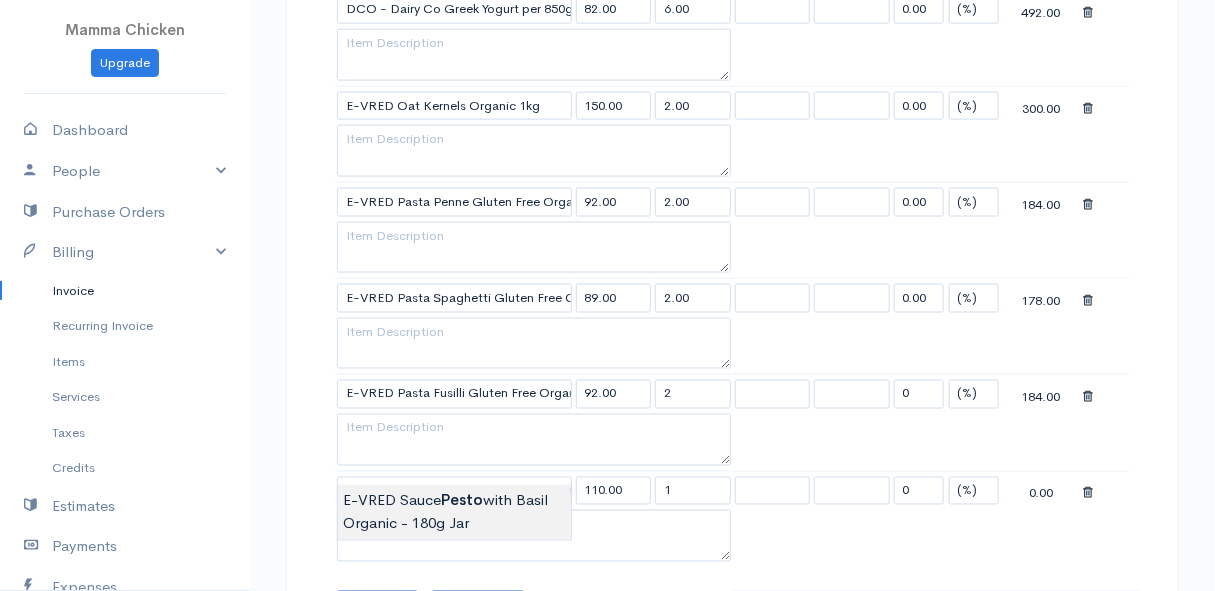 click on "Mamma Chicken
Upgrade
Dashboard
People
Clients
Vendors
Staff Users
Purchase Orders
Billing
Invoice
Recurring Invoice
Items
Services
Taxes
Credits
Estimates
Payments
Expenses
Track Time
Projects
Reports
Settings
My Organizations
Logout
Help
@CloudBooksApp 2022
Invoice
Edit Invoice #INV 250742
draft To [PERSON_NAME] [STREET_ADDRESS][PERSON_NAME], (Corner of [PERSON_NAME] and [PERSON_NAME] ~ stand 1062), [PERSON_NAME] Bay [PERSON_NAME][GEOGRAPHIC_DATA] 7195 [Choose Country] [GEOGRAPHIC_DATA] [GEOGRAPHIC_DATA] [GEOGRAPHIC_DATA] [GEOGRAPHIC_DATA] [PERSON_NAME]" at bounding box center (607, -1088) 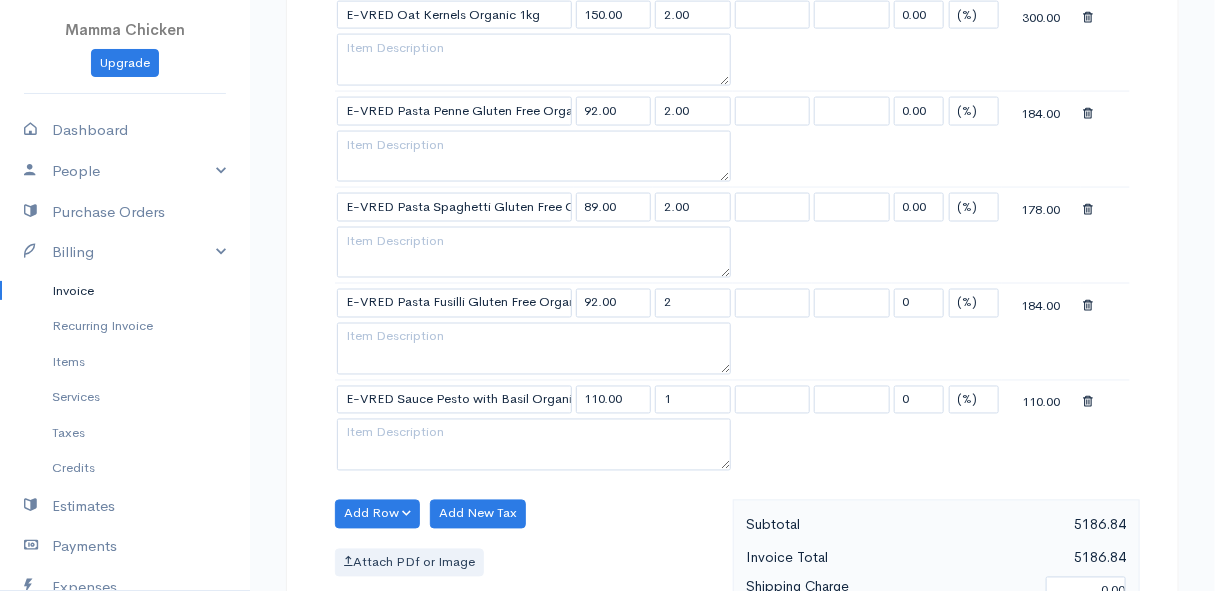 scroll, scrollTop: 3818, scrollLeft: 0, axis: vertical 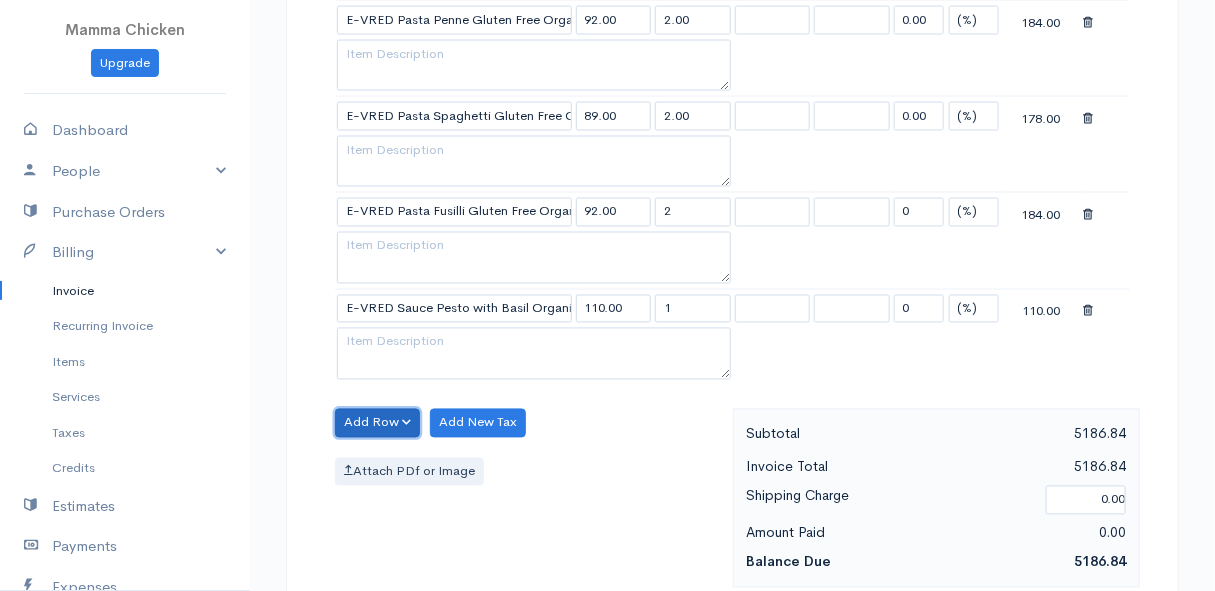 click on "Add Row" at bounding box center [377, 423] 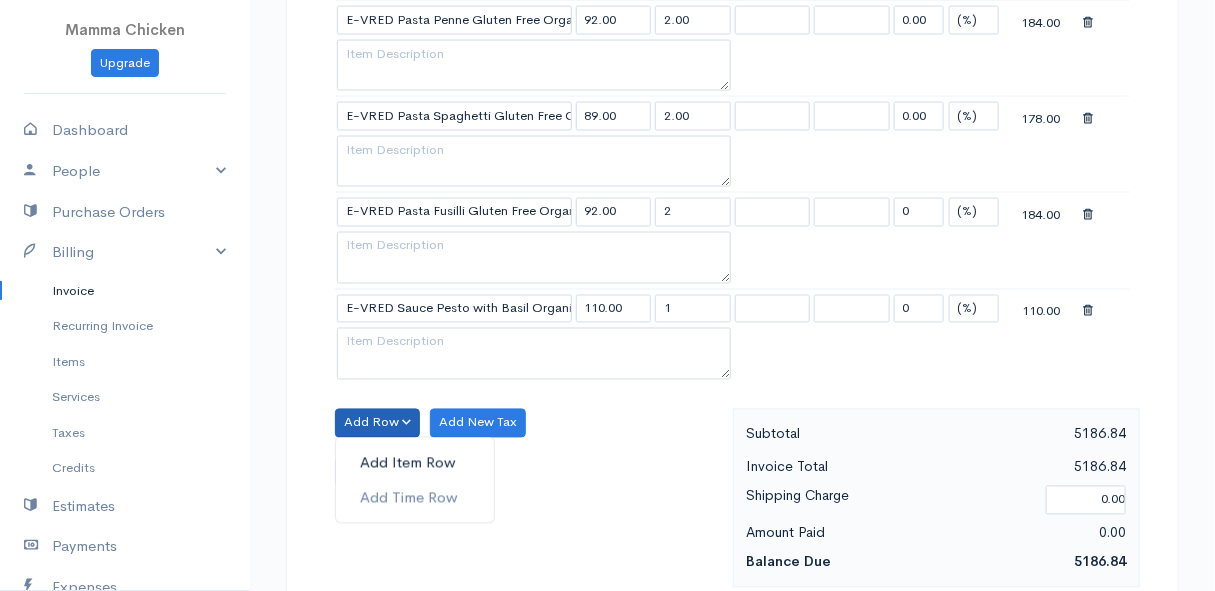 click on "Add Item Row" at bounding box center [415, 463] 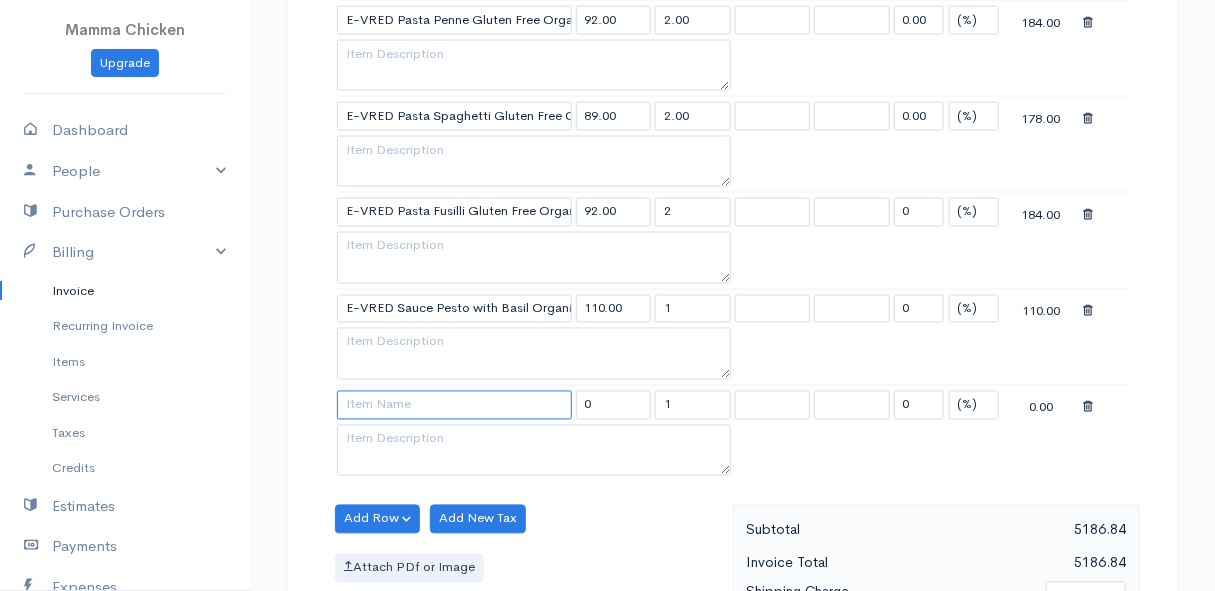 click at bounding box center [454, 405] 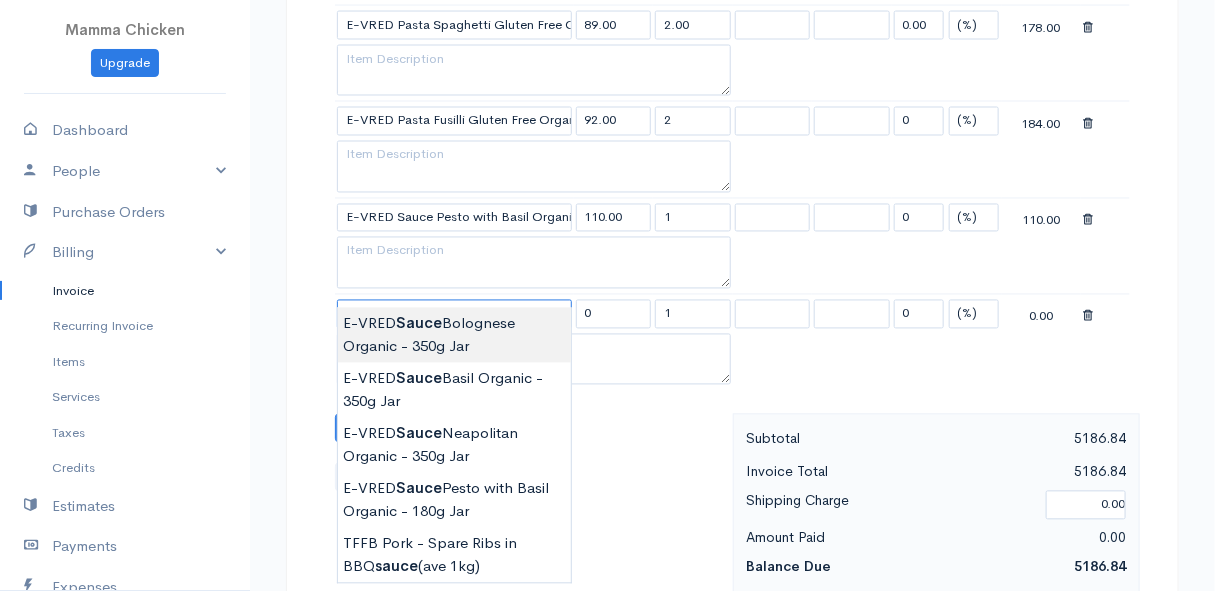 scroll, scrollTop: 4000, scrollLeft: 0, axis: vertical 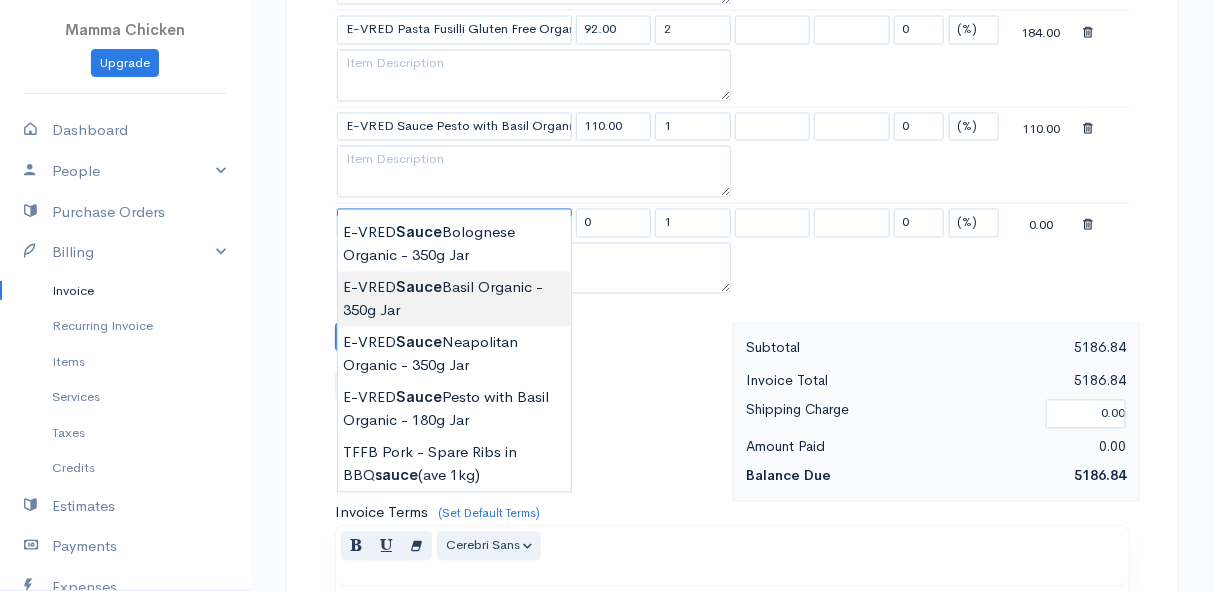 type on "E-VRED Sauce Basil Organic - 350g Jar" 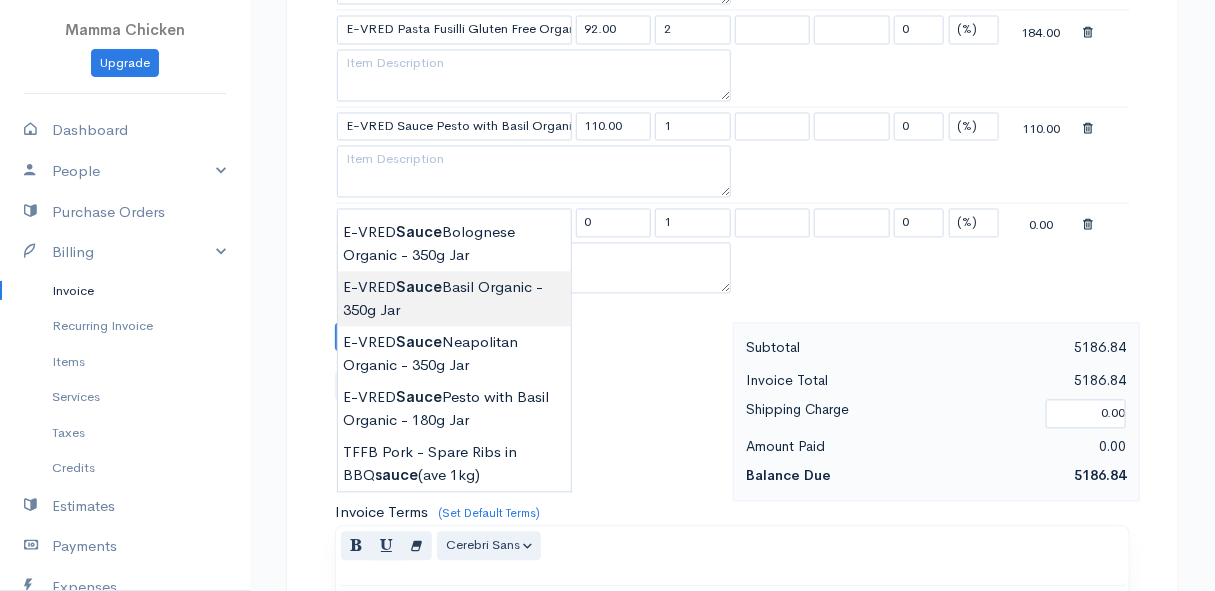 type on "88.00" 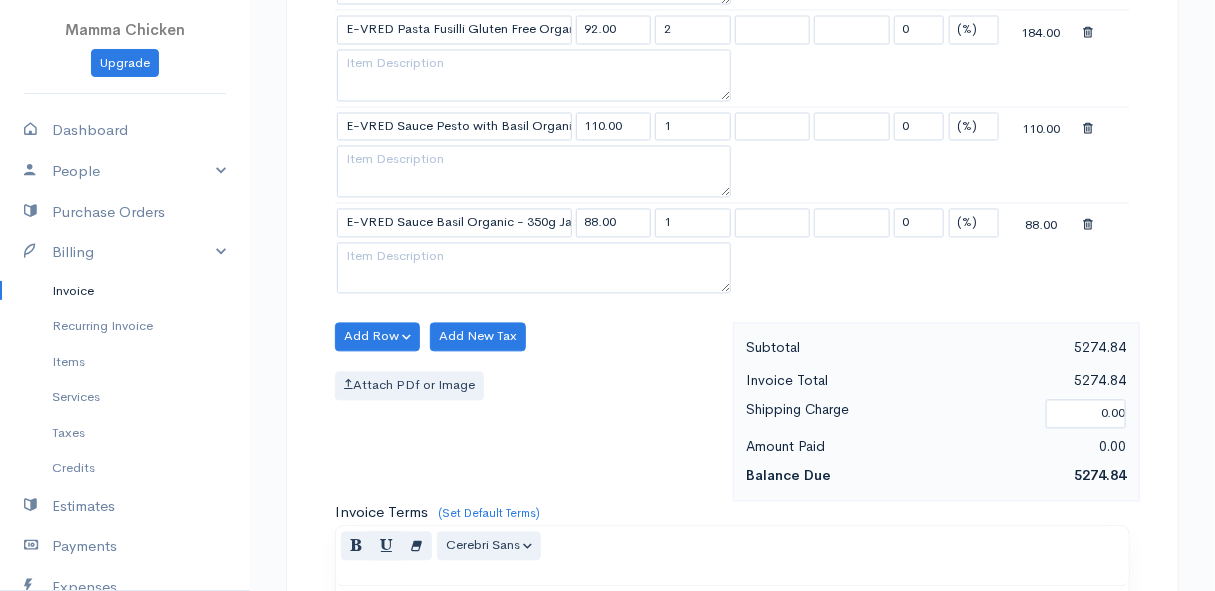 click on "Mamma Chicken
Upgrade
Dashboard
People
Clients
Vendors
Staff Users
Purchase Orders
Billing
Invoice
Recurring Invoice
Items
Services
Taxes
Credits
Estimates
Payments
Expenses
Track Time
Projects
Reports
Settings
My Organizations
Logout
Help
@CloudBooksApp 2022
Invoice
Edit Invoice #INV 250742
draft To [PERSON_NAME] [STREET_ADDRESS][PERSON_NAME], (Corner of [PERSON_NAME] and [PERSON_NAME] ~ stand 1062), [PERSON_NAME] Bay [PERSON_NAME][GEOGRAPHIC_DATA] 7195 [Choose Country] [GEOGRAPHIC_DATA] [GEOGRAPHIC_DATA] [GEOGRAPHIC_DATA] [GEOGRAPHIC_DATA] [PERSON_NAME]" at bounding box center (607, -1403) 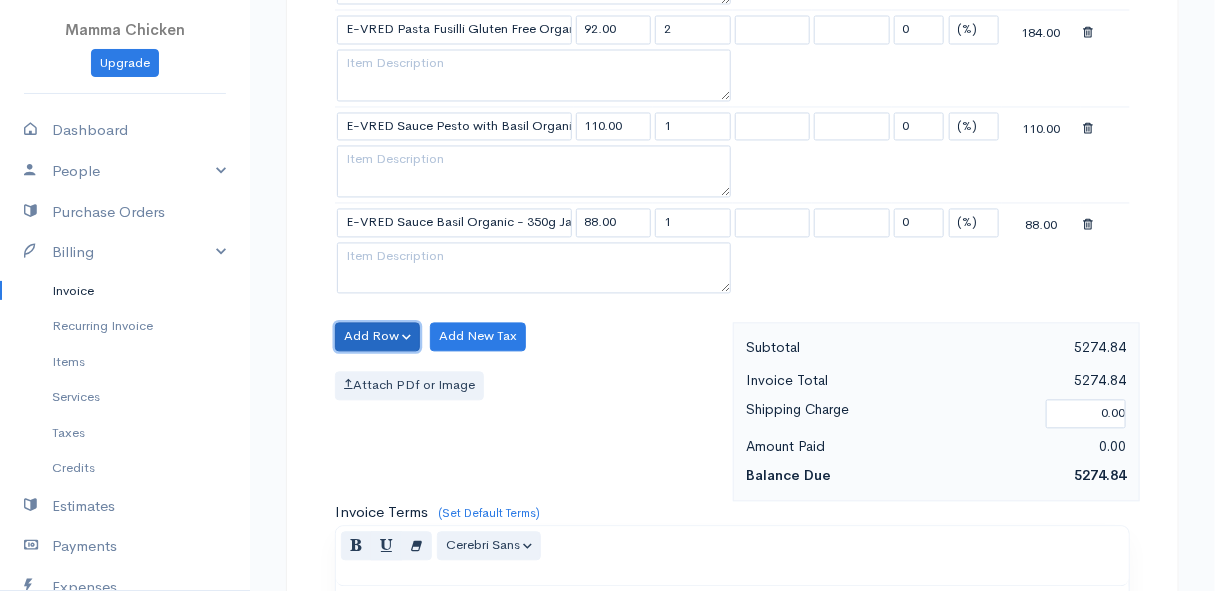 click on "Add Row" at bounding box center (377, 337) 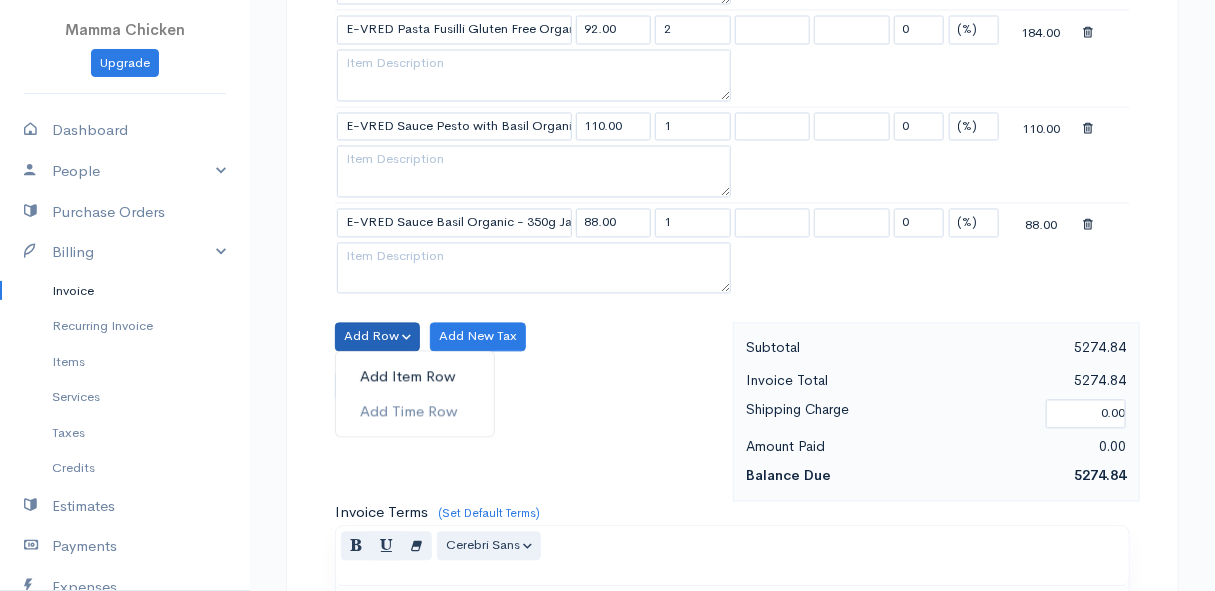 click on "Add Item Row" at bounding box center (415, 377) 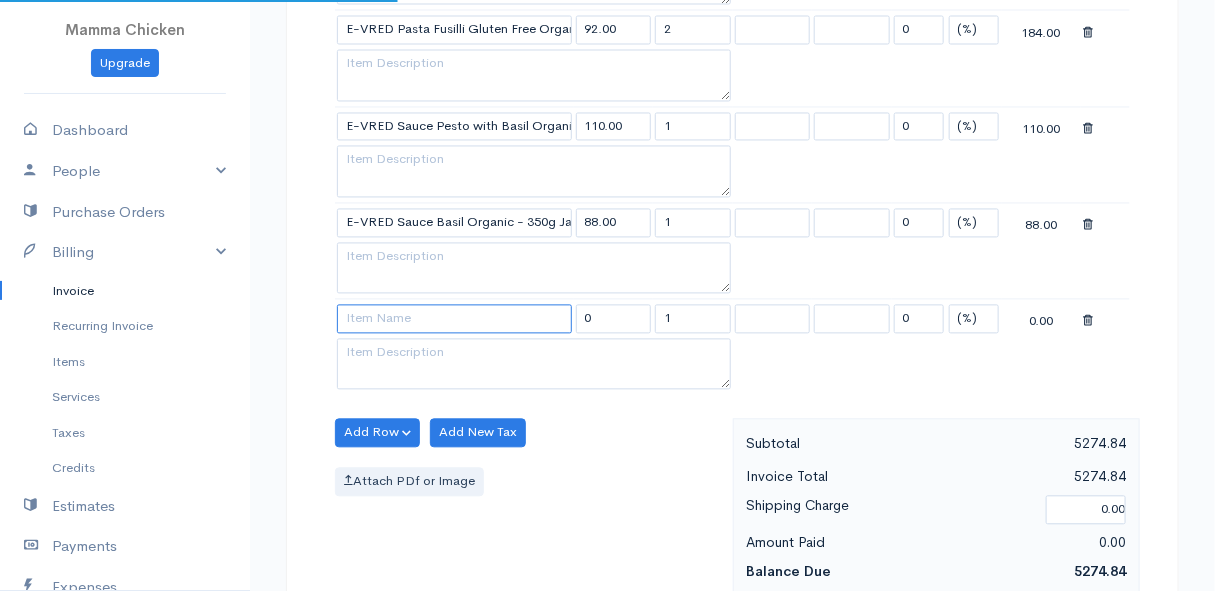 click at bounding box center [454, 319] 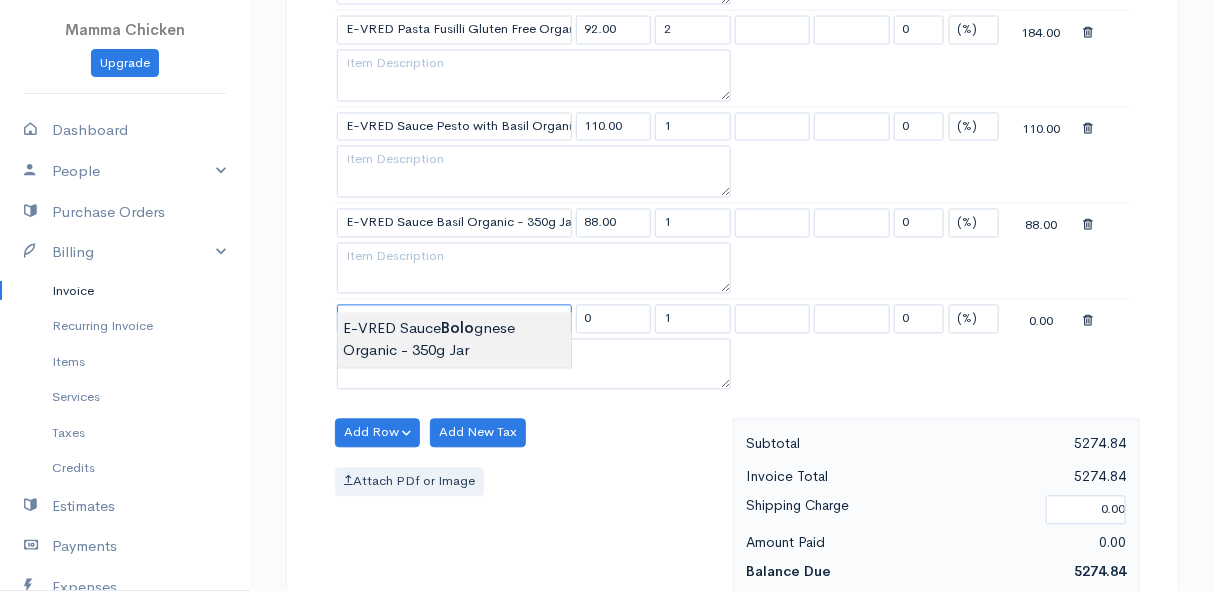 type on "E-VRED Sauce Bolognese Organic  - 350g Jar" 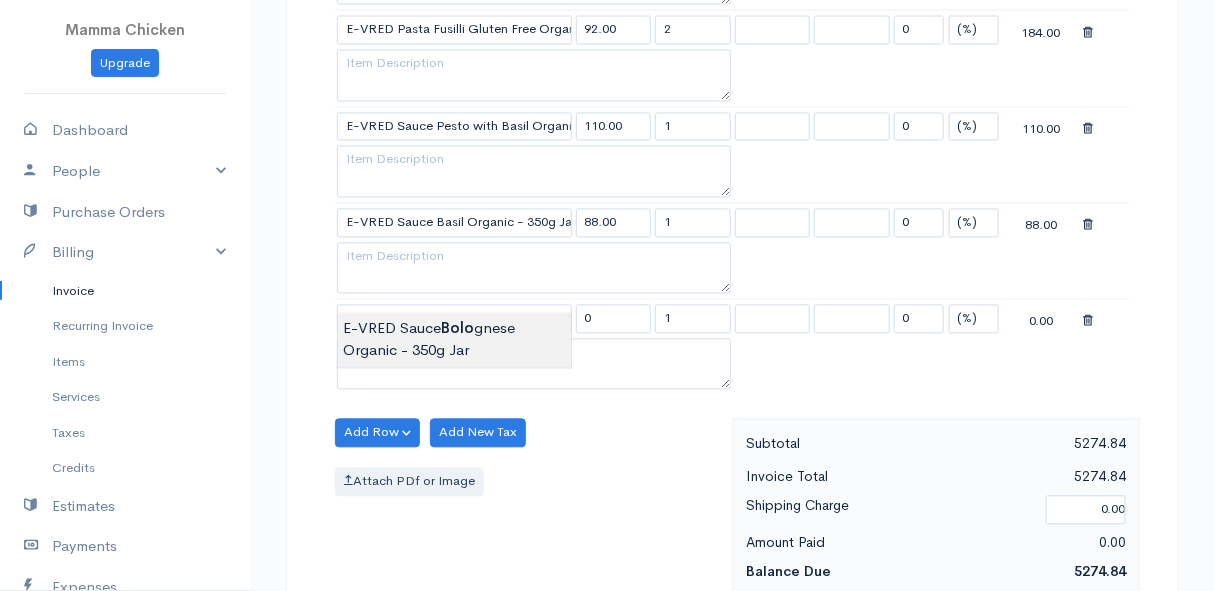 type on "94.00" 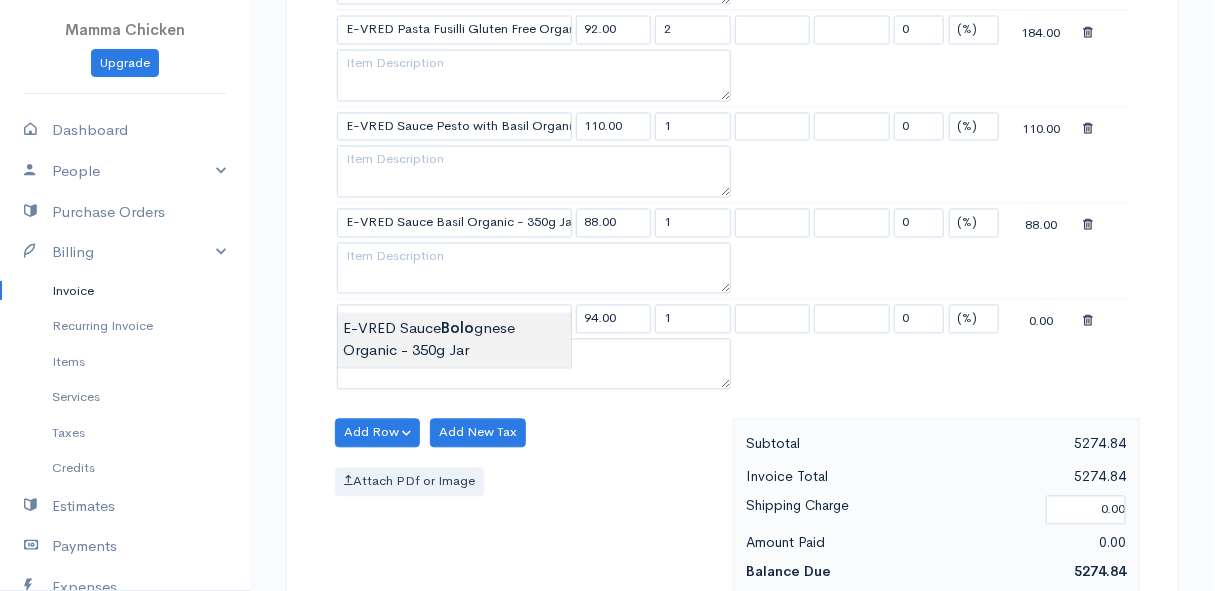 click on "Mamma Chicken
Upgrade
Dashboard
People
Clients
Vendors
Staff Users
Purchase Orders
Billing
Invoice
Recurring Invoice
Items
Services
Taxes
Credits
Estimates
Payments
Expenses
Track Time
Projects
Reports
Settings
My Organizations
Logout
Help
@CloudBooksApp 2022
Invoice
Edit Invoice #INV 250742
draft To [PERSON_NAME] [STREET_ADDRESS][PERSON_NAME], (Corner of [PERSON_NAME] and [PERSON_NAME] ~ stand 1062), [PERSON_NAME] Bay [PERSON_NAME][GEOGRAPHIC_DATA] 7195 [Choose Country] [GEOGRAPHIC_DATA] [GEOGRAPHIC_DATA] [GEOGRAPHIC_DATA] [GEOGRAPHIC_DATA] [PERSON_NAME]" at bounding box center (607, -1355) 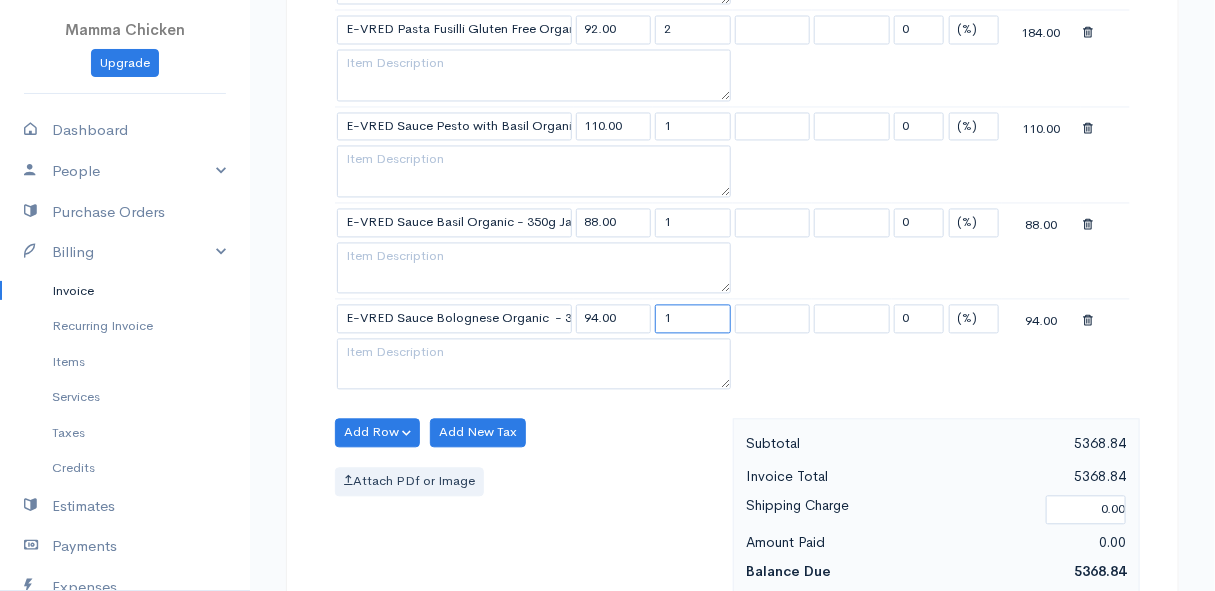 drag, startPoint x: 680, startPoint y: 300, endPoint x: 642, endPoint y: 302, distance: 38.052597 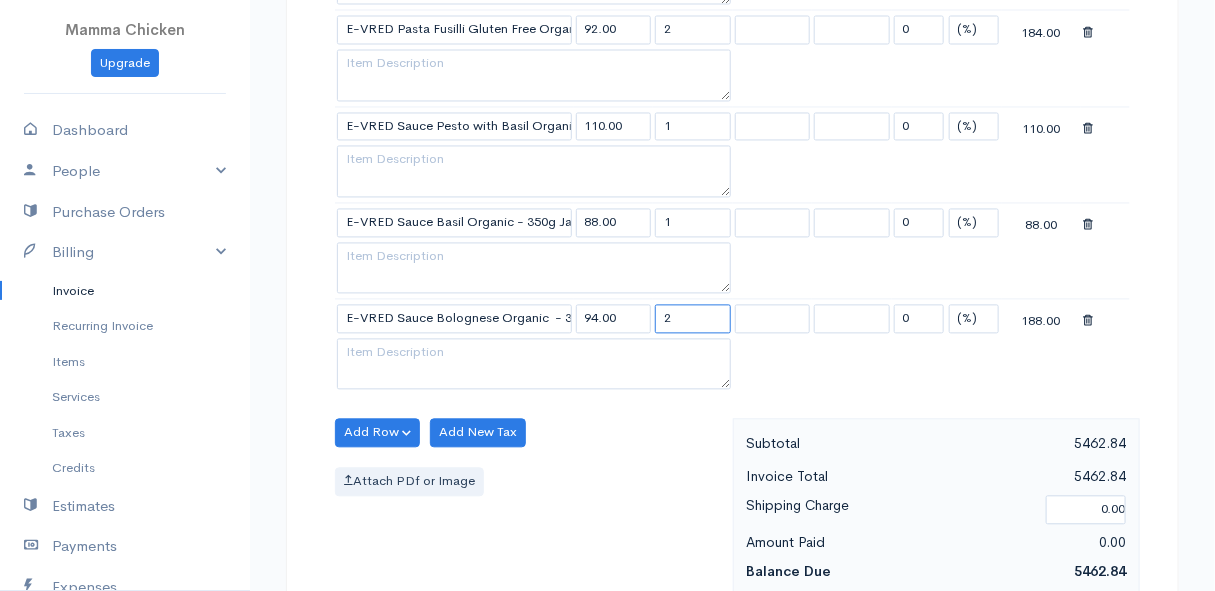 type on "2" 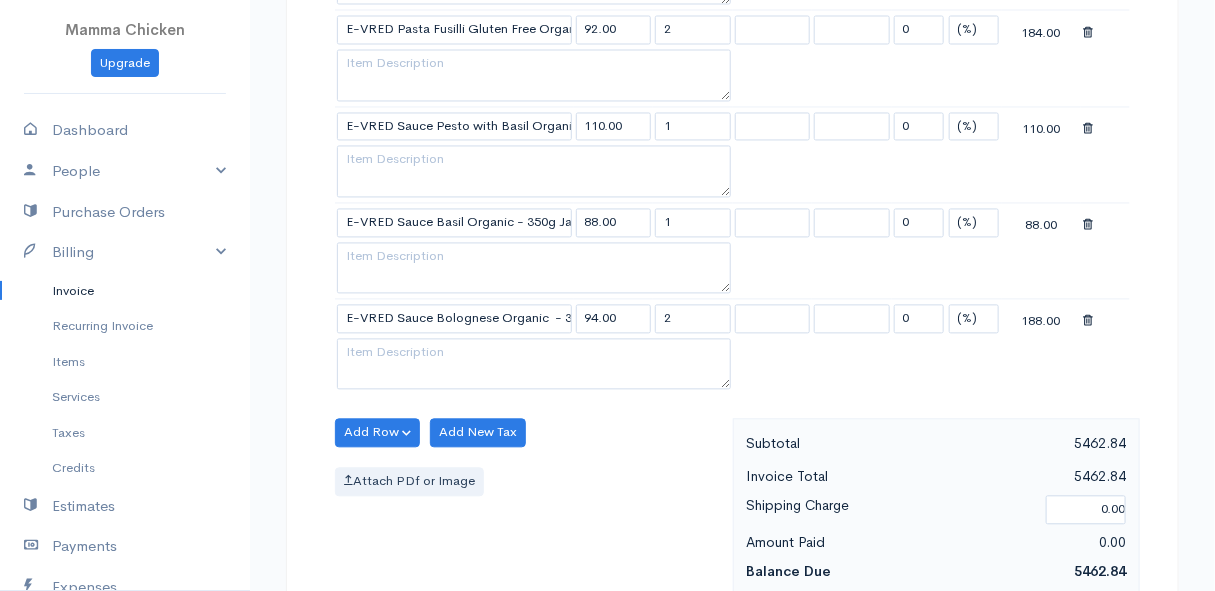 click on "Add Row Add Item Row Add Time Row Add New Tax                          Attach PDf or Image" at bounding box center (529, 508) 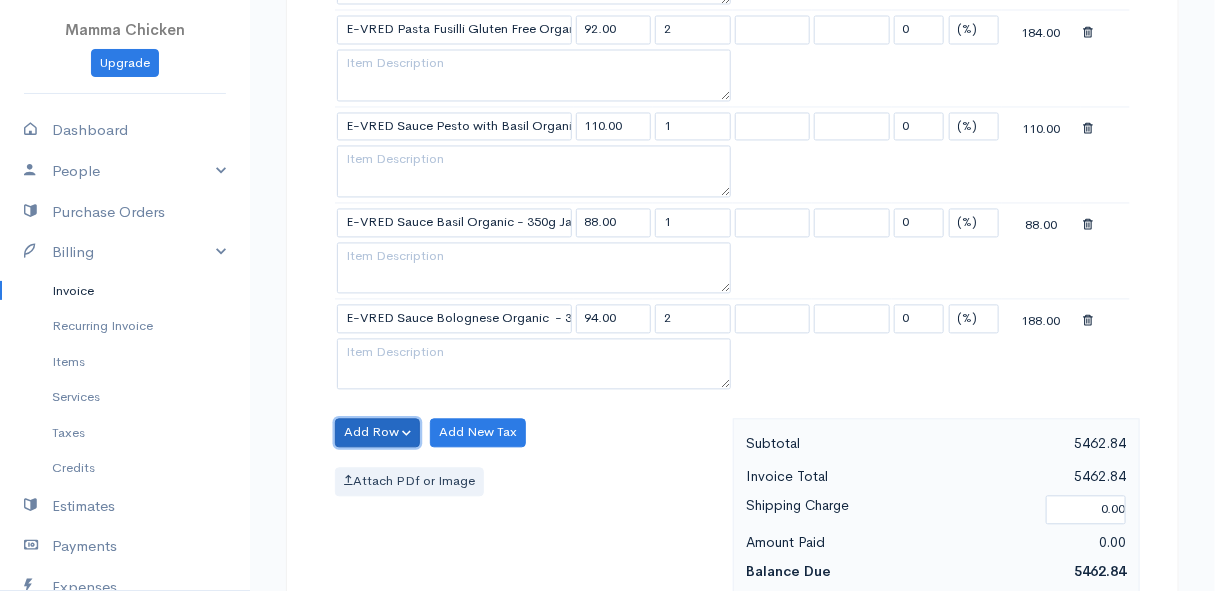 click on "Add Row" at bounding box center [377, 433] 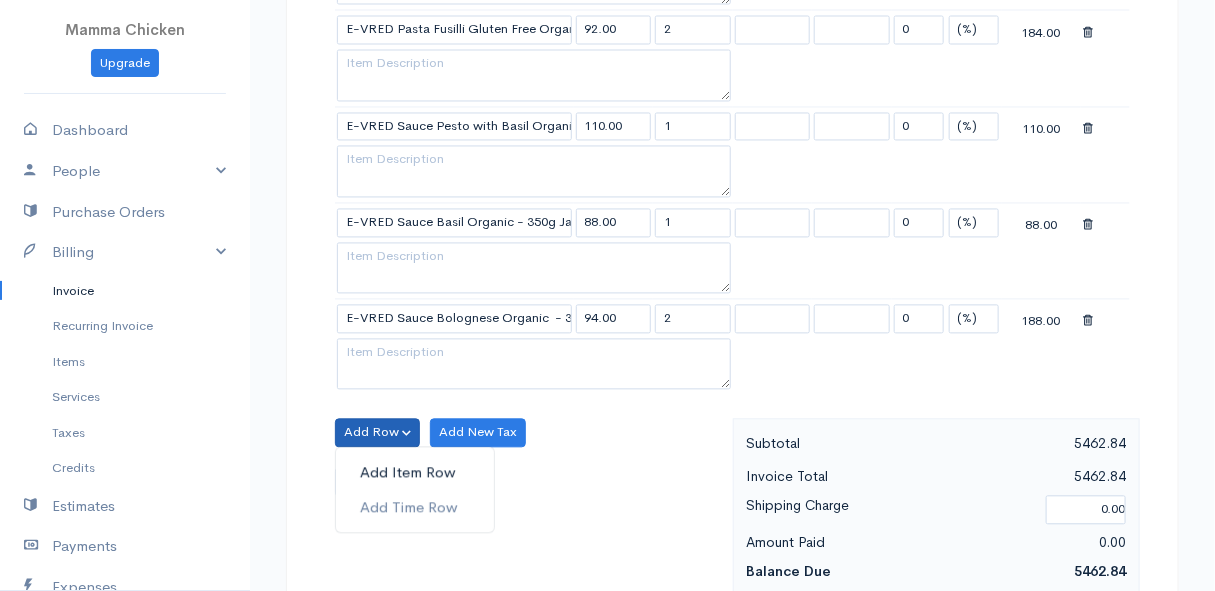 click on "Add Item Row" at bounding box center (415, 473) 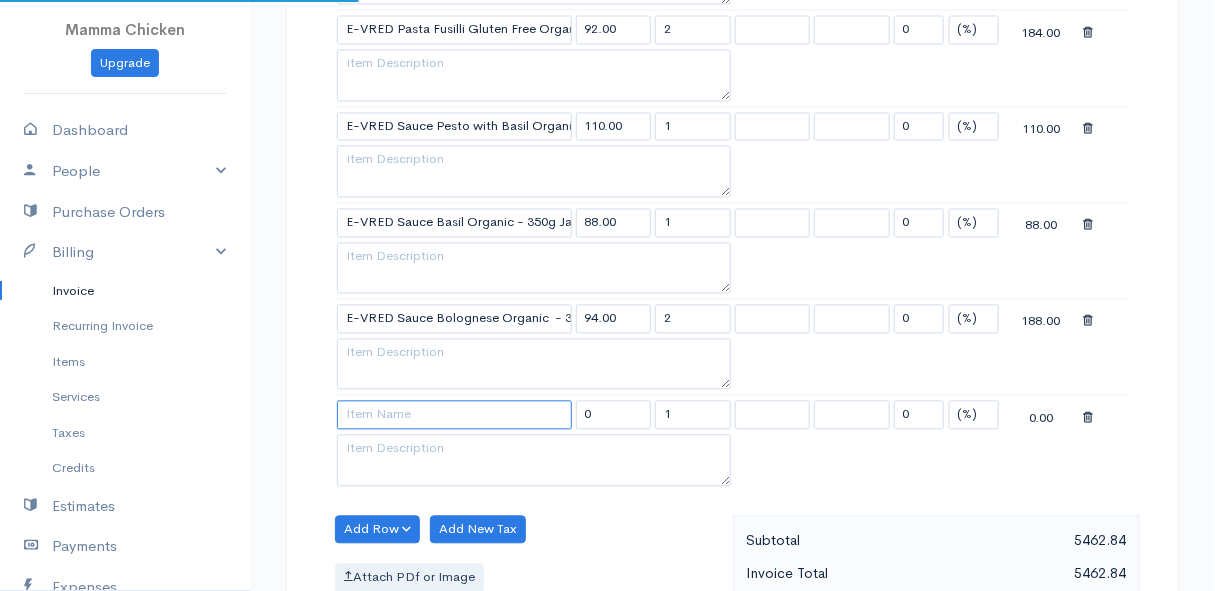 click at bounding box center (454, 415) 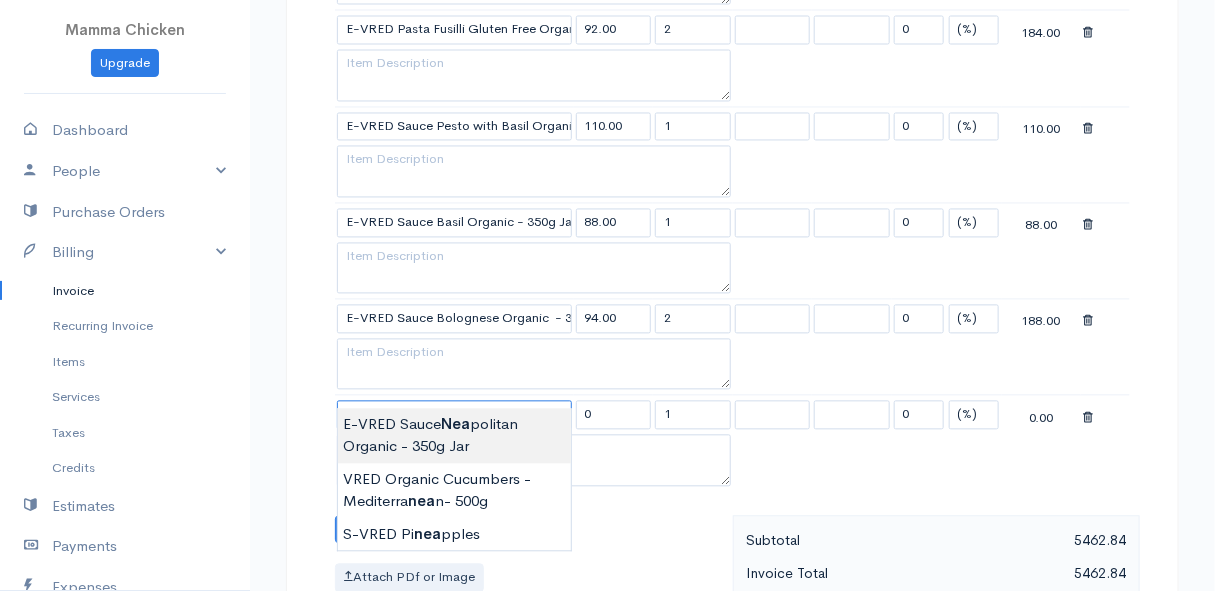 type on "E-VRED Sauce Neapolitan Organic - 350g Jar" 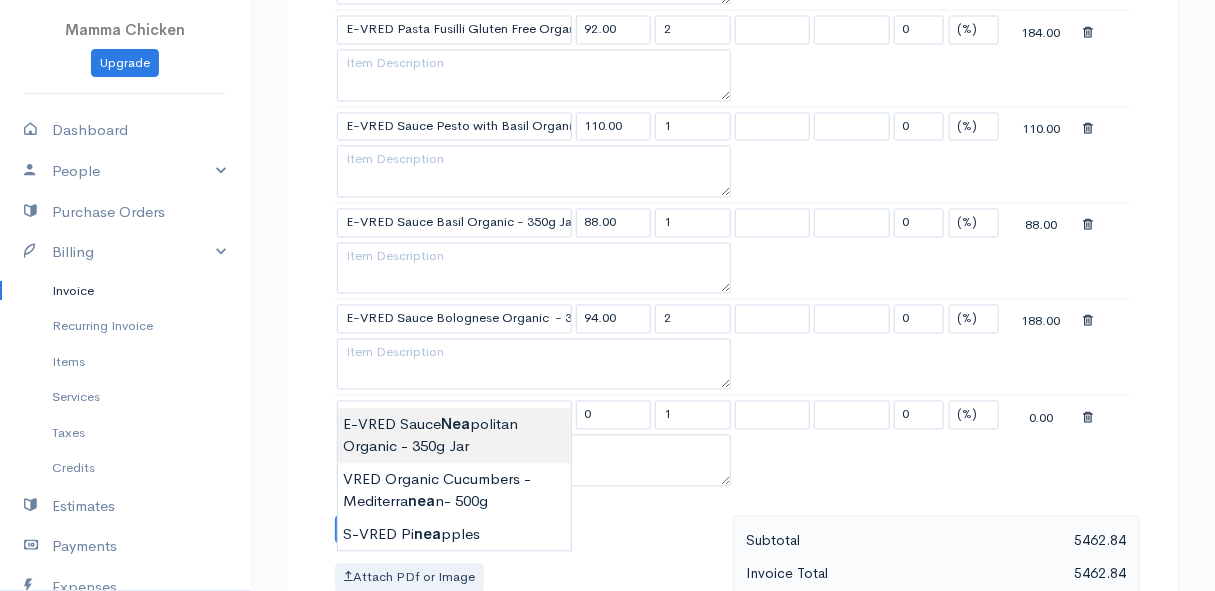 type on "88.00" 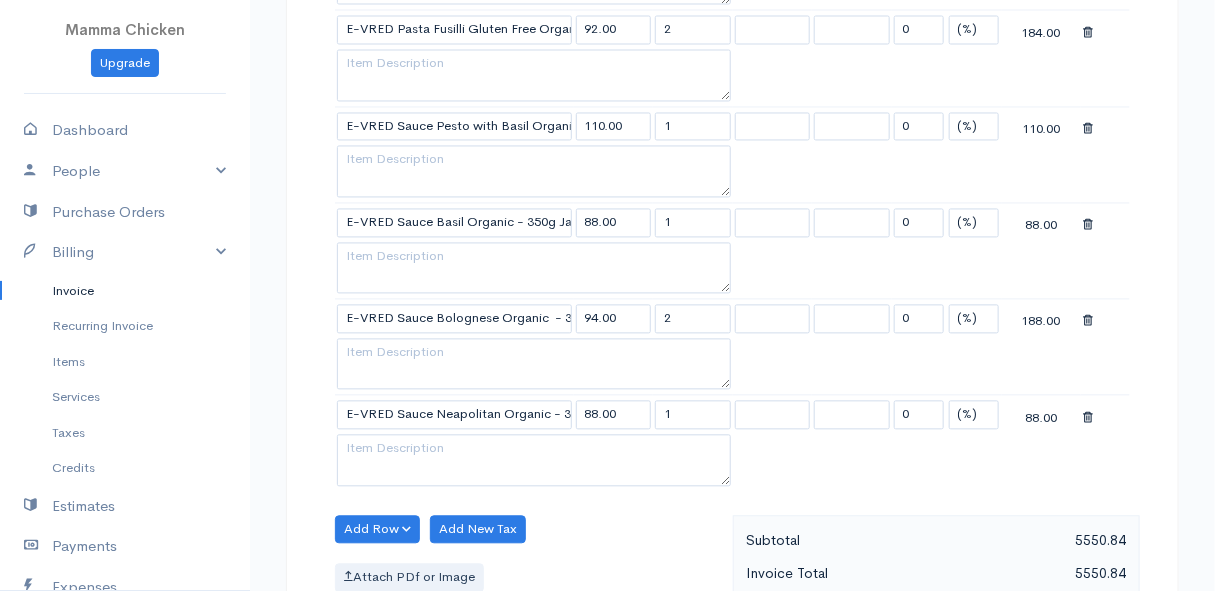 click on "Mamma Chicken
Upgrade
Dashboard
People
Clients
Vendors
Staff Users
Purchase Orders
Billing
Invoice
Recurring Invoice
Items
Services
Taxes
Credits
Estimates
Payments
Expenses
Track Time
Projects
Reports
Settings
My Organizations
Logout
Help
@CloudBooksApp 2022
Invoice
Edit Invoice #INV 250742
draft To [PERSON_NAME] [STREET_ADDRESS][PERSON_NAME], (Corner of [PERSON_NAME] and [PERSON_NAME] ~ stand 1062), [PERSON_NAME] Bay [PERSON_NAME][GEOGRAPHIC_DATA] 7195 [Choose Country] [GEOGRAPHIC_DATA] [GEOGRAPHIC_DATA] [GEOGRAPHIC_DATA] [GEOGRAPHIC_DATA] [PERSON_NAME]" at bounding box center (607, -1307) 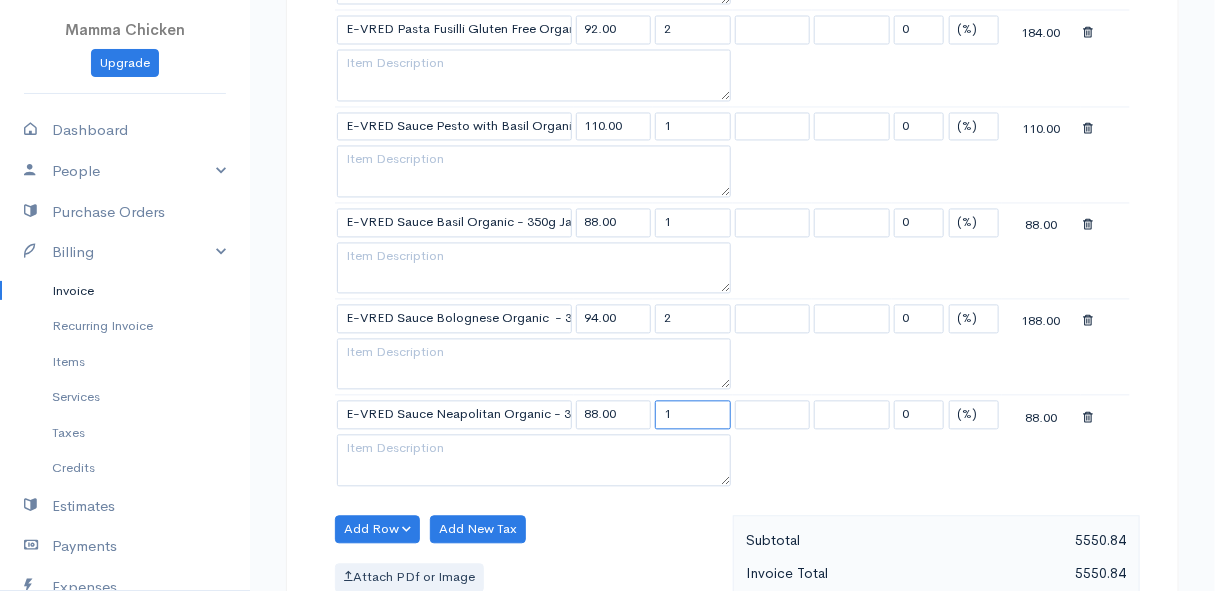 drag, startPoint x: 691, startPoint y: 395, endPoint x: 659, endPoint y: 396, distance: 32.01562 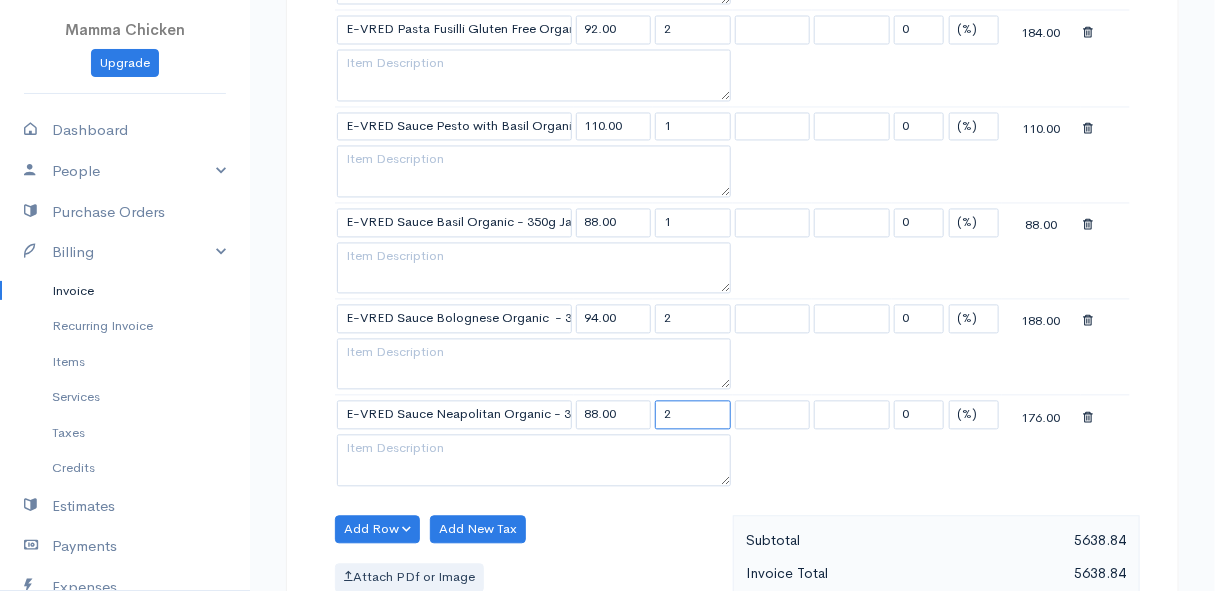 type on "2" 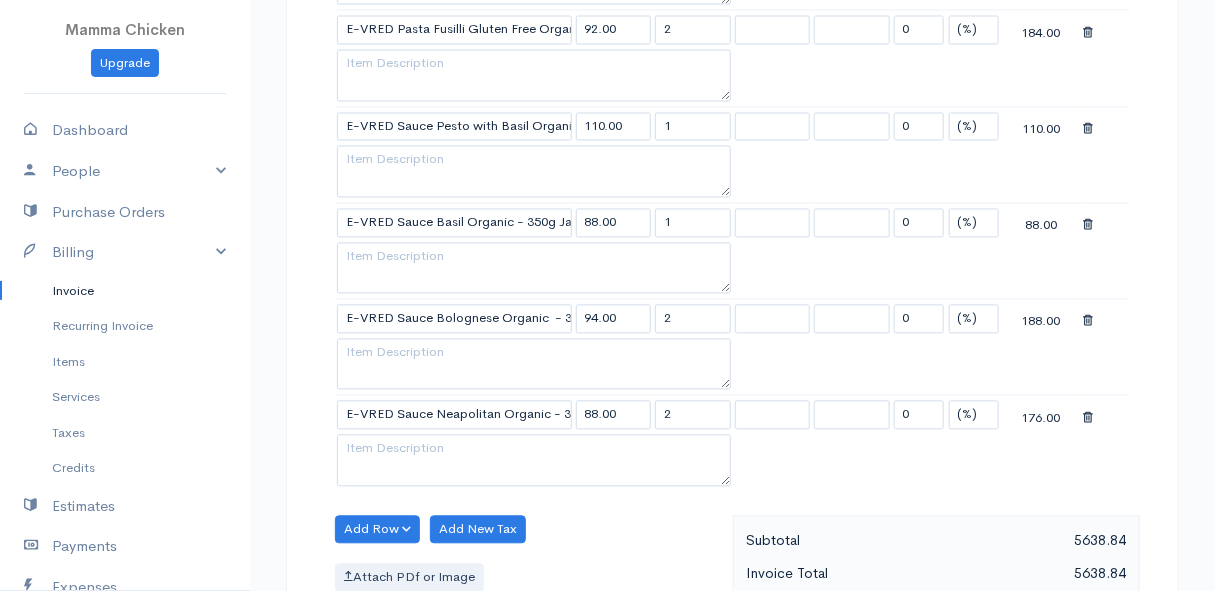 click on "Add Row Add Item Row Add Time Row Add New Tax                          Attach PDf or Image" at bounding box center (529, 605) 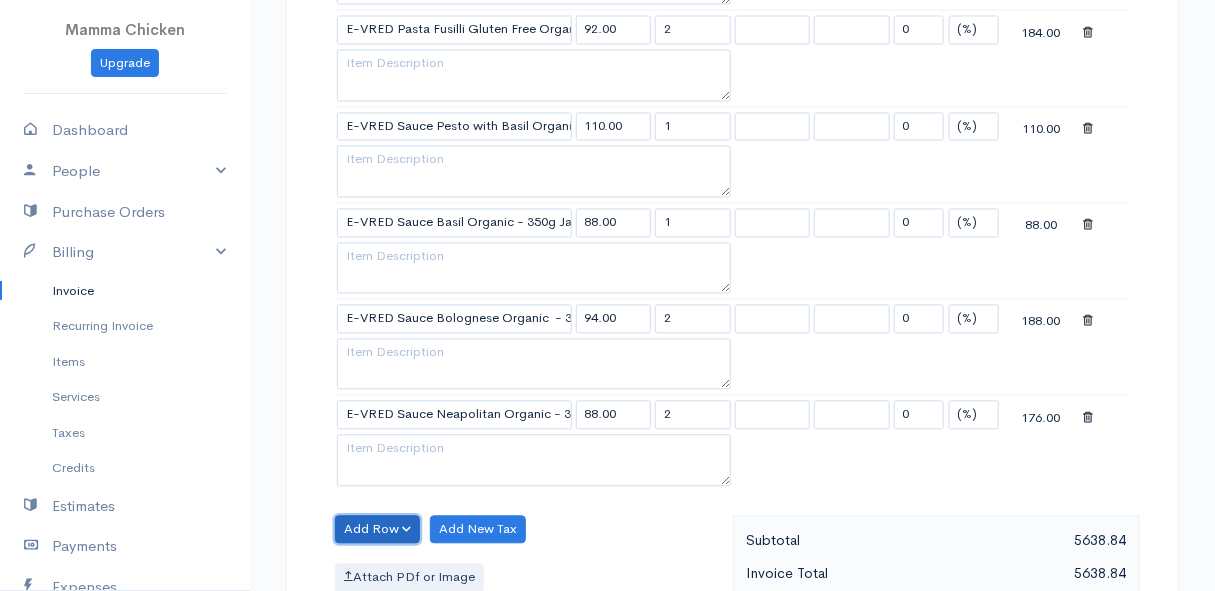 click on "Add Row" at bounding box center (377, 530) 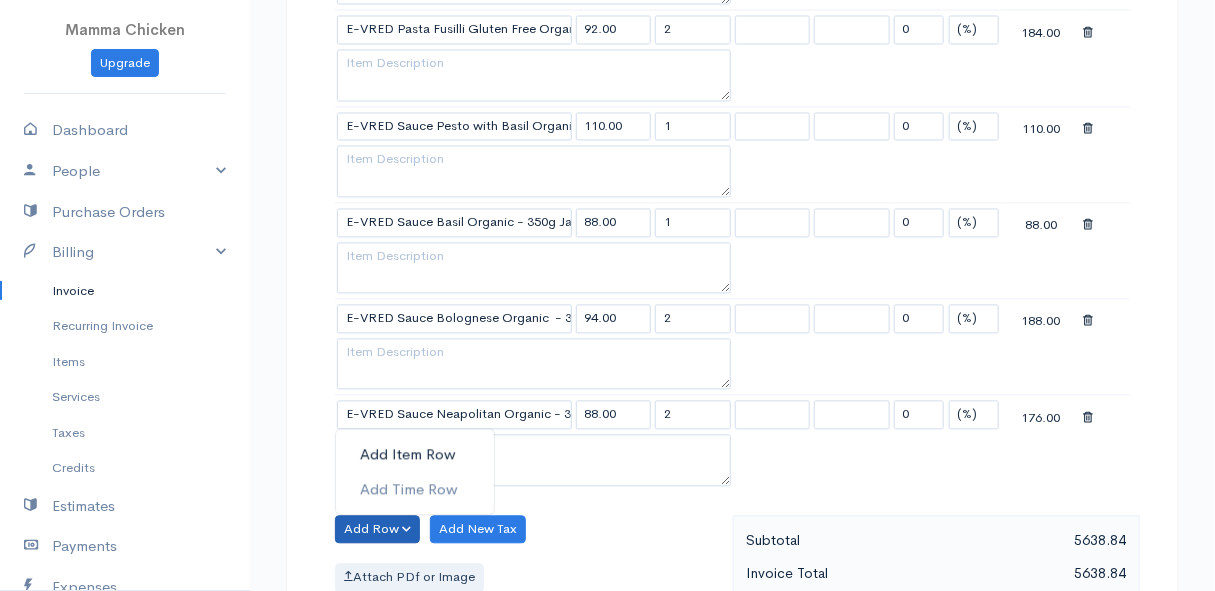 click on "Add Item Row" at bounding box center (415, 455) 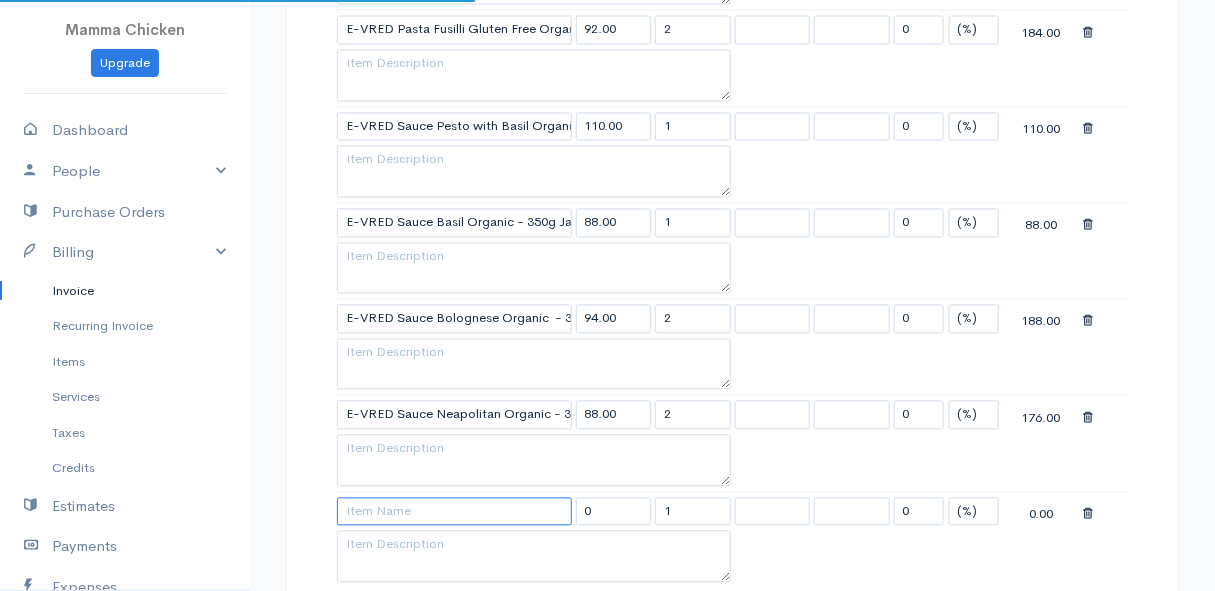 click at bounding box center (454, 512) 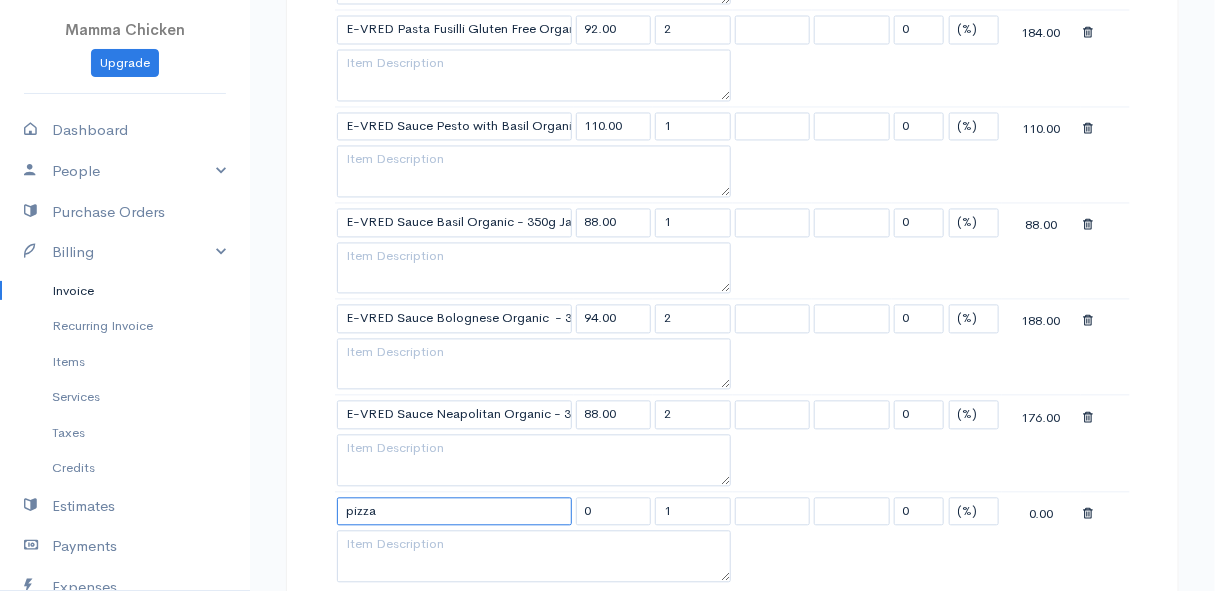 type on "pizza" 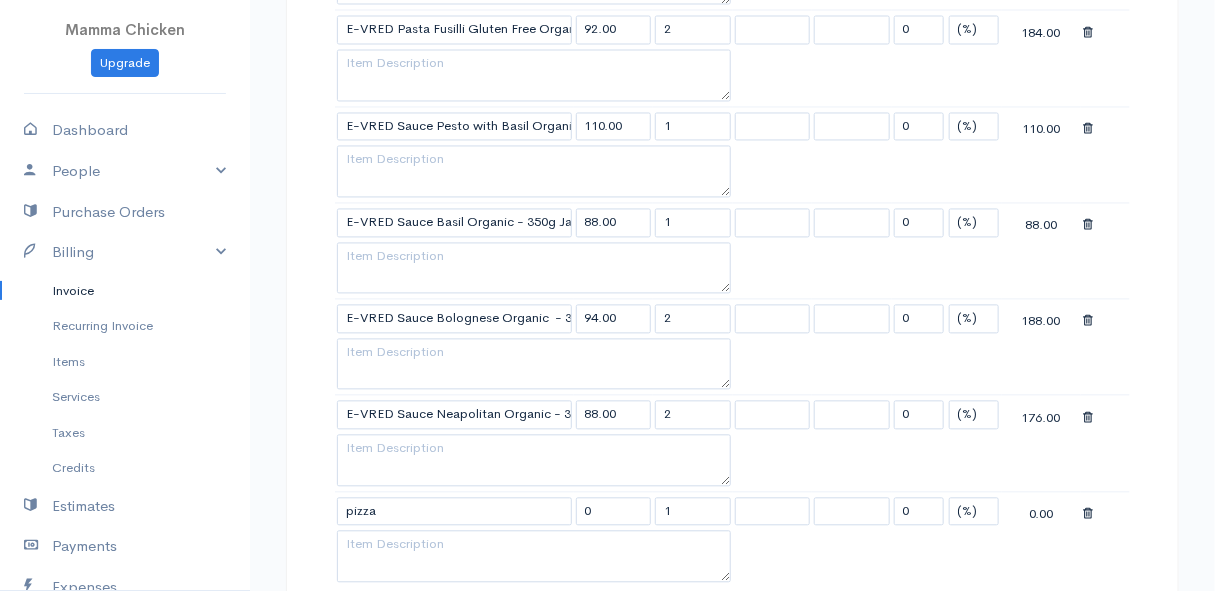 click at bounding box center (1088, 515) 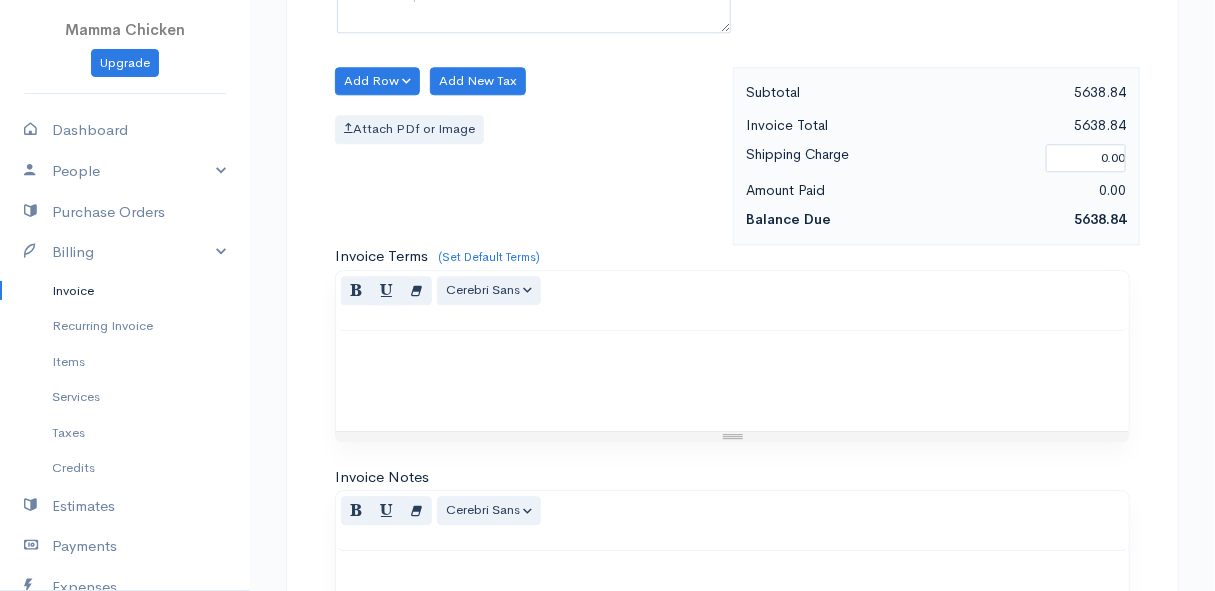 scroll, scrollTop: 4776, scrollLeft: 0, axis: vertical 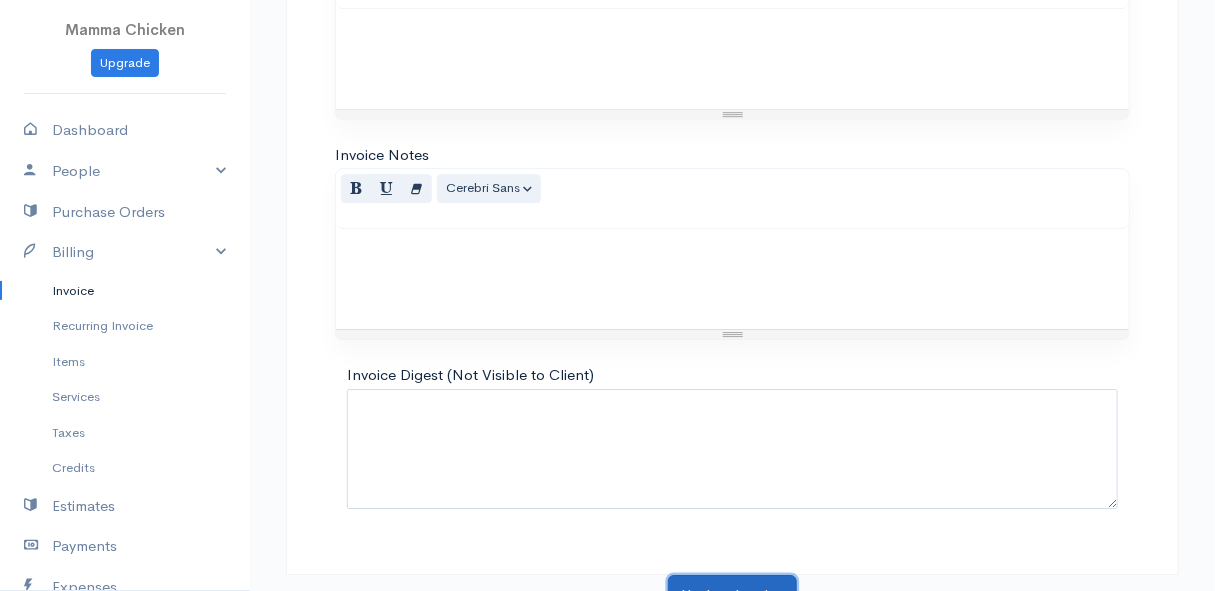 click on "Update Invoice" at bounding box center (732, 595) 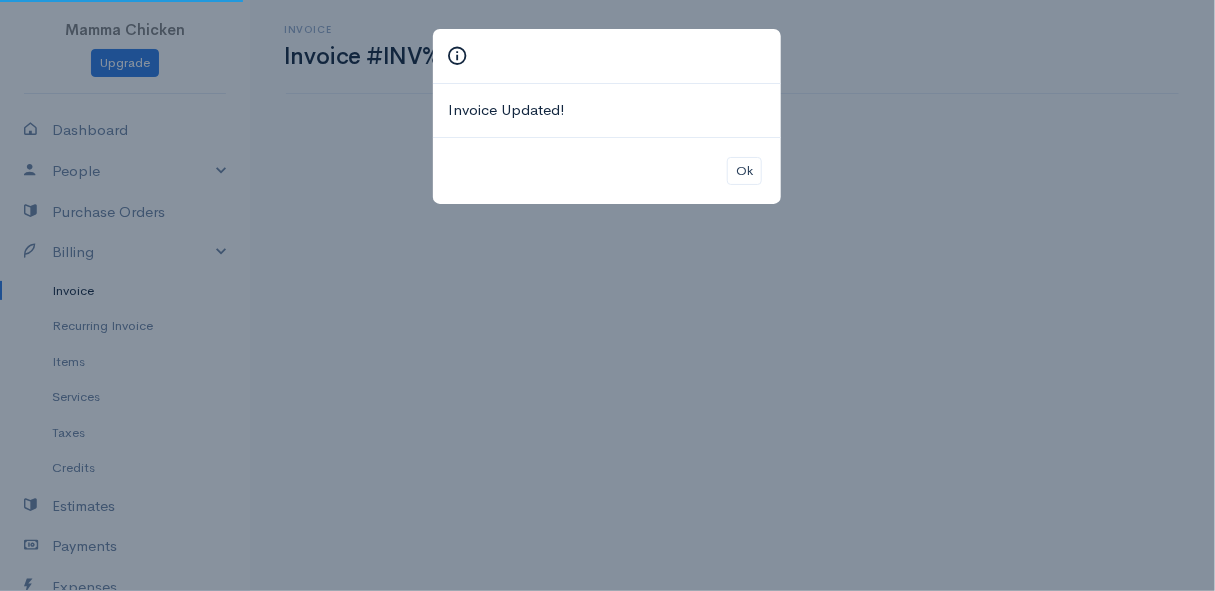 scroll, scrollTop: 0, scrollLeft: 0, axis: both 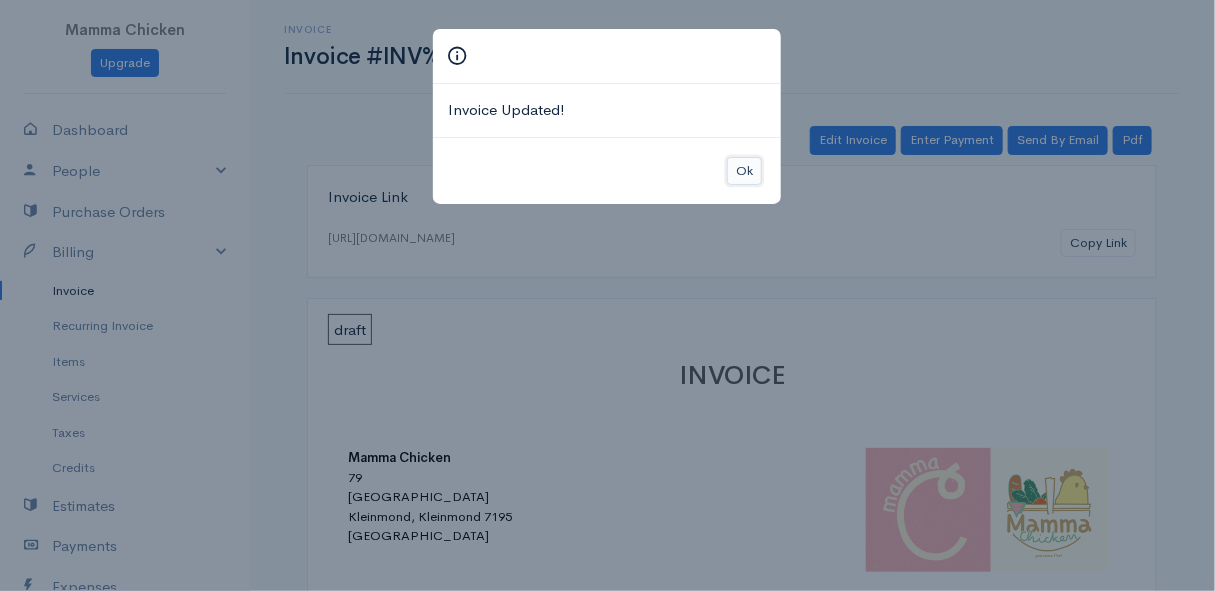 click on "Ok" at bounding box center (744, 171) 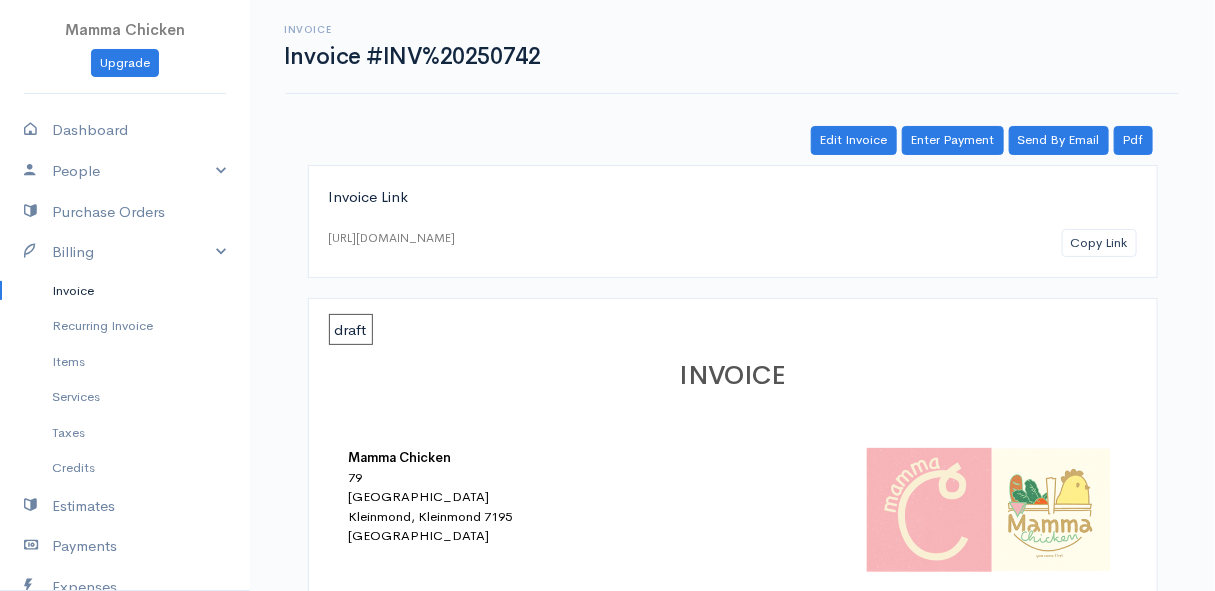 click on "Invoice" at bounding box center [125, 291] 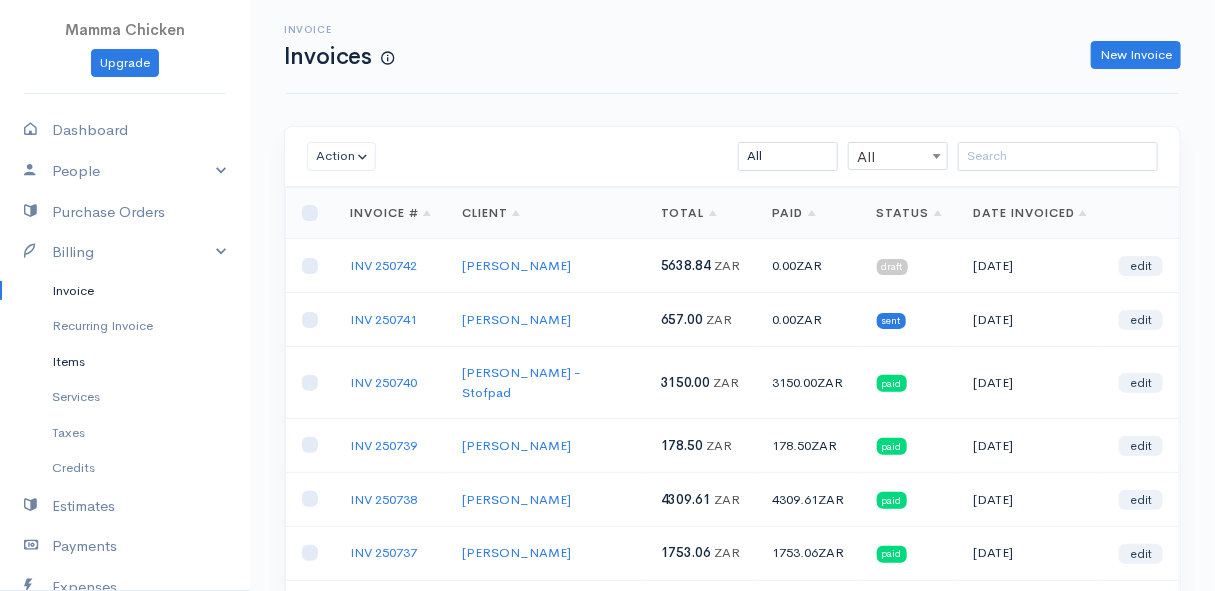 click on "Items" at bounding box center (125, 362) 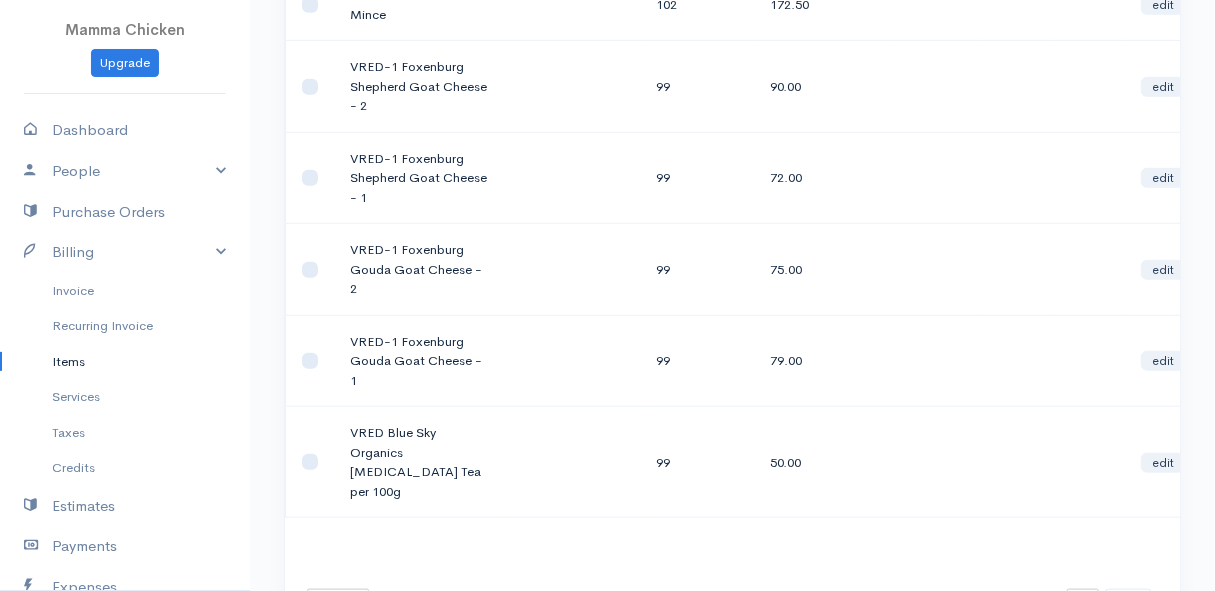 scroll, scrollTop: 706, scrollLeft: 0, axis: vertical 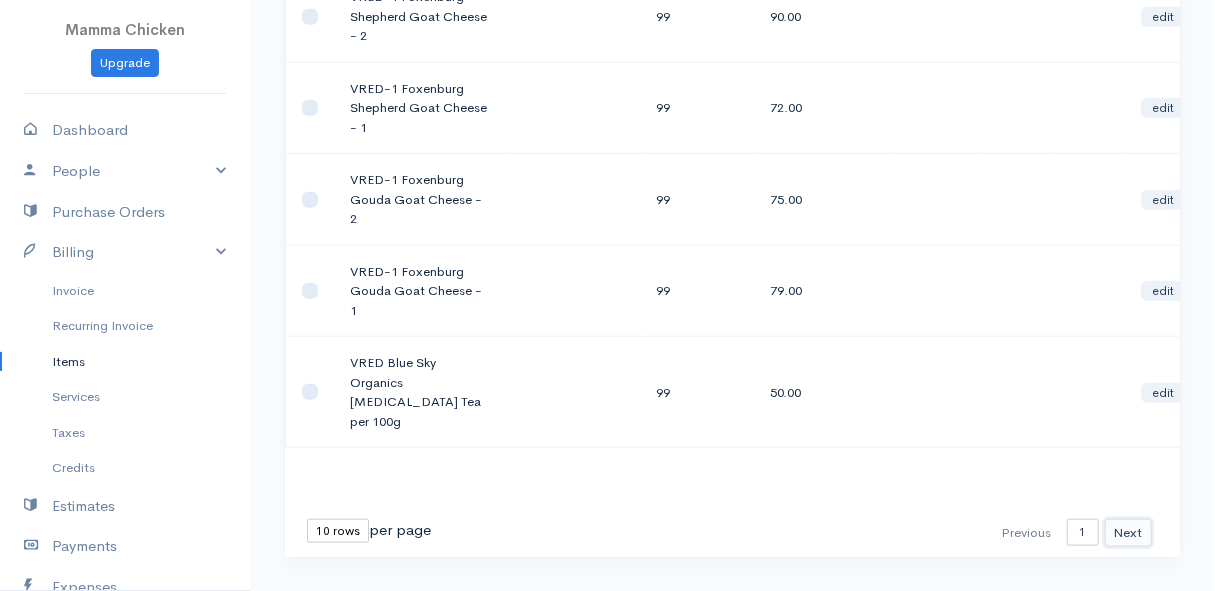 click on "Next" at bounding box center [1128, 533] 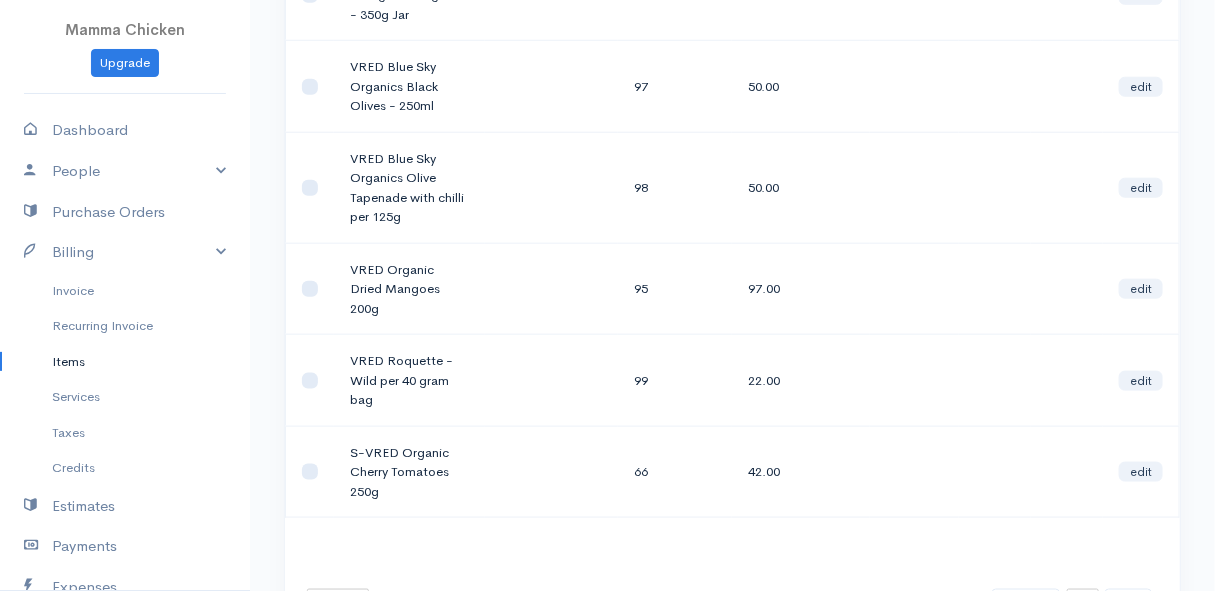scroll, scrollTop: 454, scrollLeft: 0, axis: vertical 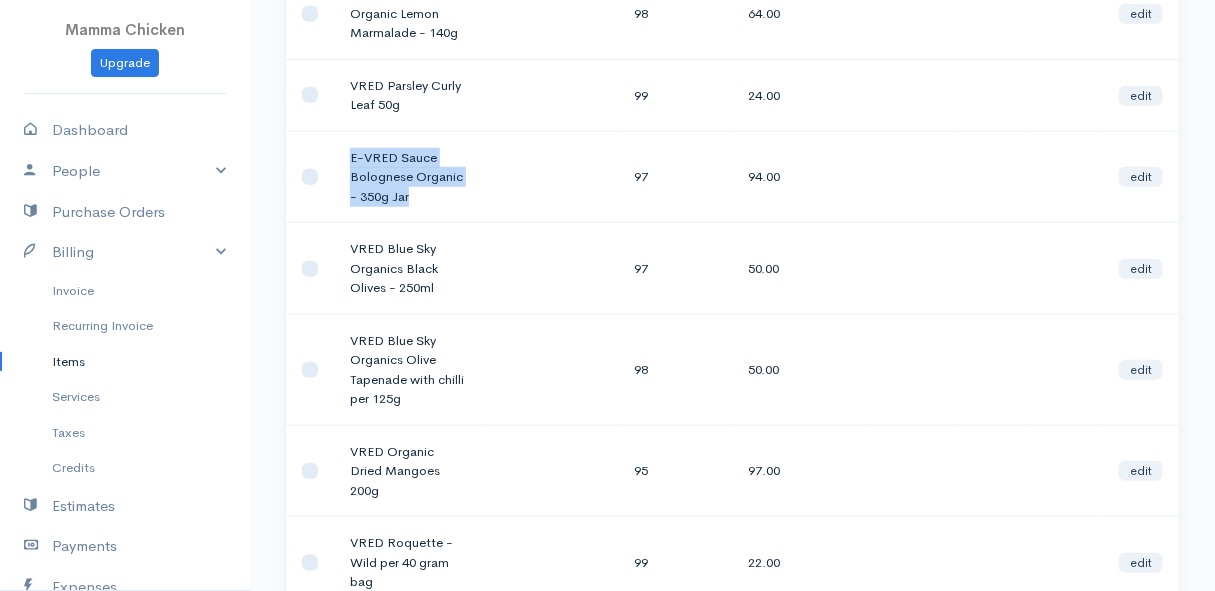 drag, startPoint x: 408, startPoint y: 174, endPoint x: 348, endPoint y: 137, distance: 70.491135 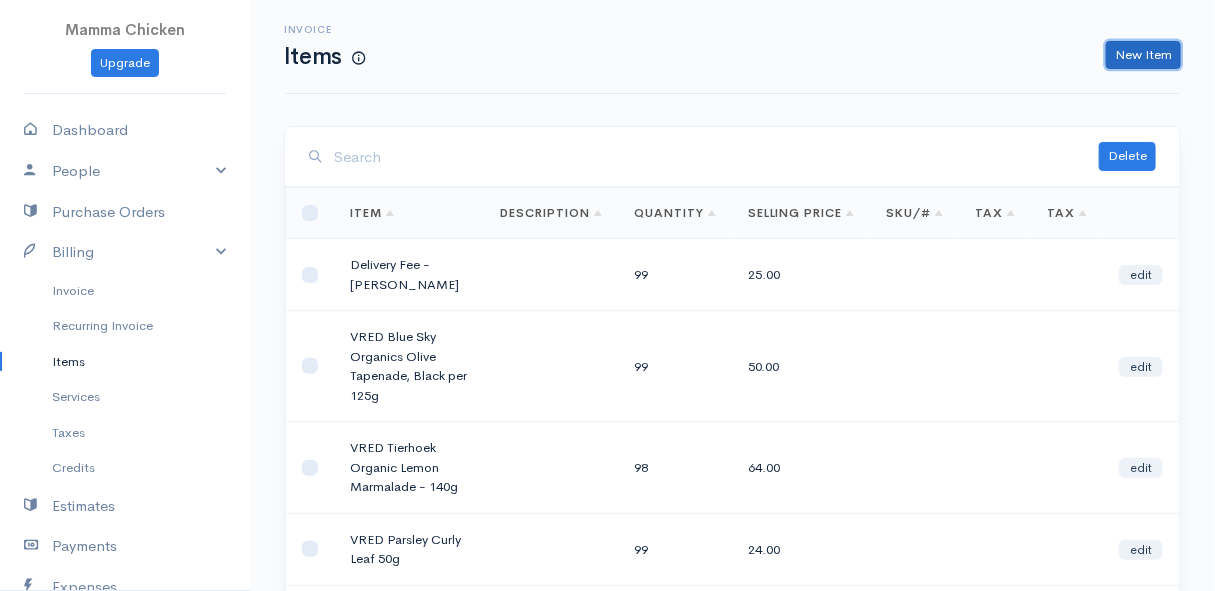 click on "New Item" at bounding box center (1143, 55) 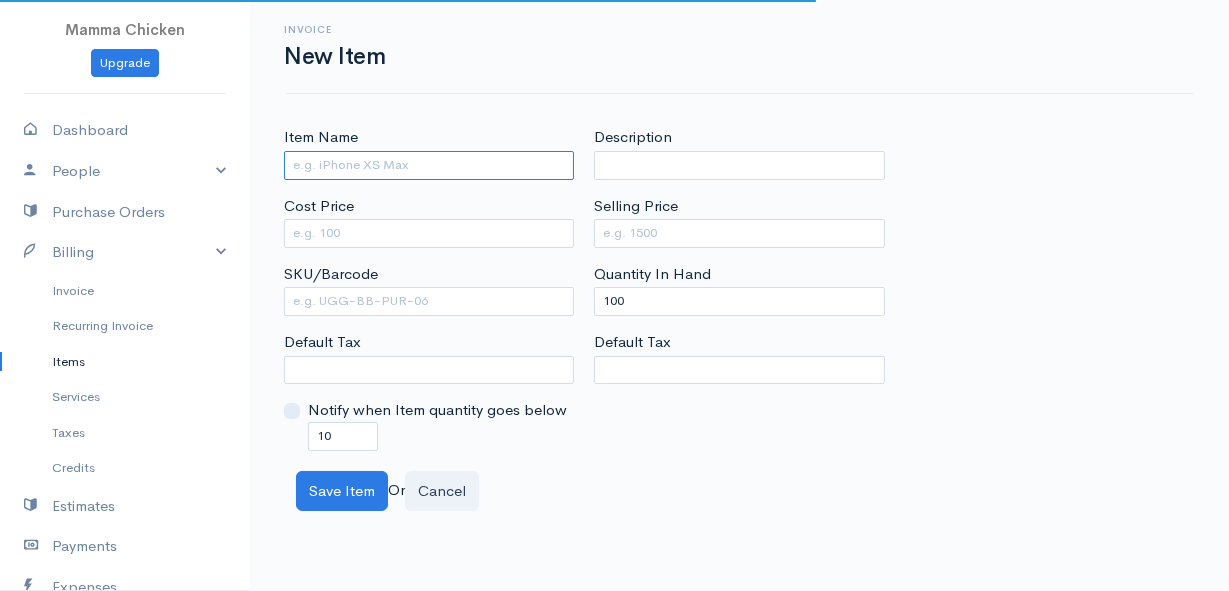 click on "Item Name" at bounding box center [429, 165] 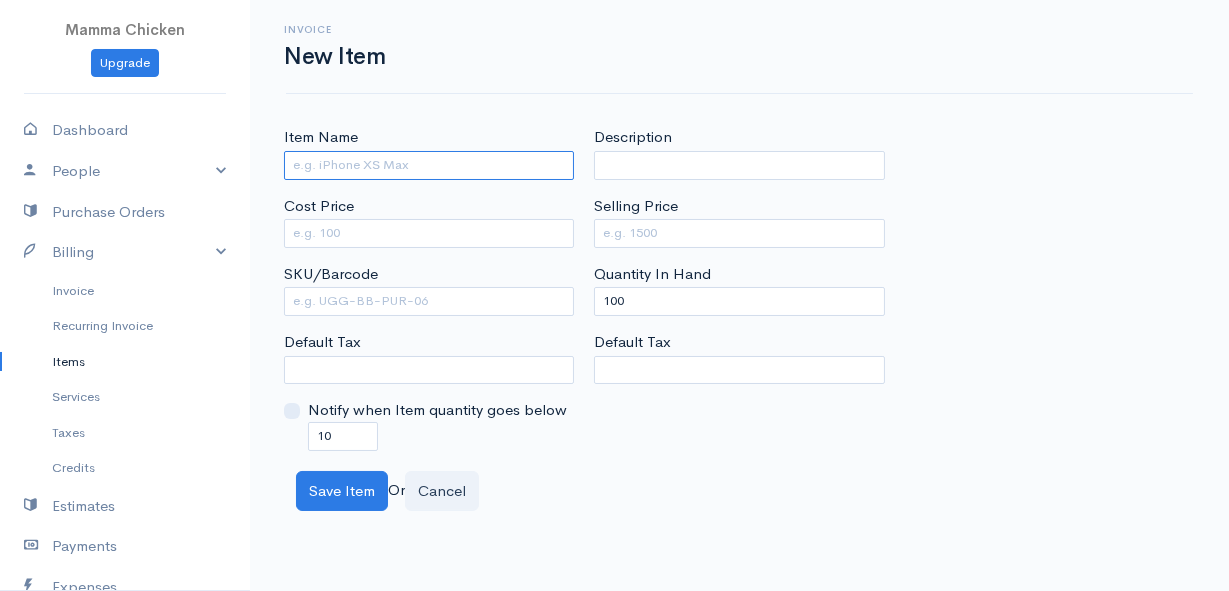 paste on "E-VRED Sauce Bolognese Organic - 350g Jar" 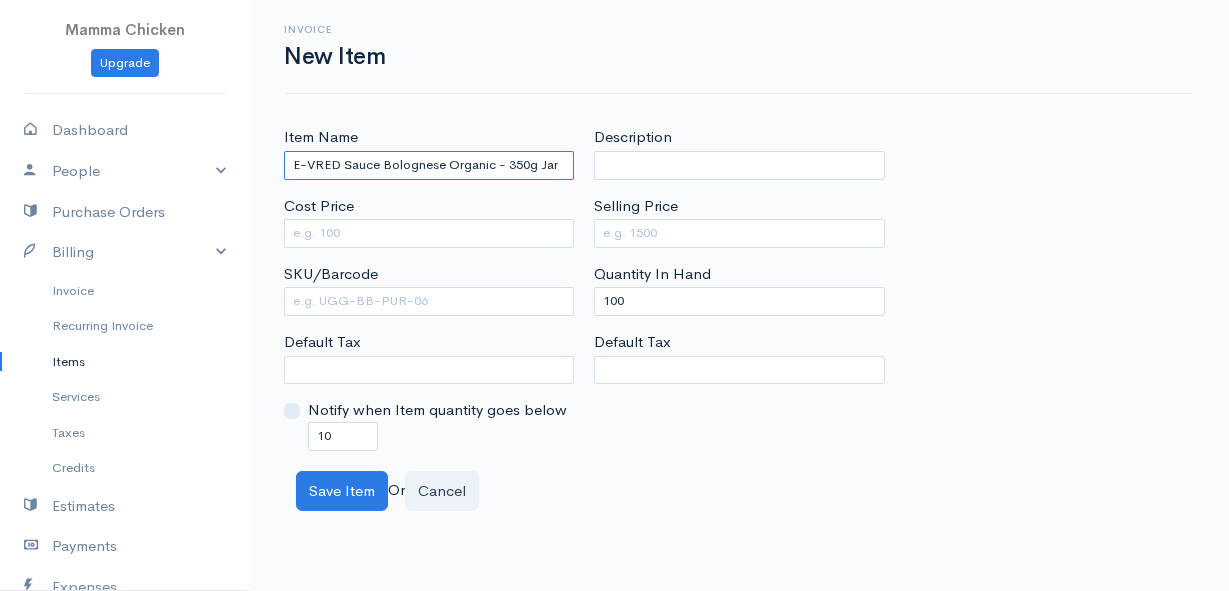 drag, startPoint x: 382, startPoint y: 162, endPoint x: 444, endPoint y: 167, distance: 62.201286 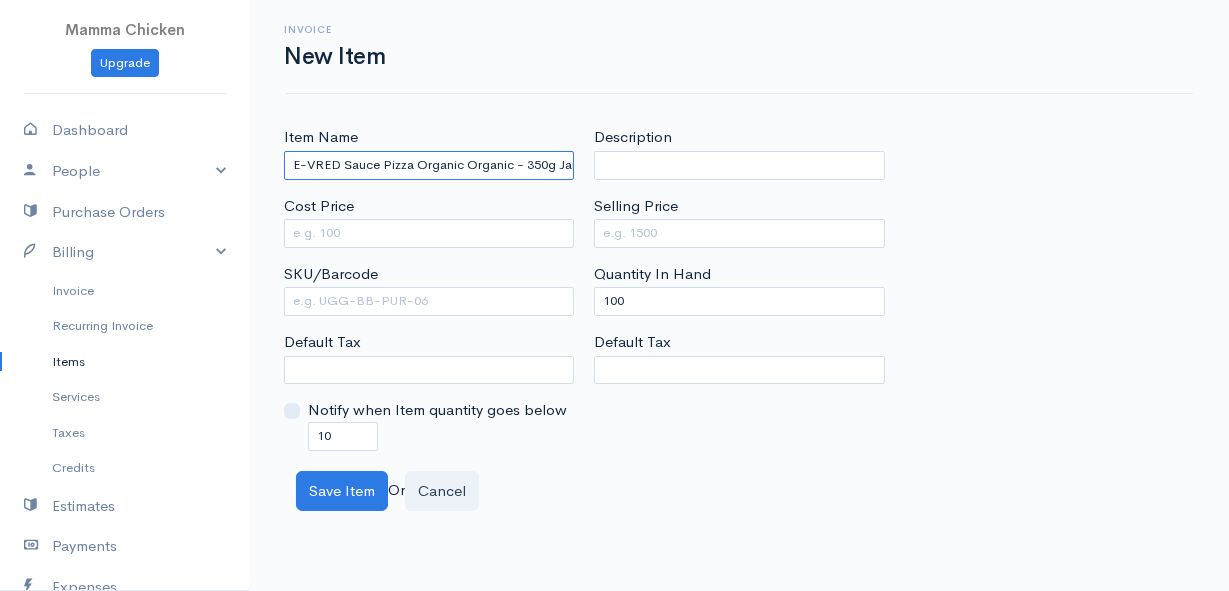 type on "E-VRED Sauce Pizza Organic Organic - 350g Jar" 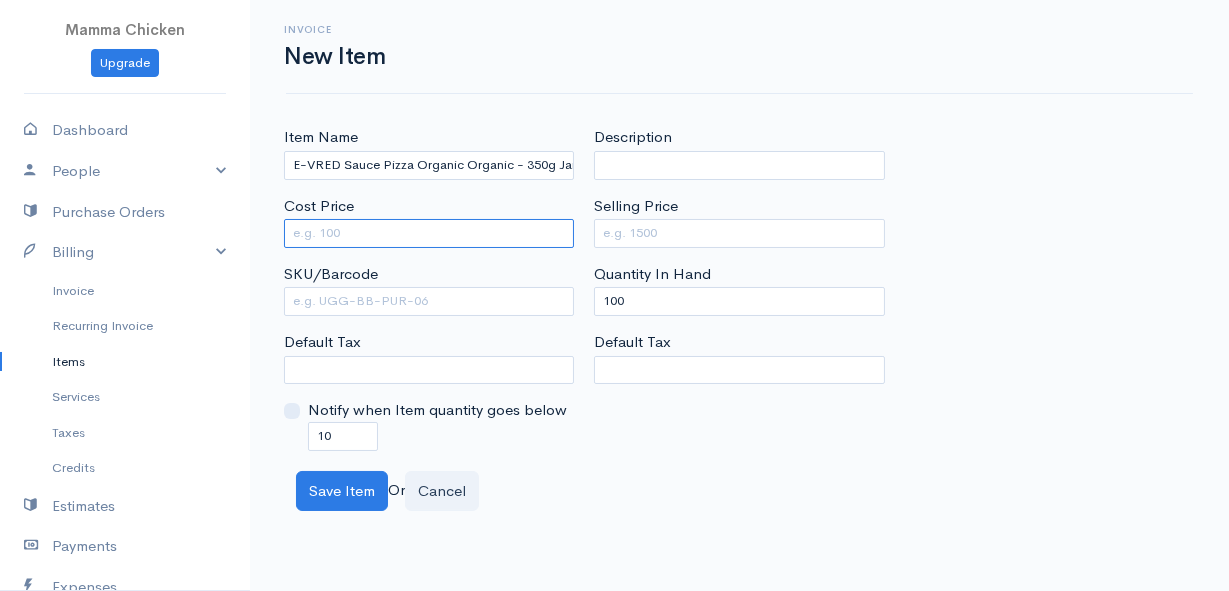 click on "Cost Price" at bounding box center [429, 233] 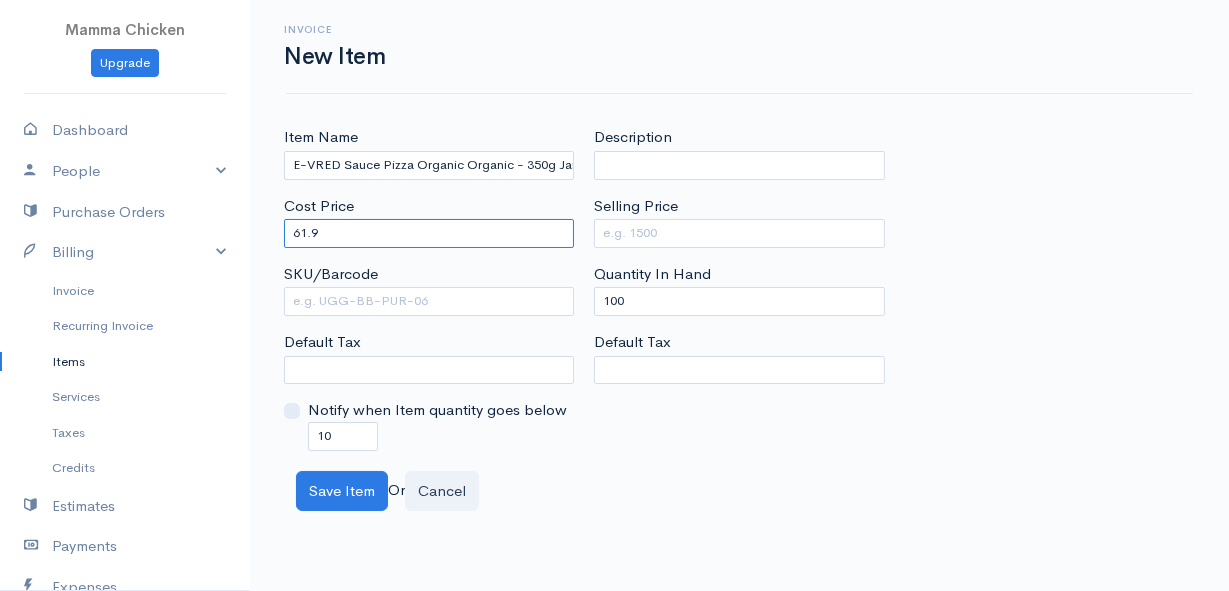 type on "61.9" 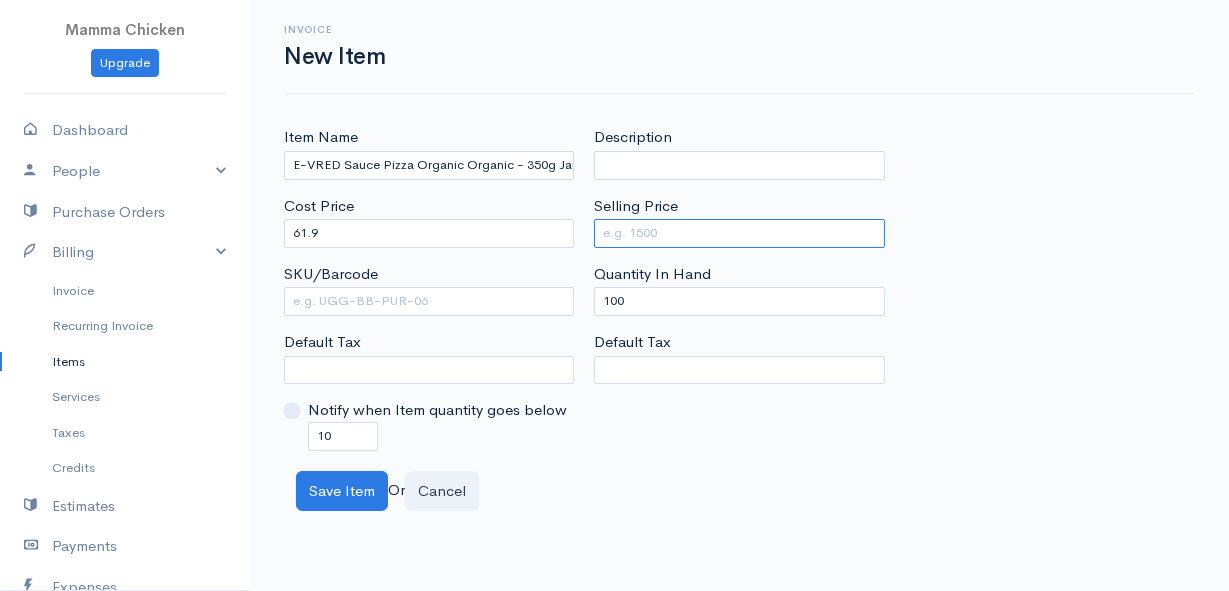 click on "Selling Price" at bounding box center [739, 233] 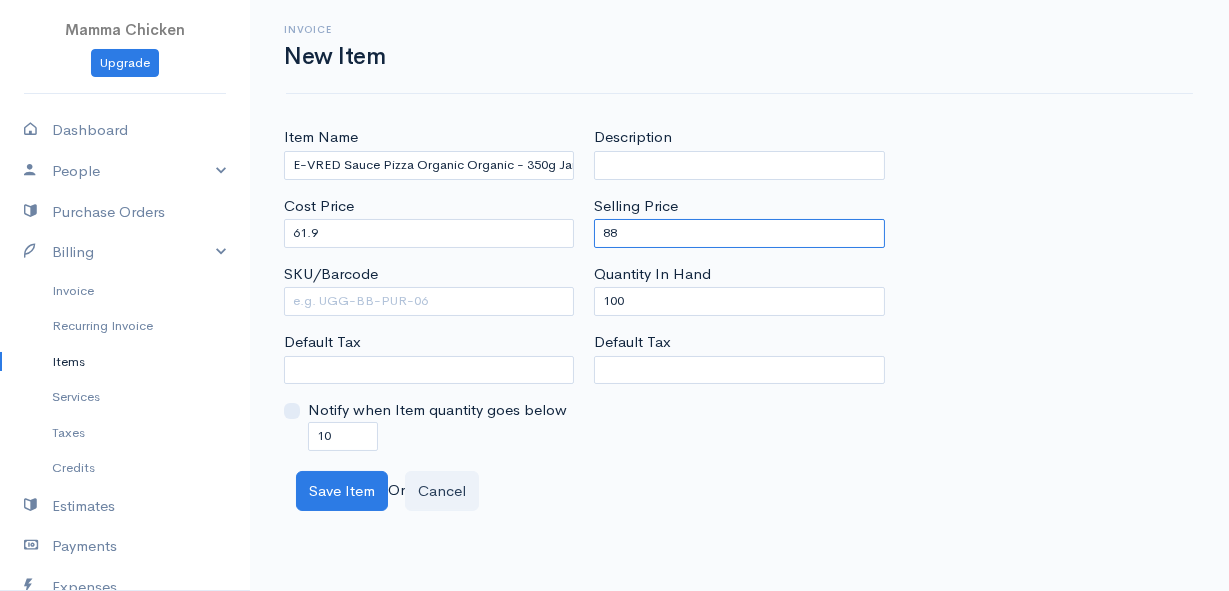 type on "88" 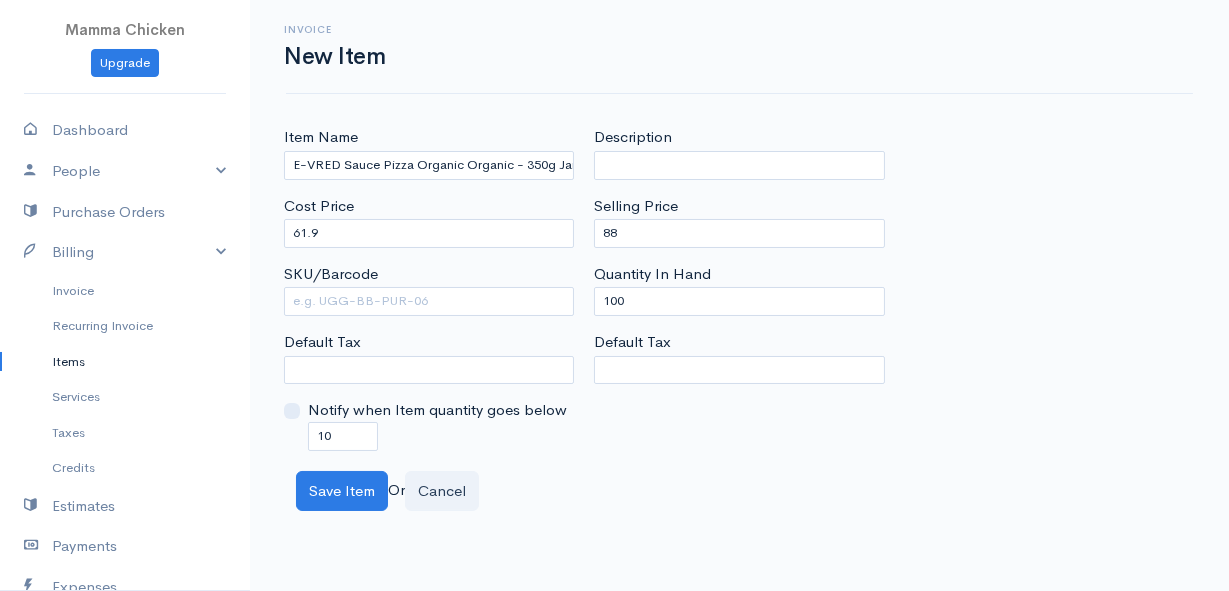 click on "Save Item   Or   Cancel" at bounding box center (739, 491) 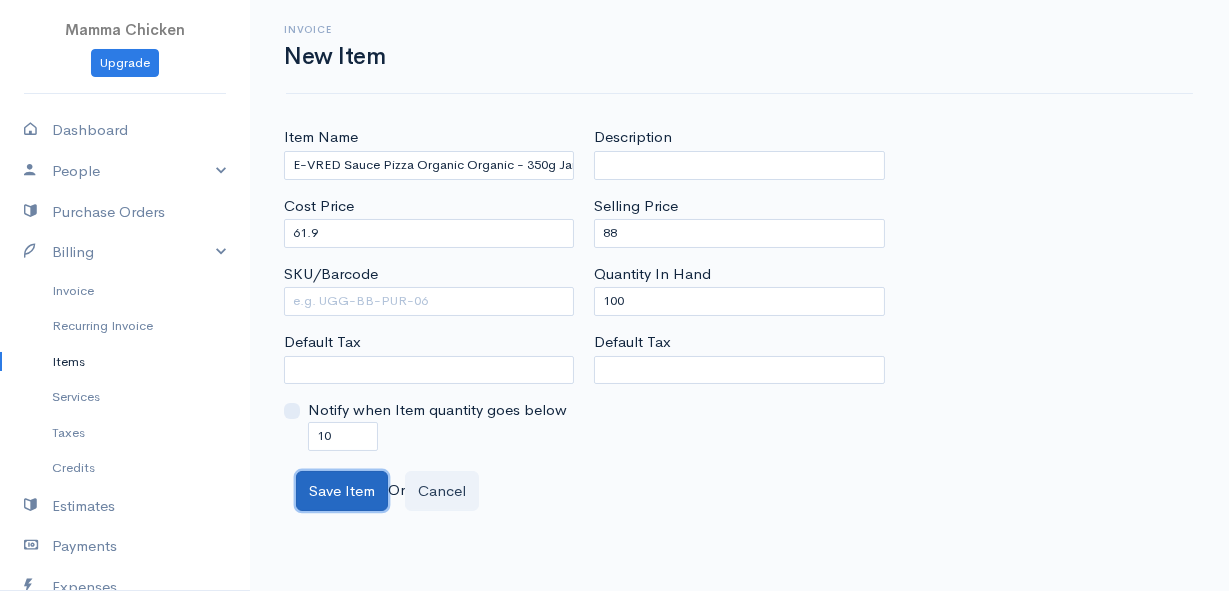 click on "Save Item" at bounding box center [342, 491] 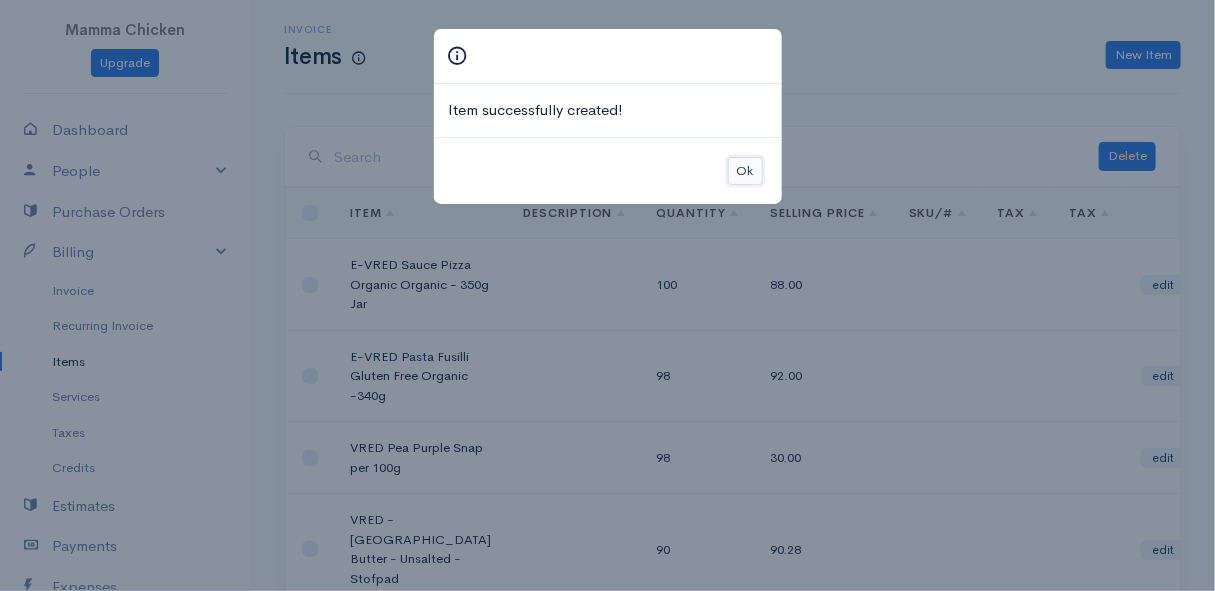 click on "Ok" at bounding box center [745, 171] 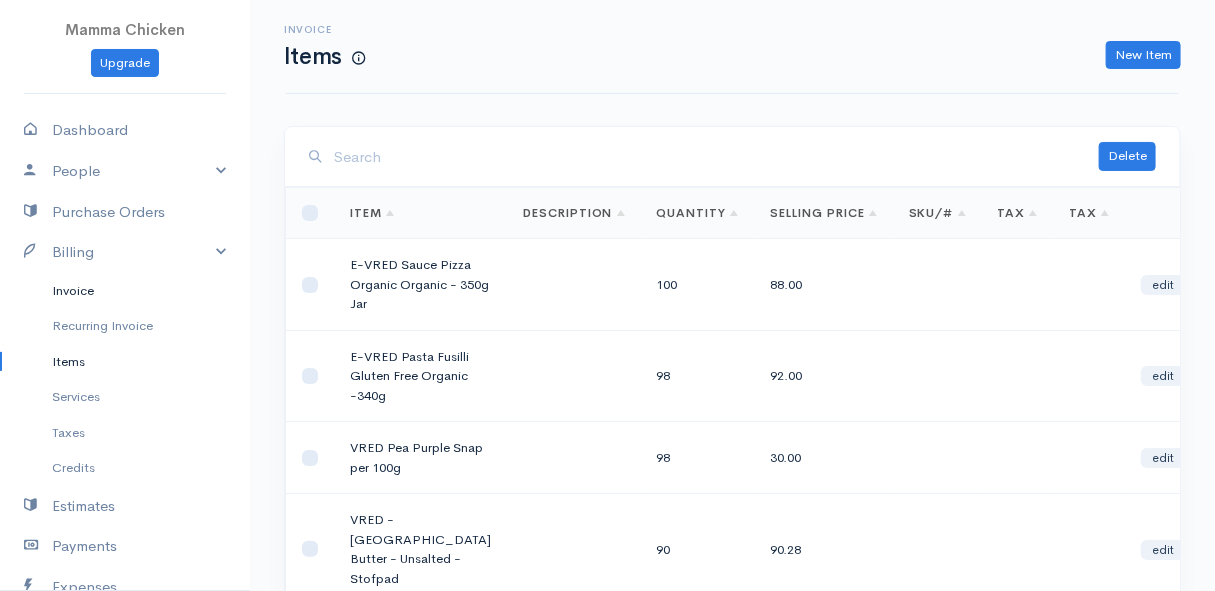 click on "Invoice" at bounding box center (125, 291) 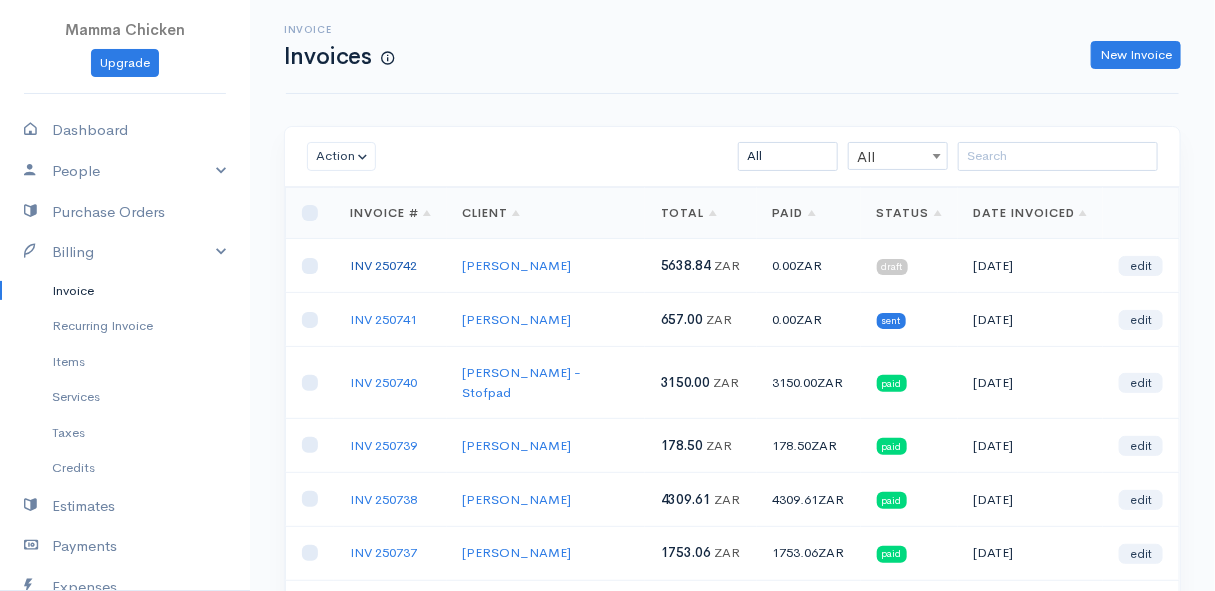 click on "INV 250742" at bounding box center [383, 265] 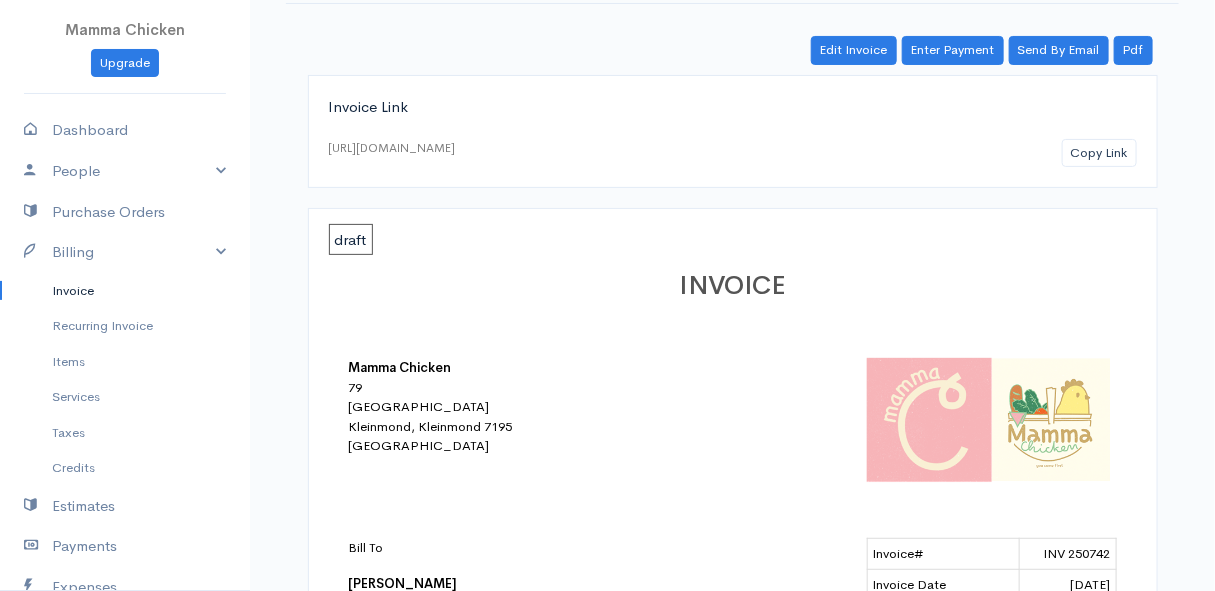 scroll, scrollTop: 0, scrollLeft: 0, axis: both 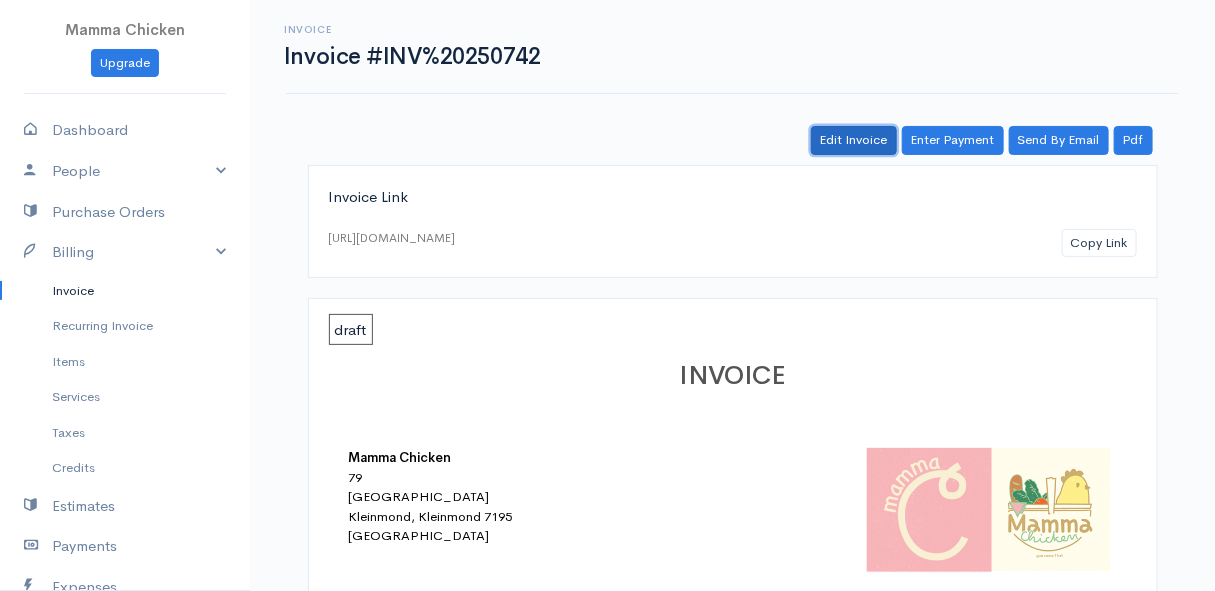 click on "Edit Invoice" at bounding box center [854, 140] 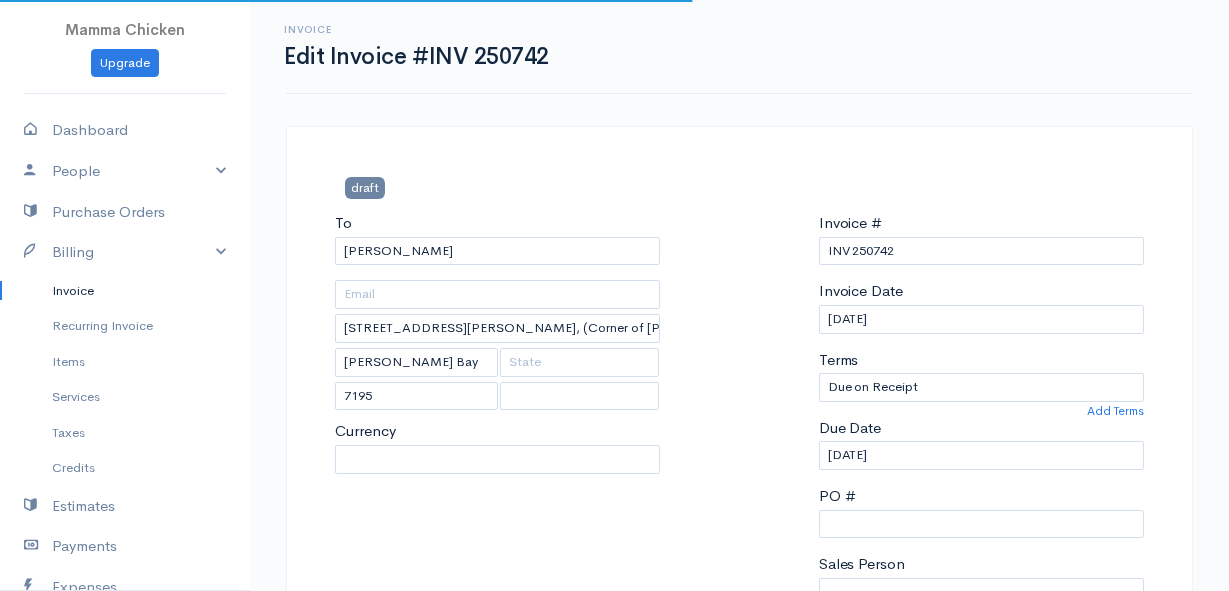 select on "0" 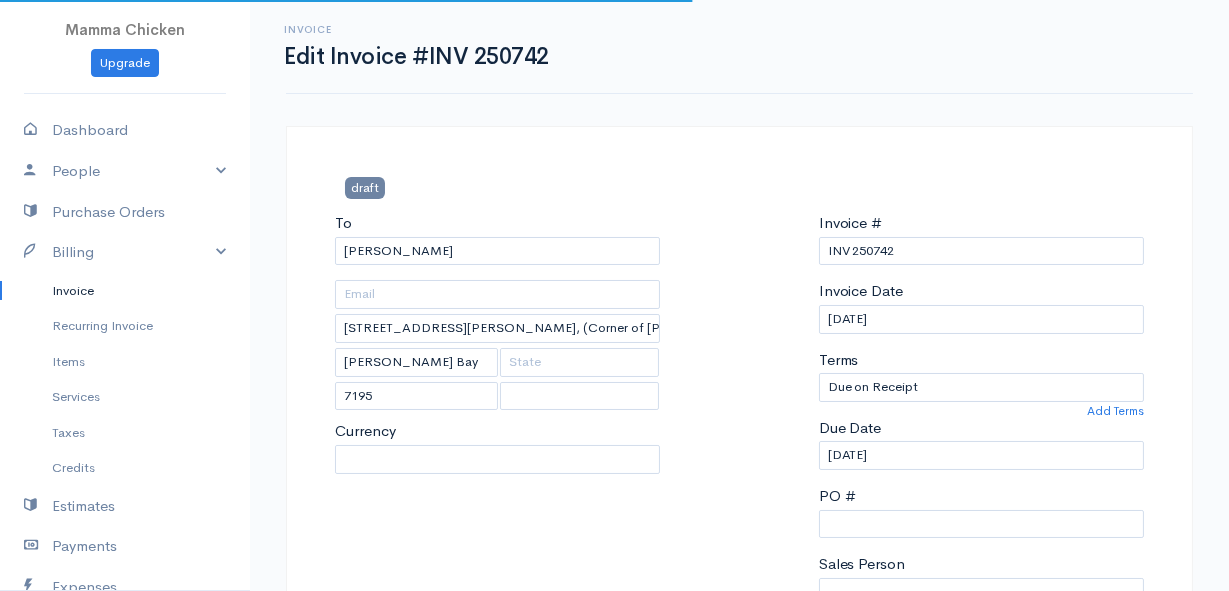 select 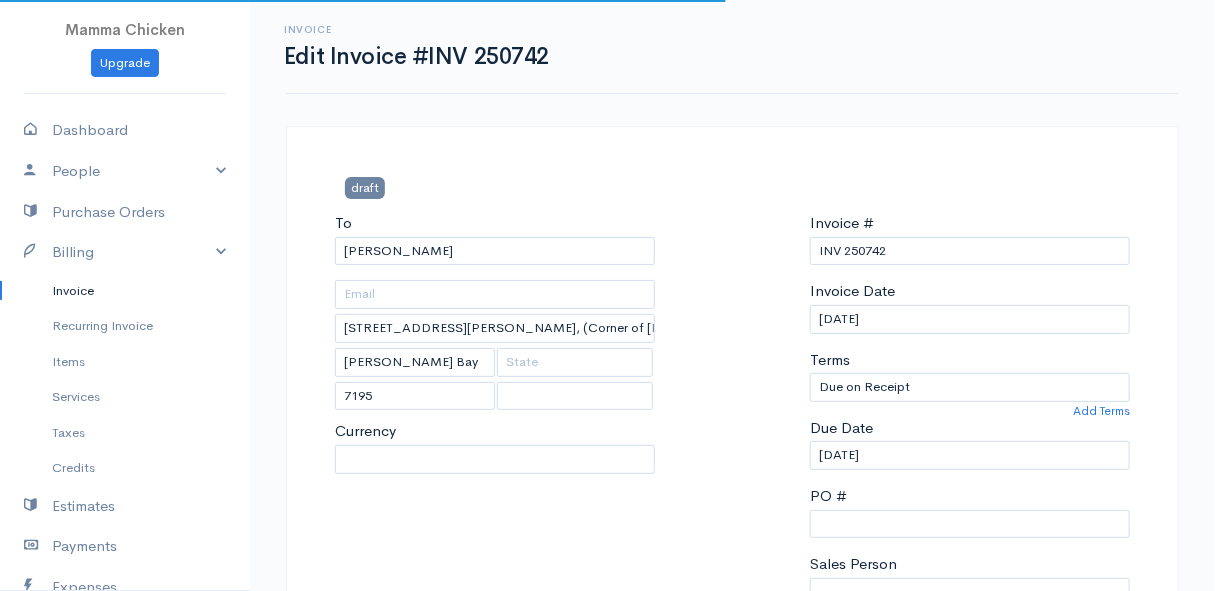 select on "[GEOGRAPHIC_DATA]" 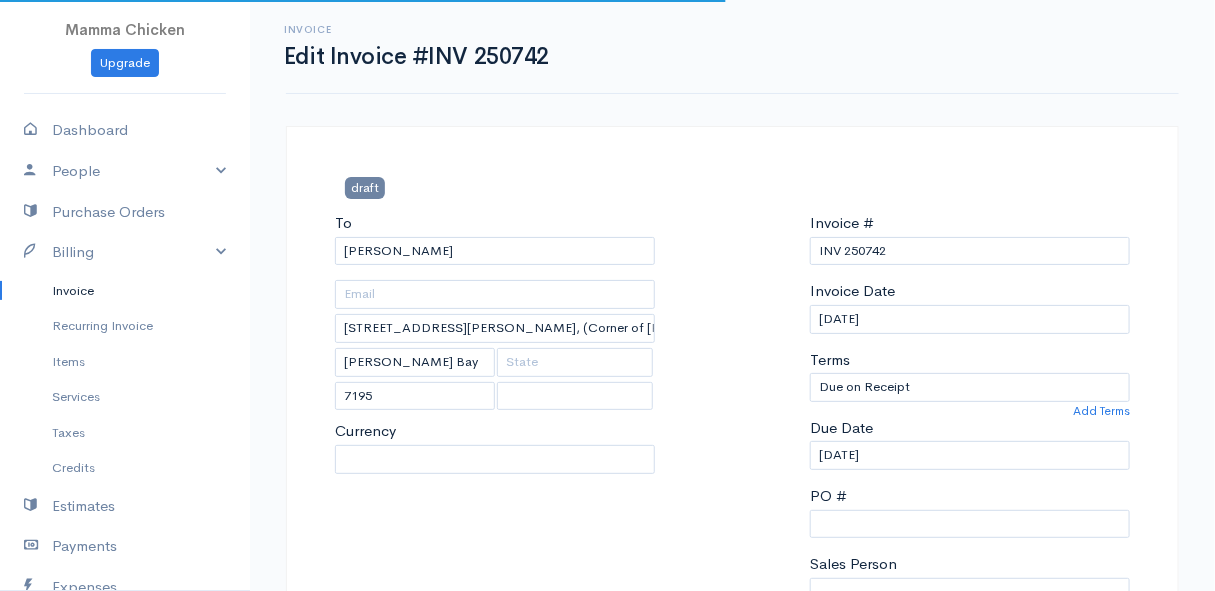 select on "ZAR" 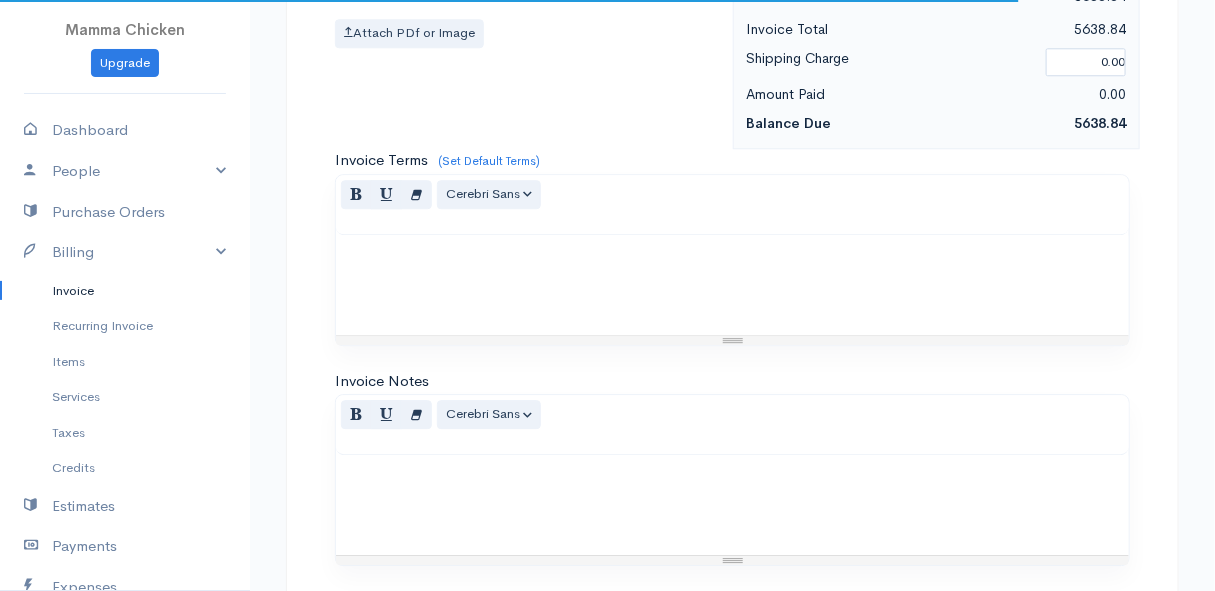 scroll, scrollTop: 4181, scrollLeft: 0, axis: vertical 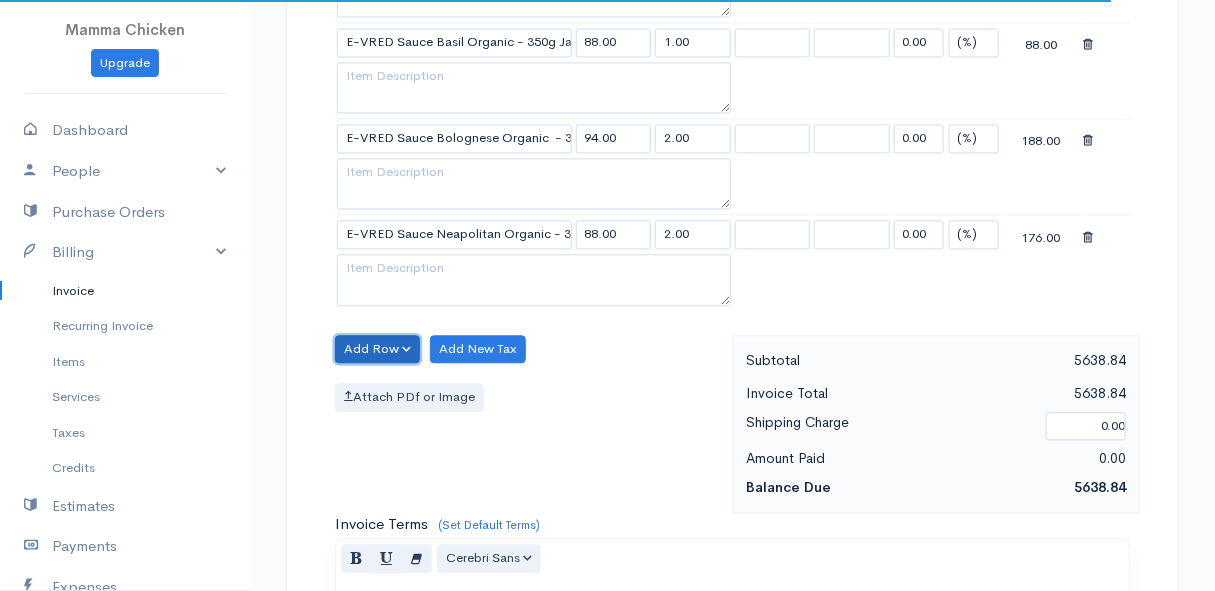 click on "Add Row" at bounding box center (377, 349) 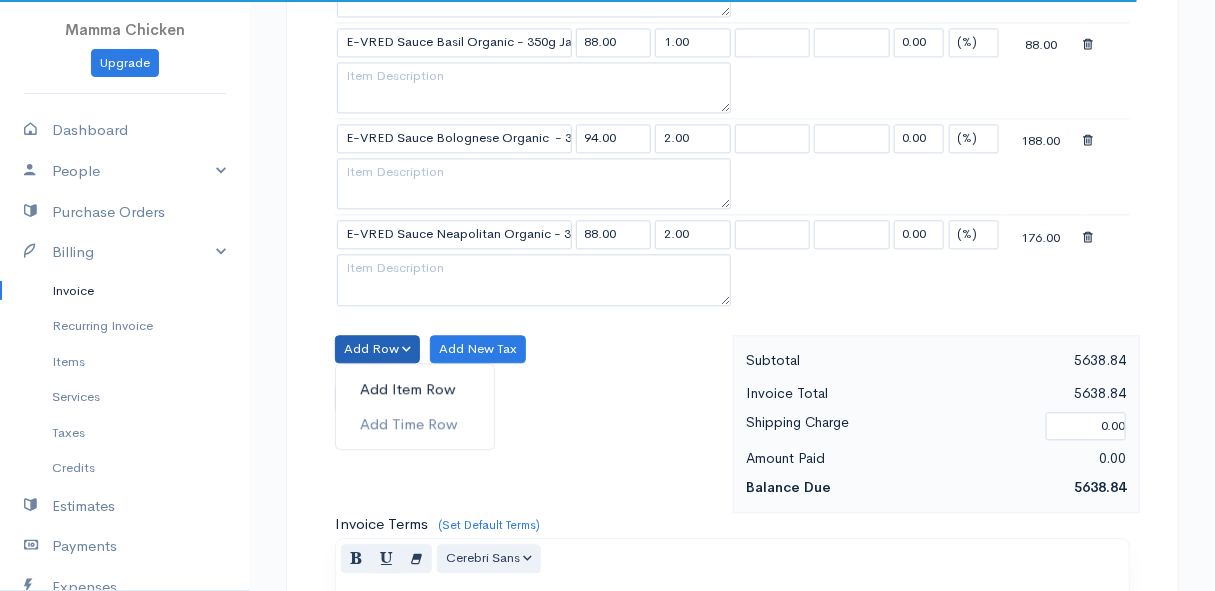 click on "Add Item Row" at bounding box center [415, 389] 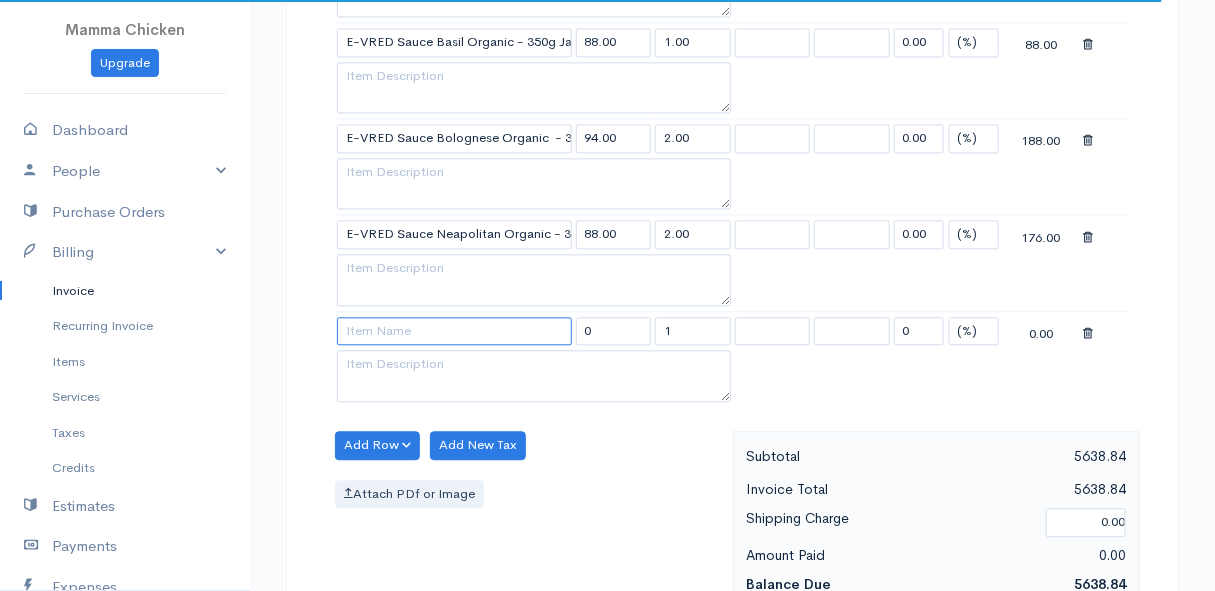 click at bounding box center [454, 331] 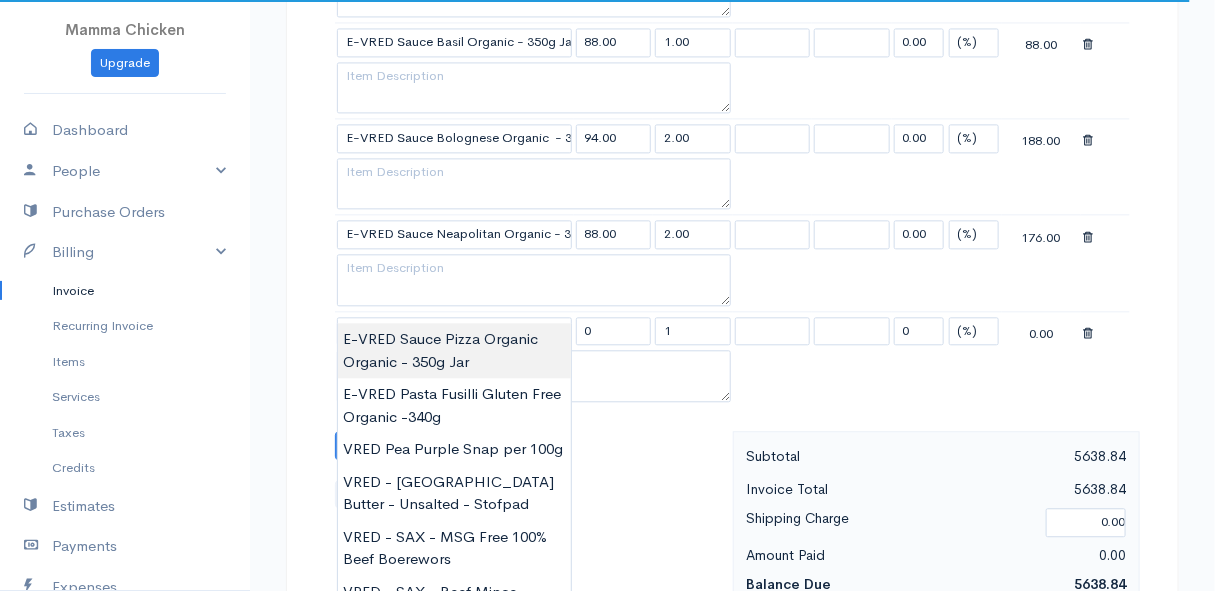 type on "E-VRED Sauce Pizza Organic Organic - 350g Jar" 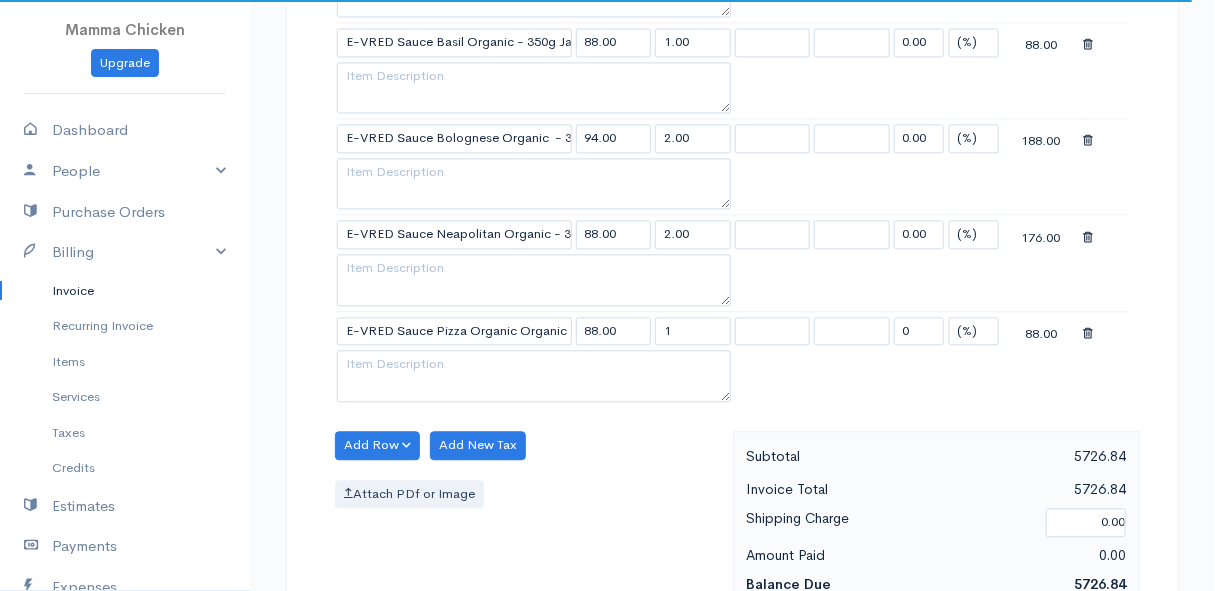 click on "Mamma Chicken
Upgrade
Dashboard
People
Clients
Vendors
Staff Users
Purchase Orders
Billing
Invoice
Recurring Invoice
Items
Services
Taxes
Credits
Estimates
Payments
Expenses
Track Time
Projects
Reports
Settings
My Organizations
Logout
Help
@CloudBooksApp 2022
Invoice
Edit Invoice #INV 250742
draft To [PERSON_NAME] [STREET_ADDRESS][PERSON_NAME], (Corner of [PERSON_NAME] and [PERSON_NAME] ~ stand 1062), [PERSON_NAME] Bay [PERSON_NAME][GEOGRAPHIC_DATA] 7195 [Choose Country] [GEOGRAPHIC_DATA] [GEOGRAPHIC_DATA] [GEOGRAPHIC_DATA] [GEOGRAPHIC_DATA] [PERSON_NAME]" at bounding box center (607, -1440) 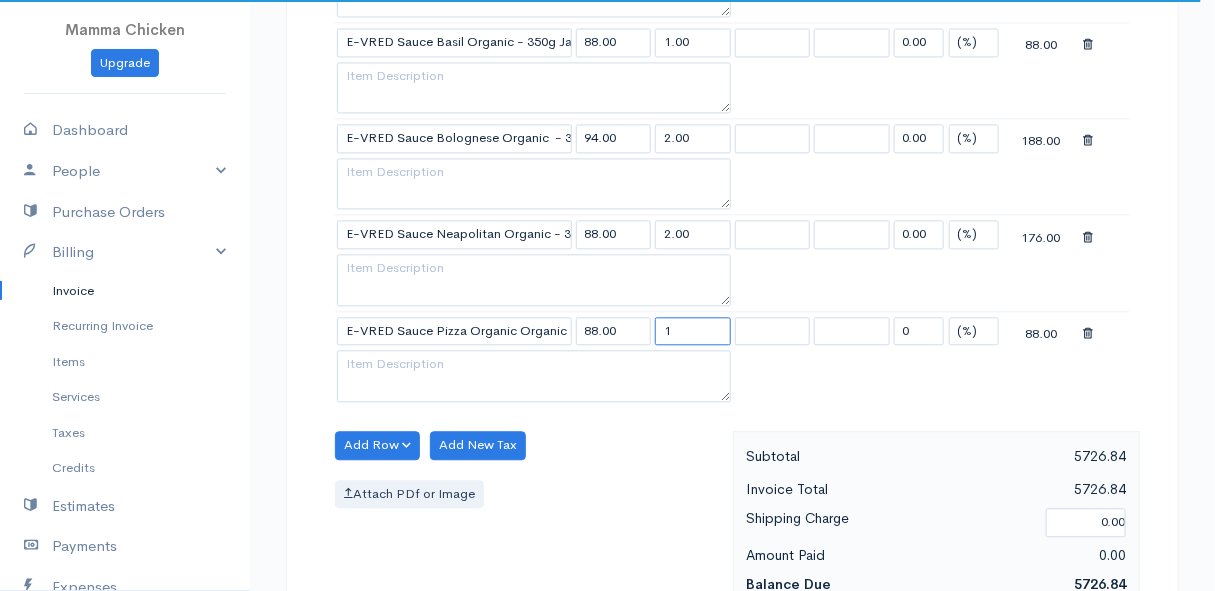 drag, startPoint x: 690, startPoint y: 303, endPoint x: 650, endPoint y: 306, distance: 40.112343 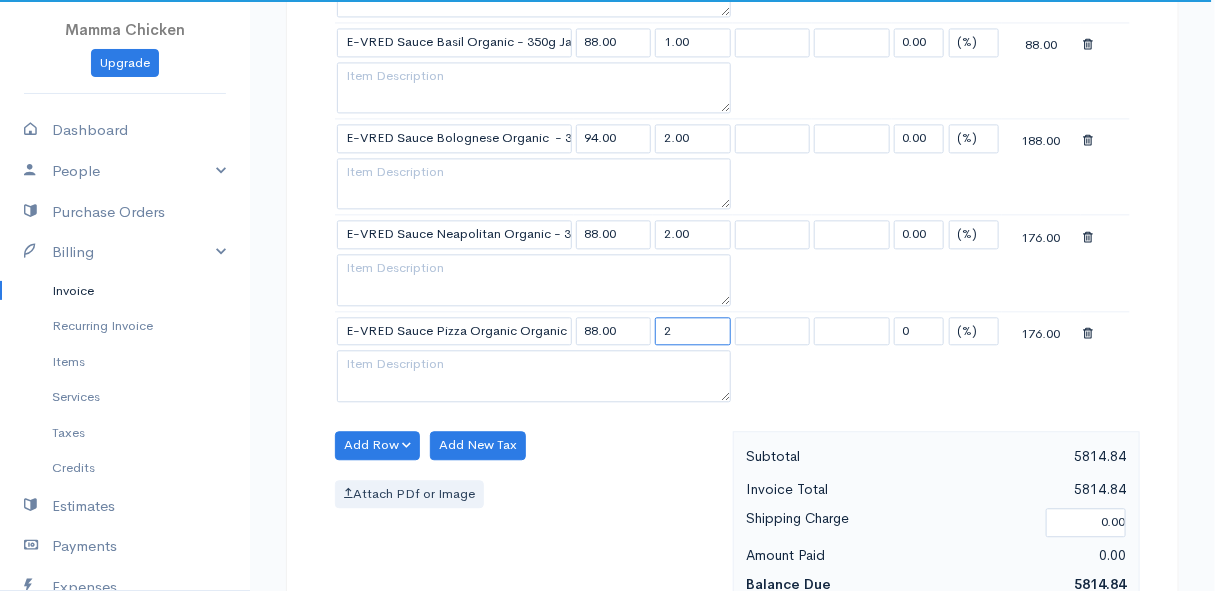 type on "2" 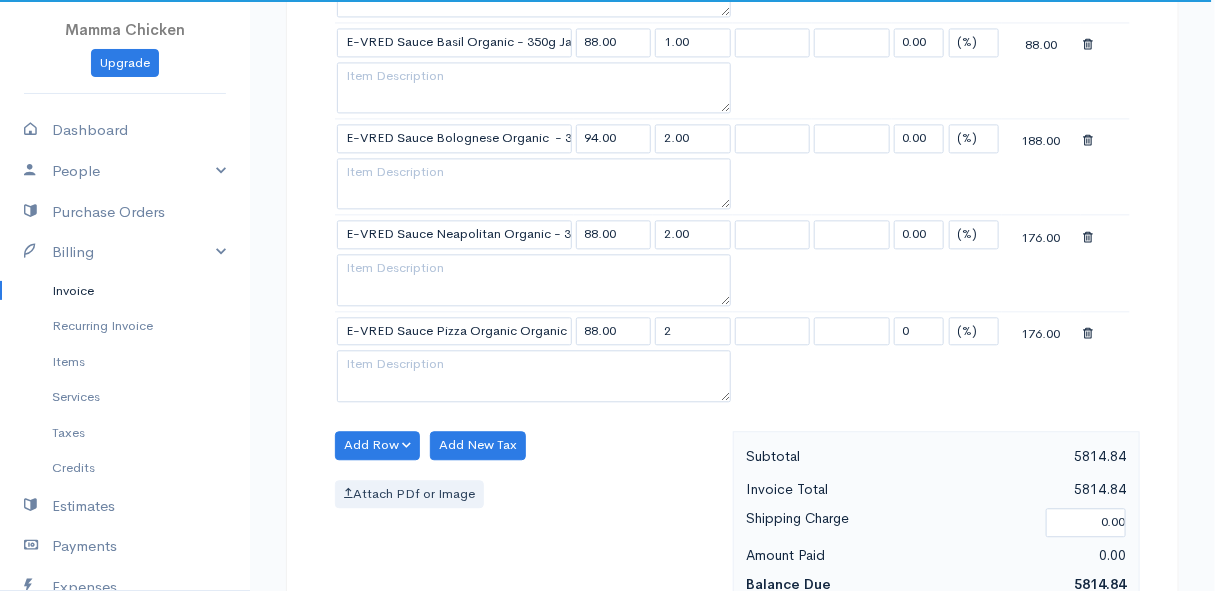 click on "Attach PDf or Image" at bounding box center [529, 494] 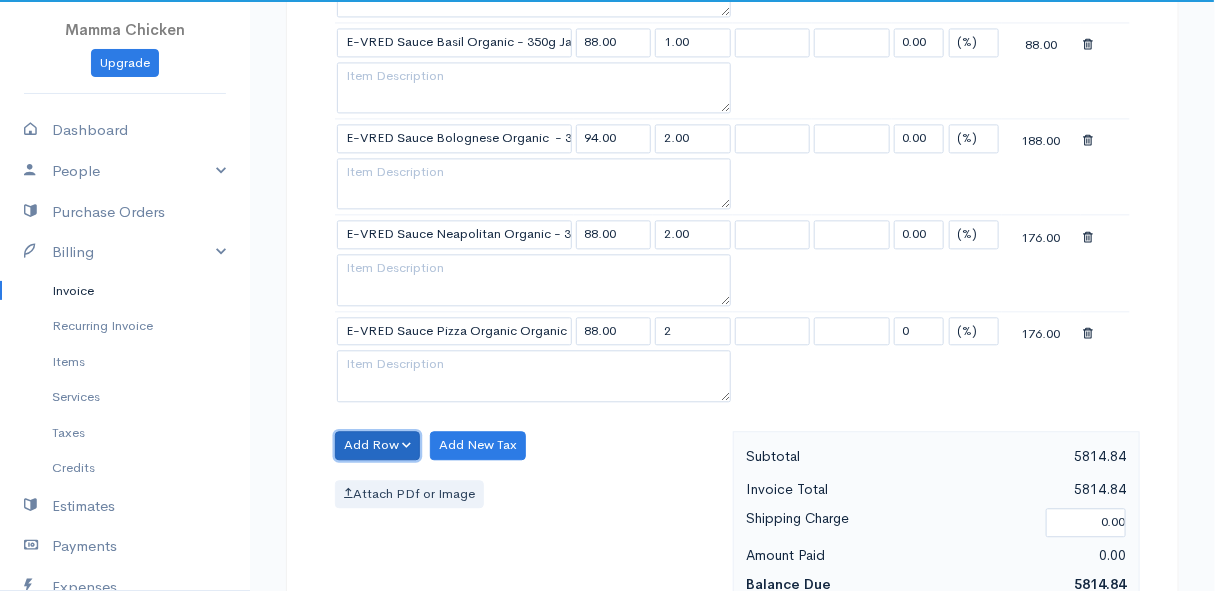 click on "Add Row" at bounding box center [377, 445] 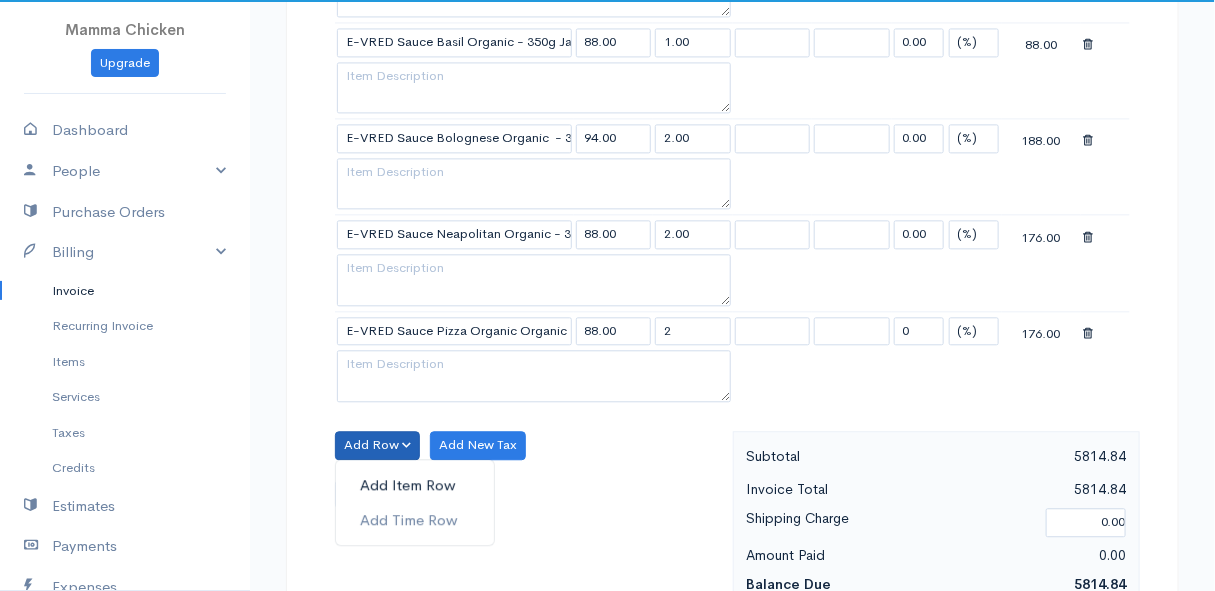 click on "Add Item Row" at bounding box center (415, 485) 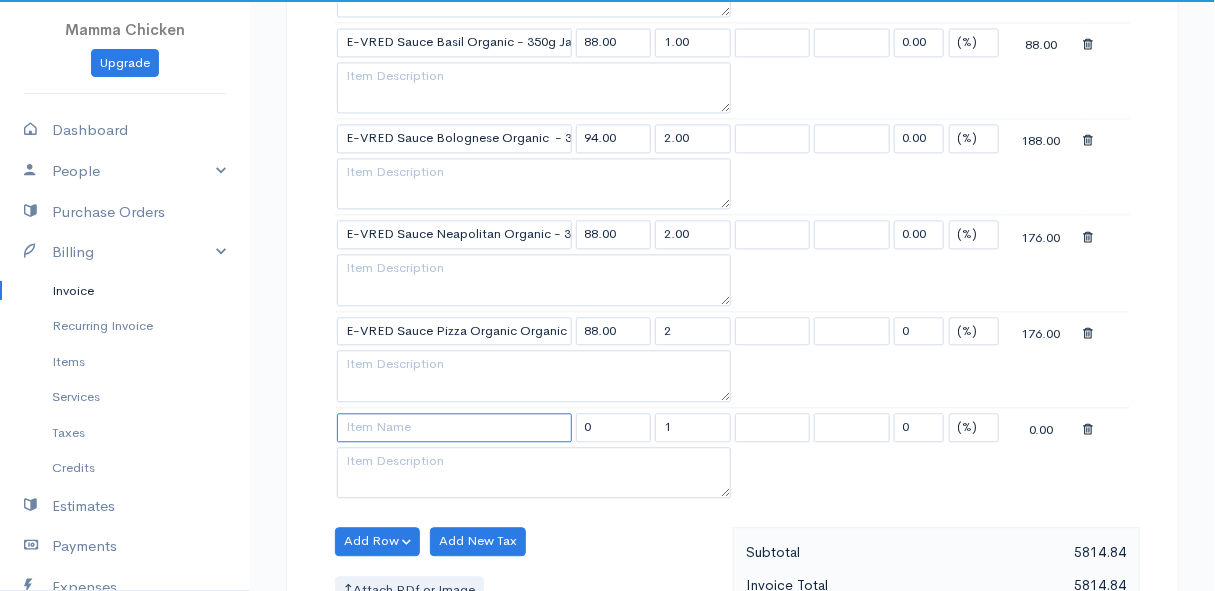 click at bounding box center [454, 427] 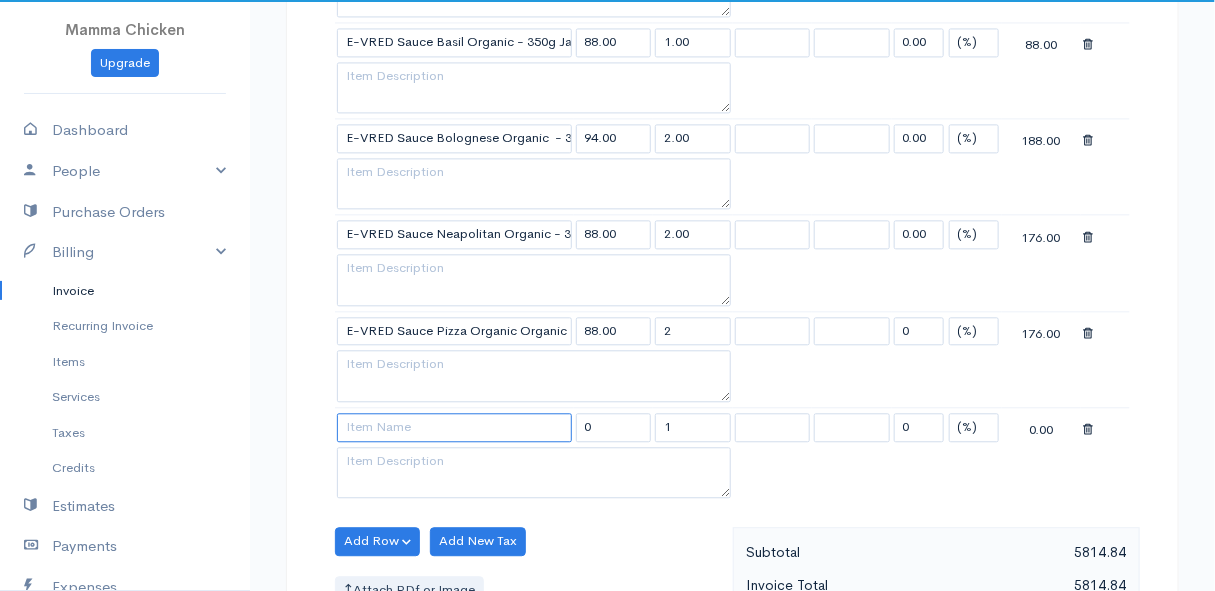 type on "q" 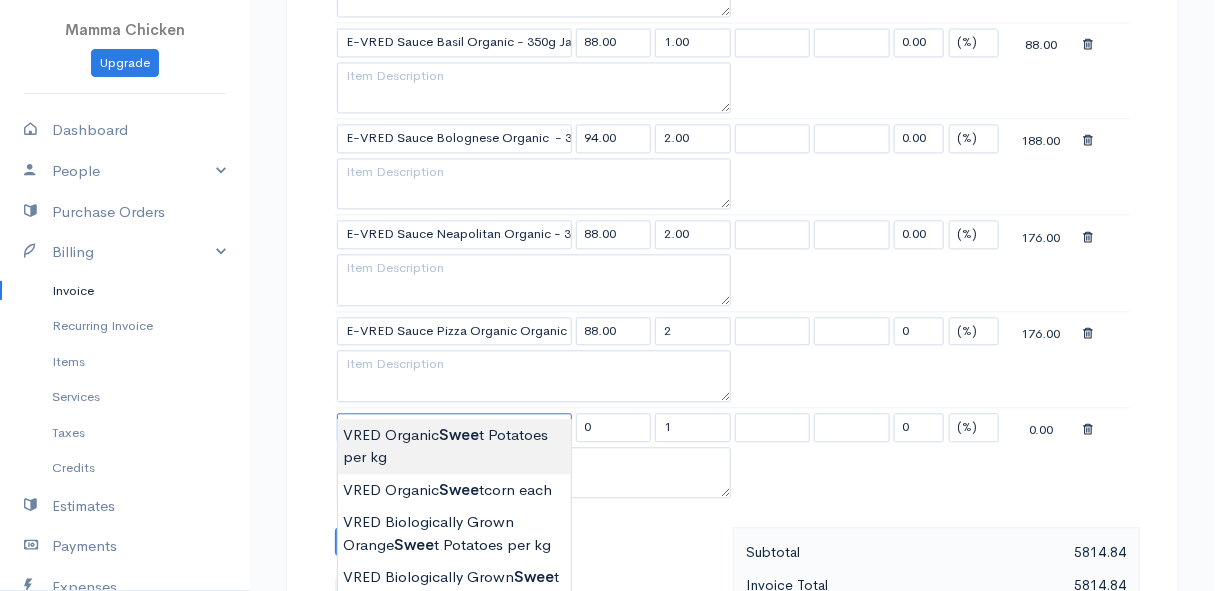 type on "VRED Organic Sweet Potatoes per kg" 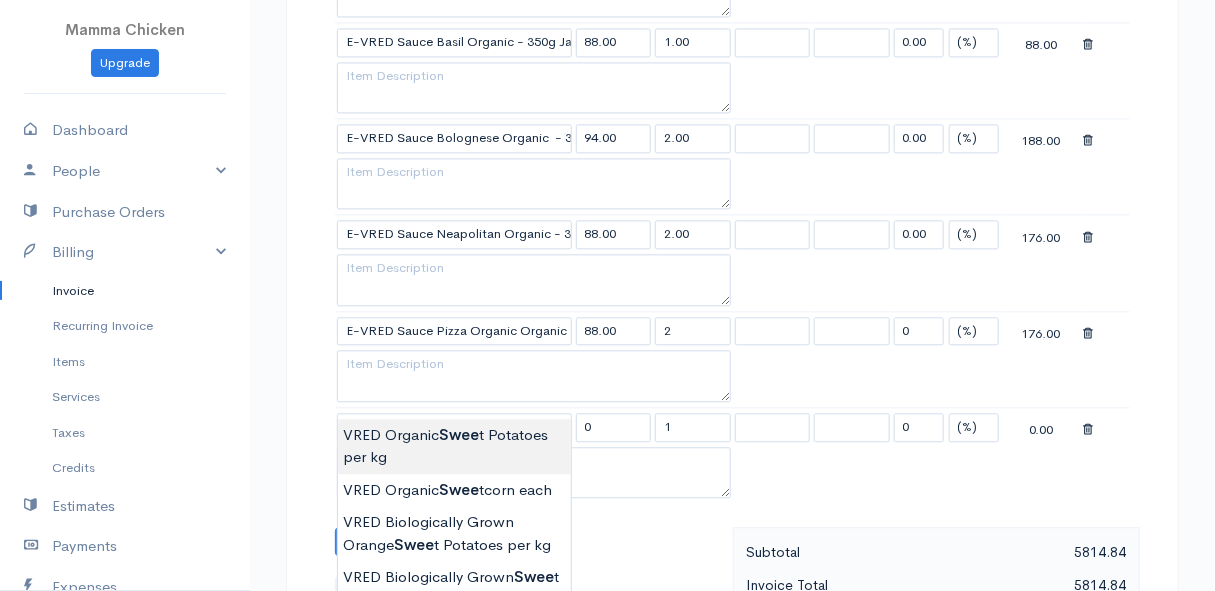 type on "49.00" 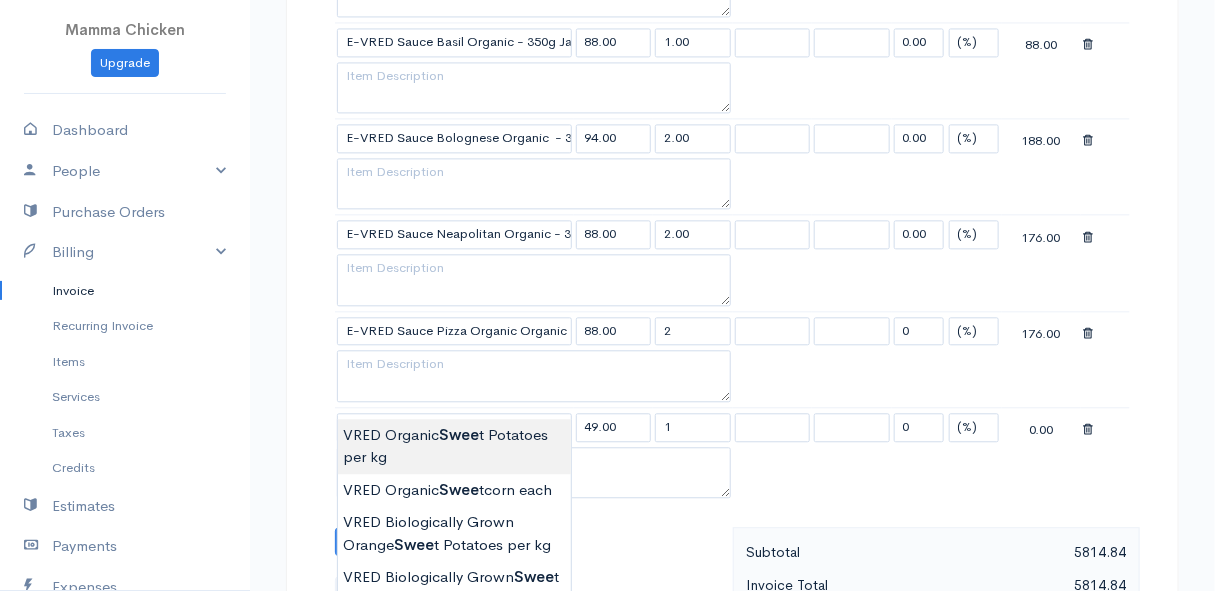 click on "Mamma Chicken
Upgrade
Dashboard
People
Clients
Vendors
Staff Users
Purchase Orders
Billing
Invoice
Recurring Invoice
Items
Services
Taxes
Credits
Estimates
Payments
Expenses
Track Time
Projects
Reports
Settings
My Organizations
Logout
Help
@CloudBooksApp 2022
Invoice
Edit Invoice #INV 250742
draft To [PERSON_NAME] [STREET_ADDRESS][PERSON_NAME], (Corner of [PERSON_NAME] and [PERSON_NAME] ~ stand 1062), [PERSON_NAME] Bay [PERSON_NAME][GEOGRAPHIC_DATA] 7195 [Choose Country] [GEOGRAPHIC_DATA] [GEOGRAPHIC_DATA] [GEOGRAPHIC_DATA] [GEOGRAPHIC_DATA] [PERSON_NAME]" at bounding box center [607, -1392] 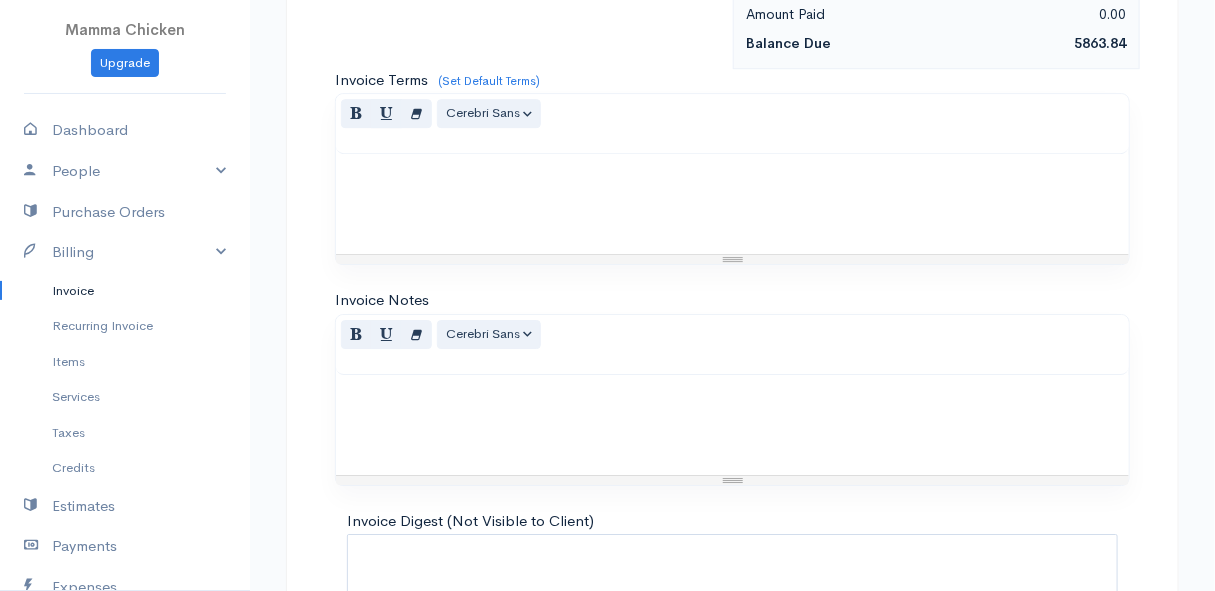 scroll, scrollTop: 4962, scrollLeft: 0, axis: vertical 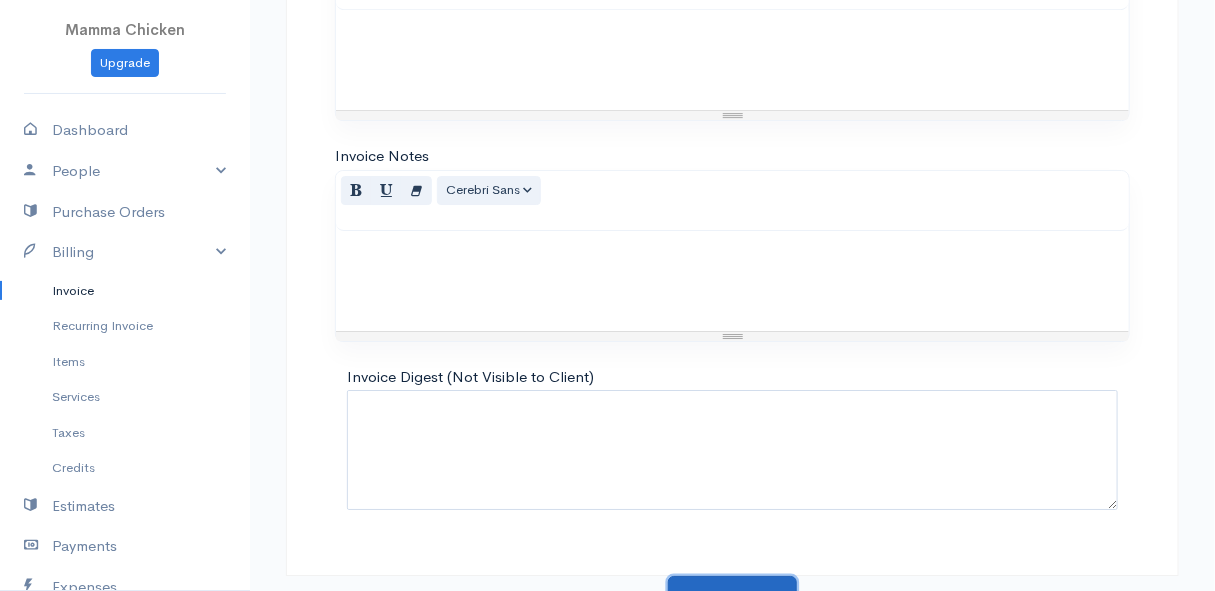 click on "Update Invoice" at bounding box center (732, 596) 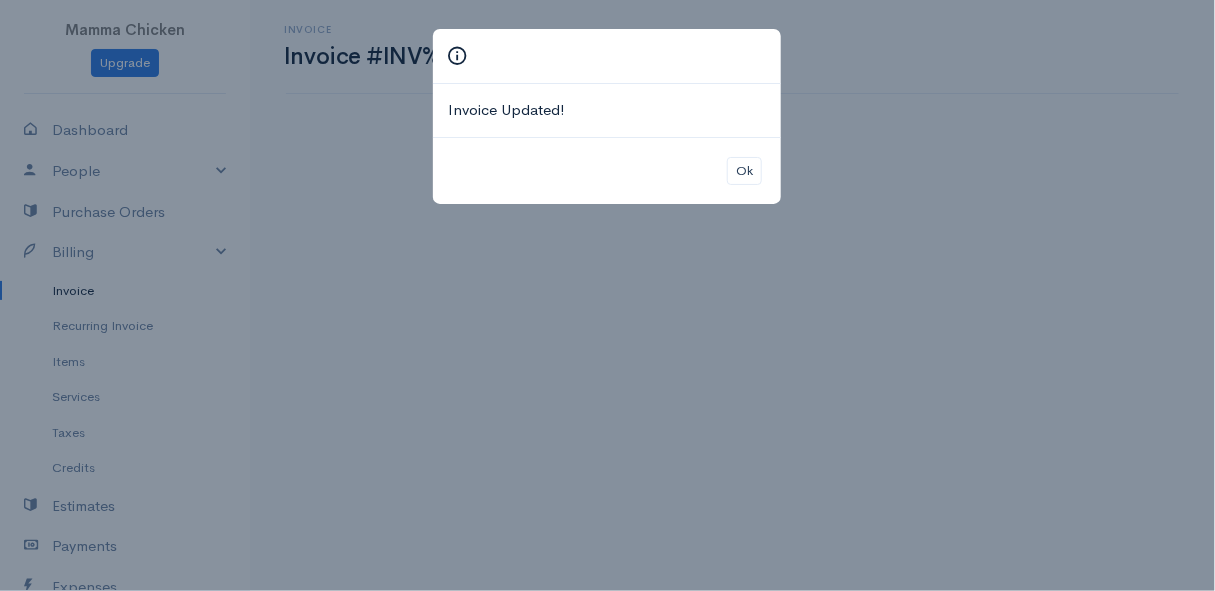 scroll, scrollTop: 0, scrollLeft: 0, axis: both 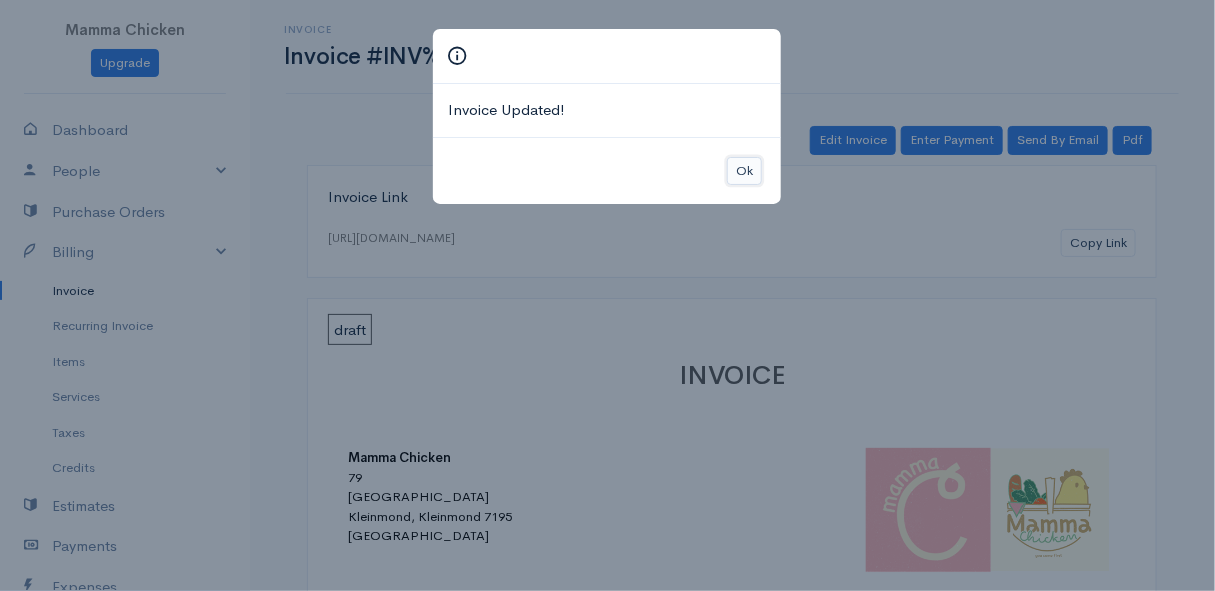 click on "Ok" at bounding box center (744, 171) 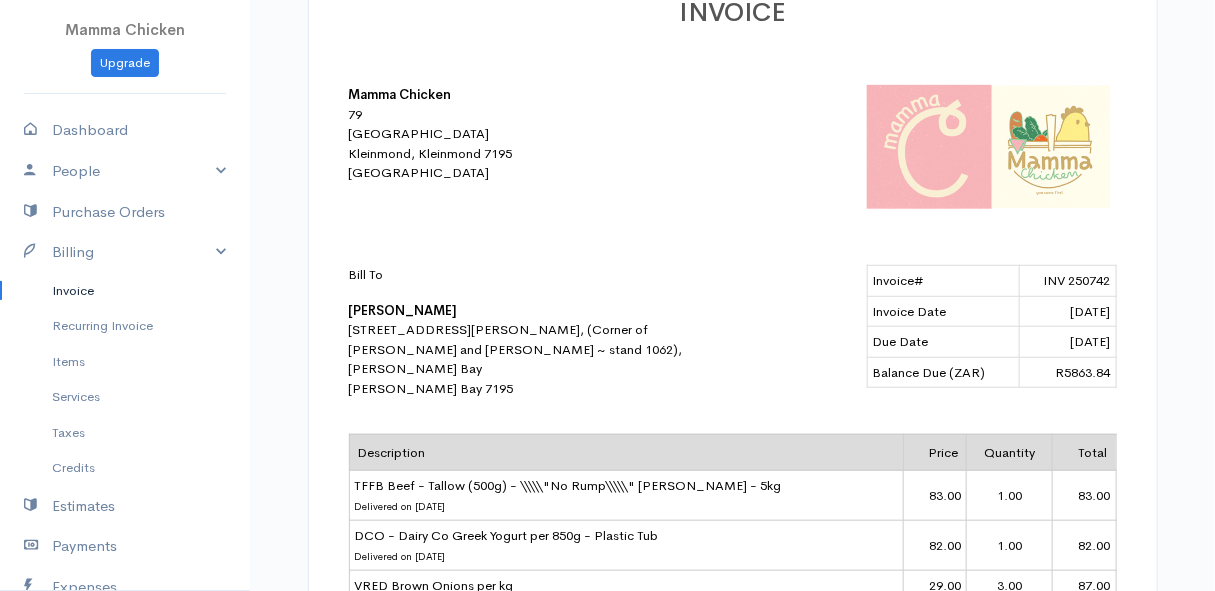 scroll, scrollTop: 0, scrollLeft: 0, axis: both 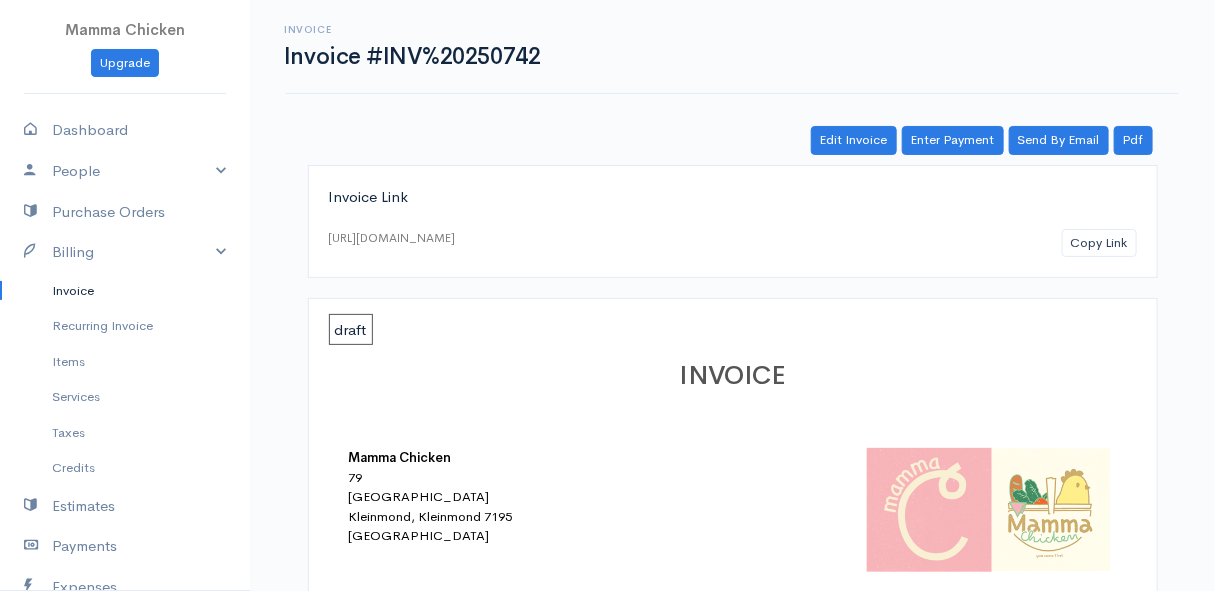 click on "Invoice" at bounding box center (125, 291) 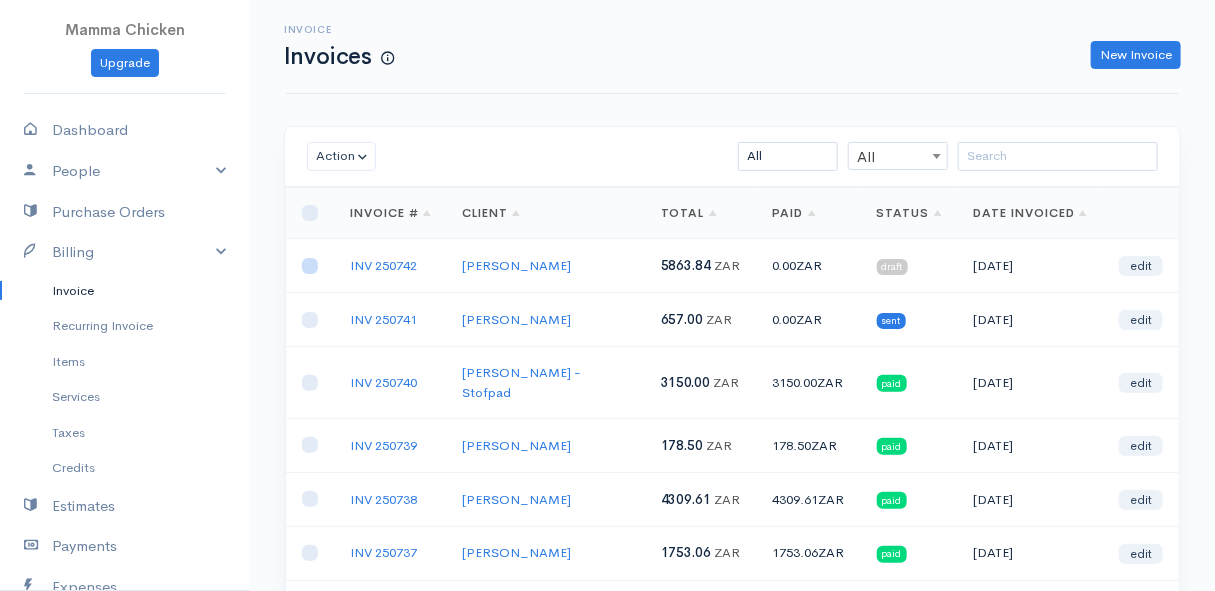 click at bounding box center (310, 266) 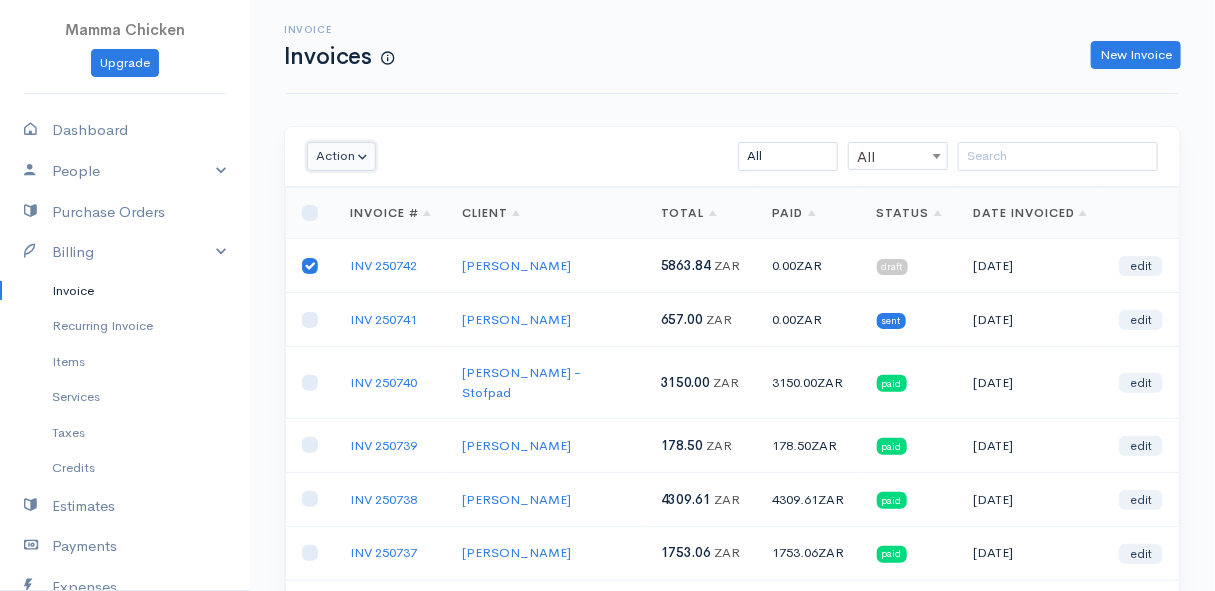 click on "Action" at bounding box center [341, 156] 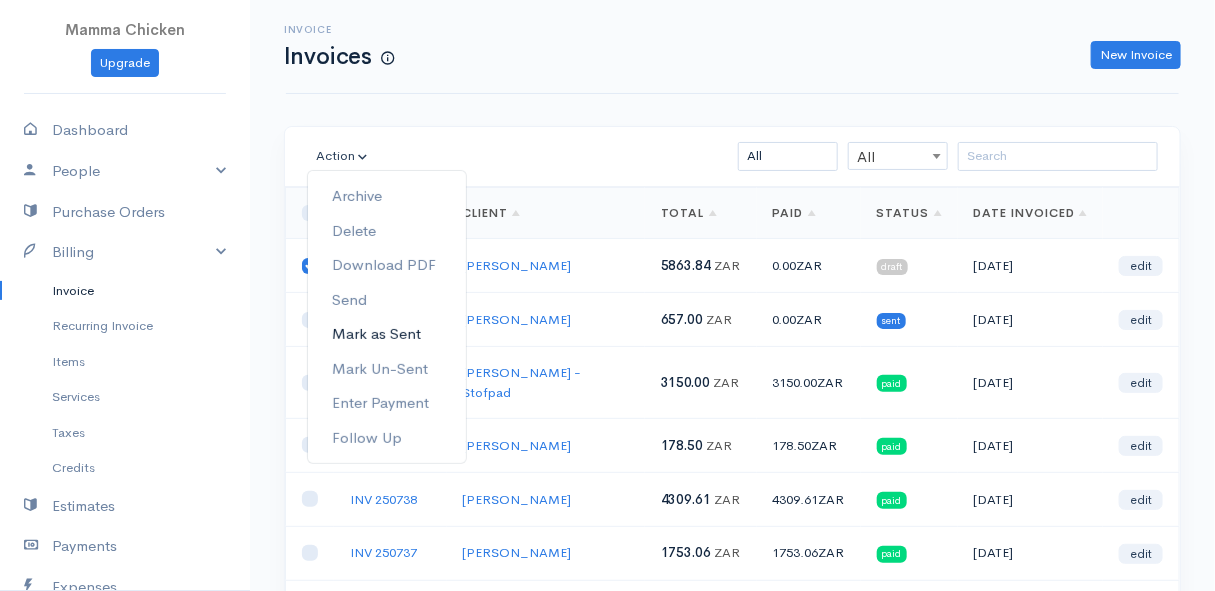 click on "Mark as Sent" at bounding box center (387, 334) 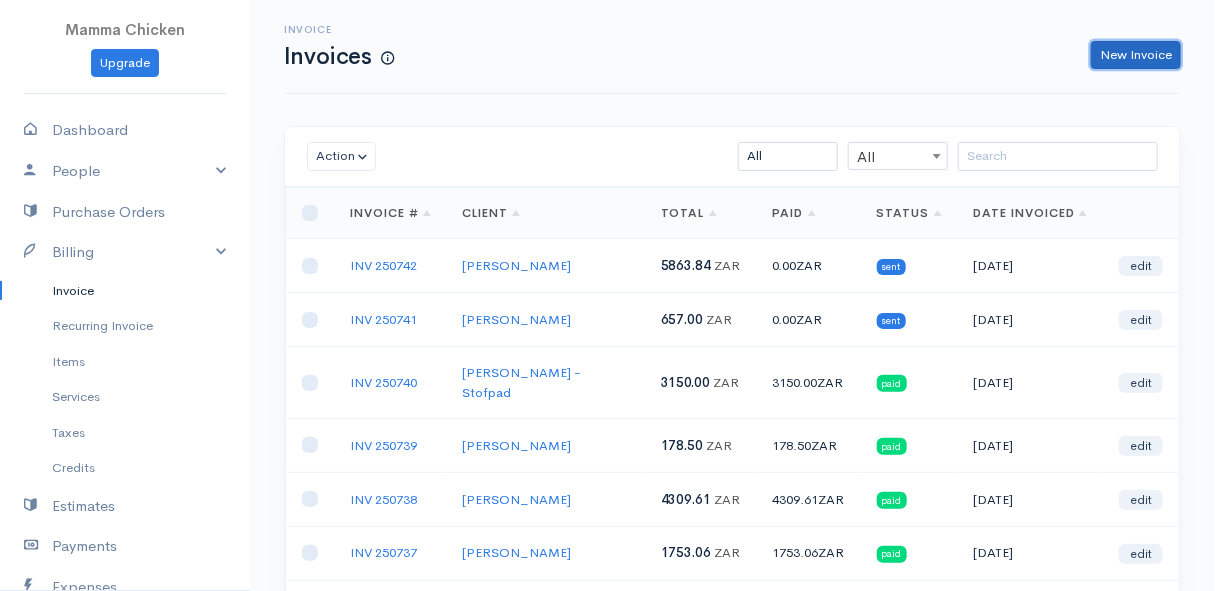 click on "New Invoice" at bounding box center [1136, 55] 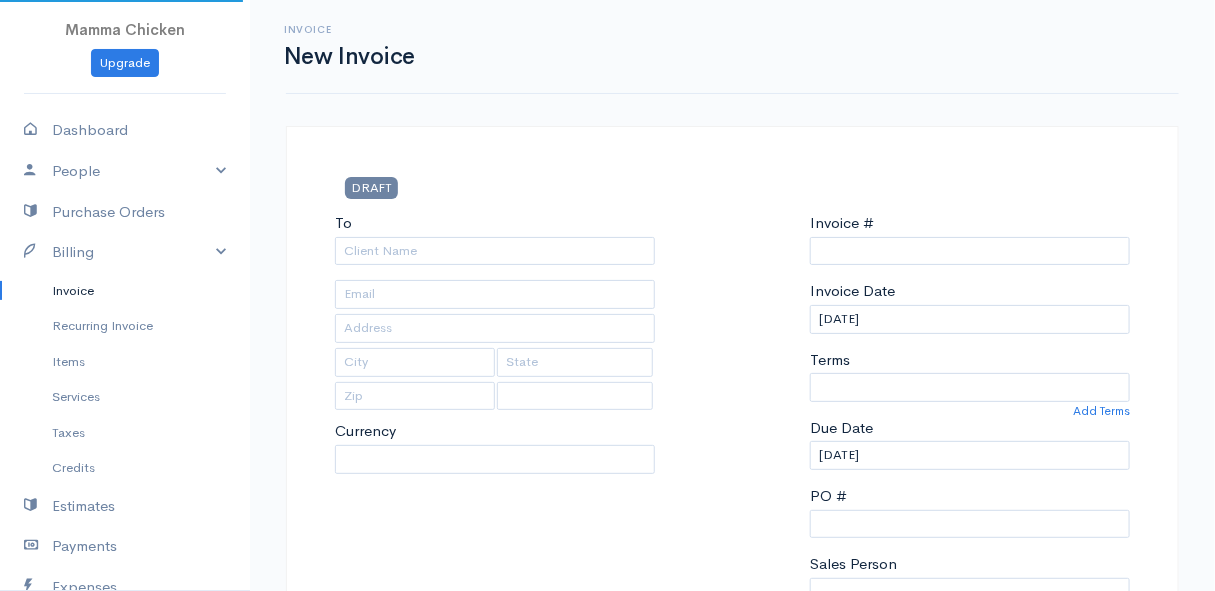 select on "ZAR" 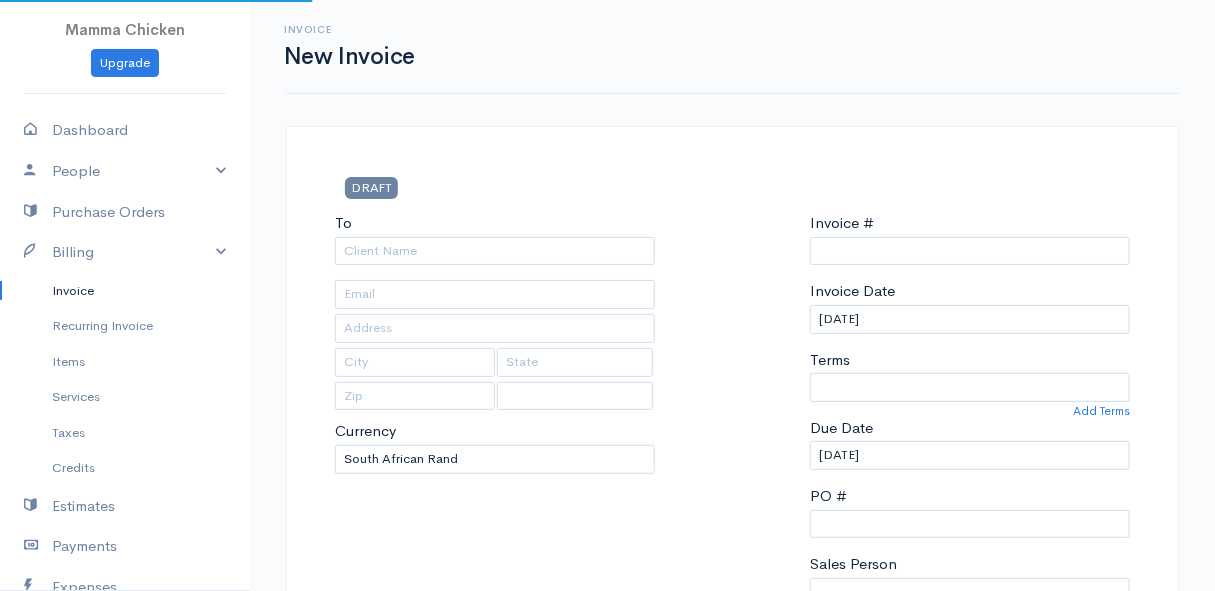 select on "[GEOGRAPHIC_DATA]" 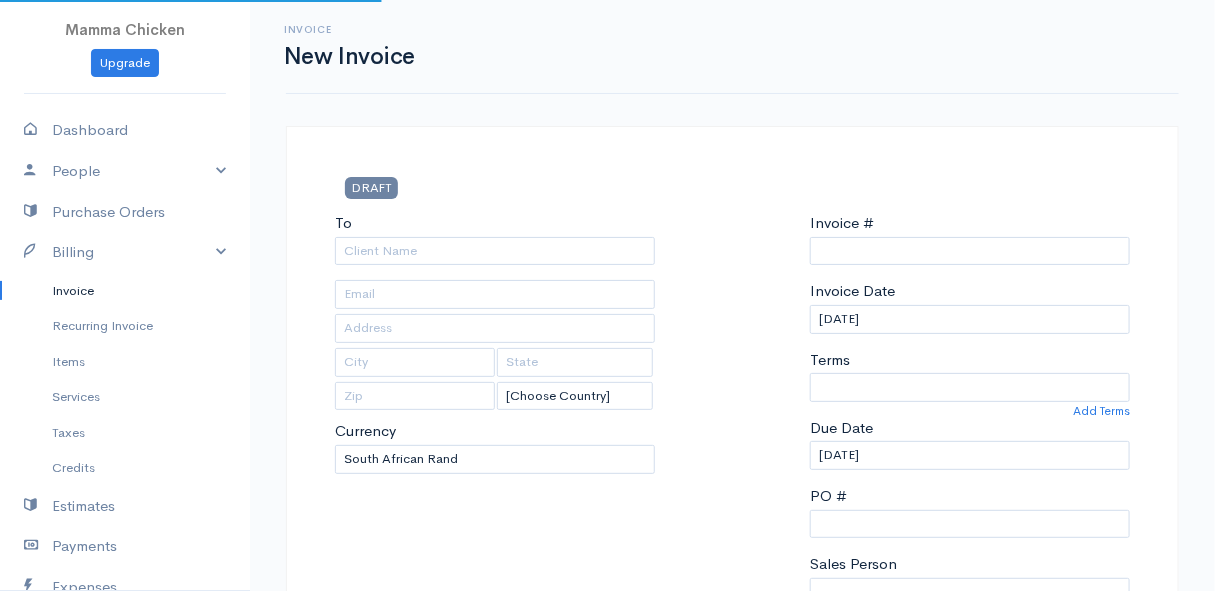 type on "INV 250743" 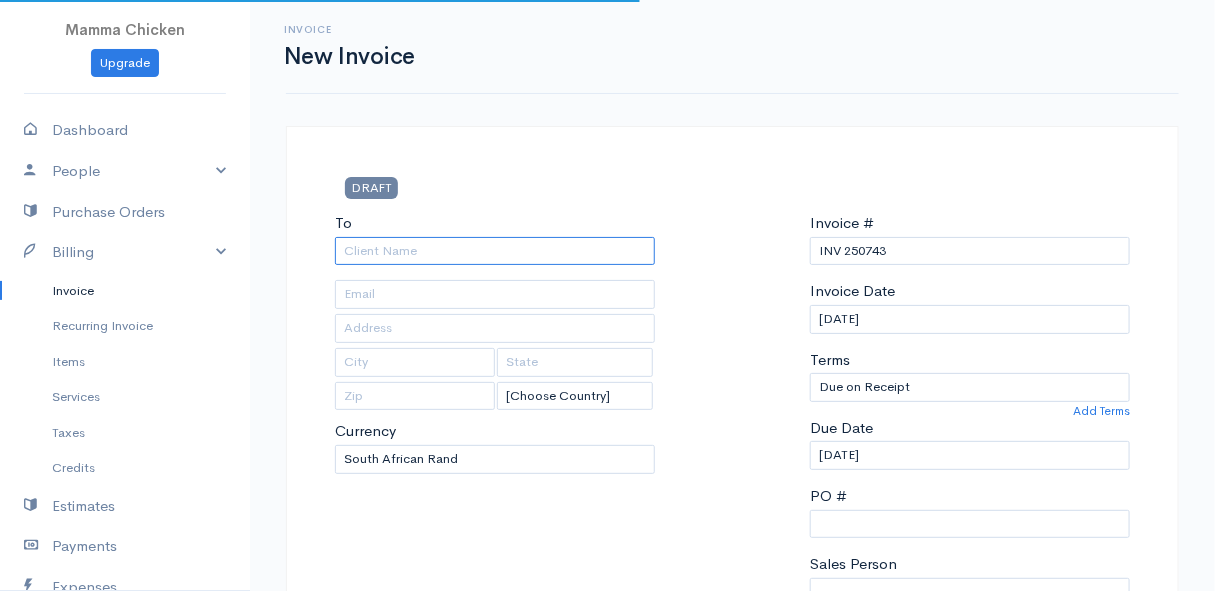 click on "To" at bounding box center (495, 251) 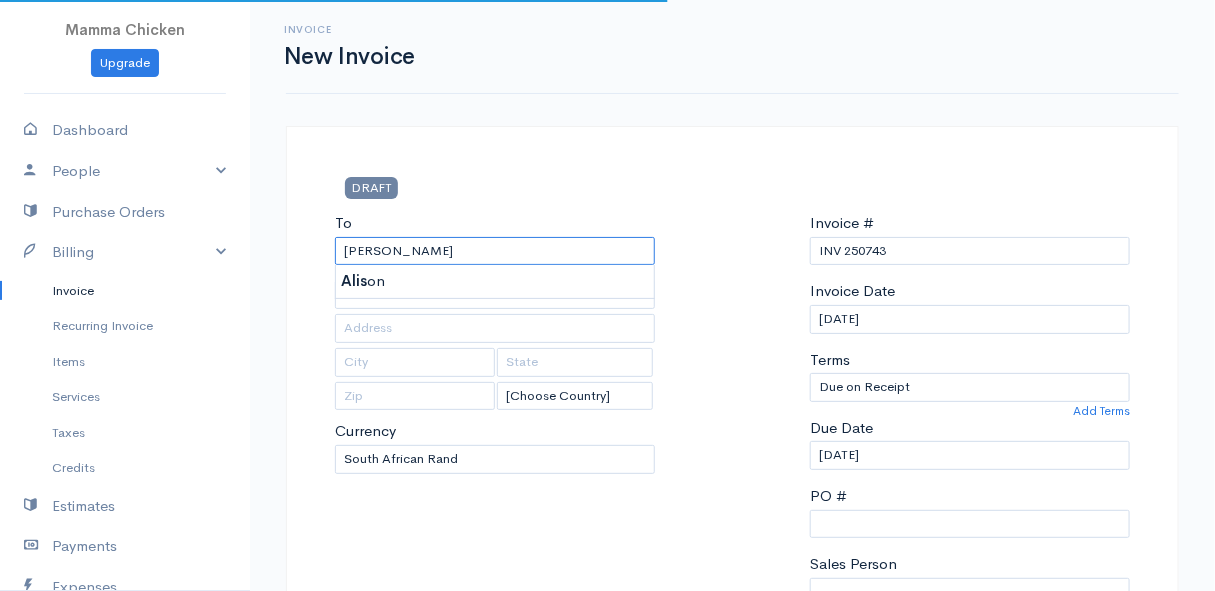 type on "[PERSON_NAME]" 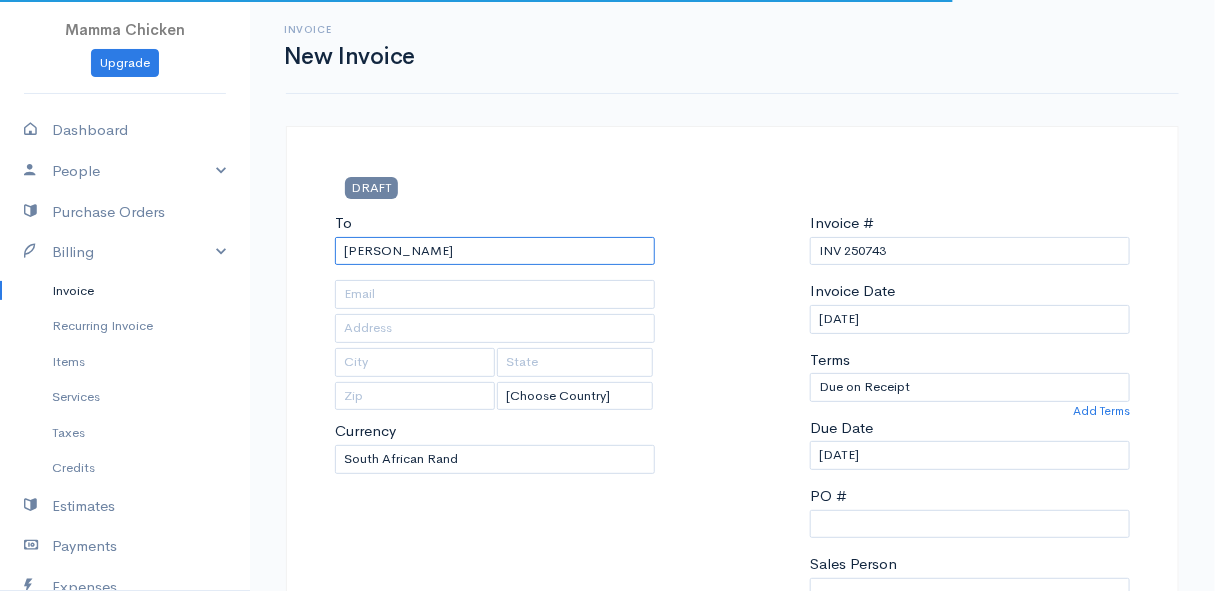 type on "[STREET_ADDRESS][PERSON_NAME]" 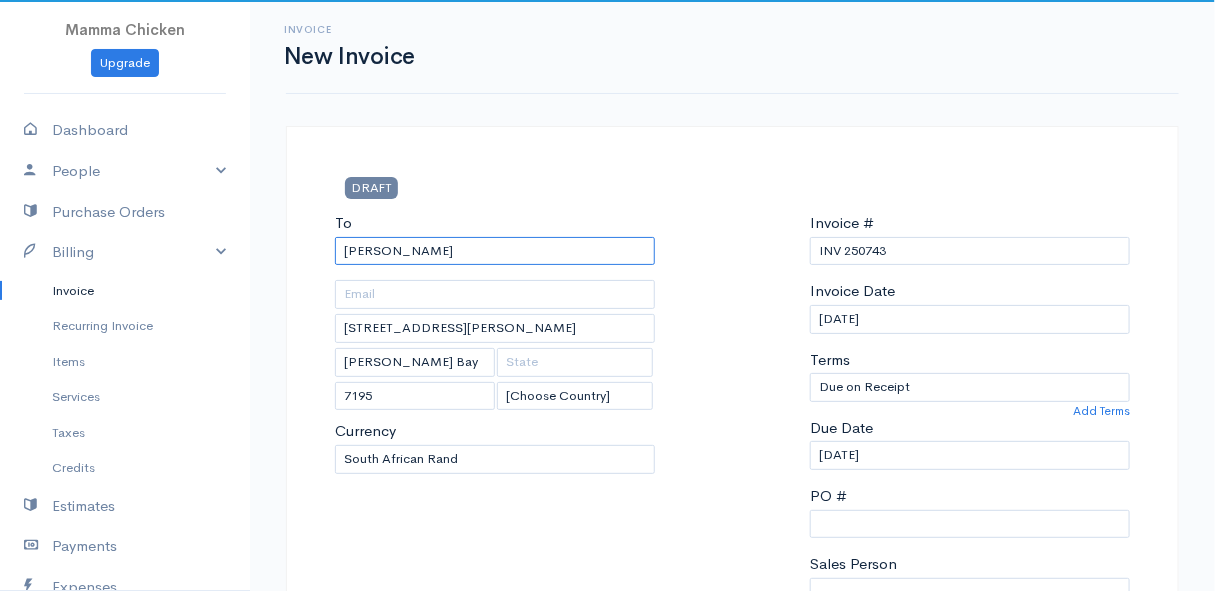 type on "[PERSON_NAME]" 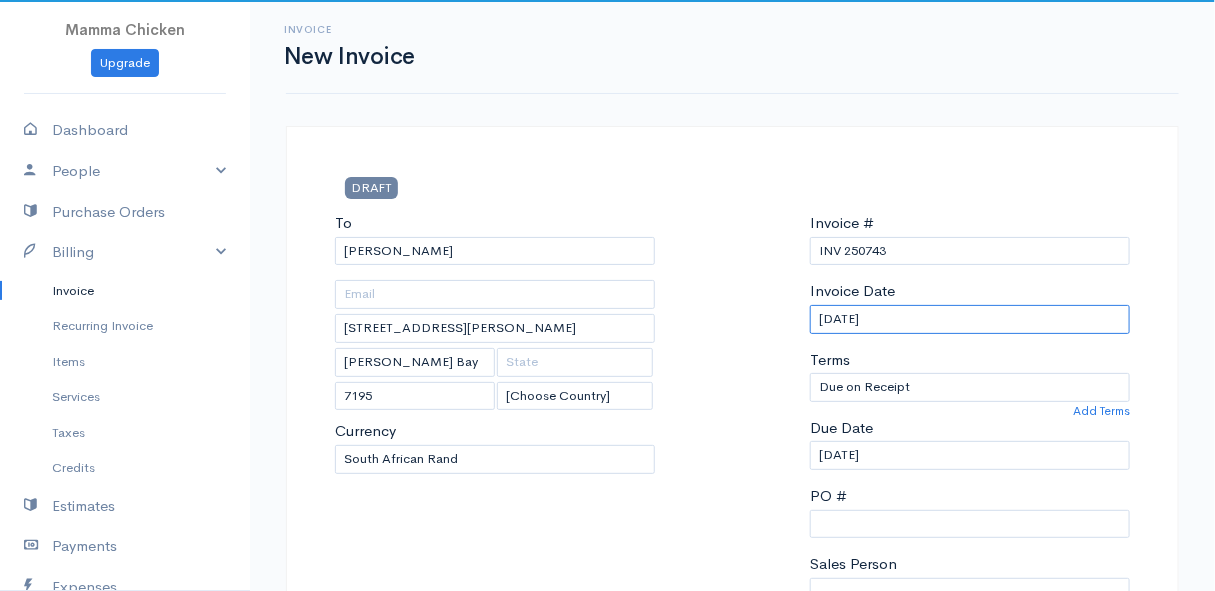 click on "[DATE]" at bounding box center (970, 319) 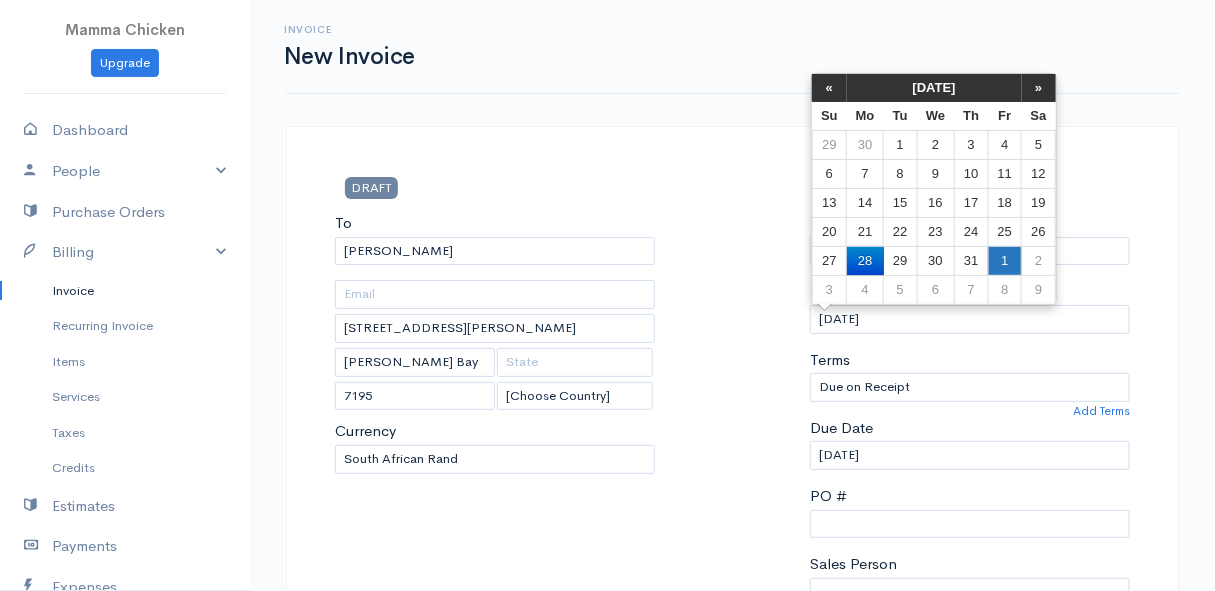 click on "1" at bounding box center (1004, 260) 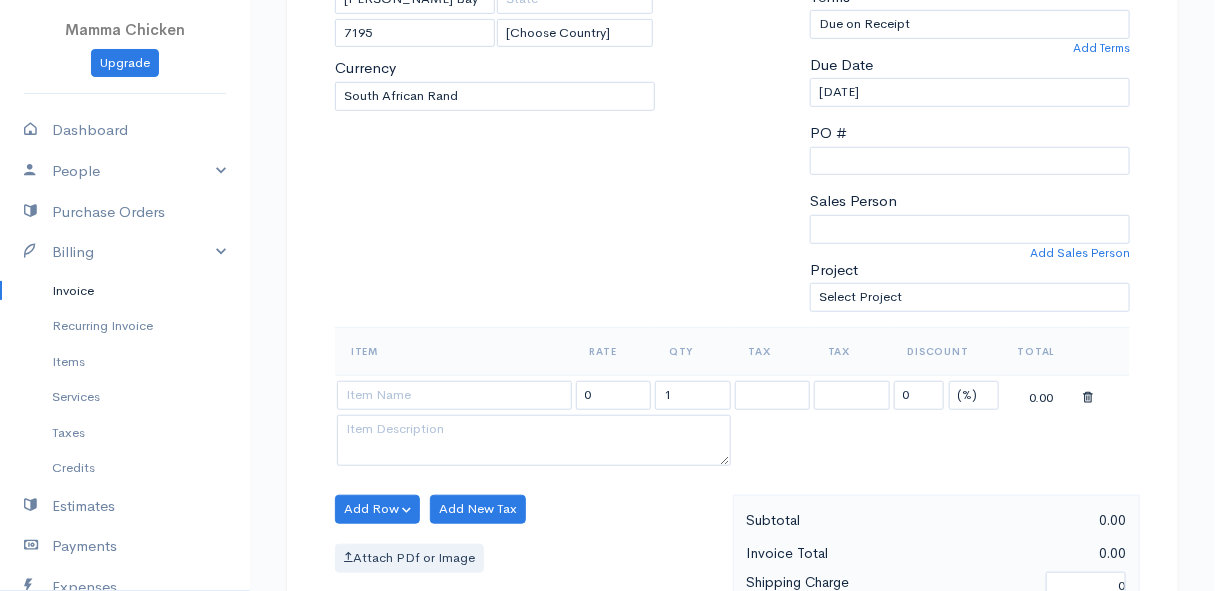 scroll, scrollTop: 454, scrollLeft: 0, axis: vertical 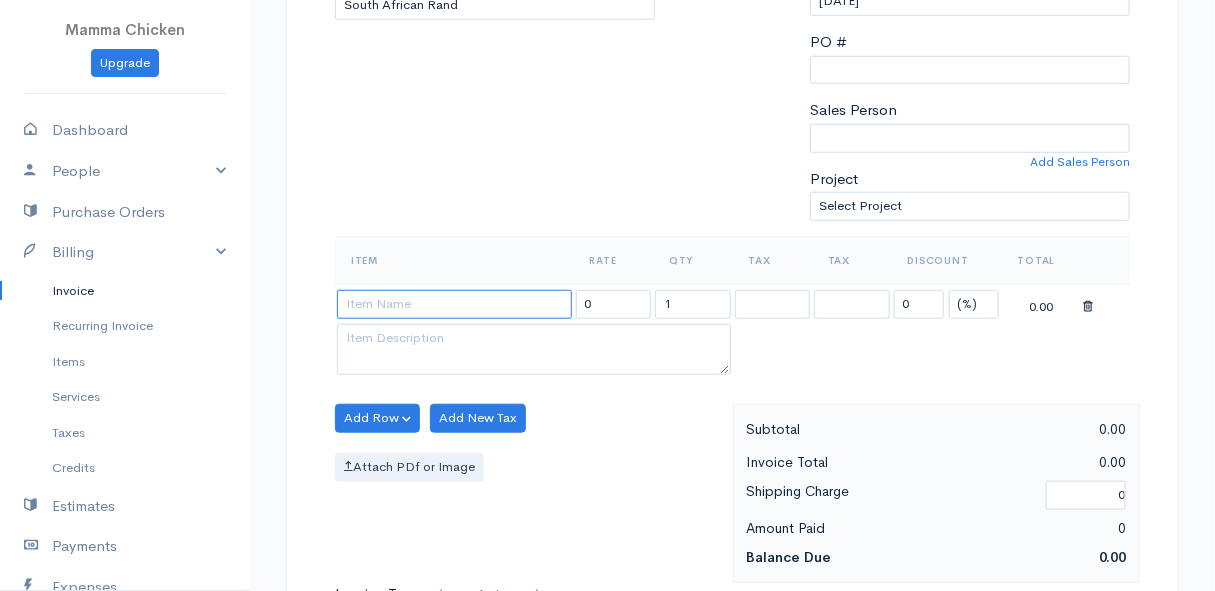 click at bounding box center (454, 304) 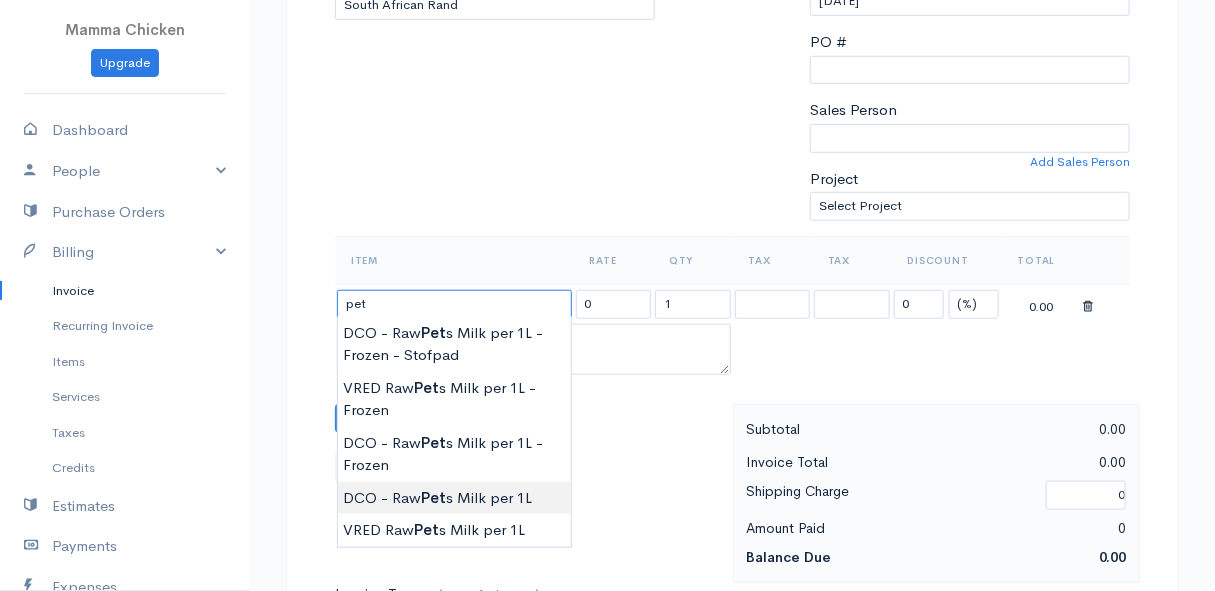 type 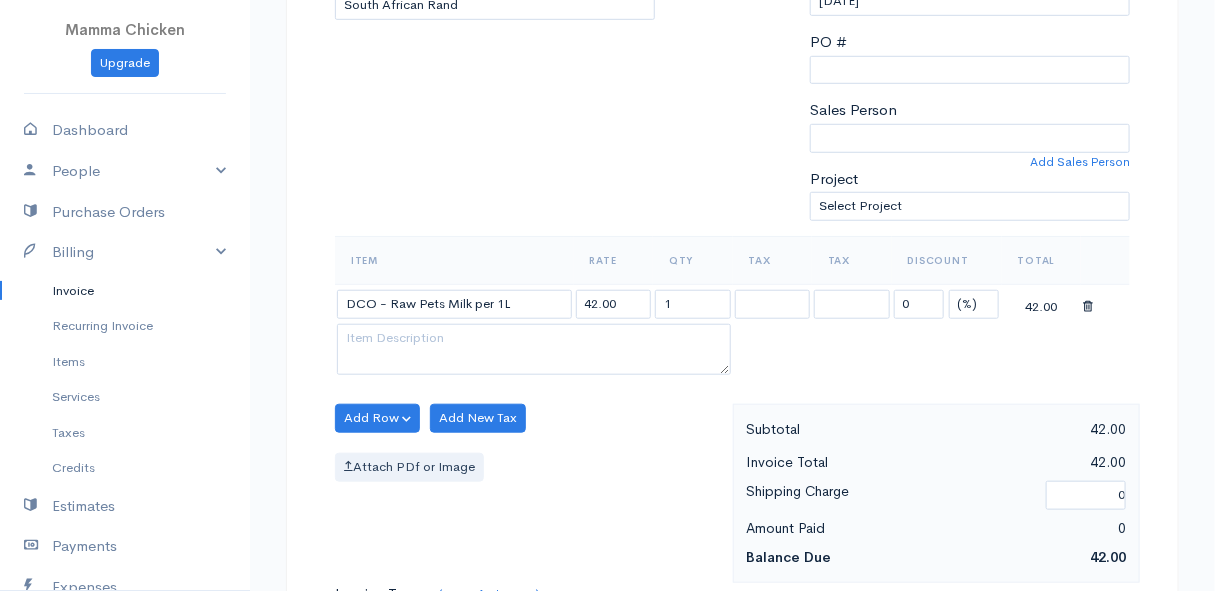 click on "Mamma Chicken
Upgrade
Dashboard
People
Clients
Vendors
Staff Users
Purchase Orders
Billing
Invoice
Recurring Invoice
Items
Services
Taxes
Credits
Estimates
Payments
Expenses
Track Time
Projects
Reports
Settings
My Organizations
Logout
Help
@CloudBooksApp 2022
Invoice
New Invoice
DRAFT To [PERSON_NAME] [STREET_ADDRESS][PERSON_NAME][PERSON_NAME] [Choose Country] [GEOGRAPHIC_DATA] [GEOGRAPHIC_DATA] [GEOGRAPHIC_DATA] [GEOGRAPHIC_DATA] [GEOGRAPHIC_DATA] [GEOGRAPHIC_DATA] [US_STATE] [GEOGRAPHIC_DATA] [GEOGRAPHIC_DATA] [GEOGRAPHIC_DATA] [GEOGRAPHIC_DATA] [GEOGRAPHIC_DATA] [GEOGRAPHIC_DATA]" at bounding box center (607, 410) 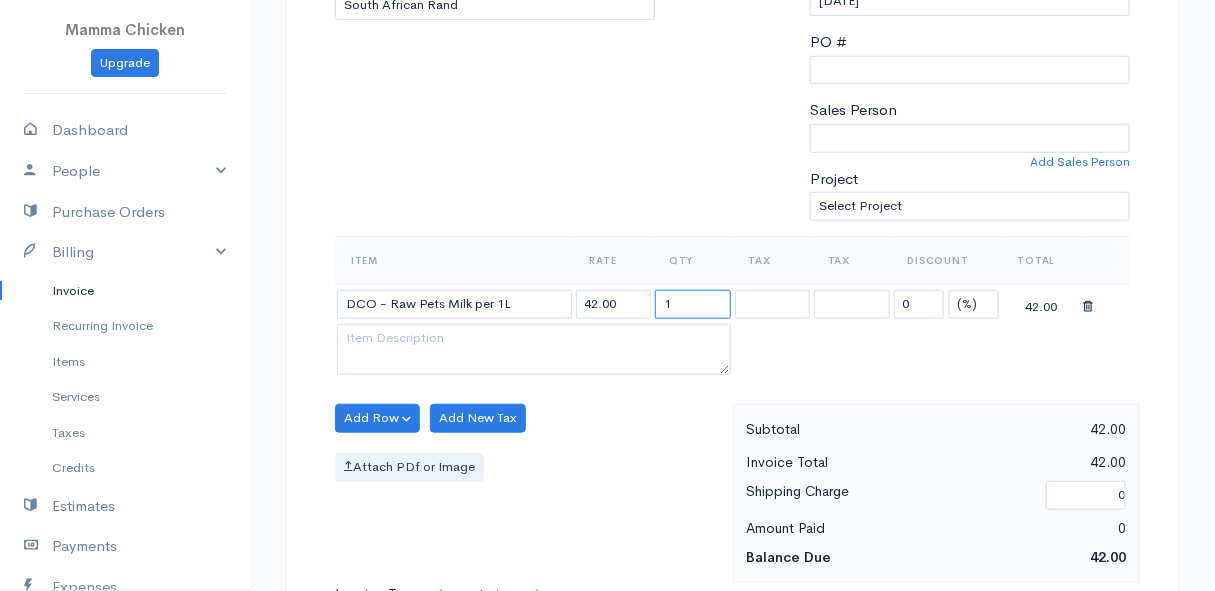 drag, startPoint x: 682, startPoint y: 300, endPoint x: 637, endPoint y: 301, distance: 45.01111 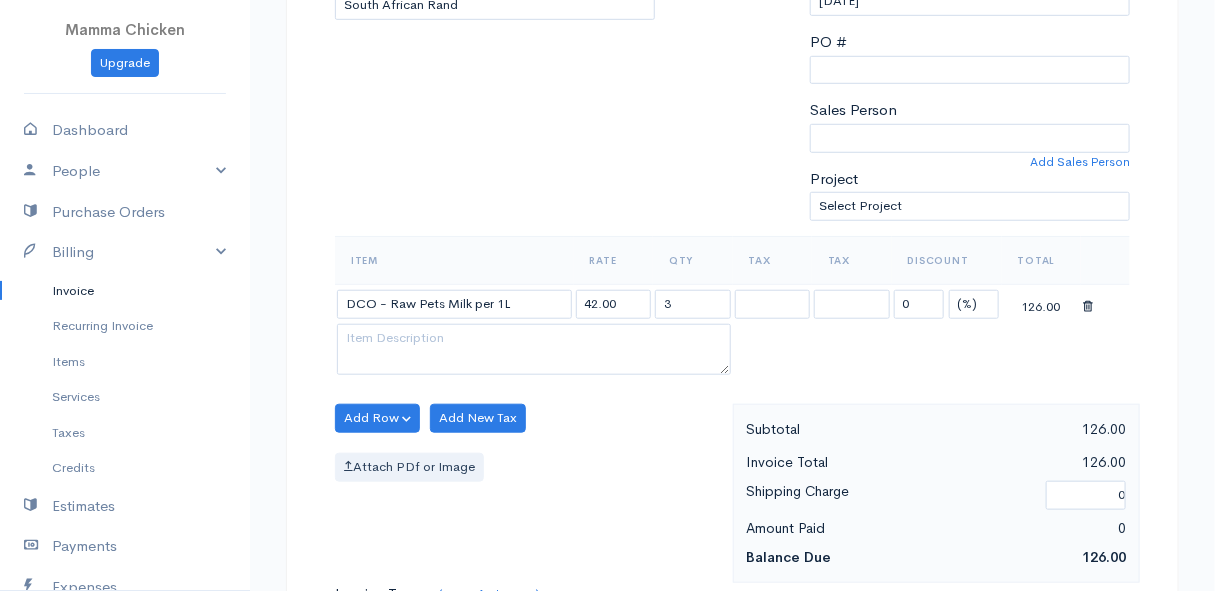 click on "Add Row Add Item Row Add Time Row Add New Tax                          Attach PDf or Image" at bounding box center (529, 493) 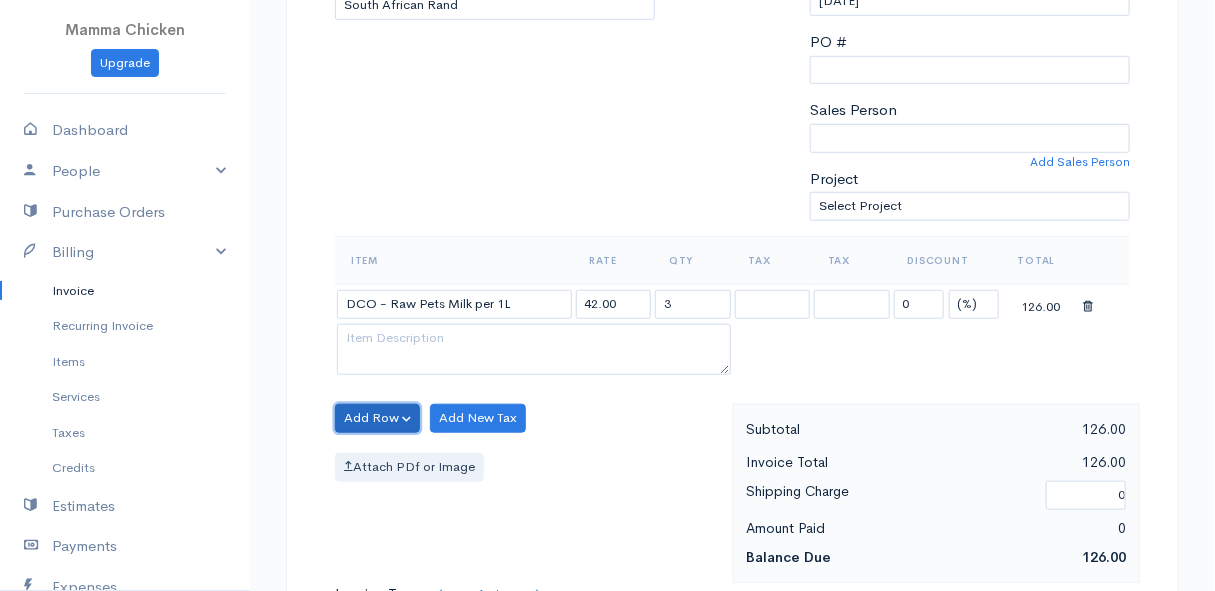 click on "Add Row" at bounding box center (377, 418) 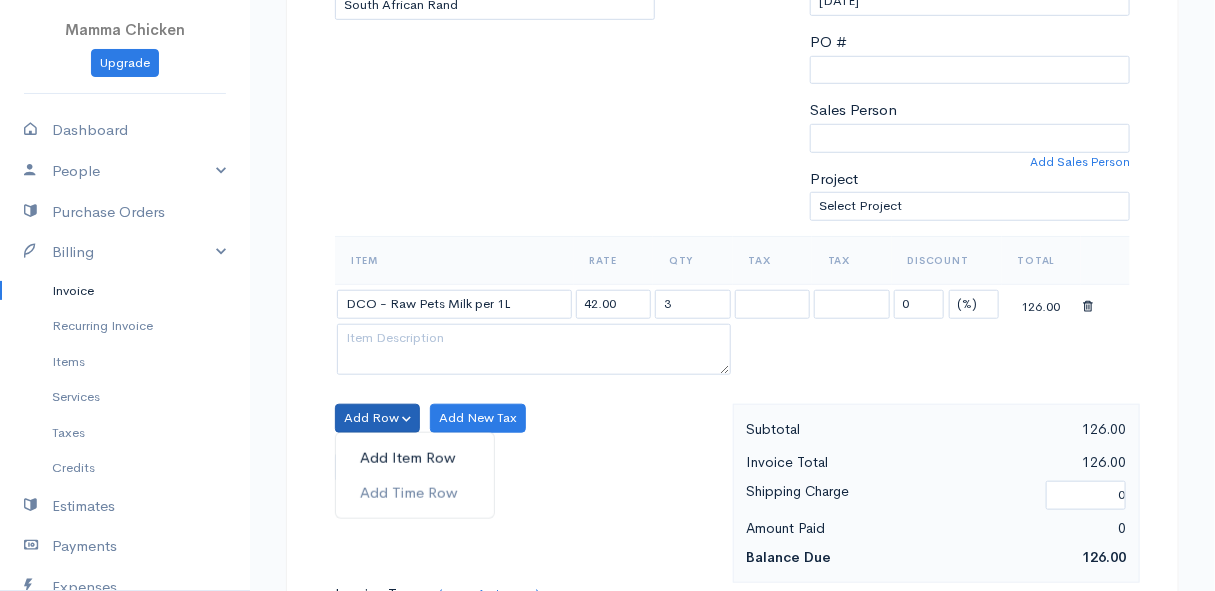 click on "Add Item Row" at bounding box center (415, 458) 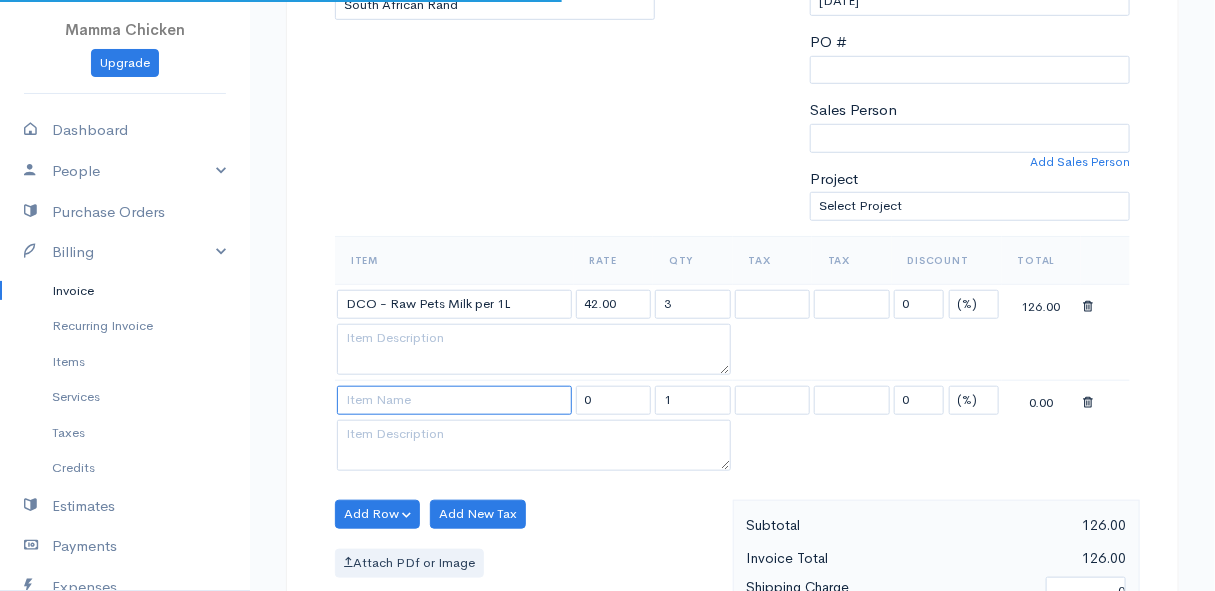 click at bounding box center (454, 400) 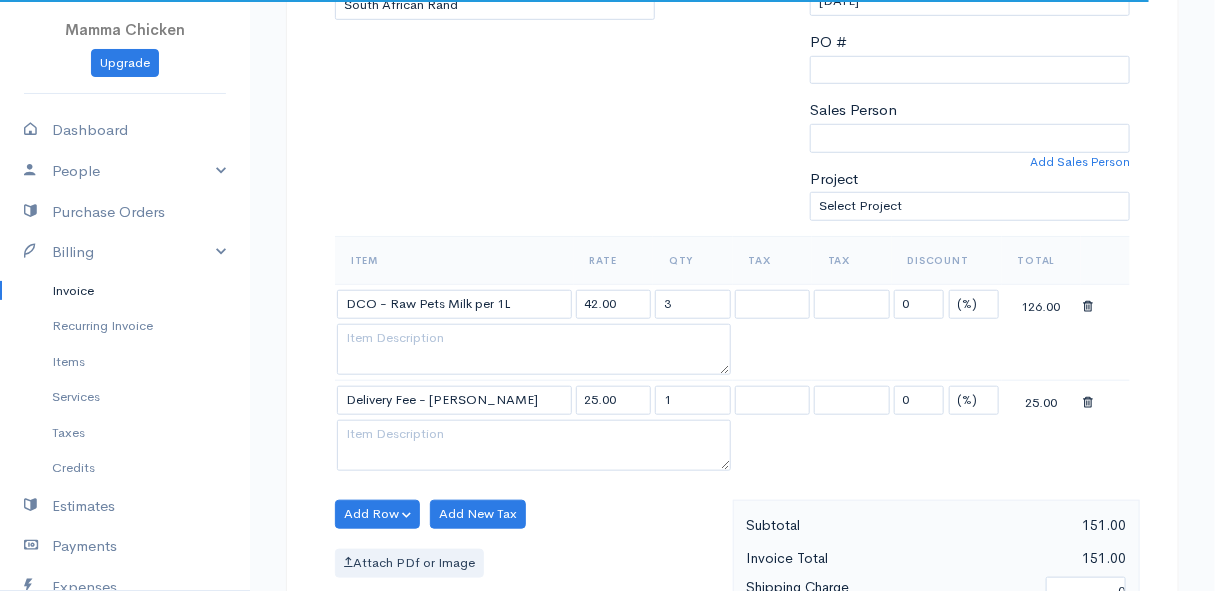 click on "Mamma Chicken
Upgrade
Dashboard
People
Clients
Vendors
Staff Users
Purchase Orders
Billing
Invoice
Recurring Invoice
Items
Services
Taxes
Credits
Estimates
Payments
Expenses
Track Time
Projects
Reports
Settings
My Organizations
Logout
Help
@CloudBooksApp 2022
Invoice
New Invoice
DRAFT To [PERSON_NAME] [STREET_ADDRESS][PERSON_NAME][PERSON_NAME] [Choose Country] [GEOGRAPHIC_DATA] [GEOGRAPHIC_DATA] [GEOGRAPHIC_DATA] [GEOGRAPHIC_DATA] [GEOGRAPHIC_DATA] [GEOGRAPHIC_DATA] [US_STATE] [GEOGRAPHIC_DATA] [GEOGRAPHIC_DATA] [GEOGRAPHIC_DATA] [GEOGRAPHIC_DATA] [GEOGRAPHIC_DATA] [GEOGRAPHIC_DATA]" at bounding box center (607, 458) 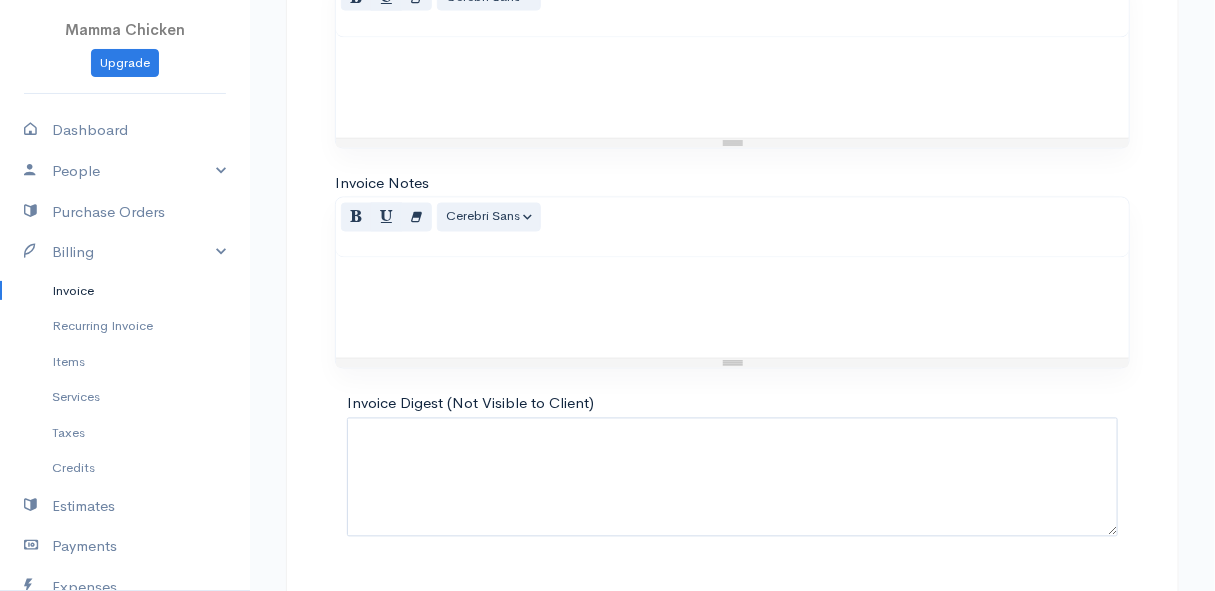 scroll, scrollTop: 1229, scrollLeft: 0, axis: vertical 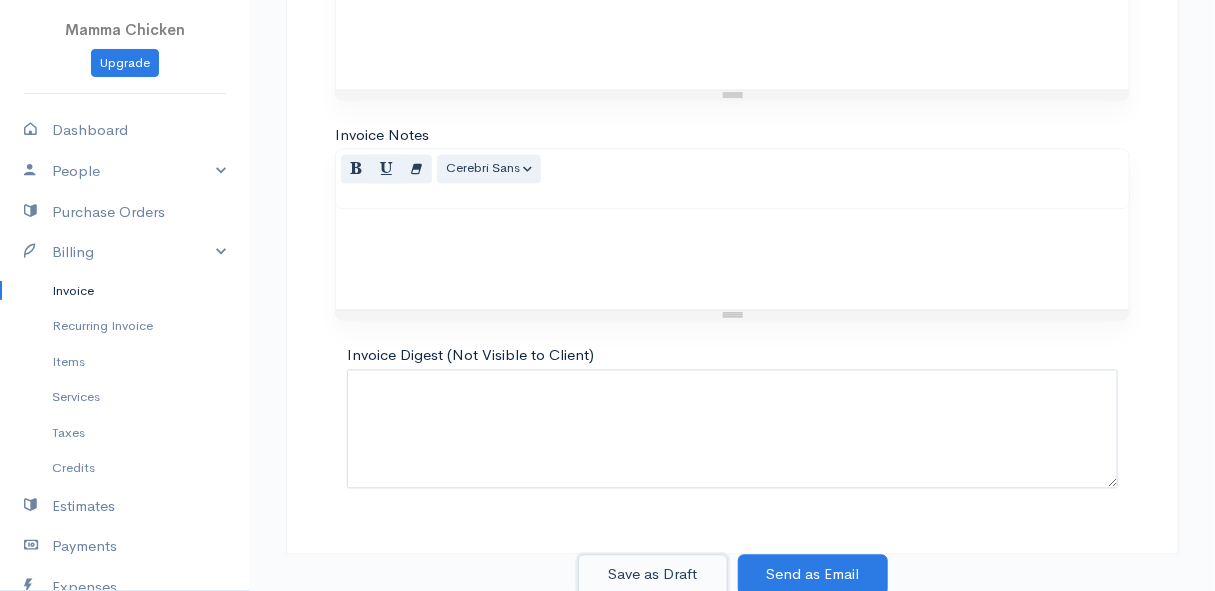 click on "Save as Draft" at bounding box center [653, 575] 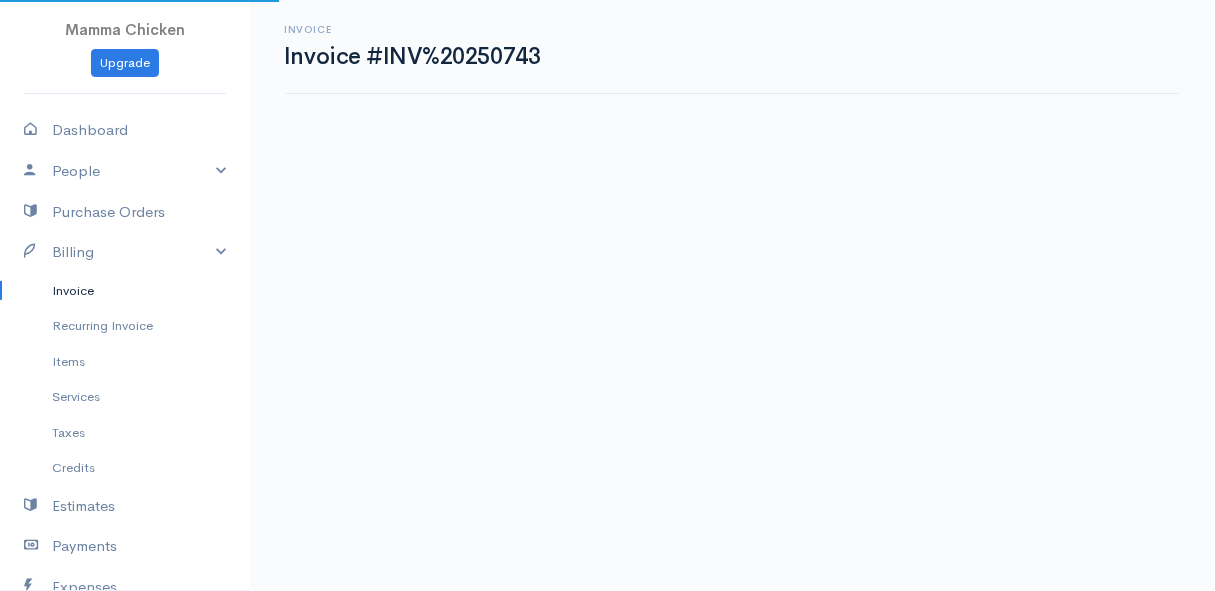 scroll, scrollTop: 0, scrollLeft: 0, axis: both 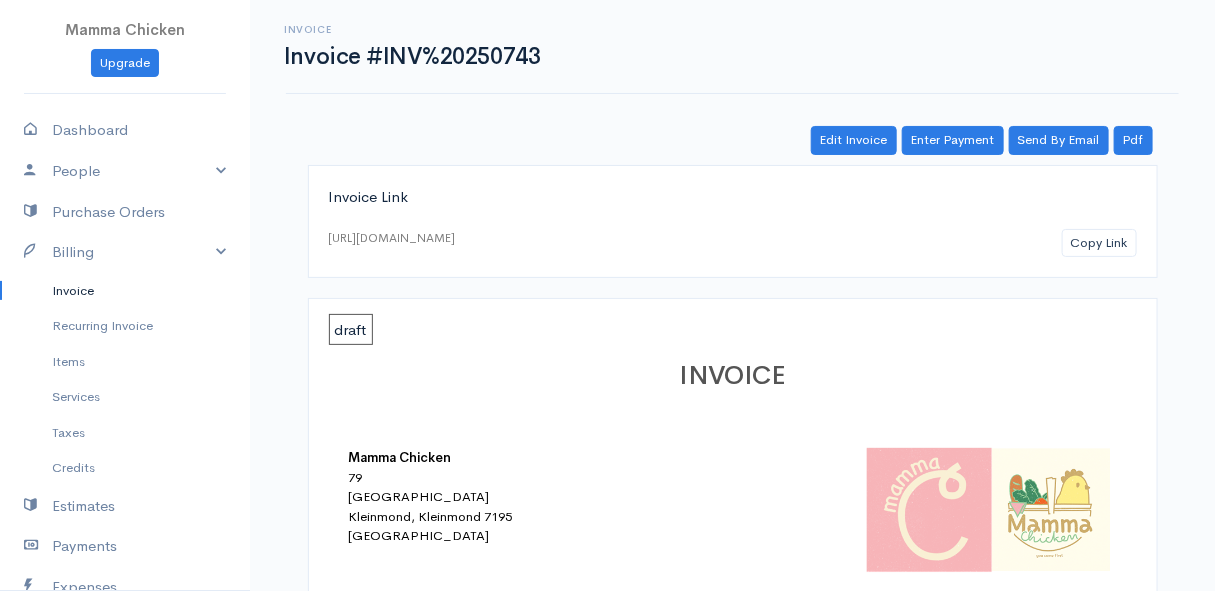 click on "Invoice" at bounding box center [125, 291] 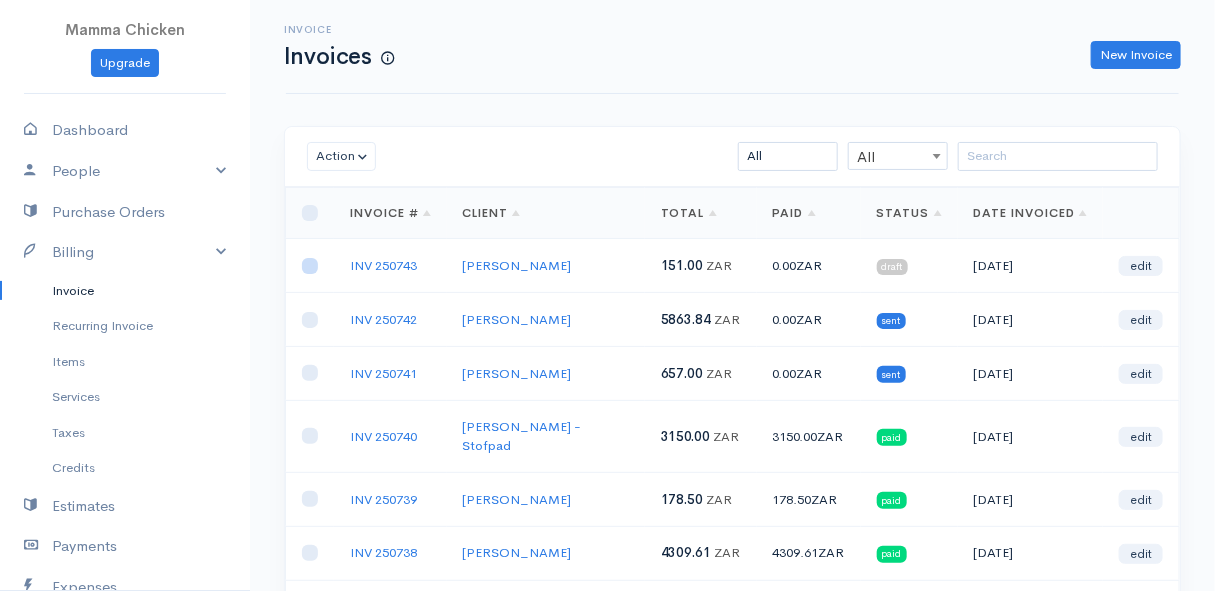 click at bounding box center (310, 266) 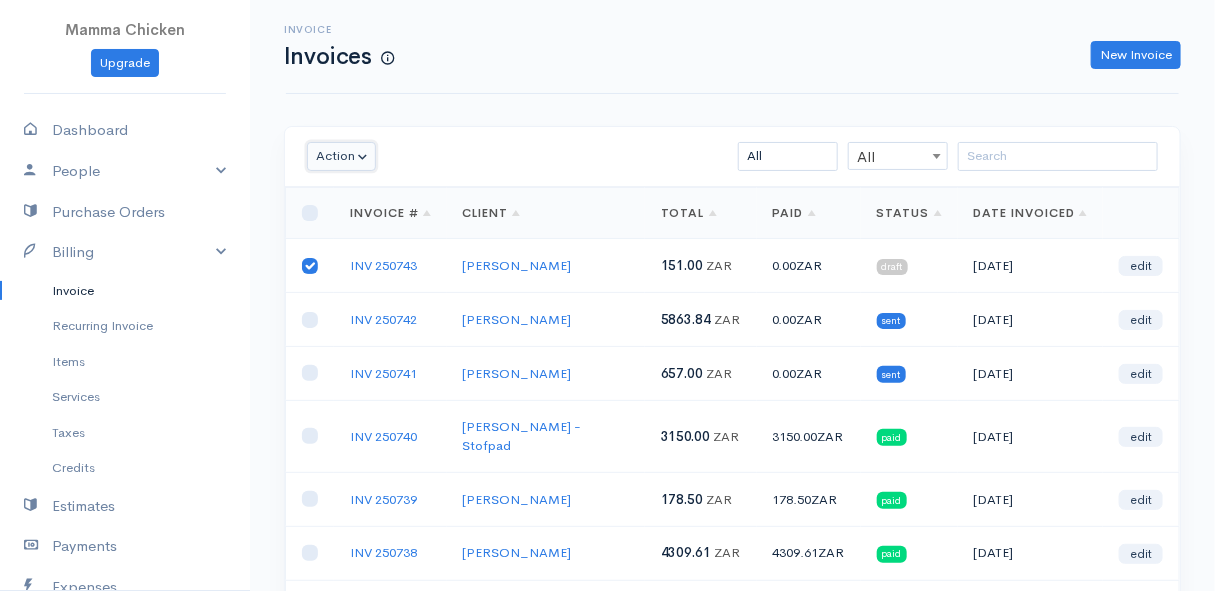 click on "Action" at bounding box center [341, 156] 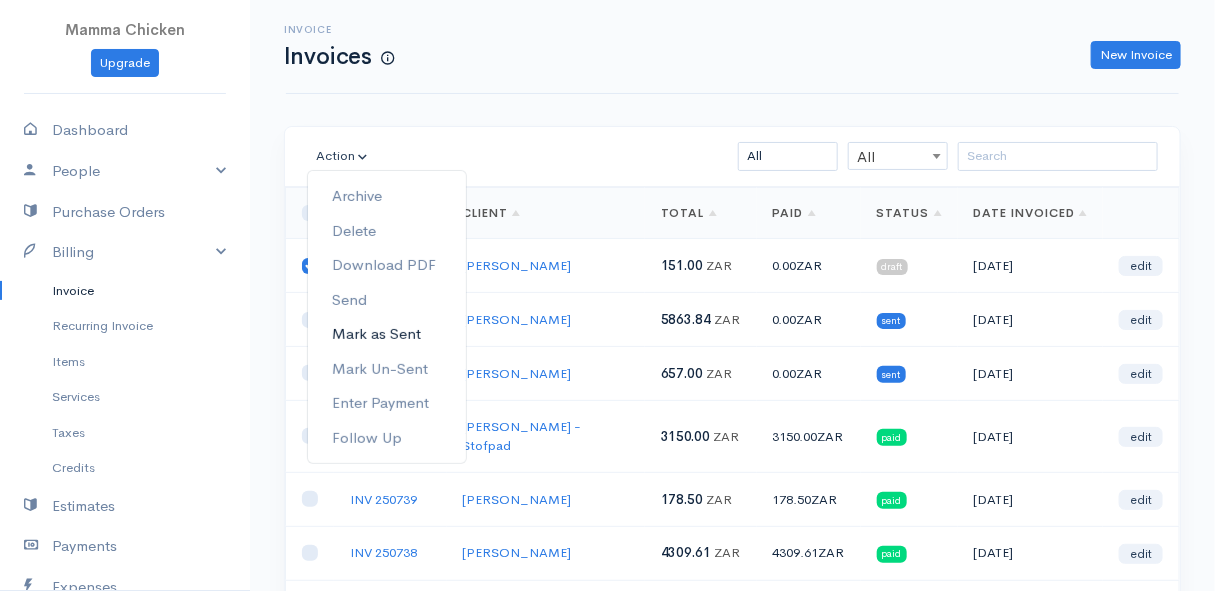 click on "Mark as Sent" at bounding box center (387, 334) 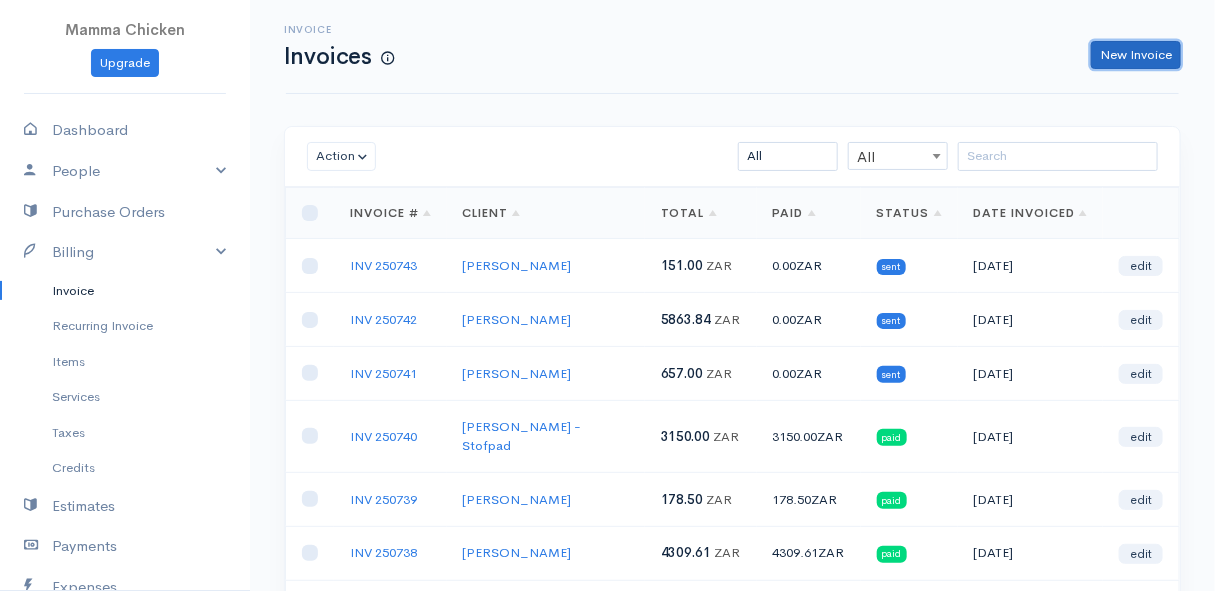 click on "New Invoice" at bounding box center [1136, 55] 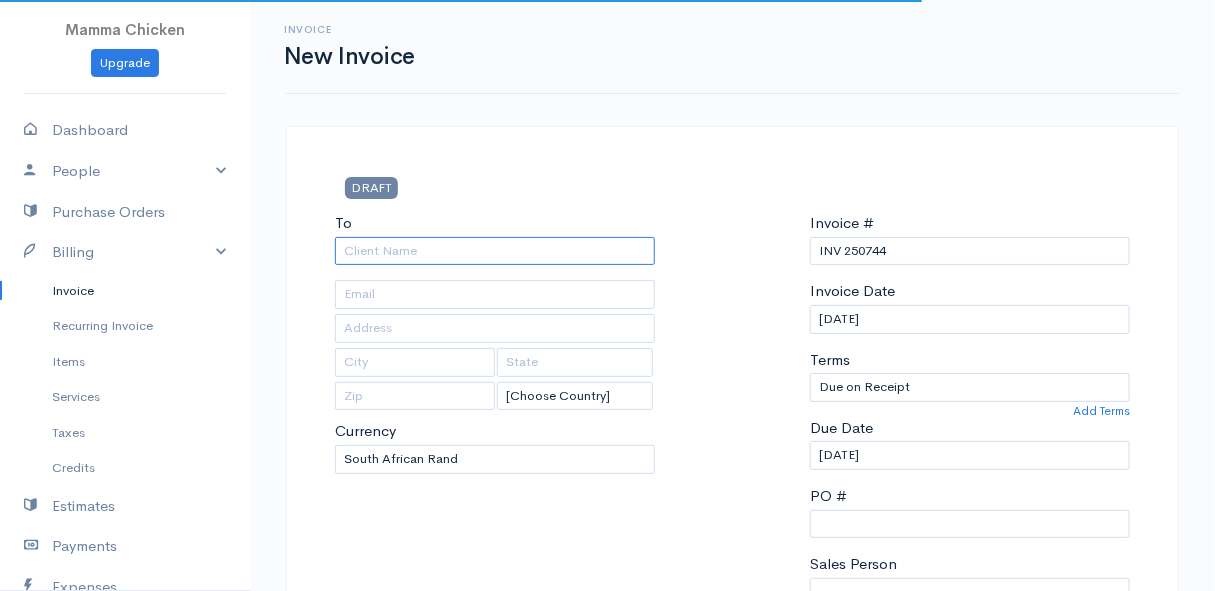click on "To" at bounding box center [495, 251] 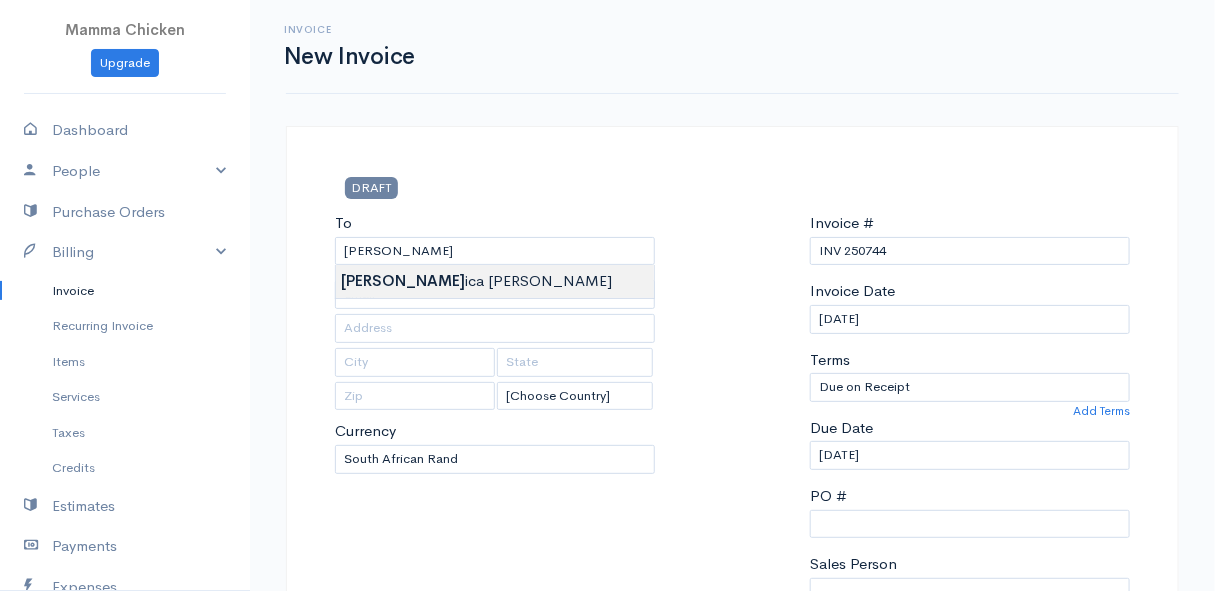 click on "Mamma Chicken
Upgrade
Dashboard
People
Clients
Vendors
Staff Users
Purchase Orders
Billing
Invoice
Recurring Invoice
Items
Services
Taxes
Credits
Estimates
Payments
Expenses
Track Time
Projects
Reports
Settings
My Organizations
Logout
Help
@CloudBooksApp 2022
Invoice
New Invoice
DRAFT To [PERSON_NAME] [Choose Country] [GEOGRAPHIC_DATA] [GEOGRAPHIC_DATA] [GEOGRAPHIC_DATA] [GEOGRAPHIC_DATA] [GEOGRAPHIC_DATA] [GEOGRAPHIC_DATA] [US_STATE] [GEOGRAPHIC_DATA] [GEOGRAPHIC_DATA] [GEOGRAPHIC_DATA] [GEOGRAPHIC_DATA] [GEOGRAPHIC_DATA] [GEOGRAPHIC_DATA] [GEOGRAPHIC_DATA] 0" at bounding box center [607, 864] 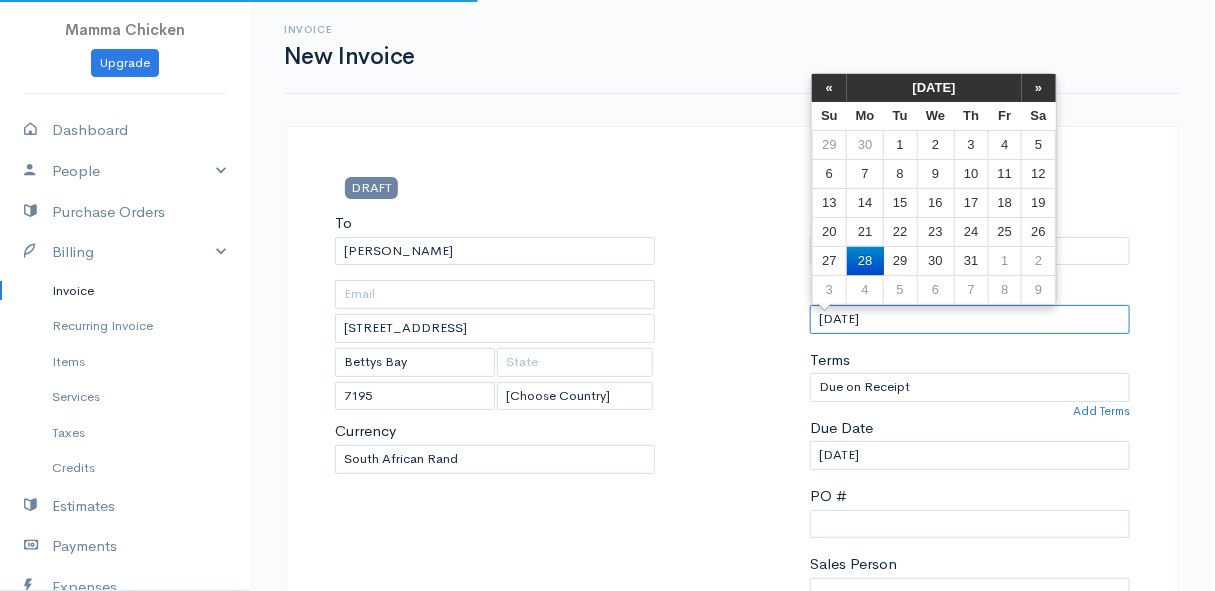 click on "[DATE]" at bounding box center [970, 319] 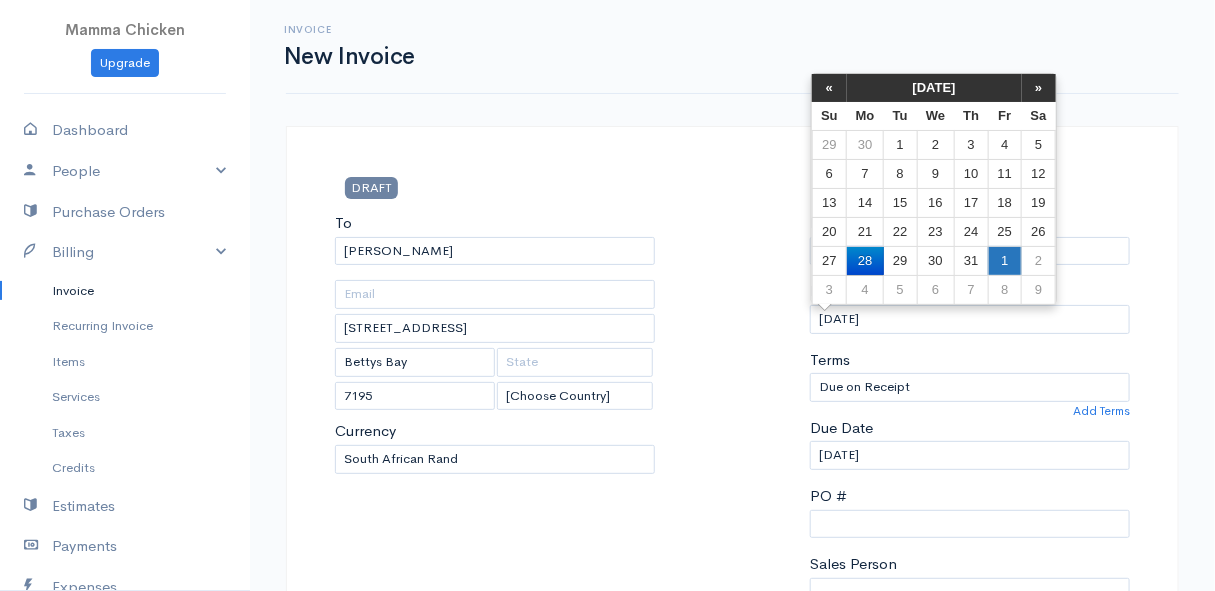 click on "1" at bounding box center (1004, 260) 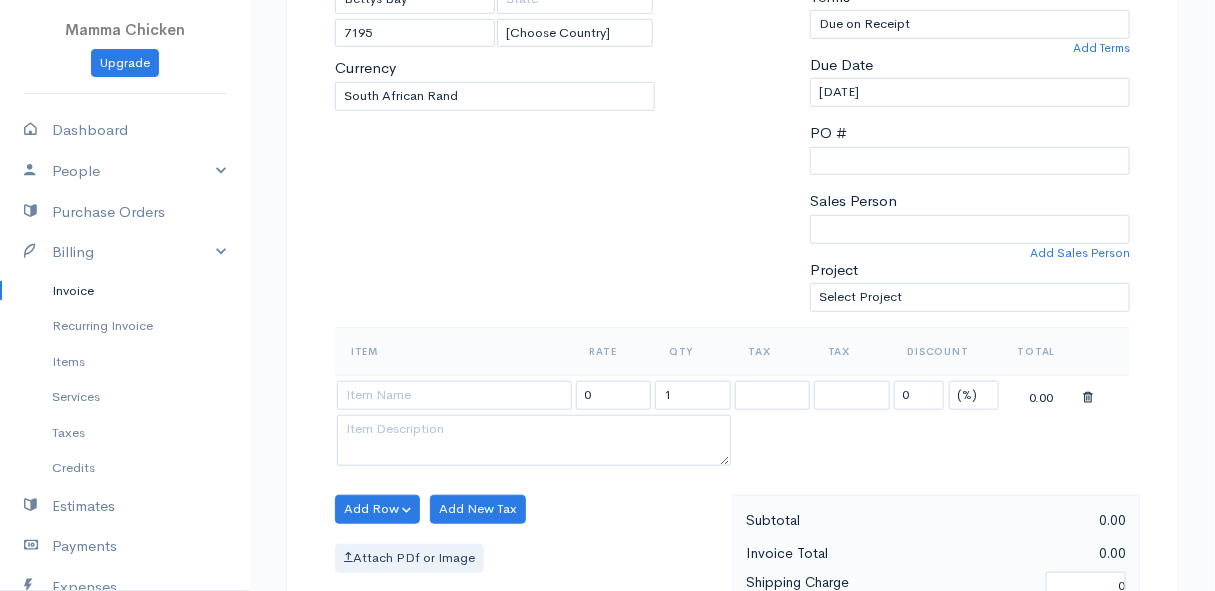 scroll, scrollTop: 454, scrollLeft: 0, axis: vertical 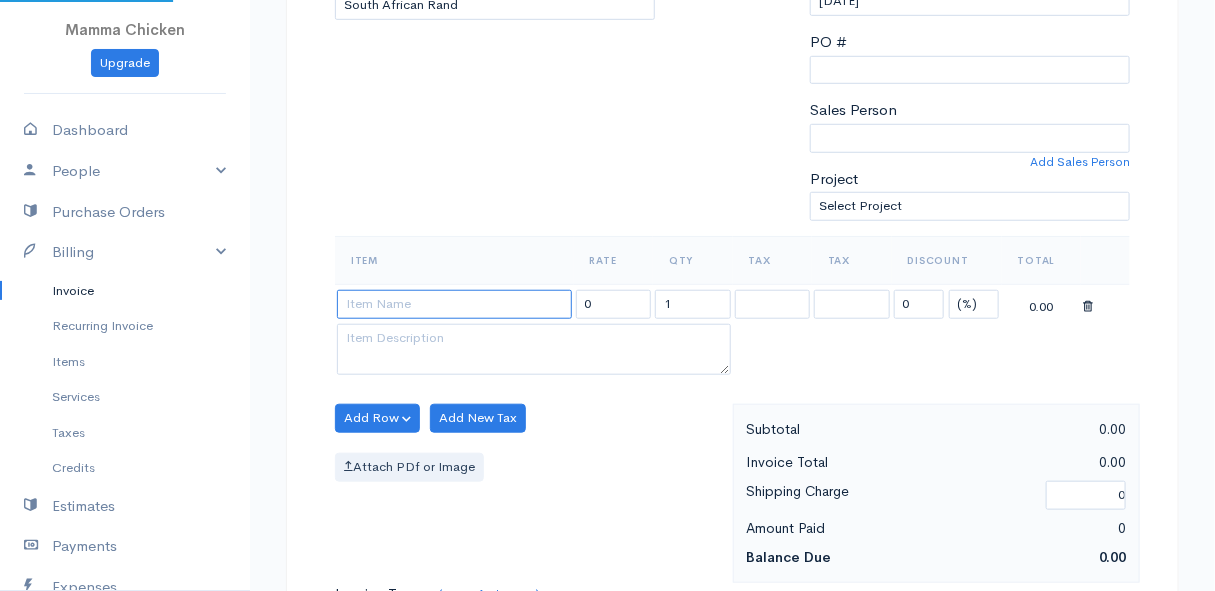 click at bounding box center [454, 304] 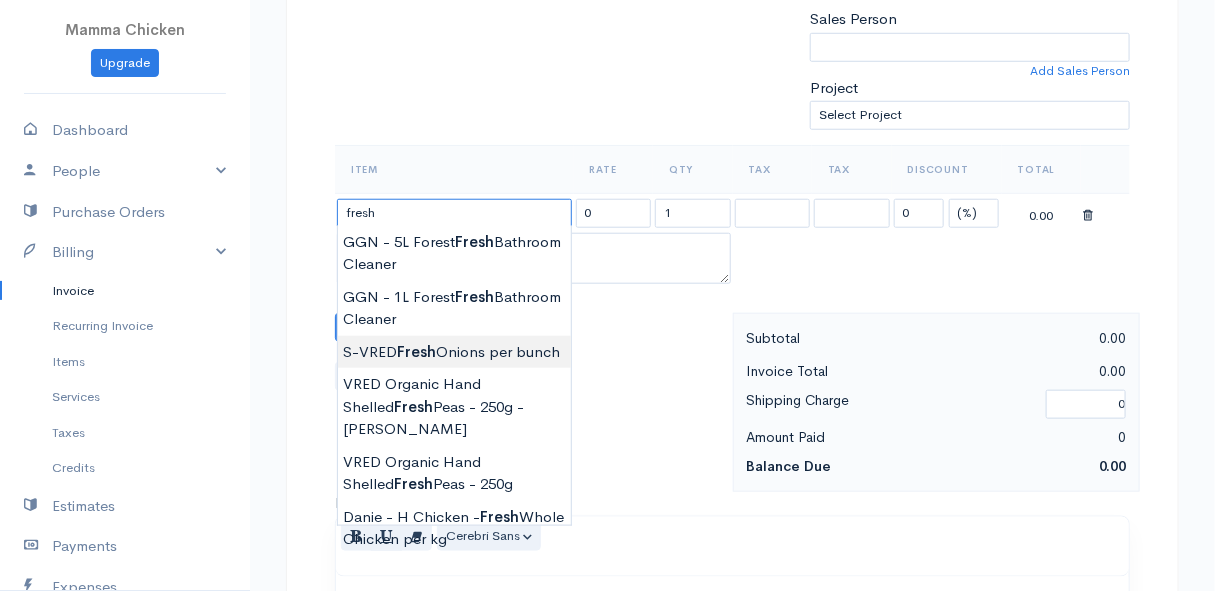 scroll, scrollTop: 636, scrollLeft: 0, axis: vertical 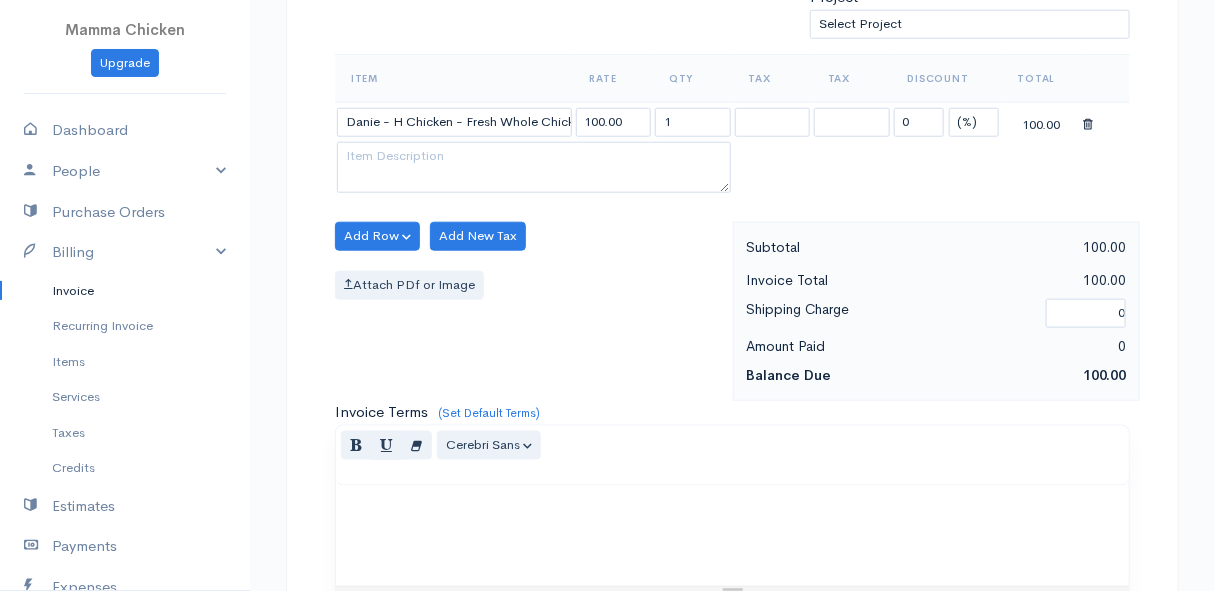 click on "Mamma Chicken
Upgrade
Dashboard
People
Clients
Vendors
Staff Users
Purchase Orders
Billing
Invoice
Recurring Invoice
Items
Services
Taxes
Credits
Estimates
Payments
Expenses
Track Time
Projects
Reports
Settings
My Organizations
Logout
Help
@CloudBooksApp 2022
Invoice
New Invoice
DRAFT To [PERSON_NAME] [STREET_ADDRESS] [Choose Country] [GEOGRAPHIC_DATA] [GEOGRAPHIC_DATA] [GEOGRAPHIC_DATA] [GEOGRAPHIC_DATA] [GEOGRAPHIC_DATA] [GEOGRAPHIC_DATA] [US_STATE] [GEOGRAPHIC_DATA] [GEOGRAPHIC_DATA] [GEOGRAPHIC_DATA] [GEOGRAPHIC_DATA] [GEOGRAPHIC_DATA]" at bounding box center (607, 228) 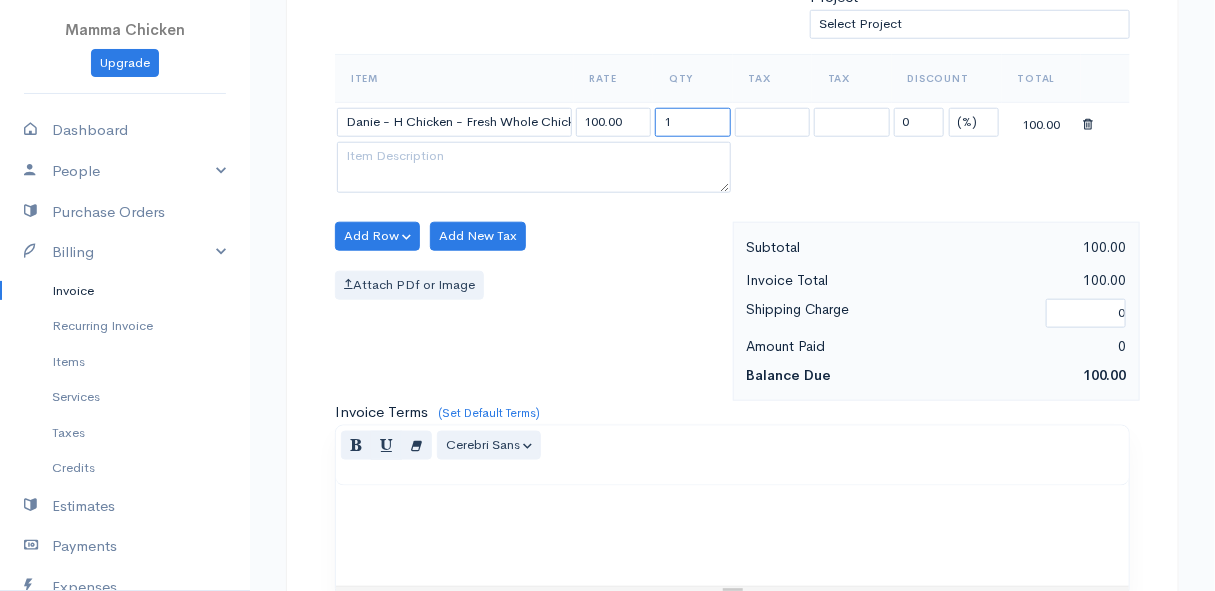 click on "1" at bounding box center (693, 122) 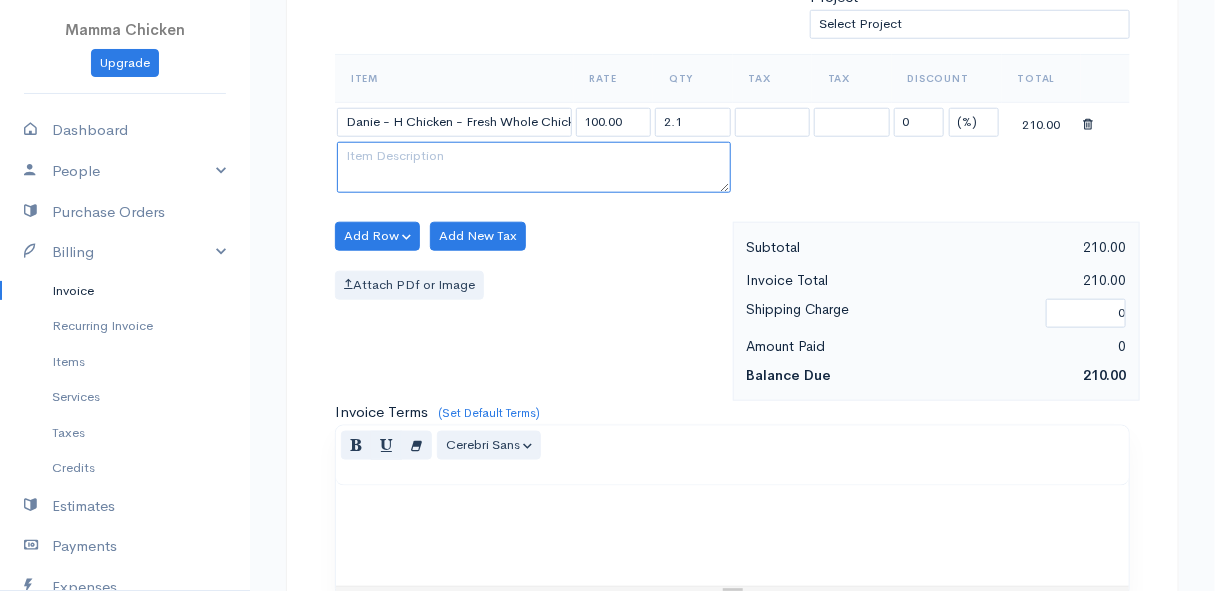 click at bounding box center [534, 168] 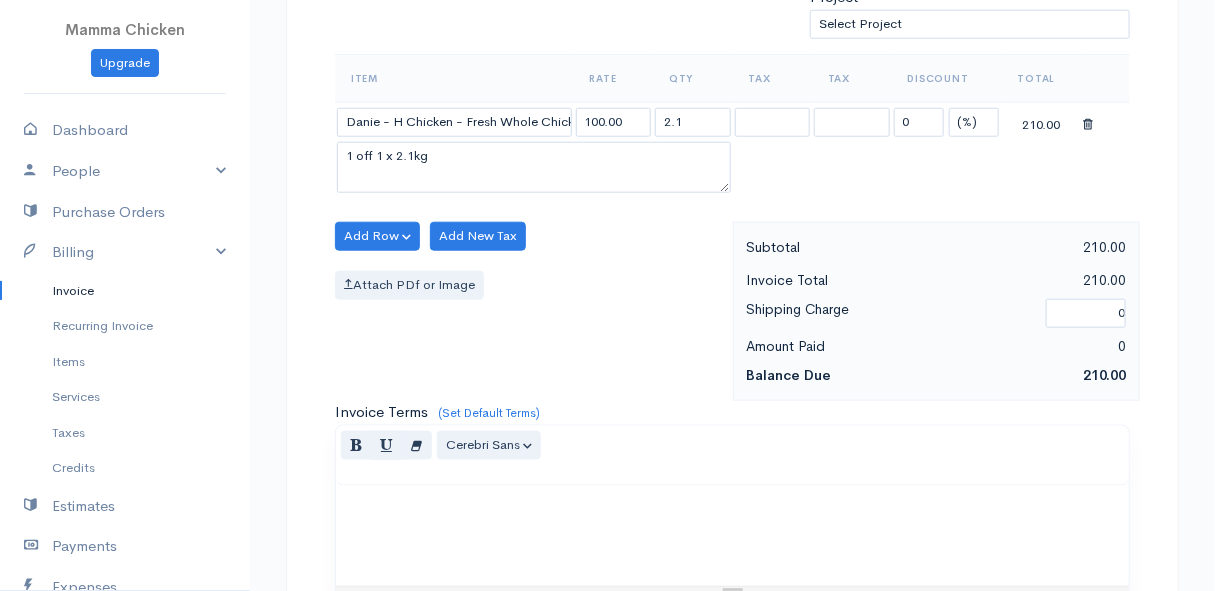 click on "Item Rate Qty Tax Tax Discount Total Danie - H Chicken - Fresh Whole Chicken per kg 100.00 2.1 0 (%) Flat 210.00 1 off 1 x 2.1kg" at bounding box center [732, 126] 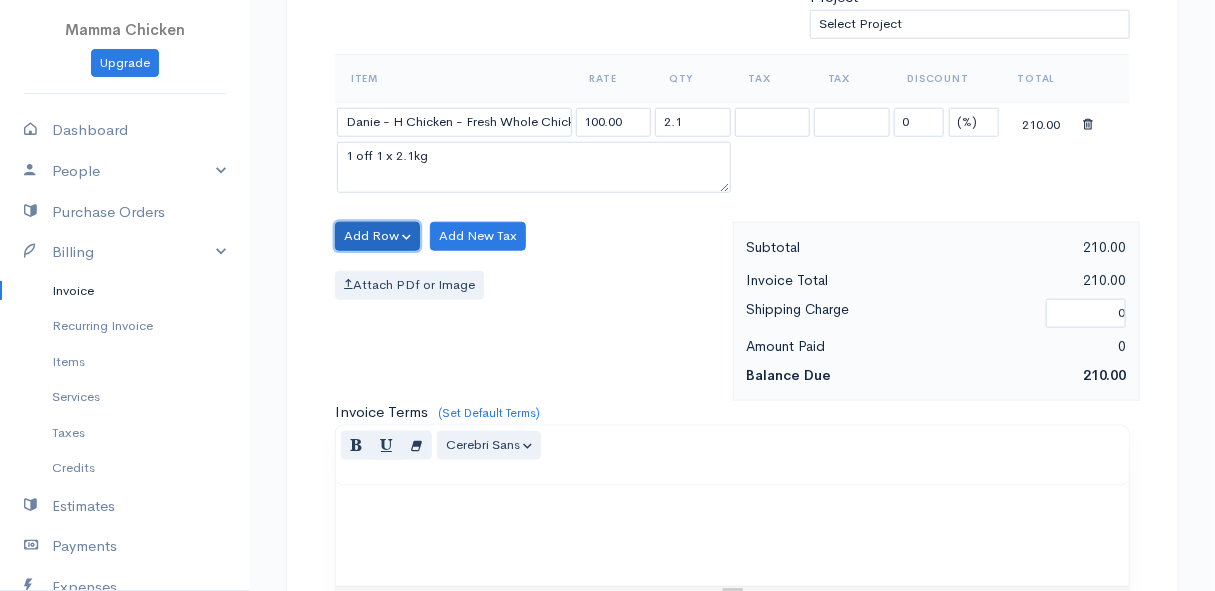click on "Add Row" at bounding box center [377, 236] 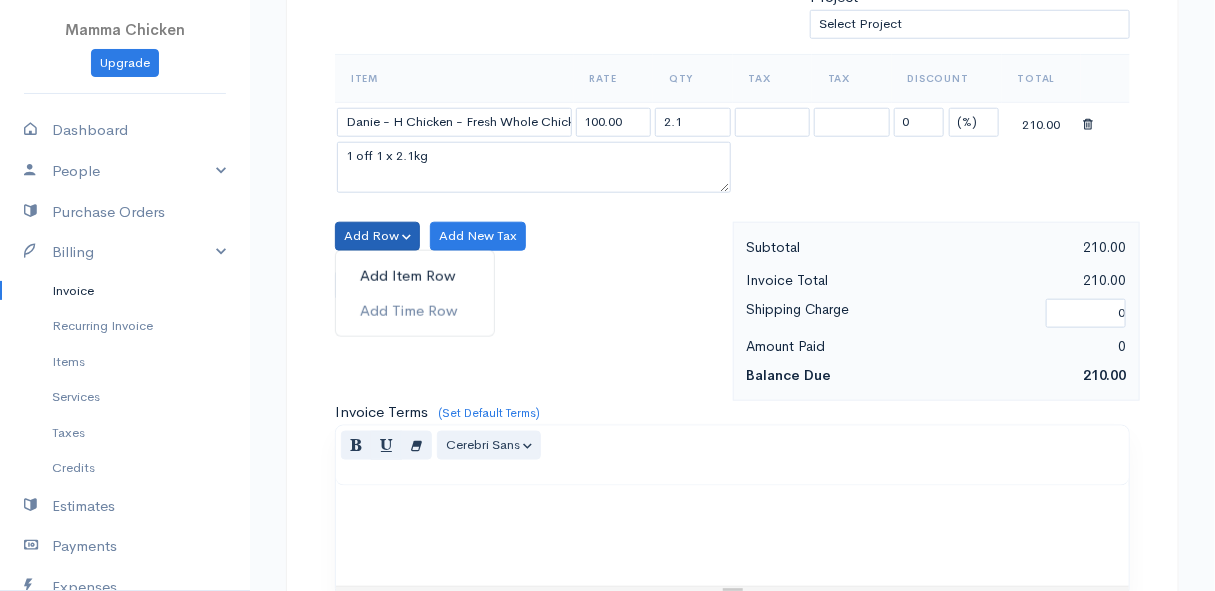 click on "Add Item Row" at bounding box center [415, 276] 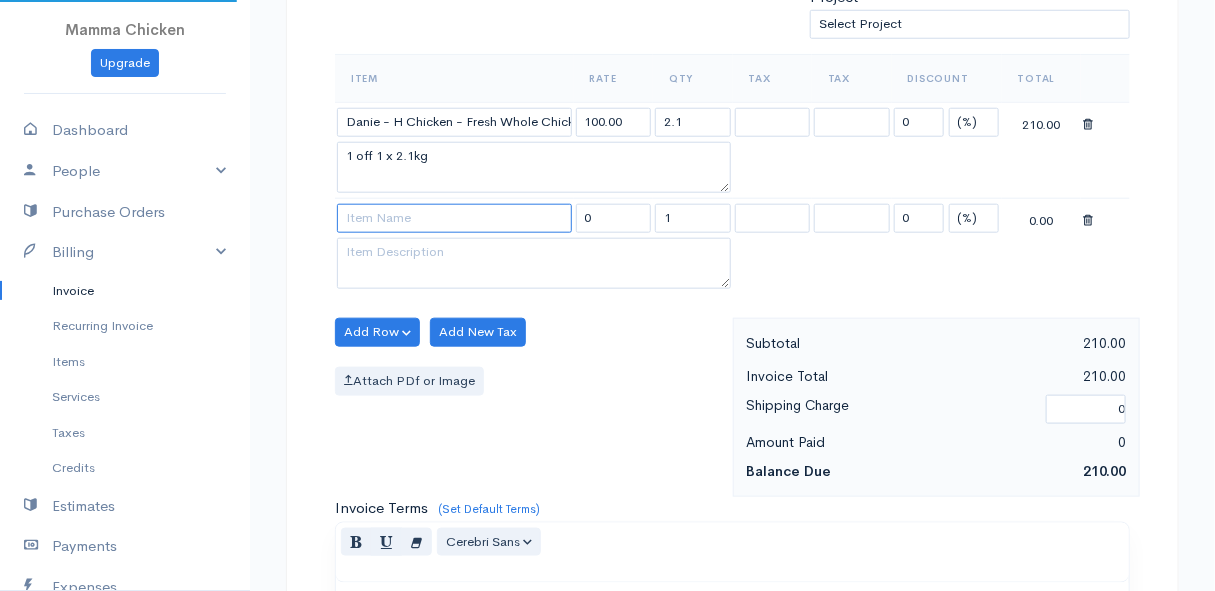 click at bounding box center (454, 218) 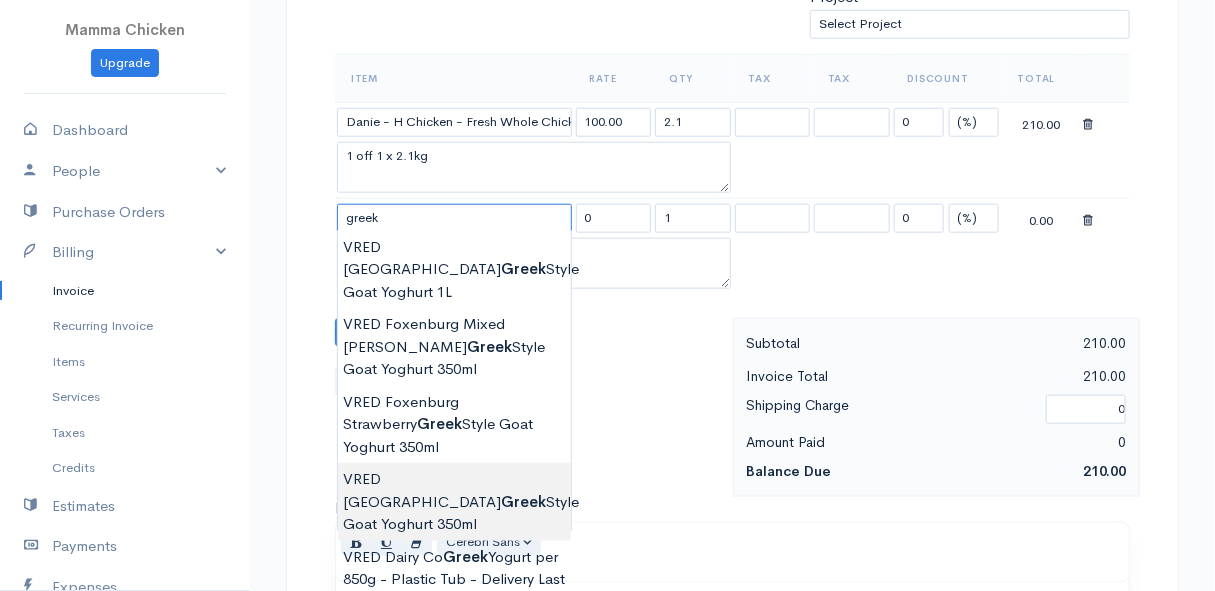 scroll, scrollTop: 727, scrollLeft: 0, axis: vertical 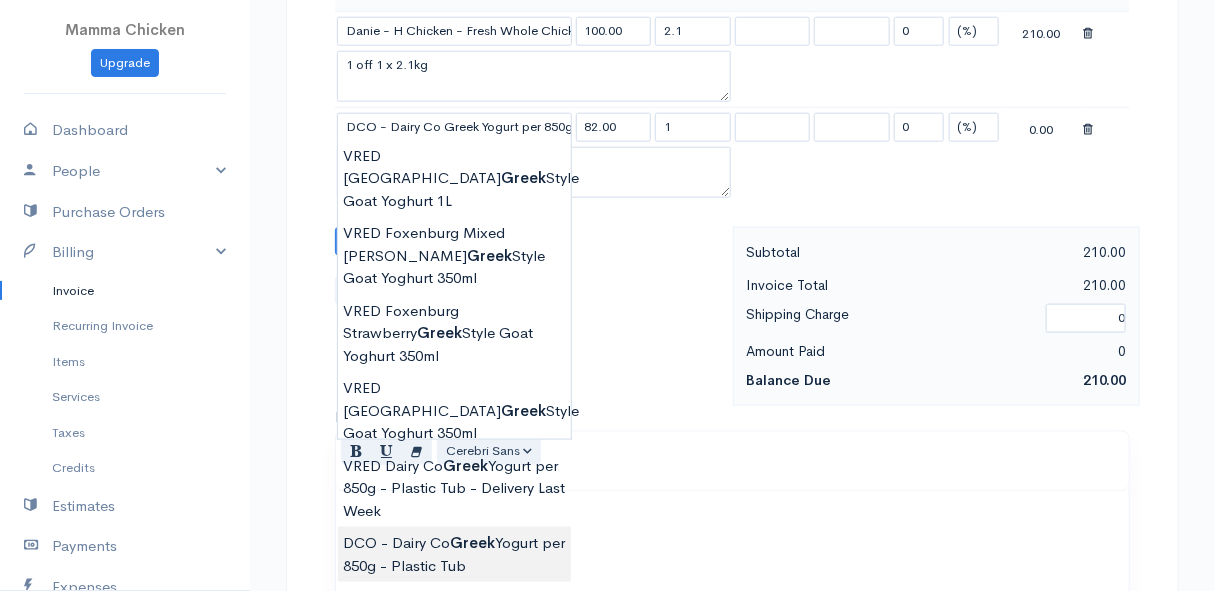 click on "Mamma Chicken
Upgrade
Dashboard
People
Clients
Vendors
Staff Users
Purchase Orders
Billing
Invoice
Recurring Invoice
Items
Services
Taxes
Credits
Estimates
Payments
Expenses
Track Time
Projects
Reports
Settings
My Organizations
Logout
Help
@CloudBooksApp 2022
Invoice
New Invoice
DRAFT To [PERSON_NAME] [STREET_ADDRESS] [Choose Country] [GEOGRAPHIC_DATA] [GEOGRAPHIC_DATA] [GEOGRAPHIC_DATA] [GEOGRAPHIC_DATA] [GEOGRAPHIC_DATA] [GEOGRAPHIC_DATA] [US_STATE] [GEOGRAPHIC_DATA] [GEOGRAPHIC_DATA] [GEOGRAPHIC_DATA] [GEOGRAPHIC_DATA] [GEOGRAPHIC_DATA]" at bounding box center (607, 185) 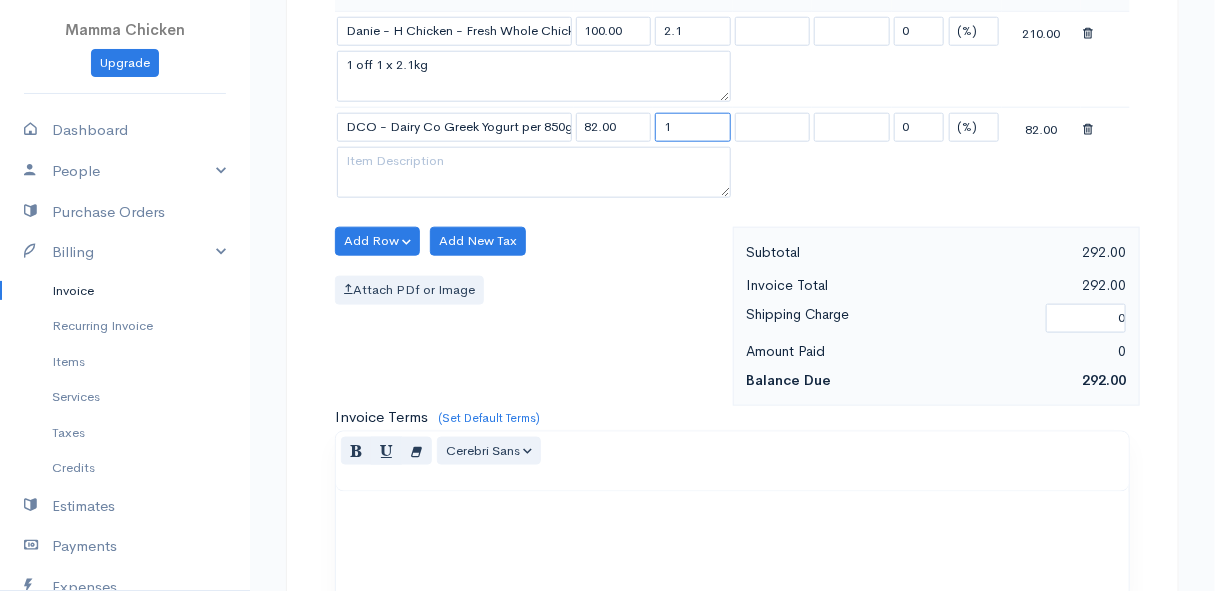 drag, startPoint x: 682, startPoint y: 126, endPoint x: 648, endPoint y: 130, distance: 34.234486 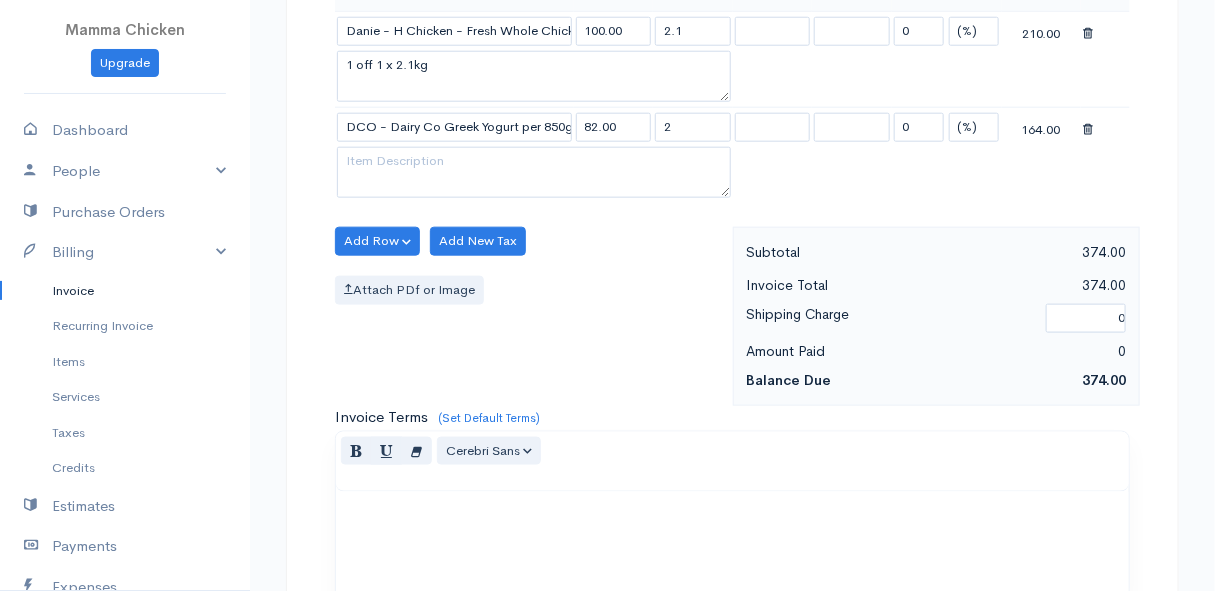 click on "Add Row Add Item Row Add Time Row Add New Tax                          Attach PDf or Image" at bounding box center [529, 316] 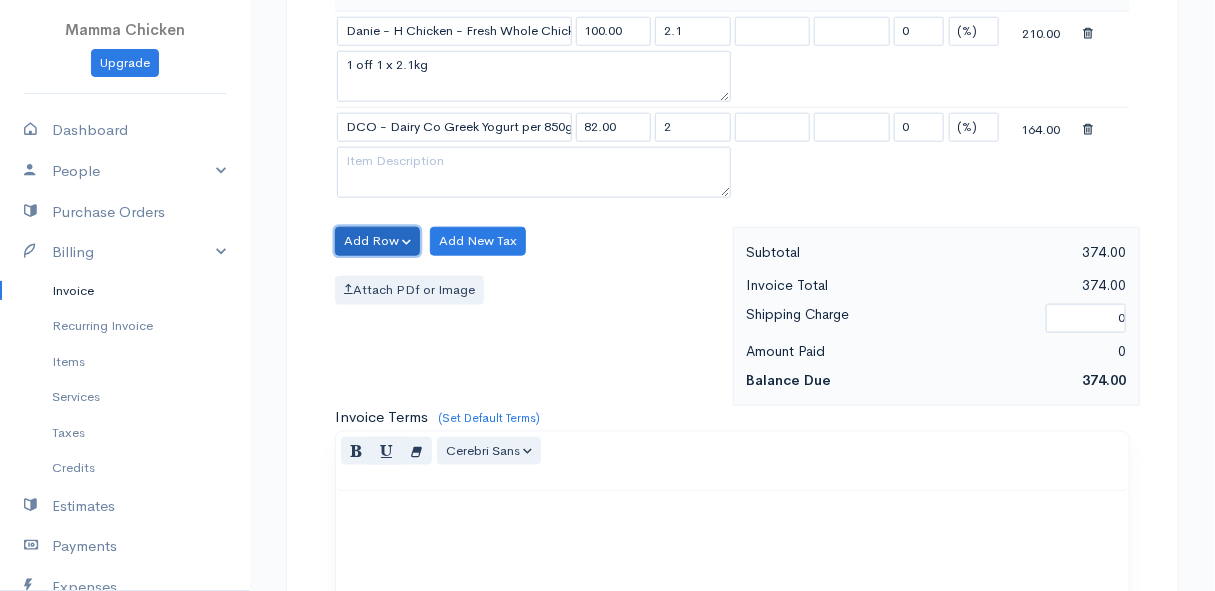click on "Add Row" at bounding box center [377, 241] 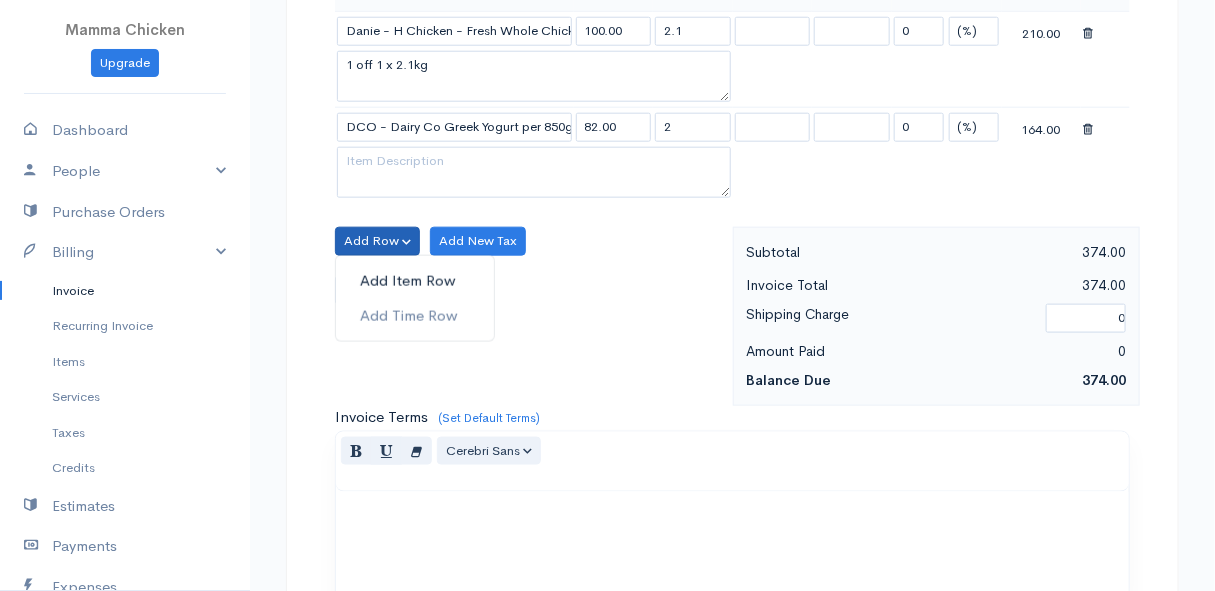 click on "Add Item Row" at bounding box center (415, 281) 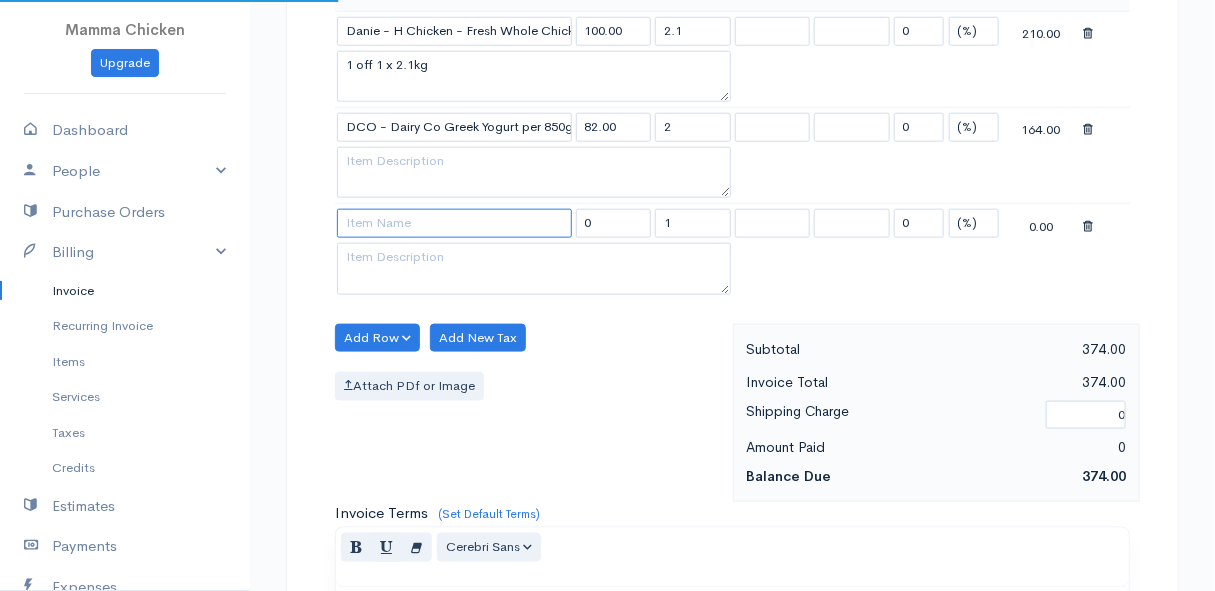 click at bounding box center (454, 223) 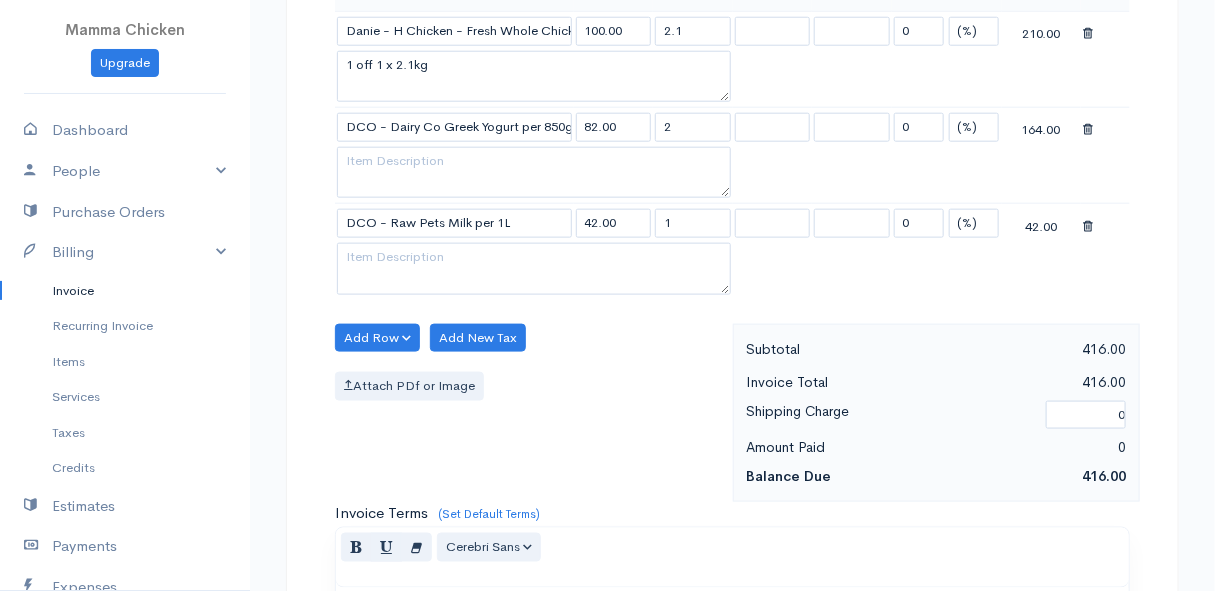 click on "Mamma Chicken
Upgrade
Dashboard
People
Clients
Vendors
Staff Users
Purchase Orders
Billing
Invoice
Recurring Invoice
Items
Services
Taxes
Credits
Estimates
Payments
Expenses
Track Time
Projects
Reports
Settings
My Organizations
Logout
Help
@CloudBooksApp 2022
Invoice
New Invoice
DRAFT To [PERSON_NAME] [STREET_ADDRESS] [Choose Country] [GEOGRAPHIC_DATA] [GEOGRAPHIC_DATA] [GEOGRAPHIC_DATA] [GEOGRAPHIC_DATA] [GEOGRAPHIC_DATA] [GEOGRAPHIC_DATA] [US_STATE] [GEOGRAPHIC_DATA] [GEOGRAPHIC_DATA] [GEOGRAPHIC_DATA] [GEOGRAPHIC_DATA] [GEOGRAPHIC_DATA]" at bounding box center (607, 233) 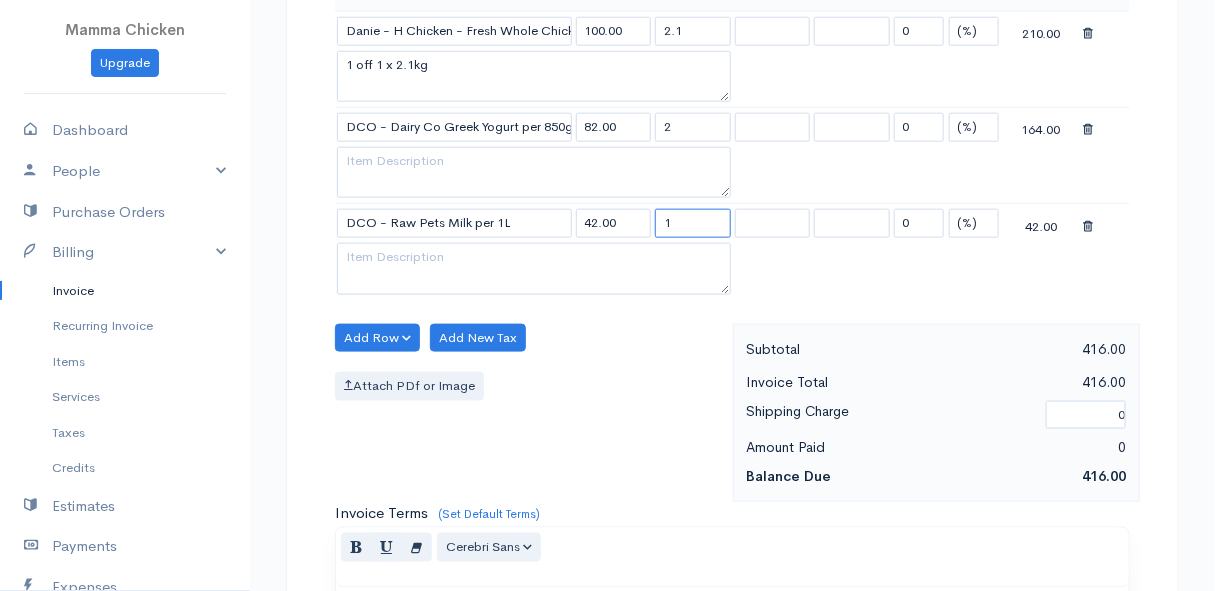 drag, startPoint x: 684, startPoint y: 219, endPoint x: 646, endPoint y: 221, distance: 38.052597 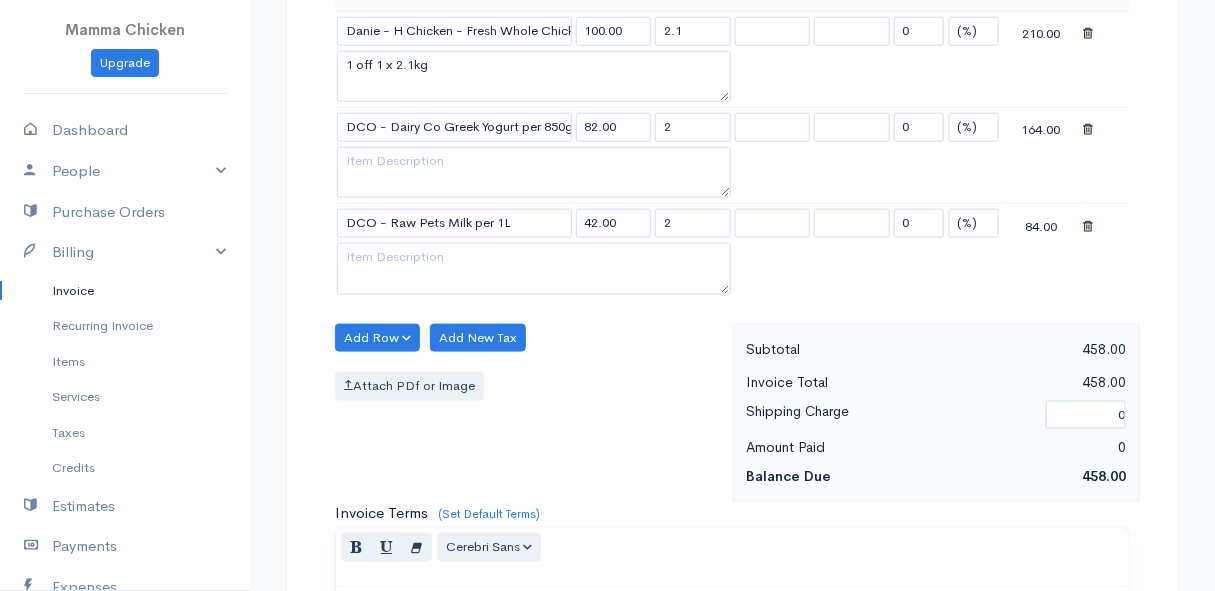 click on "Add Row Add Item Row Add Time Row Add New Tax                          Attach PDf or Image" at bounding box center [529, 413] 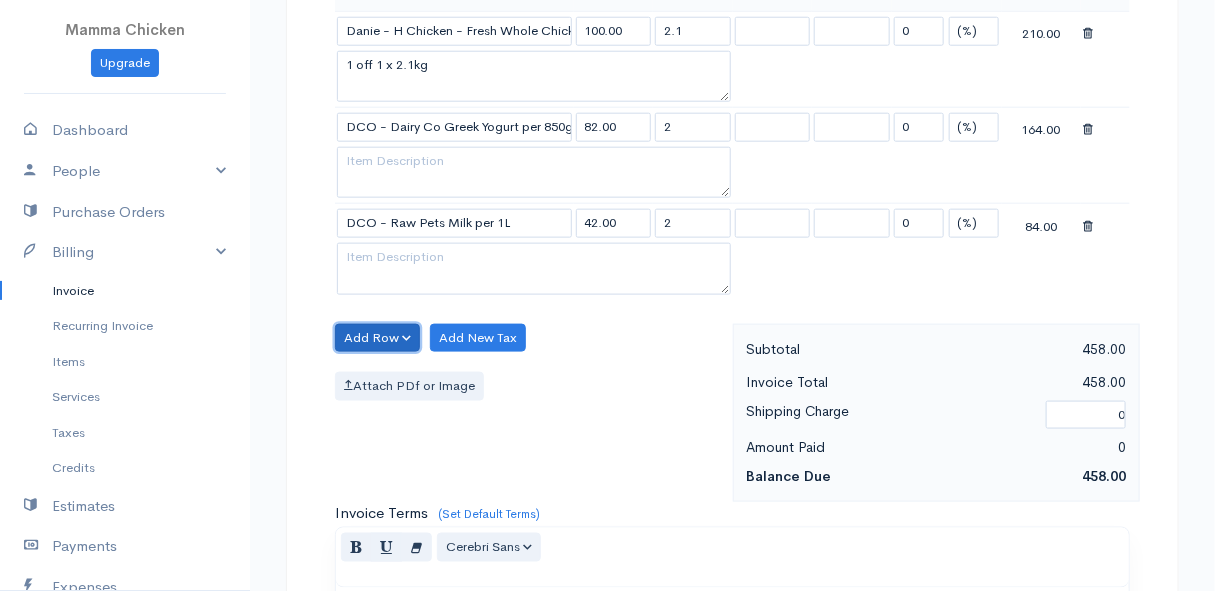 click on "Add Row" at bounding box center [377, 338] 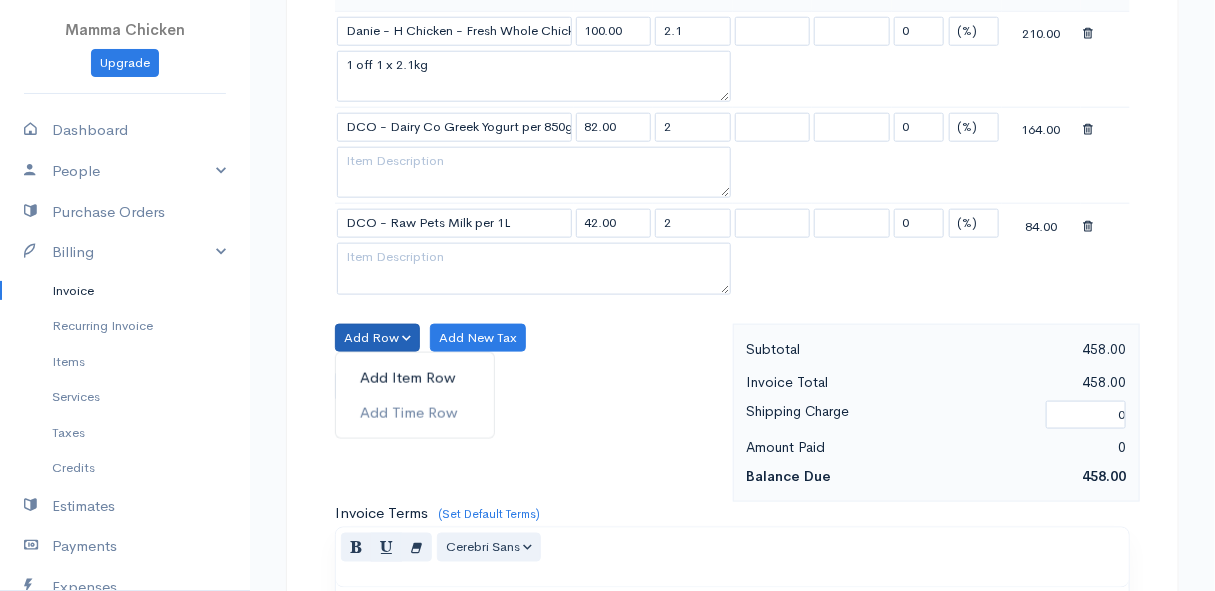 click on "Add Item Row" at bounding box center (415, 378) 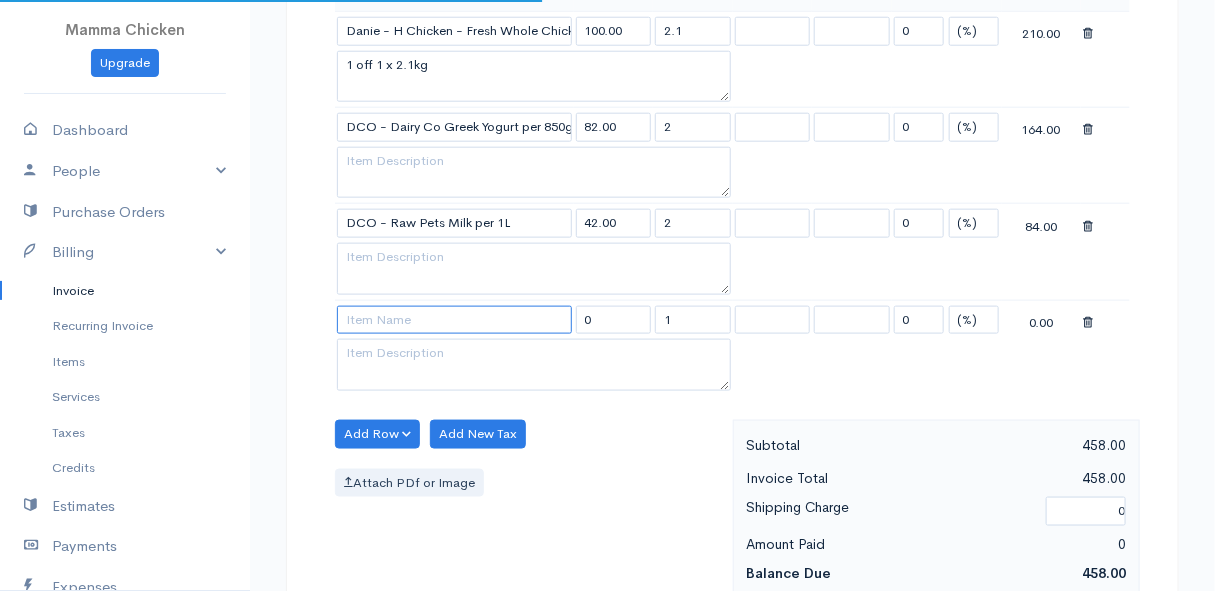click at bounding box center (454, 320) 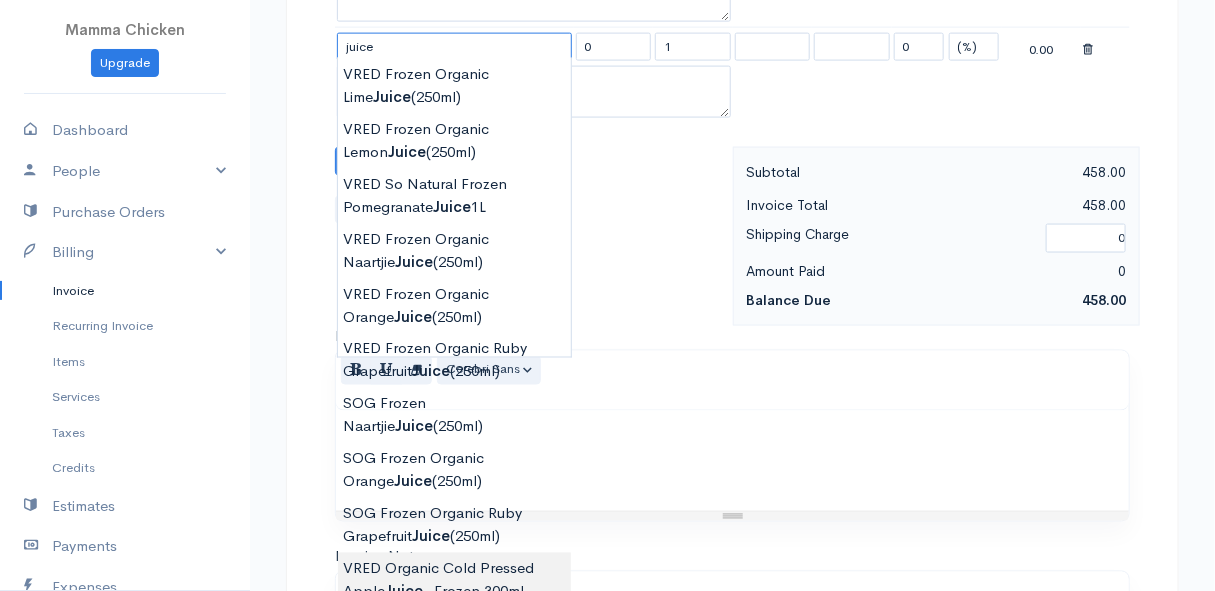 scroll, scrollTop: 1090, scrollLeft: 0, axis: vertical 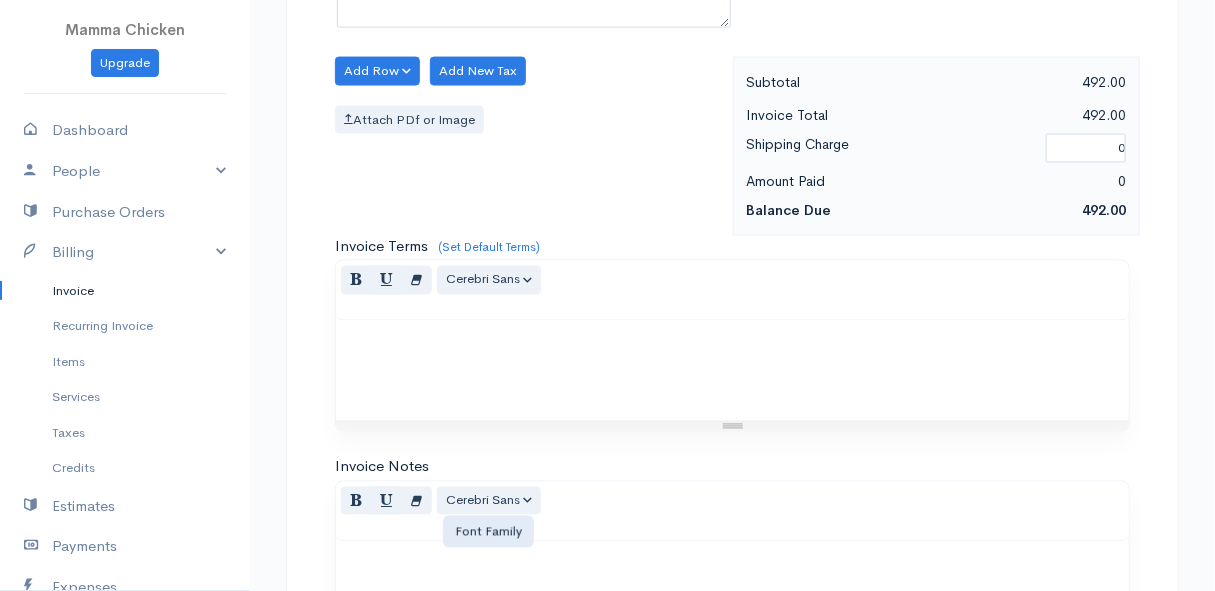 click on "Mamma Chicken
Upgrade
Dashboard
People
Clients
Vendors
Staff Users
Purchase Orders
Billing
Invoice
Recurring Invoice
Items
Services
Taxes
Credits
Estimates
Payments
Expenses
Track Time
Projects
Reports
Settings
My Organizations
Logout
Help
@CloudBooksApp 2022
Invoice
New Invoice
DRAFT To [PERSON_NAME] [STREET_ADDRESS] [Choose Country] [GEOGRAPHIC_DATA] [GEOGRAPHIC_DATA] [GEOGRAPHIC_DATA] [GEOGRAPHIC_DATA] [GEOGRAPHIC_DATA] [GEOGRAPHIC_DATA] [US_STATE] [GEOGRAPHIC_DATA] [GEOGRAPHIC_DATA] [GEOGRAPHIC_DATA] [GEOGRAPHIC_DATA] [GEOGRAPHIC_DATA]" at bounding box center (607, -82) 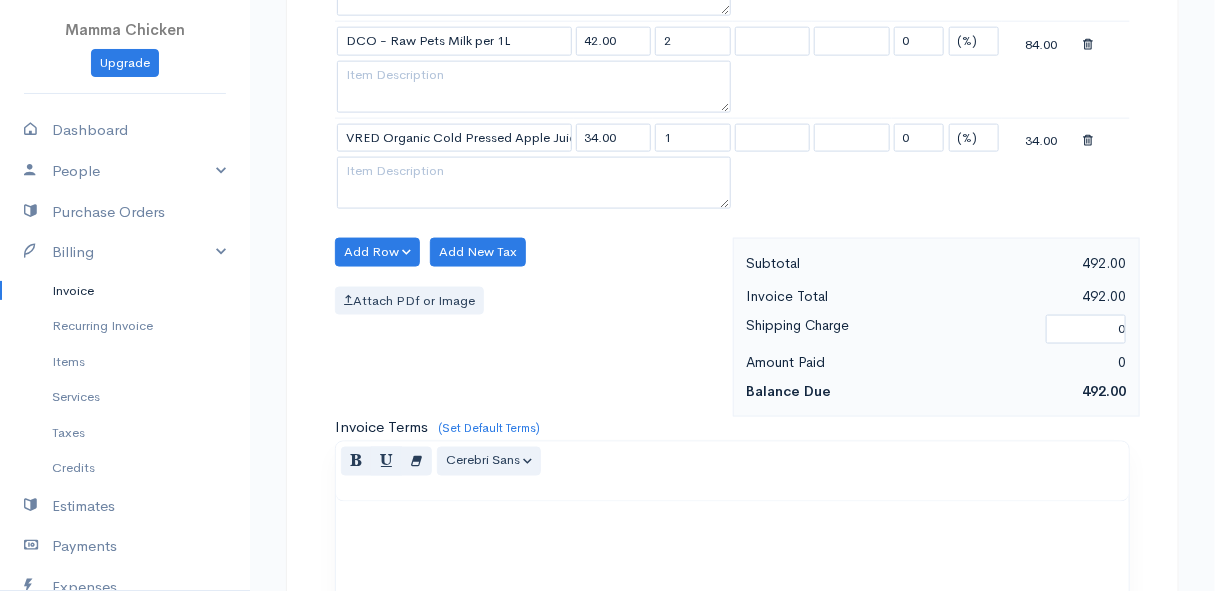 scroll, scrollTop: 818, scrollLeft: 0, axis: vertical 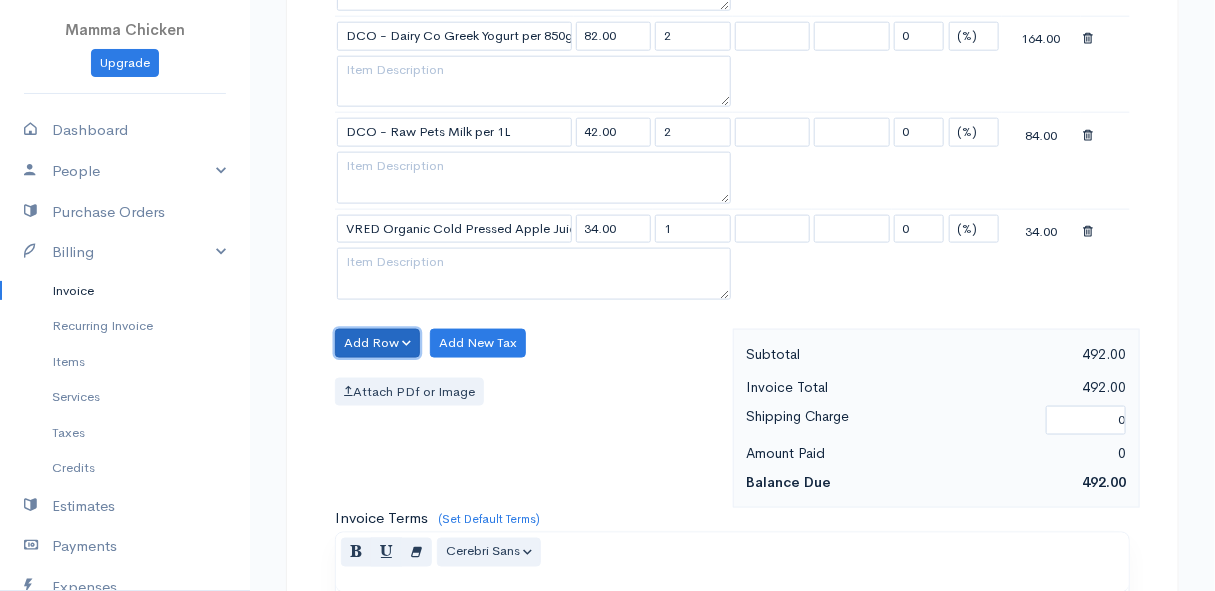 click on "Add Row" at bounding box center (377, 343) 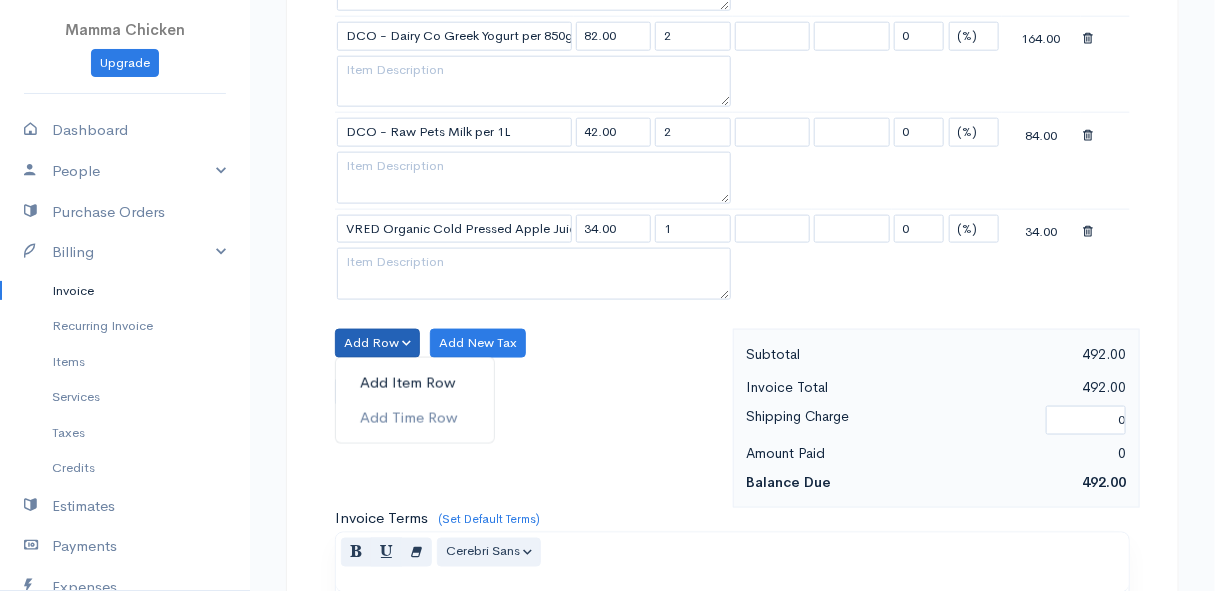 click on "Add Item Row" at bounding box center (415, 383) 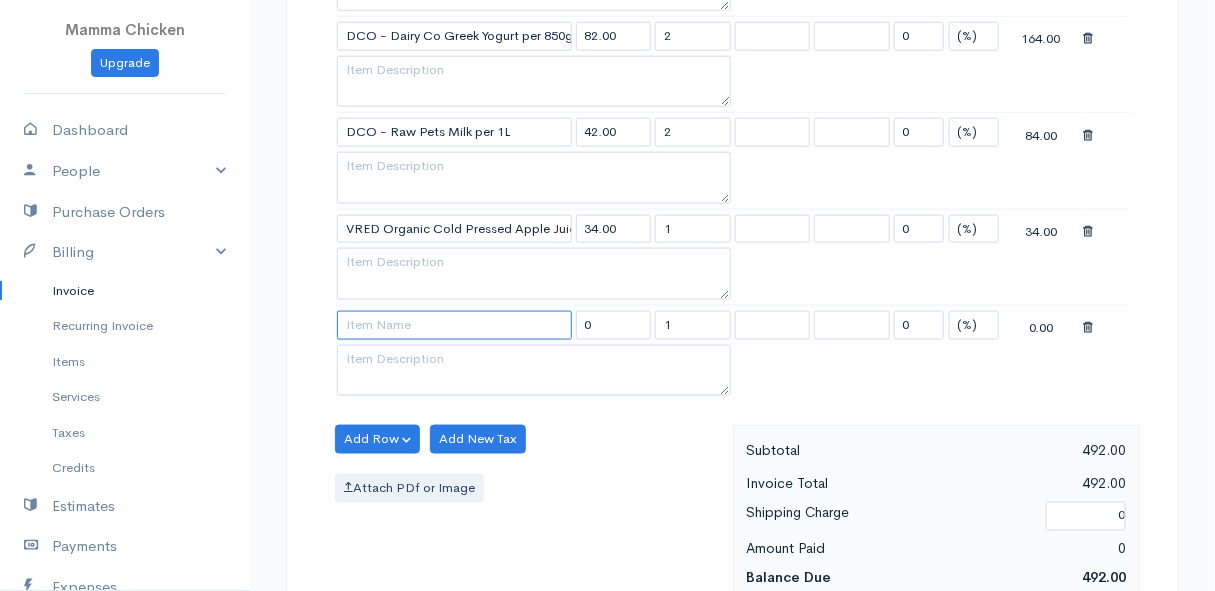 click at bounding box center (454, 325) 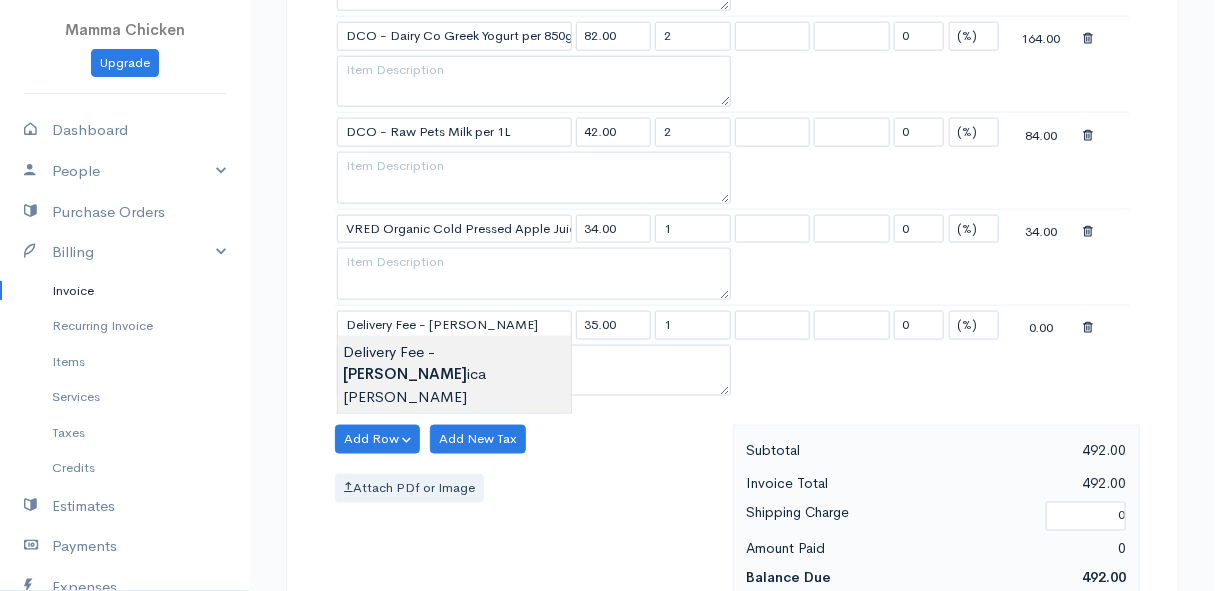 click on "Mamma Chicken
Upgrade
Dashboard
People
Clients
Vendors
Staff Users
Purchase Orders
Billing
Invoice
Recurring Invoice
Items
Services
Taxes
Credits
Estimates
Payments
Expenses
Track Time
Projects
Reports
Settings
My Organizations
Logout
Help
@CloudBooksApp 2022
Invoice
New Invoice
DRAFT To [PERSON_NAME] [STREET_ADDRESS] [Choose Country] [GEOGRAPHIC_DATA] [GEOGRAPHIC_DATA] [GEOGRAPHIC_DATA] [GEOGRAPHIC_DATA] [GEOGRAPHIC_DATA] [GEOGRAPHIC_DATA] [US_STATE] [GEOGRAPHIC_DATA] [GEOGRAPHIC_DATA] [GEOGRAPHIC_DATA] [GEOGRAPHIC_DATA] [GEOGRAPHIC_DATA]" at bounding box center (607, 239) 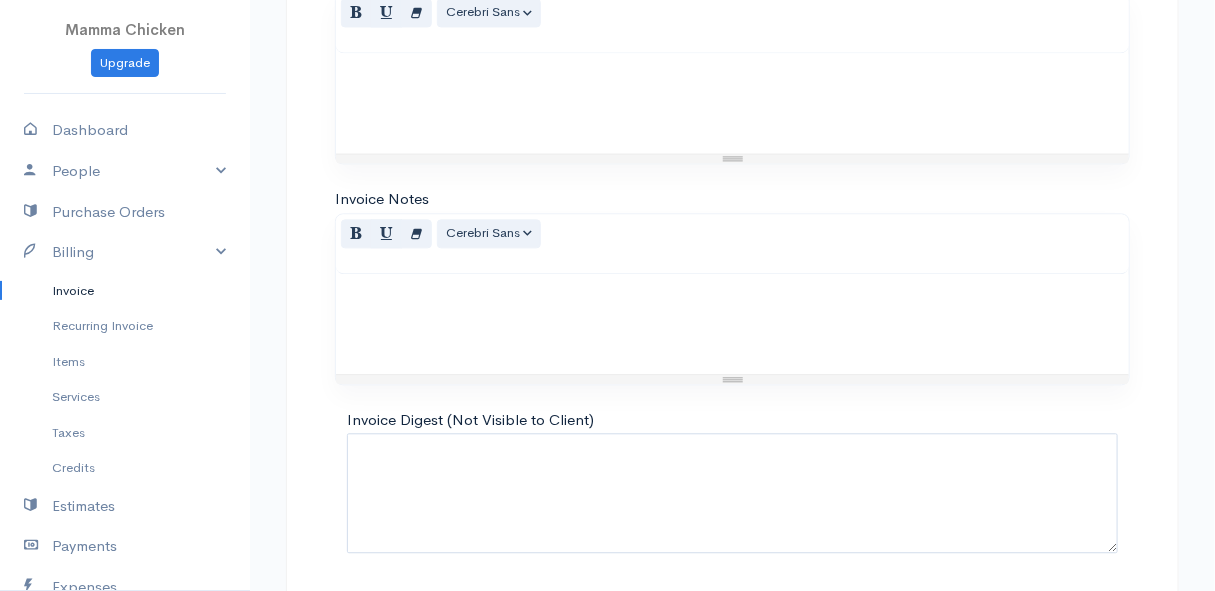 scroll, scrollTop: 1516, scrollLeft: 0, axis: vertical 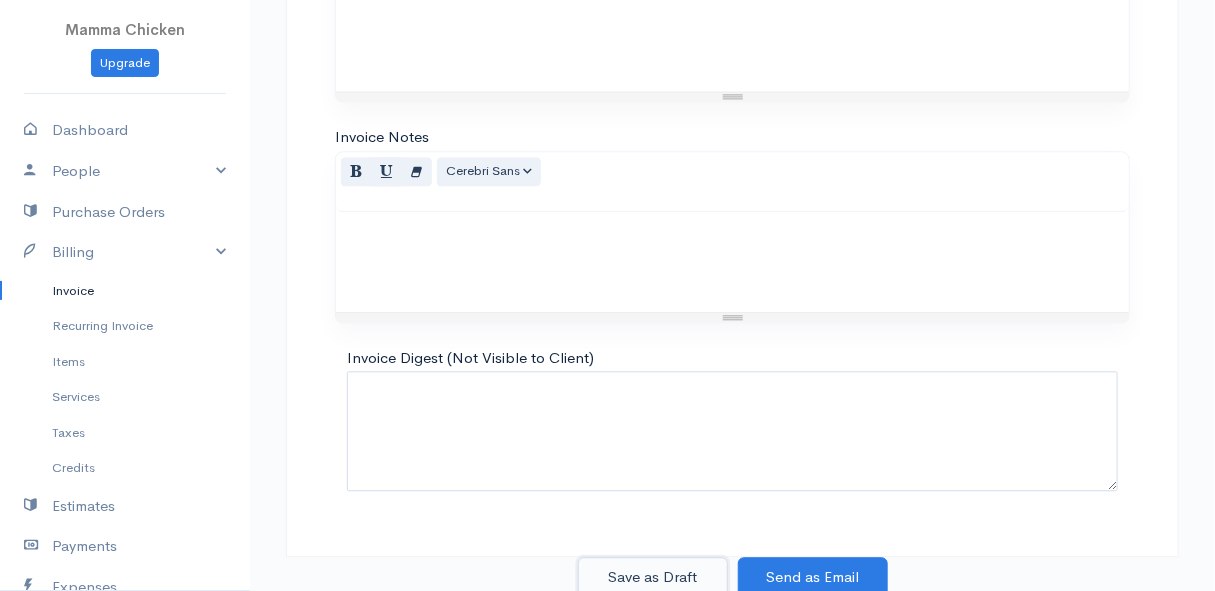 click on "Save as Draft" at bounding box center (653, 577) 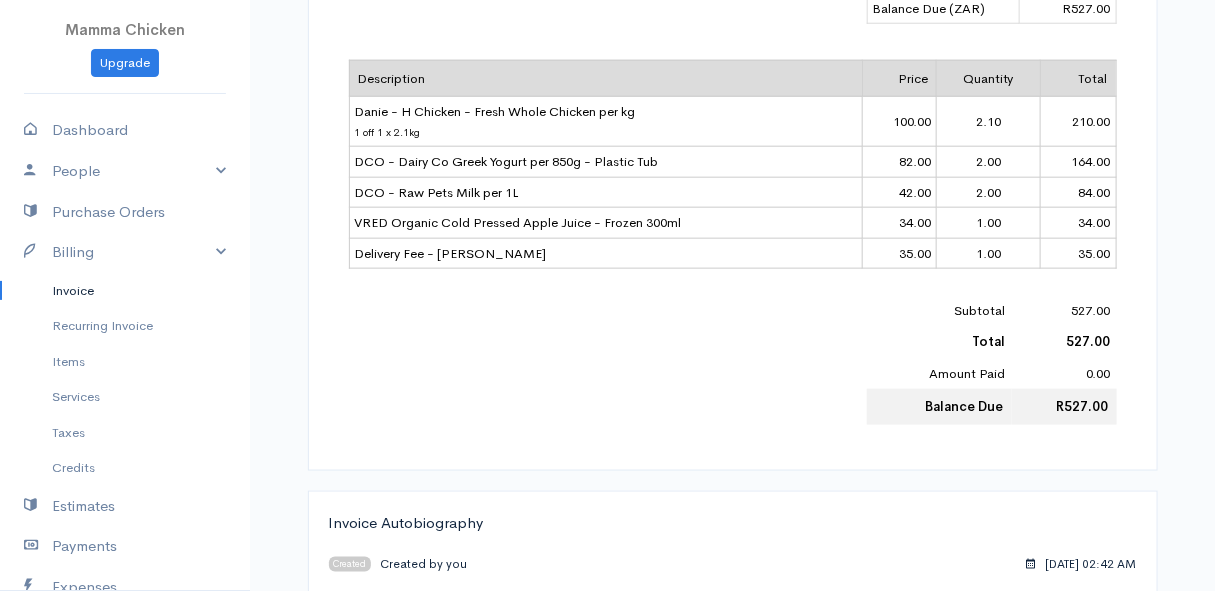 scroll, scrollTop: 0, scrollLeft: 0, axis: both 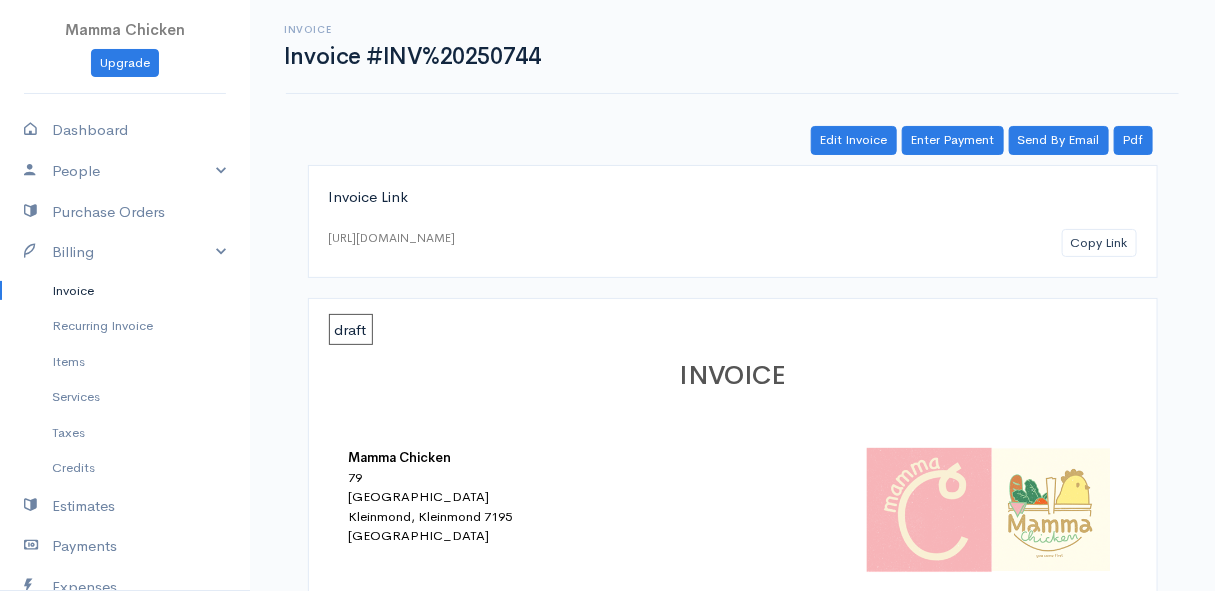 click on "Invoice" at bounding box center (125, 291) 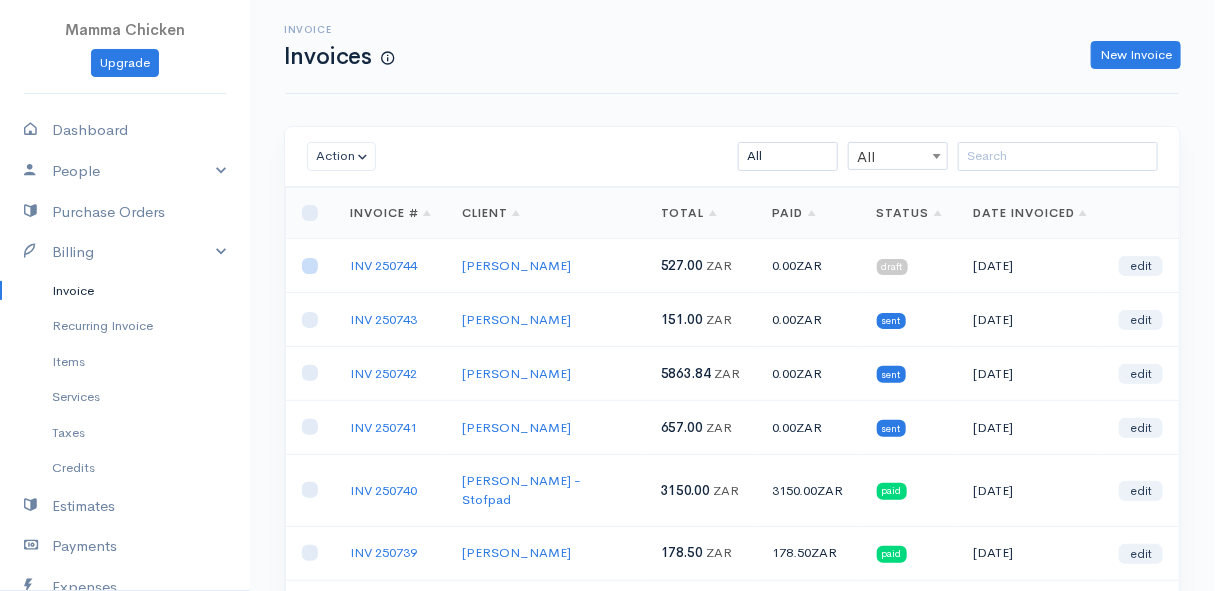 click at bounding box center (310, 266) 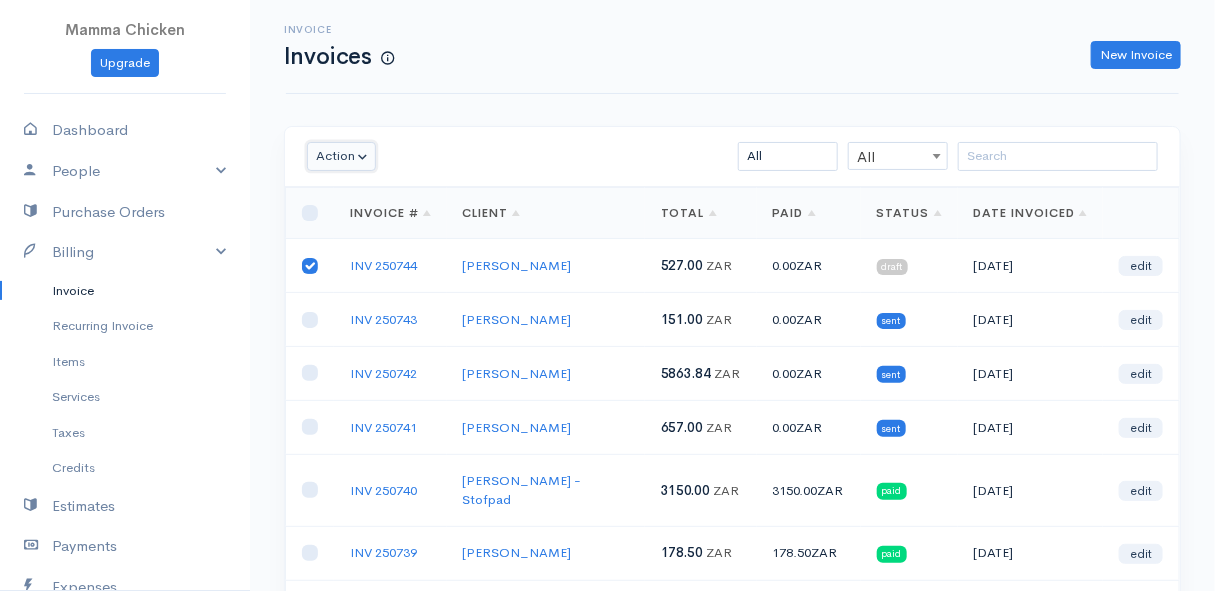 click on "Action" at bounding box center [341, 156] 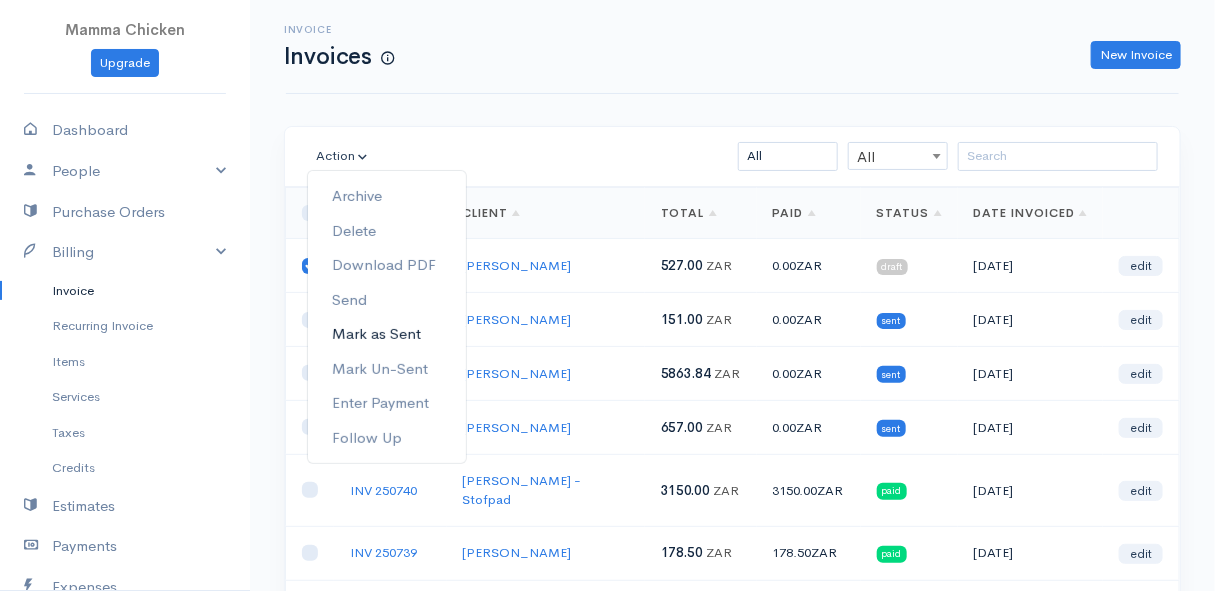 click on "Mark as Sent" at bounding box center [387, 334] 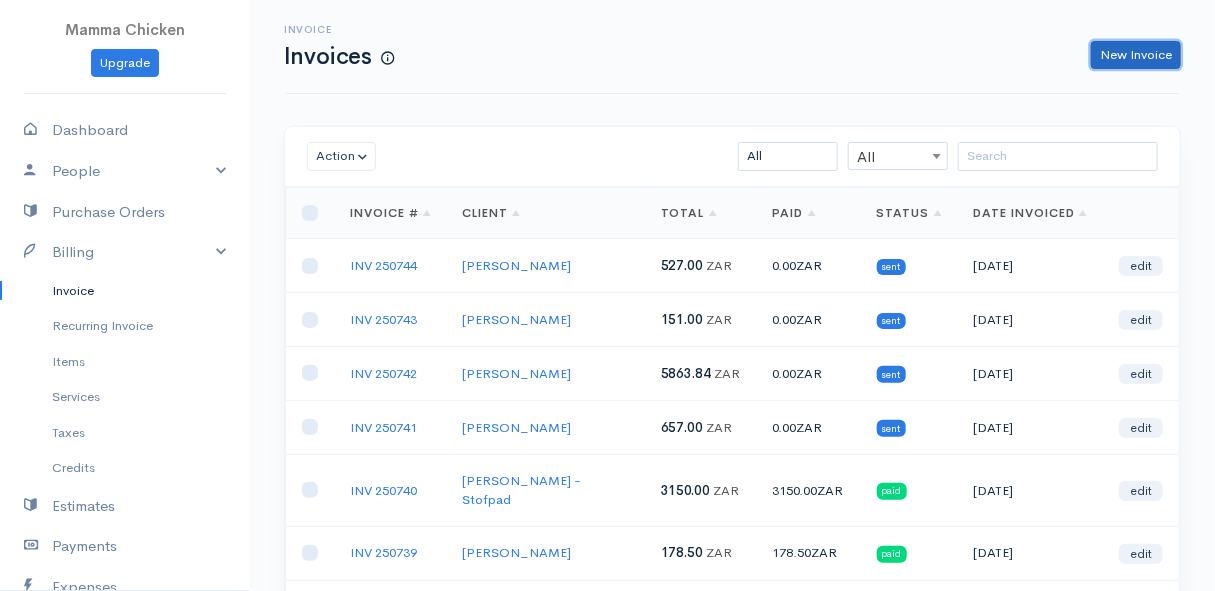 click on "New Invoice" at bounding box center (1136, 55) 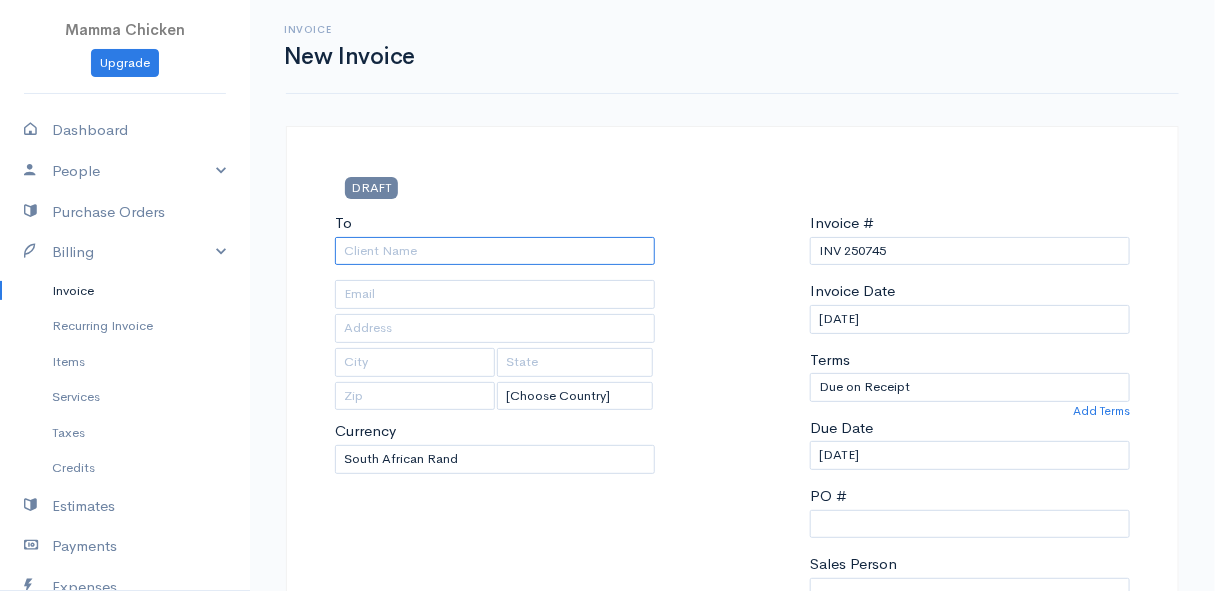 click on "To" at bounding box center [495, 251] 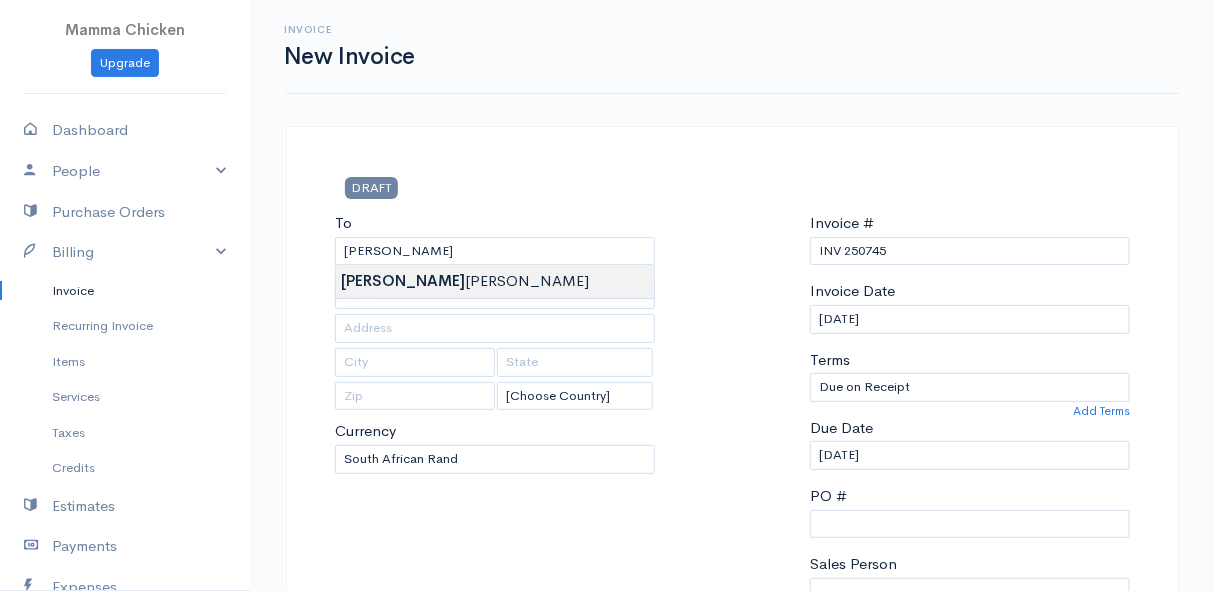 click on "Mamma Chicken
Upgrade
Dashboard
People
Clients
Vendors
Staff Users
Purchase Orders
Billing
Invoice
Recurring Invoice
Items
Services
Taxes
Credits
Estimates
Payments
Expenses
Track Time
Projects
Reports
Settings
My Organizations
Logout
Help
@CloudBooksApp 2022
Invoice
New Invoice
DRAFT To [PERSON_NAME] [Choose Country] [GEOGRAPHIC_DATA] [GEOGRAPHIC_DATA] [GEOGRAPHIC_DATA] [GEOGRAPHIC_DATA] [GEOGRAPHIC_DATA] [GEOGRAPHIC_DATA] [US_STATE] [GEOGRAPHIC_DATA] [GEOGRAPHIC_DATA] [GEOGRAPHIC_DATA] [GEOGRAPHIC_DATA] [GEOGRAPHIC_DATA] [GEOGRAPHIC_DATA] [GEOGRAPHIC_DATA]" at bounding box center (607, 864) 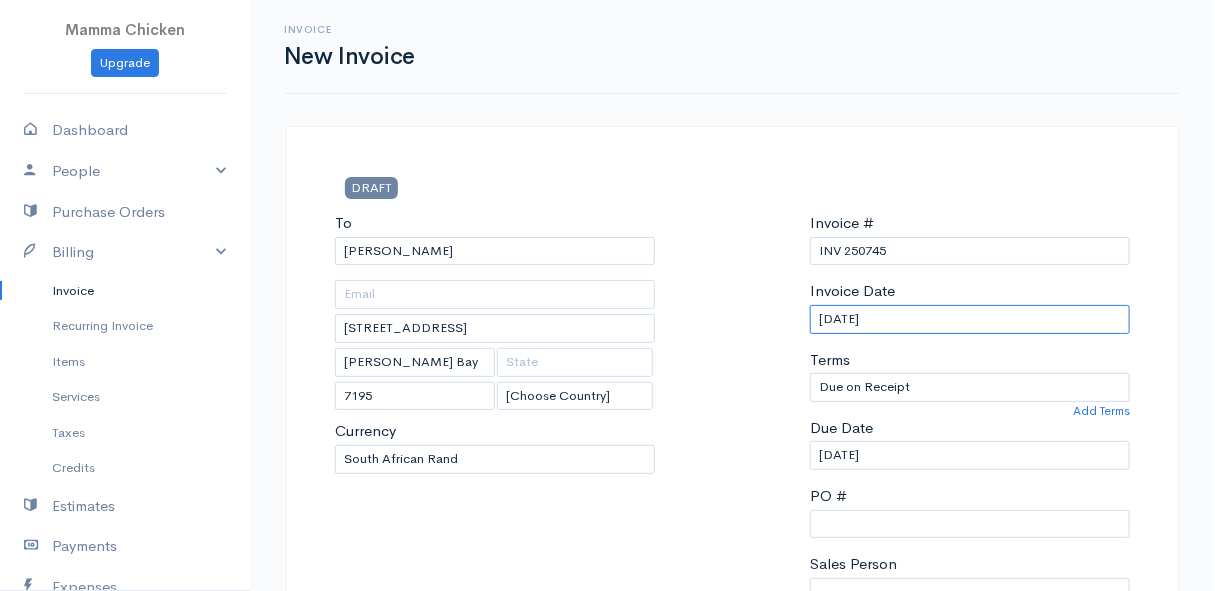 click on "[DATE]" at bounding box center [970, 319] 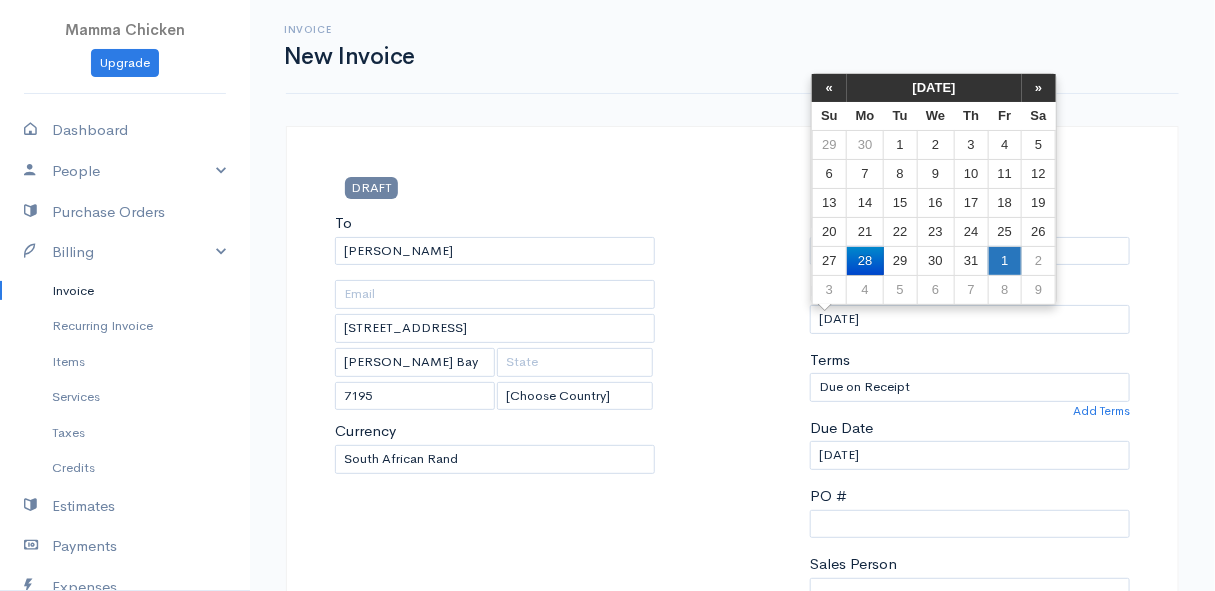 click on "1" at bounding box center (1004, 260) 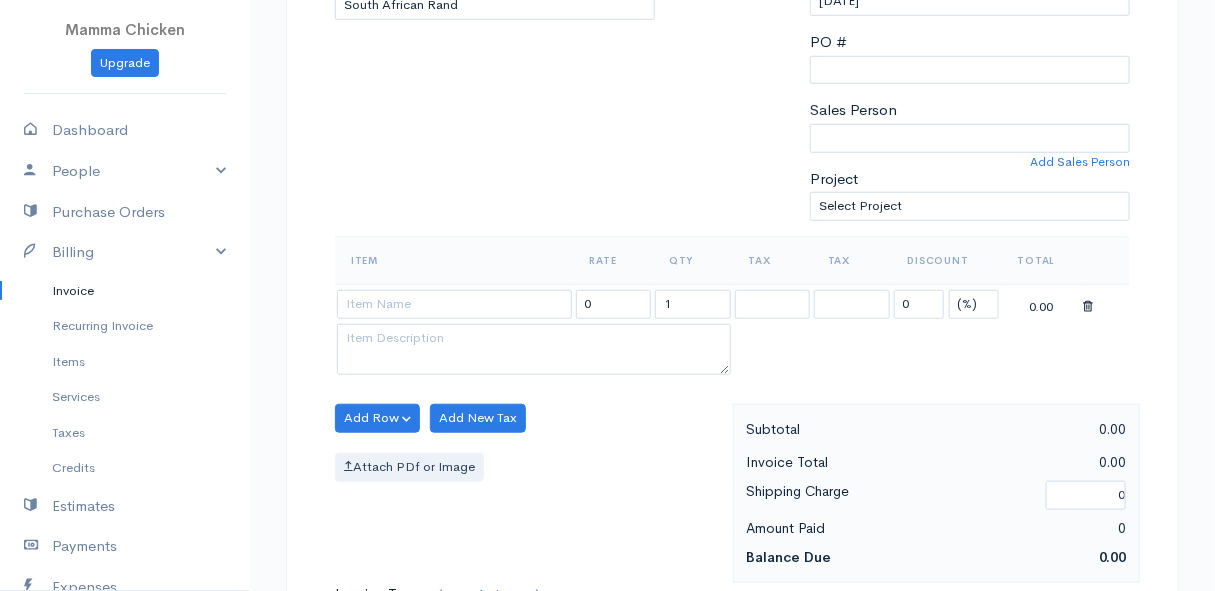 scroll, scrollTop: 545, scrollLeft: 0, axis: vertical 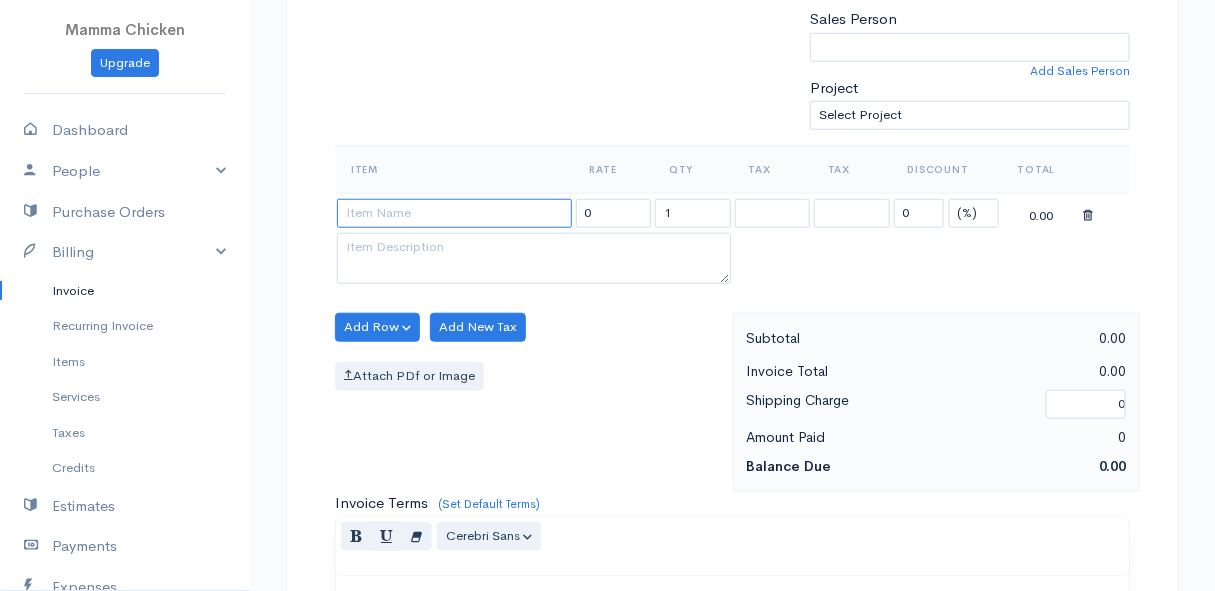 click at bounding box center (454, 213) 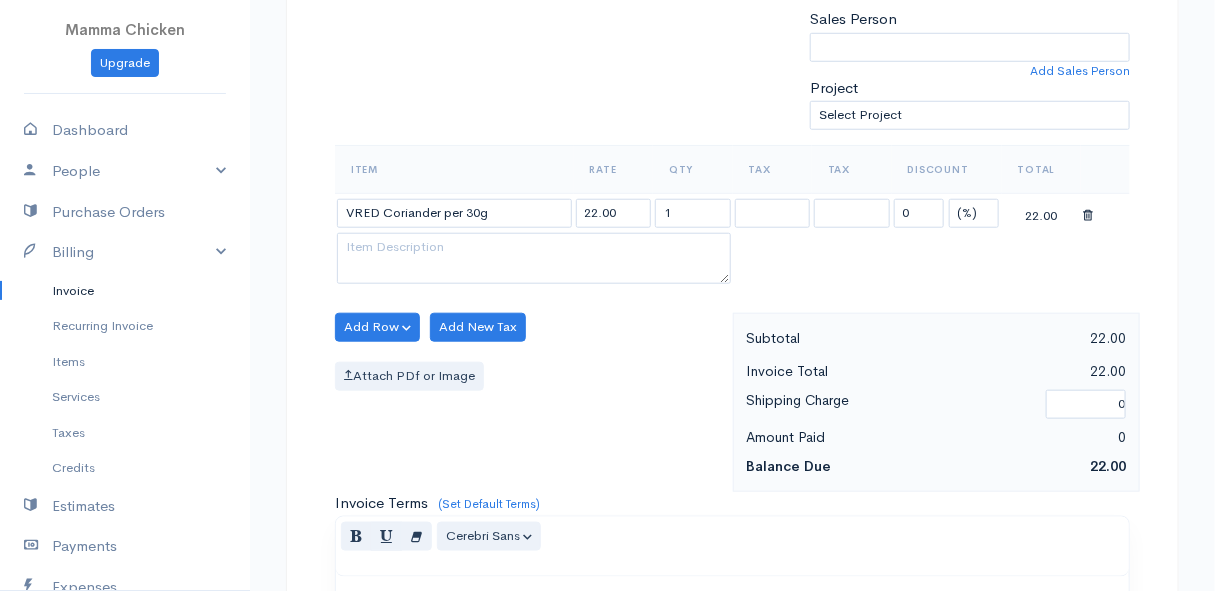 click on "Mamma Chicken
Upgrade
Dashboard
People
Clients
Vendors
Staff Users
Purchase Orders
Billing
Invoice
Recurring Invoice
Items
Services
Taxes
Credits
Estimates
Payments
Expenses
Track Time
Projects
Reports
Settings
My Organizations
Logout
Help
@CloudBooksApp 2022
Invoice
New Invoice
DRAFT To [PERSON_NAME] [STREET_ADDRESS][PERSON_NAME] [Choose Country] [GEOGRAPHIC_DATA] [GEOGRAPHIC_DATA] [GEOGRAPHIC_DATA] [GEOGRAPHIC_DATA] [GEOGRAPHIC_DATA] [GEOGRAPHIC_DATA] [US_STATE] [GEOGRAPHIC_DATA] [GEOGRAPHIC_DATA] [GEOGRAPHIC_DATA] [GEOGRAPHIC_DATA]" at bounding box center (607, 319) 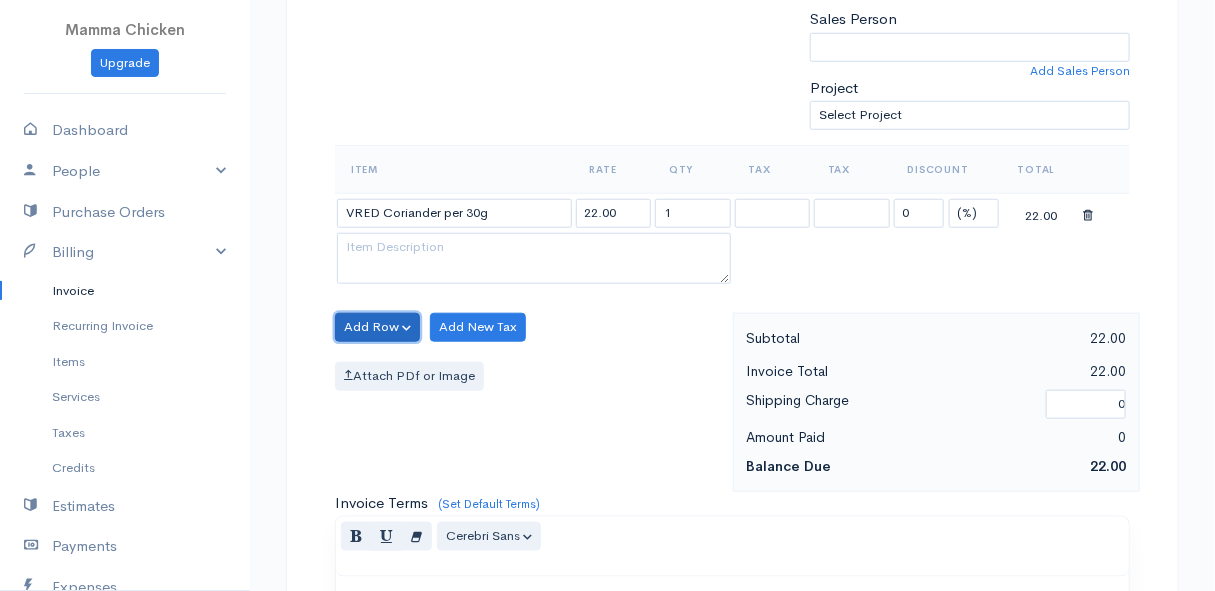 click on "Add Row" at bounding box center (377, 327) 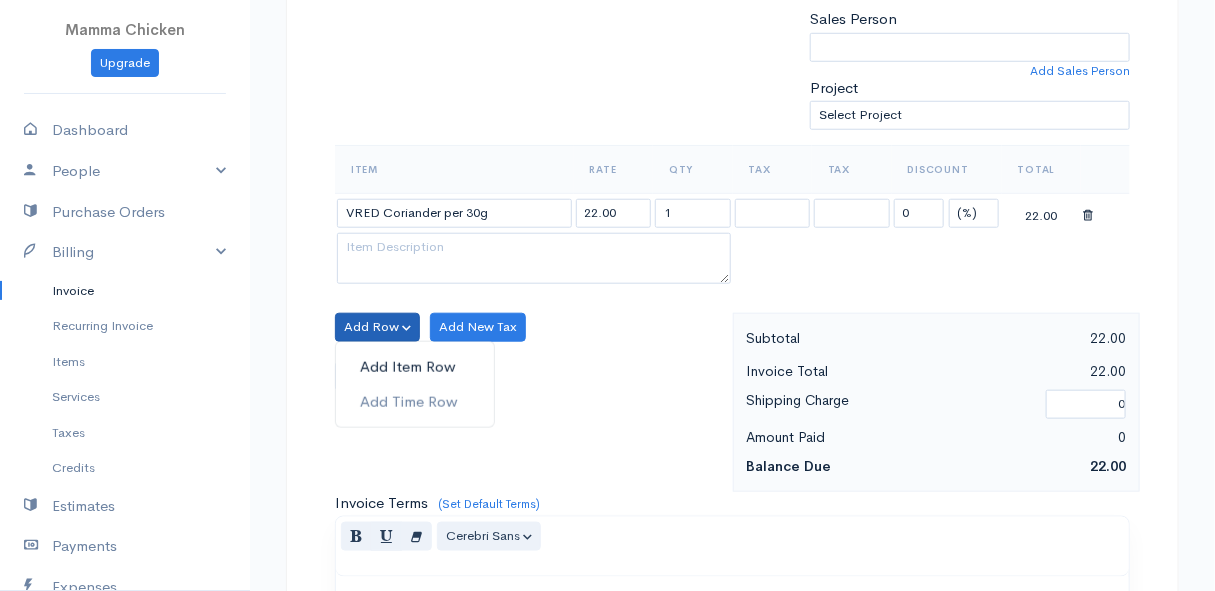 click on "Add Item Row" at bounding box center (415, 367) 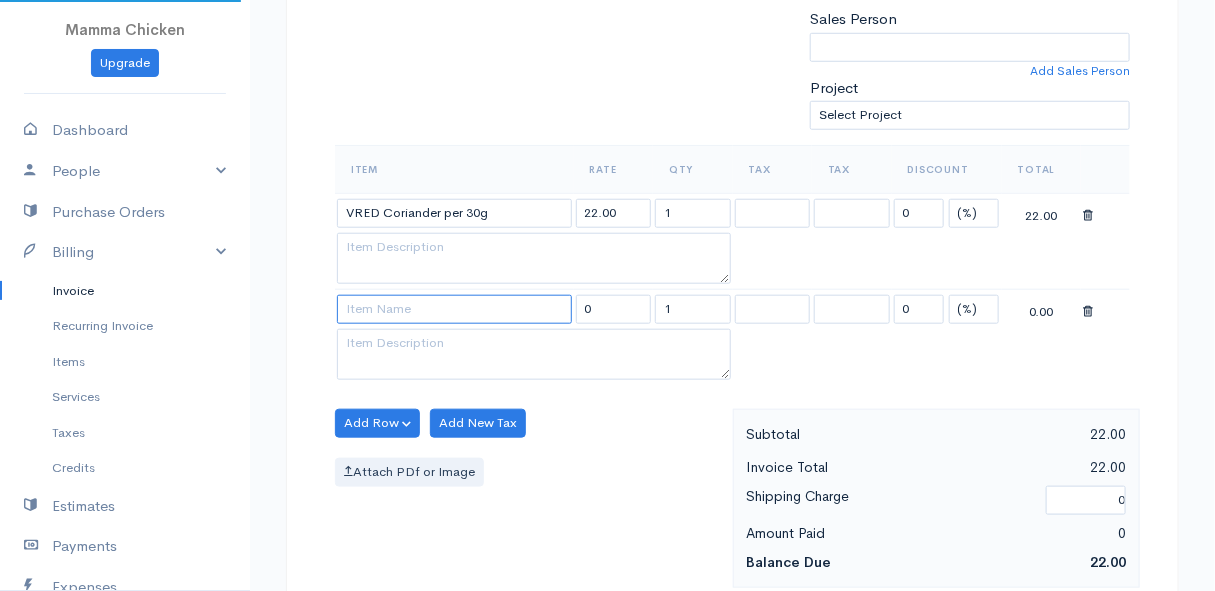 click at bounding box center (454, 309) 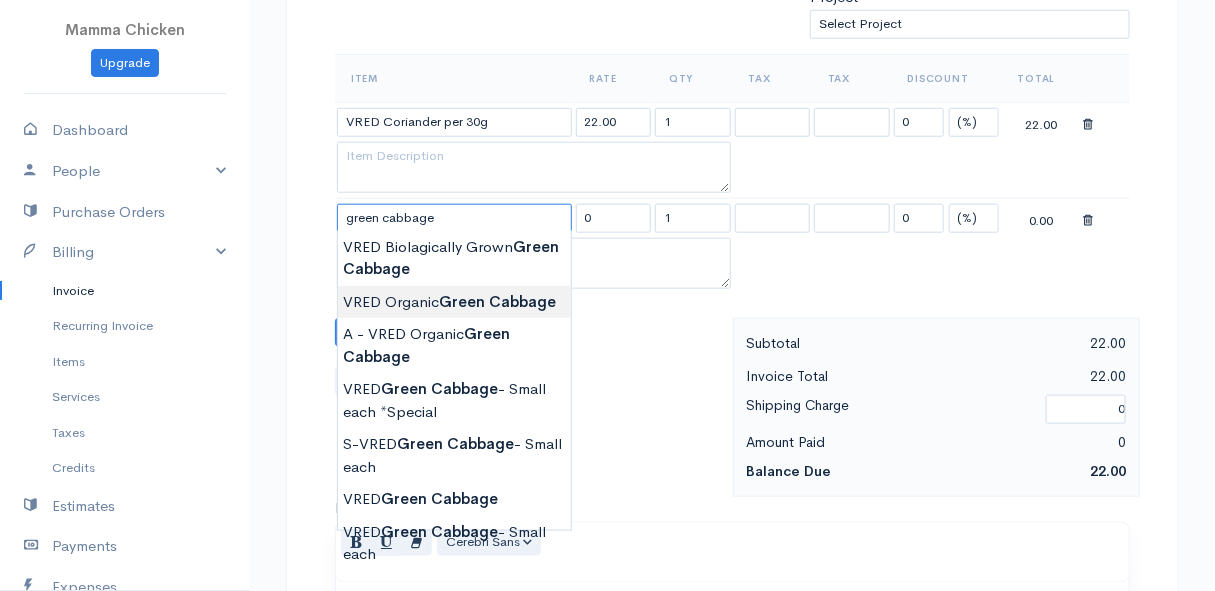 scroll, scrollTop: 727, scrollLeft: 0, axis: vertical 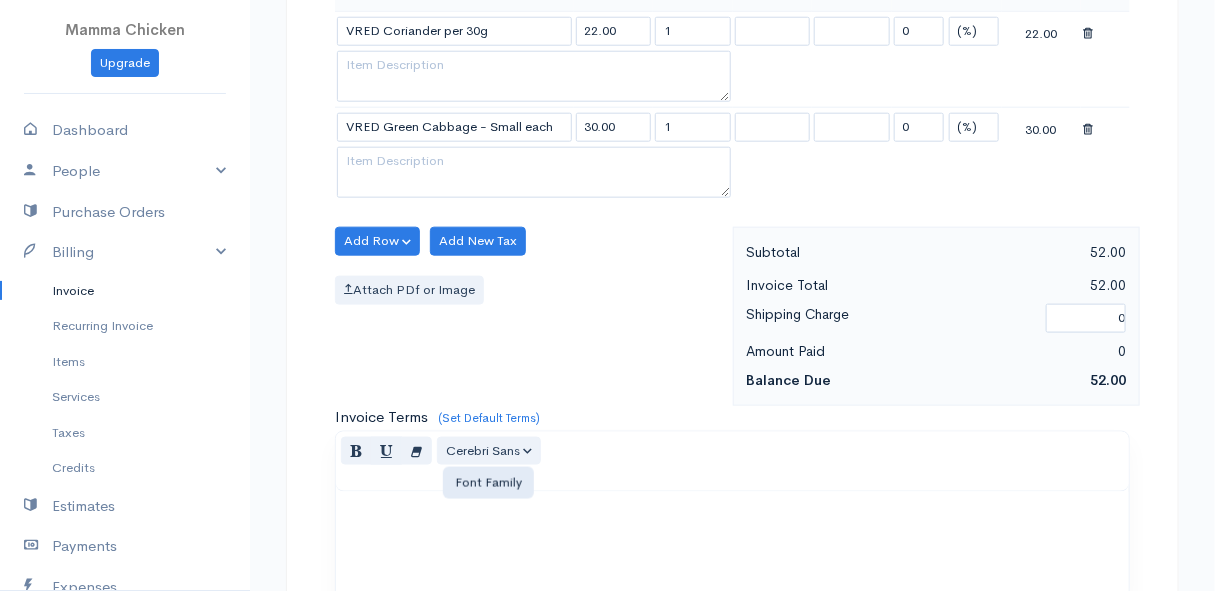 click on "Mamma Chicken
Upgrade
Dashboard
People
Clients
Vendors
Staff Users
Purchase Orders
Billing
Invoice
Recurring Invoice
Items
Services
Taxes
Credits
Estimates
Payments
Expenses
Track Time
Projects
Reports
Settings
My Organizations
Logout
Help
@CloudBooksApp 2022
Invoice
New Invoice
DRAFT To [PERSON_NAME] [STREET_ADDRESS][PERSON_NAME] [Choose Country] [GEOGRAPHIC_DATA] [GEOGRAPHIC_DATA] [GEOGRAPHIC_DATA] [GEOGRAPHIC_DATA] [GEOGRAPHIC_DATA] [GEOGRAPHIC_DATA] [US_STATE] [GEOGRAPHIC_DATA] [GEOGRAPHIC_DATA] [GEOGRAPHIC_DATA] [GEOGRAPHIC_DATA]" at bounding box center [607, 185] 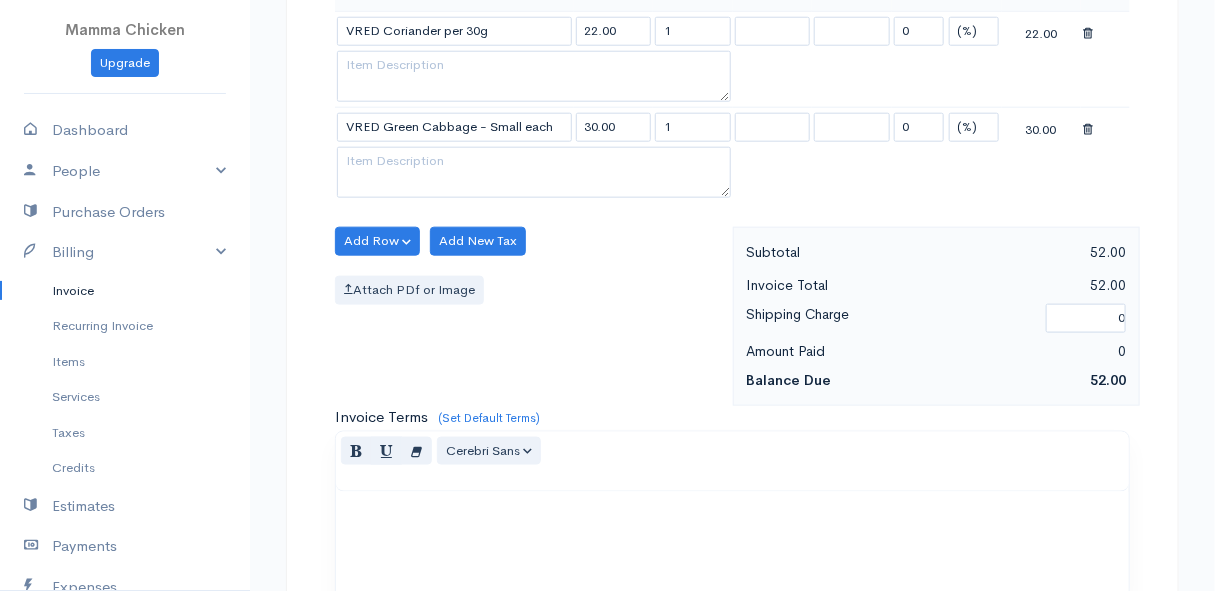 scroll, scrollTop: 636, scrollLeft: 0, axis: vertical 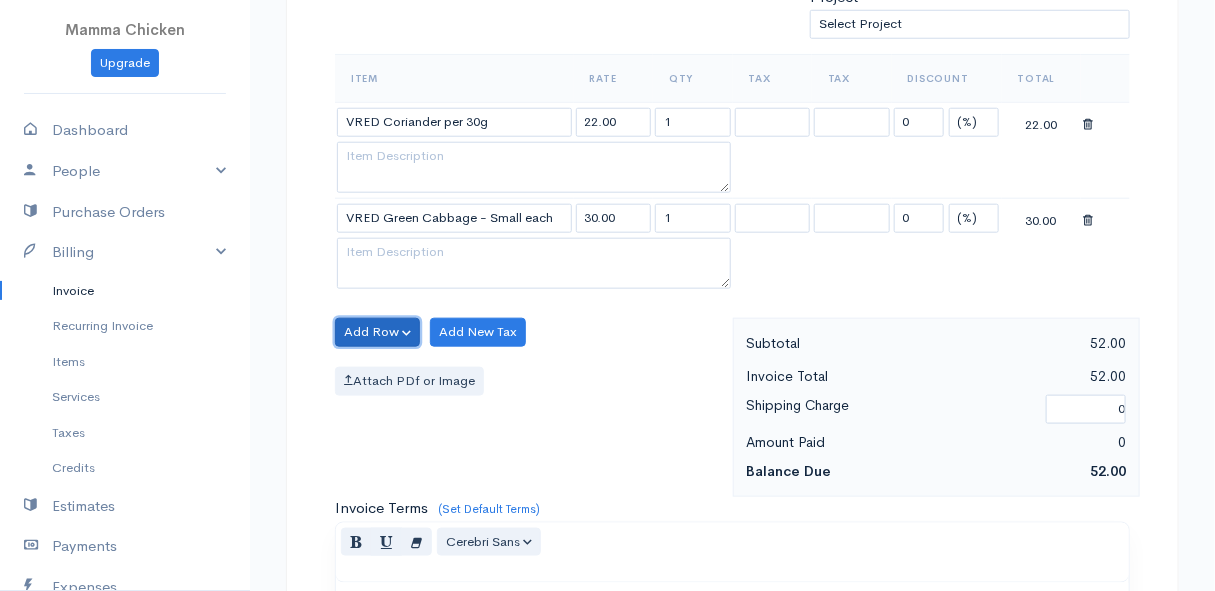click on "Add Row" at bounding box center (377, 332) 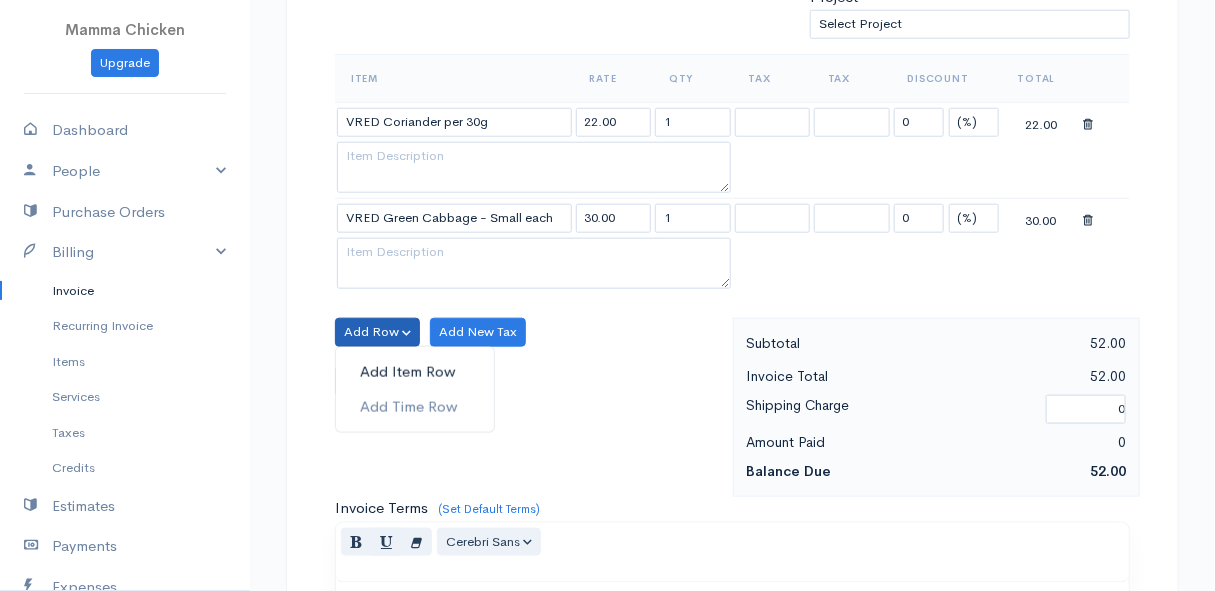 click on "Add Item Row" at bounding box center [415, 372] 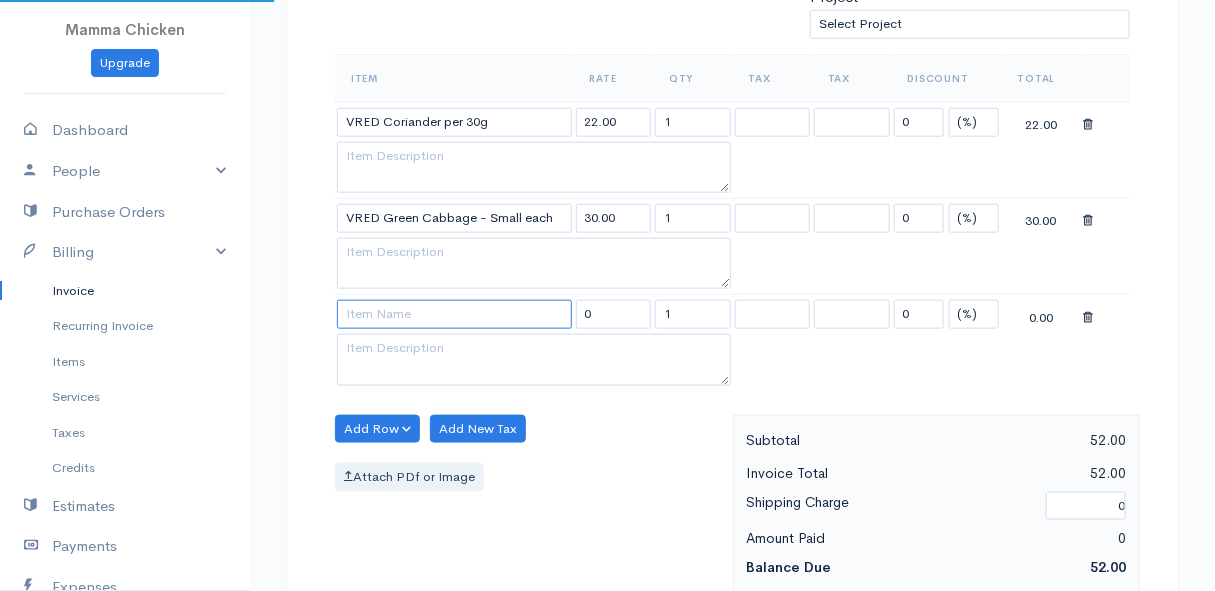 click at bounding box center [454, 314] 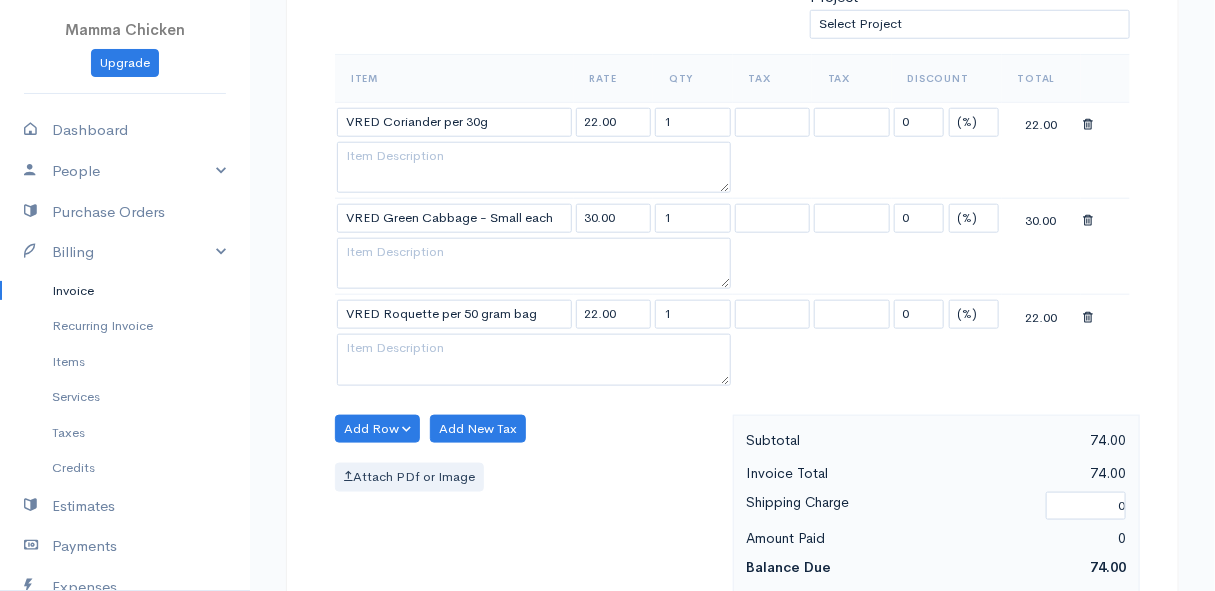 click on "Mamma Chicken
Upgrade
Dashboard
People
Clients
Vendors
Staff Users
Purchase Orders
Billing
Invoice
Recurring Invoice
Items
Services
Taxes
Credits
Estimates
Payments
Expenses
Track Time
Projects
Reports
Settings
My Organizations
Logout
Help
@CloudBooksApp 2022
Invoice
New Invoice
DRAFT To [PERSON_NAME] [STREET_ADDRESS][PERSON_NAME] [Choose Country] [GEOGRAPHIC_DATA] [GEOGRAPHIC_DATA] [GEOGRAPHIC_DATA] [GEOGRAPHIC_DATA] [GEOGRAPHIC_DATA] [GEOGRAPHIC_DATA] [US_STATE] [GEOGRAPHIC_DATA] [GEOGRAPHIC_DATA] [GEOGRAPHIC_DATA] [GEOGRAPHIC_DATA]" at bounding box center [607, 324] 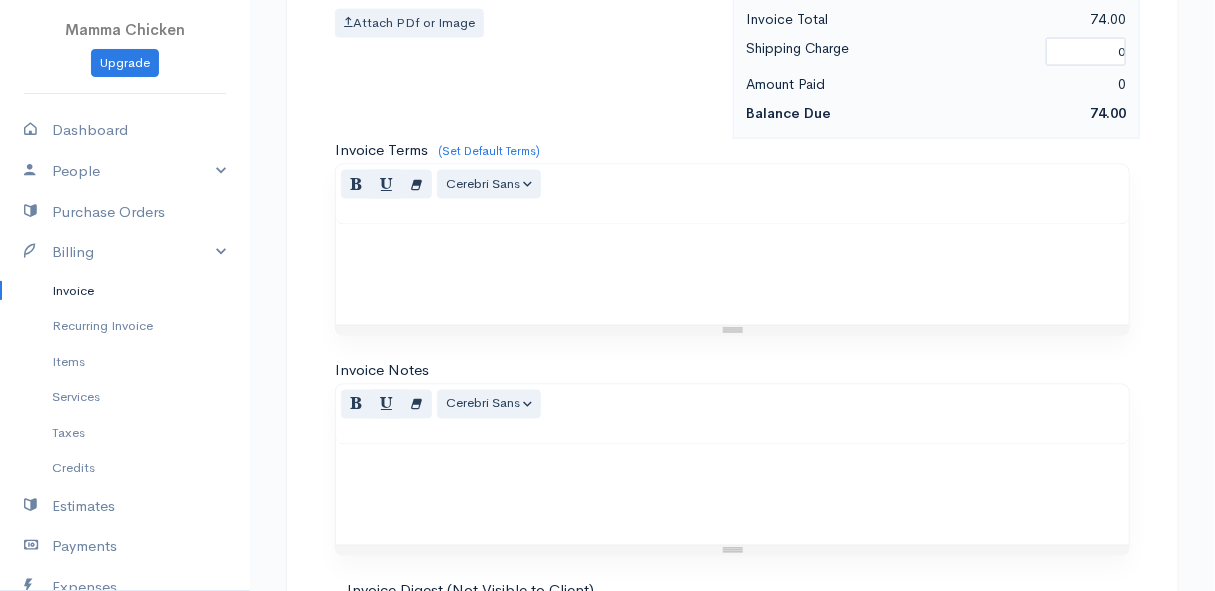 scroll, scrollTop: 1325, scrollLeft: 0, axis: vertical 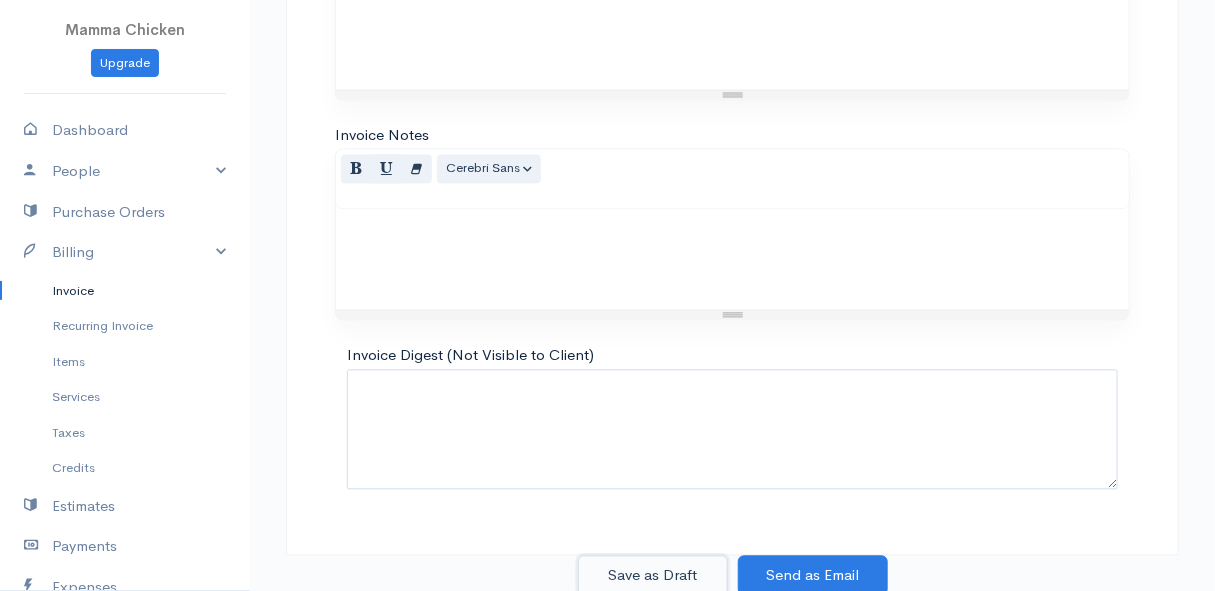 click on "Save as Draft" at bounding box center (653, 576) 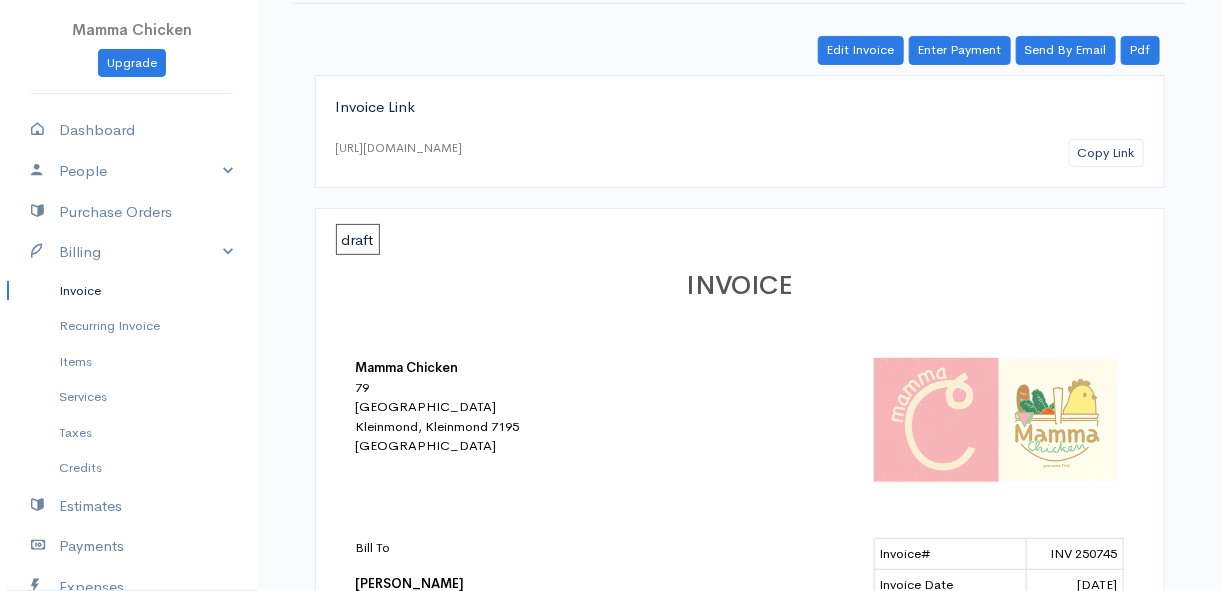 scroll, scrollTop: 0, scrollLeft: 0, axis: both 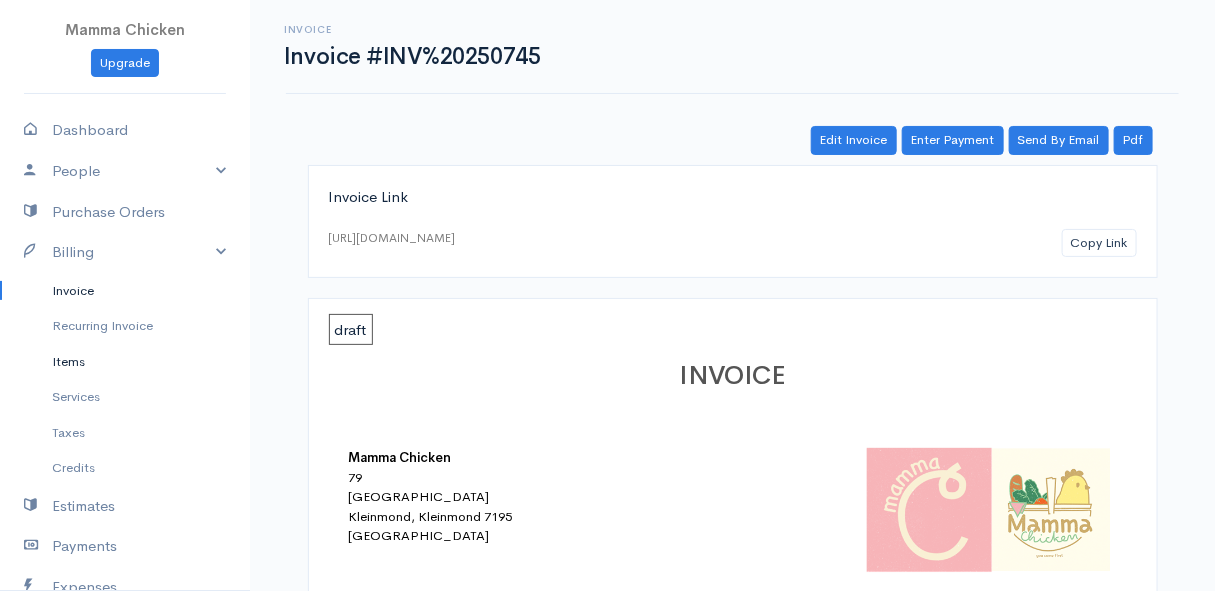 click on "Items" at bounding box center (125, 362) 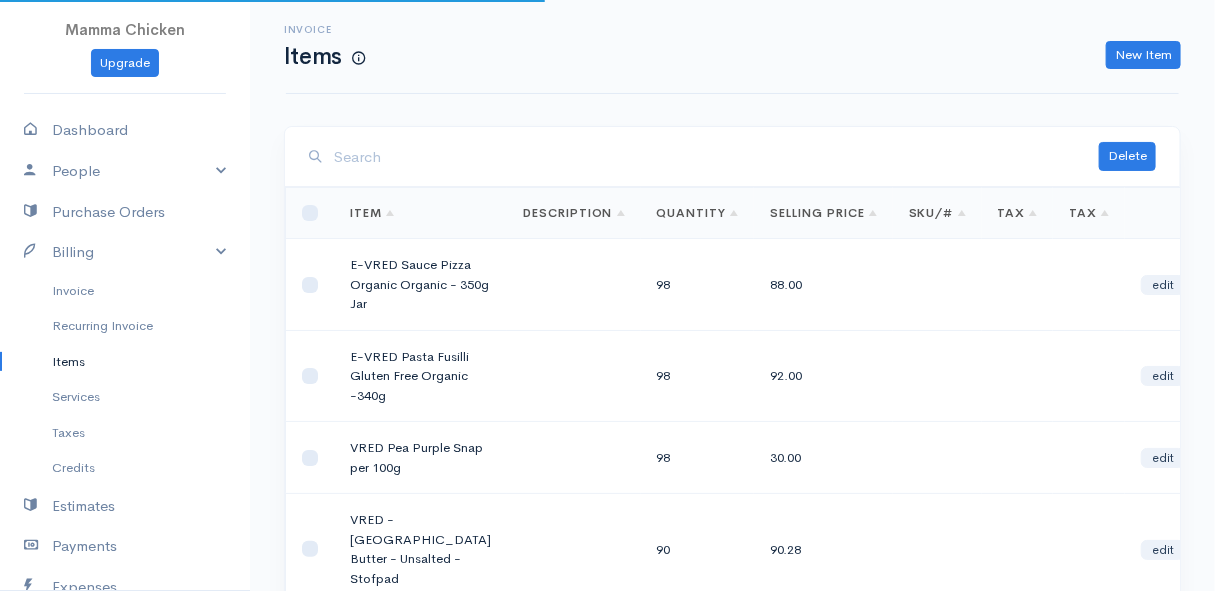 click at bounding box center (716, 157) 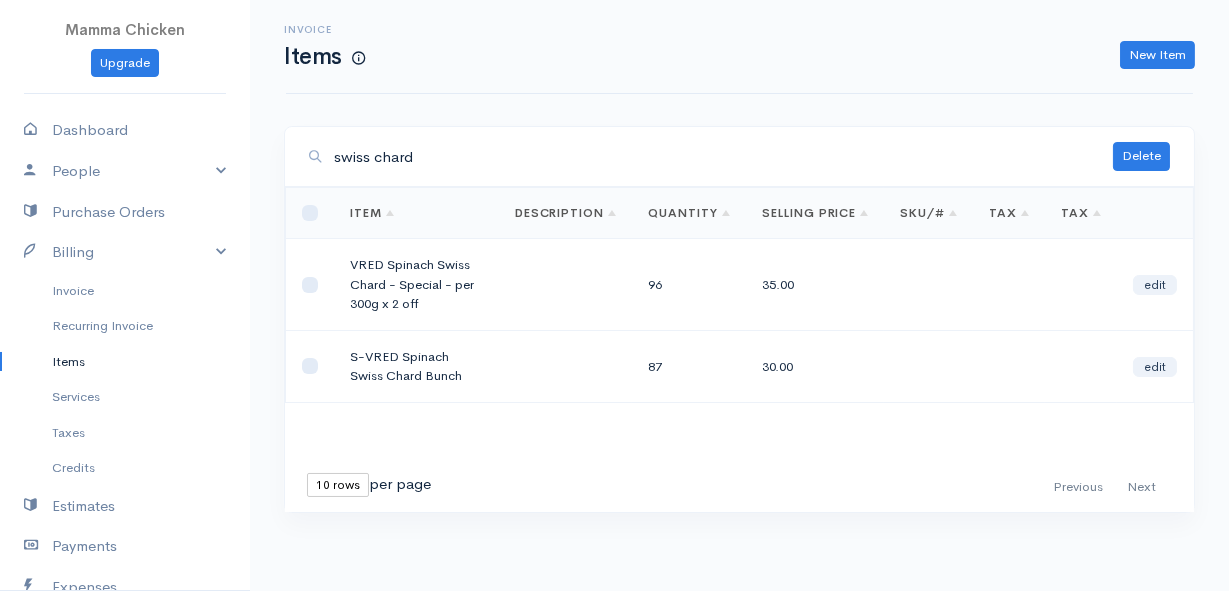 click on "S-VRED Spinach Swiss Chard Bunch" at bounding box center (416, 366) 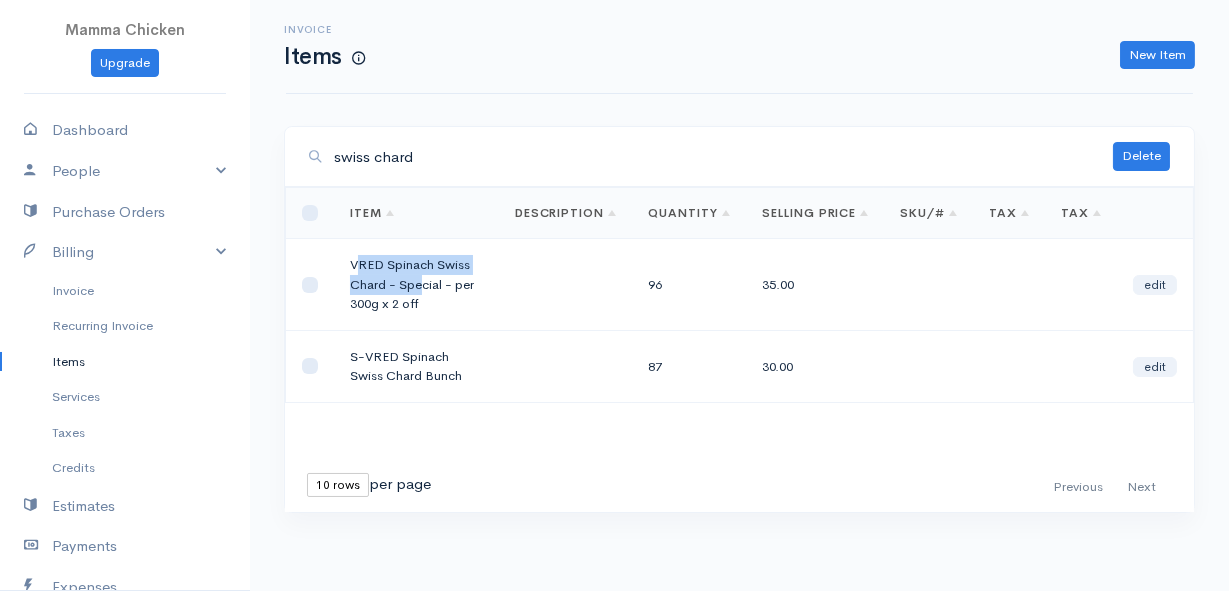drag, startPoint x: 355, startPoint y: 263, endPoint x: 421, endPoint y: 279, distance: 67.911705 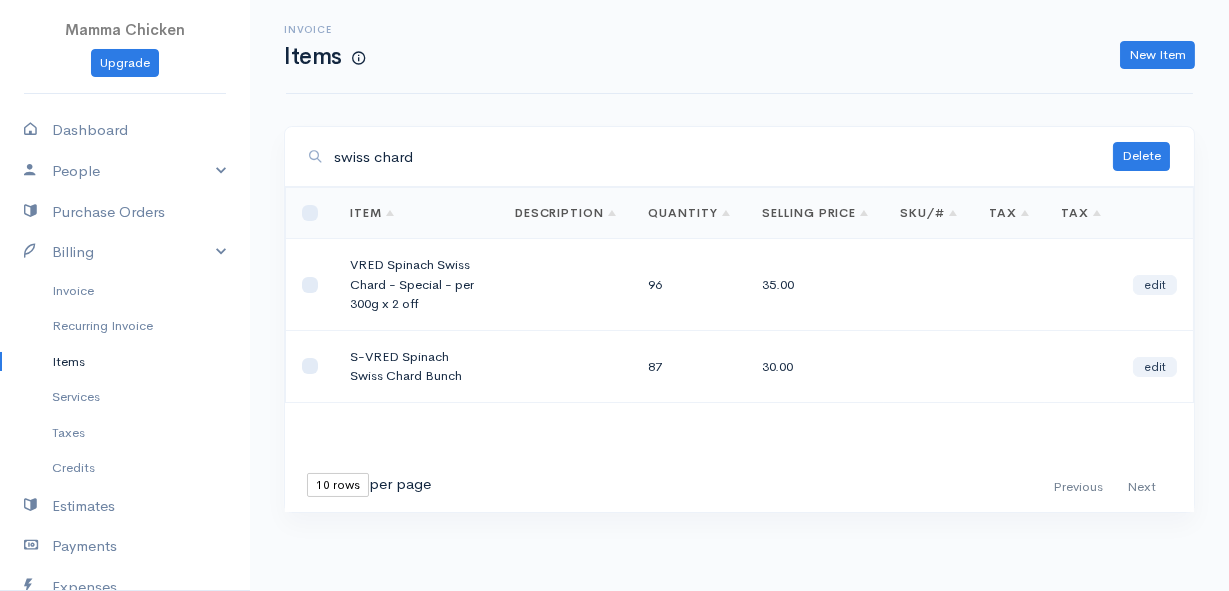 drag, startPoint x: 421, startPoint y: 279, endPoint x: 350, endPoint y: 260, distance: 73.4983 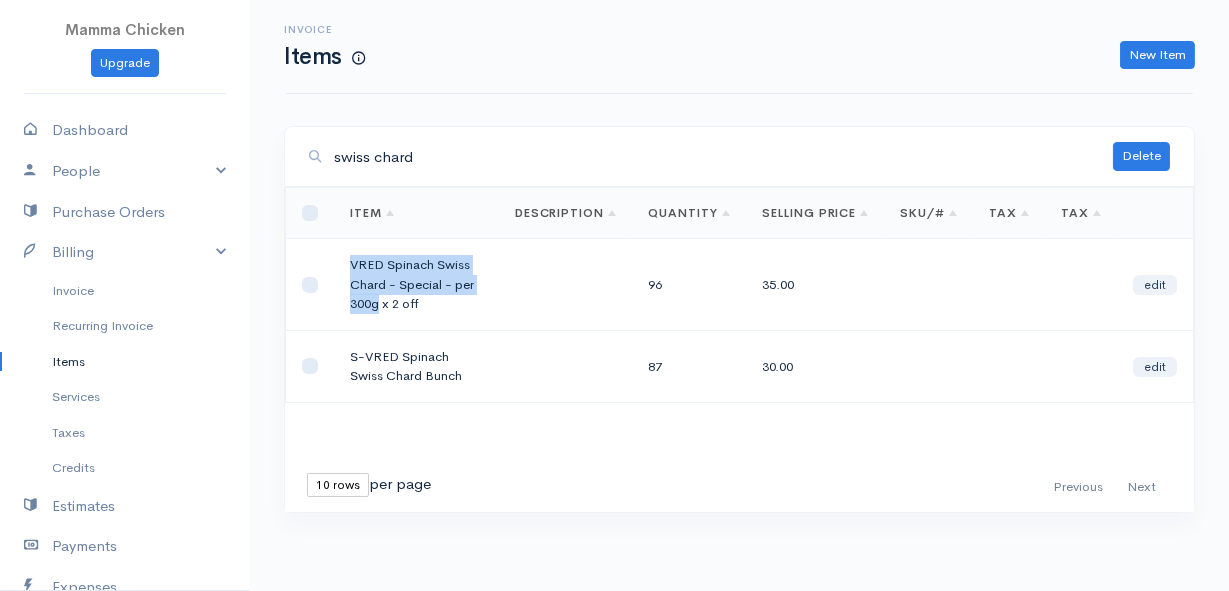 drag, startPoint x: 352, startPoint y: 260, endPoint x: 378, endPoint y: 296, distance: 44.407207 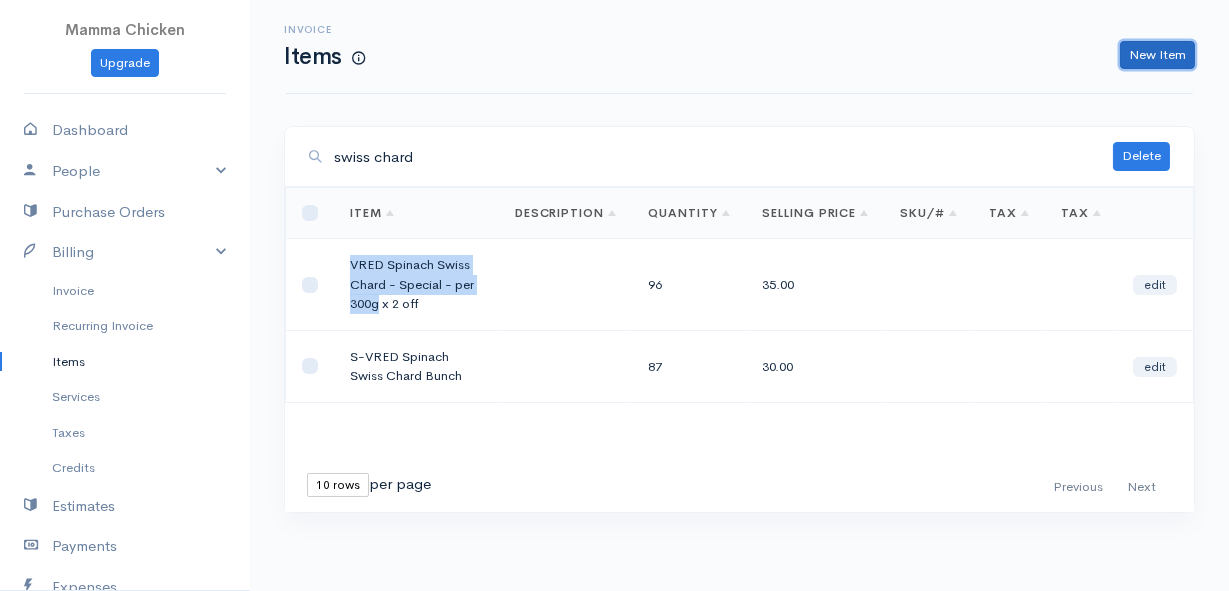 click on "New Item" at bounding box center [1157, 55] 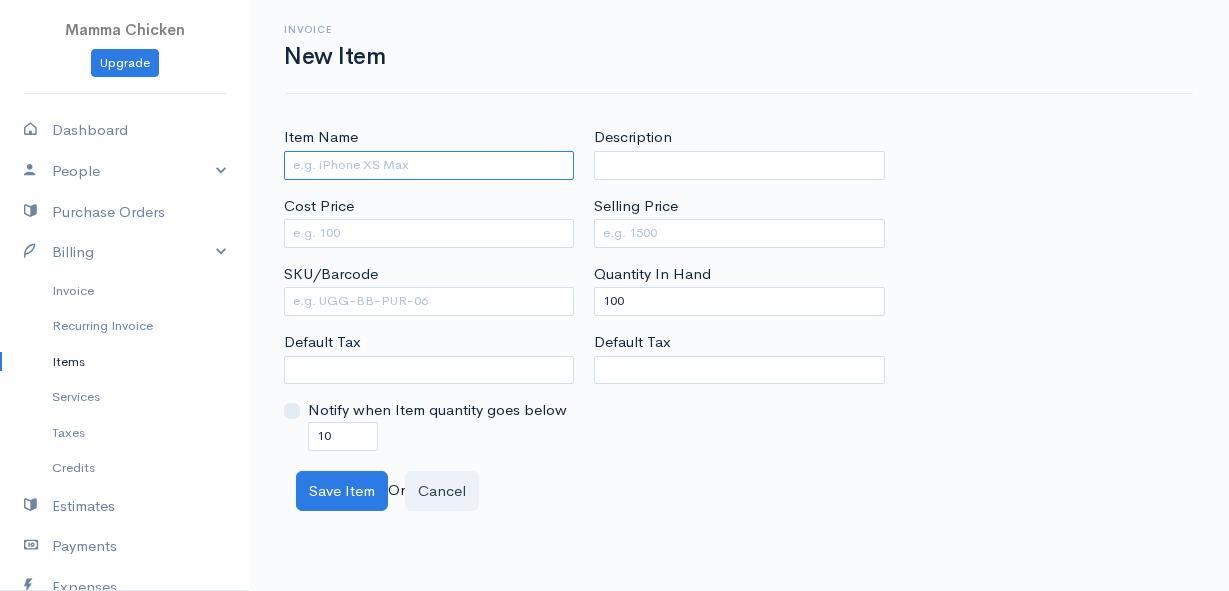 click on "Item Name" at bounding box center [429, 165] 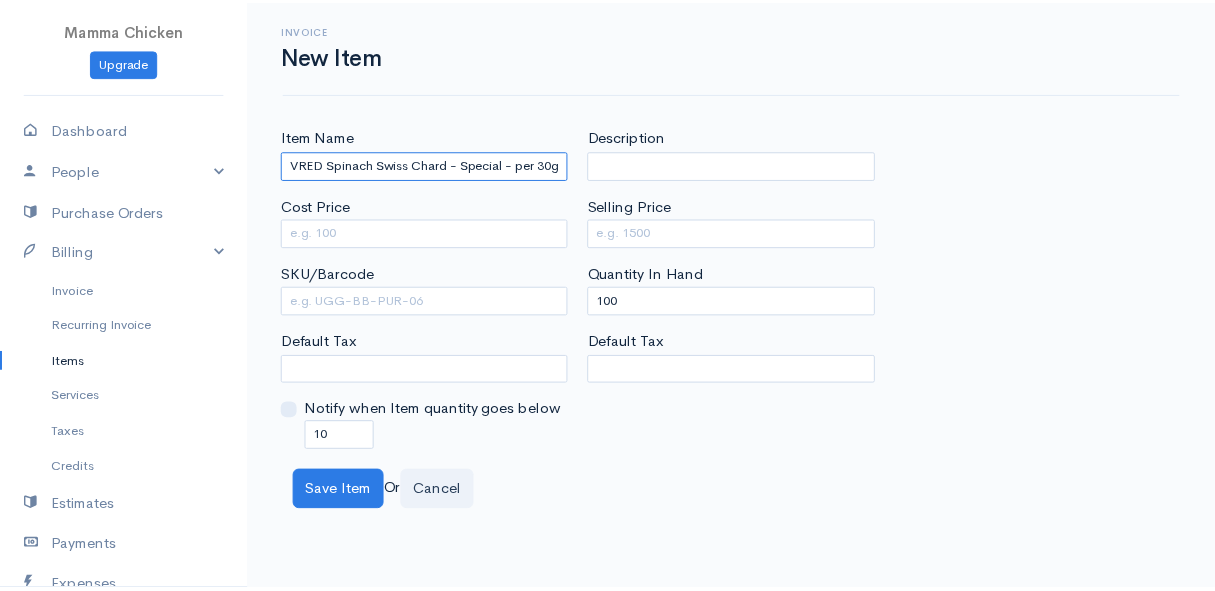 scroll, scrollTop: 0, scrollLeft: 0, axis: both 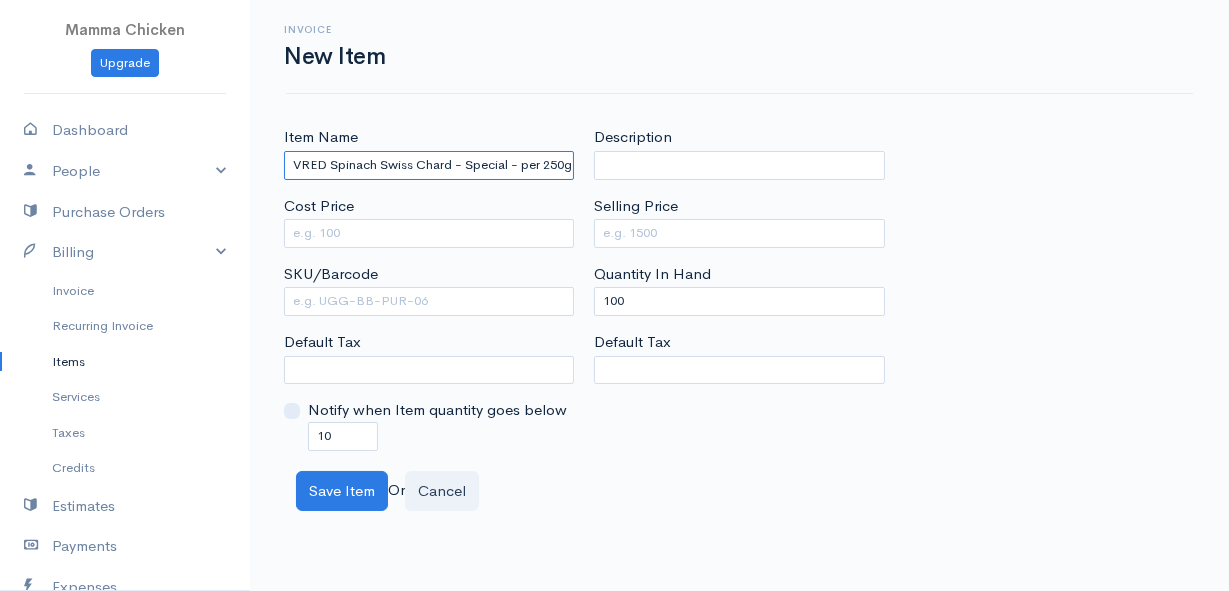 click on "VRED Spinach Swiss Chard - Special - per 250g" at bounding box center (429, 165) 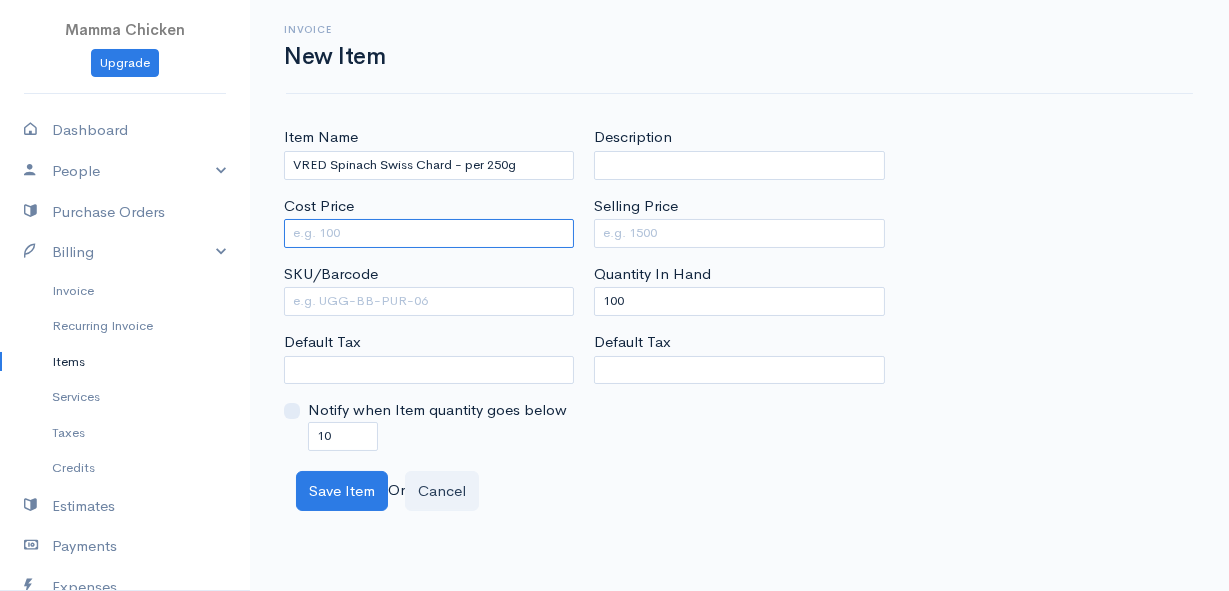 click on "Cost Price" at bounding box center (429, 233) 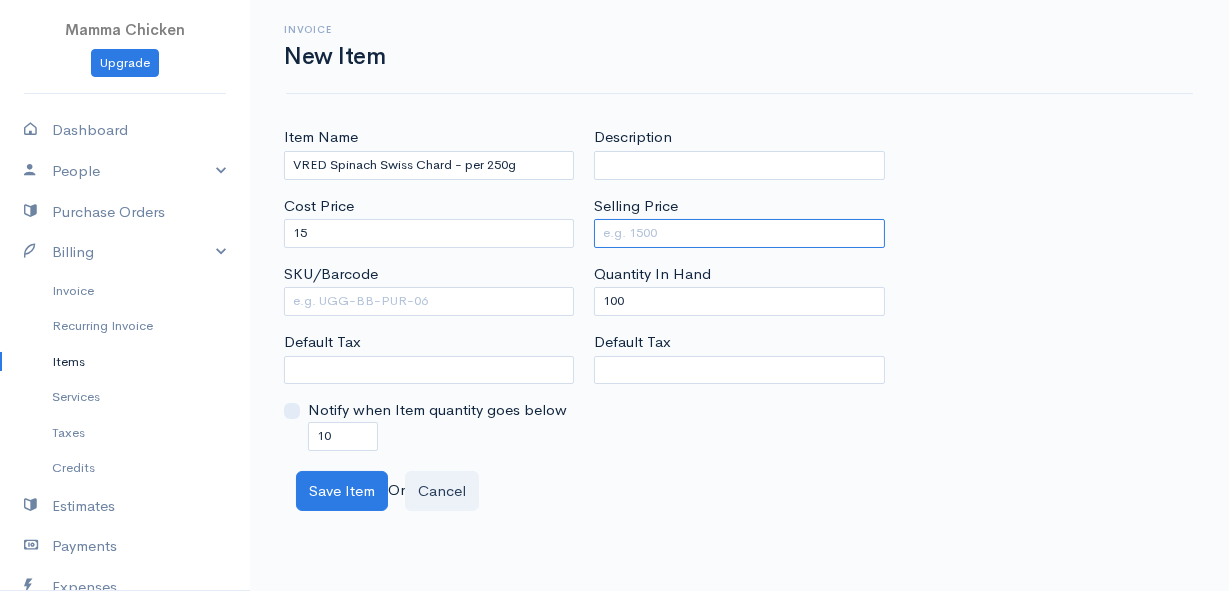 click on "Selling Price" at bounding box center (739, 233) 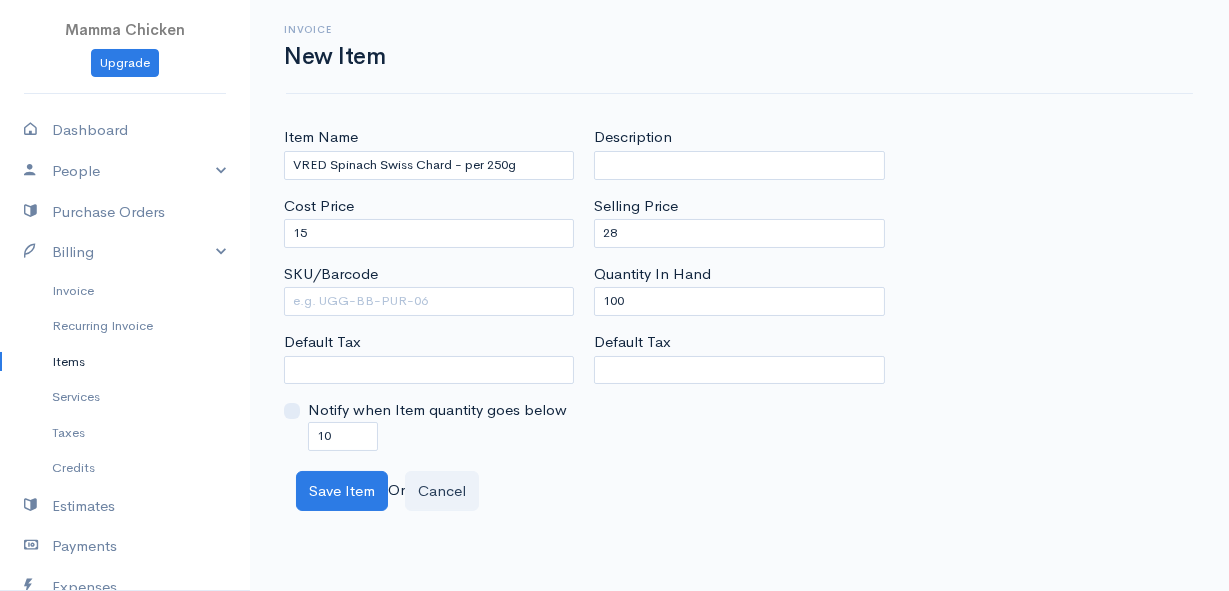 click on "Item Name VRED Spinach Swiss Chard - per 250g Cost Price 15 SKU/Barcode Default Tax Notify when Item quantity goes below 10 Description Selling Price 28 Quantity In Hand 100 Default Tax" at bounding box center [739, 288] 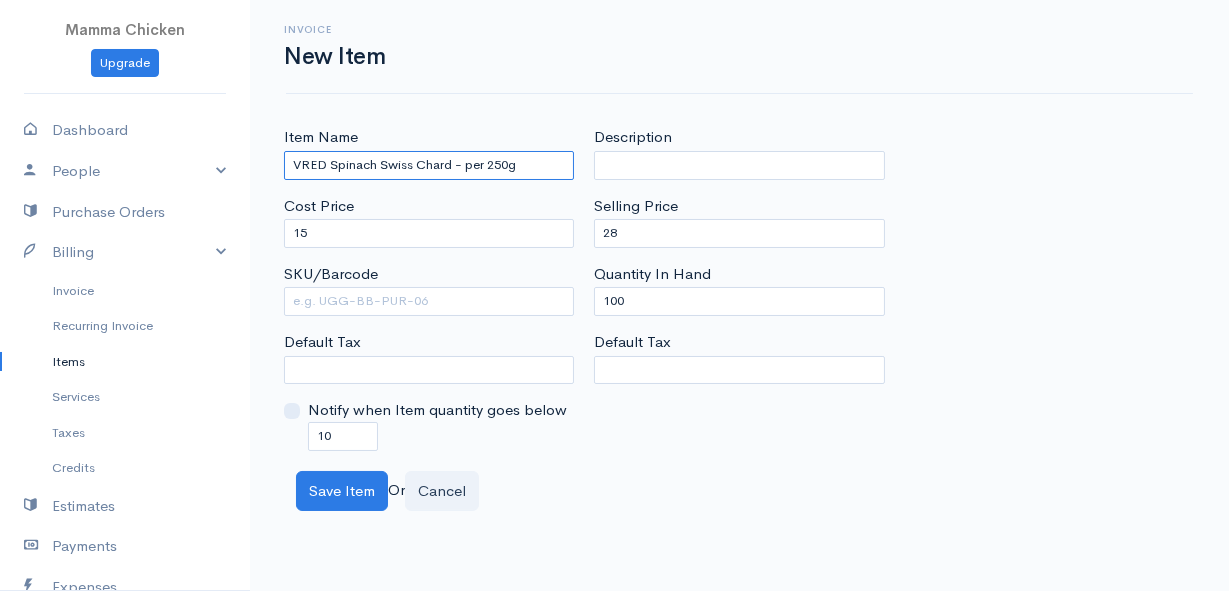 click on "VRED Spinach Swiss Chard - per 250g" at bounding box center (429, 165) 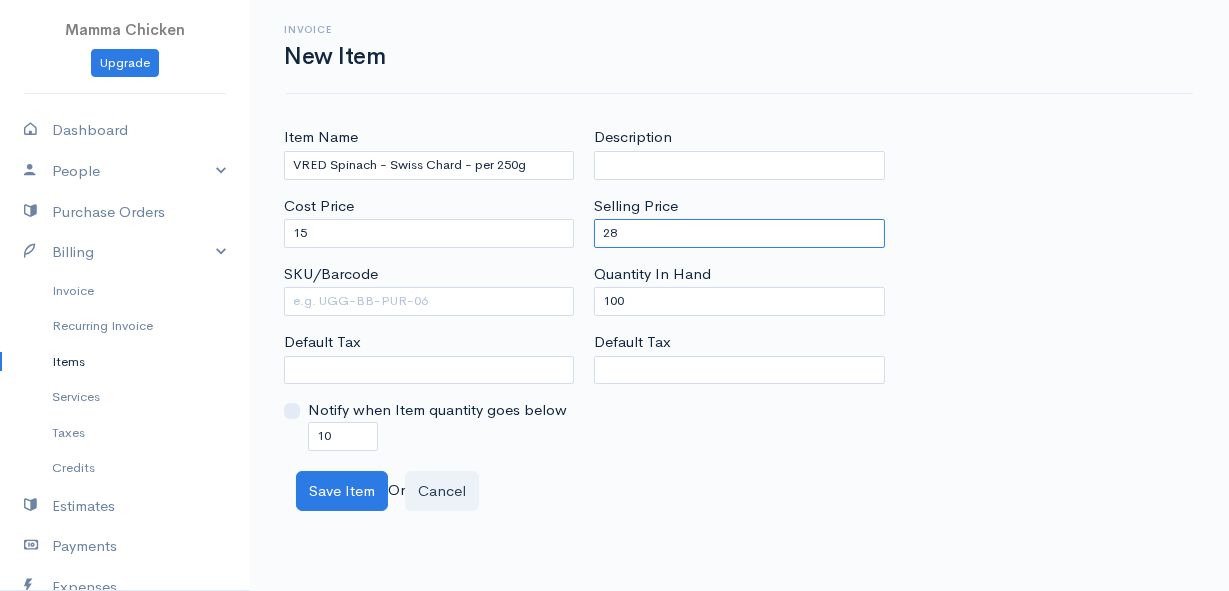 click on "28" at bounding box center [739, 233] 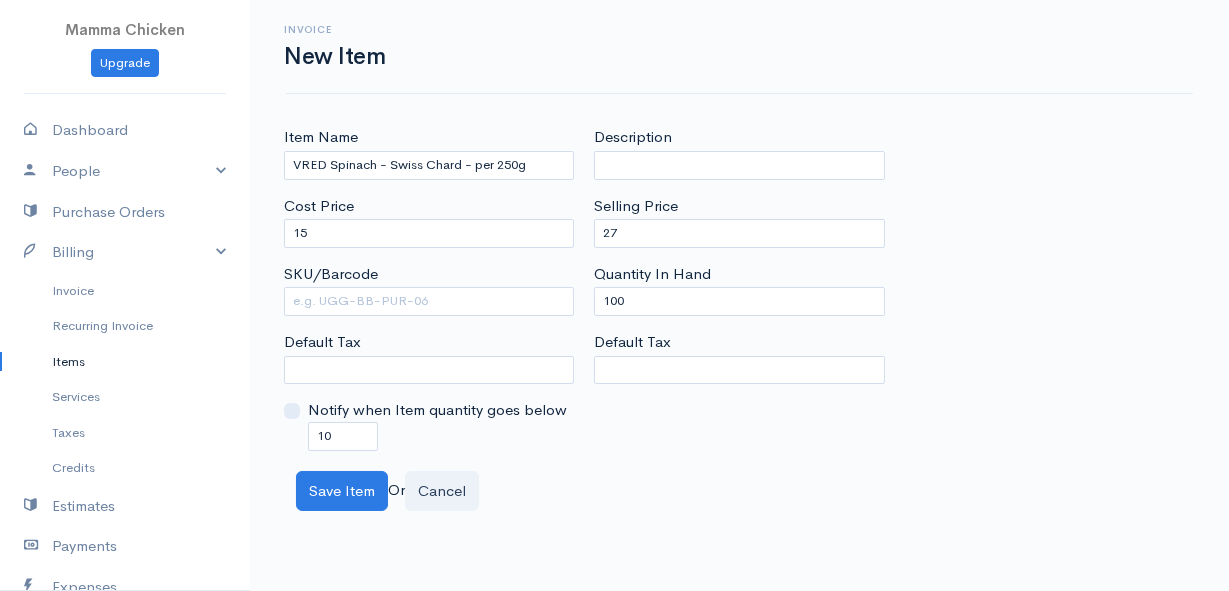 click on "Item Name VRED Spinach - Swiss Chard - per 250g Cost Price 15 SKU/Barcode Default Tax Notify when Item quantity goes below 10 Description Selling Price 27 Quantity In Hand 100 Default Tax" at bounding box center [739, 288] 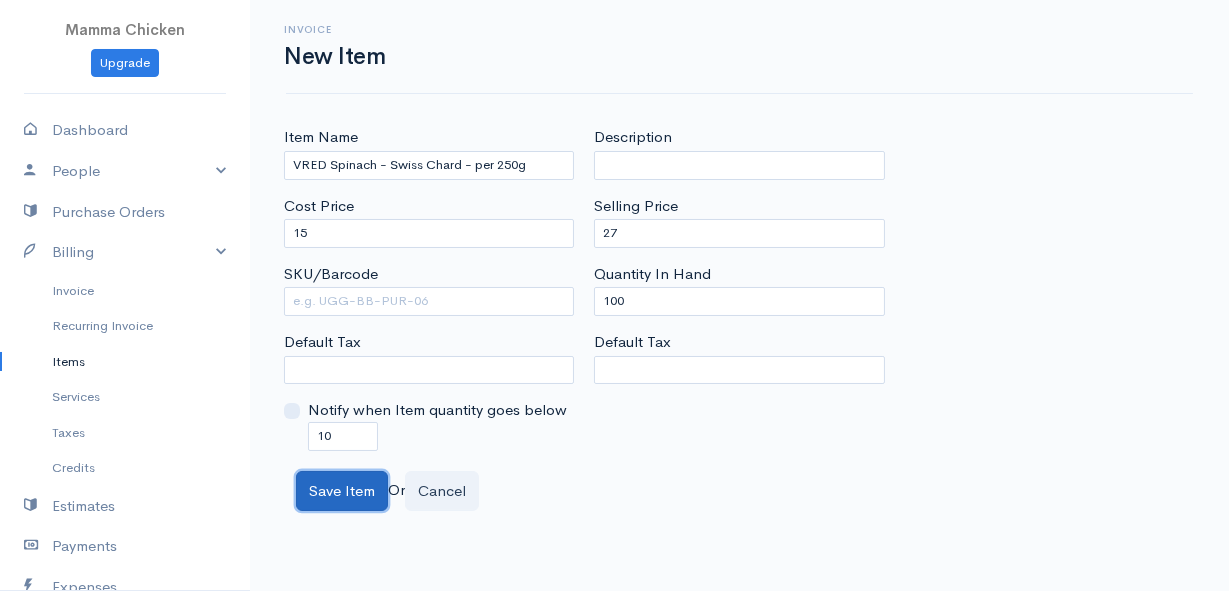 click on "Save Item" at bounding box center [342, 491] 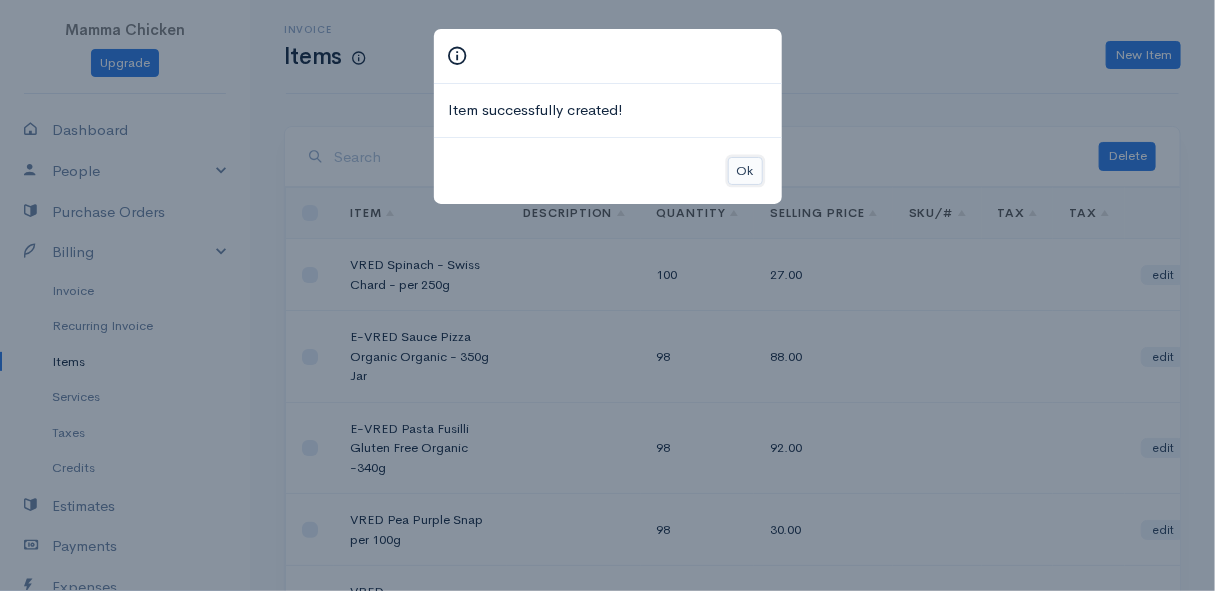 click on "Ok" at bounding box center [745, 171] 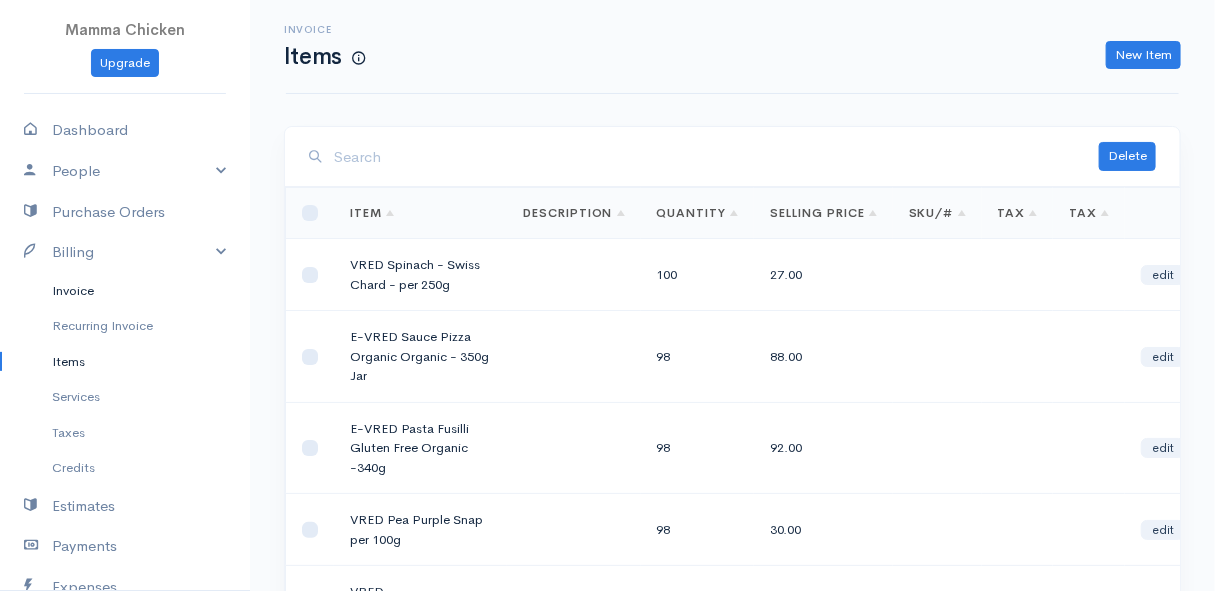 click on "Invoice" at bounding box center [125, 291] 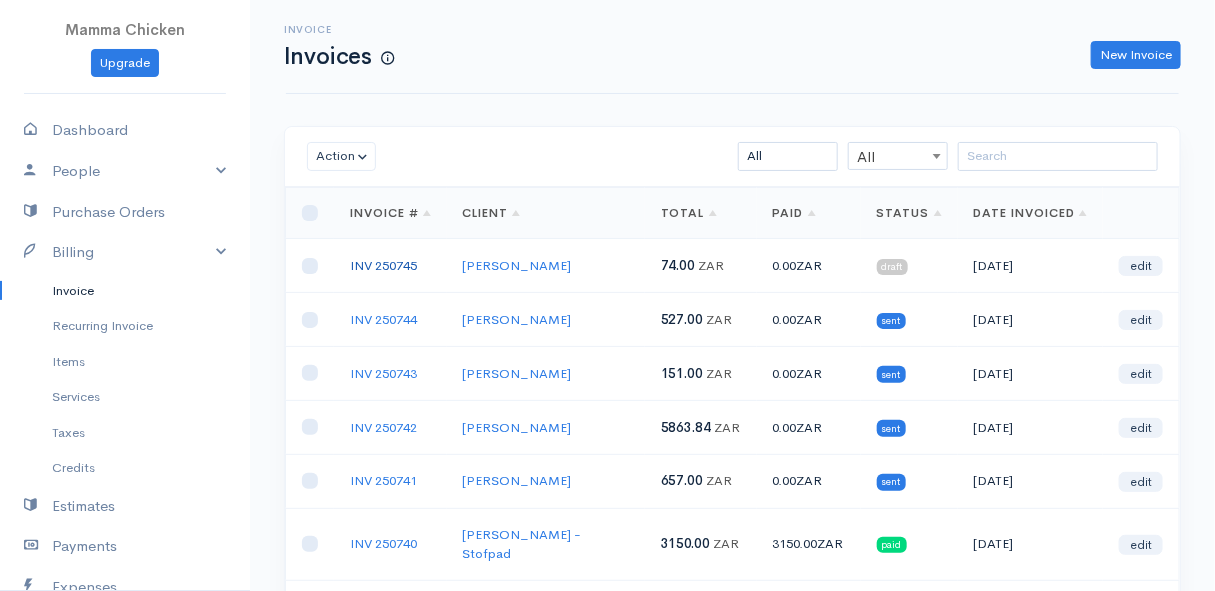 click on "INV 250745" at bounding box center (383, 265) 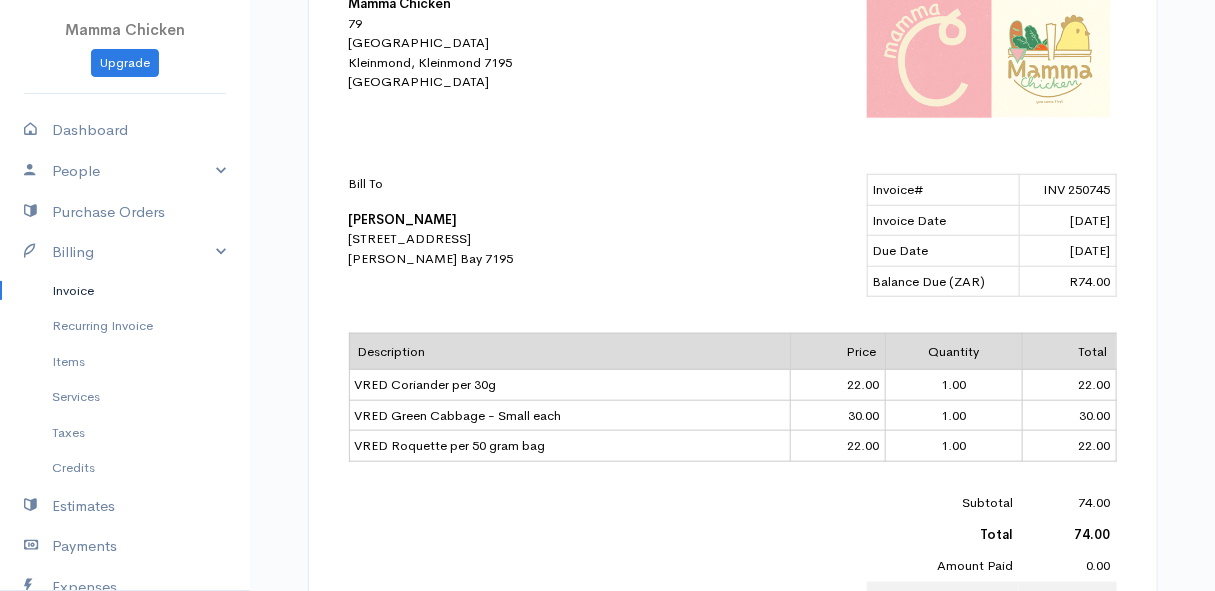 scroll, scrollTop: 0, scrollLeft: 0, axis: both 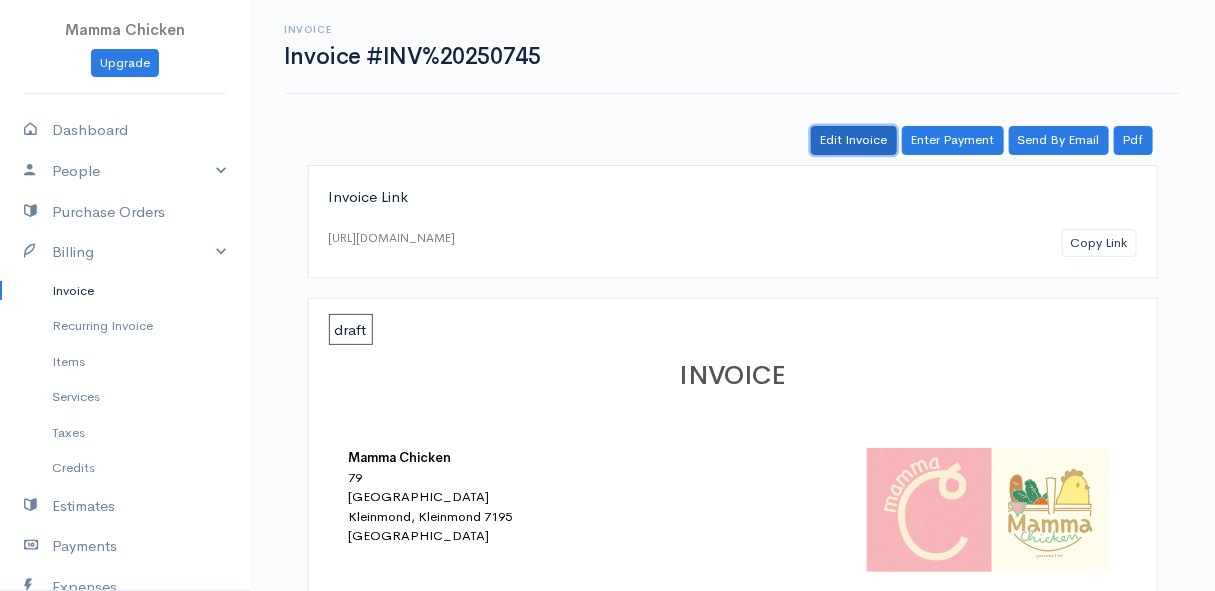 click on "Edit Invoice" at bounding box center (854, 140) 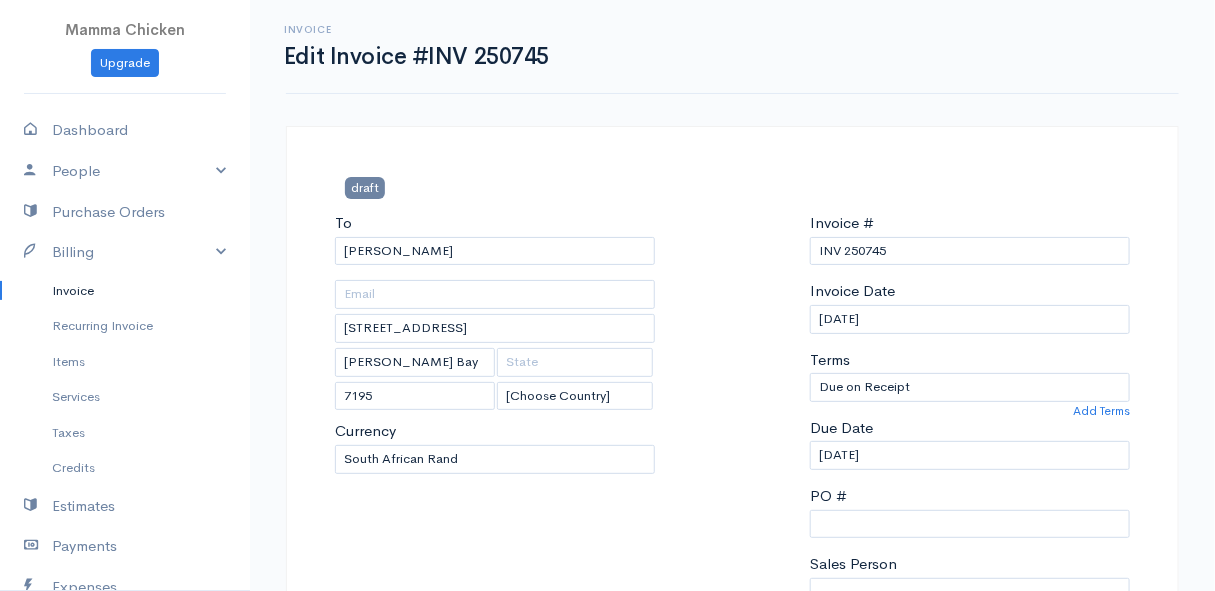 scroll, scrollTop: 727, scrollLeft: 0, axis: vertical 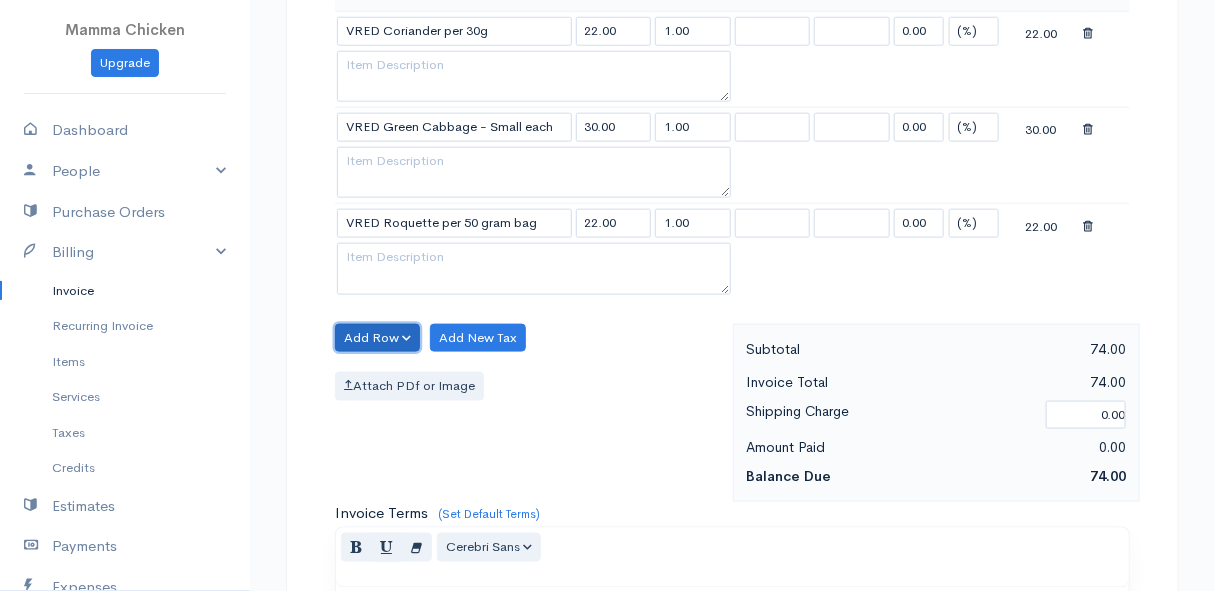 click on "Add Row" at bounding box center [377, 338] 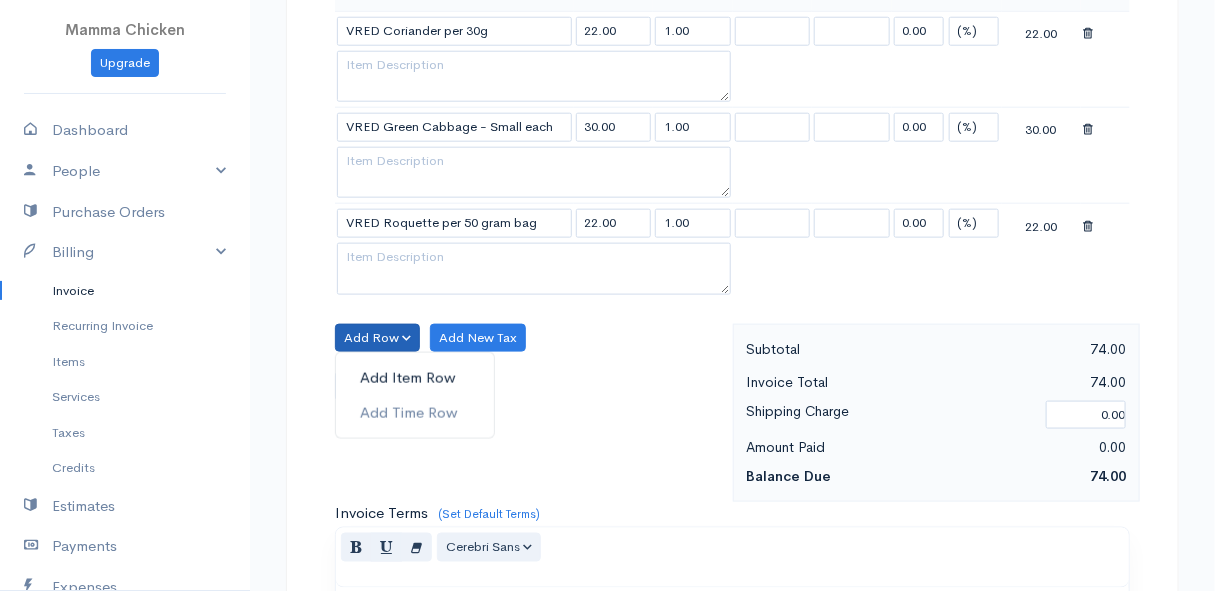 click on "Add Item Row" at bounding box center (415, 378) 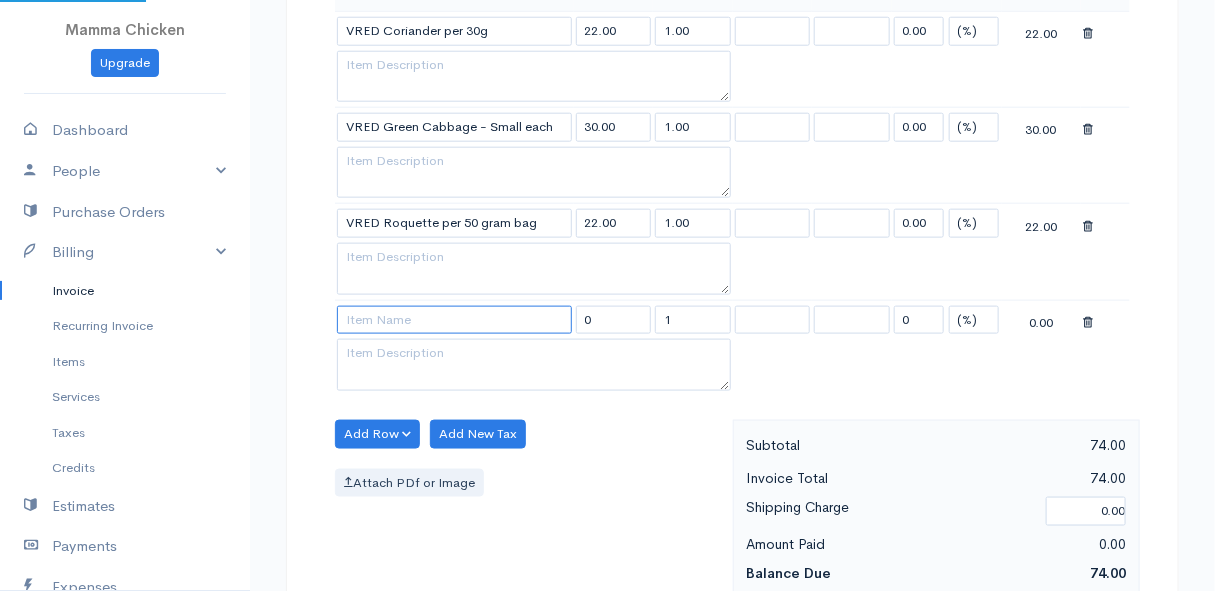 click at bounding box center (454, 320) 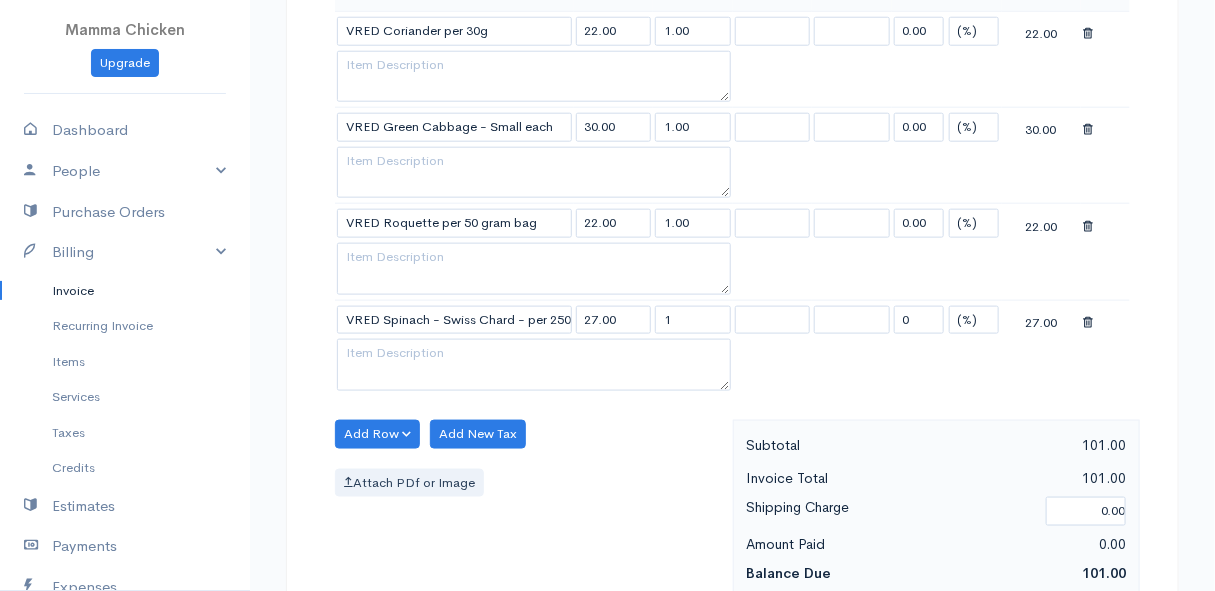 click on "Mamma Chicken
Upgrade
Dashboard
People
Clients
Vendors
Staff Users
Purchase Orders
Billing
Invoice
Recurring Invoice
Items
Services
Taxes
Credits
Estimates
Payments
Expenses
Track Time
Projects
Reports
Settings
My Organizations
Logout
Help
@CloudBooksApp 2022
Invoice
Edit Invoice #INV 250745
draft To [PERSON_NAME] [STREET_ADDRESS][PERSON_NAME] [Choose Country] [GEOGRAPHIC_DATA] [GEOGRAPHIC_DATA] [GEOGRAPHIC_DATA] [GEOGRAPHIC_DATA] [GEOGRAPHIC_DATA] [GEOGRAPHIC_DATA] [US_STATE] [GEOGRAPHIC_DATA] [GEOGRAPHIC_DATA] [GEOGRAPHIC_DATA]" at bounding box center (607, 281) 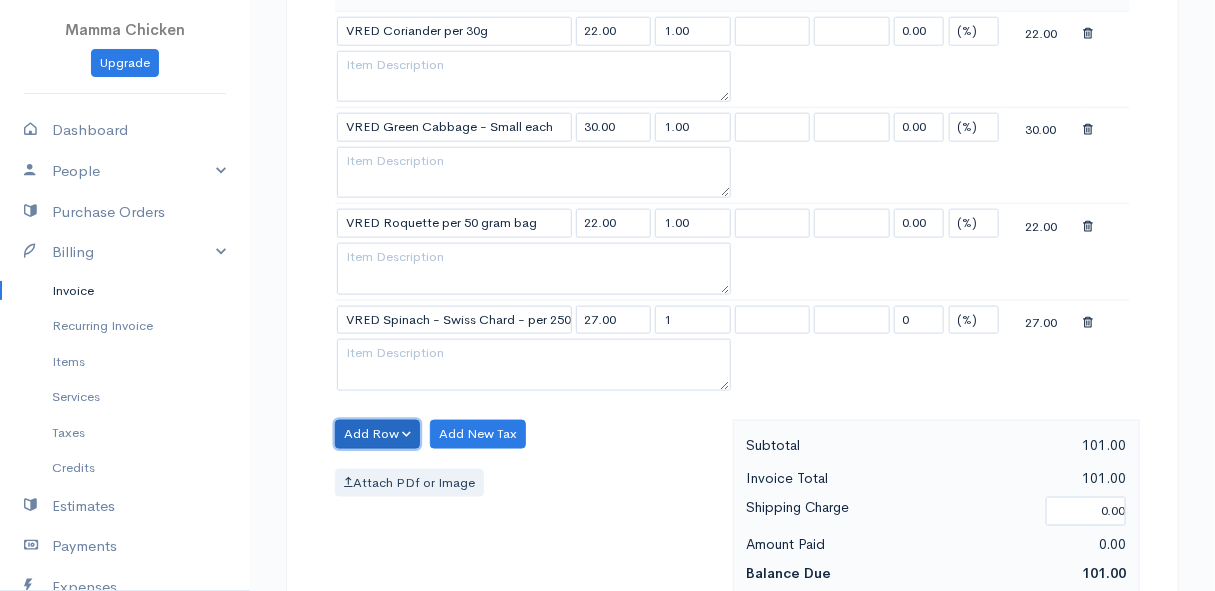 click on "Add Row" at bounding box center (377, 434) 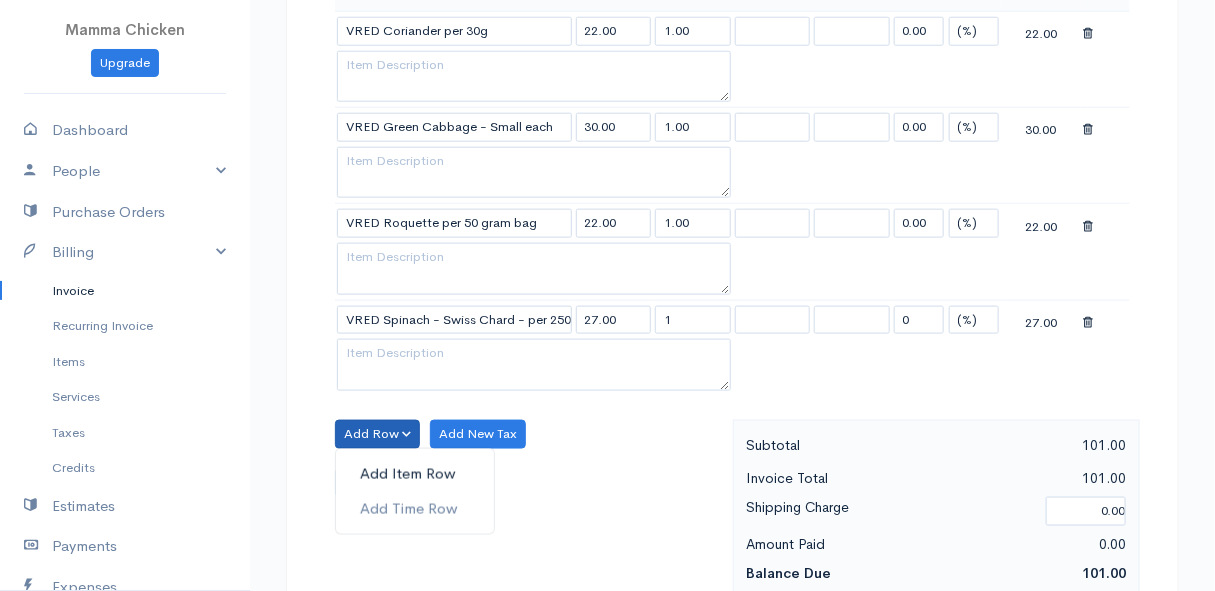 click on "Add Item Row" at bounding box center [415, 474] 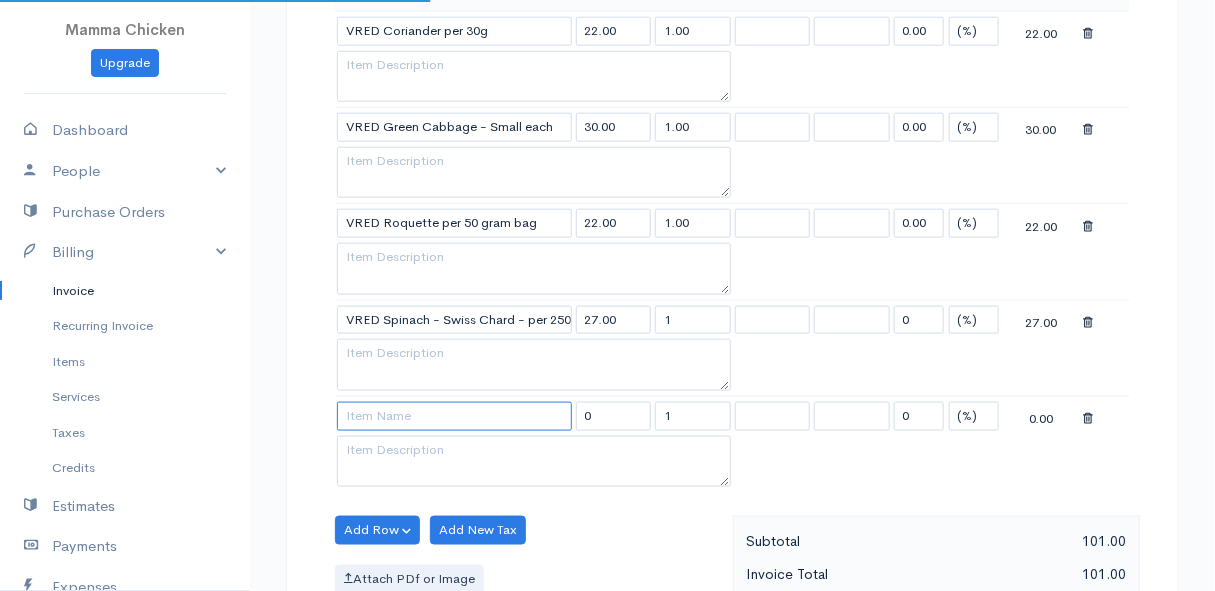 click at bounding box center [454, 416] 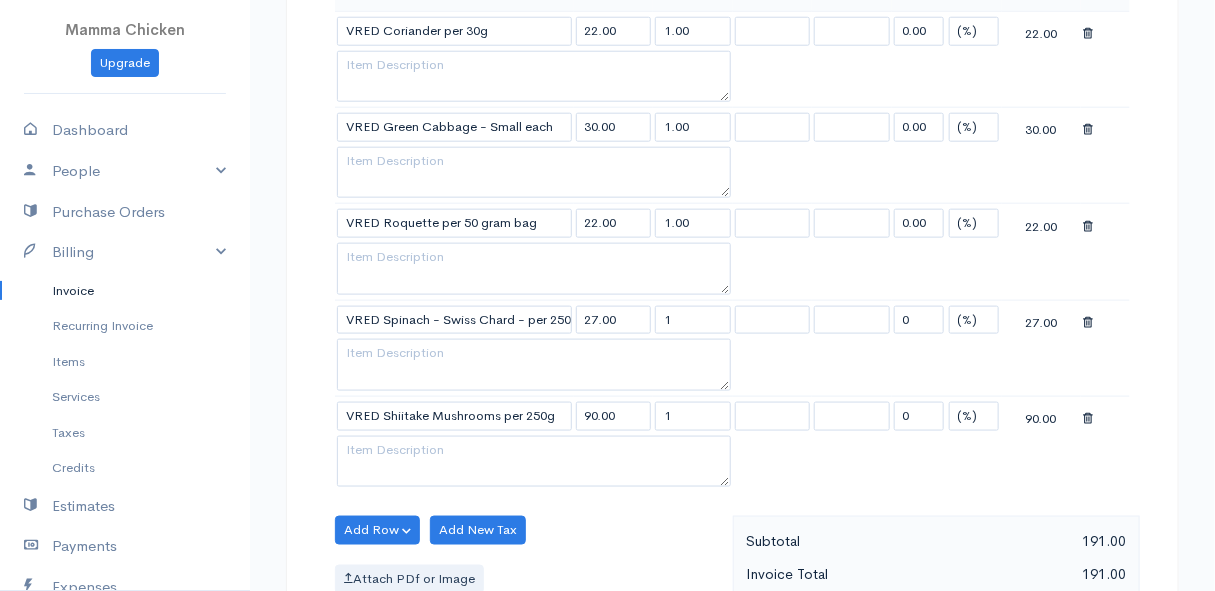 click on "Mamma Chicken
Upgrade
Dashboard
People
Clients
Vendors
Staff Users
Purchase Orders
Billing
Invoice
Recurring Invoice
Items
Services
Taxes
Credits
Estimates
Payments
Expenses
Track Time
Projects
Reports
Settings
My Organizations
Logout
Help
@CloudBooksApp 2022
Invoice
Edit Invoice #INV 250745
draft To [PERSON_NAME] [STREET_ADDRESS][PERSON_NAME] [Choose Country] [GEOGRAPHIC_DATA] [GEOGRAPHIC_DATA] [GEOGRAPHIC_DATA] [GEOGRAPHIC_DATA] [GEOGRAPHIC_DATA] [GEOGRAPHIC_DATA] [US_STATE] [GEOGRAPHIC_DATA] [GEOGRAPHIC_DATA] [GEOGRAPHIC_DATA]" at bounding box center [607, 330] 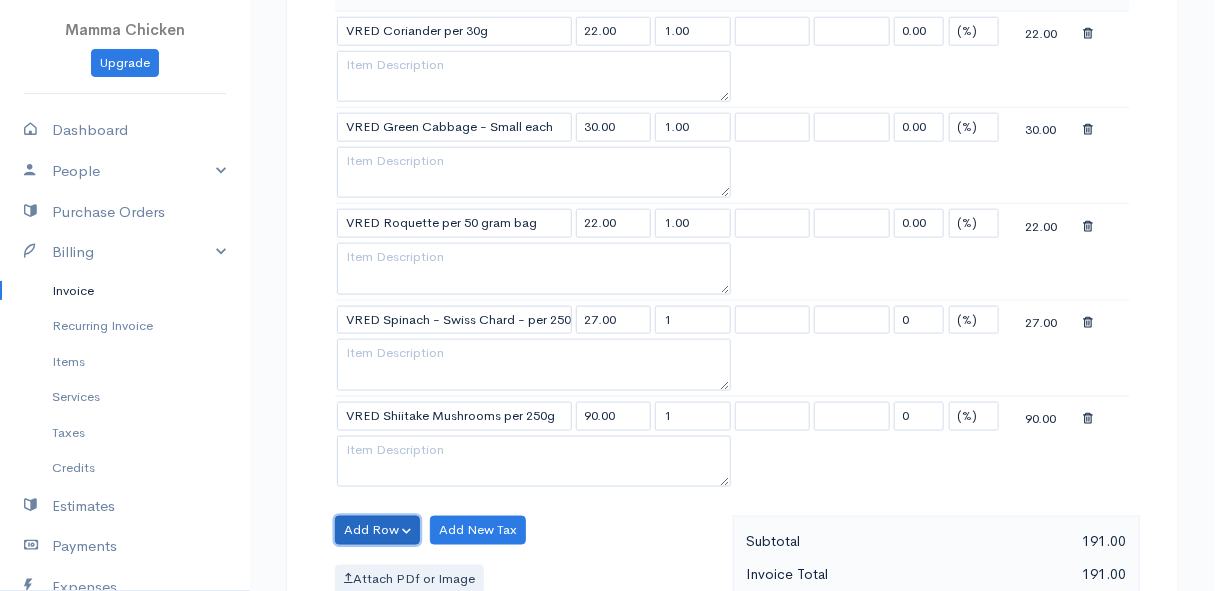click on "Add Row" at bounding box center [377, 530] 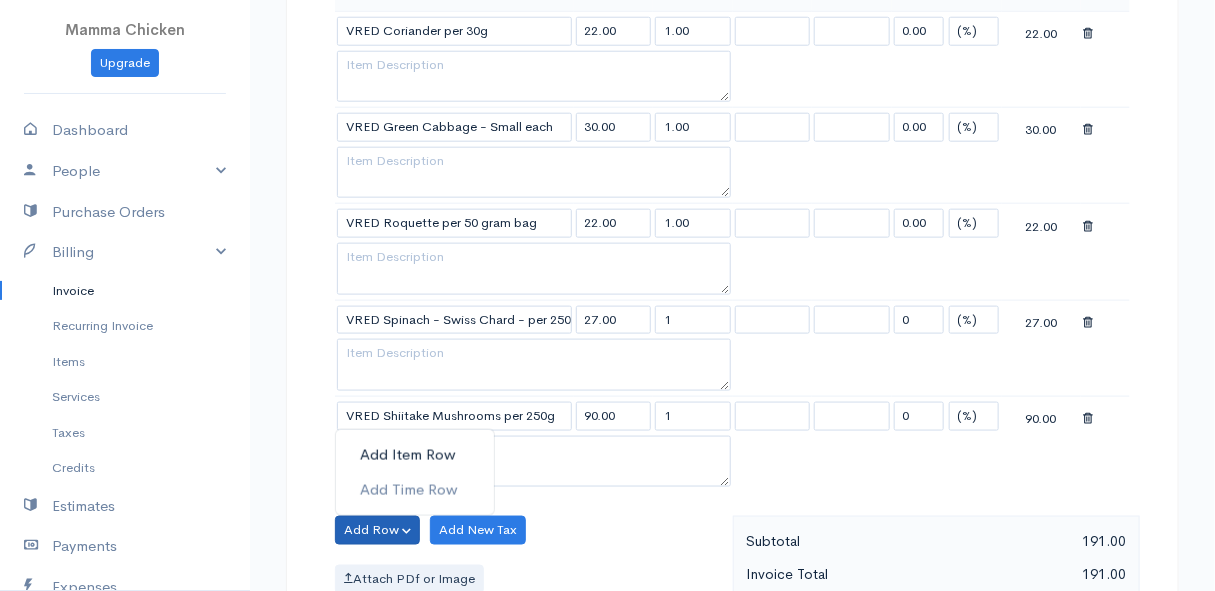 click on "Add Item Row" at bounding box center (415, 455) 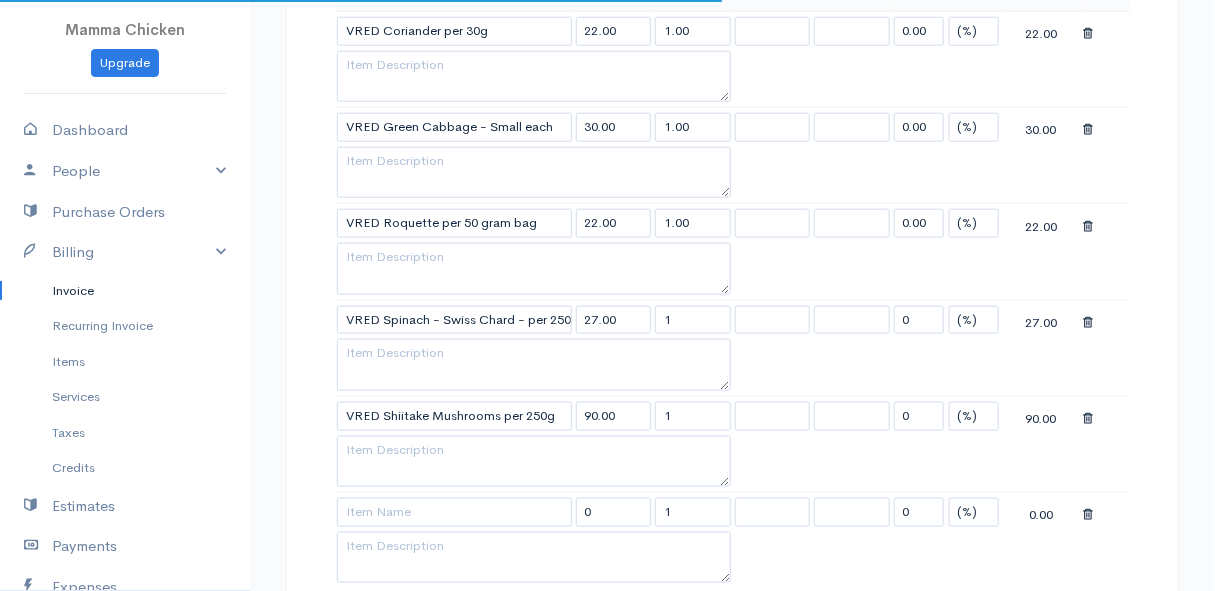 scroll, scrollTop: 909, scrollLeft: 0, axis: vertical 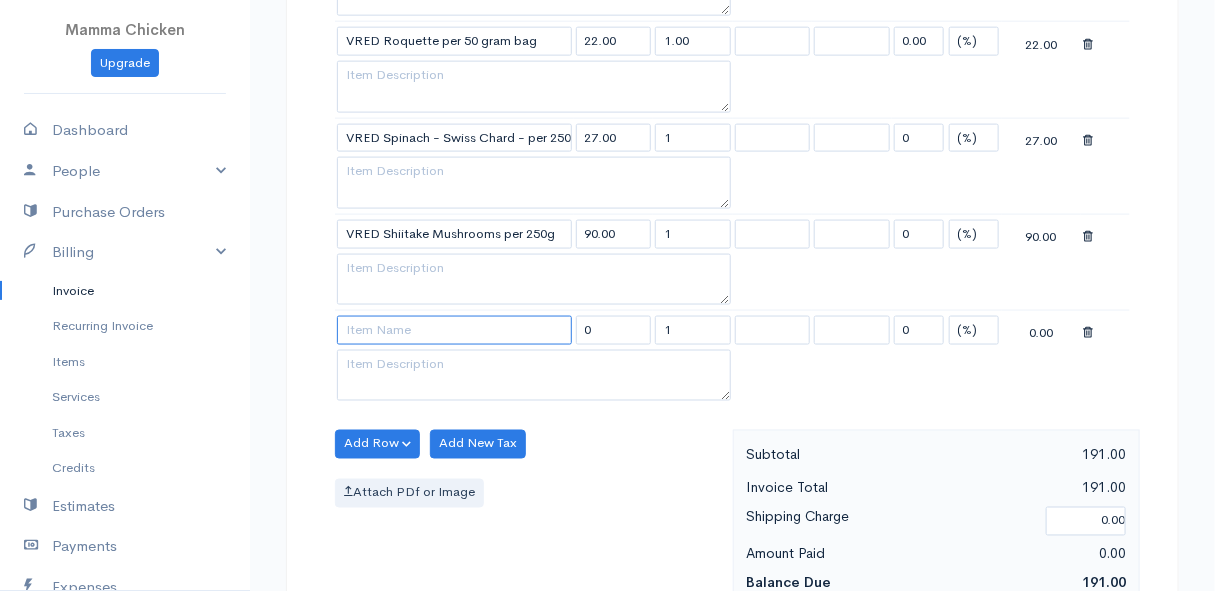 click at bounding box center (454, 330) 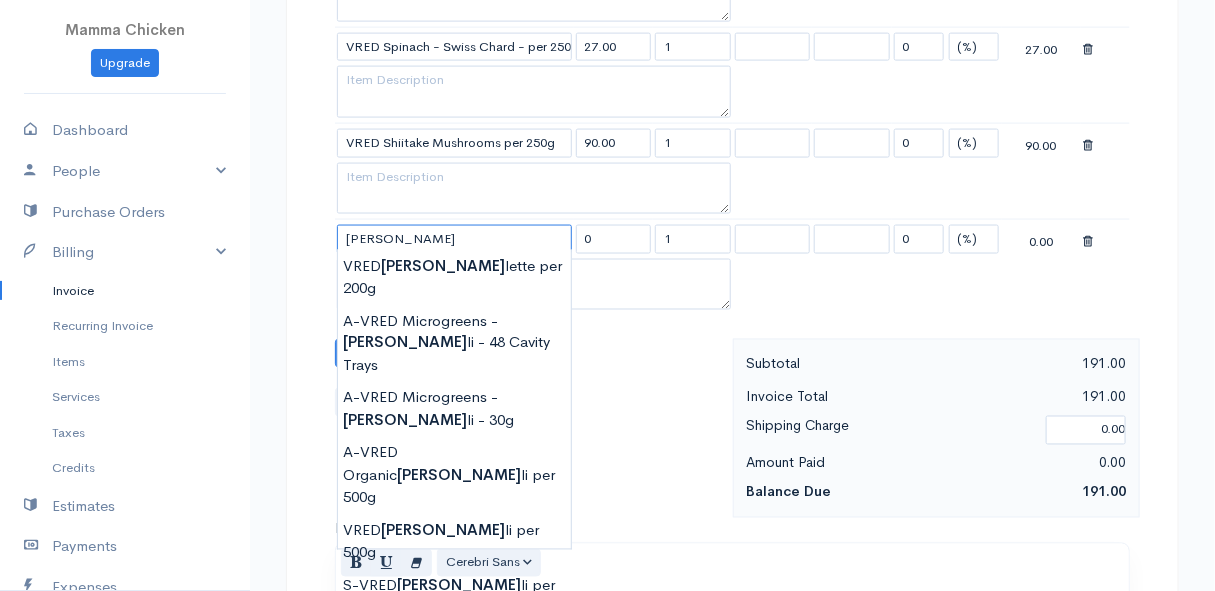 scroll, scrollTop: 1090, scrollLeft: 0, axis: vertical 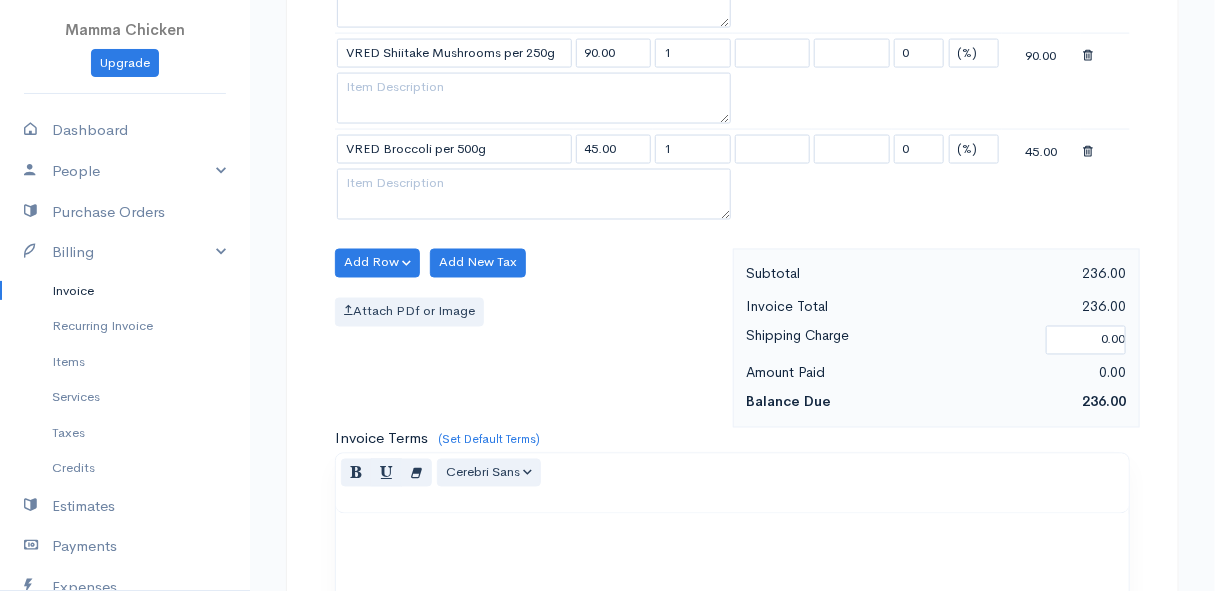 click on "Mamma Chicken
Upgrade
Dashboard
People
Clients
Vendors
Staff Users
Purchase Orders
Billing
Invoice
Recurring Invoice
Items
Services
Taxes
Credits
Estimates
Payments
Expenses
Track Time
Projects
Reports
Settings
My Organizations
Logout
Help
@CloudBooksApp 2022
Invoice
Edit Invoice #INV 250745
draft To [PERSON_NAME] [STREET_ADDRESS][PERSON_NAME] [Choose Country] [GEOGRAPHIC_DATA] [GEOGRAPHIC_DATA] [GEOGRAPHIC_DATA] [GEOGRAPHIC_DATA] [GEOGRAPHIC_DATA] [GEOGRAPHIC_DATA] [US_STATE] [GEOGRAPHIC_DATA] [GEOGRAPHIC_DATA] [GEOGRAPHIC_DATA]" at bounding box center (607, 15) 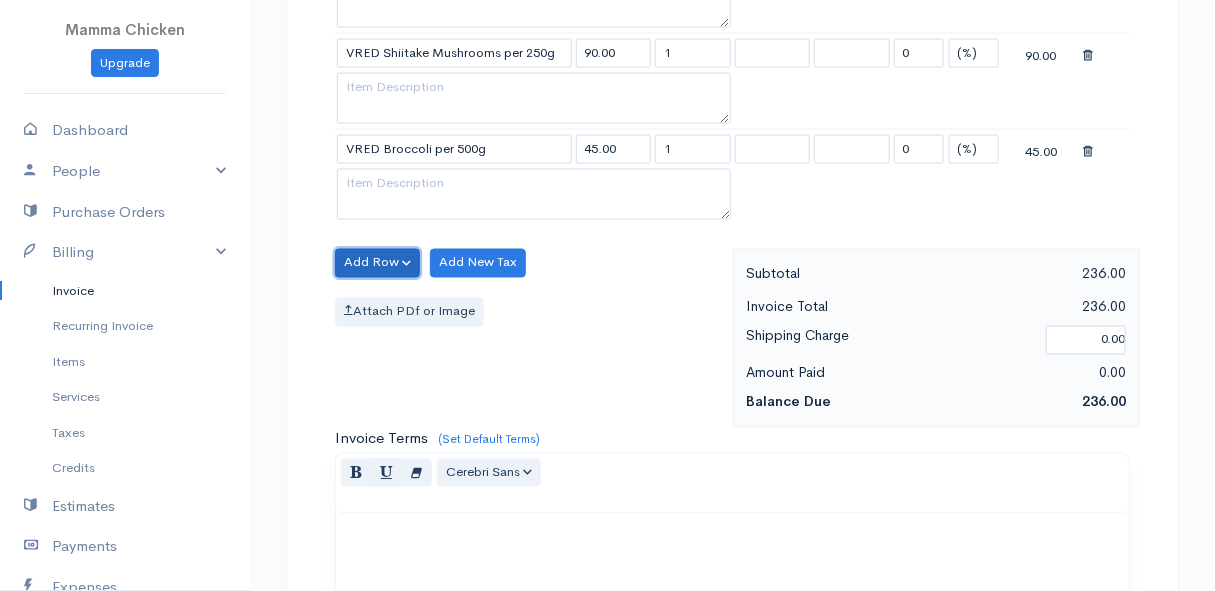 click on "Add Row" at bounding box center [377, 263] 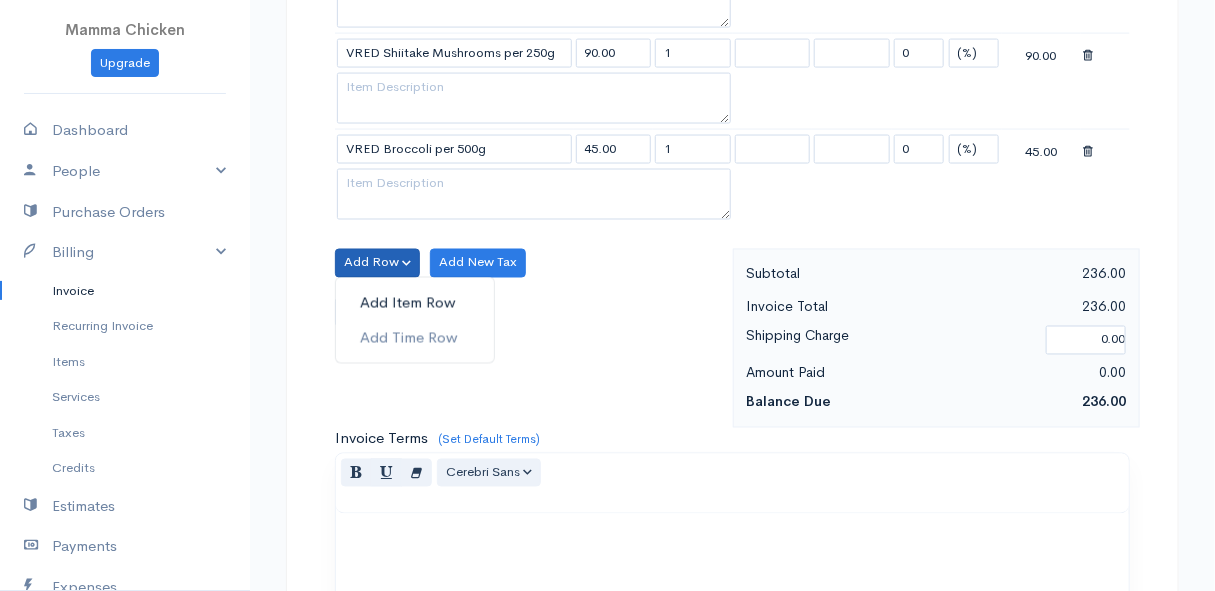 click on "Add Item Row" at bounding box center (415, 303) 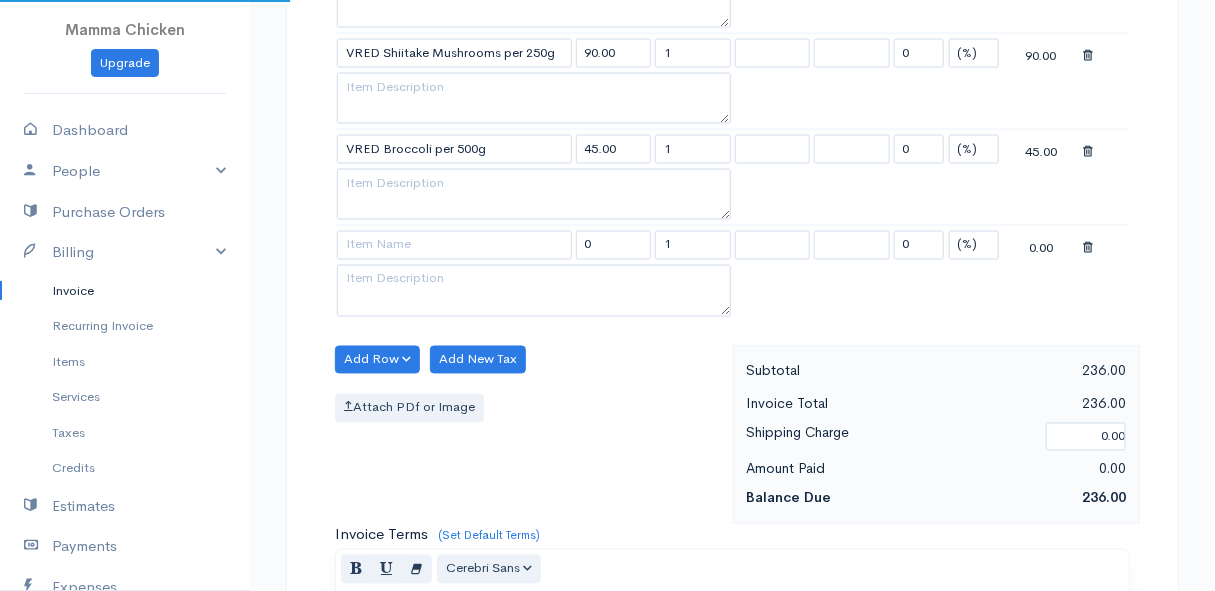 click at bounding box center (454, 245) 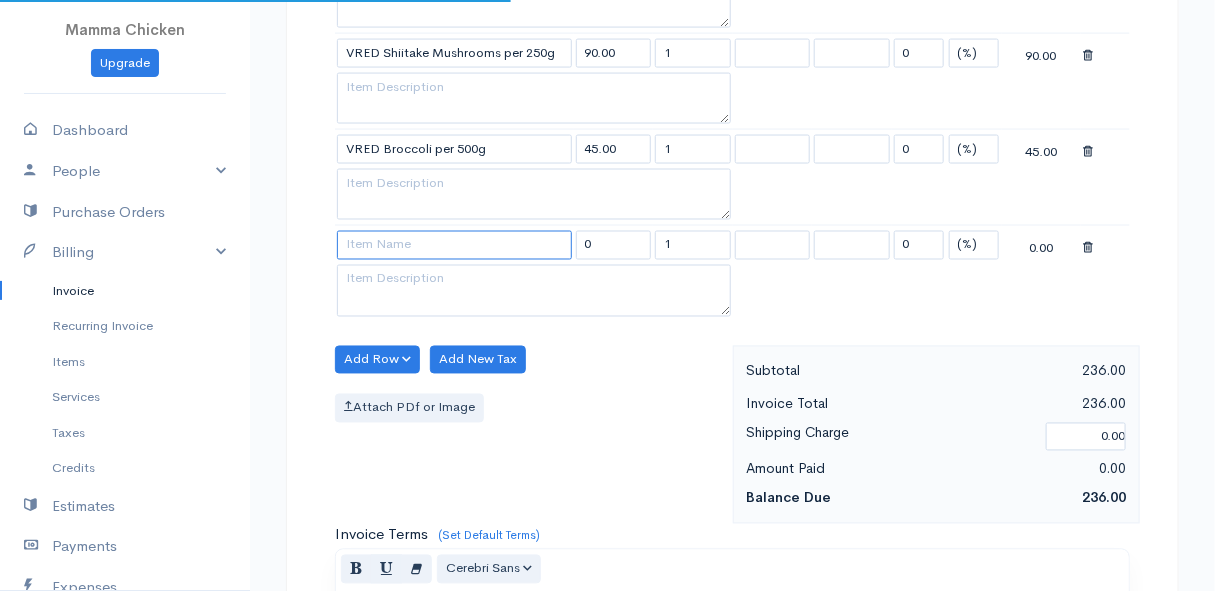 click at bounding box center (454, 245) 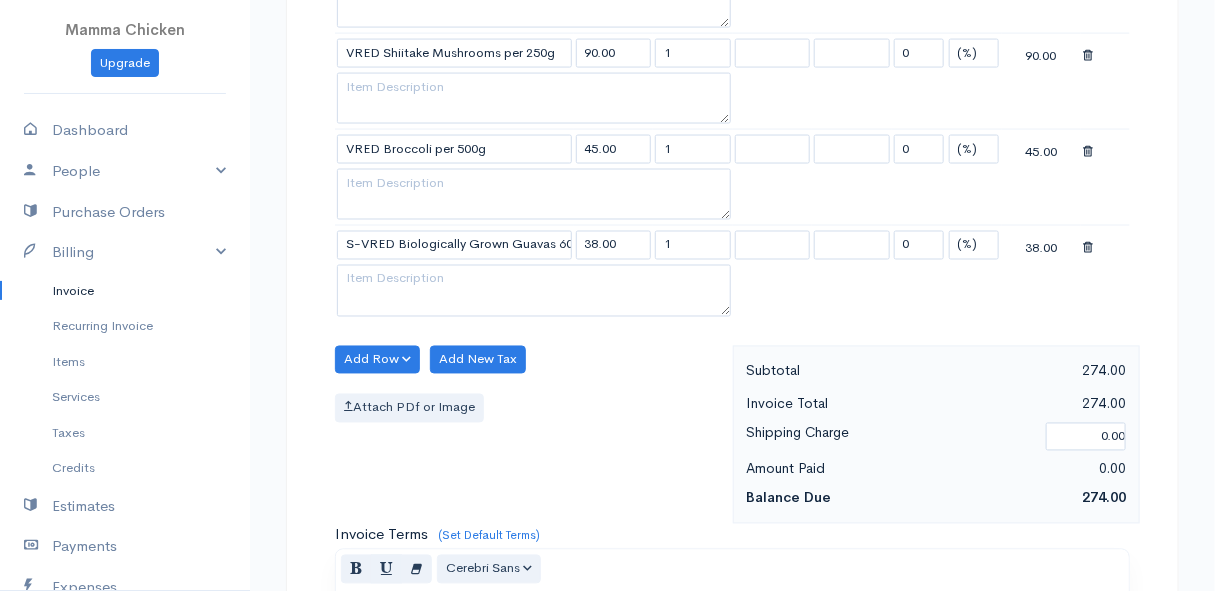 click on "Mamma Chicken
Upgrade
Dashboard
People
Clients
Vendors
Staff Users
Purchase Orders
Billing
Invoice
Recurring Invoice
Items
Services
Taxes
Credits
Estimates
Payments
Expenses
Track Time
Projects
Reports
Settings
My Organizations
Logout
Help
@CloudBooksApp 2022
Invoice
Edit Invoice #INV 250745
draft To [PERSON_NAME] [STREET_ADDRESS][PERSON_NAME] [Choose Country] [GEOGRAPHIC_DATA] [GEOGRAPHIC_DATA] [GEOGRAPHIC_DATA] [GEOGRAPHIC_DATA] [GEOGRAPHIC_DATA] [GEOGRAPHIC_DATA] [US_STATE] [GEOGRAPHIC_DATA] [GEOGRAPHIC_DATA] [GEOGRAPHIC_DATA]" at bounding box center (607, 63) 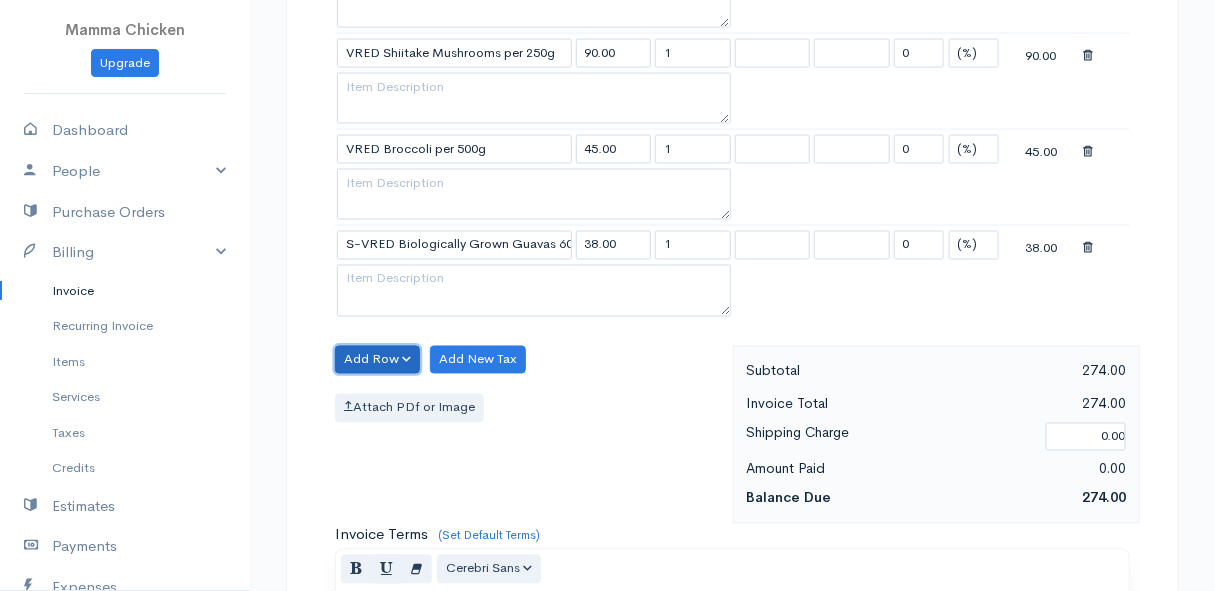 click on "Add Row" at bounding box center [377, 360] 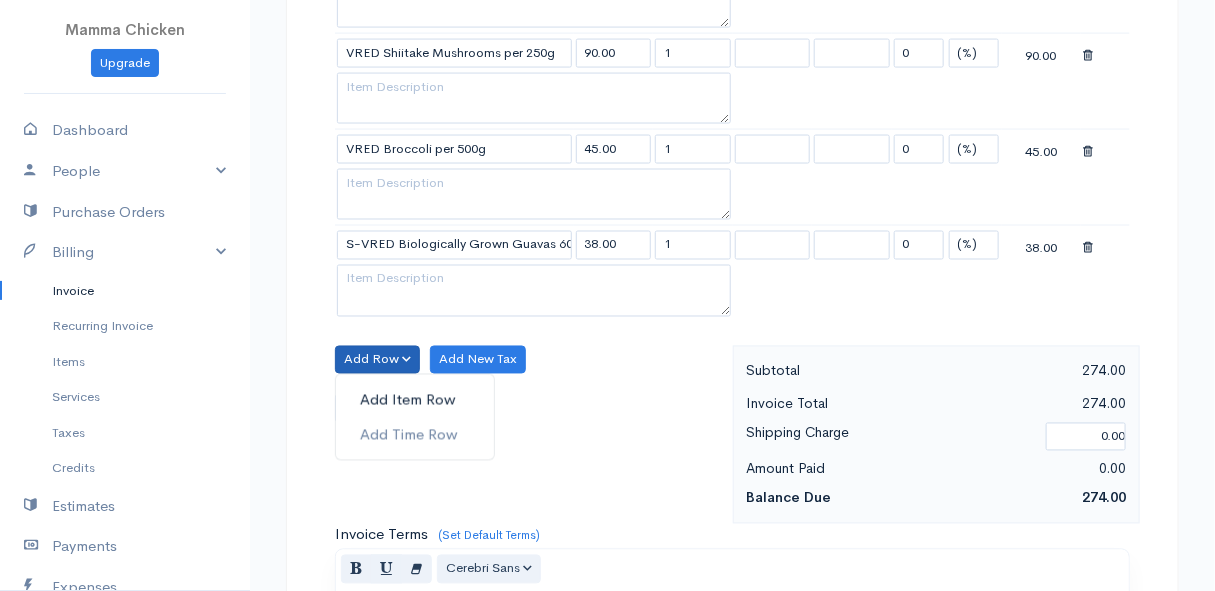 click on "Add Item Row" at bounding box center (415, 400) 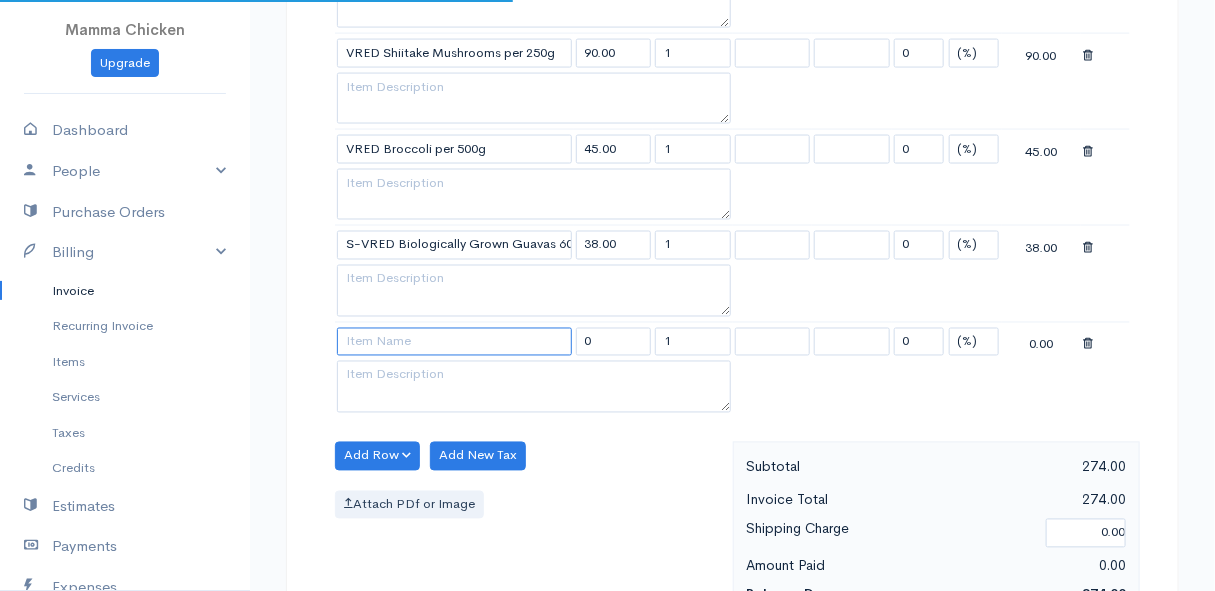 click at bounding box center (454, 342) 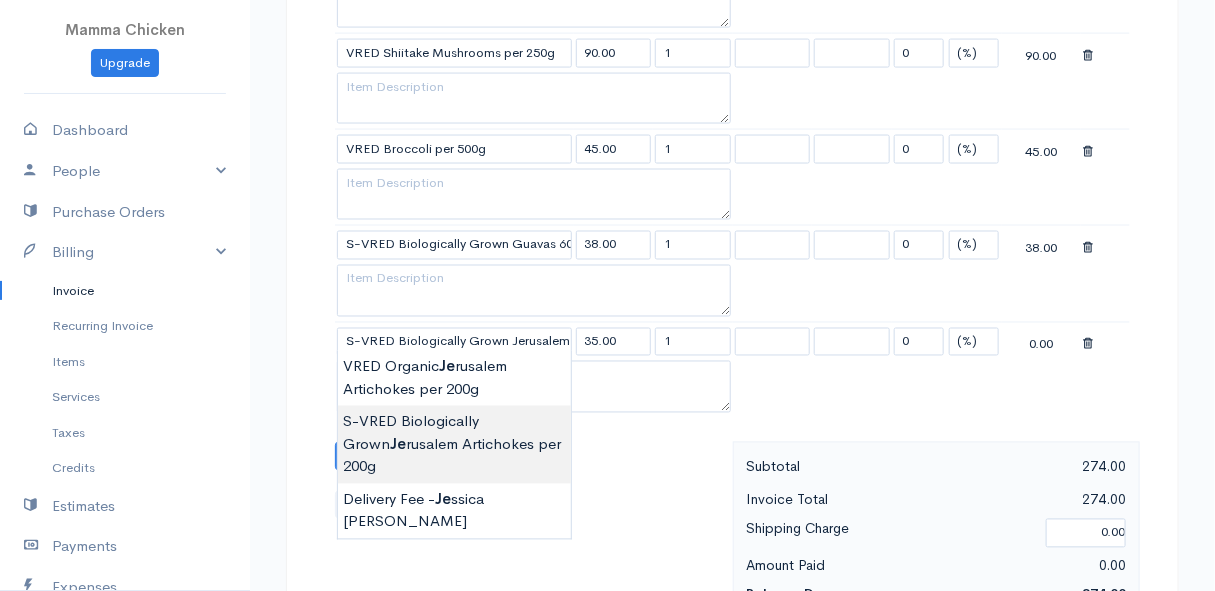 click on "Mamma Chicken
Upgrade
Dashboard
People
Clients
Vendors
Staff Users
Purchase Orders
Billing
Invoice
Recurring Invoice
Items
Services
Taxes
Credits
Estimates
Payments
Expenses
Track Time
Projects
Reports
Settings
My Organizations
Logout
Help
@CloudBooksApp 2022
Invoice
Edit Invoice #INV 250745
draft To [PERSON_NAME] [STREET_ADDRESS][PERSON_NAME] [Choose Country] [GEOGRAPHIC_DATA] [GEOGRAPHIC_DATA] [GEOGRAPHIC_DATA] [GEOGRAPHIC_DATA] [GEOGRAPHIC_DATA] [GEOGRAPHIC_DATA] [US_STATE] [GEOGRAPHIC_DATA] [GEOGRAPHIC_DATA] [GEOGRAPHIC_DATA]" at bounding box center [607, 111] 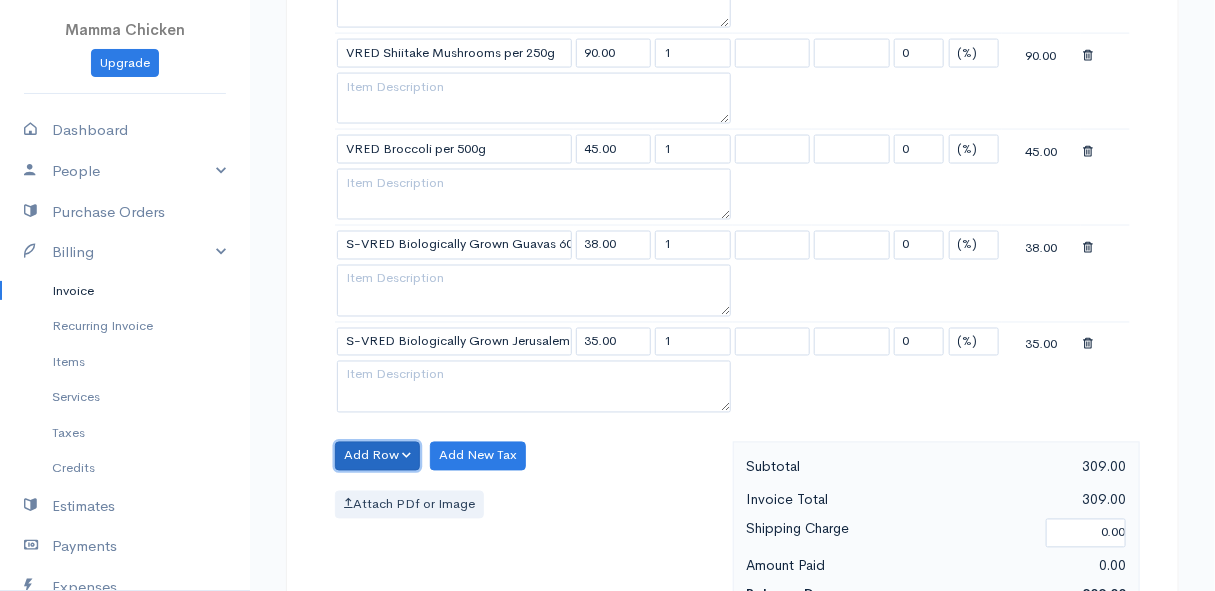 click on "Add Row" at bounding box center (377, 456) 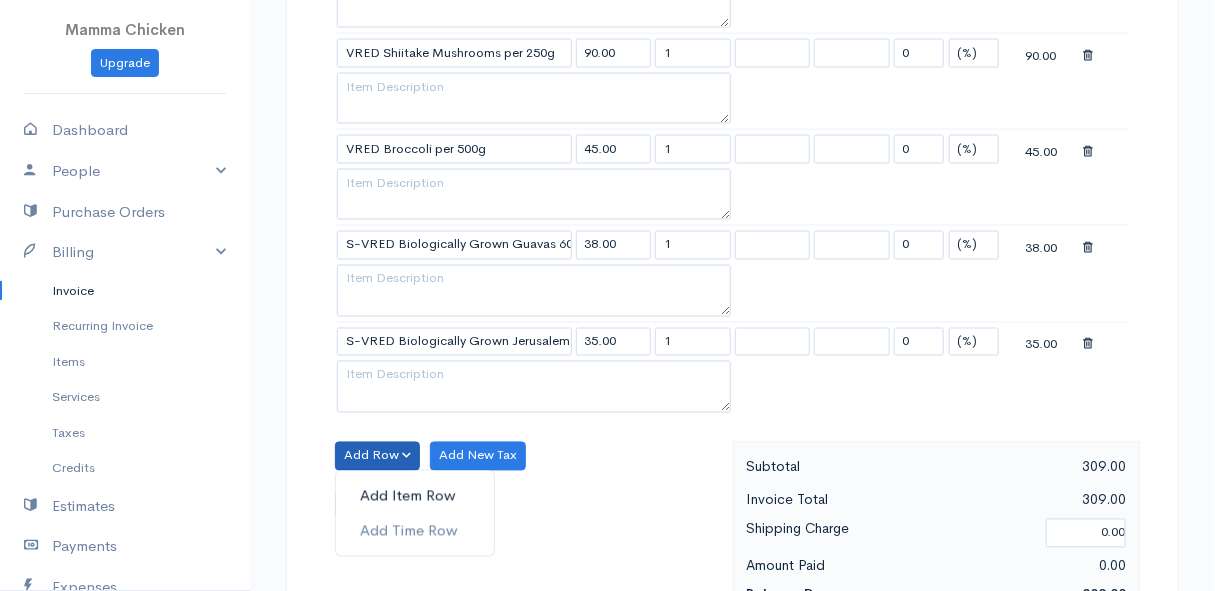click on "Add Item Row" at bounding box center (415, 496) 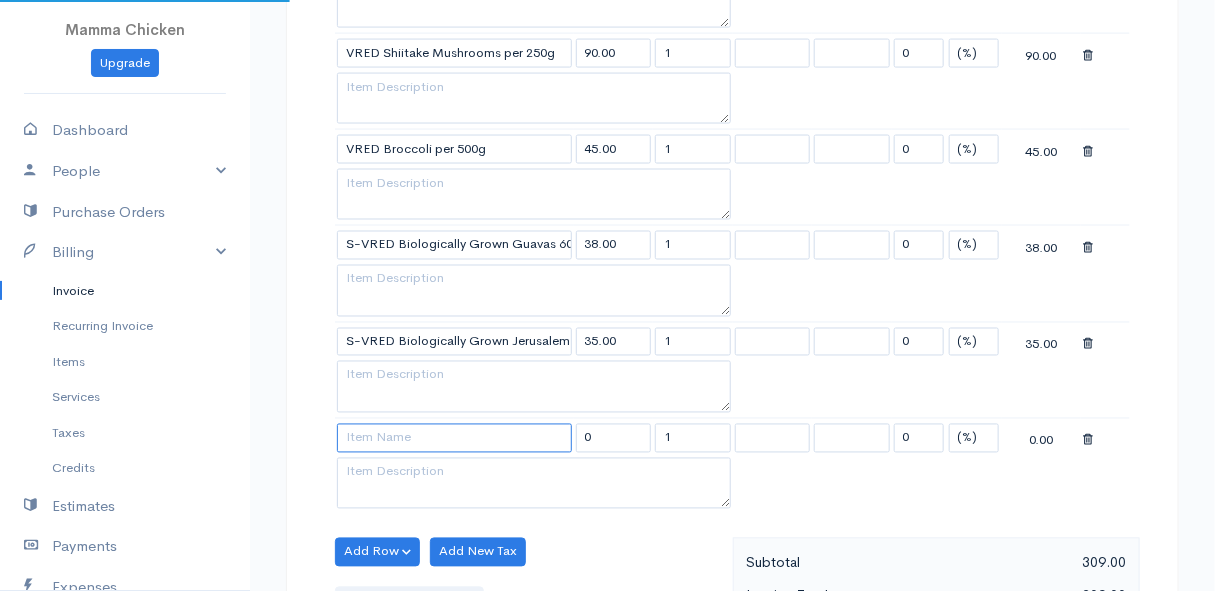 click at bounding box center (454, 438) 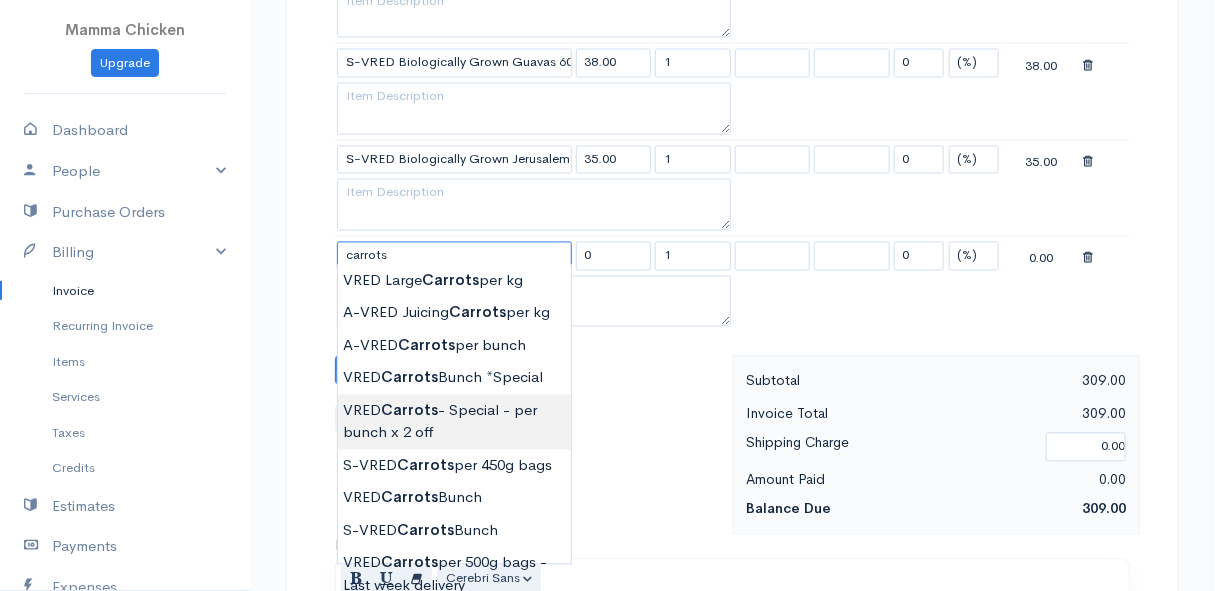 scroll, scrollTop: 1363, scrollLeft: 0, axis: vertical 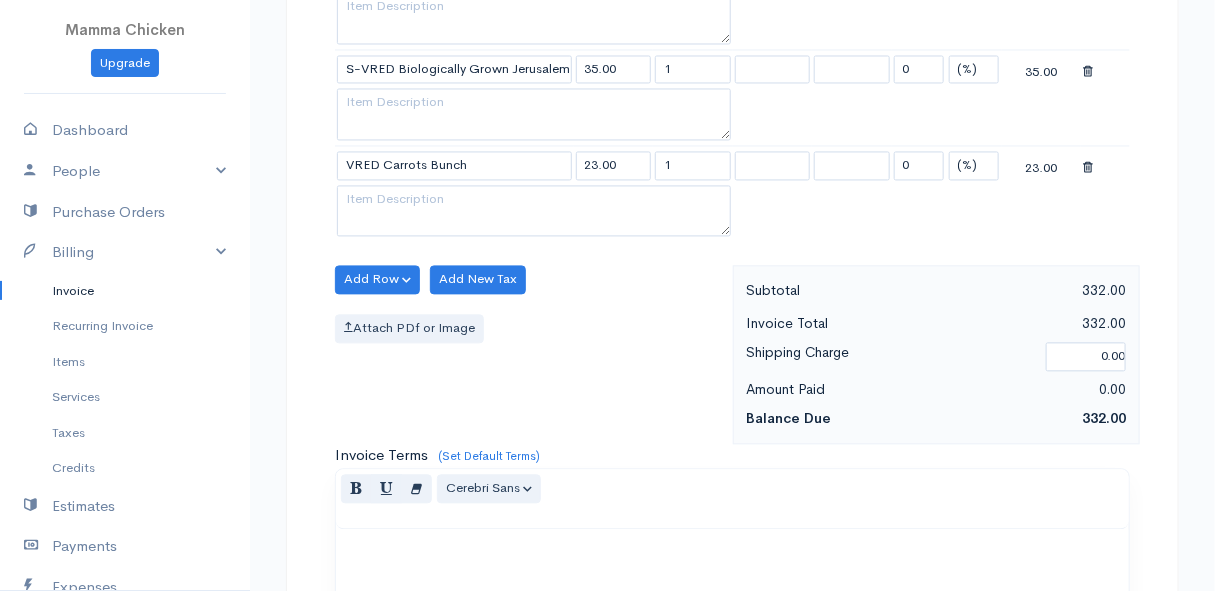 click on "Mamma Chicken
Upgrade
Dashboard
People
Clients
Vendors
Staff Users
Purchase Orders
Billing
Invoice
Recurring Invoice
Items
Services
Taxes
Credits
Estimates
Payments
Expenses
Track Time
Projects
Reports
Settings
My Organizations
Logout
Help
@CloudBooksApp 2022
Invoice
Edit Invoice #INV 250745
draft To [PERSON_NAME] [STREET_ADDRESS][PERSON_NAME] [Choose Country] [GEOGRAPHIC_DATA] [GEOGRAPHIC_DATA] [GEOGRAPHIC_DATA] [GEOGRAPHIC_DATA] [GEOGRAPHIC_DATA] [GEOGRAPHIC_DATA] [US_STATE] [GEOGRAPHIC_DATA] [GEOGRAPHIC_DATA] [GEOGRAPHIC_DATA]" at bounding box center (607, -114) 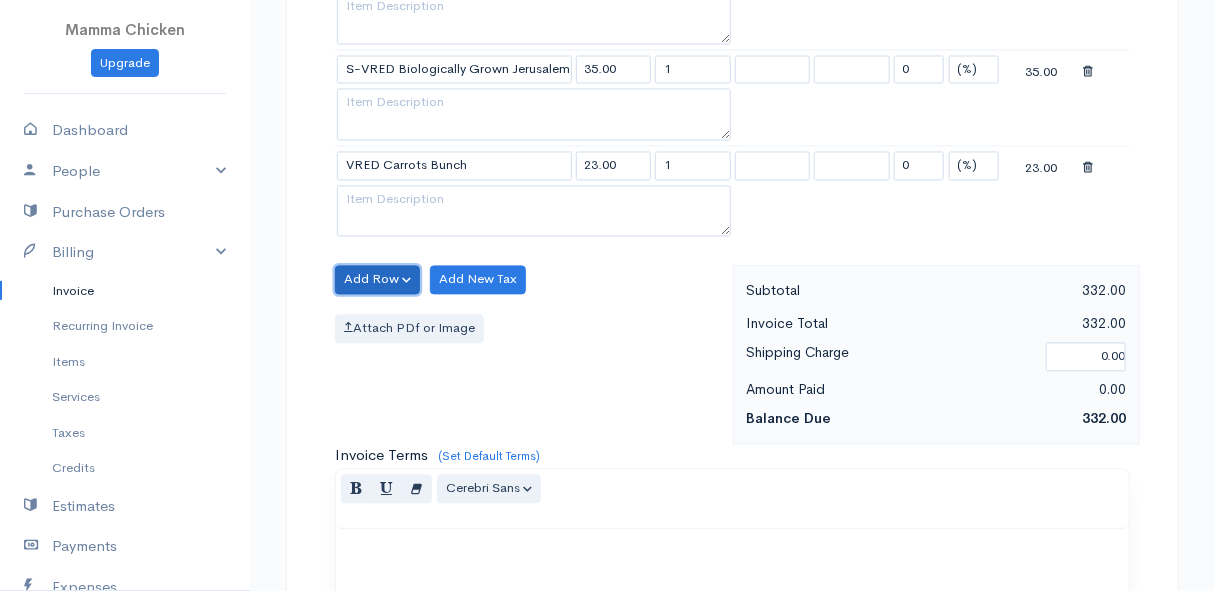 click on "Add Row" at bounding box center [377, 279] 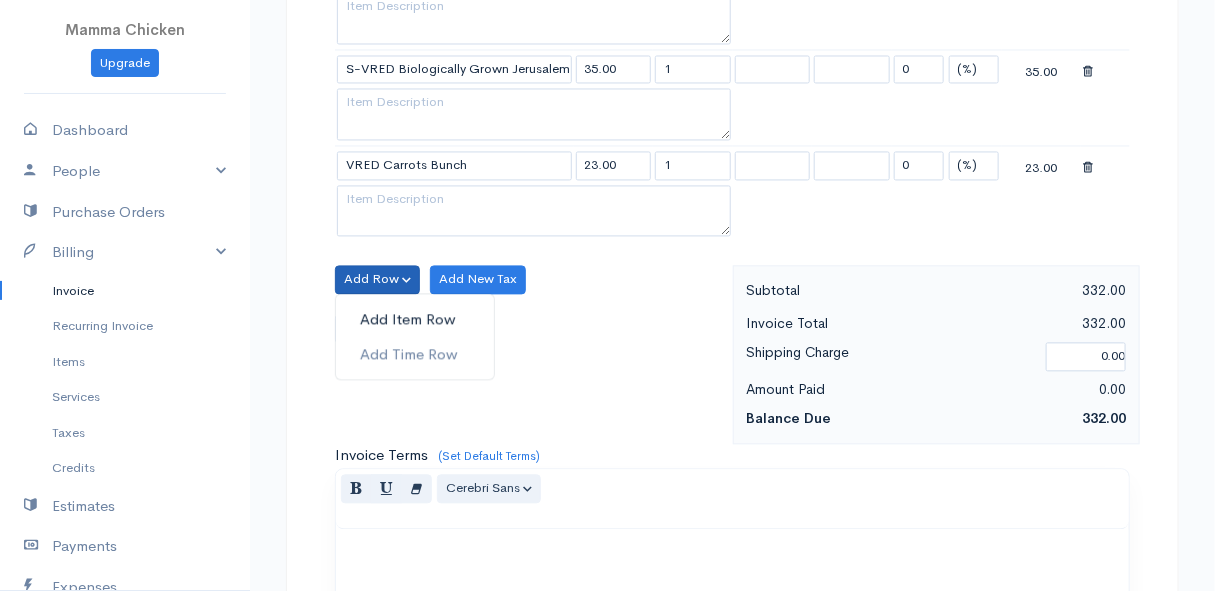 click on "Add Item Row" at bounding box center (415, 319) 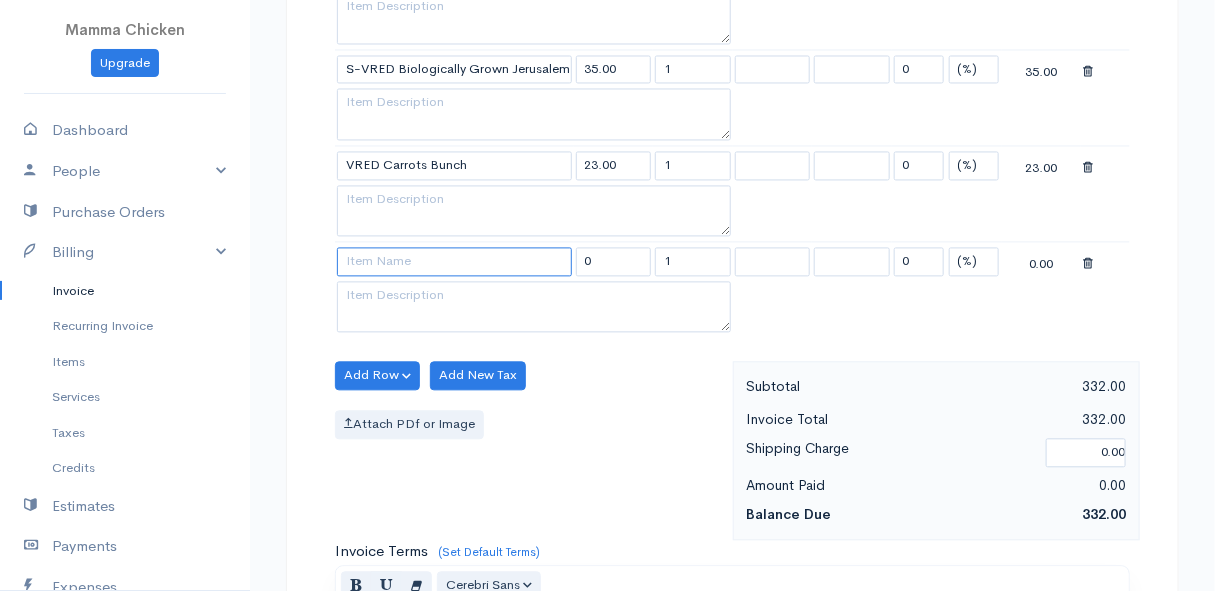 click at bounding box center (454, 261) 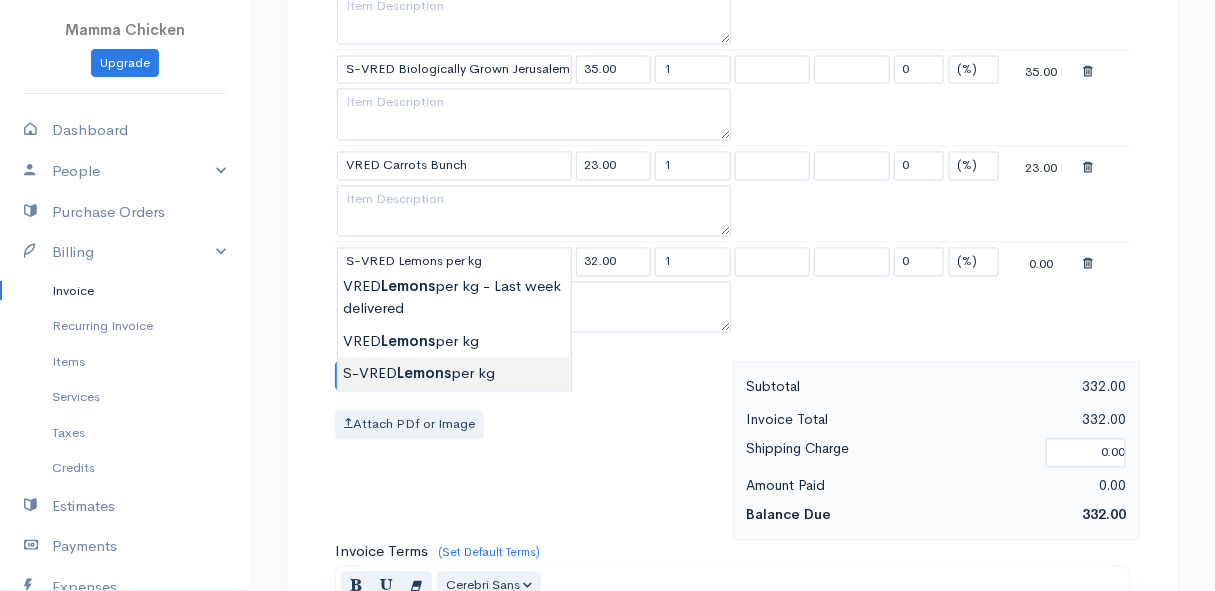 click on "Mamma Chicken
Upgrade
Dashboard
People
Clients
Vendors
Staff Users
Purchase Orders
Billing
Invoice
Recurring Invoice
Items
Services
Taxes
Credits
Estimates
Payments
Expenses
Track Time
Projects
Reports
Settings
My Organizations
Logout
Help
@CloudBooksApp 2022
Invoice
Edit Invoice #INV 250745
draft To [PERSON_NAME] [STREET_ADDRESS][PERSON_NAME] [Choose Country] [GEOGRAPHIC_DATA] [GEOGRAPHIC_DATA] [GEOGRAPHIC_DATA] [GEOGRAPHIC_DATA] [GEOGRAPHIC_DATA] [GEOGRAPHIC_DATA] [US_STATE] [GEOGRAPHIC_DATA] [GEOGRAPHIC_DATA] [GEOGRAPHIC_DATA]" at bounding box center [607, -66] 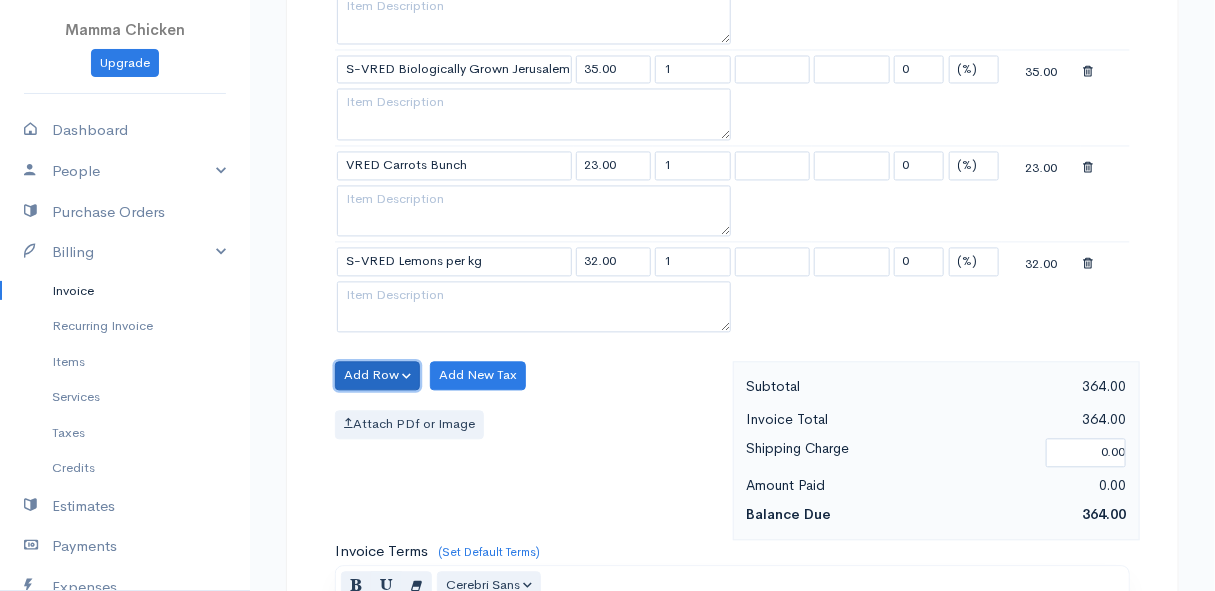 click on "Add Row" at bounding box center (377, 375) 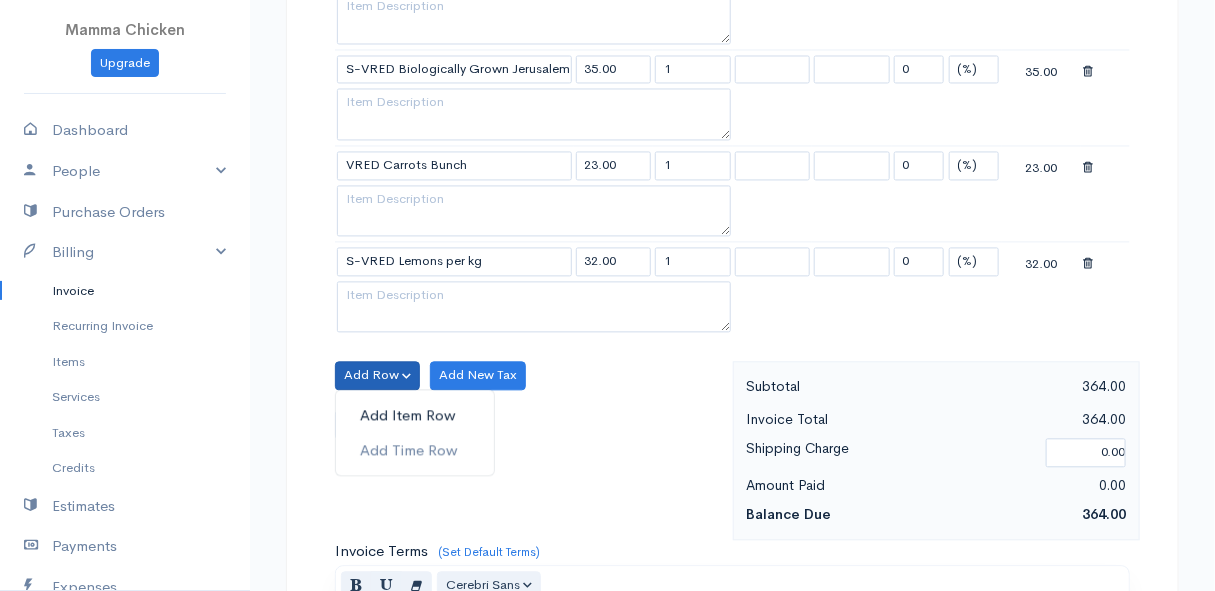 click on "Add Item Row" at bounding box center (415, 415) 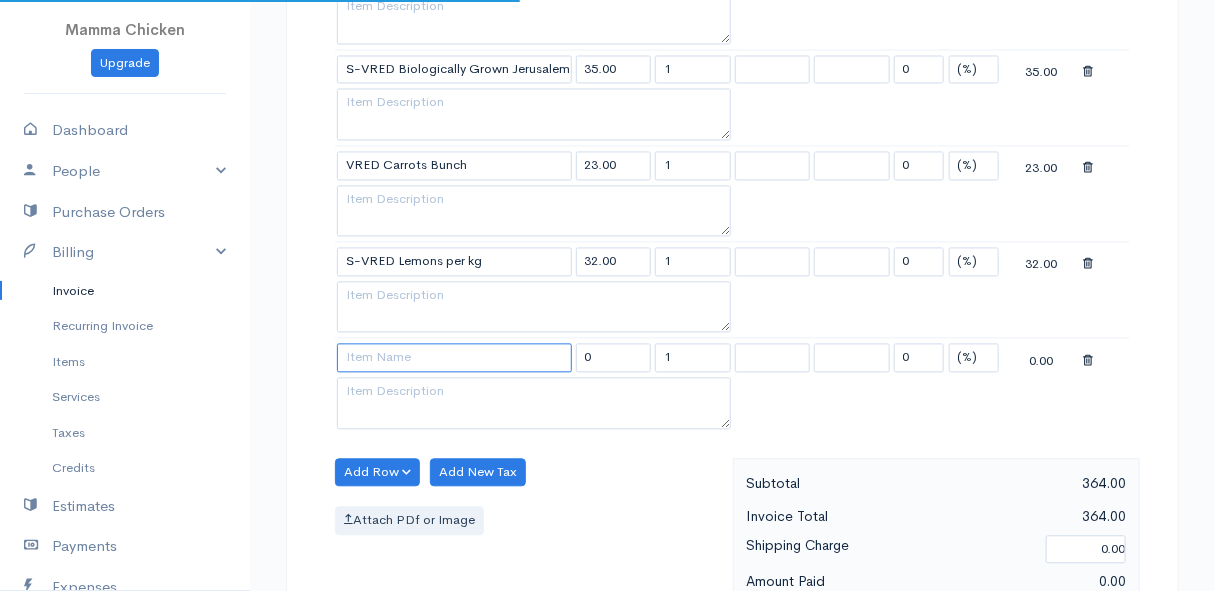 click at bounding box center (454, 357) 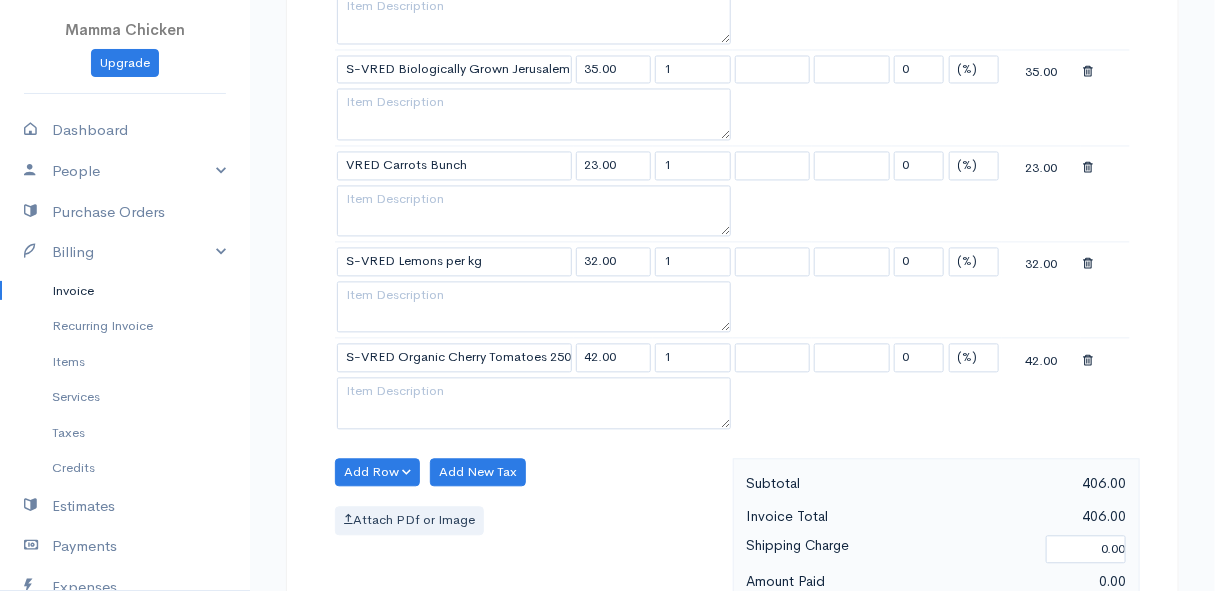 click on "Mamma Chicken
Upgrade
Dashboard
People
Clients
Vendors
Staff Users
Purchase Orders
Billing
Invoice
Recurring Invoice
Items
Services
Taxes
Credits
Estimates
Payments
Expenses
Track Time
Projects
Reports
Settings
My Organizations
Logout
Help
@CloudBooksApp 2022
Invoice
Edit Invoice #INV 250745
draft To [PERSON_NAME] [STREET_ADDRESS][PERSON_NAME] [Choose Country] [GEOGRAPHIC_DATA] [GEOGRAPHIC_DATA] [GEOGRAPHIC_DATA] [GEOGRAPHIC_DATA] [GEOGRAPHIC_DATA] [GEOGRAPHIC_DATA] [US_STATE] [GEOGRAPHIC_DATA] [GEOGRAPHIC_DATA] [GEOGRAPHIC_DATA]" at bounding box center [607, -18] 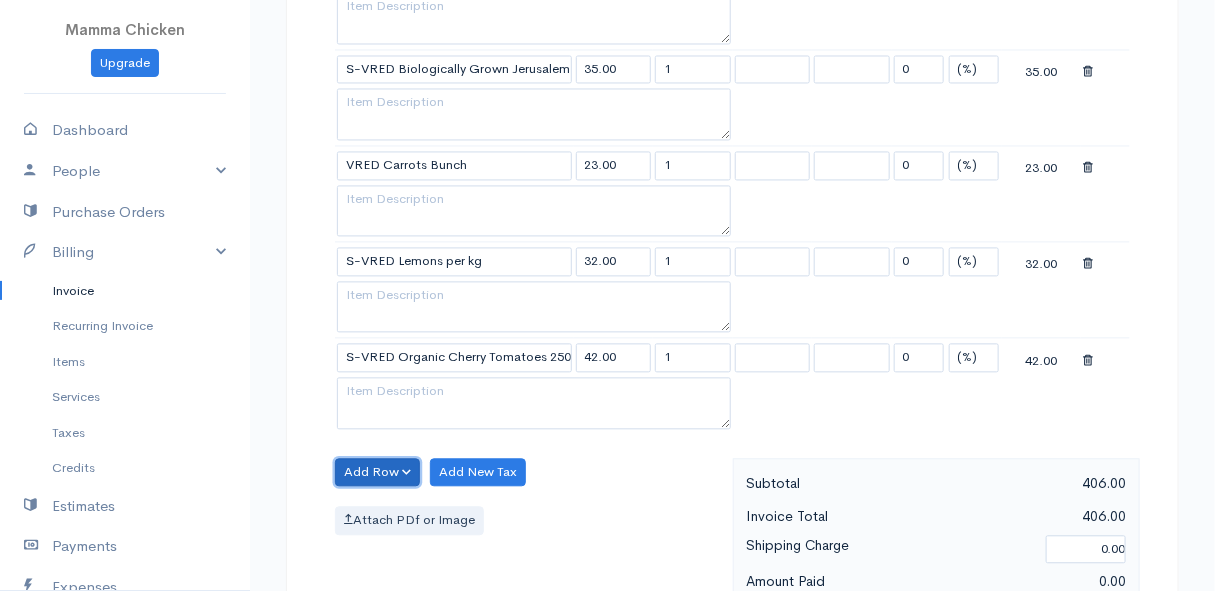click on "Add Row" at bounding box center (377, 472) 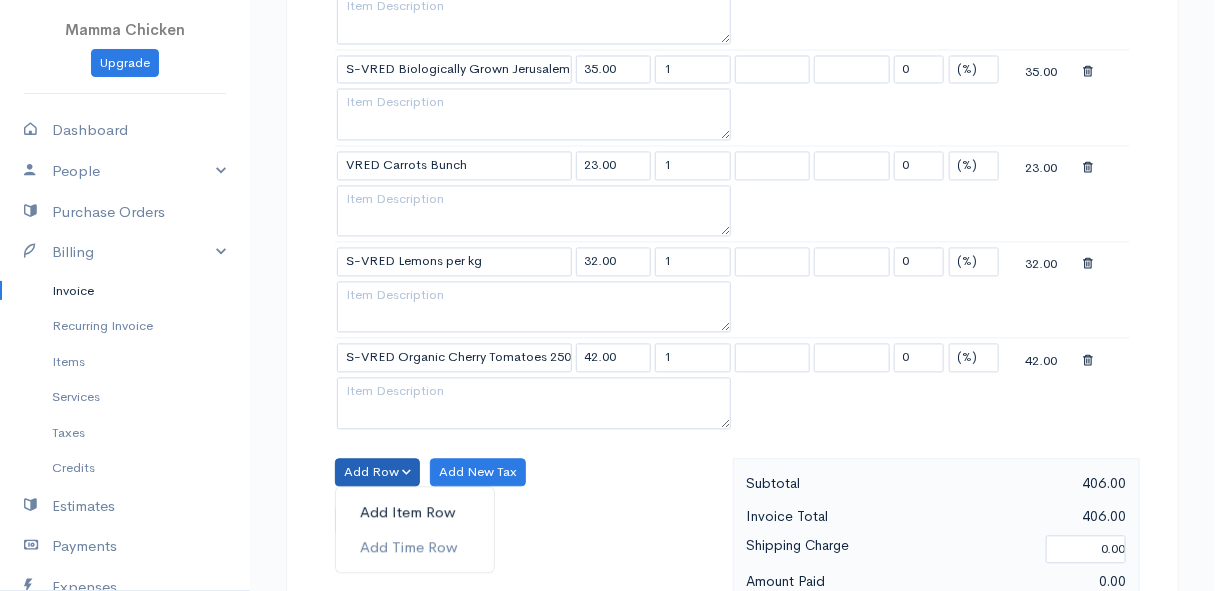 click on "Add Item Row" at bounding box center (415, 512) 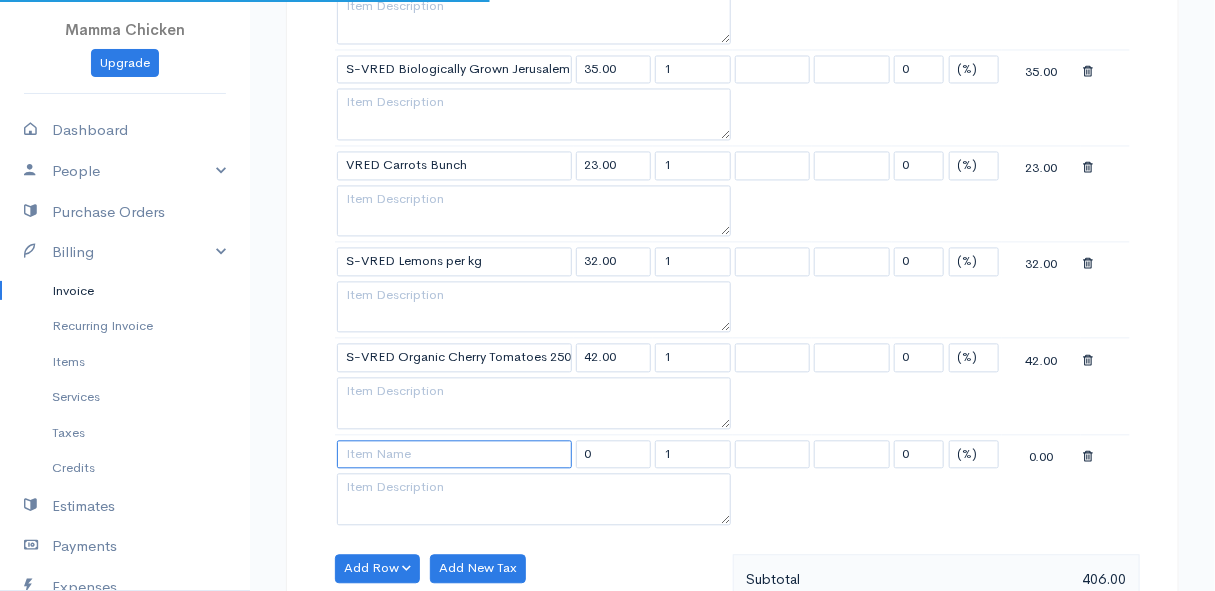 click at bounding box center (454, 454) 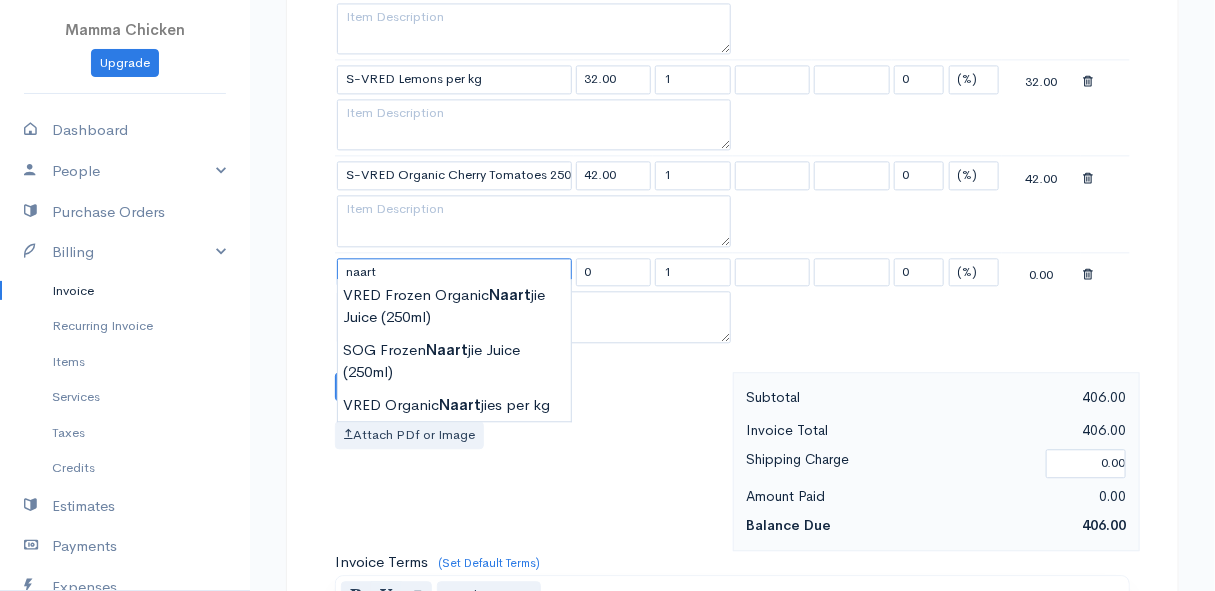scroll, scrollTop: 1636, scrollLeft: 0, axis: vertical 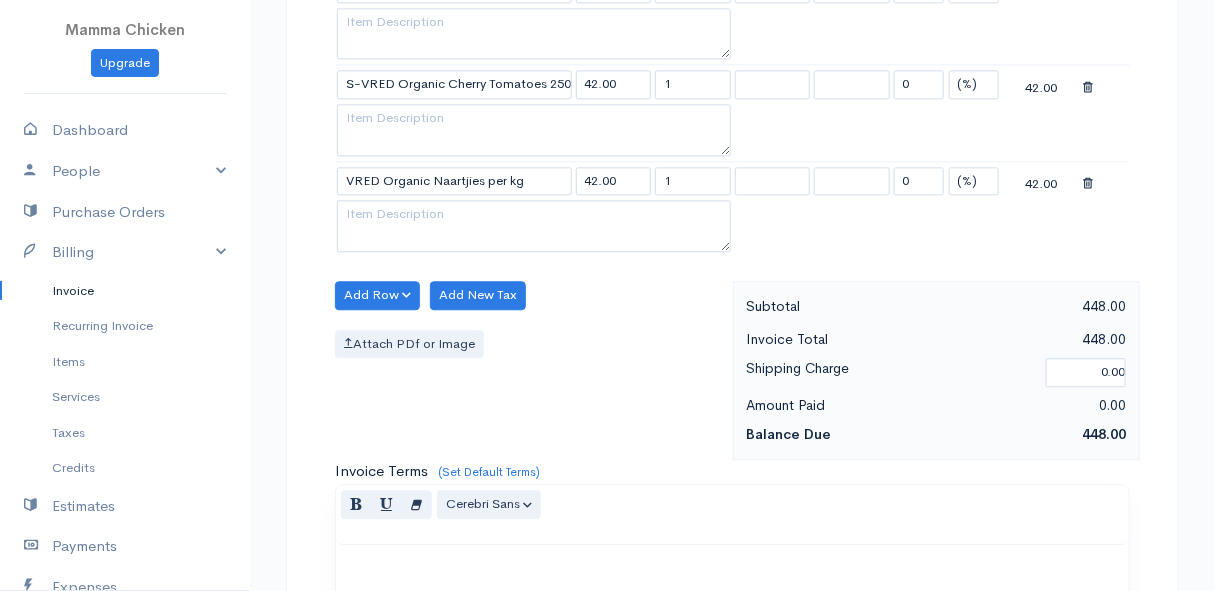click on "Mamma Chicken
Upgrade
Dashboard
People
Clients
Vendors
Staff Users
Purchase Orders
Billing
Invoice
Recurring Invoice
Items
Services
Taxes
Credits
Estimates
Payments
Expenses
Track Time
Projects
Reports
Settings
My Organizations
Logout
Help
@CloudBooksApp 2022
Invoice
Edit Invoice #INV 250745
draft To [PERSON_NAME] [STREET_ADDRESS][PERSON_NAME] [Choose Country] [GEOGRAPHIC_DATA] [GEOGRAPHIC_DATA] [GEOGRAPHIC_DATA] [GEOGRAPHIC_DATA] [GEOGRAPHIC_DATA] [GEOGRAPHIC_DATA] [US_STATE] [GEOGRAPHIC_DATA] [GEOGRAPHIC_DATA] [GEOGRAPHIC_DATA]" at bounding box center (607, -243) 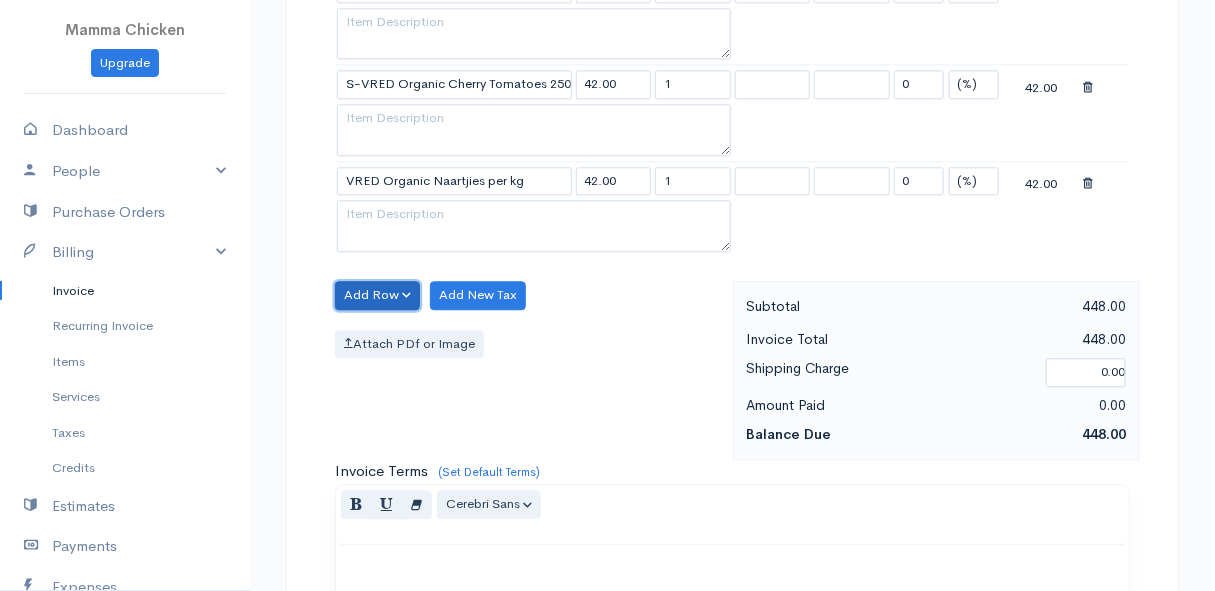 click on "Add Row" at bounding box center [377, 295] 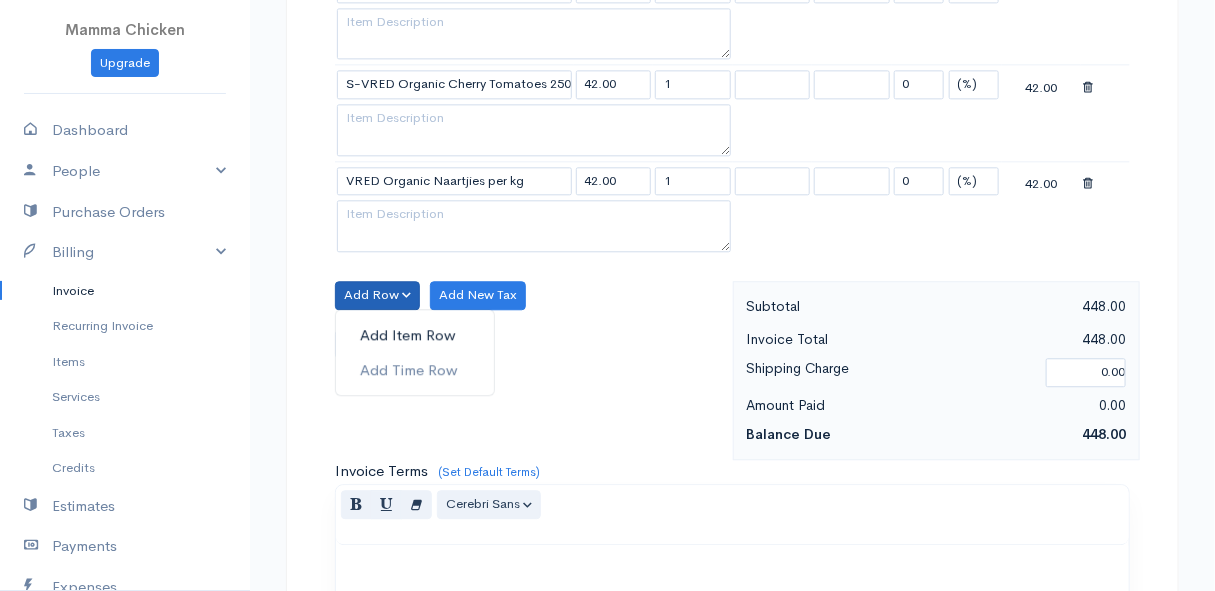 click on "Add Item Row" at bounding box center [415, 335] 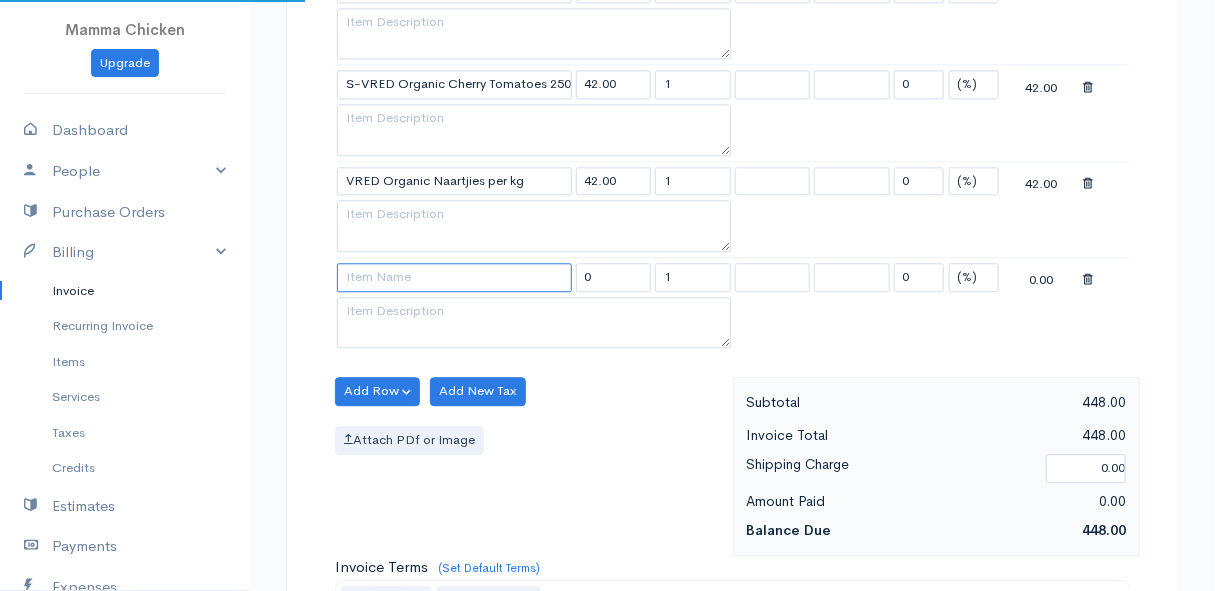 click at bounding box center (454, 277) 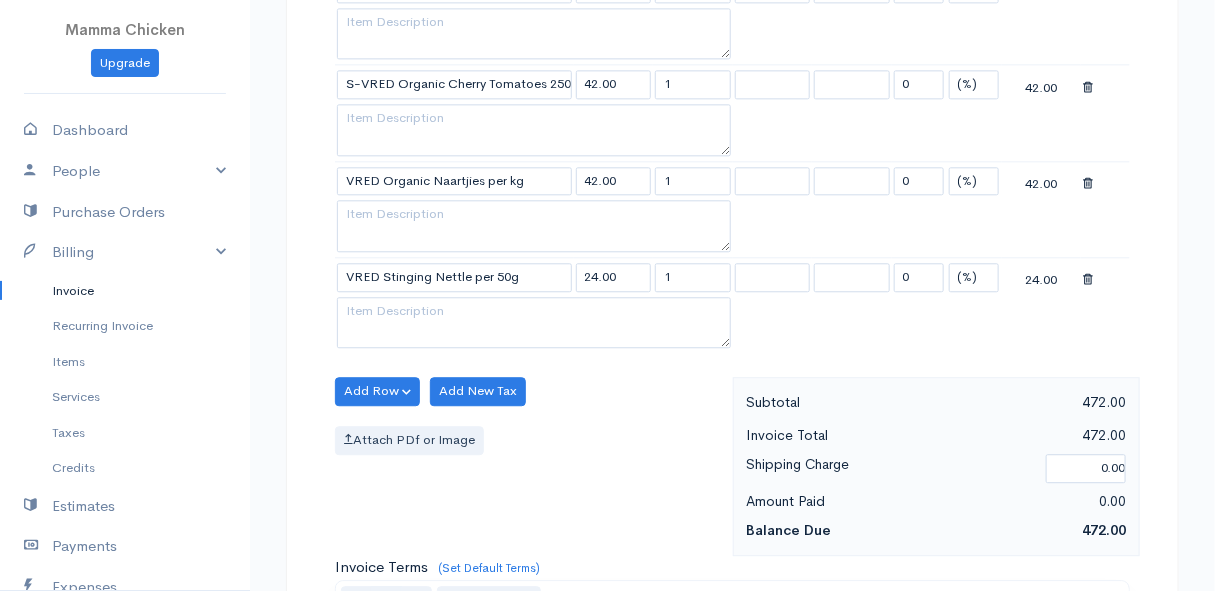 click on "Mamma Chicken
Upgrade
Dashboard
People
Clients
Vendors
Staff Users
Purchase Orders
Billing
Invoice
Recurring Invoice
Items
Services
Taxes
Credits
Estimates
Payments
Expenses
Track Time
Projects
Reports
Settings
My Organizations
Logout
Help
@CloudBooksApp 2022
Invoice
Edit Invoice #INV 250745
draft To [PERSON_NAME] [STREET_ADDRESS][PERSON_NAME] [Choose Country] [GEOGRAPHIC_DATA] [GEOGRAPHIC_DATA] [GEOGRAPHIC_DATA] [GEOGRAPHIC_DATA] [GEOGRAPHIC_DATA] [GEOGRAPHIC_DATA] [US_STATE] [GEOGRAPHIC_DATA] [GEOGRAPHIC_DATA] [GEOGRAPHIC_DATA]" at bounding box center [607, -194] 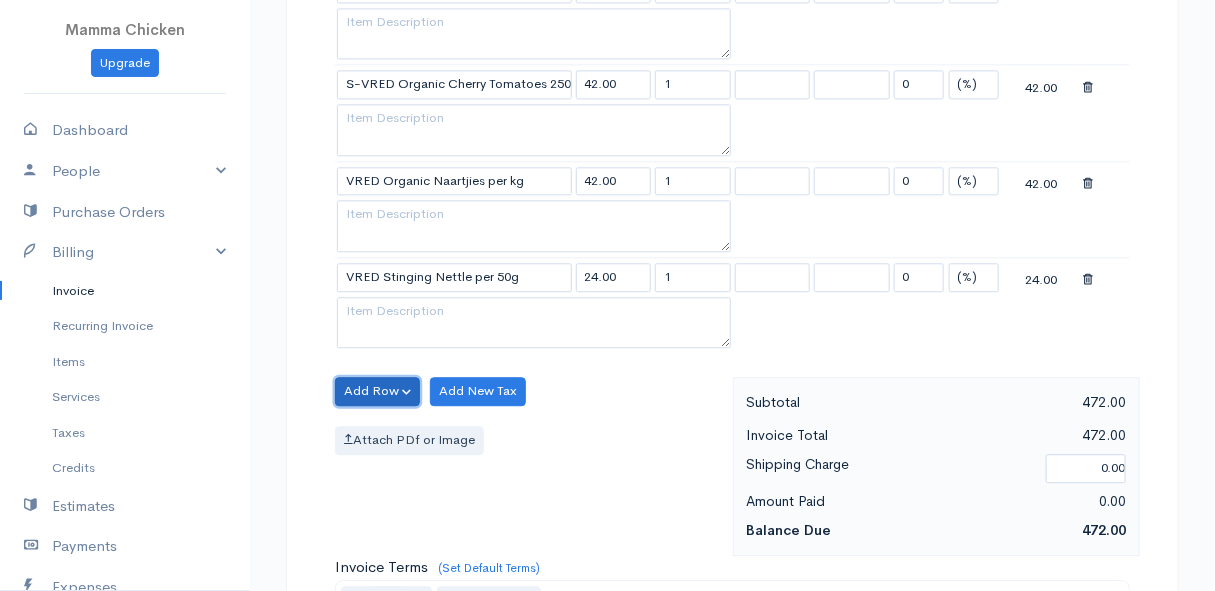 click on "Add Row" at bounding box center [377, 391] 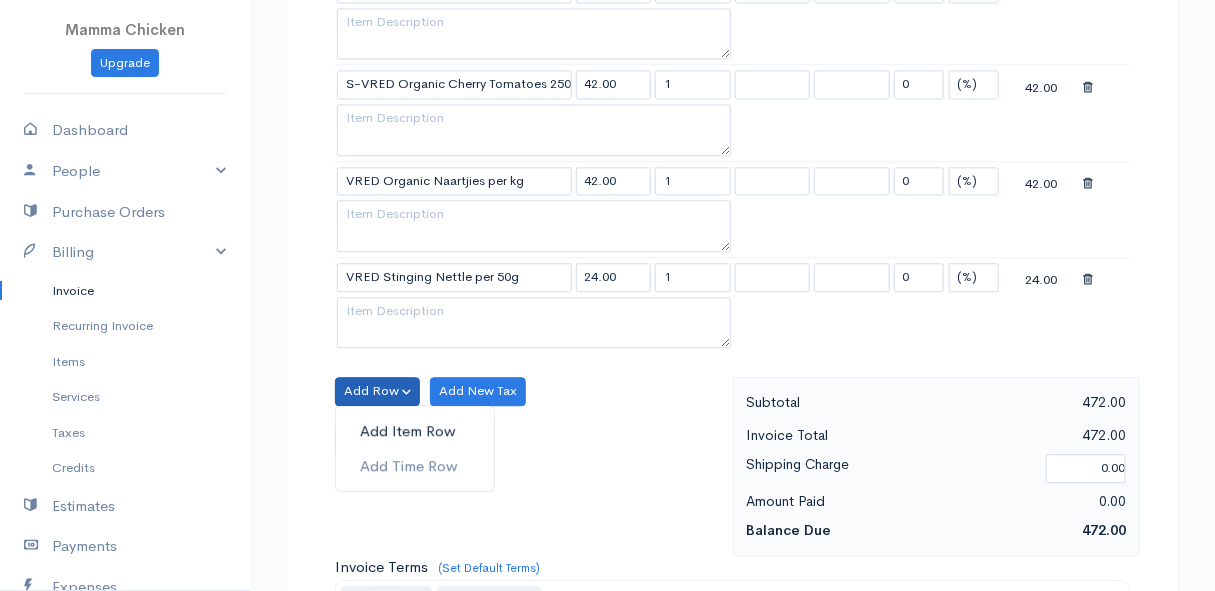 click on "Add Item Row" at bounding box center (415, 431) 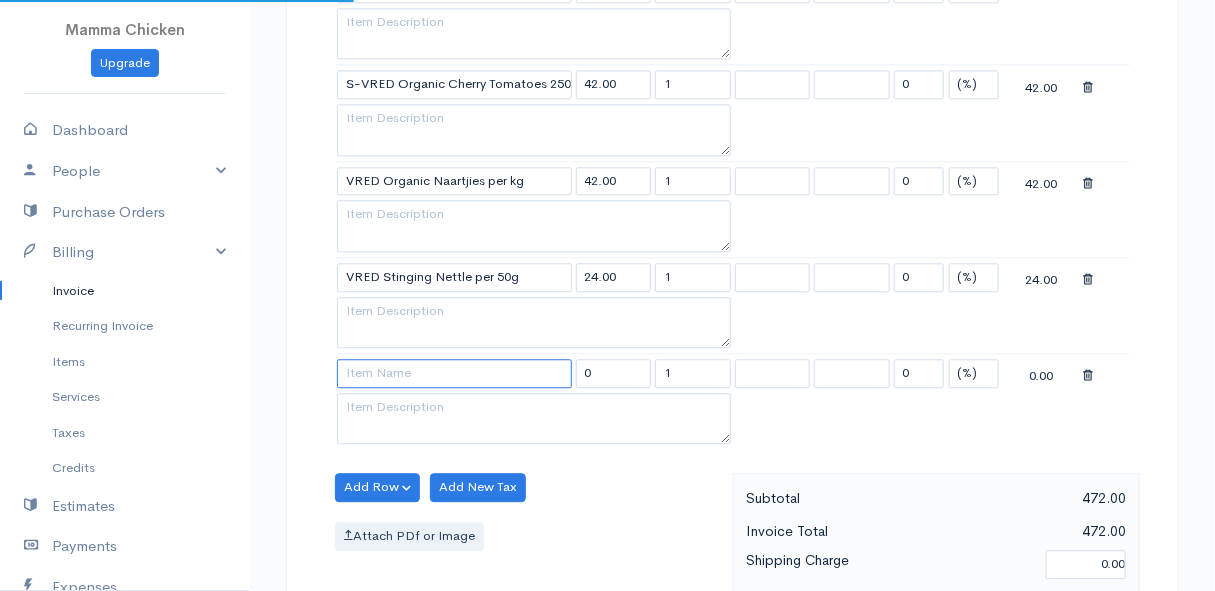 click at bounding box center (454, 373) 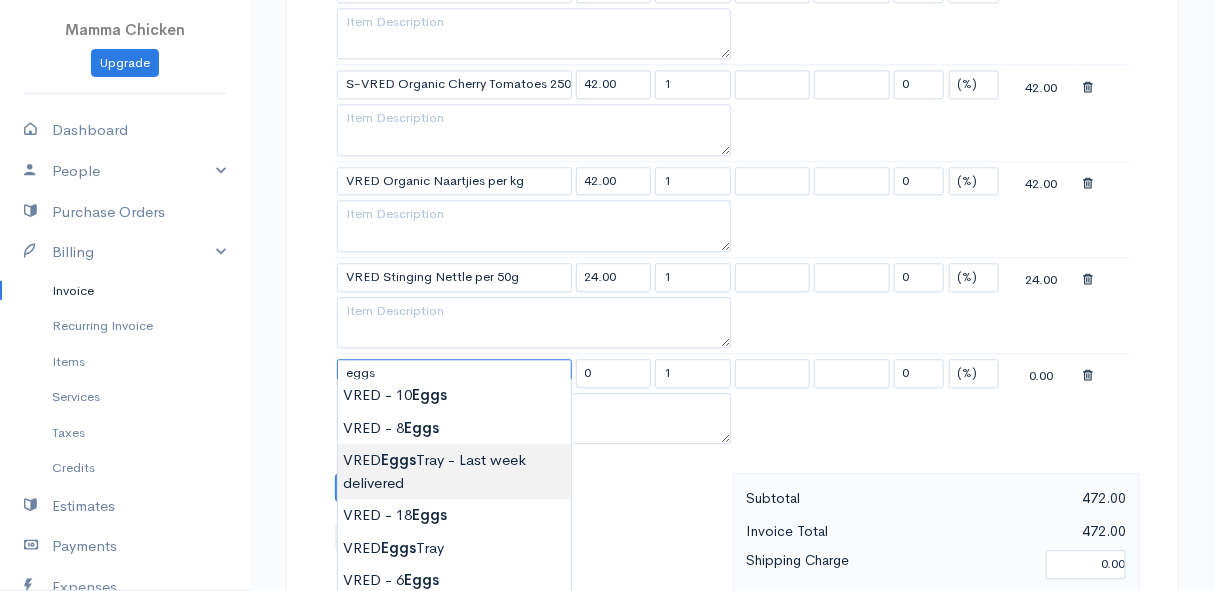 scroll, scrollTop: 1727, scrollLeft: 0, axis: vertical 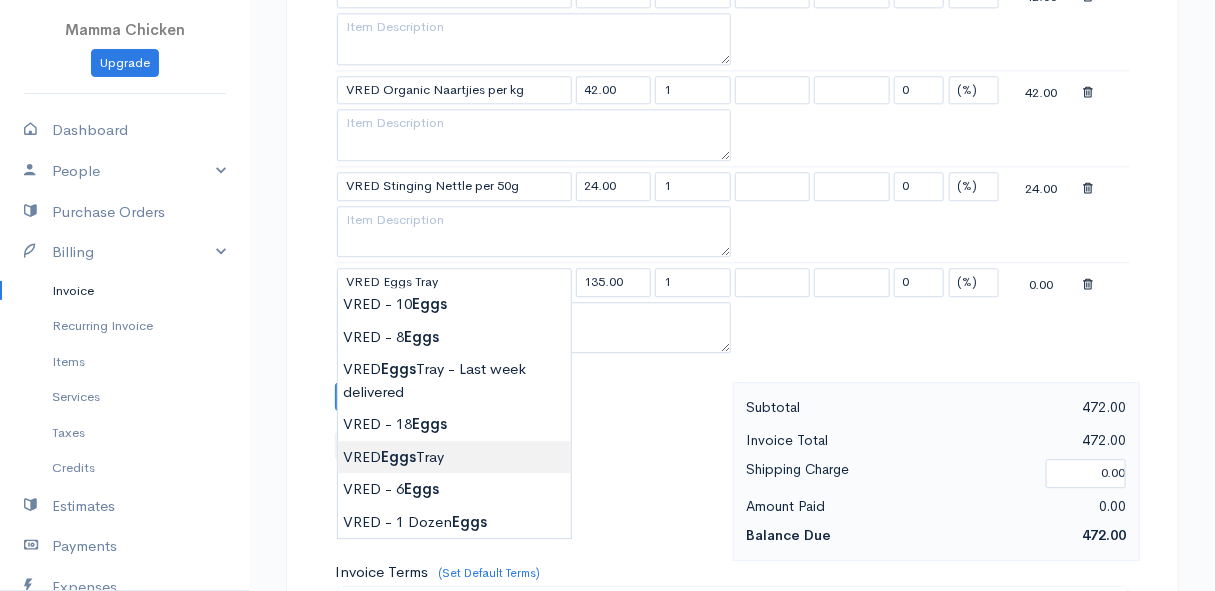 click on "Mamma Chicken
Upgrade
Dashboard
People
Clients
Vendors
Staff Users
Purchase Orders
Billing
Invoice
Recurring Invoice
Items
Services
Taxes
Credits
Estimates
Payments
Expenses
Track Time
Projects
Reports
Settings
My Organizations
Logout
Help
@CloudBooksApp 2022
Invoice
Edit Invoice #INV 250745
draft To [PERSON_NAME] [STREET_ADDRESS][PERSON_NAME] [Choose Country] [GEOGRAPHIC_DATA] [GEOGRAPHIC_DATA] [GEOGRAPHIC_DATA] [GEOGRAPHIC_DATA] [GEOGRAPHIC_DATA] [GEOGRAPHIC_DATA] [US_STATE] [GEOGRAPHIC_DATA] [GEOGRAPHIC_DATA] [GEOGRAPHIC_DATA]" at bounding box center (607, -237) 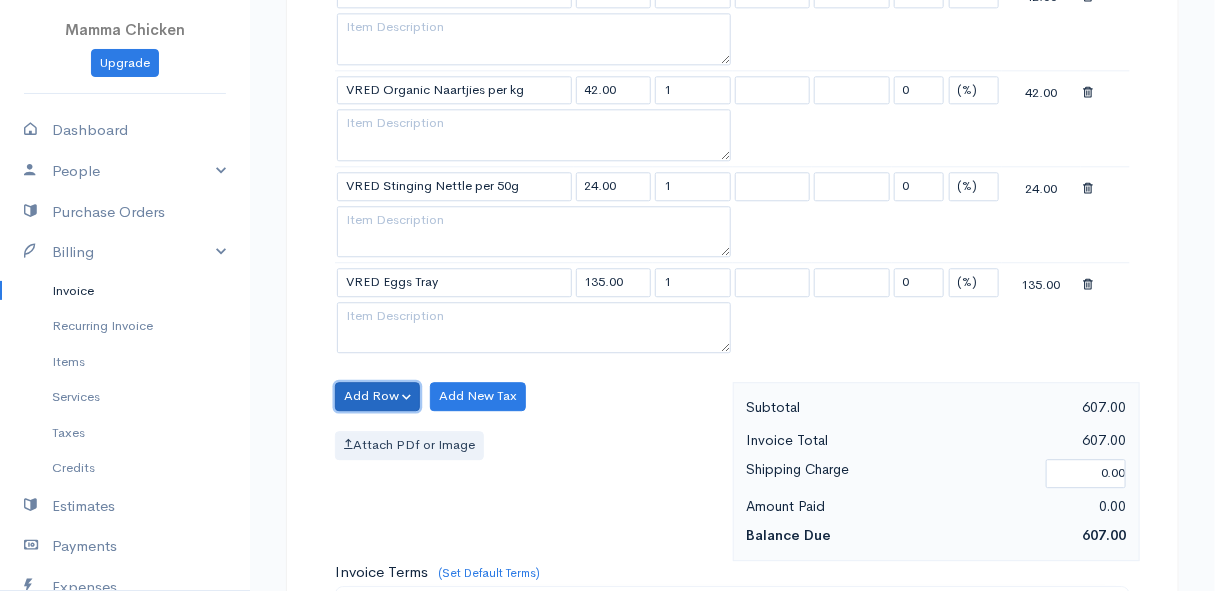click on "Add Row" at bounding box center (377, 396) 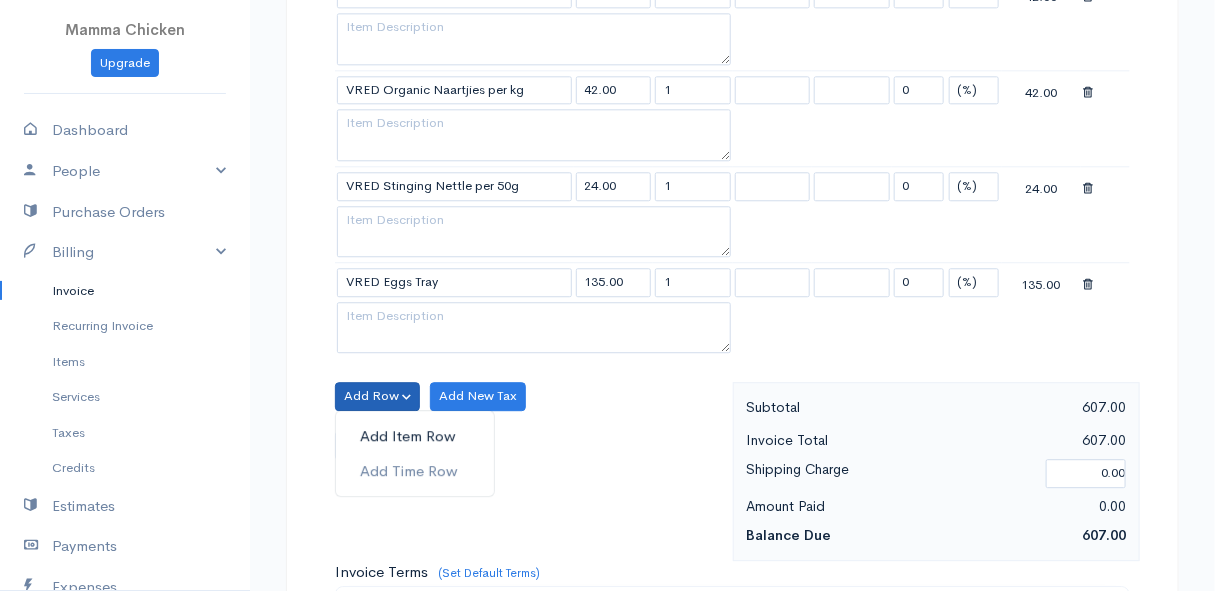 click on "Add Item Row" at bounding box center [415, 436] 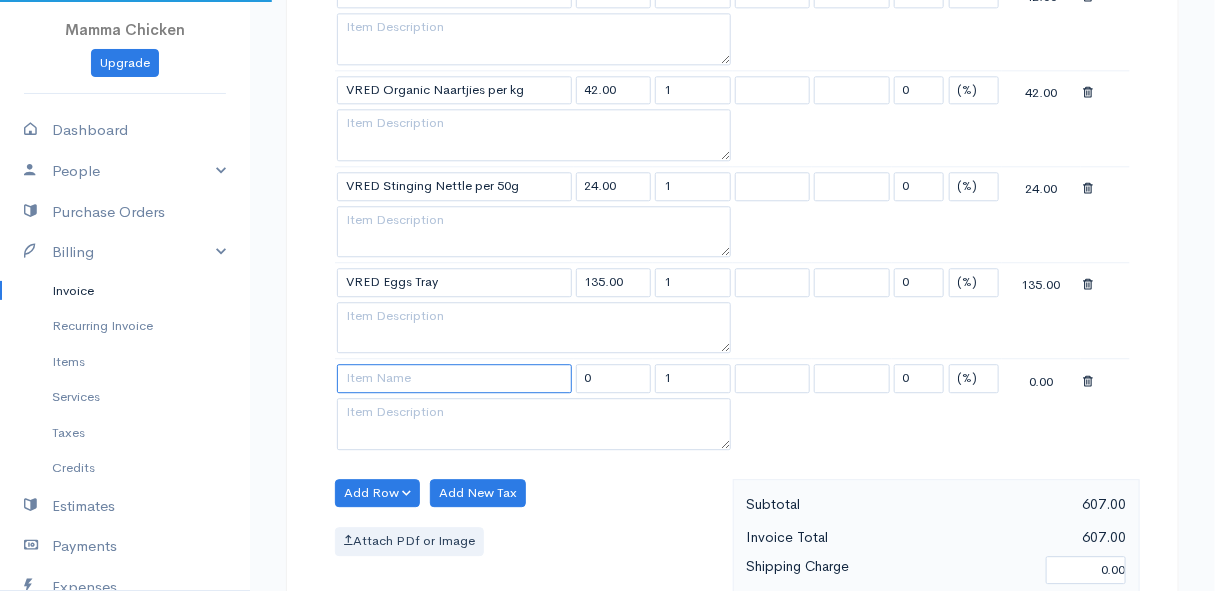 click at bounding box center [454, 378] 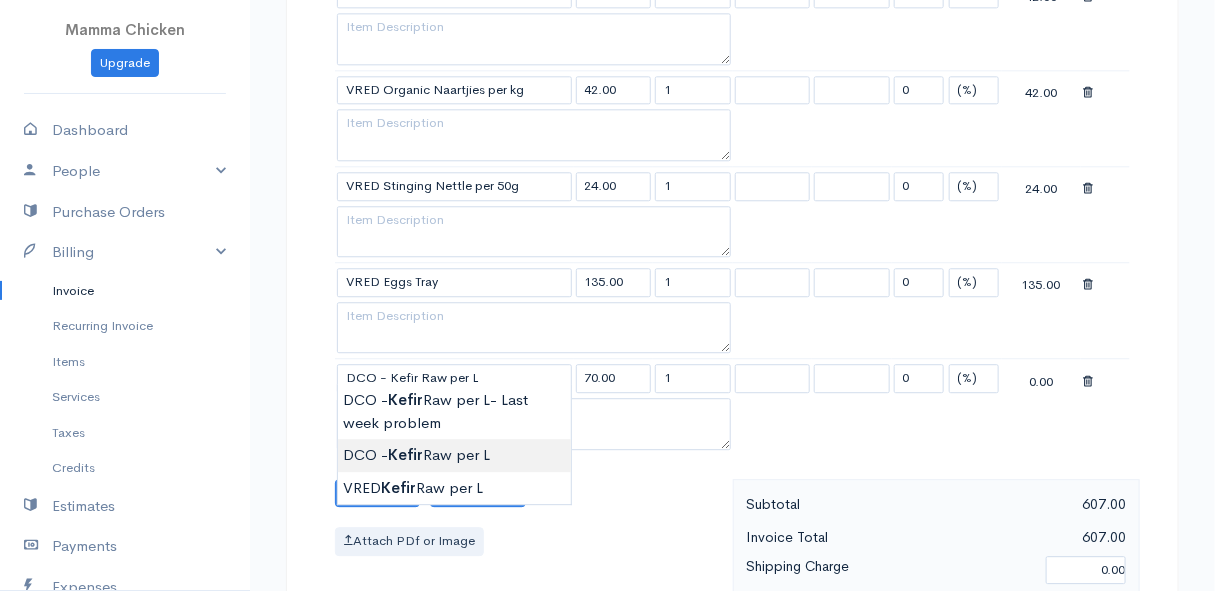 click on "Mamma Chicken
Upgrade
Dashboard
People
Clients
Vendors
Staff Users
Purchase Orders
Billing
Invoice
Recurring Invoice
Items
Services
Taxes
Credits
Estimates
Payments
Expenses
Track Time
Projects
Reports
Settings
My Organizations
Logout
Help
@CloudBooksApp 2022
Invoice
Edit Invoice #INV 250745
draft To [PERSON_NAME] [STREET_ADDRESS][PERSON_NAME] [Choose Country] [GEOGRAPHIC_DATA] [GEOGRAPHIC_DATA] [GEOGRAPHIC_DATA] [GEOGRAPHIC_DATA] [GEOGRAPHIC_DATA] [GEOGRAPHIC_DATA] [US_STATE] [GEOGRAPHIC_DATA] [GEOGRAPHIC_DATA] [GEOGRAPHIC_DATA]" at bounding box center [607, -189] 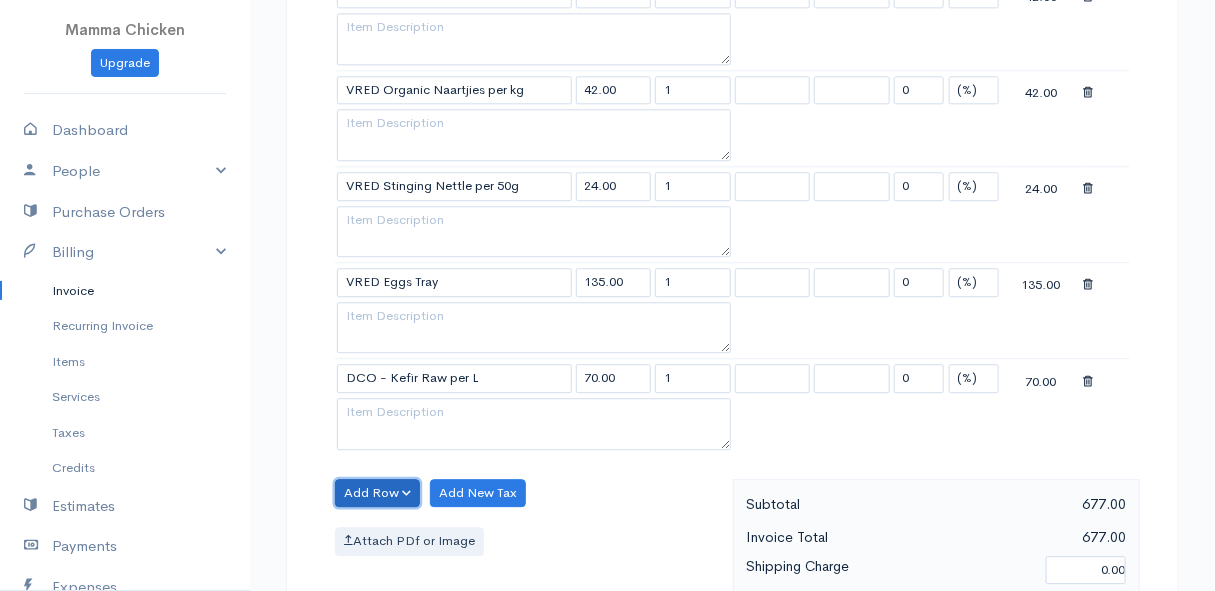 click on "Add Row" at bounding box center [377, 493] 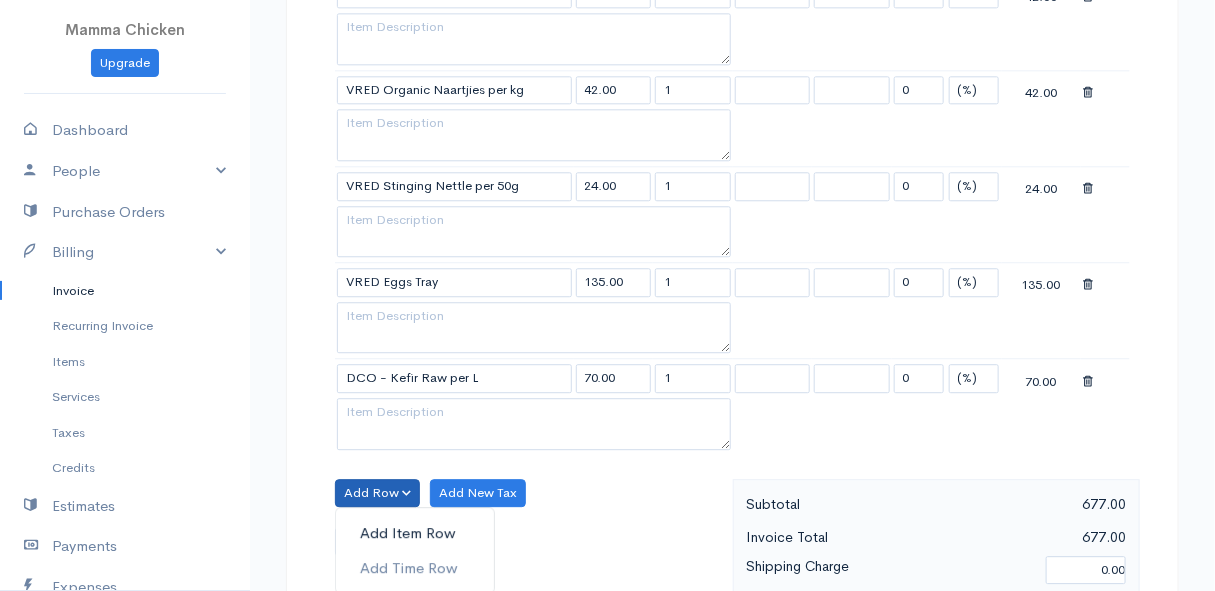 click on "Add Item Row" at bounding box center [415, 533] 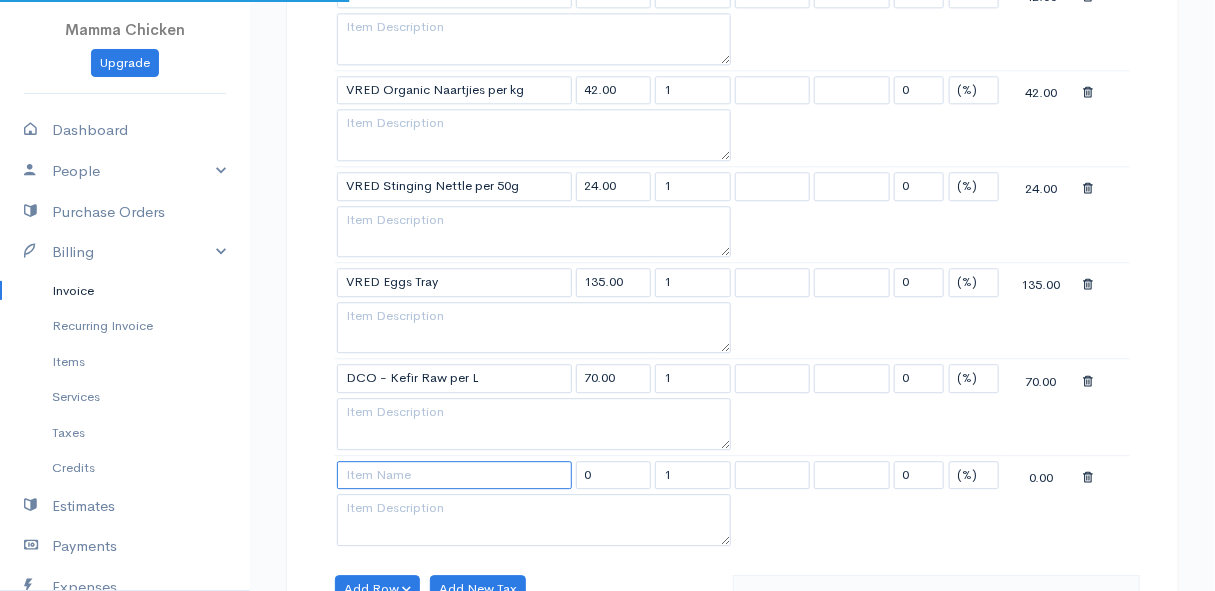 click at bounding box center [454, 475] 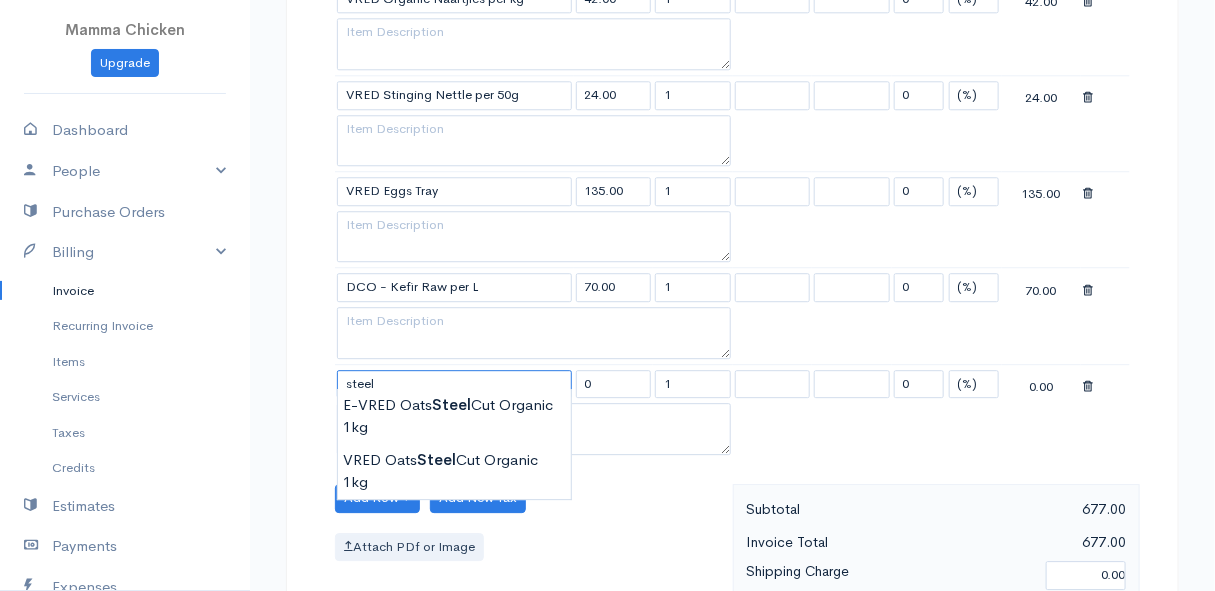 scroll, scrollTop: 1909, scrollLeft: 0, axis: vertical 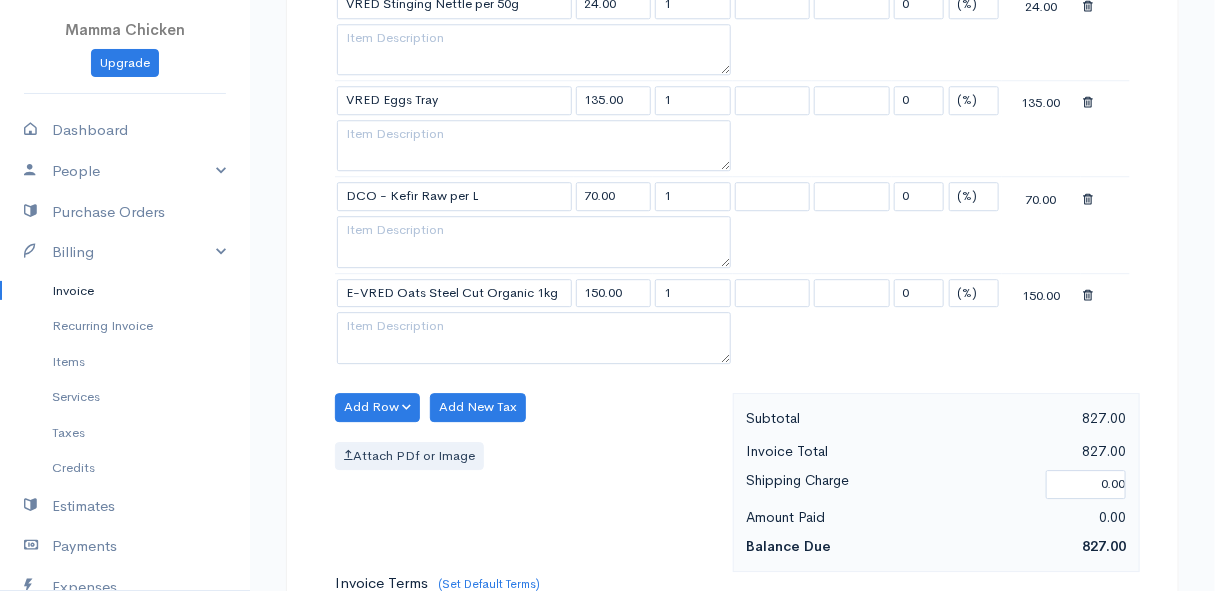 click on "Mamma Chicken
Upgrade
Dashboard
People
Clients
Vendors
Staff Users
Purchase Orders
Billing
Invoice
Recurring Invoice
Items
Services
Taxes
Credits
Estimates
Payments
Expenses
Track Time
Projects
Reports
Settings
My Organizations
Logout
Help
@CloudBooksApp 2022
Invoice
Edit Invoice #INV 250745
draft To [PERSON_NAME] [STREET_ADDRESS][PERSON_NAME] [Choose Country] [GEOGRAPHIC_DATA] [GEOGRAPHIC_DATA] [GEOGRAPHIC_DATA] [GEOGRAPHIC_DATA] [GEOGRAPHIC_DATA] [GEOGRAPHIC_DATA] [US_STATE] [GEOGRAPHIC_DATA] [GEOGRAPHIC_DATA] [GEOGRAPHIC_DATA]" at bounding box center (607, -323) 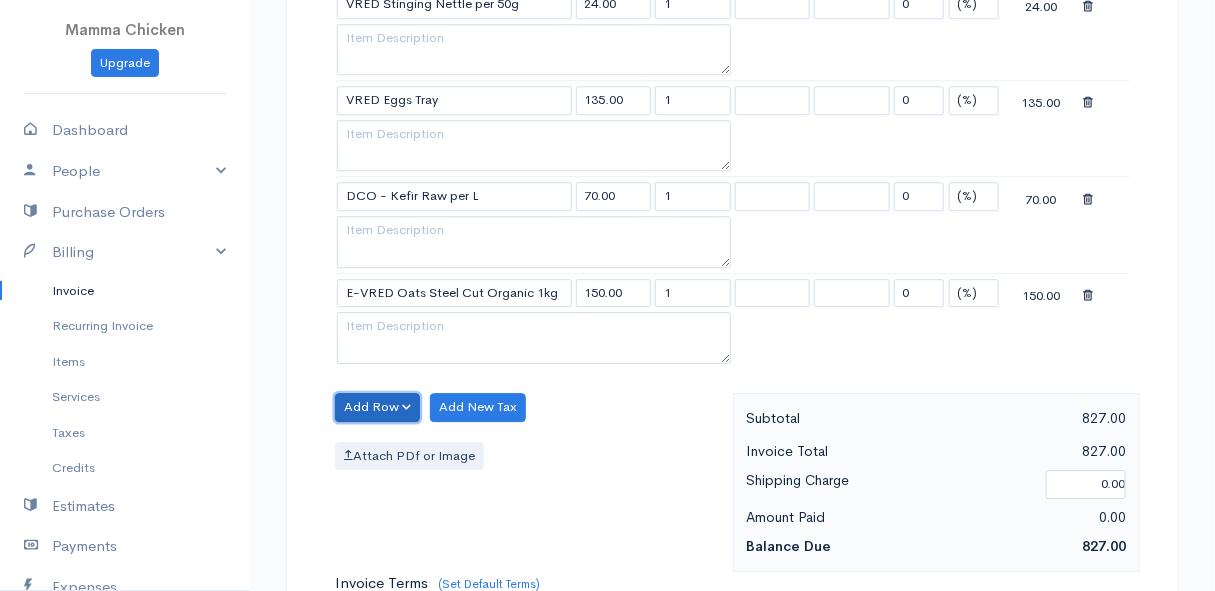 click on "Add Row" at bounding box center (377, 407) 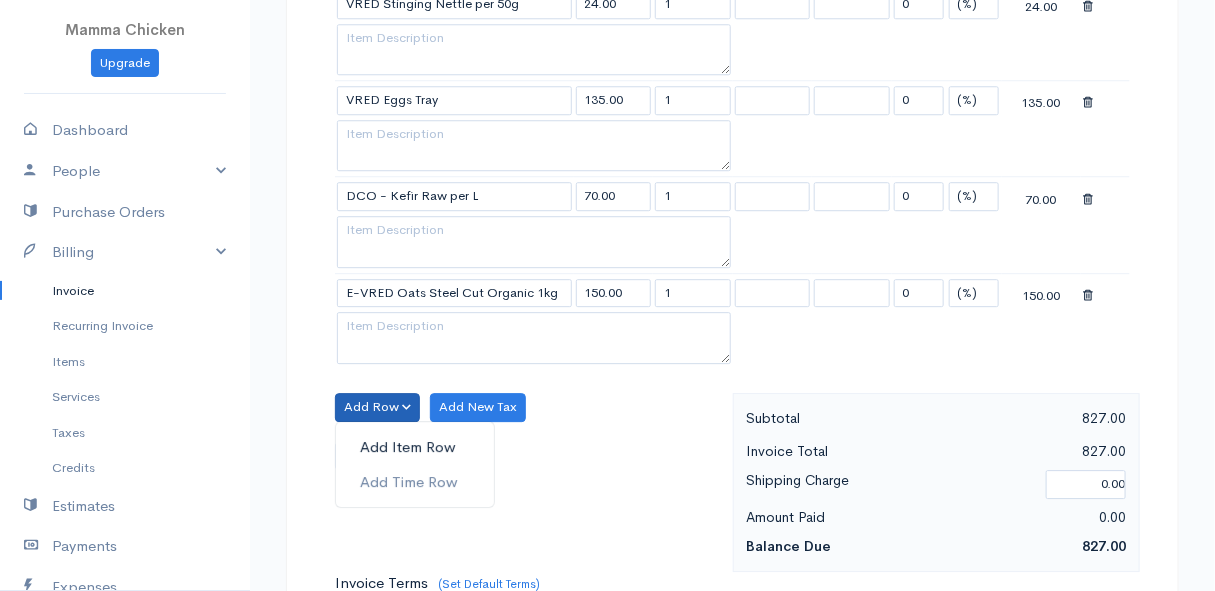 click on "Add Item Row" at bounding box center [415, 447] 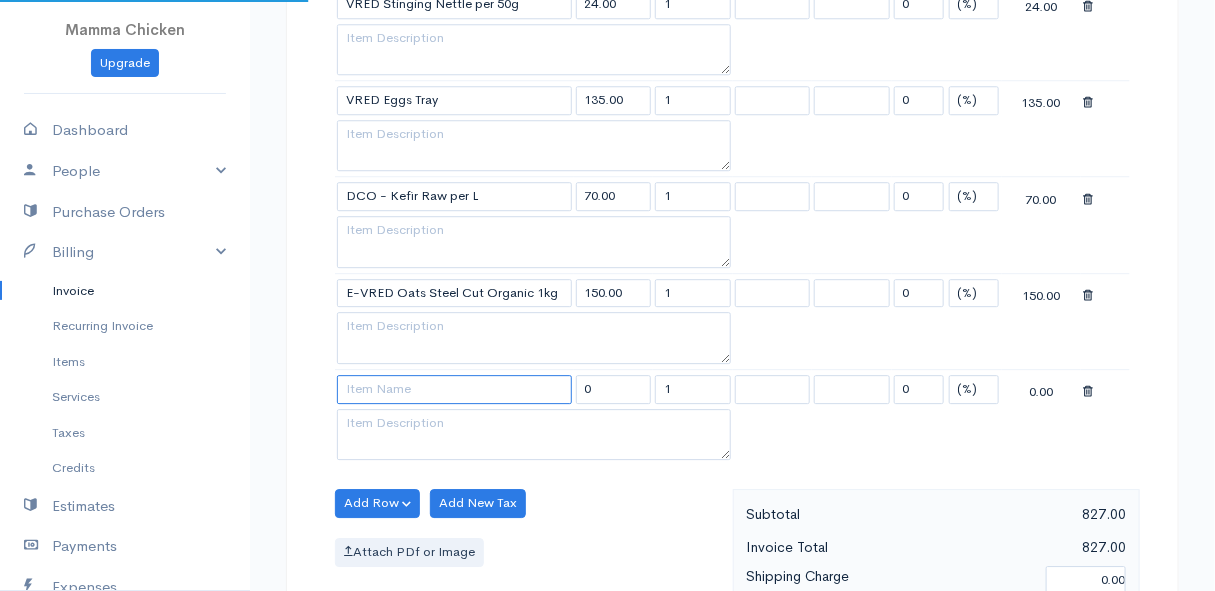 click at bounding box center [454, 389] 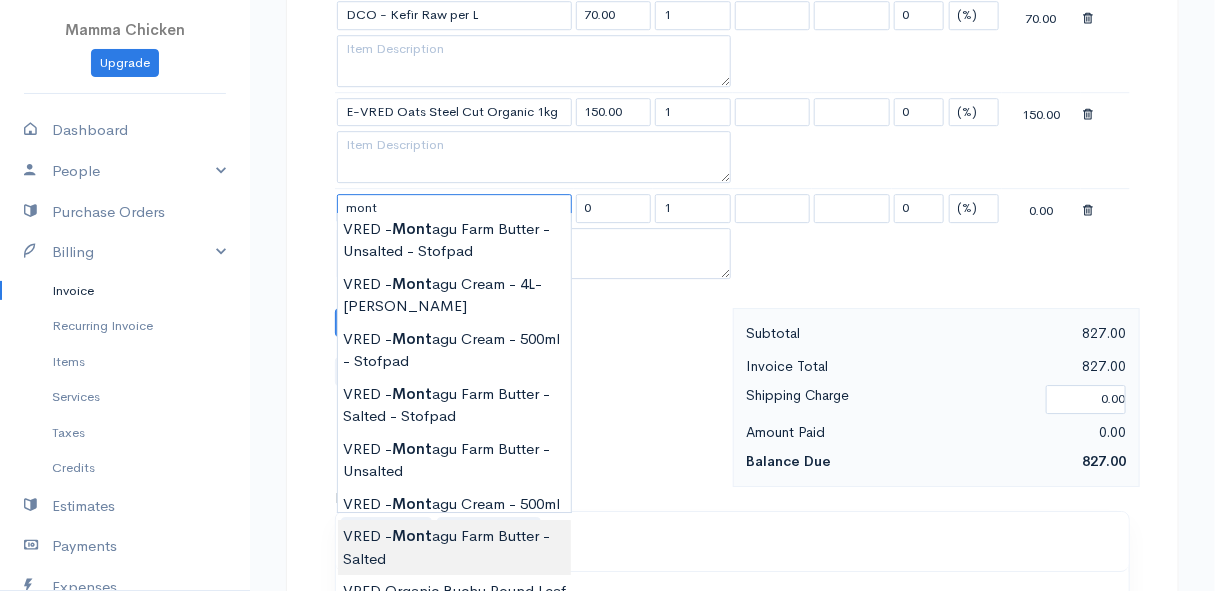 scroll, scrollTop: 2181, scrollLeft: 0, axis: vertical 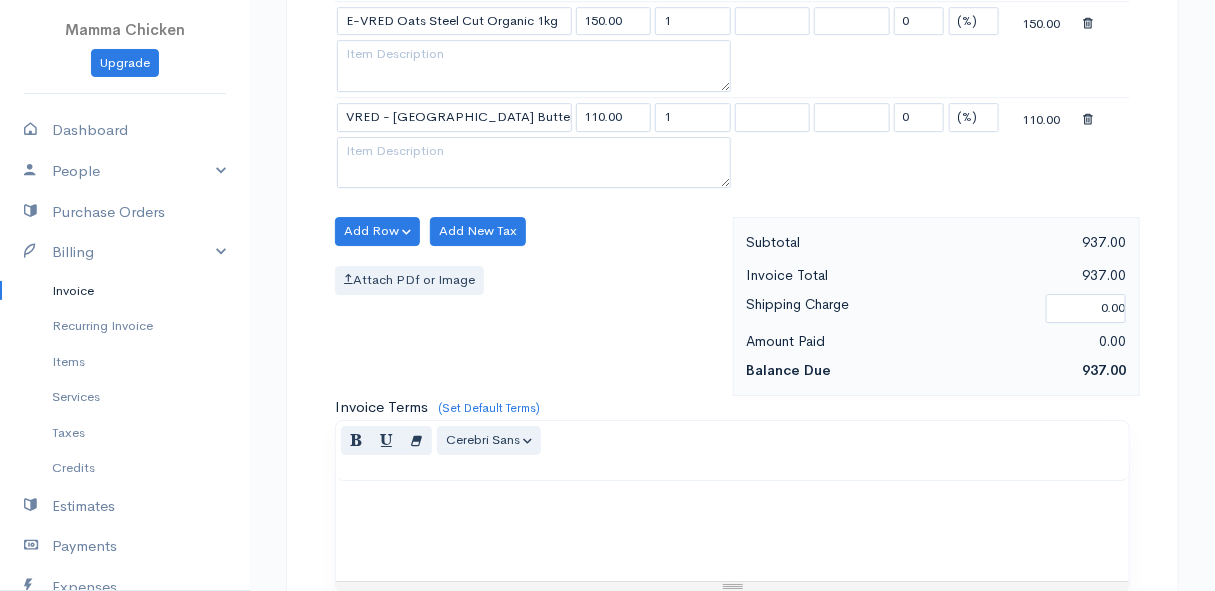 click on "Mamma Chicken
Upgrade
Dashboard
People
Clients
Vendors
Staff Users
Purchase Orders
Billing
Invoice
Recurring Invoice
Items
Services
Taxes
Credits
Estimates
Payments
Expenses
Track Time
Projects
Reports
Settings
My Organizations
Logout
Help
@CloudBooksApp 2022
Invoice
Edit Invoice #INV 250745
draft To [PERSON_NAME] [STREET_ADDRESS][PERSON_NAME] [Choose Country] [GEOGRAPHIC_DATA] [GEOGRAPHIC_DATA] [GEOGRAPHIC_DATA] [GEOGRAPHIC_DATA] [GEOGRAPHIC_DATA] [GEOGRAPHIC_DATA] [US_STATE] [GEOGRAPHIC_DATA] [GEOGRAPHIC_DATA] [GEOGRAPHIC_DATA]" at bounding box center [607, -547] 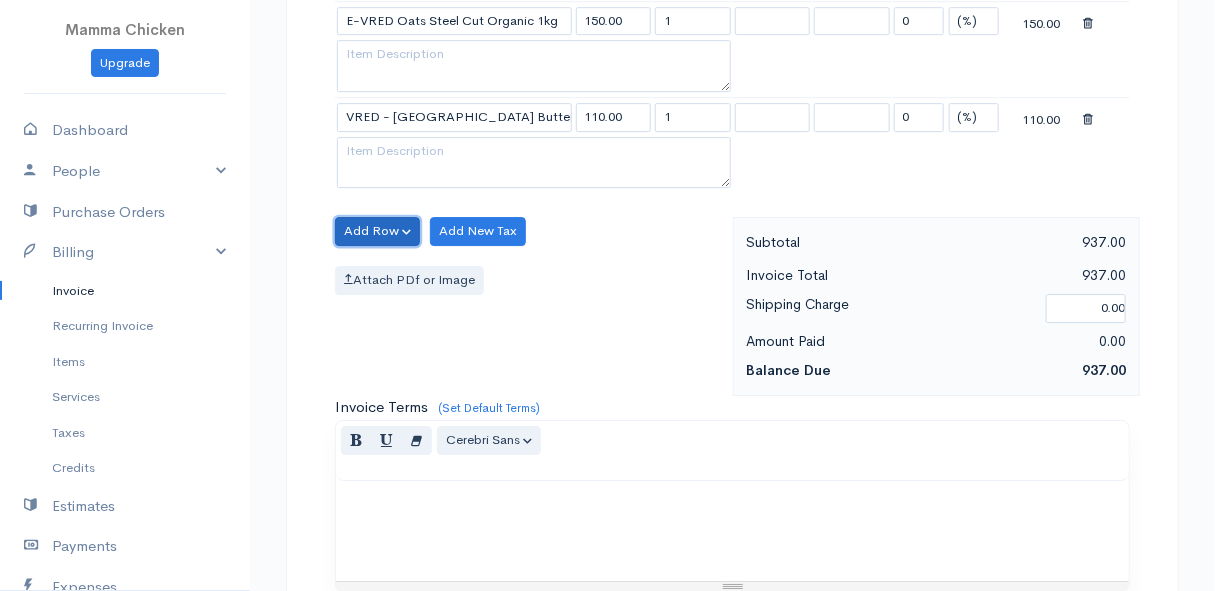 click on "Add Row" at bounding box center (377, 231) 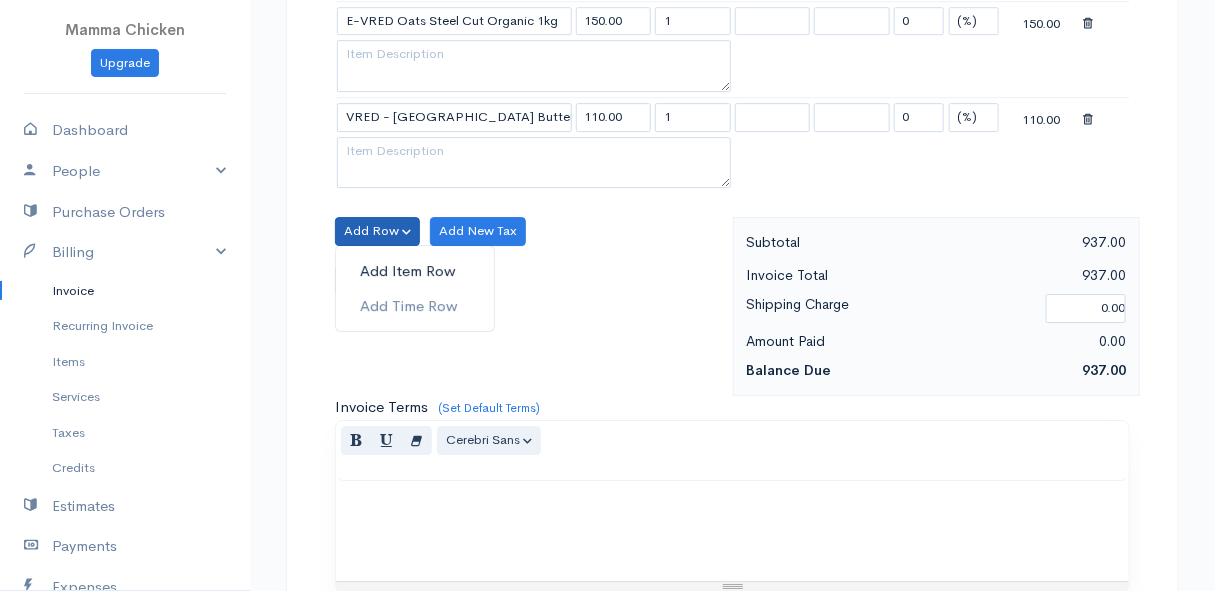 click on "Add Item Row" at bounding box center [415, 271] 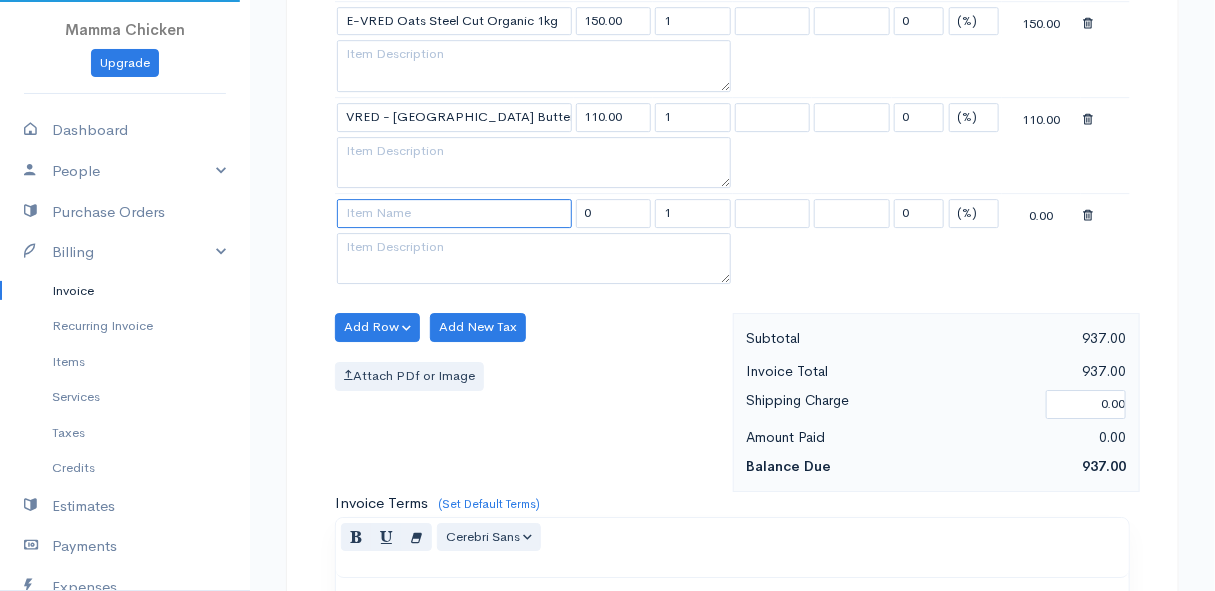 click at bounding box center [454, 213] 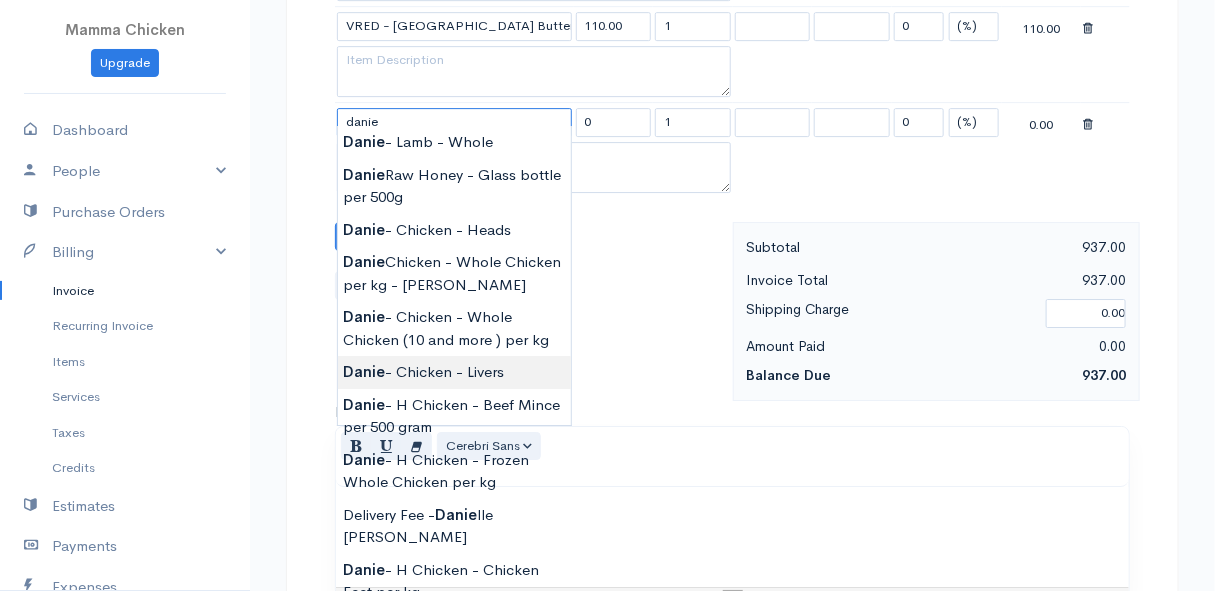 scroll, scrollTop: 2363, scrollLeft: 0, axis: vertical 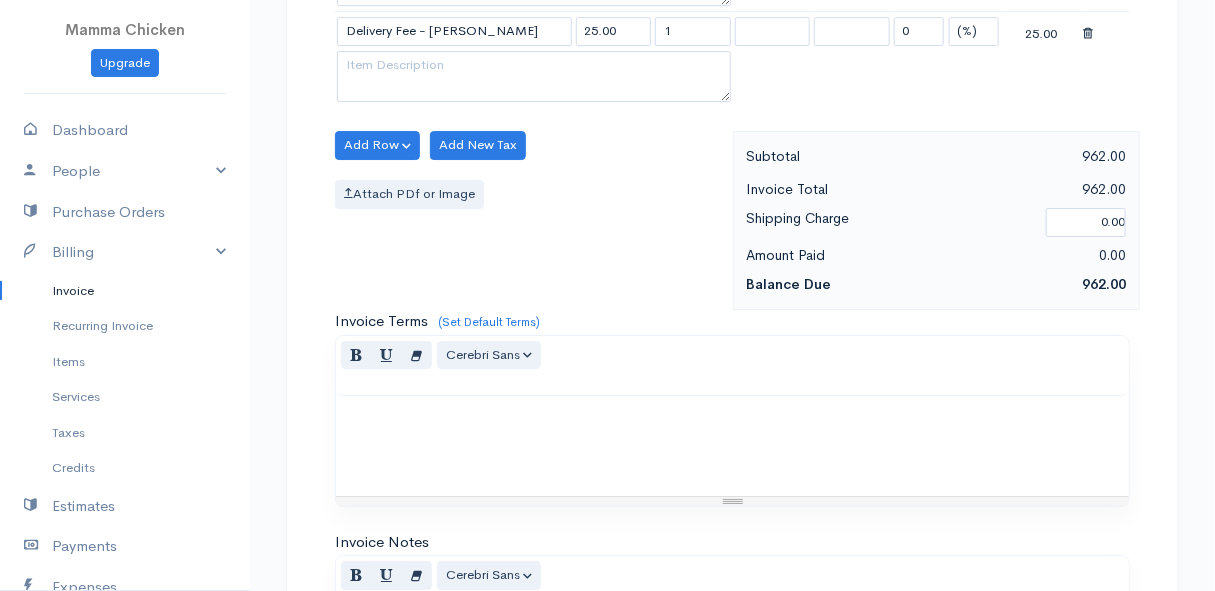 click on "Mamma Chicken
Upgrade
Dashboard
People
Clients
Vendors
Staff Users
Purchase Orders
Billing
Invoice
Recurring Invoice
Items
Services
Taxes
Credits
Estimates
Payments
Expenses
Track Time
Projects
Reports
Settings
My Organizations
Logout
Help
@CloudBooksApp 2022
Invoice
Edit Invoice #INV 250745
draft To [PERSON_NAME] [STREET_ADDRESS][PERSON_NAME] [Choose Country] [GEOGRAPHIC_DATA] [GEOGRAPHIC_DATA] [GEOGRAPHIC_DATA] [GEOGRAPHIC_DATA] [GEOGRAPHIC_DATA] [GEOGRAPHIC_DATA] [US_STATE] [GEOGRAPHIC_DATA] [GEOGRAPHIC_DATA] [GEOGRAPHIC_DATA]" at bounding box center (607, -681) 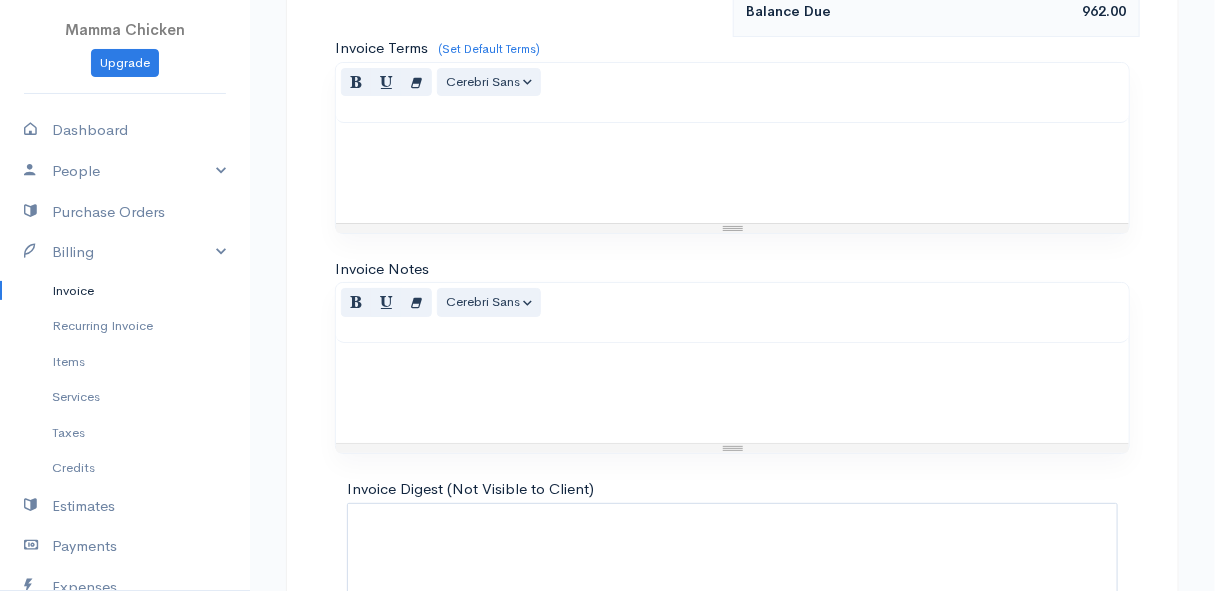 scroll, scrollTop: 2760, scrollLeft: 0, axis: vertical 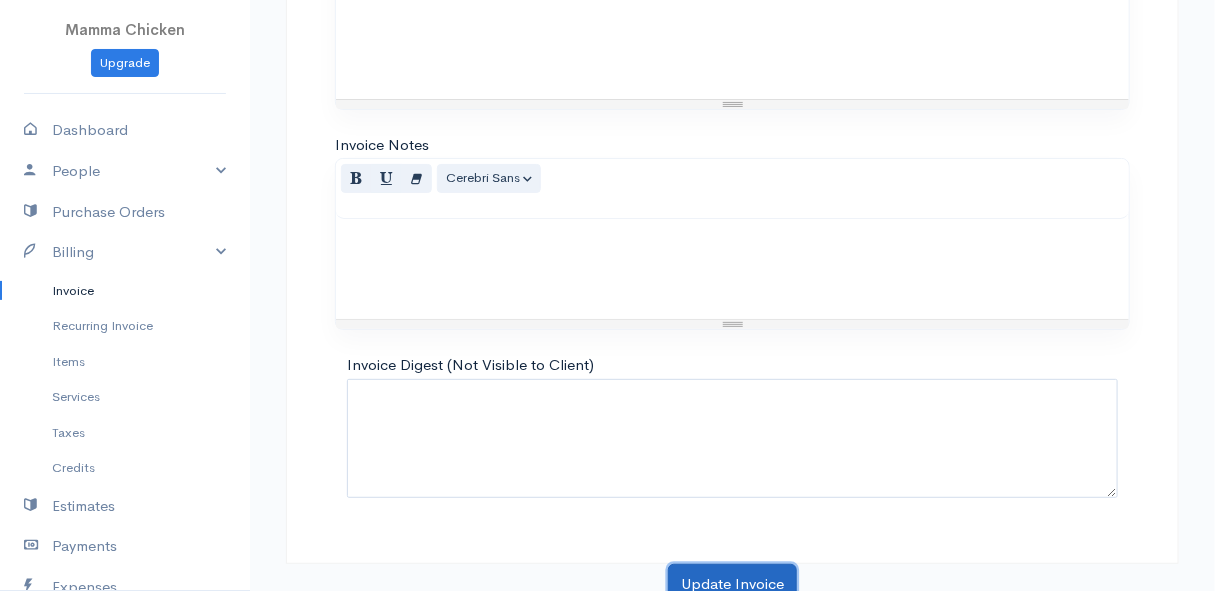 click on "Update Invoice" at bounding box center (732, 584) 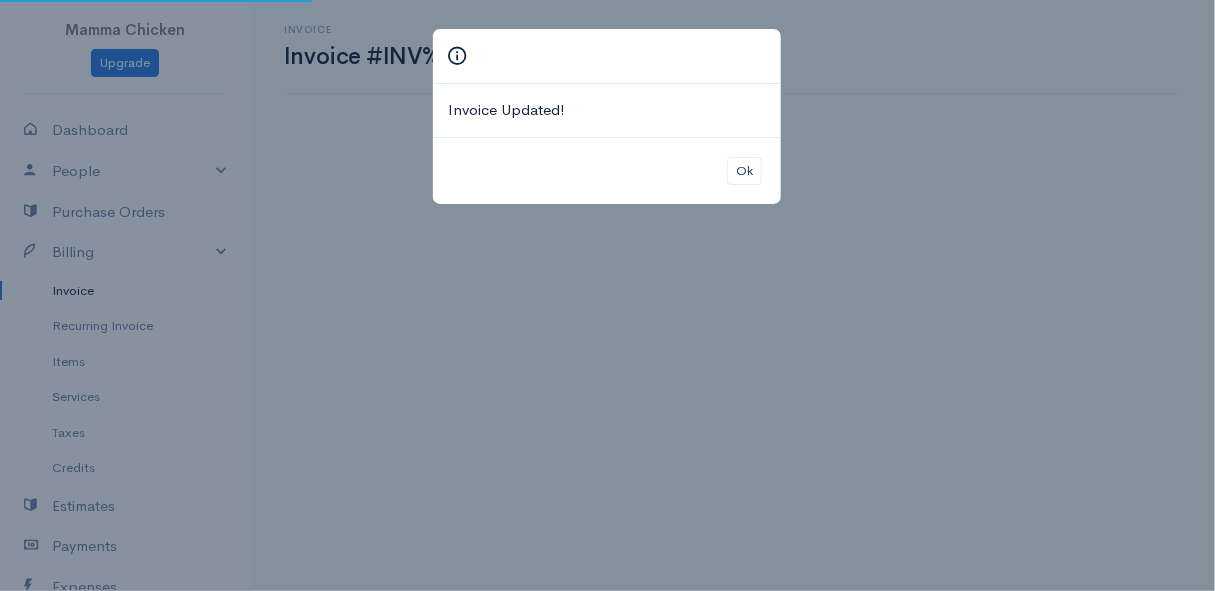 scroll, scrollTop: 0, scrollLeft: 0, axis: both 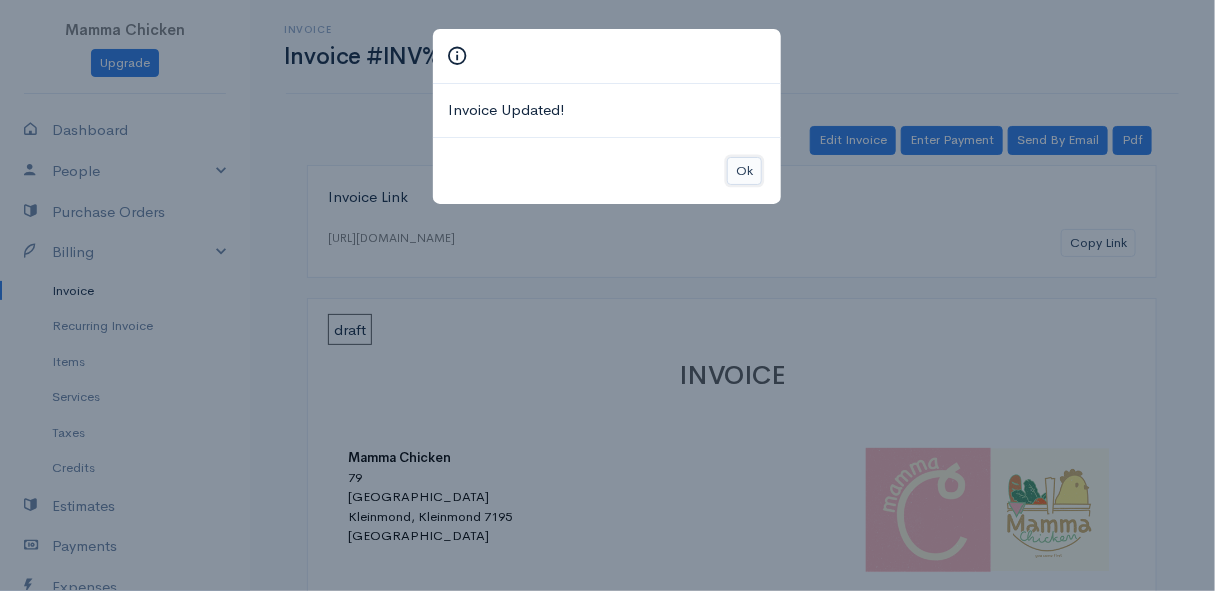 click on "Ok" at bounding box center (744, 171) 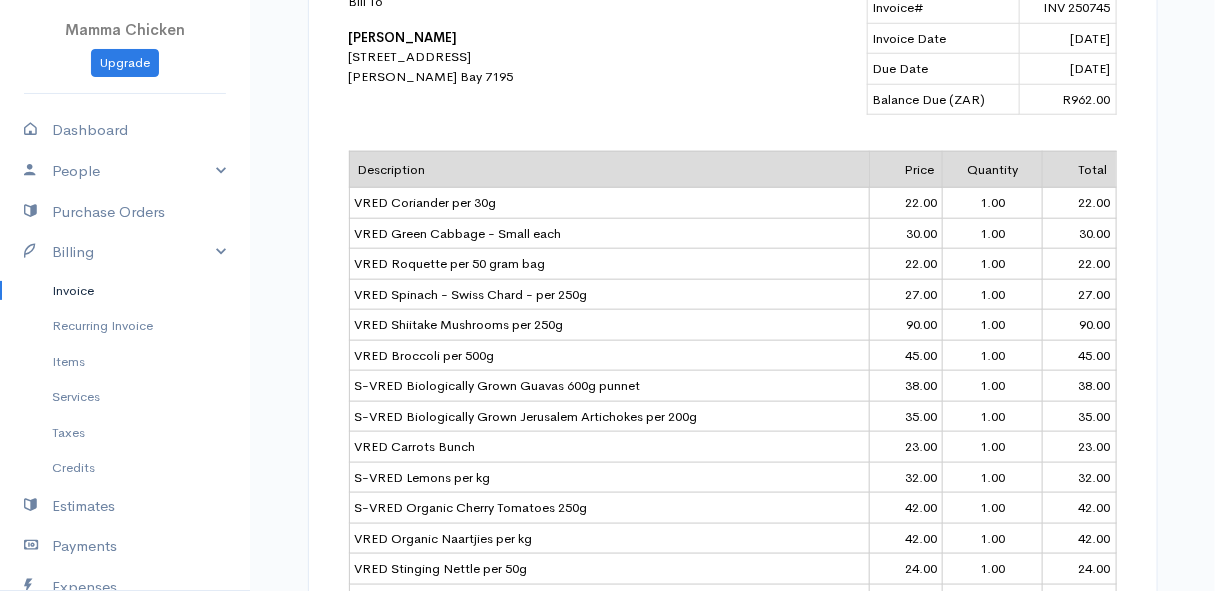 scroll, scrollTop: 545, scrollLeft: 0, axis: vertical 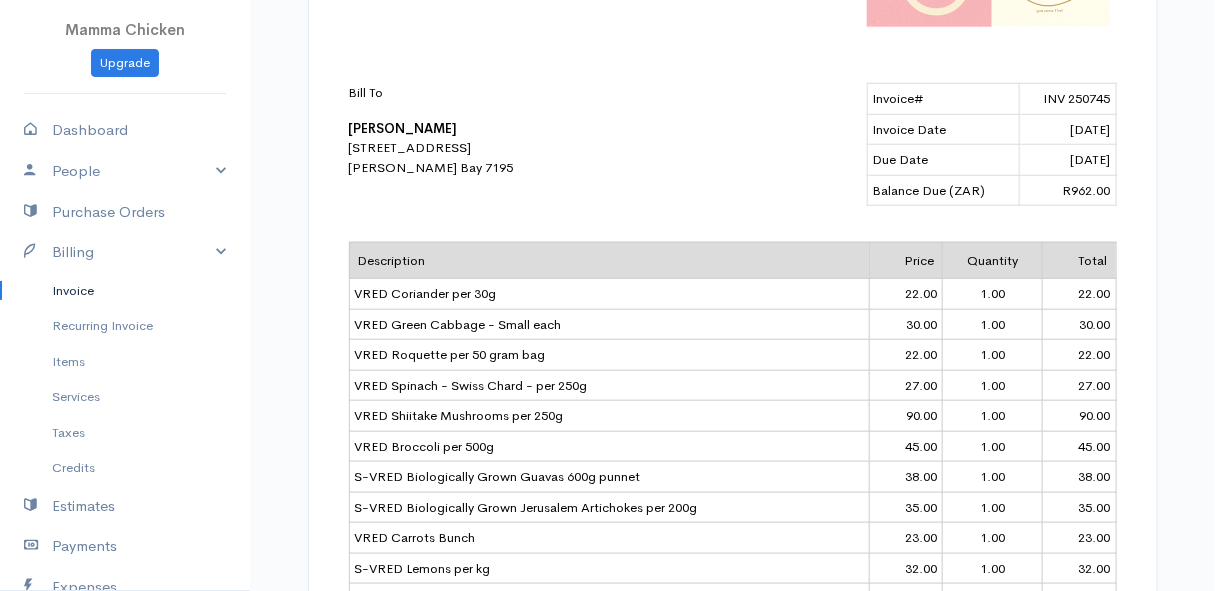 click on "Invoice" at bounding box center (125, 291) 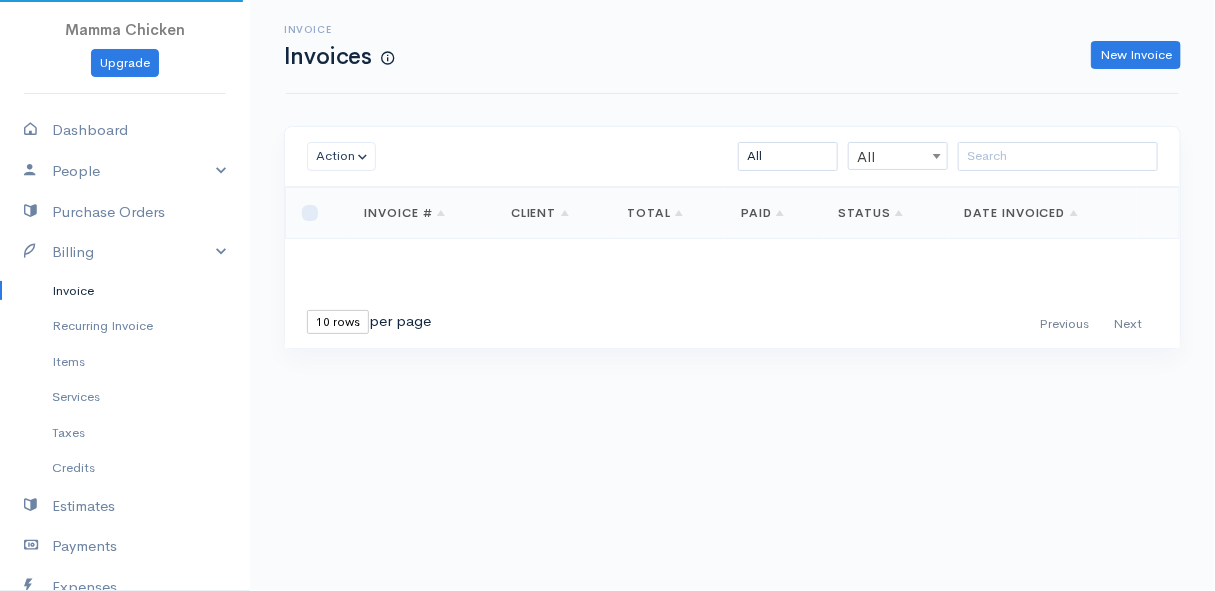 scroll, scrollTop: 0, scrollLeft: 0, axis: both 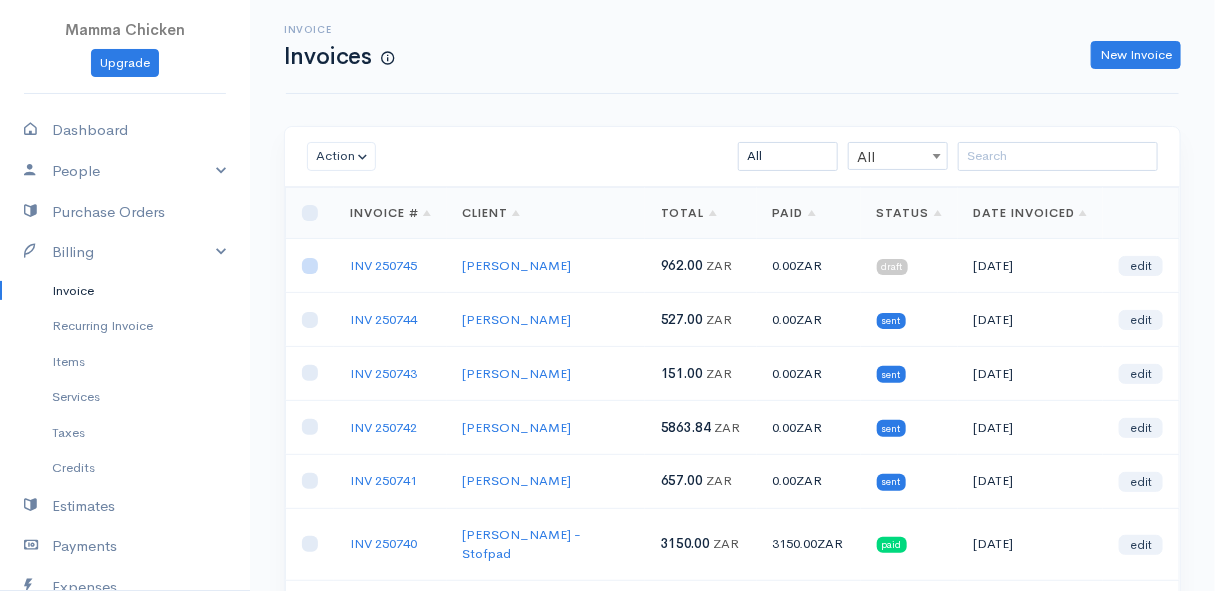 click at bounding box center [310, 266] 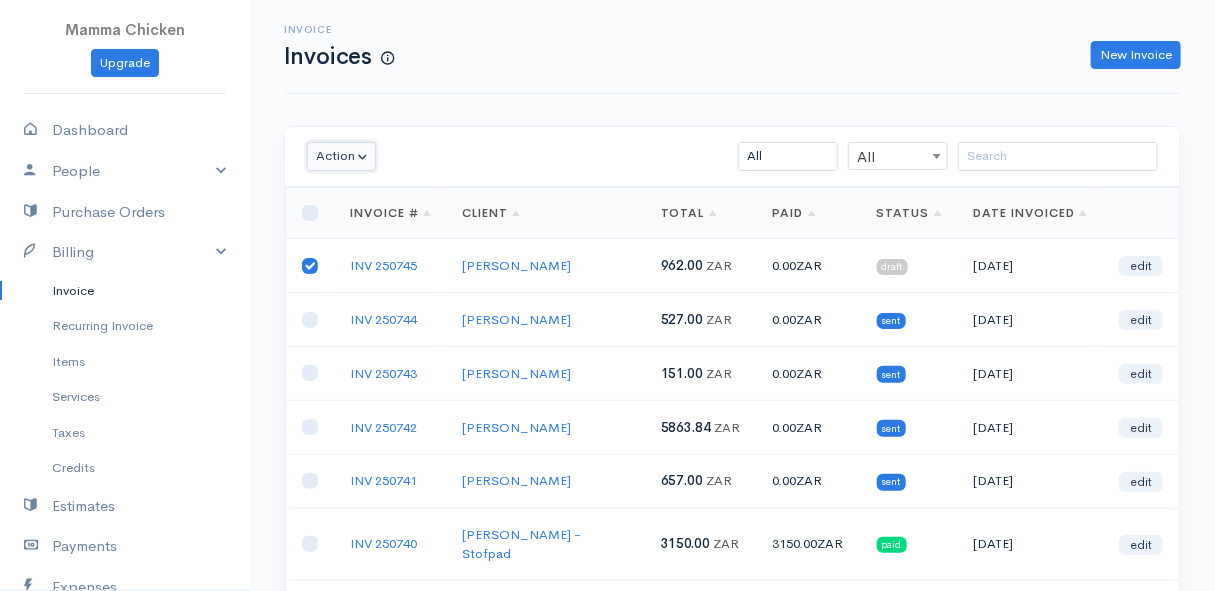click on "Action" at bounding box center [341, 156] 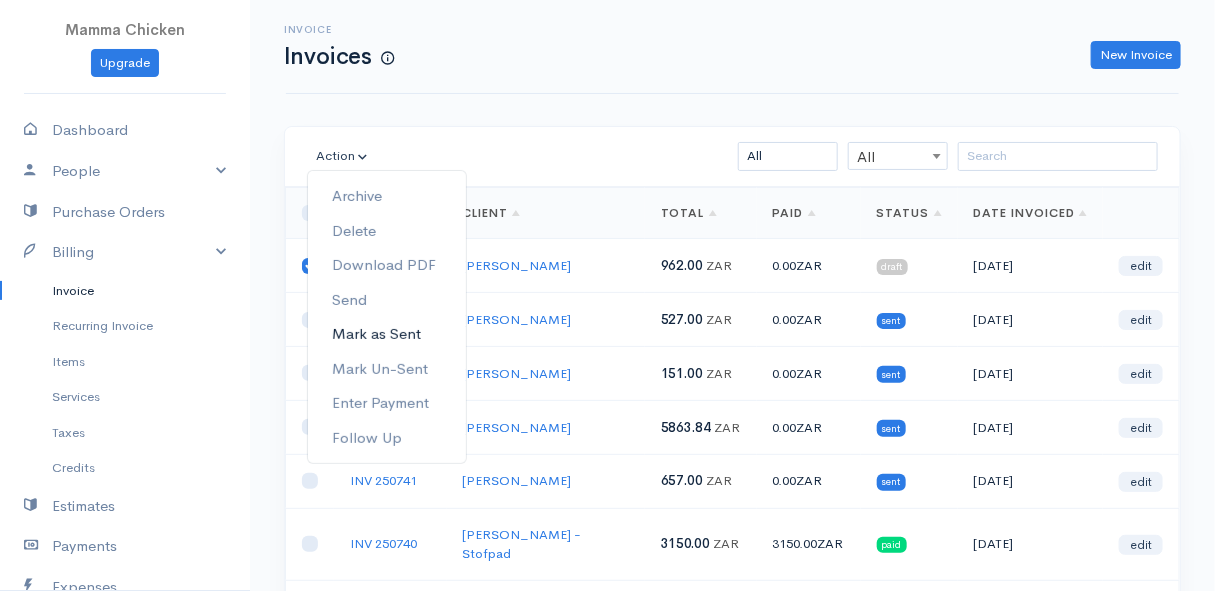 click on "Mark as Sent" at bounding box center (387, 334) 